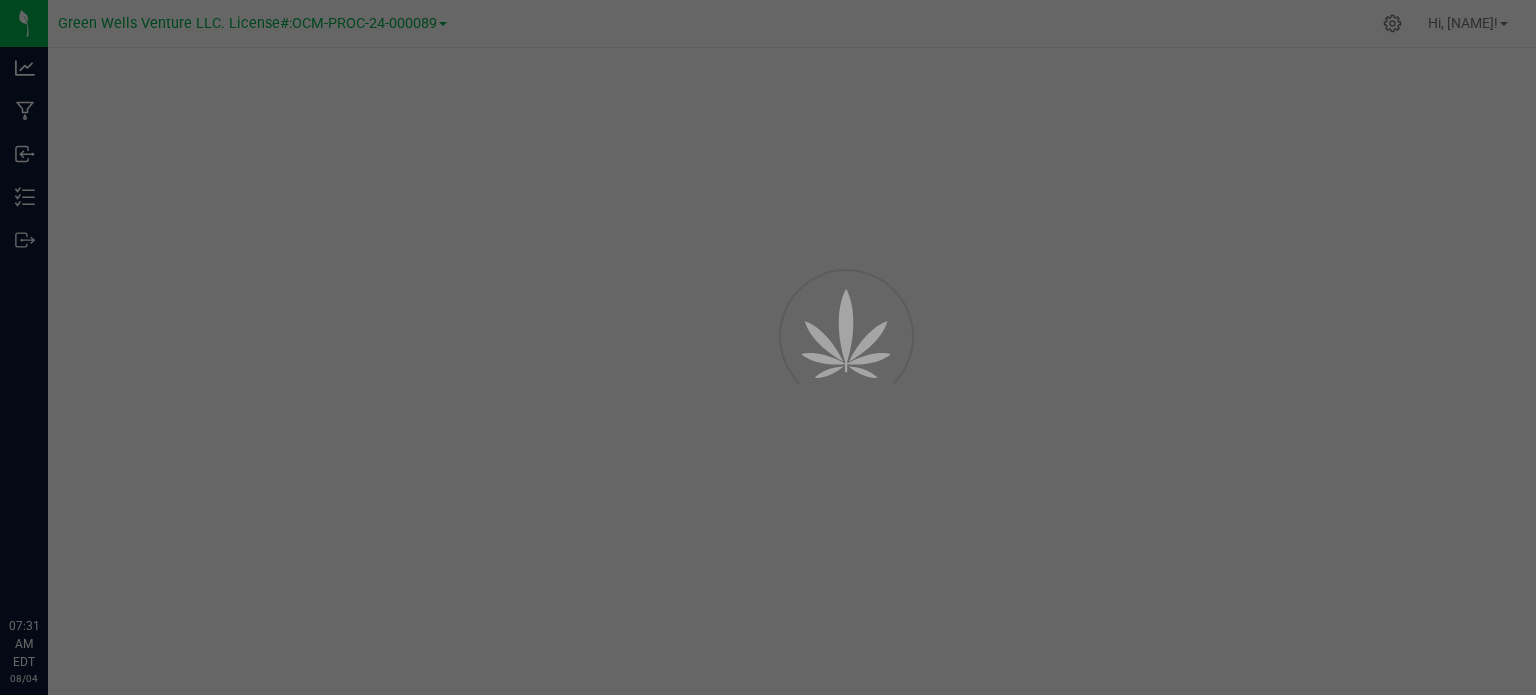 scroll, scrollTop: 0, scrollLeft: 0, axis: both 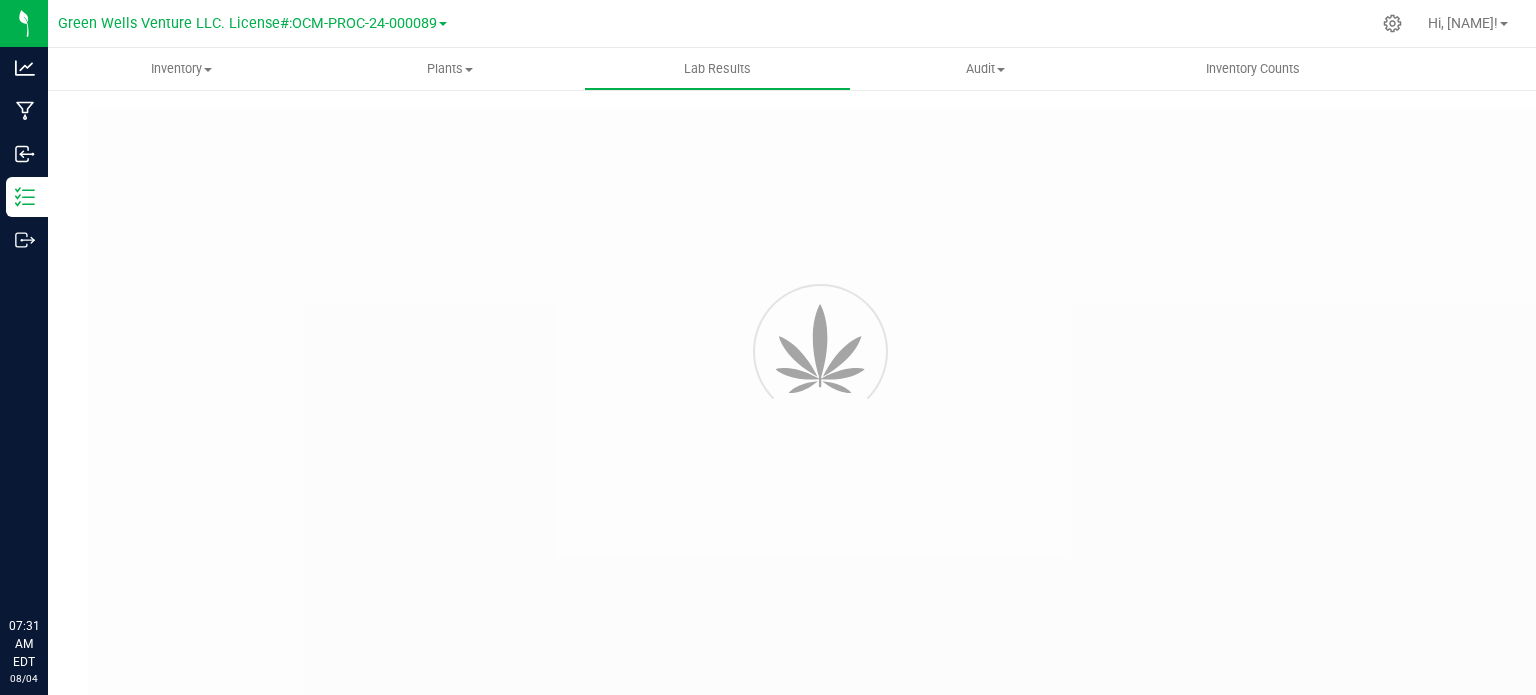 type on "NYFCCMF-20250624-034" 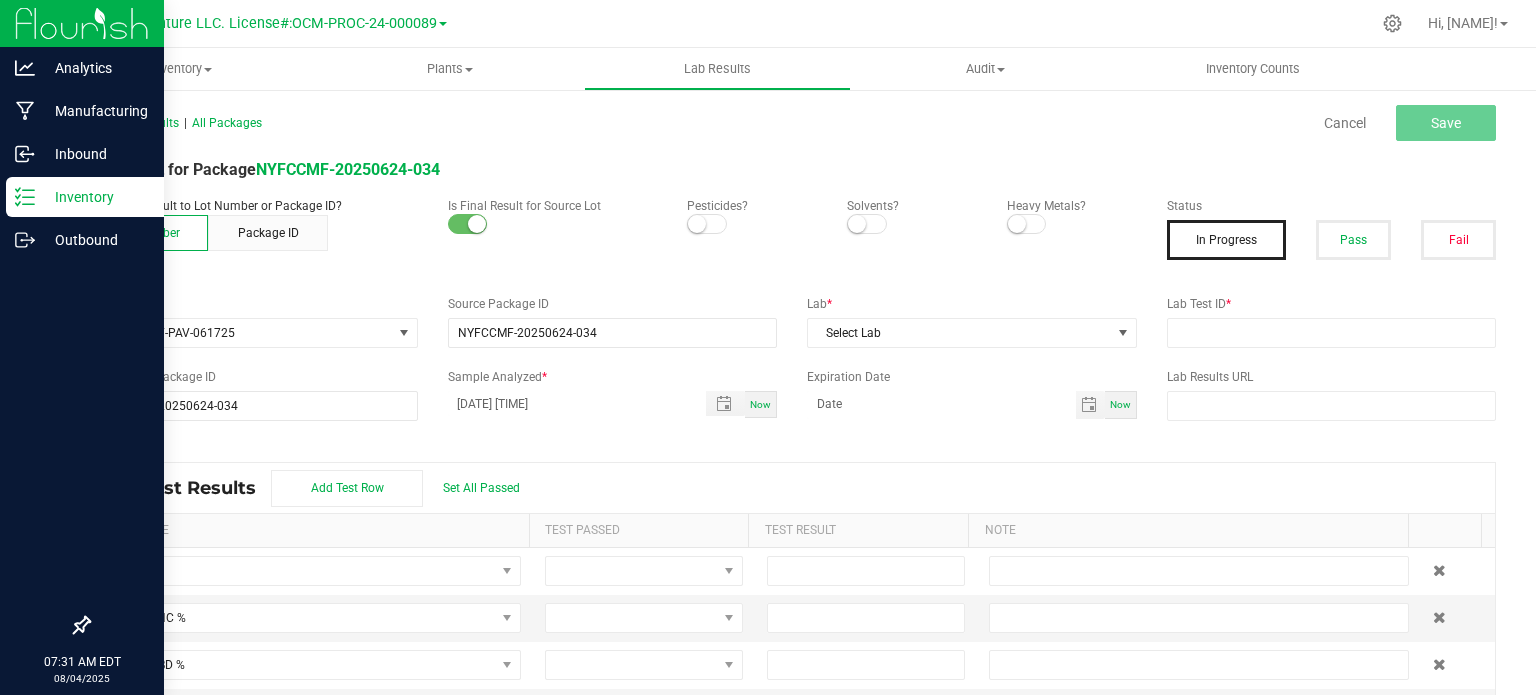 scroll, scrollTop: 0, scrollLeft: 0, axis: both 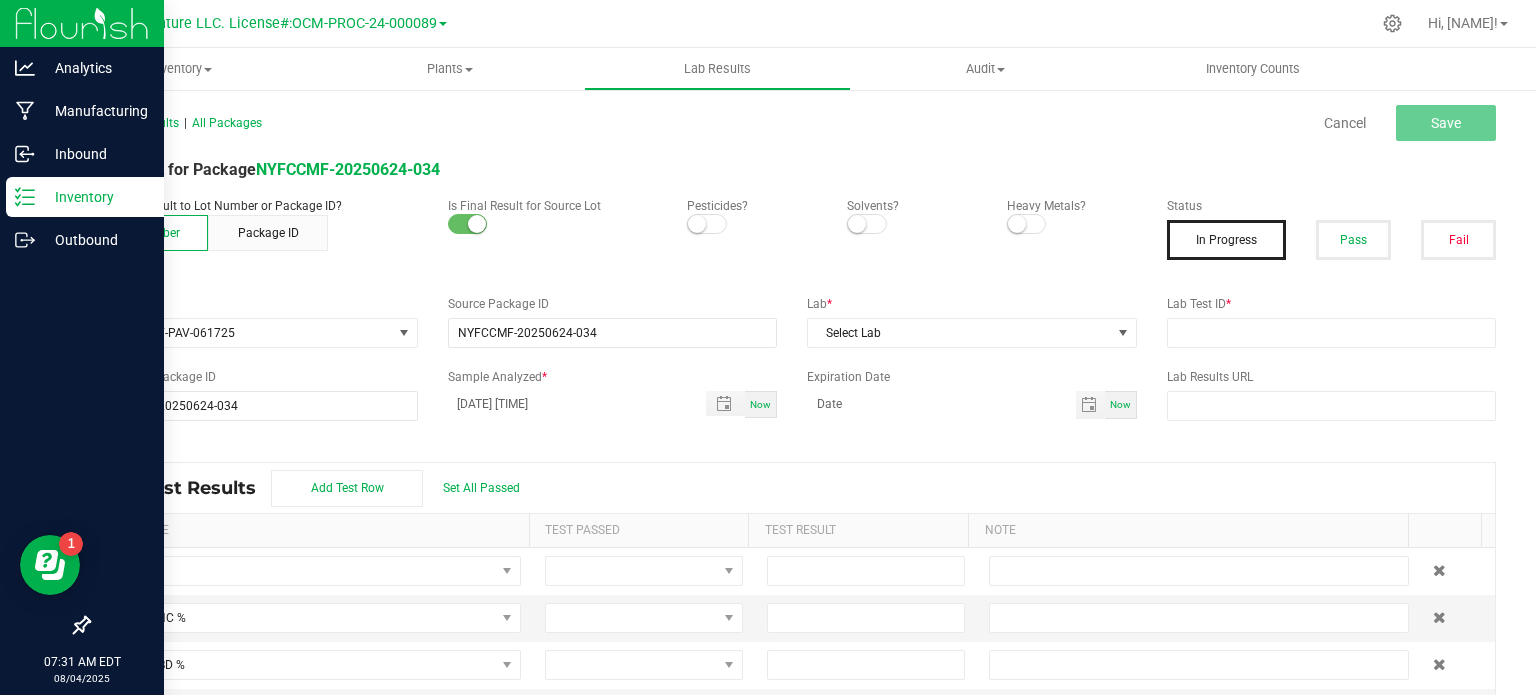 click on "Inventory" at bounding box center (95, 197) 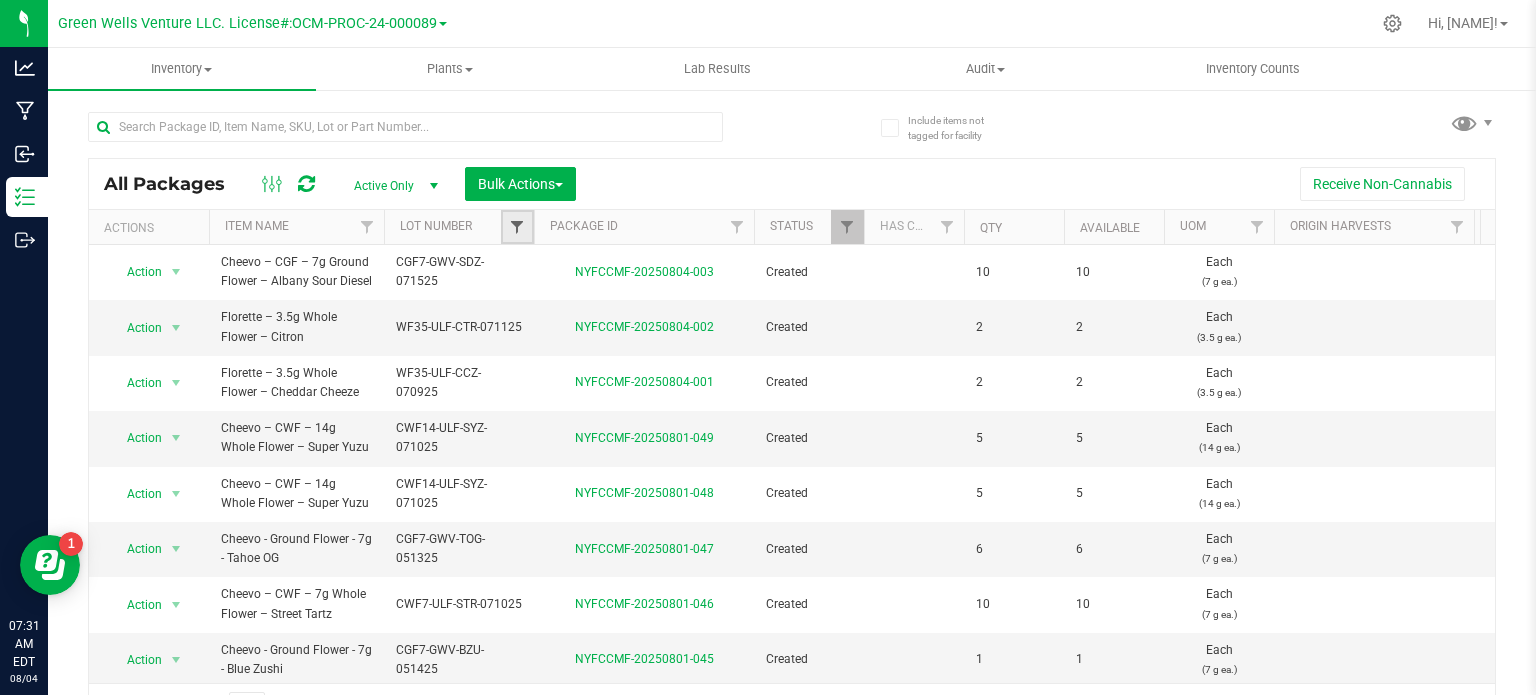 click at bounding box center (517, 227) 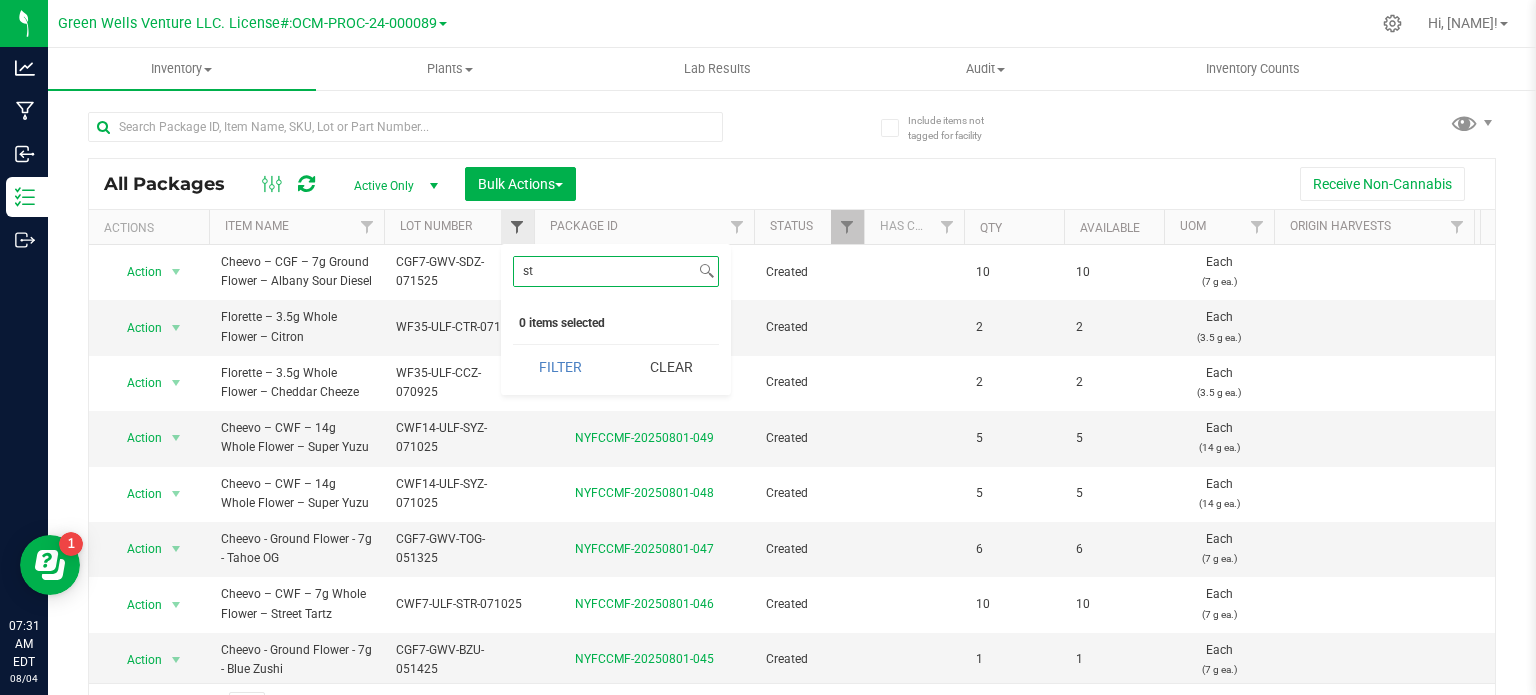 type on "s" 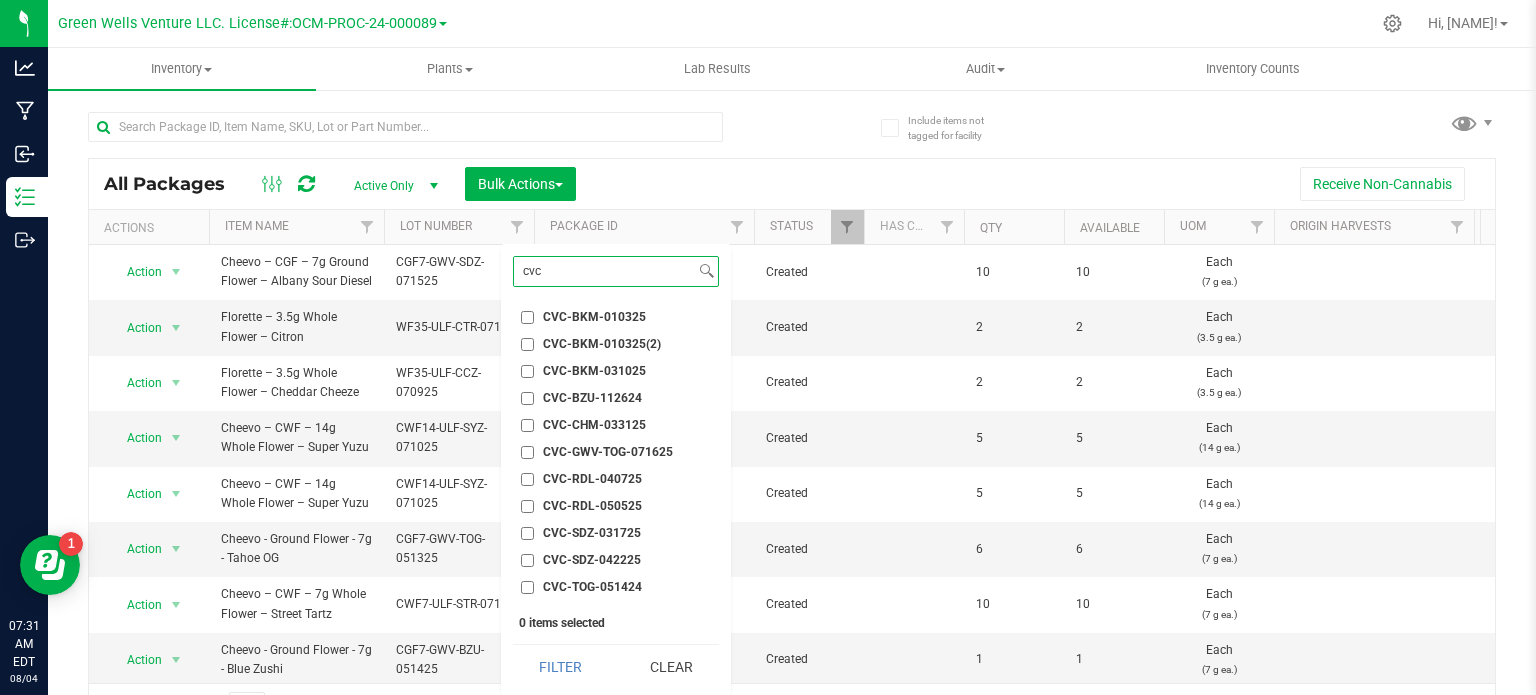 scroll, scrollTop: 50, scrollLeft: 0, axis: vertical 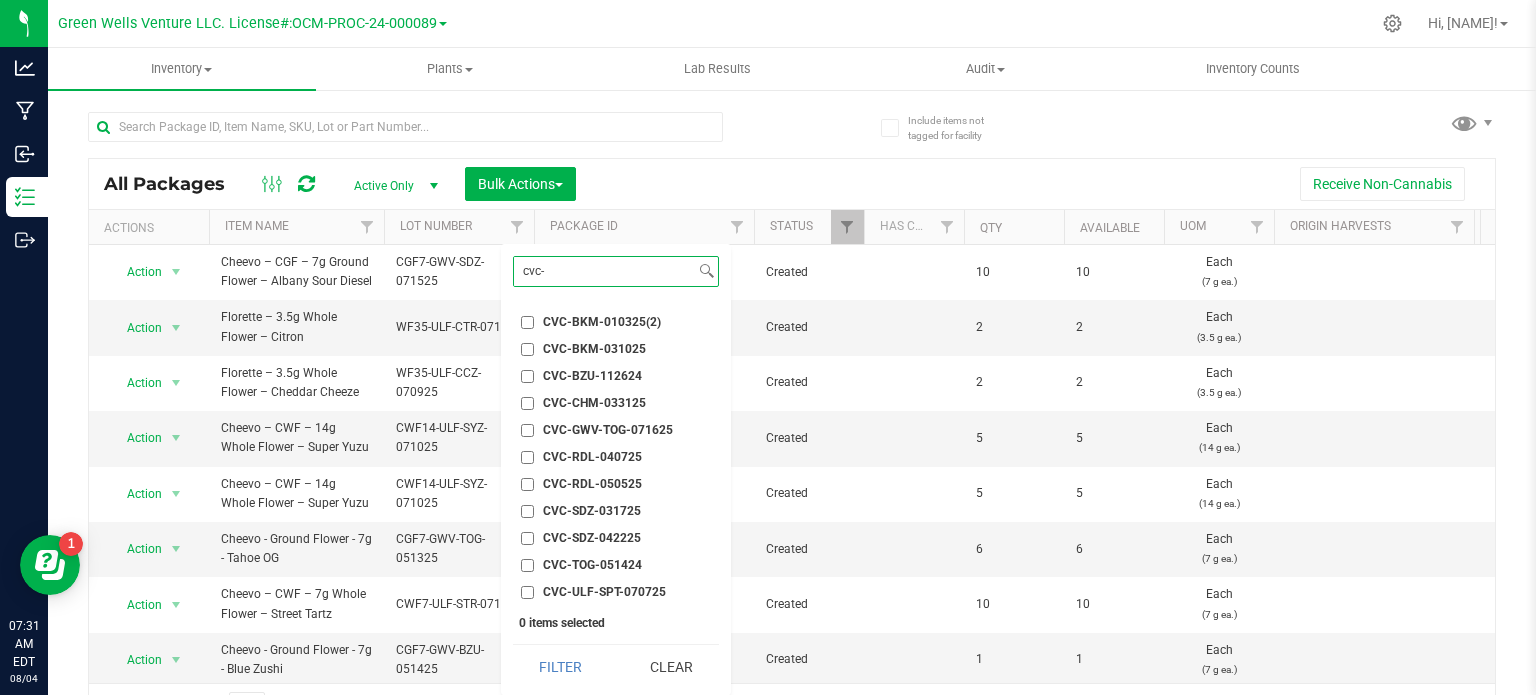 type on "cvc-" 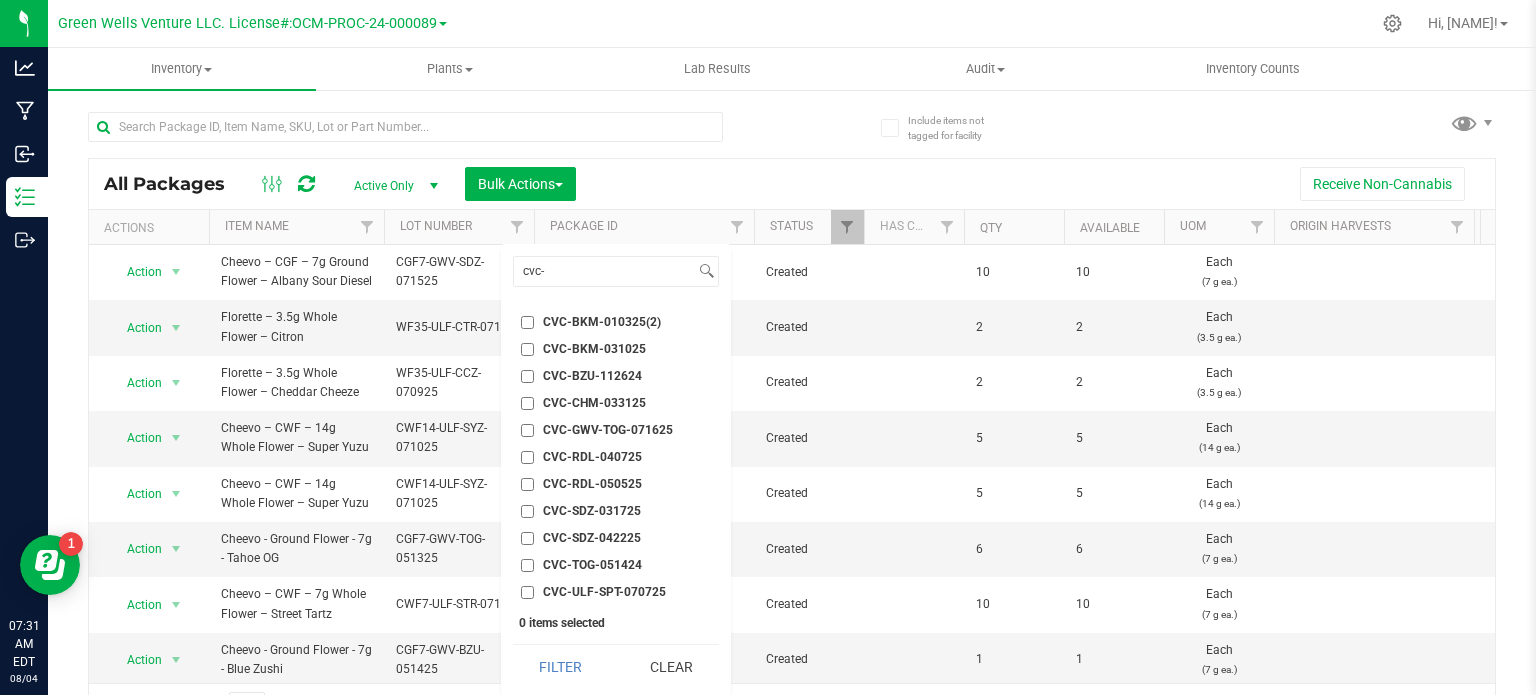 click on "CVC-ULF-SPT-070725" at bounding box center (604, 592) 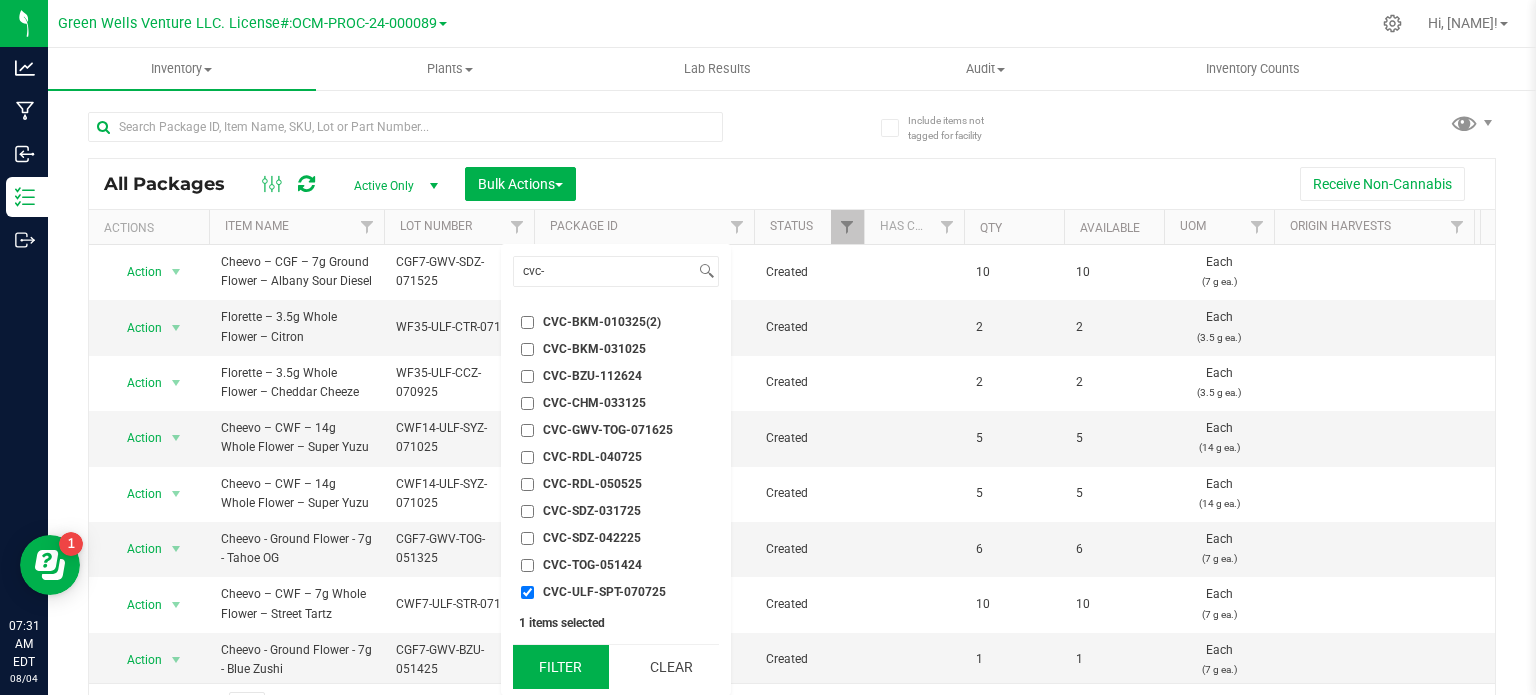 click on "Filter" at bounding box center [561, 667] 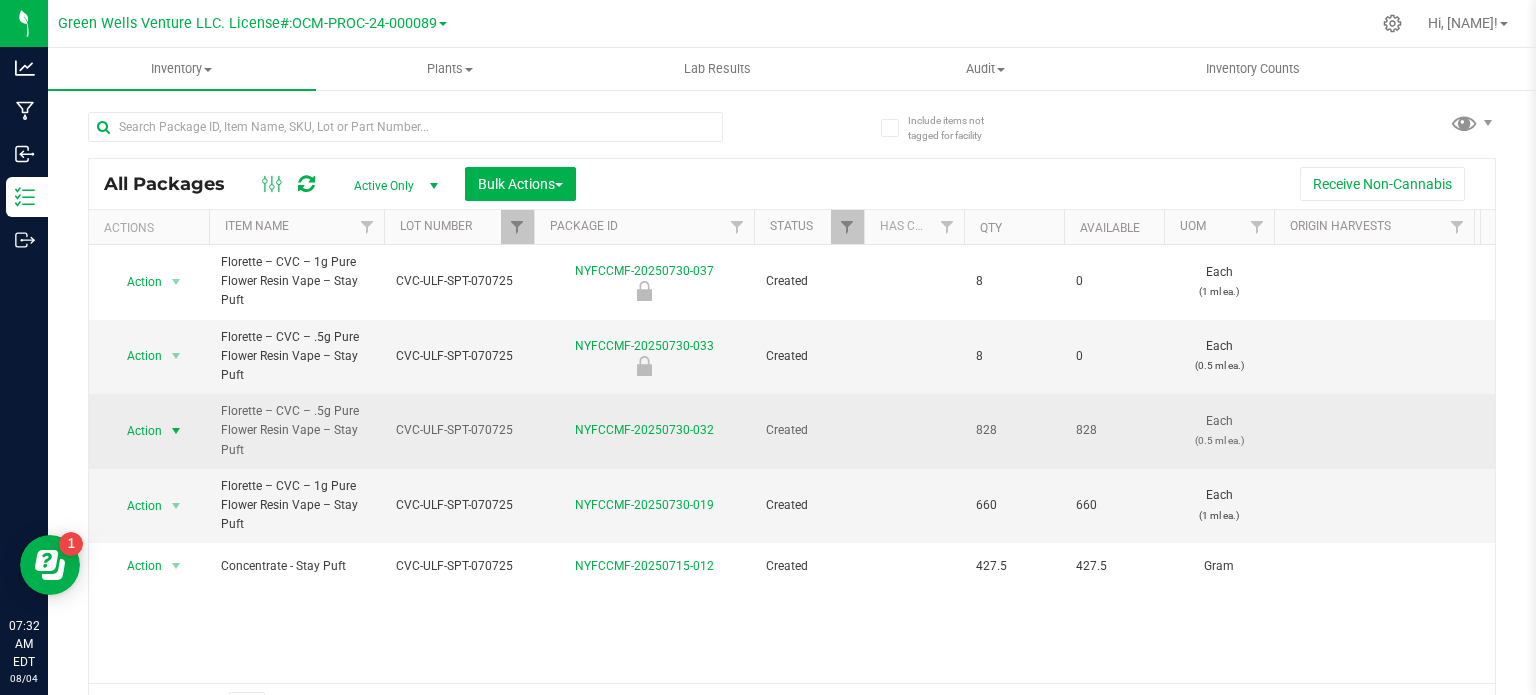 click on "Action" at bounding box center (136, 431) 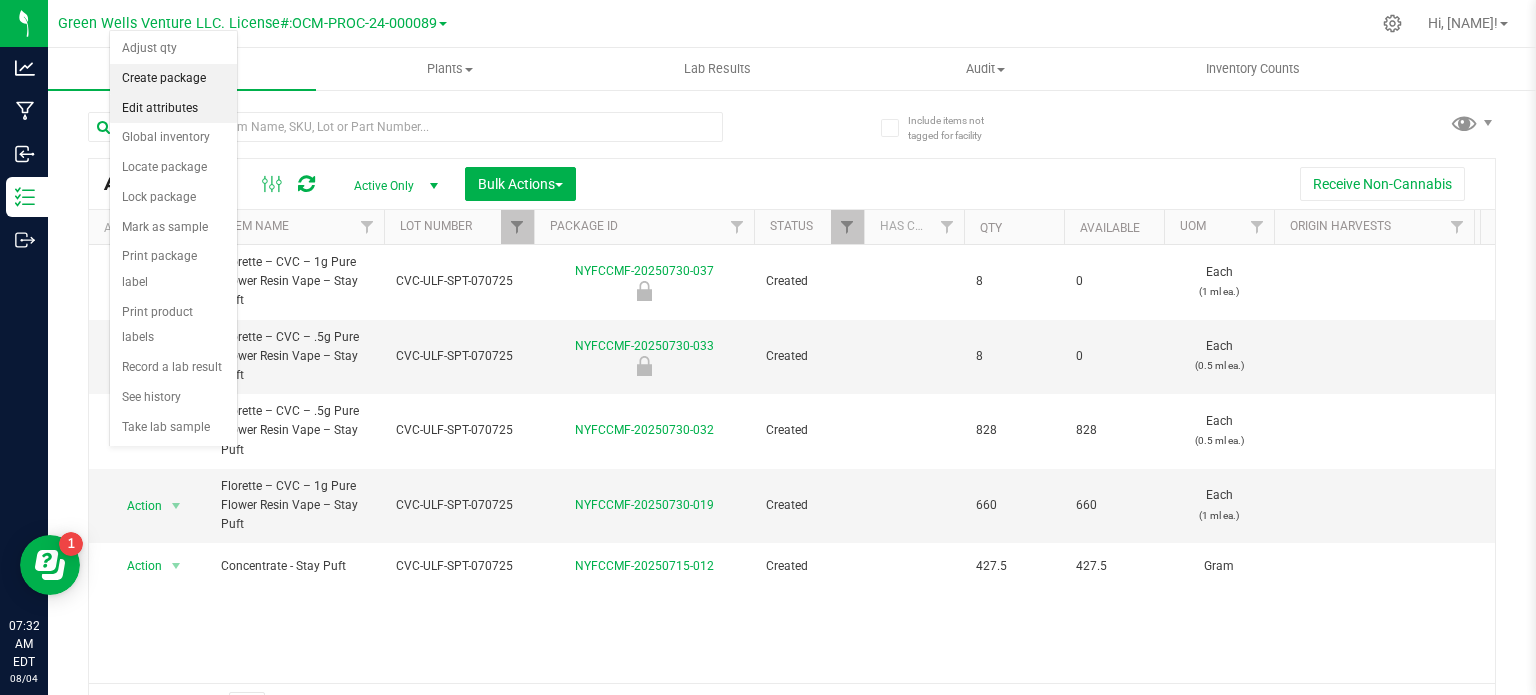 click on "Create package" 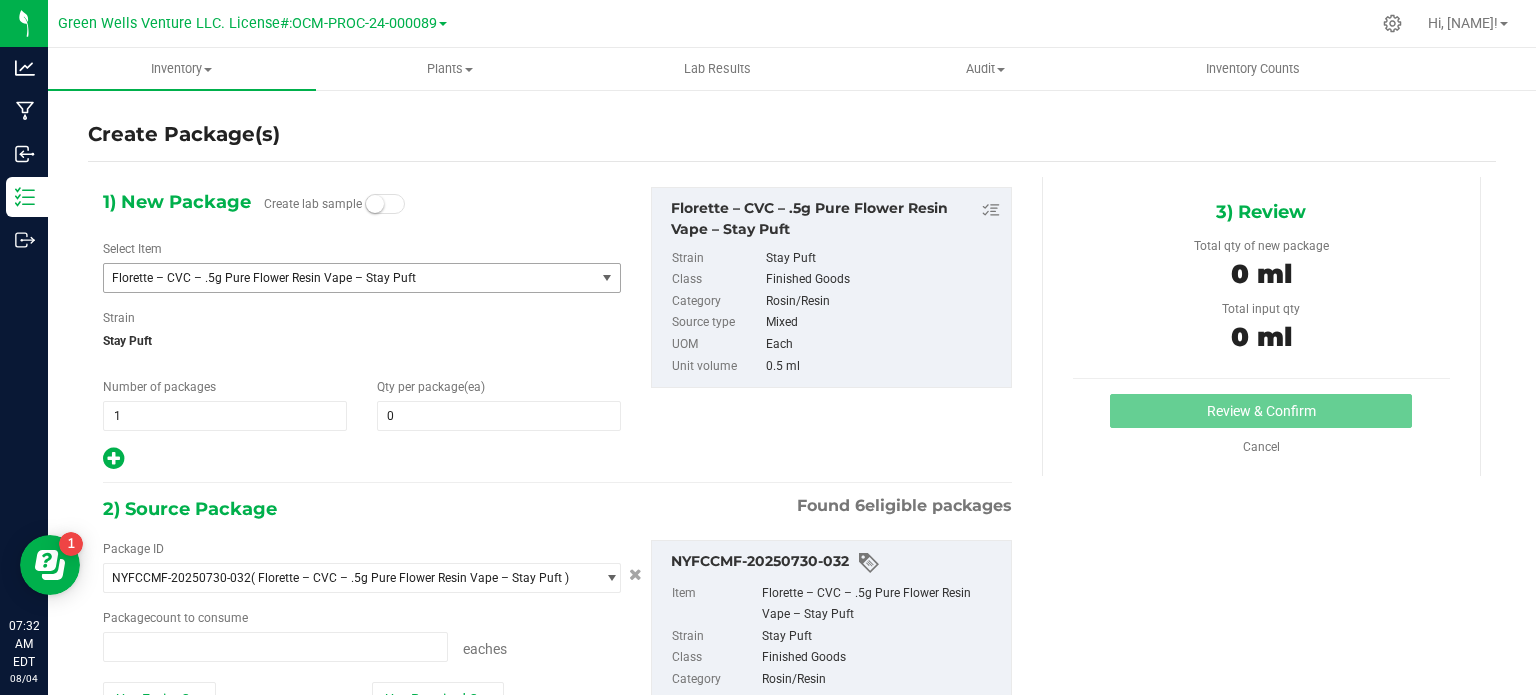type on "0 ea" 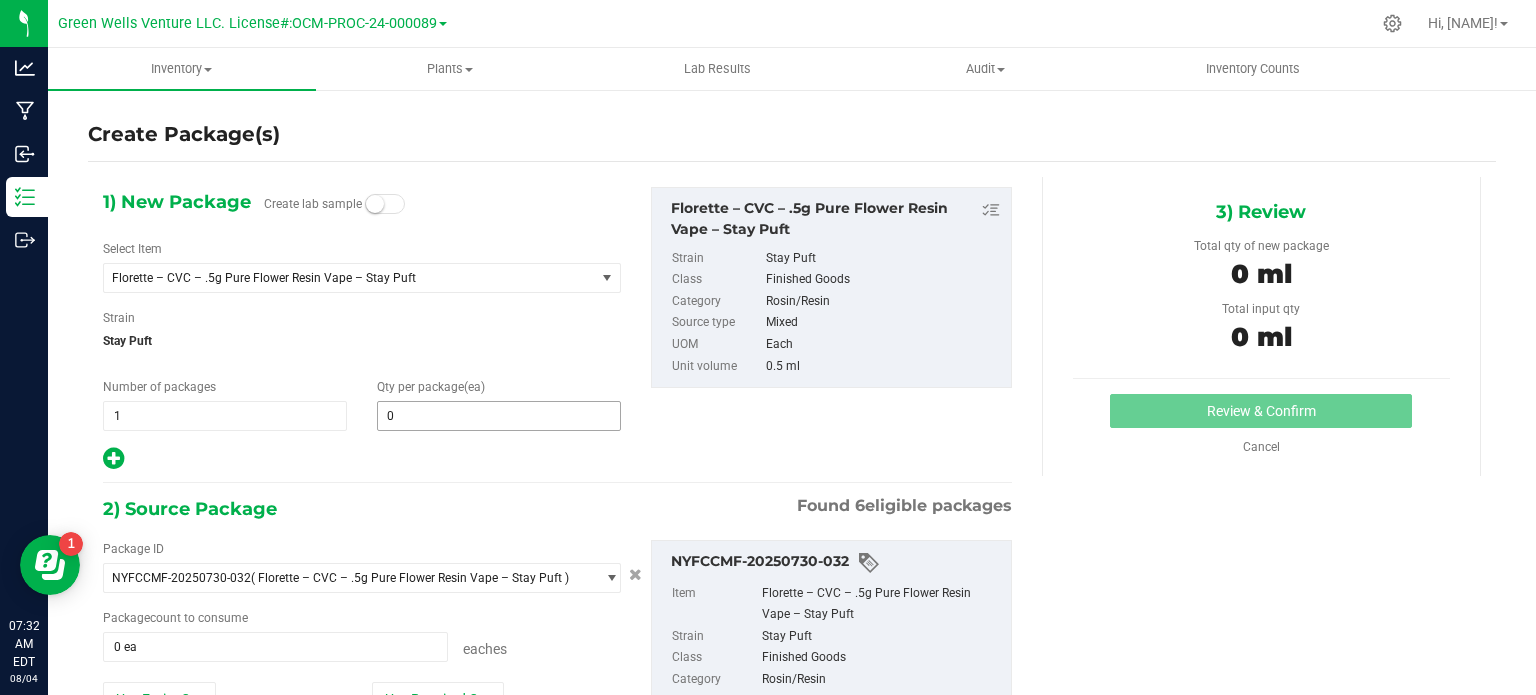 type 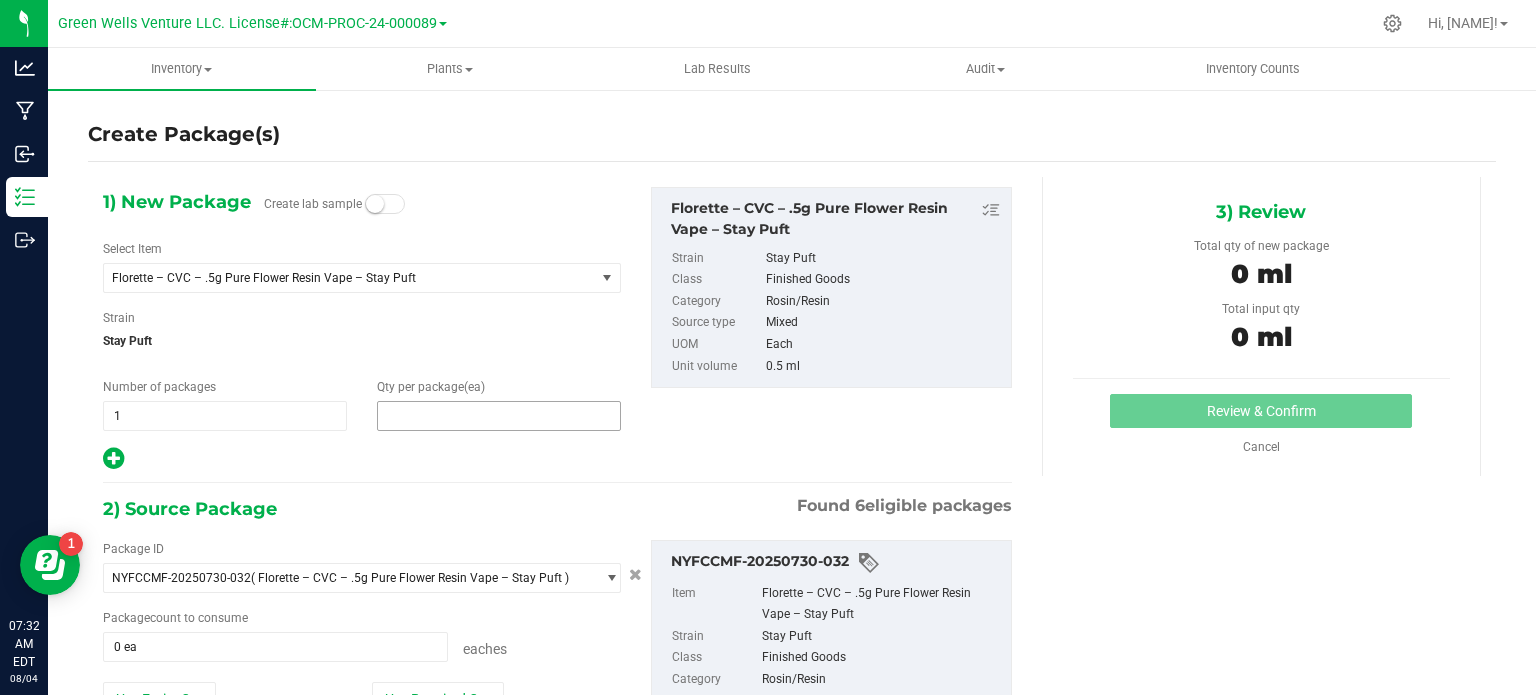 click at bounding box center (499, 416) 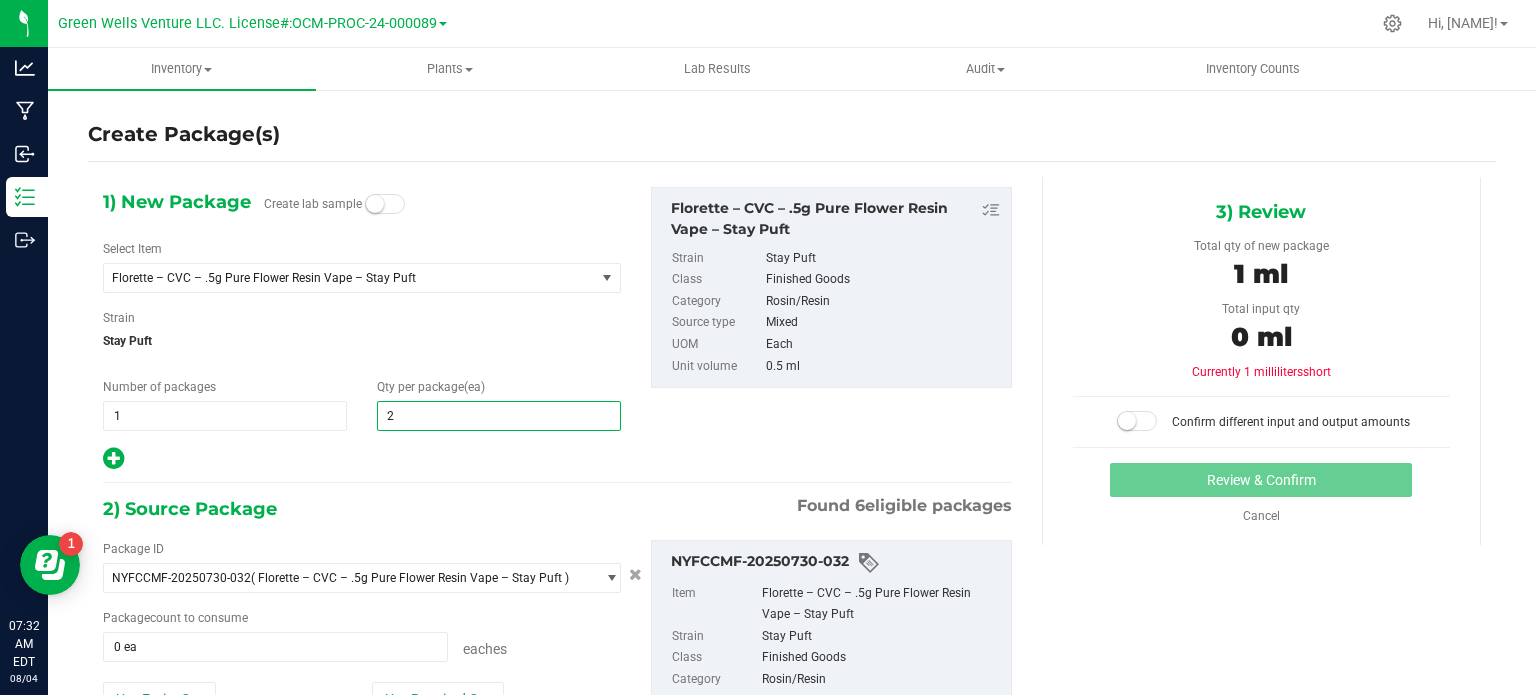 type on "20" 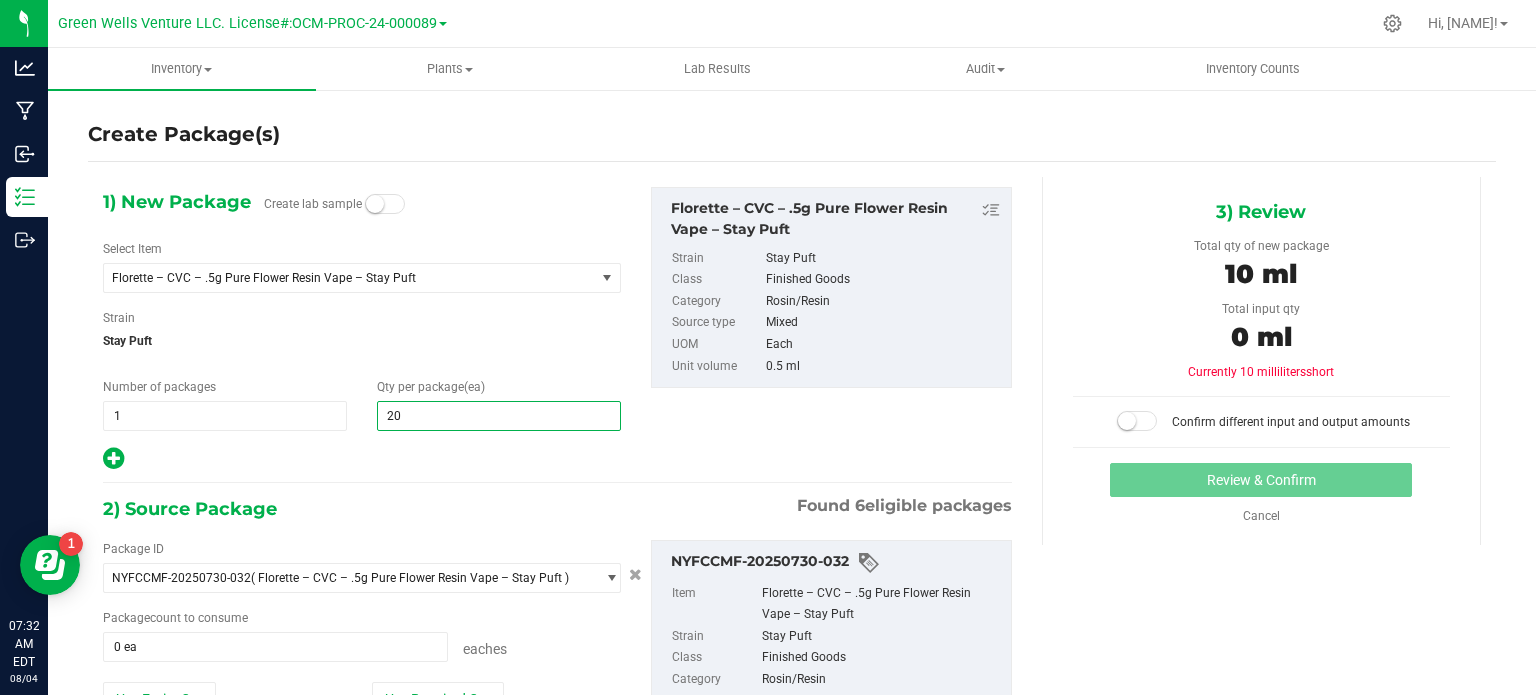 type on "20" 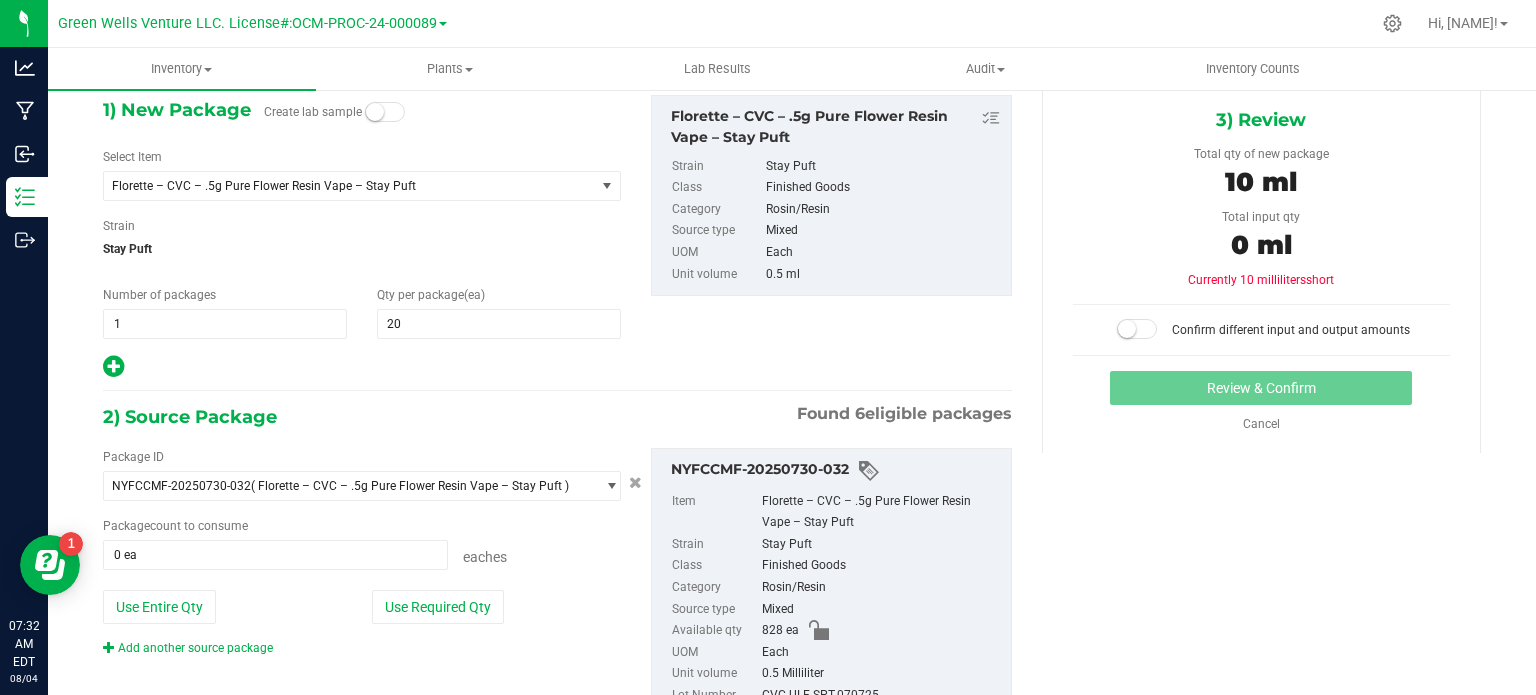 scroll, scrollTop: 171, scrollLeft: 0, axis: vertical 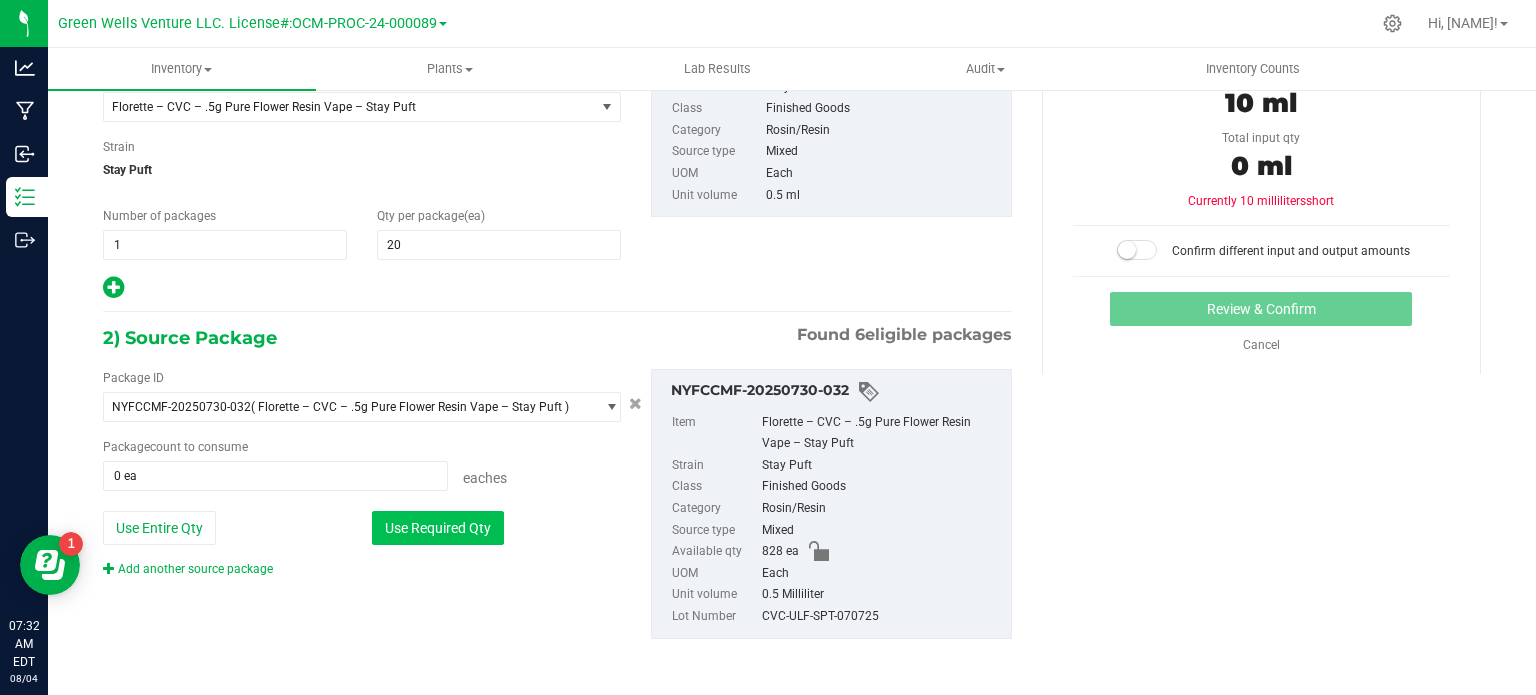 click on "Use Required Qty" at bounding box center [438, 528] 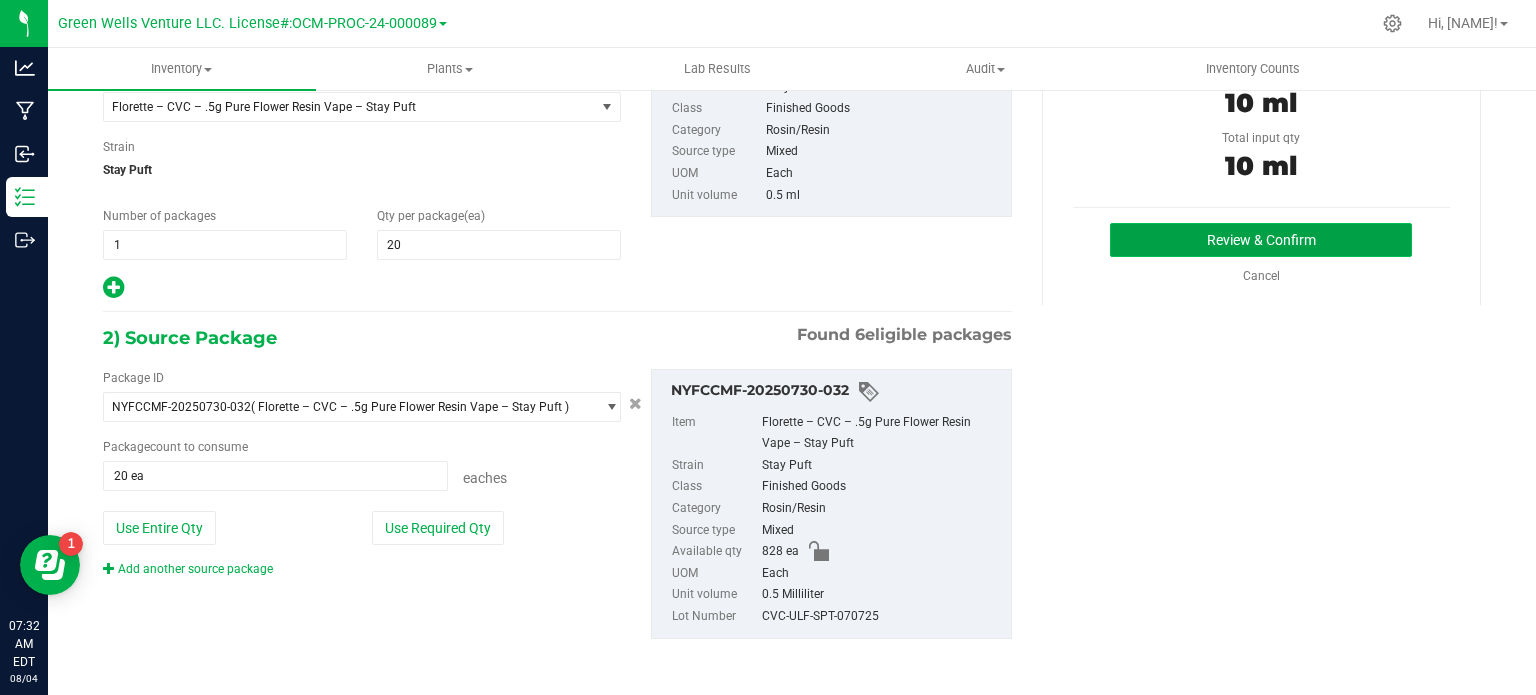 click on "Review & Confirm" at bounding box center (1261, 240) 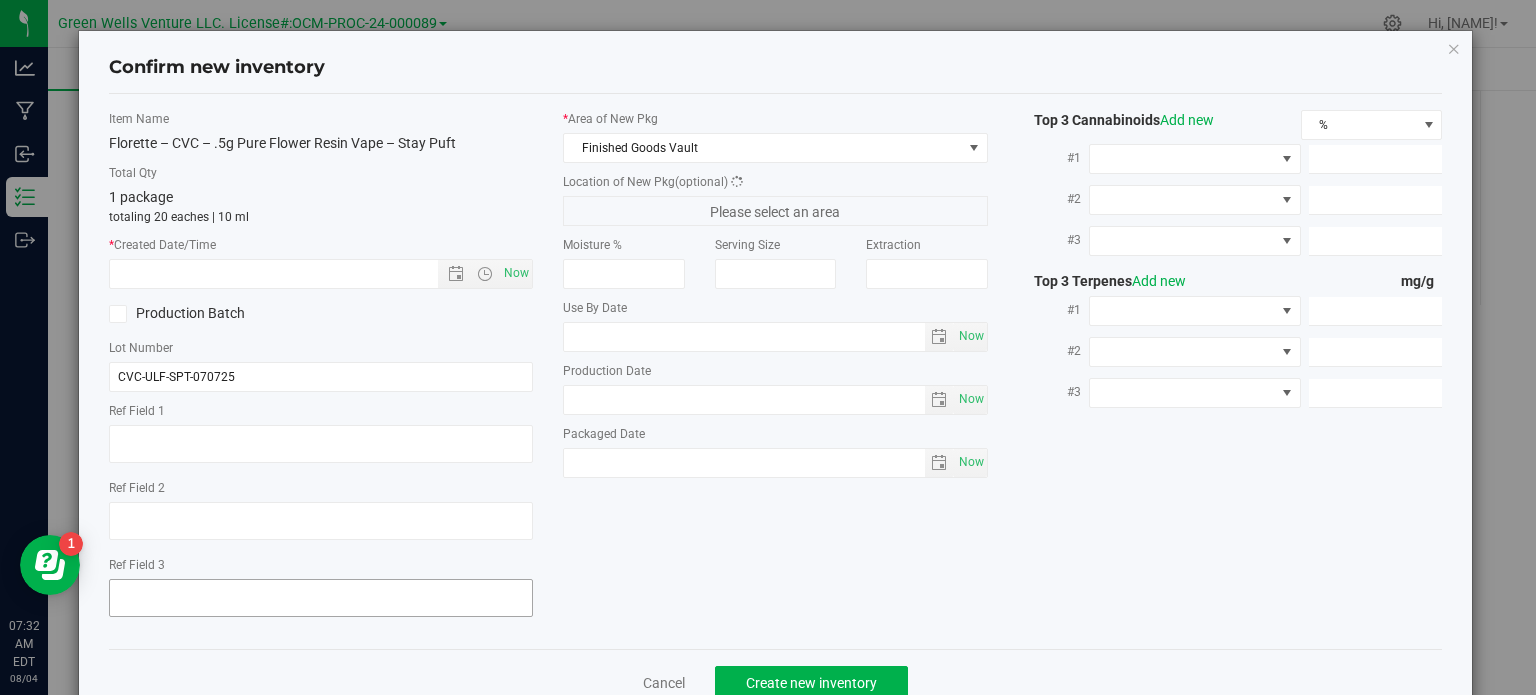 type on "1.6900" 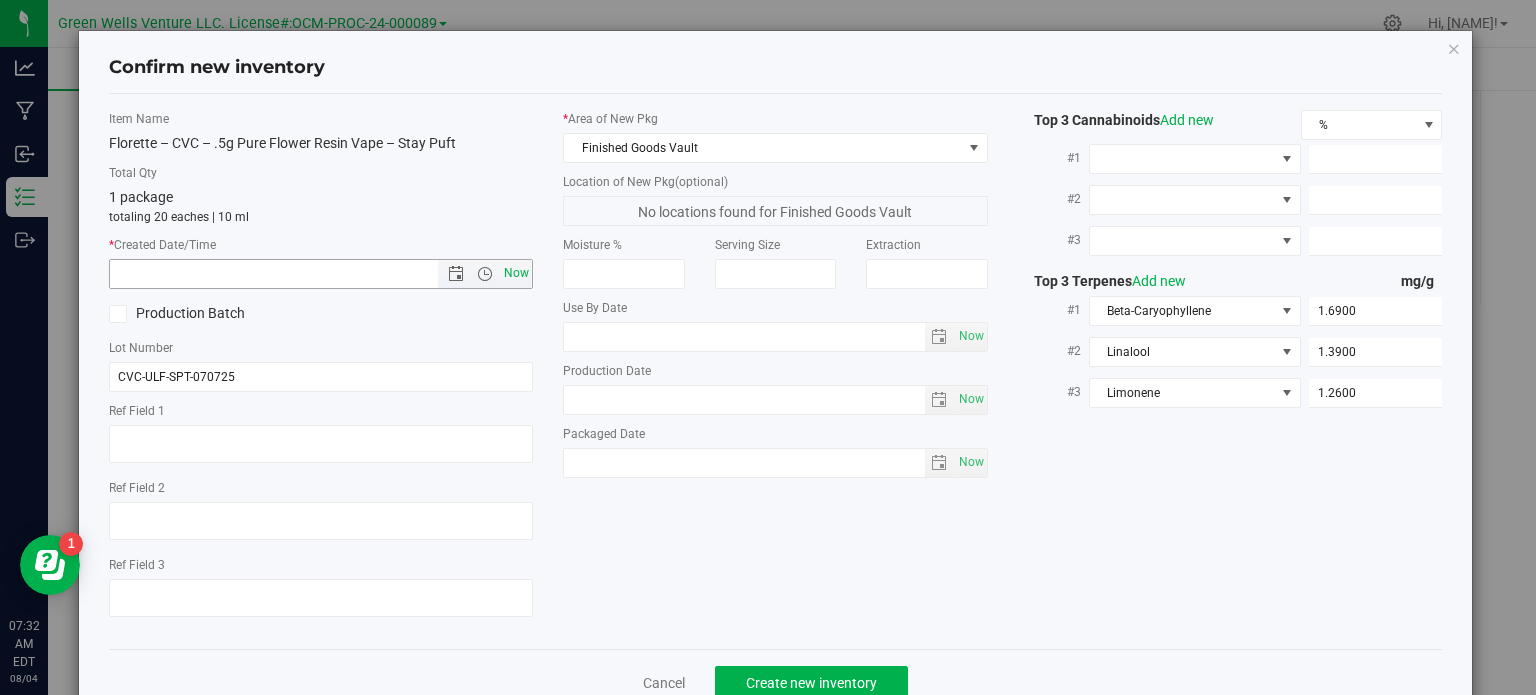 click on "Now" at bounding box center (517, 273) 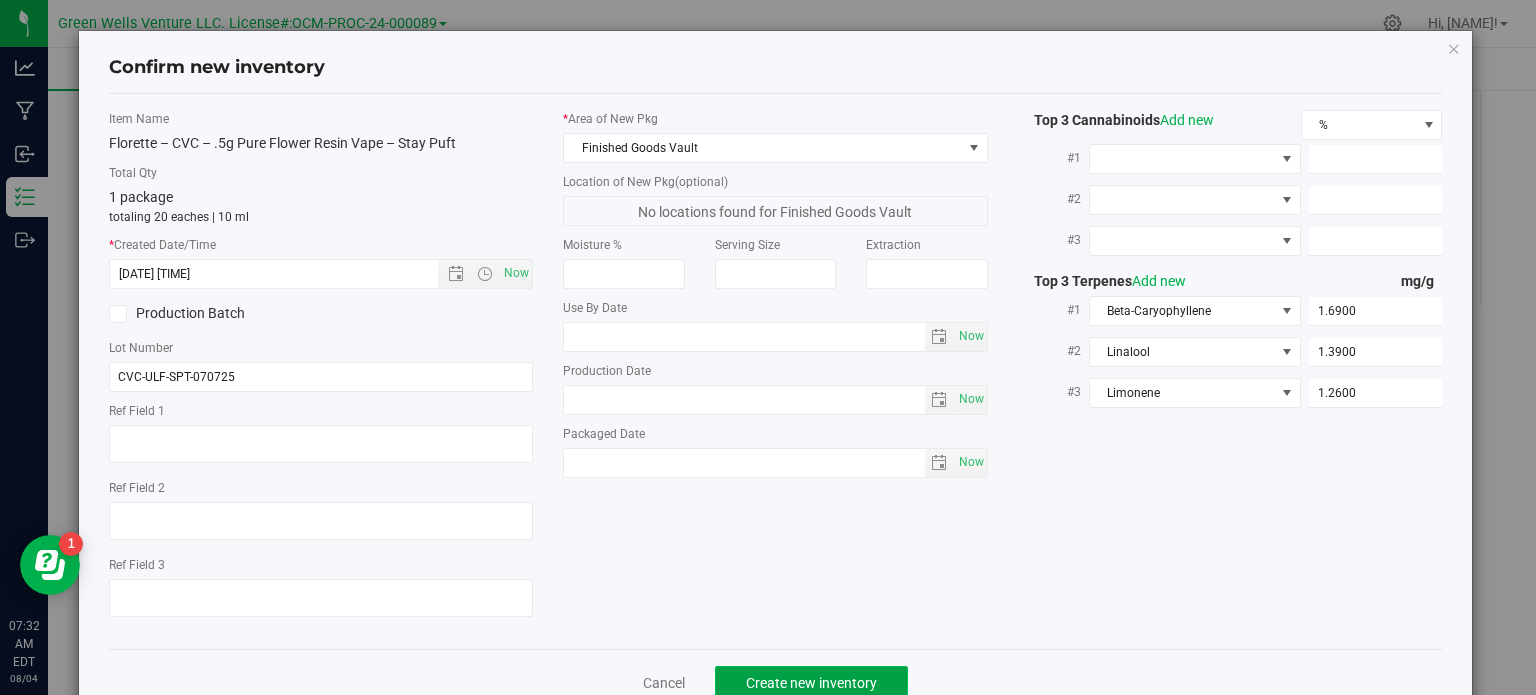 click on "Create new inventory" 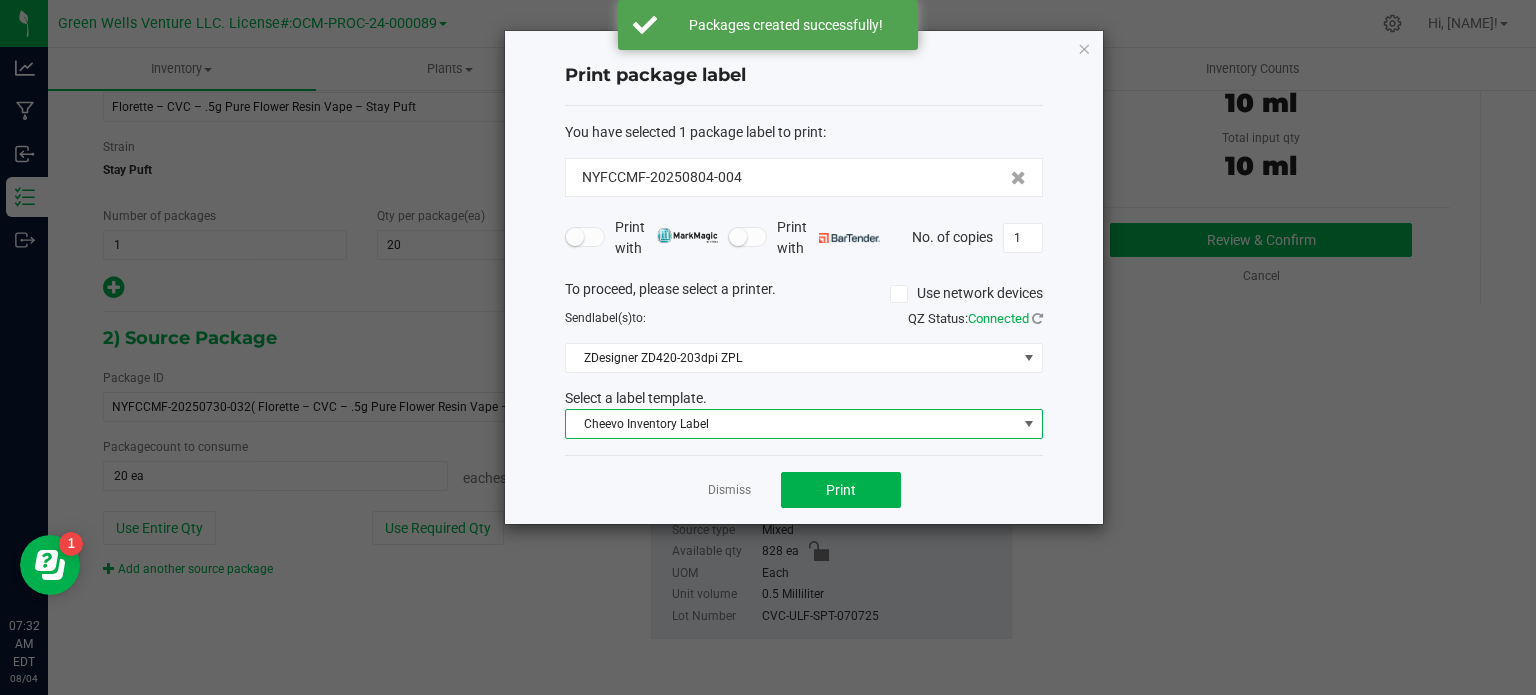 click on "Cheevo Inventory Label" at bounding box center (791, 424) 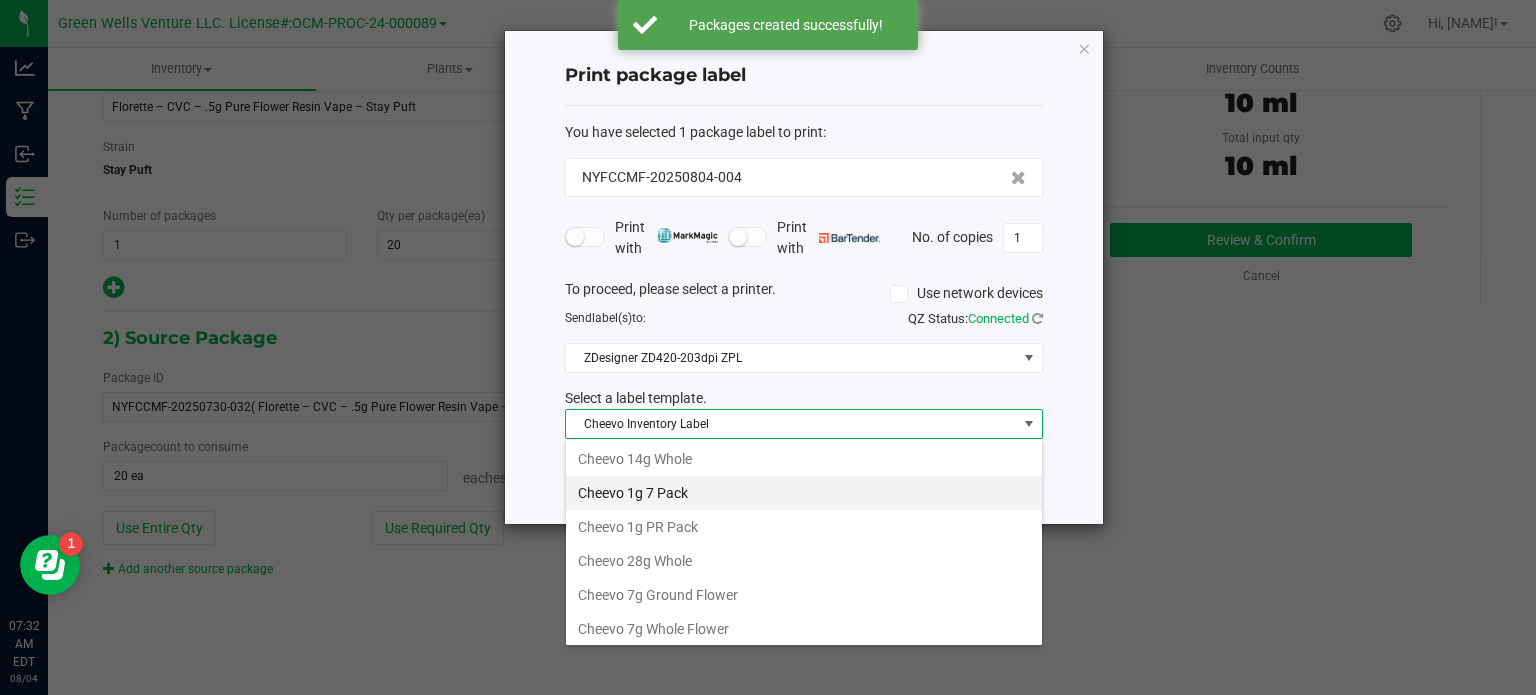 scroll, scrollTop: 36, scrollLeft: 0, axis: vertical 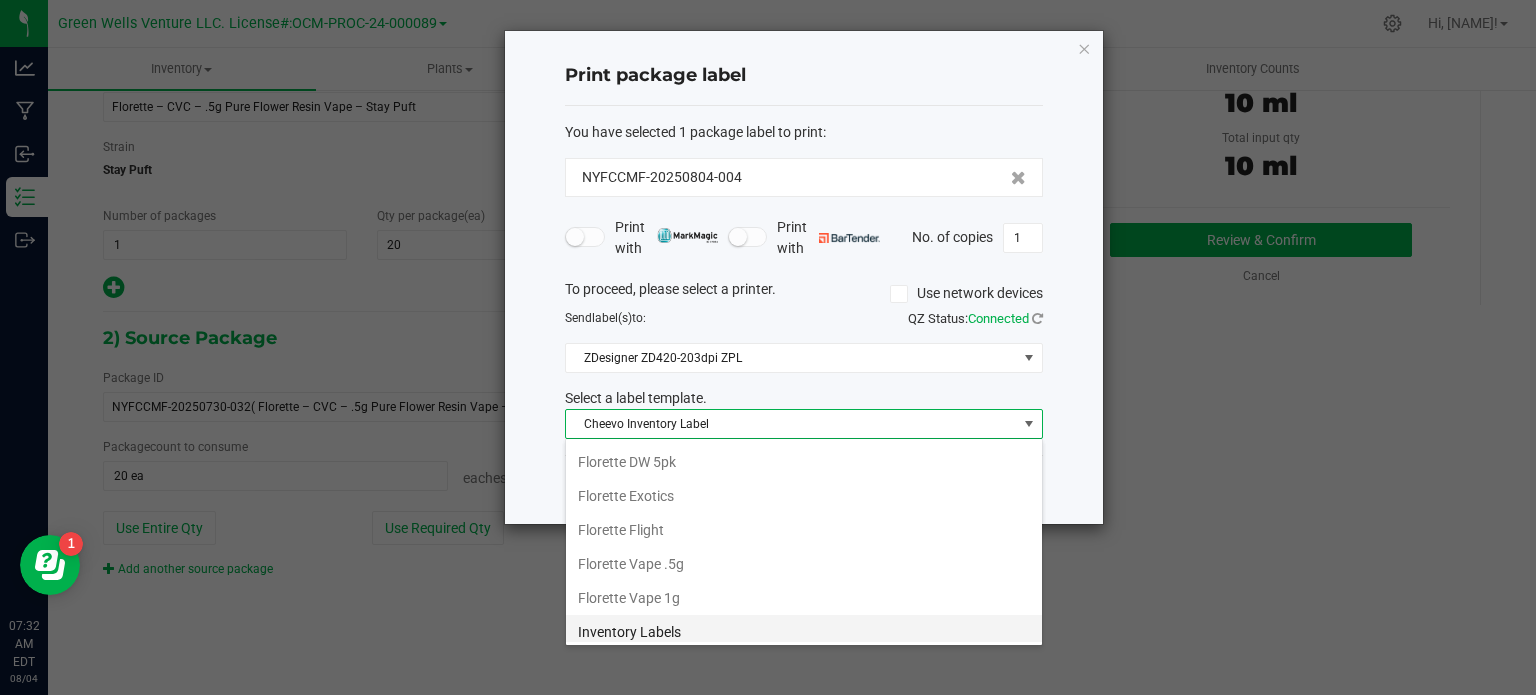 click on "Inventory Labels" at bounding box center [804, 632] 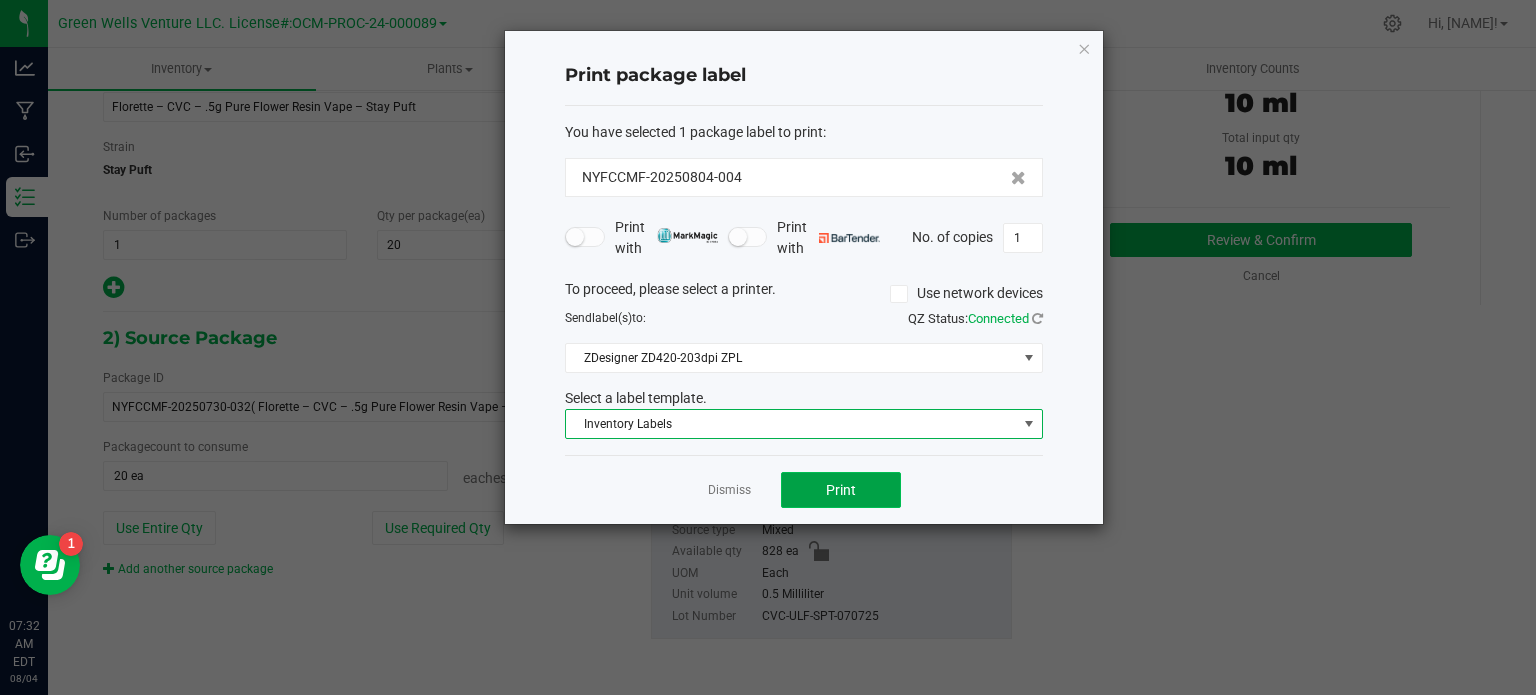 click on "Print" 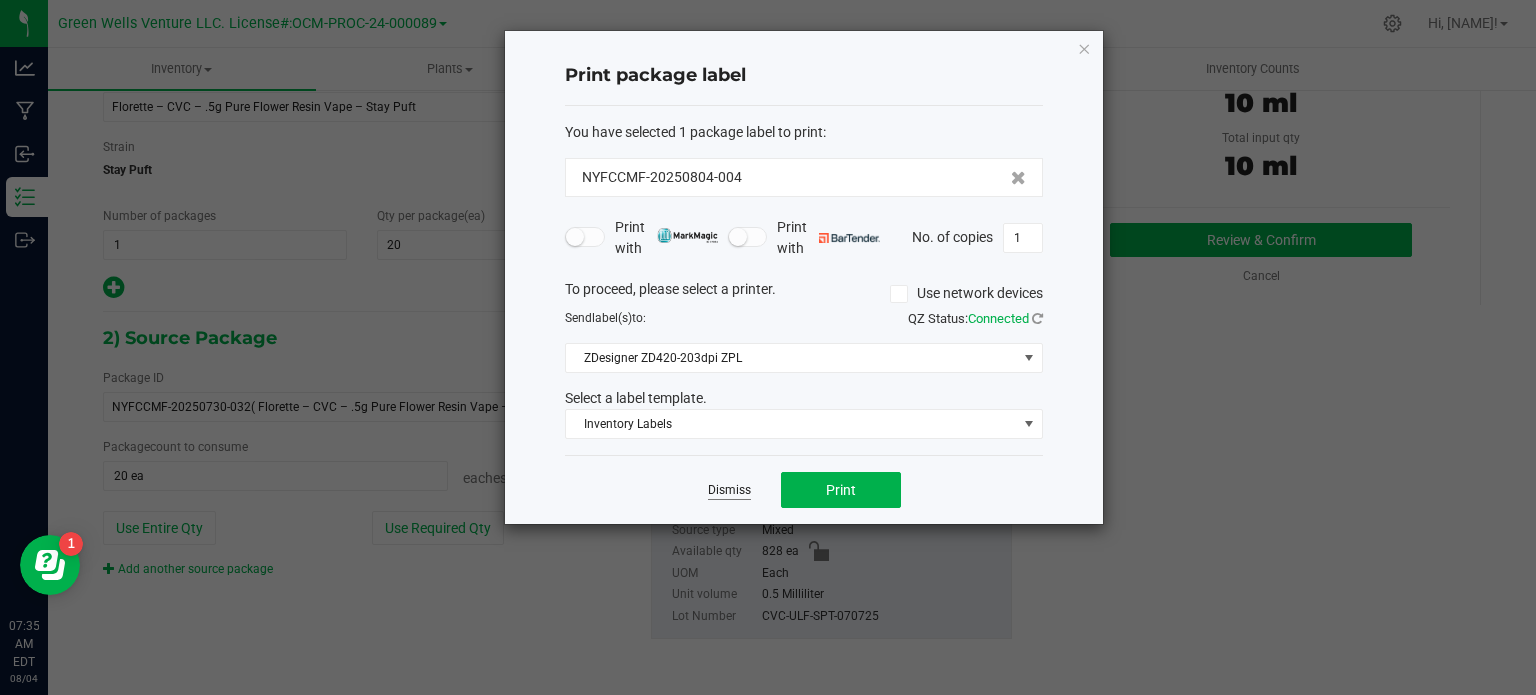 click on "Dismiss" 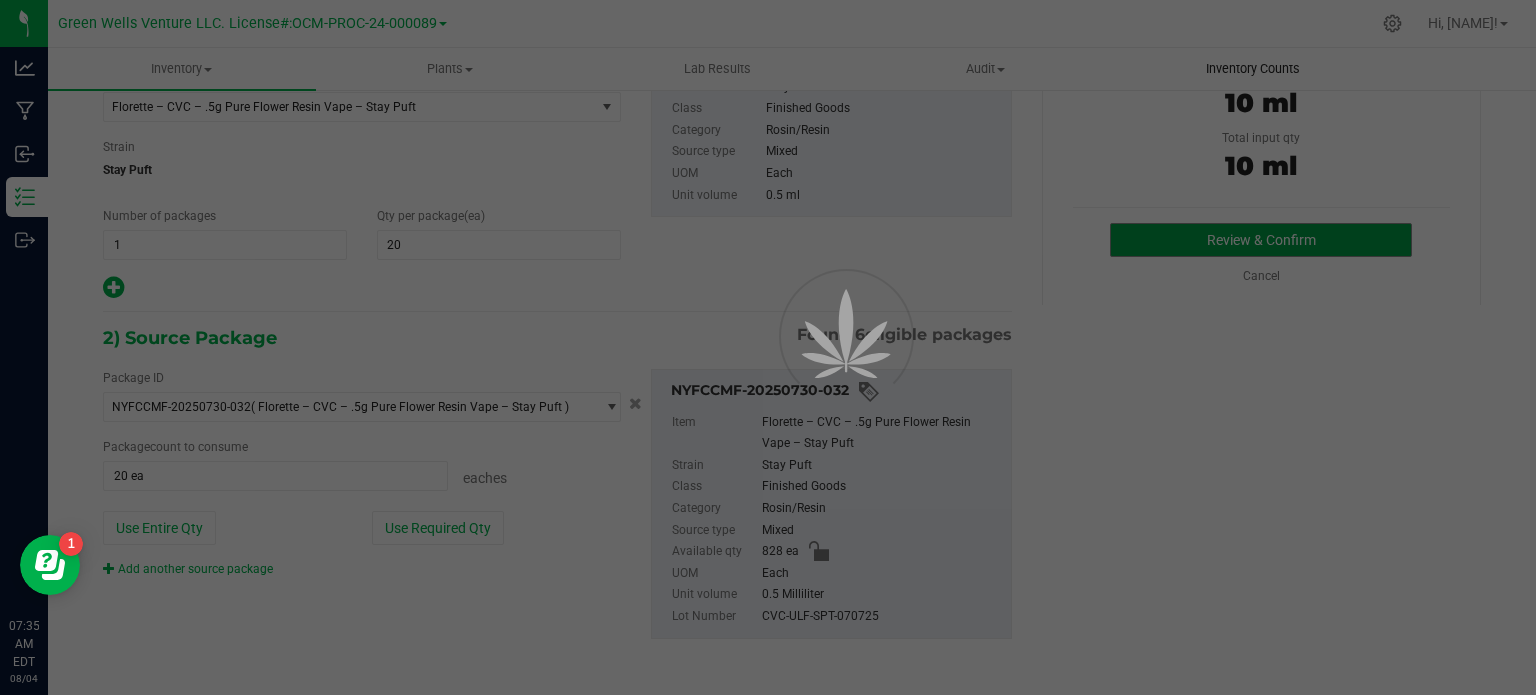 scroll, scrollTop: 123, scrollLeft: 0, axis: vertical 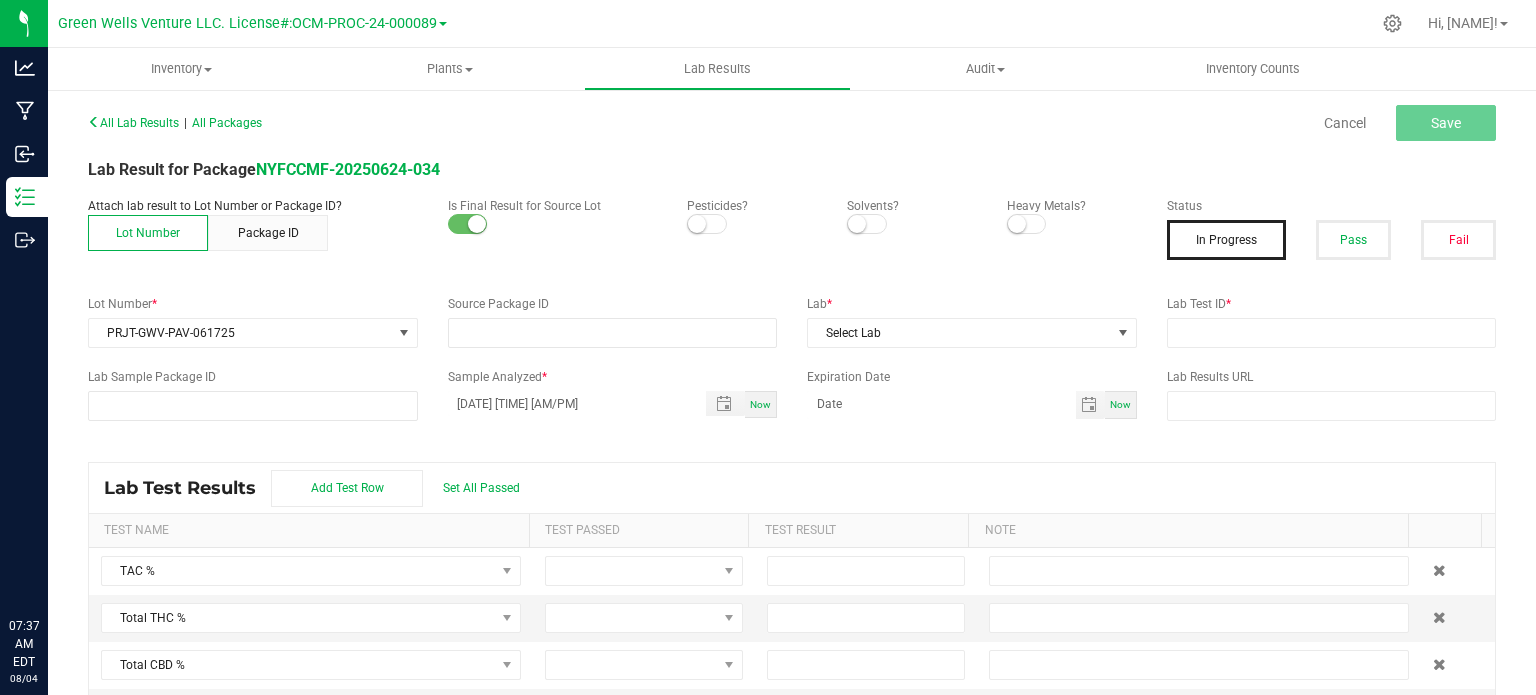 type on "NYFCCMF-20250624-034" 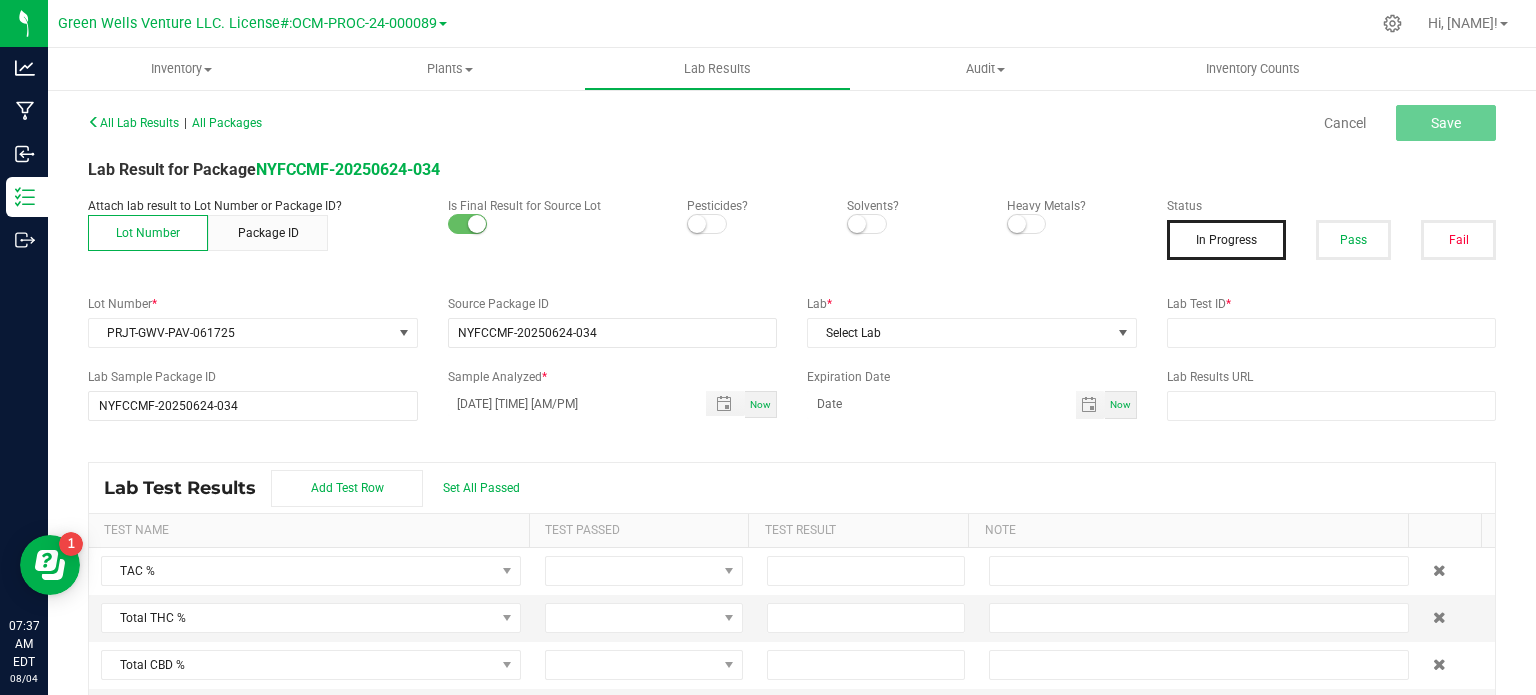 scroll, scrollTop: 0, scrollLeft: 0, axis: both 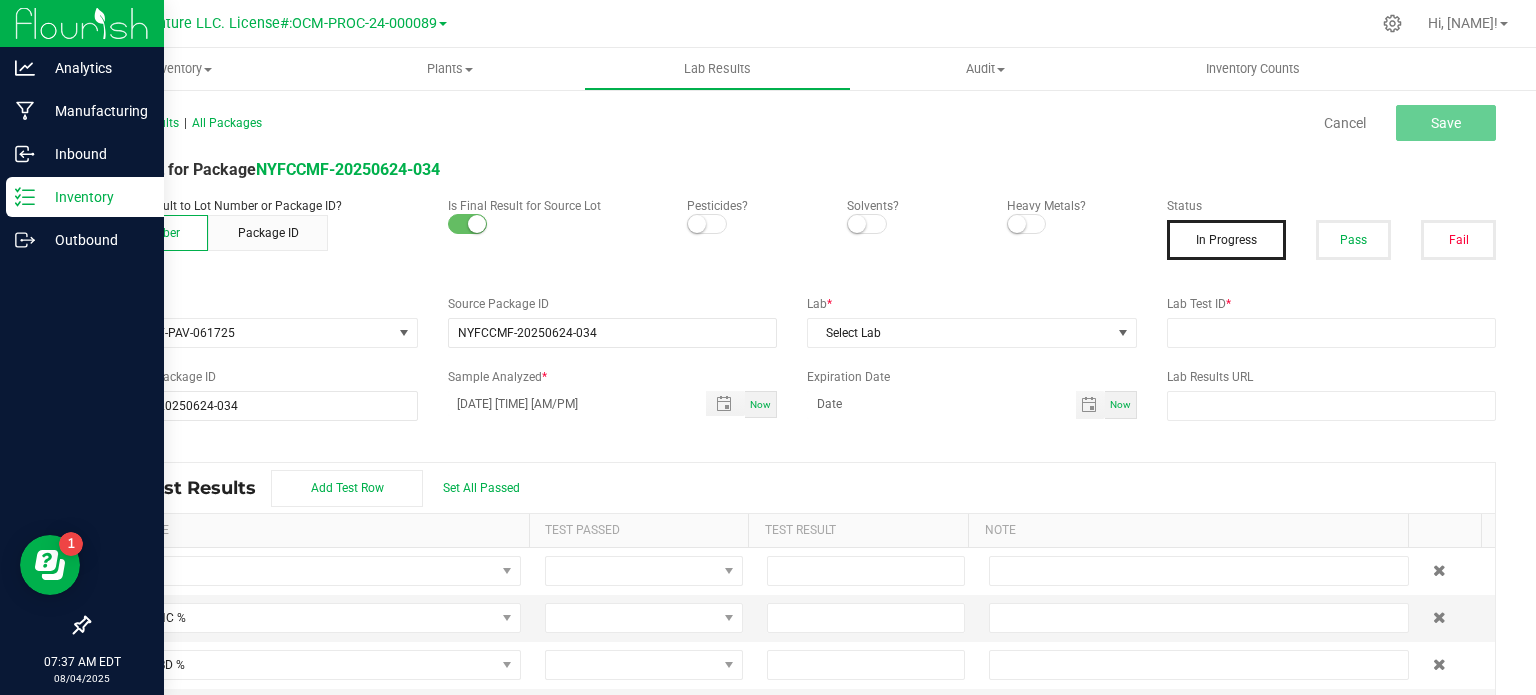 click 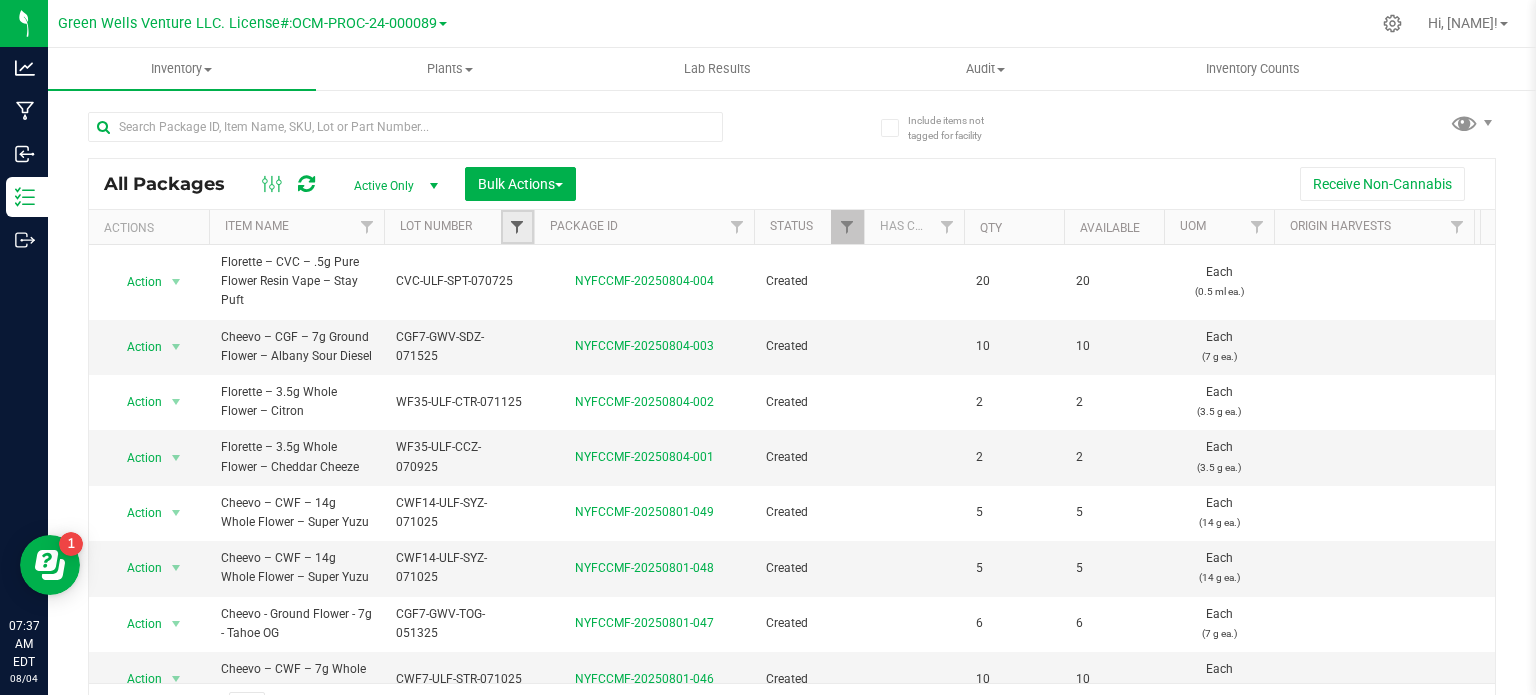 click at bounding box center [517, 227] 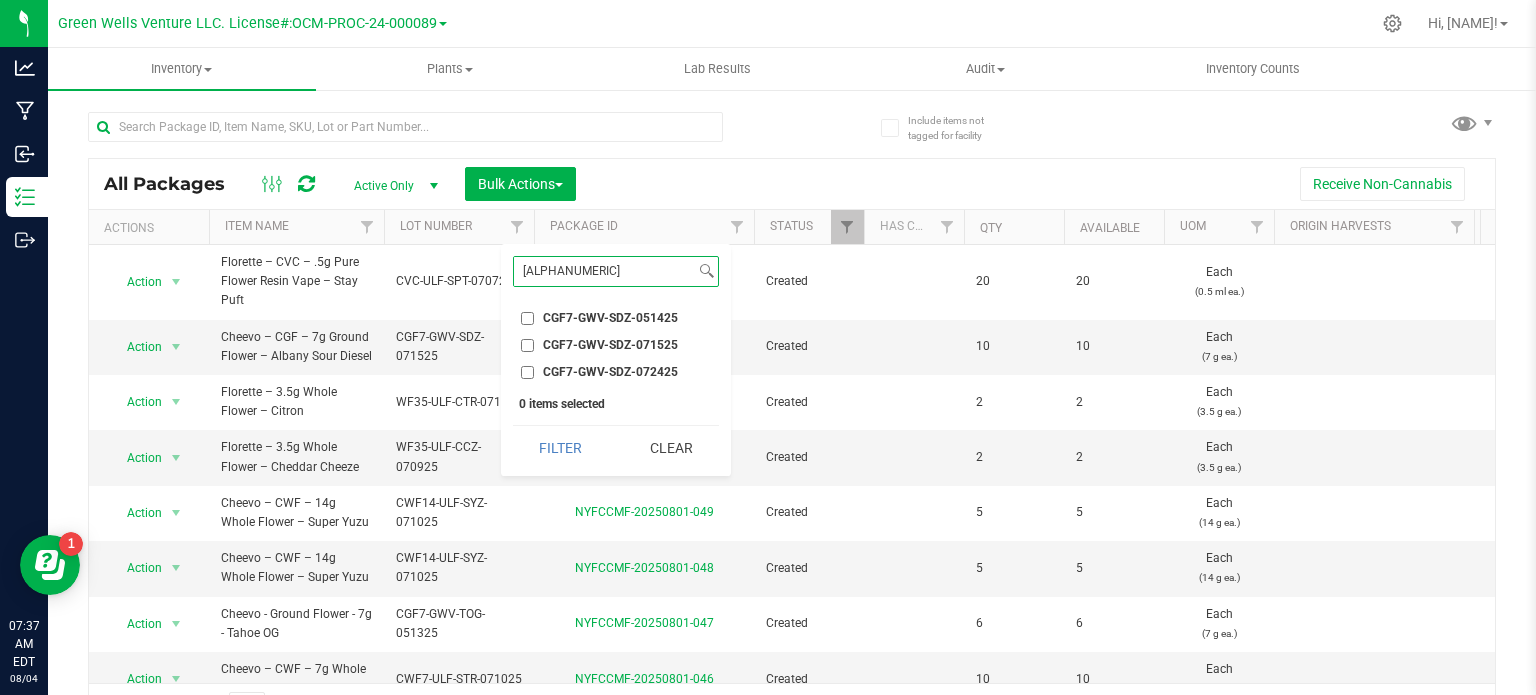 type on "cgf7-gwv-sd" 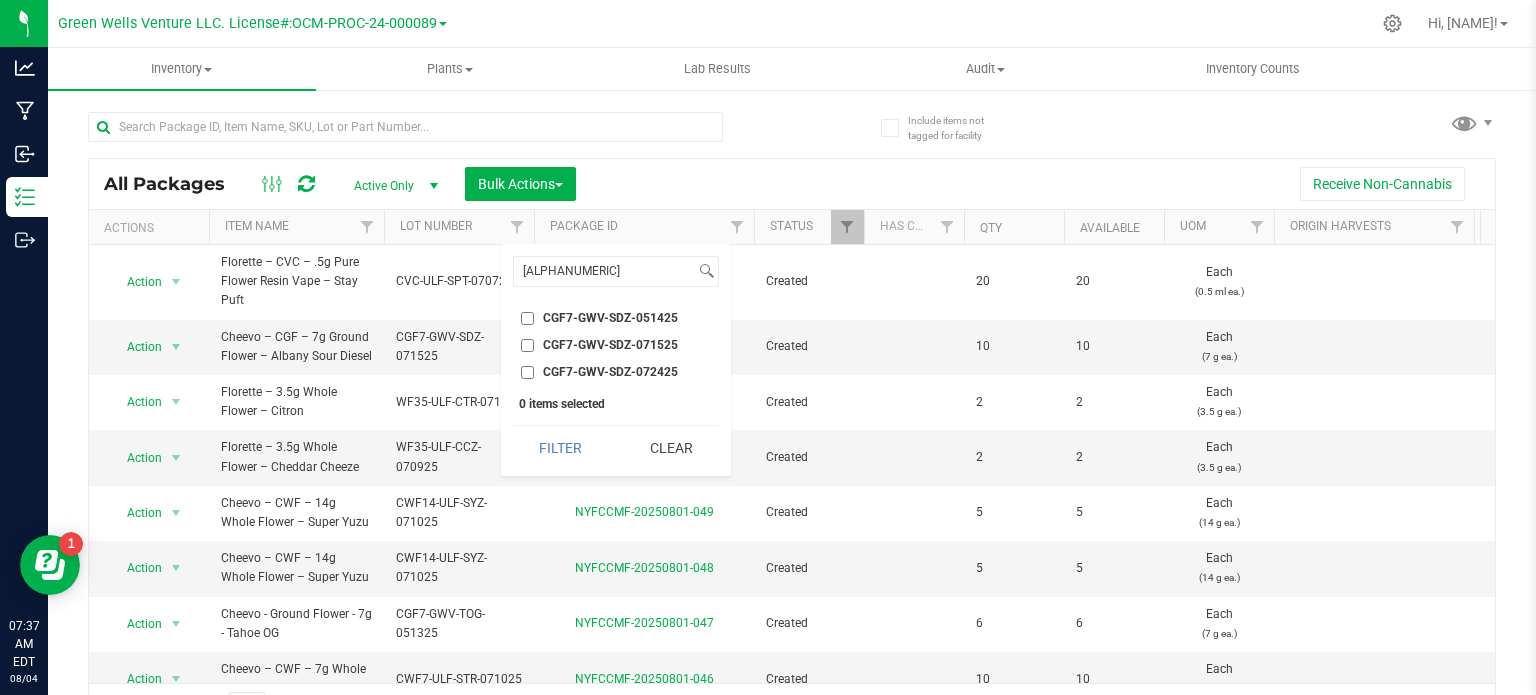 click on "CGF7-GWV-SDZ-071525" at bounding box center [527, 345] 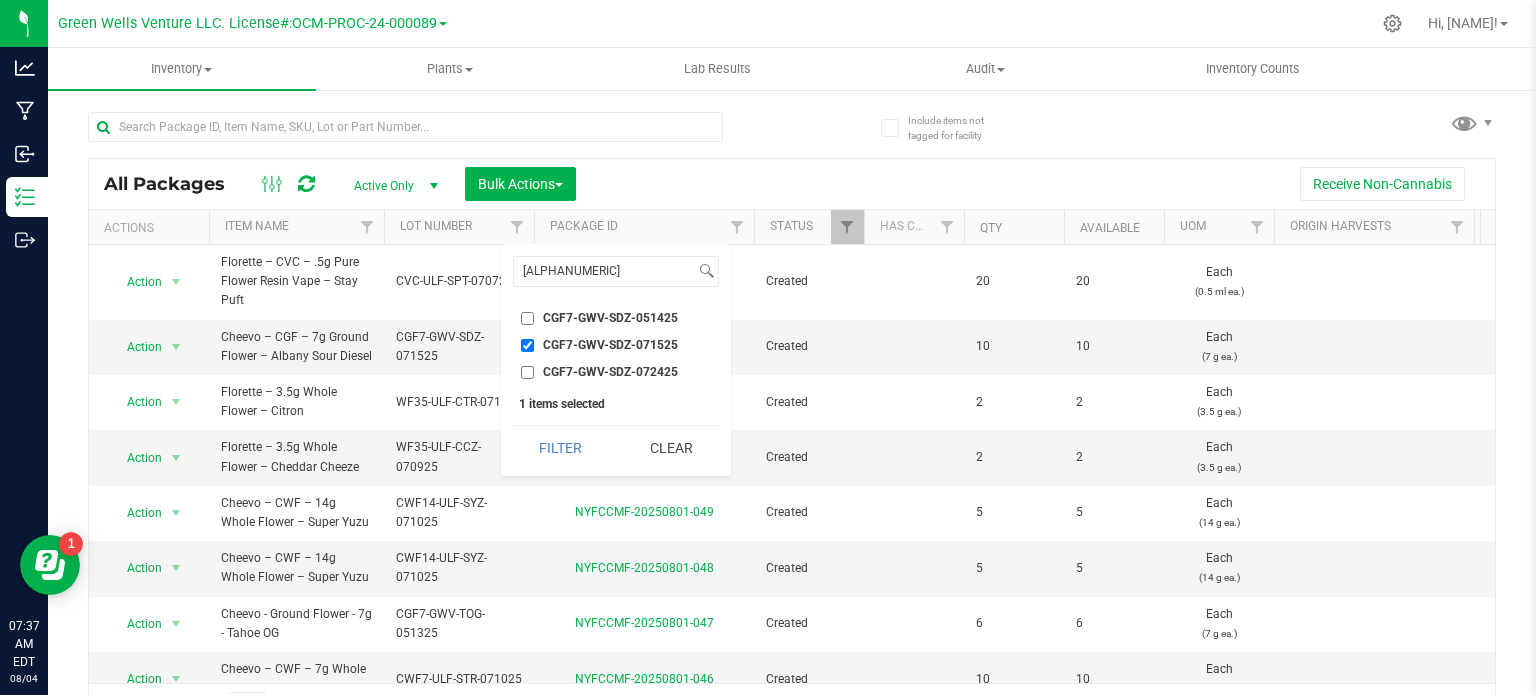 click on "CGF7-GWV-SDZ-051425" at bounding box center (527, 318) 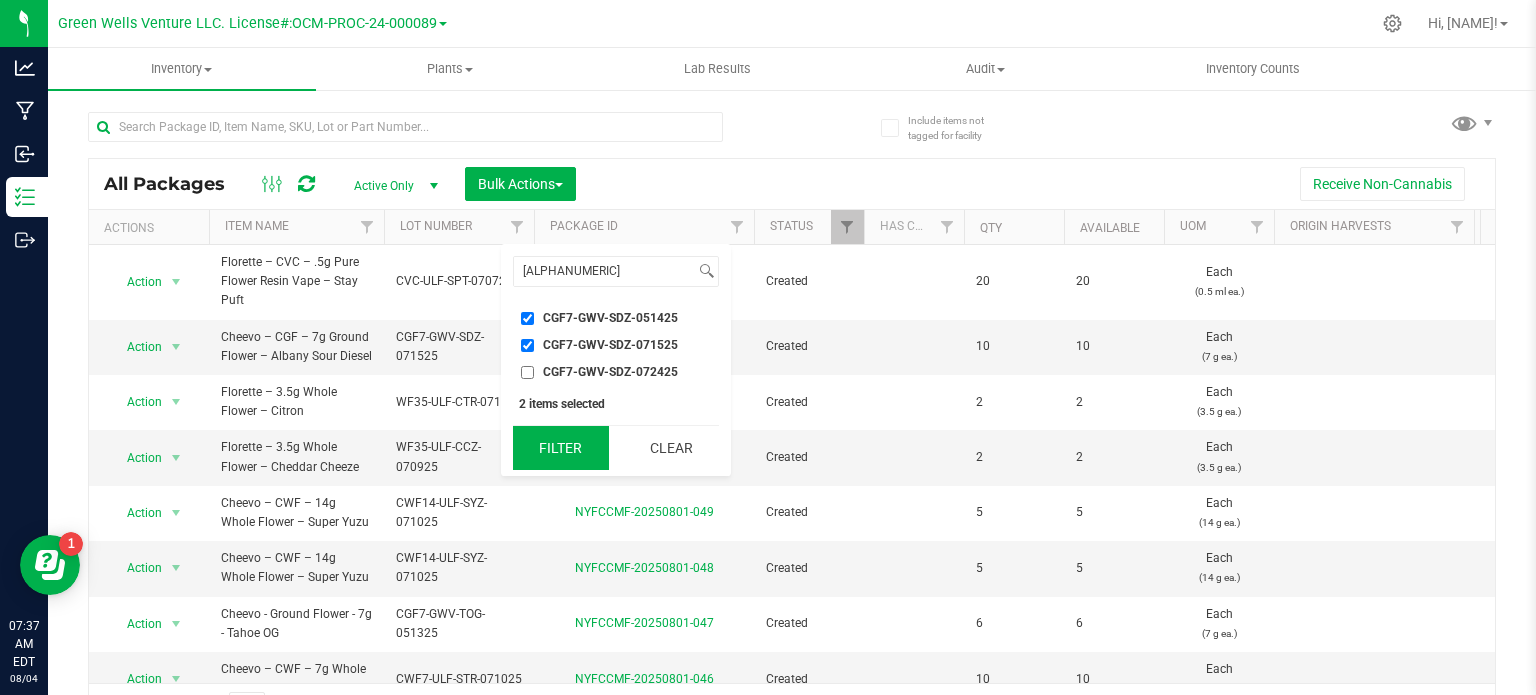 click on "Filter" at bounding box center (561, 448) 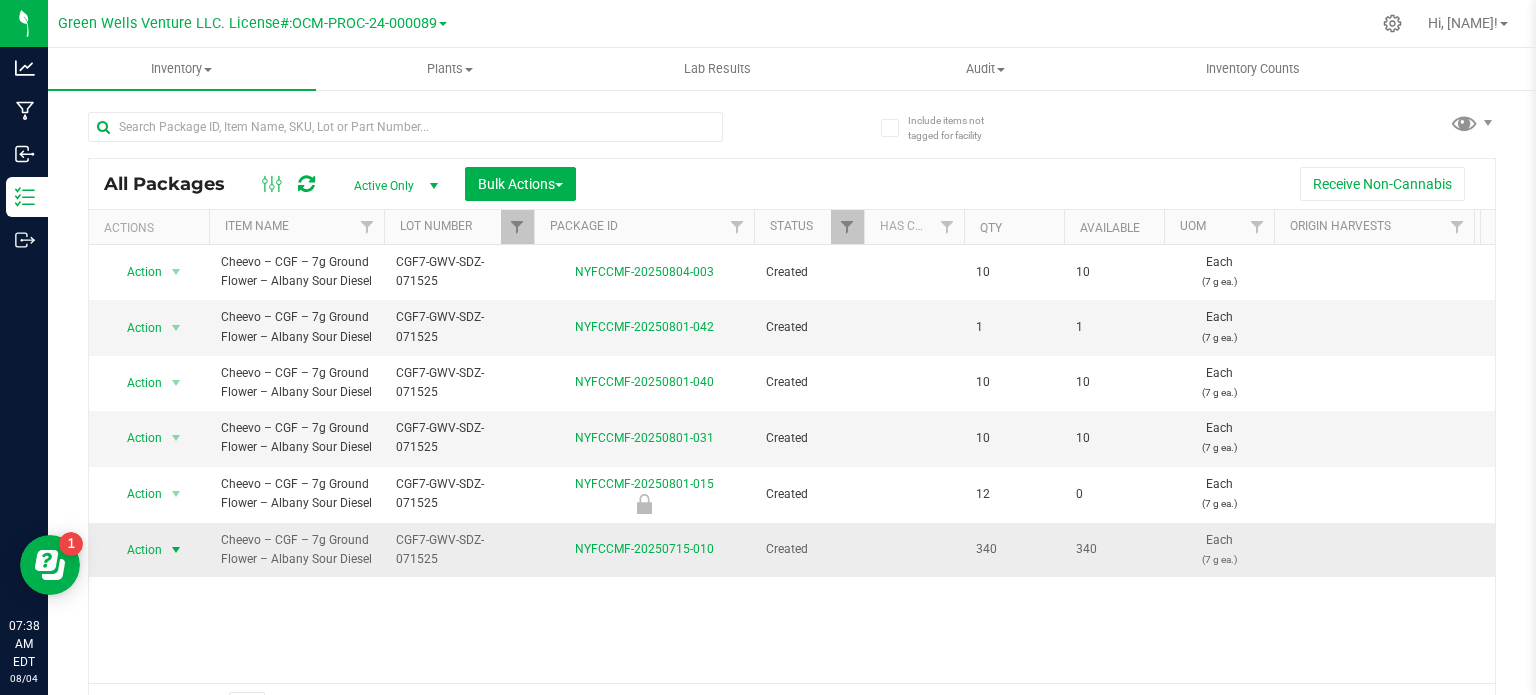 click on "Action" at bounding box center (136, 550) 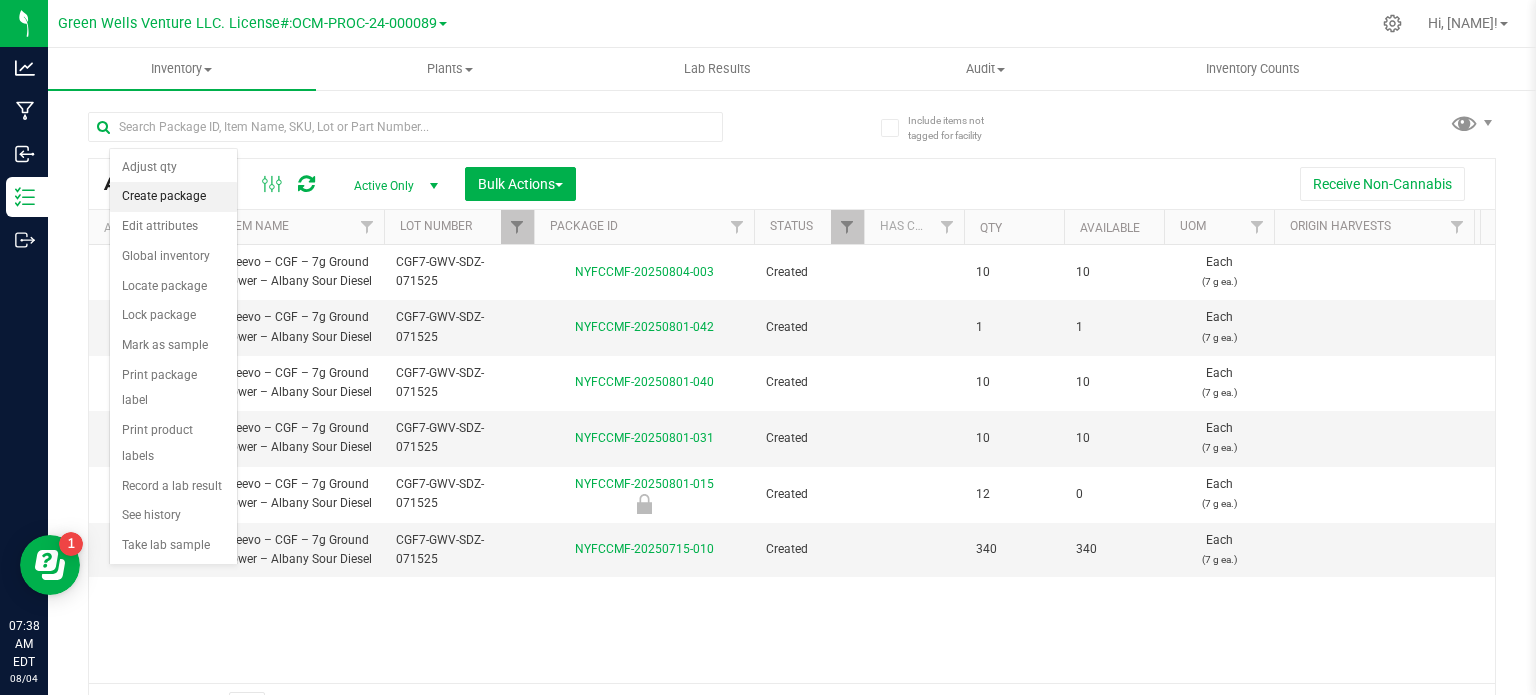 click on "Create package" at bounding box center (173, 197) 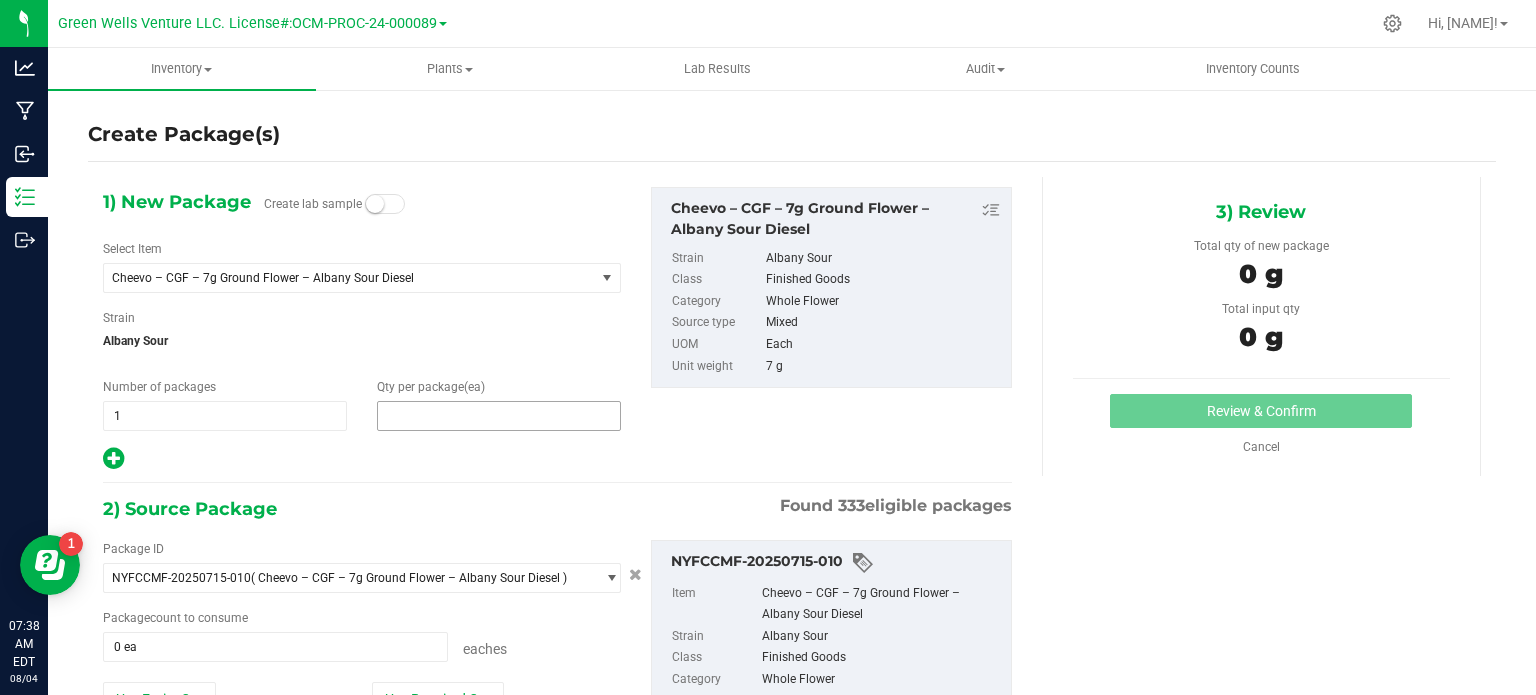 click at bounding box center [499, 416] 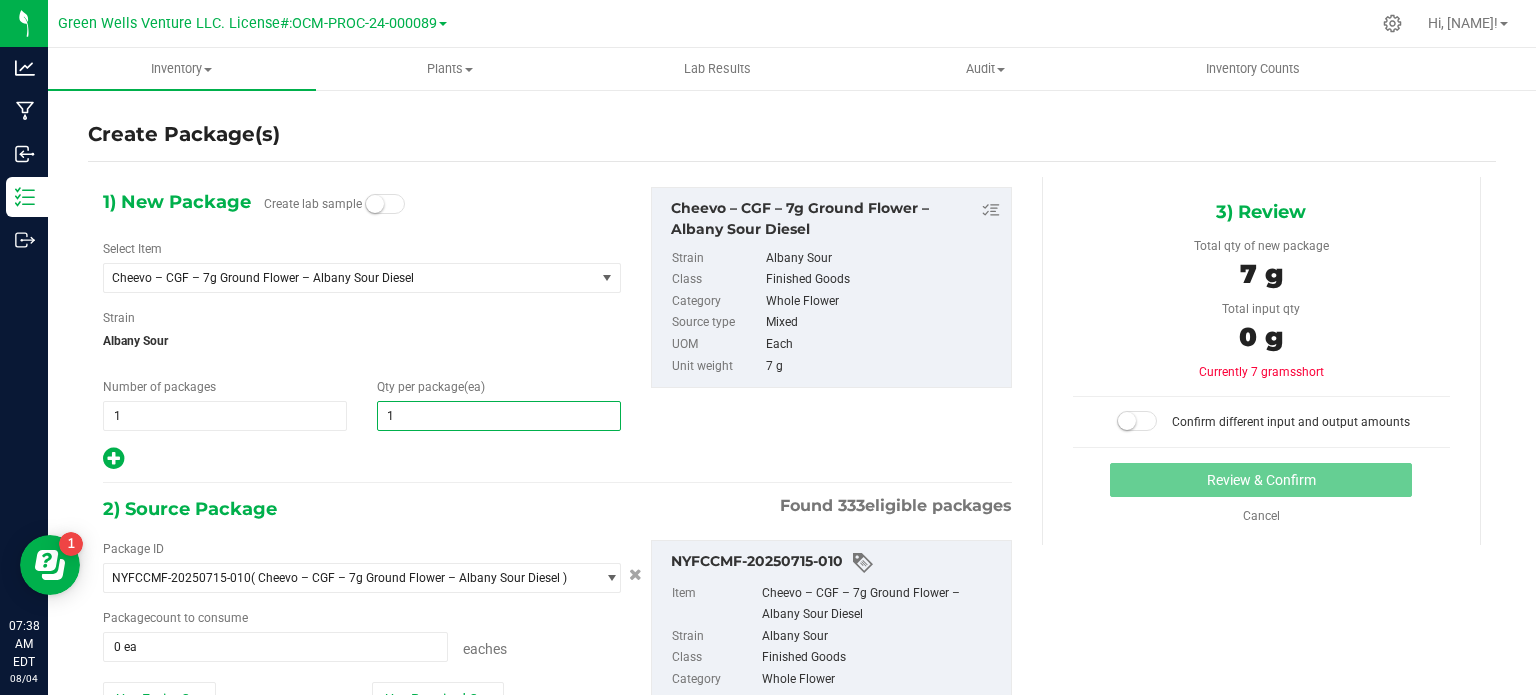 type on "10" 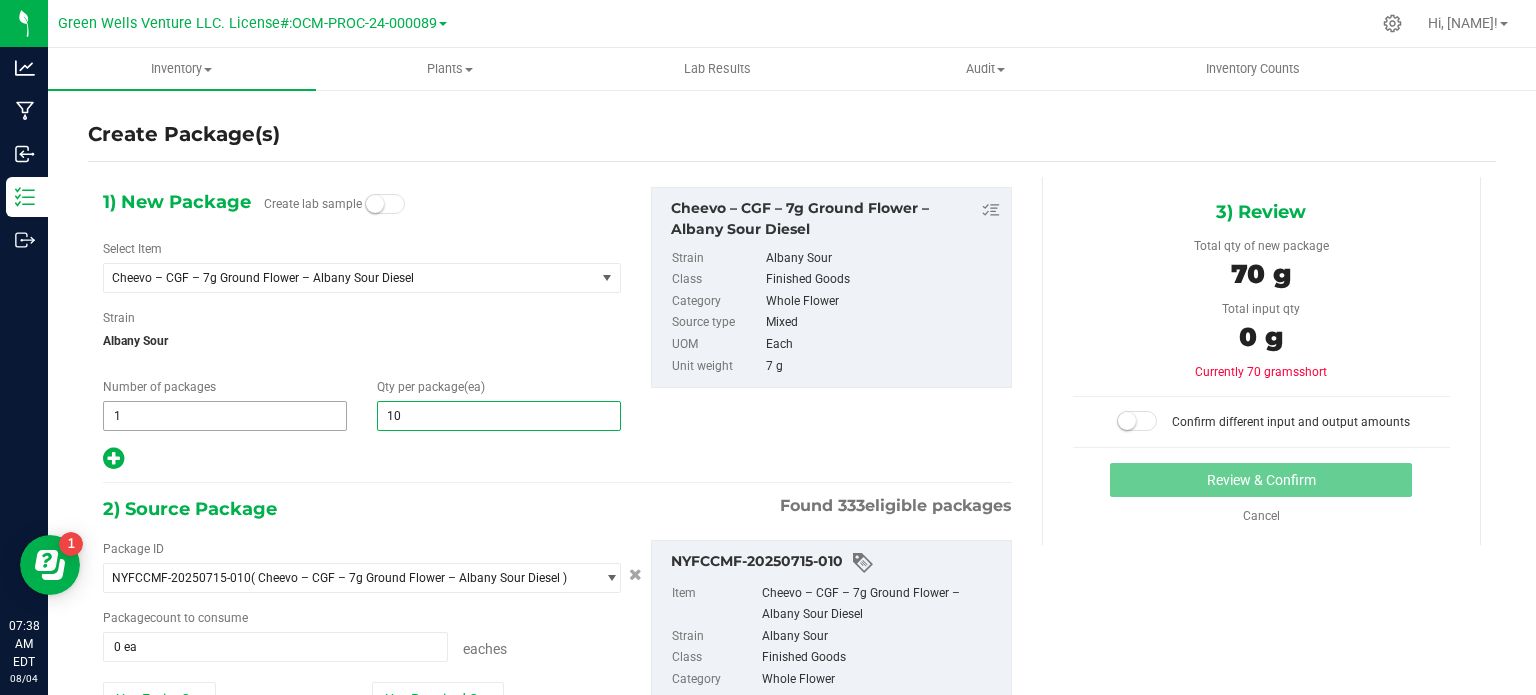type on "10" 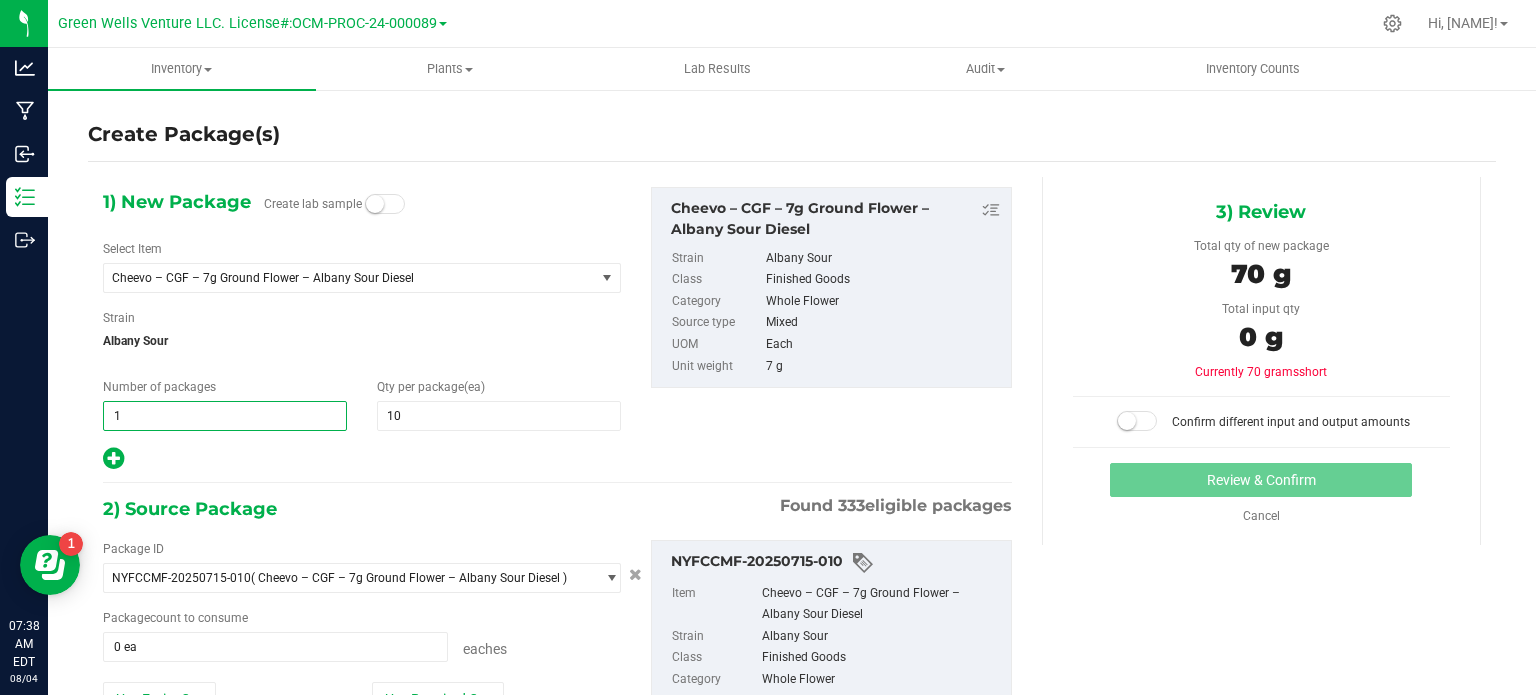 click on "1 1" at bounding box center (225, 416) 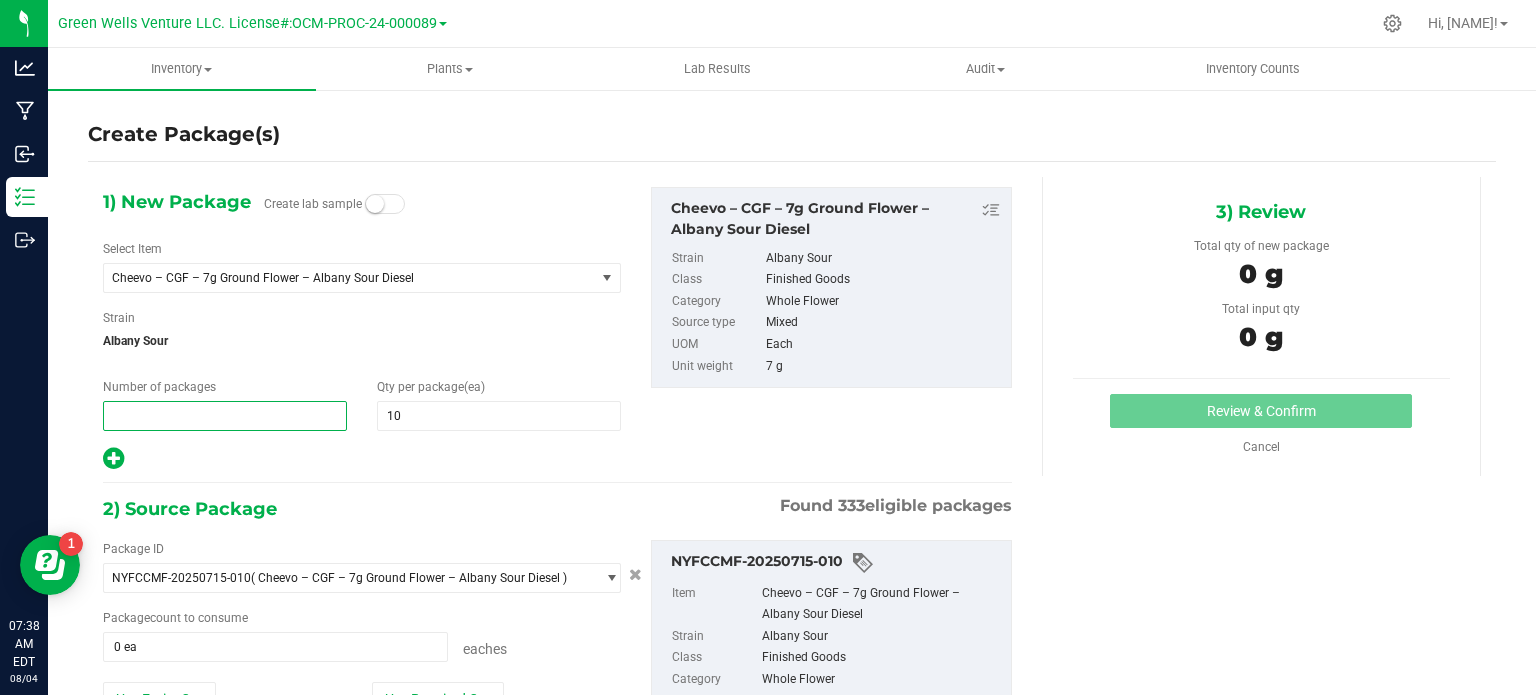 type on "2" 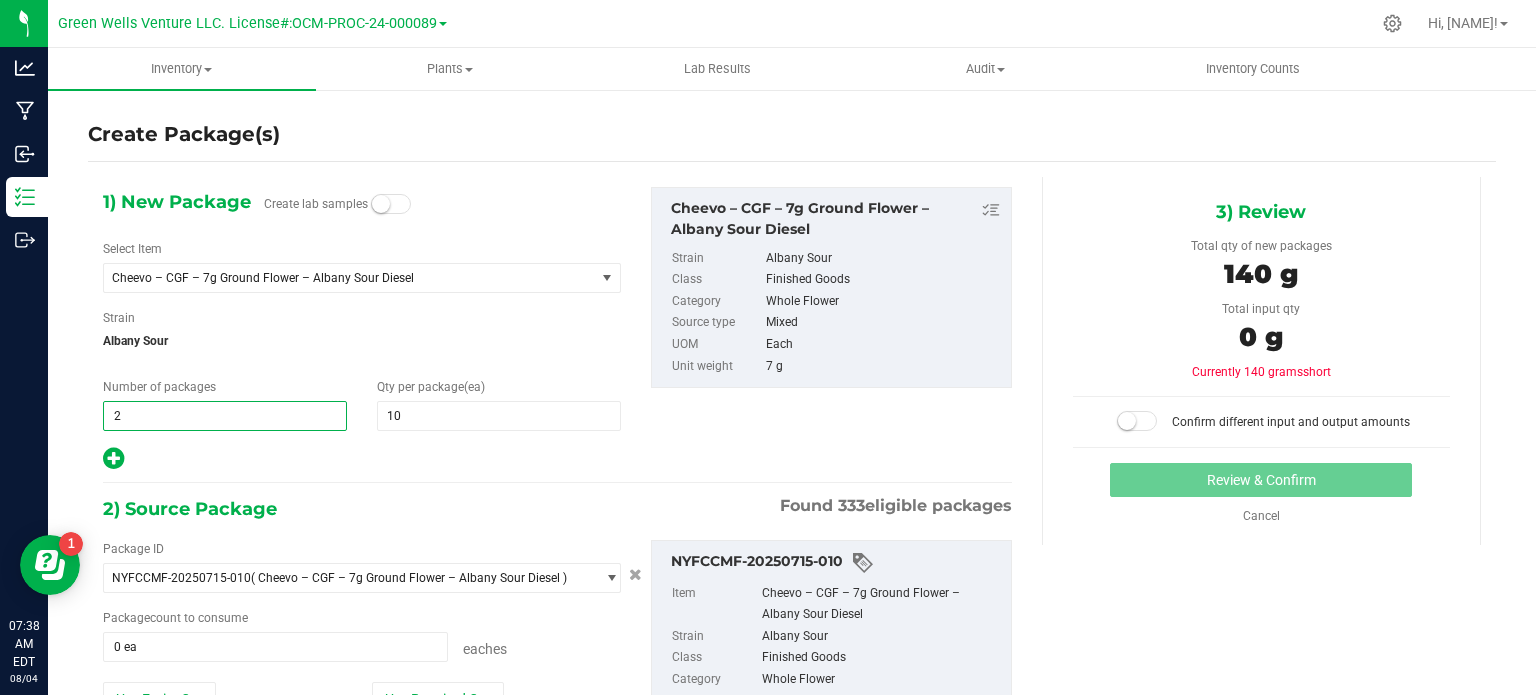 type on "2" 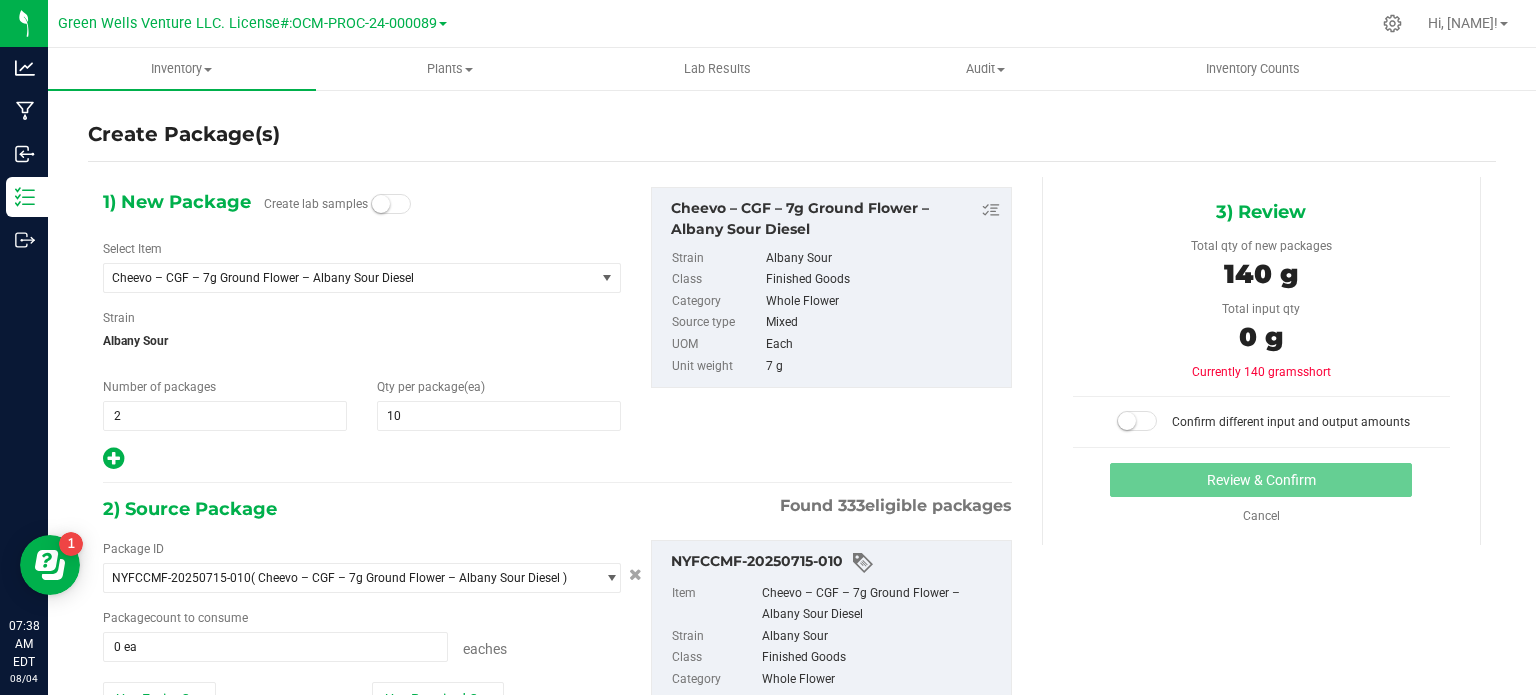 click at bounding box center [362, 459] 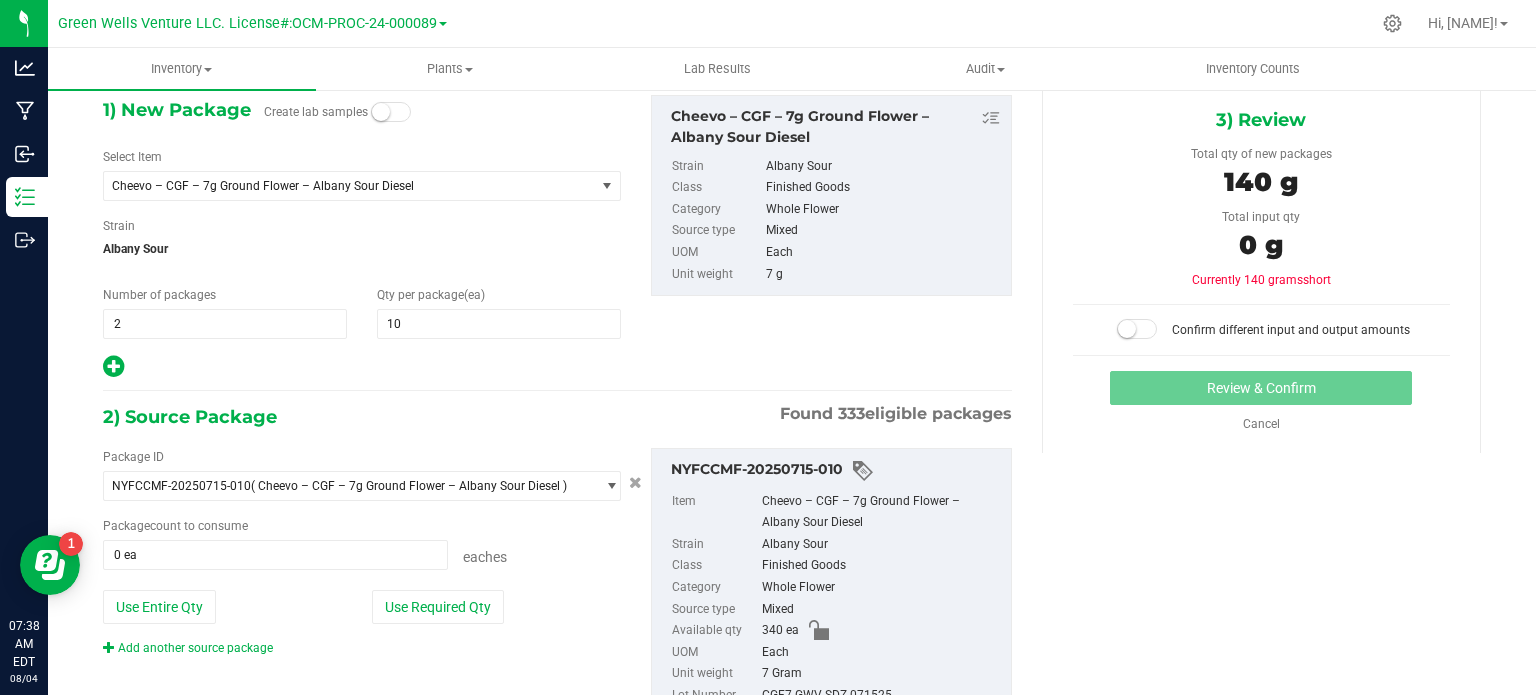 scroll, scrollTop: 171, scrollLeft: 0, axis: vertical 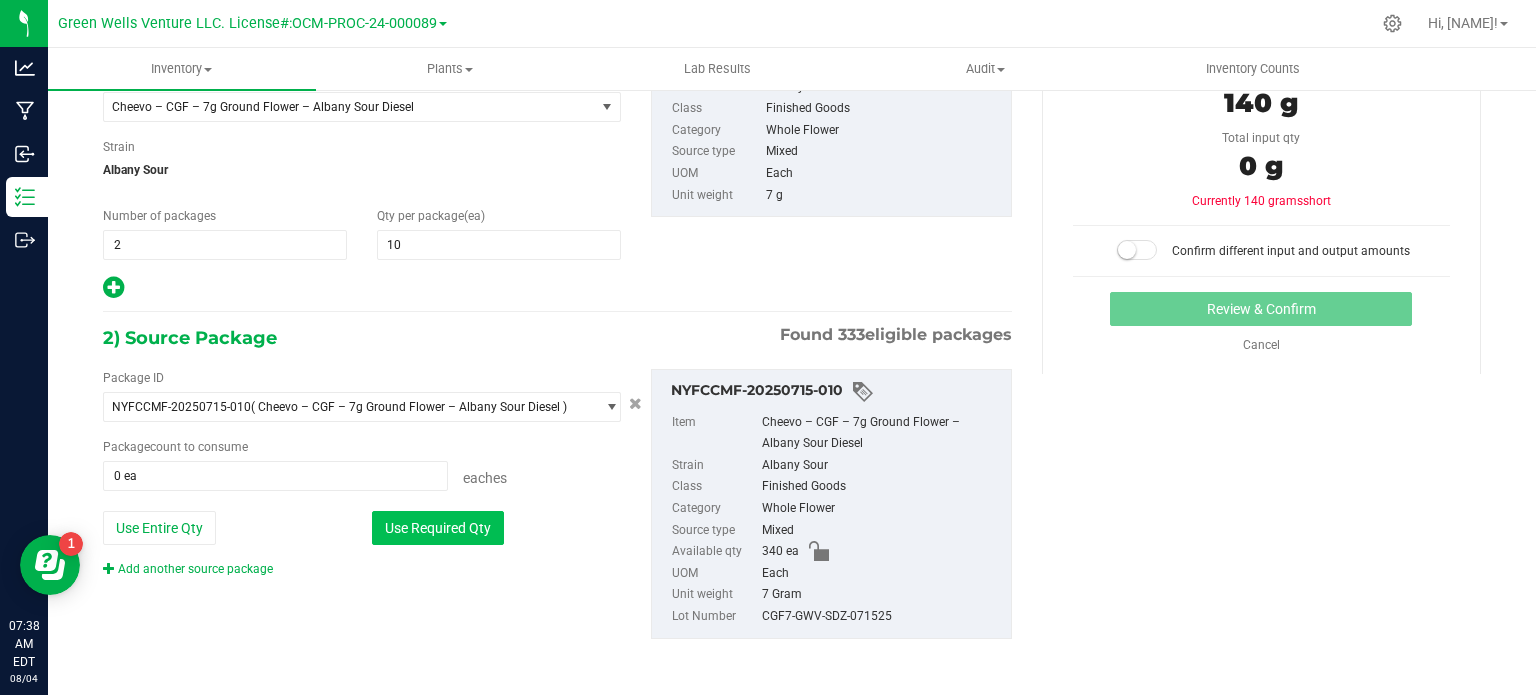click on "Use Required Qty" at bounding box center [438, 528] 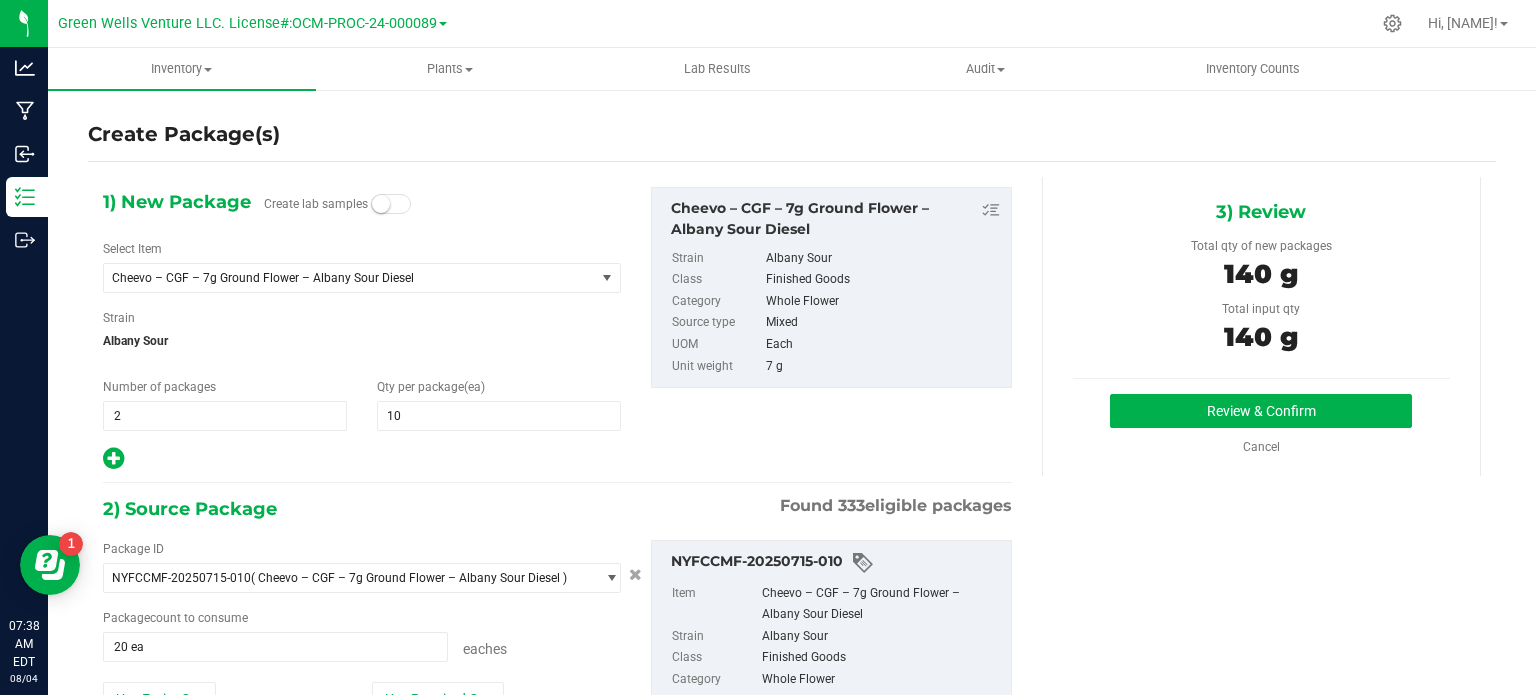 scroll, scrollTop: 0, scrollLeft: 0, axis: both 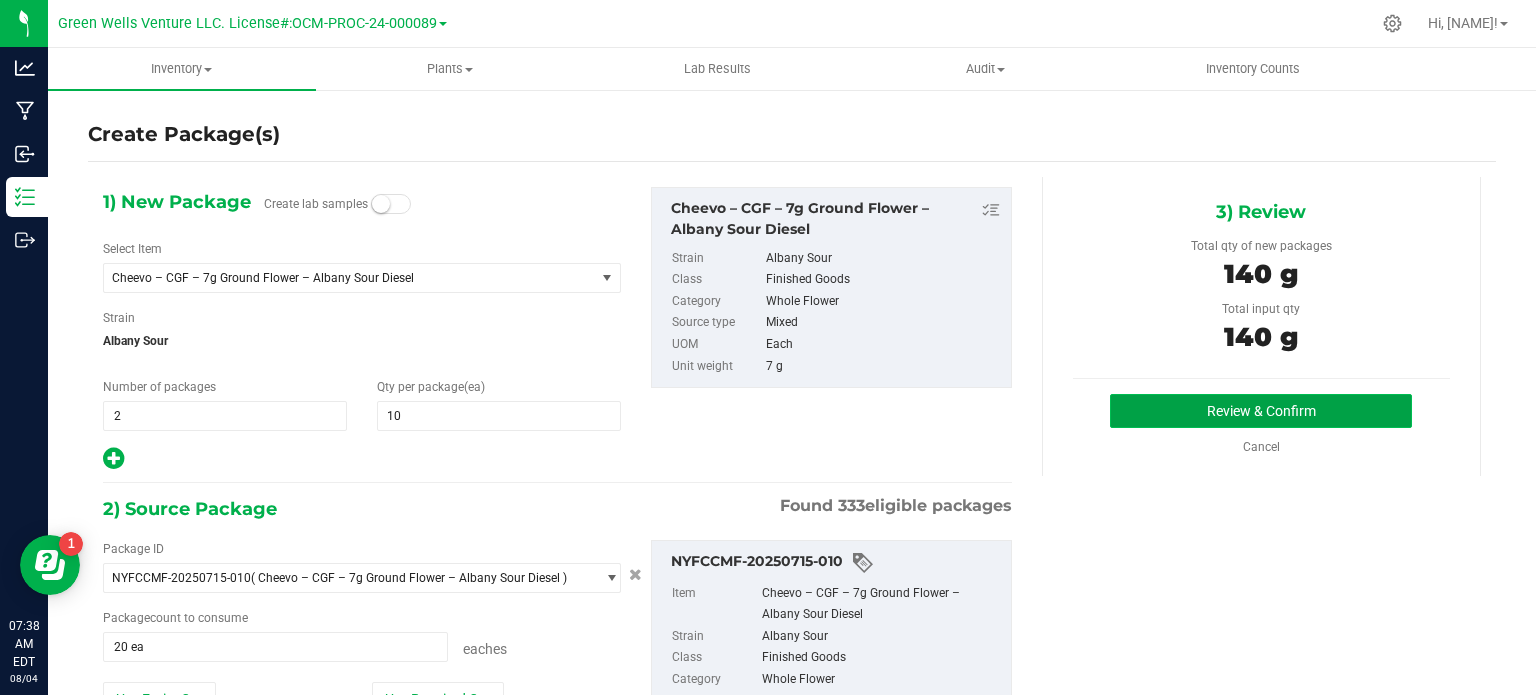 click on "Review & Confirm" at bounding box center [1261, 411] 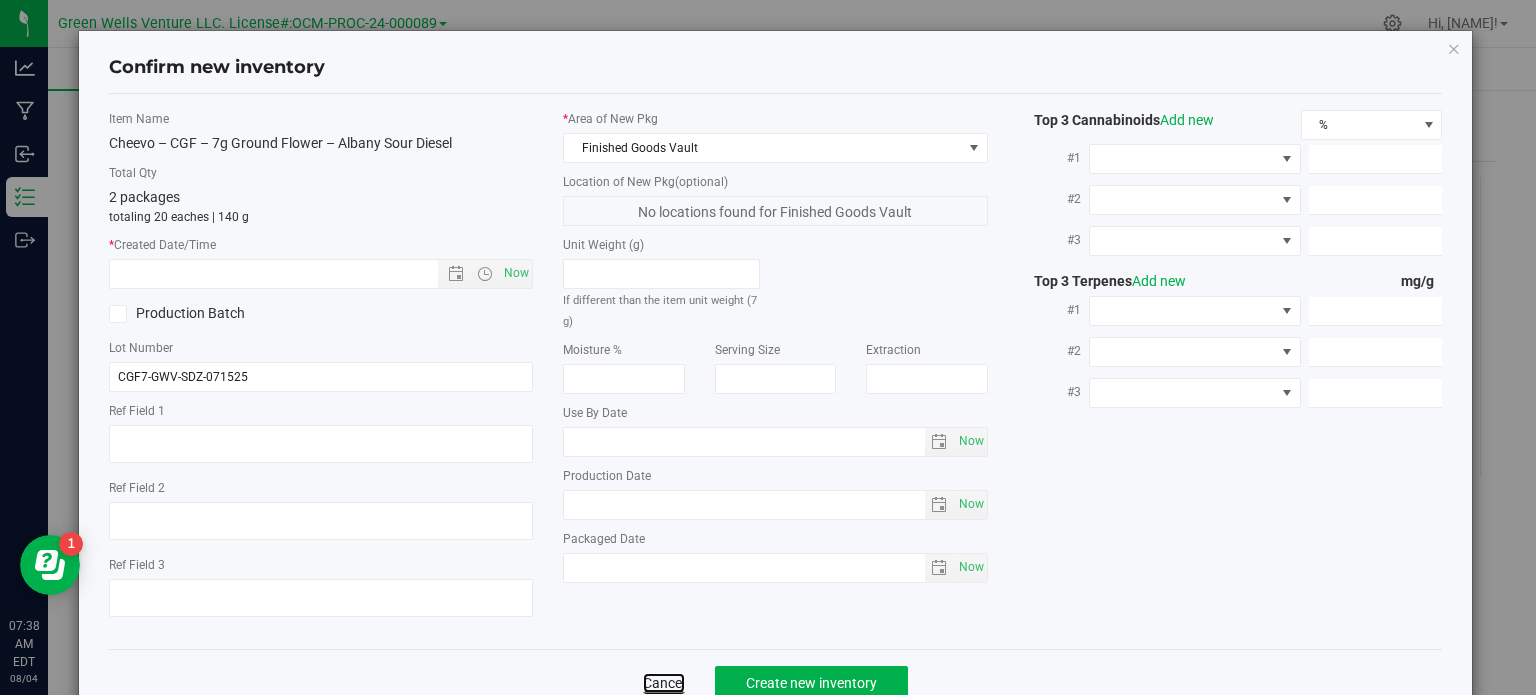 click on "Cancel" at bounding box center (664, 683) 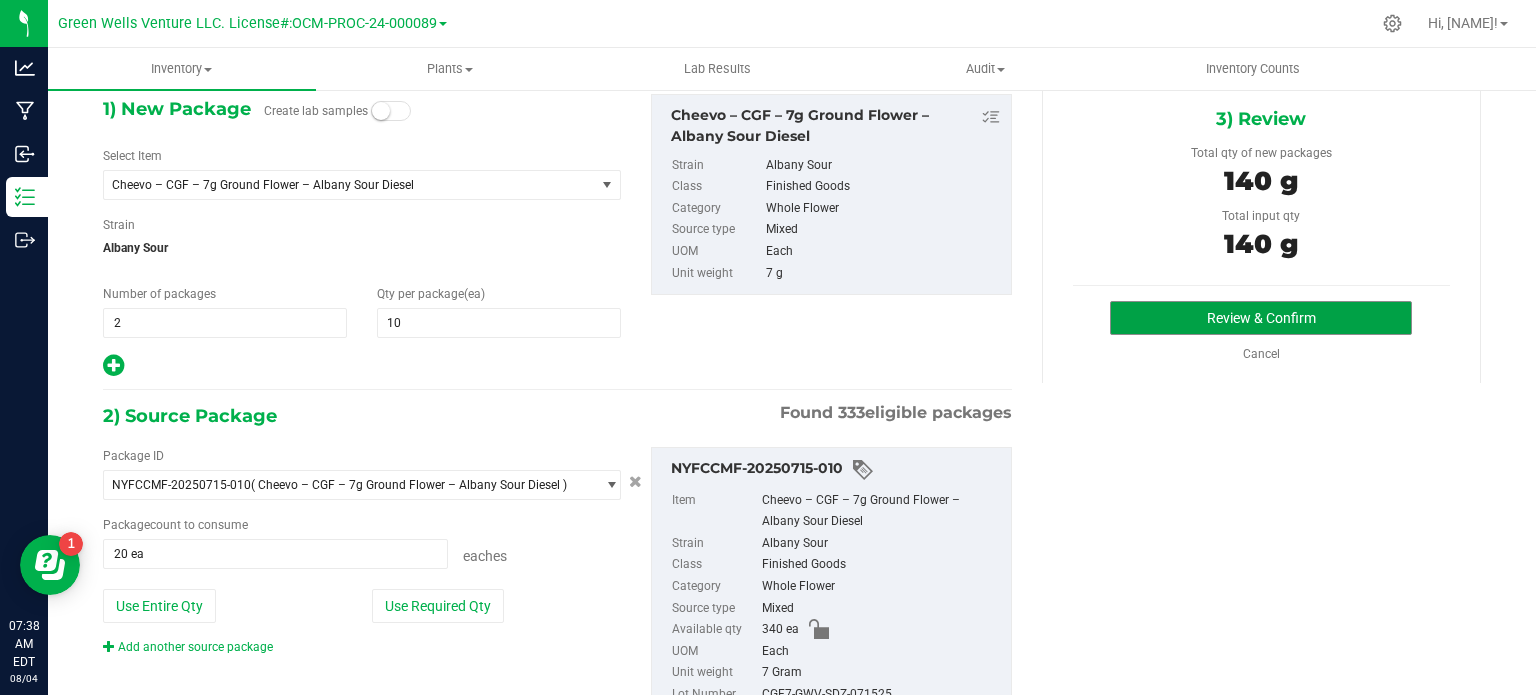 scroll, scrollTop: 171, scrollLeft: 0, axis: vertical 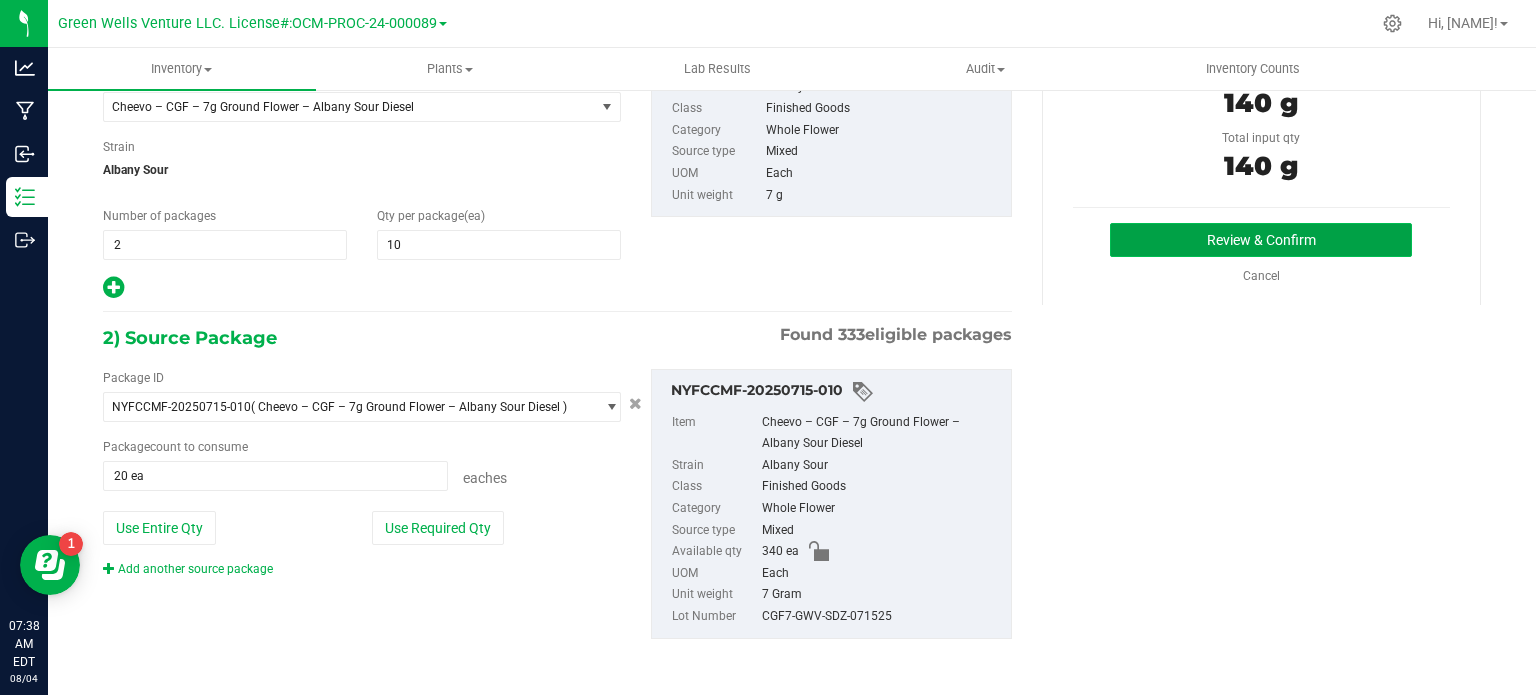 click on "Review & Confirm" at bounding box center (1261, 240) 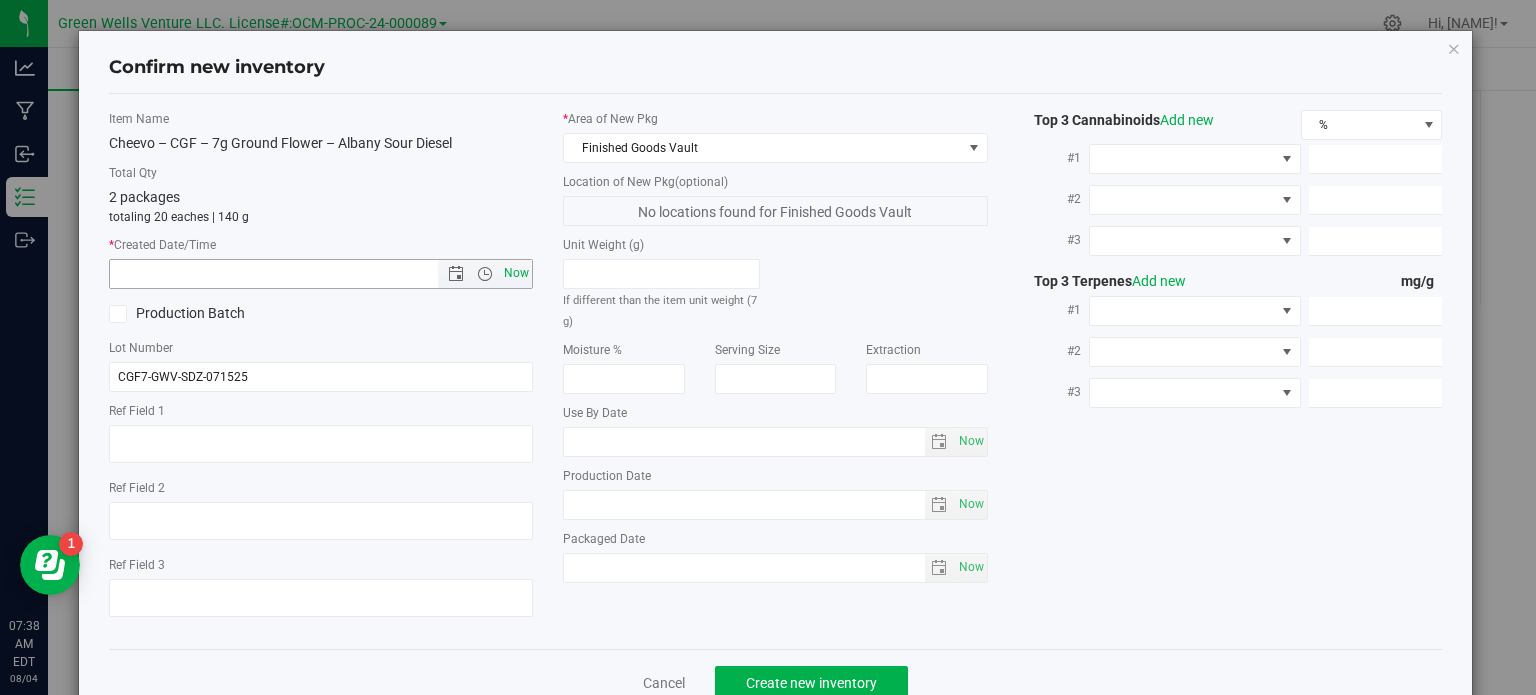 click on "Now" at bounding box center [517, 273] 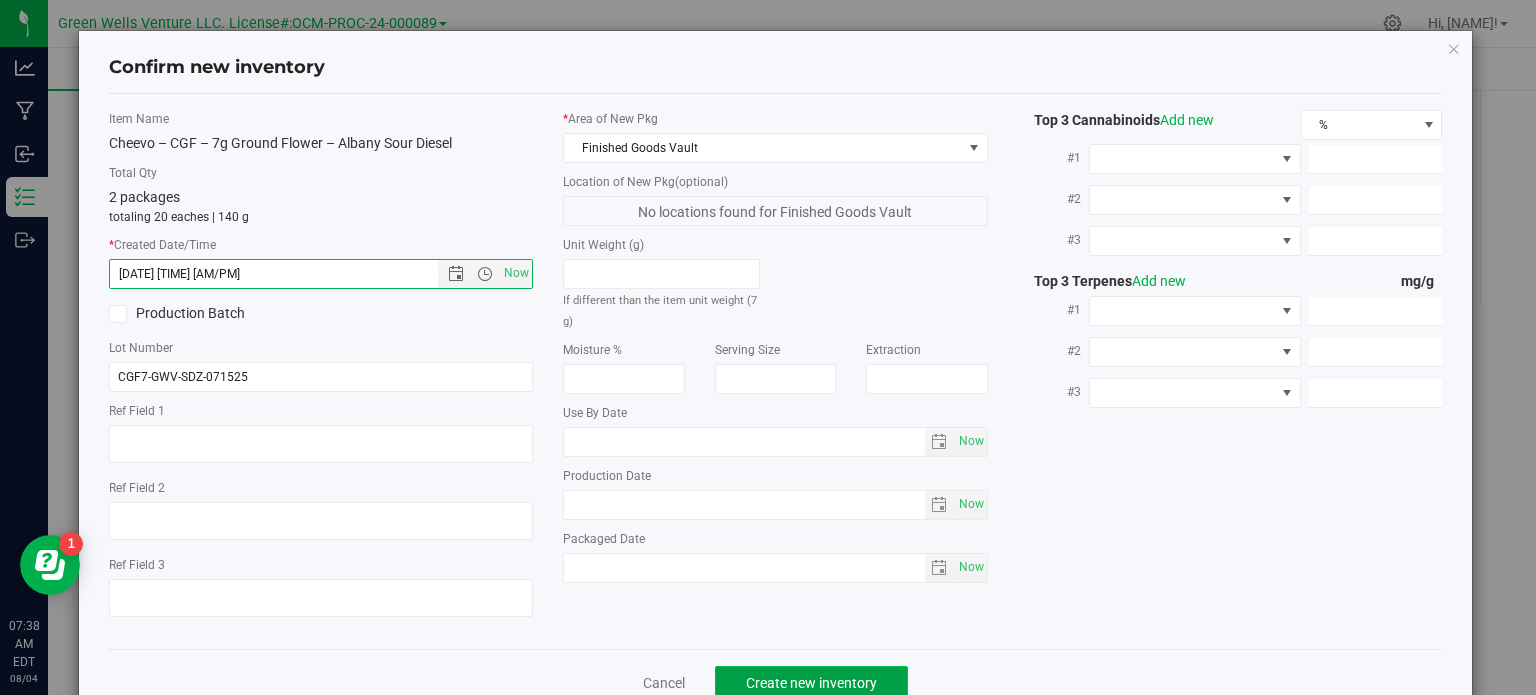 click on "Create new inventory" 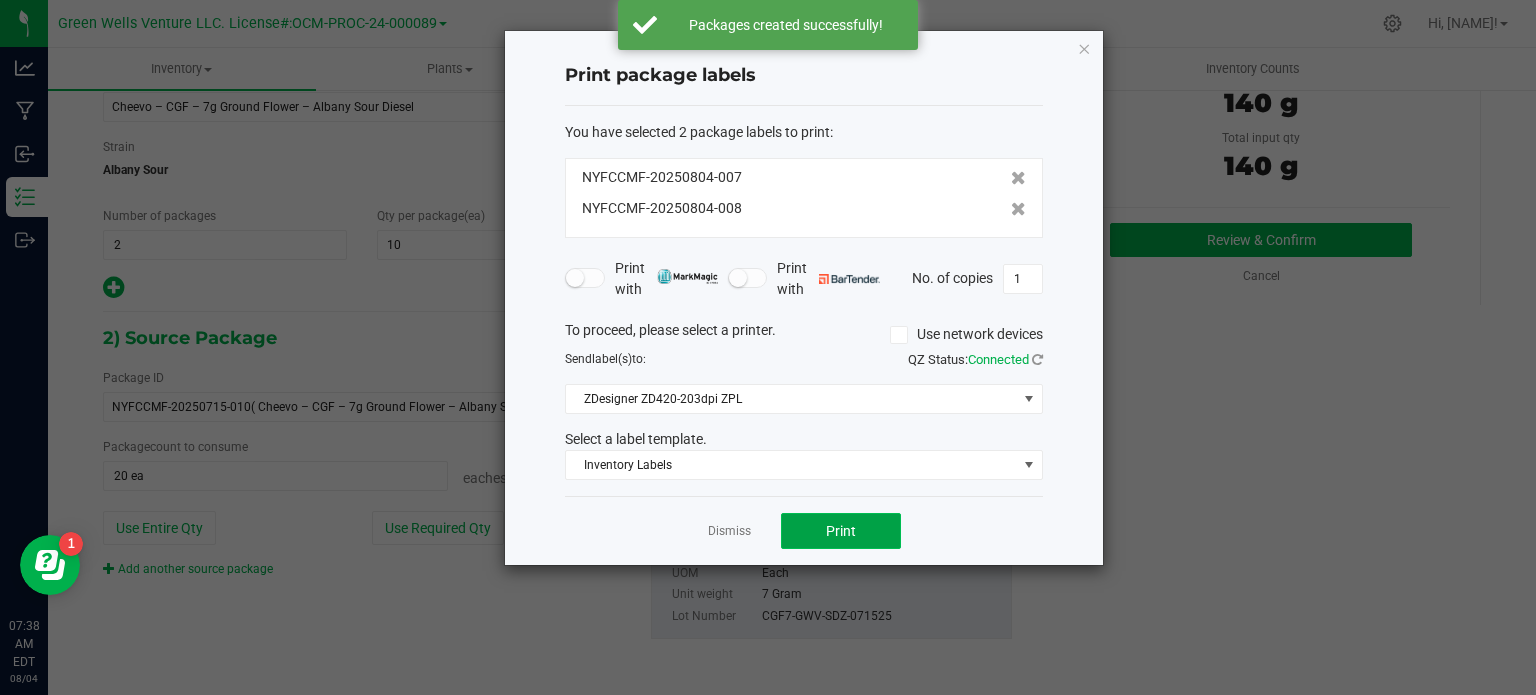 click on "Print" 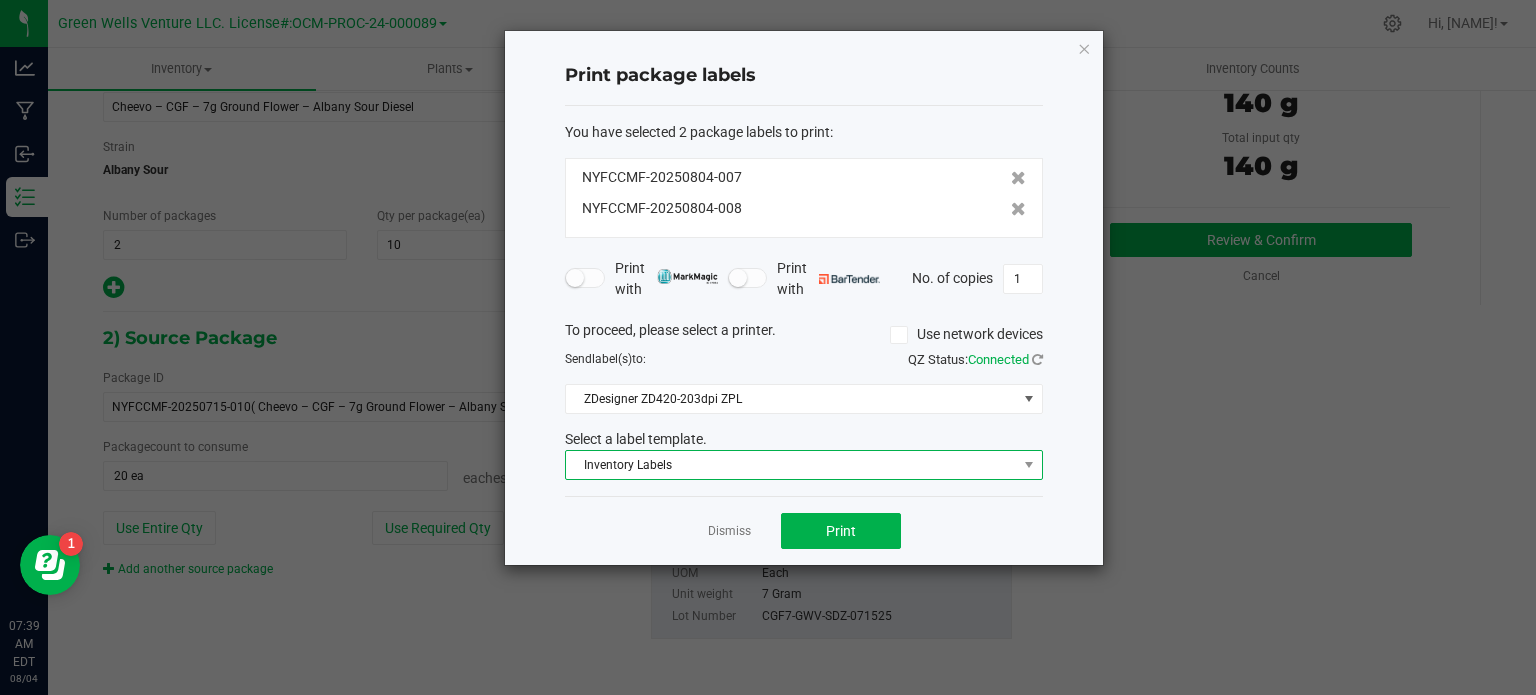 click on "Inventory Labels" at bounding box center [791, 465] 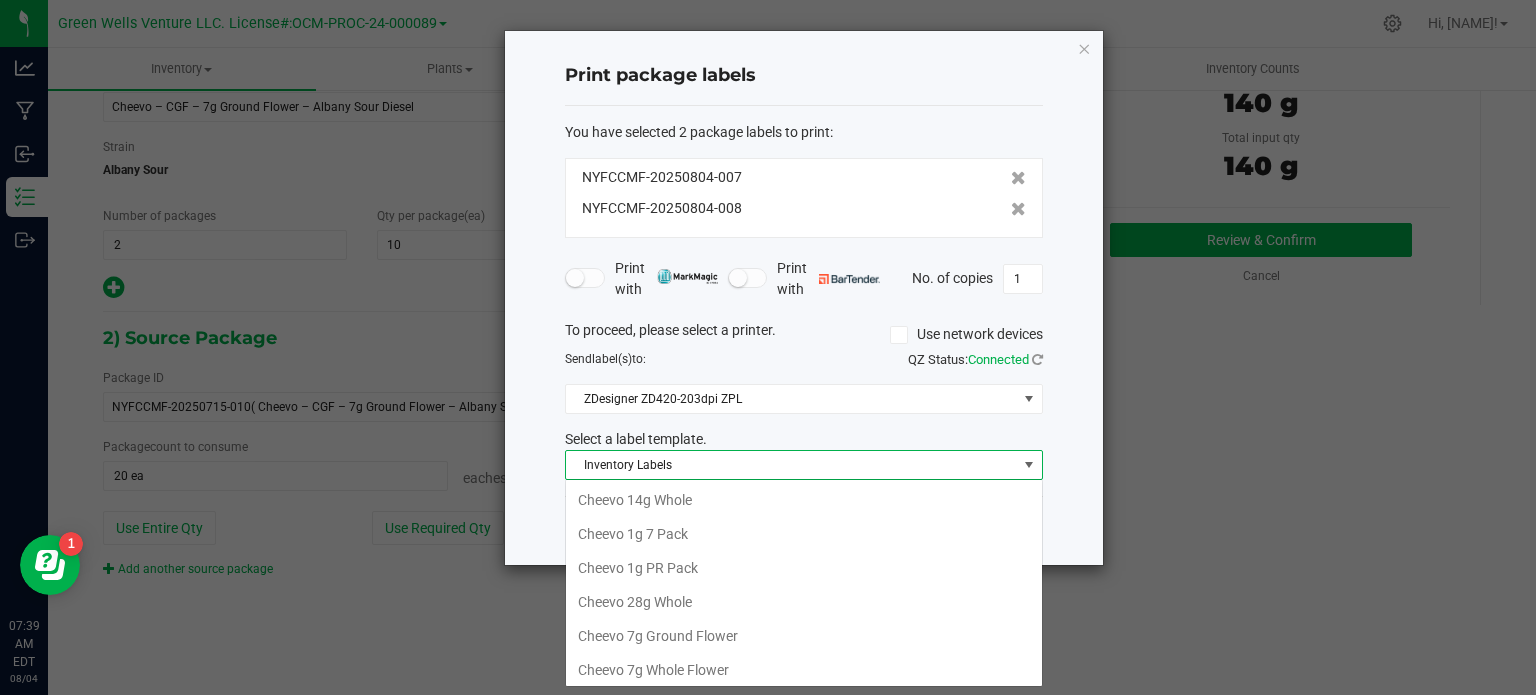 scroll, scrollTop: 337, scrollLeft: 0, axis: vertical 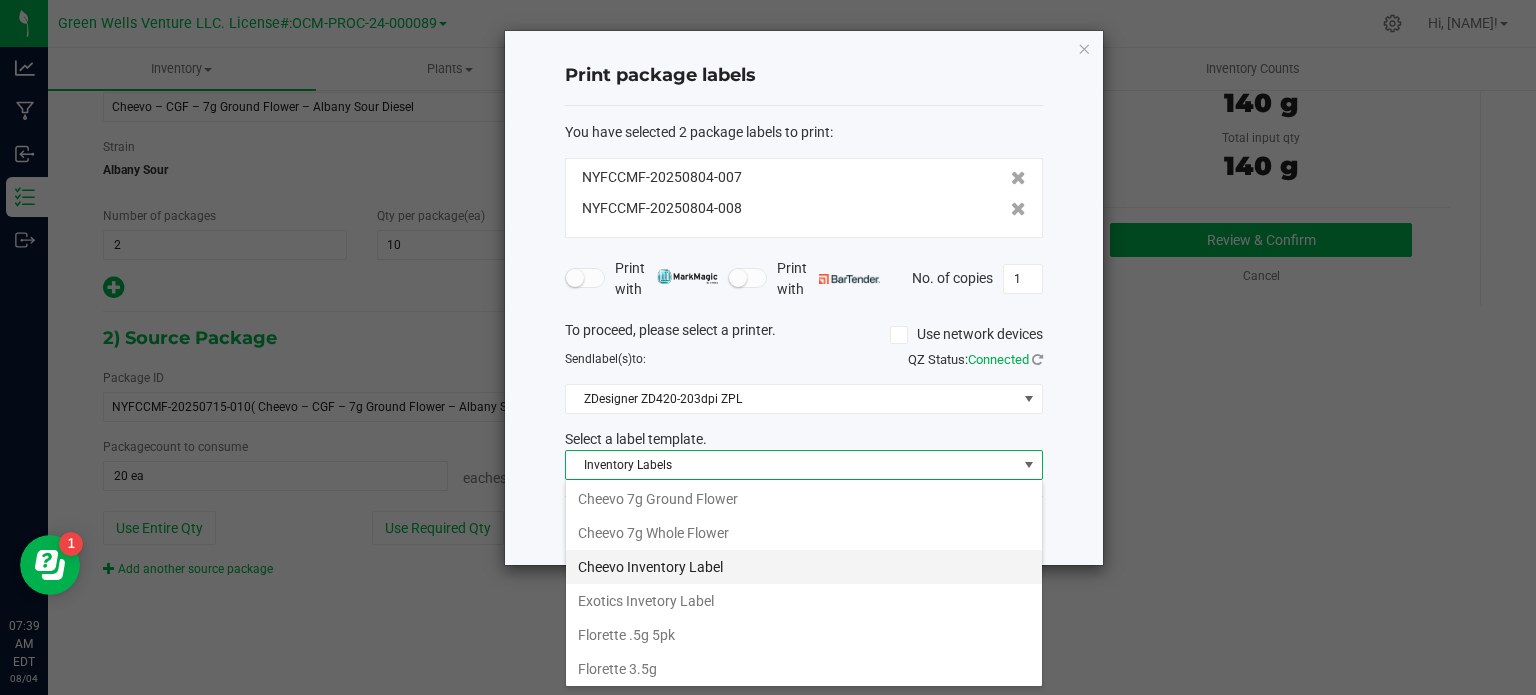 click on "Cheevo Inventory Label" at bounding box center (804, 567) 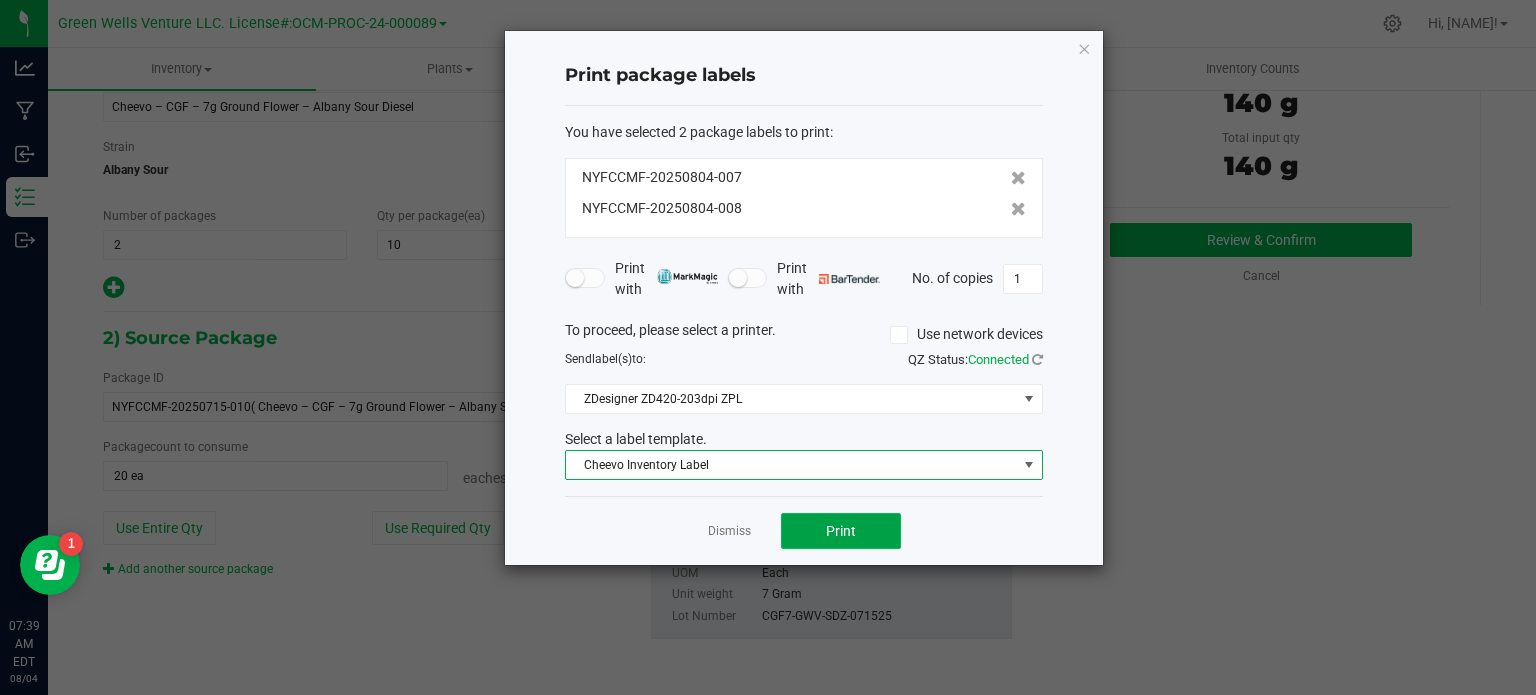 click on "Print" 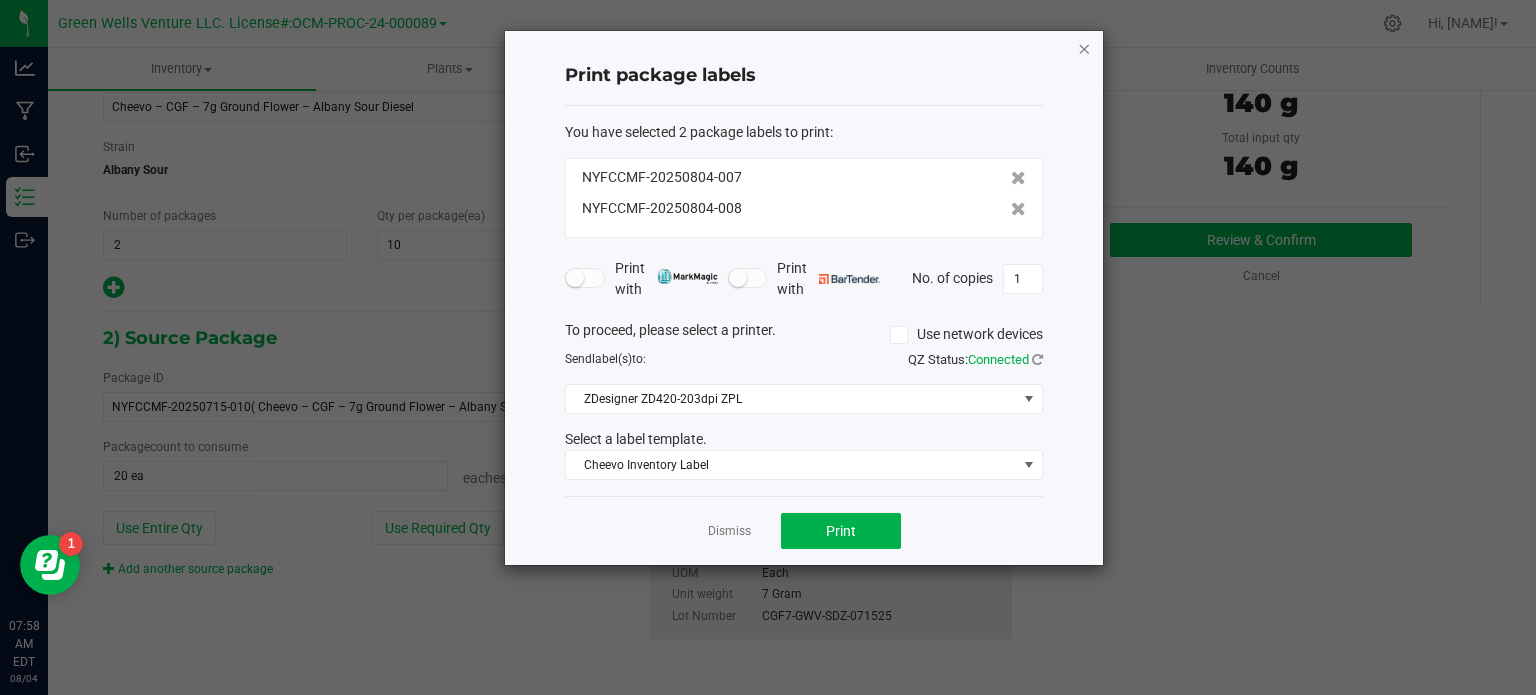 click 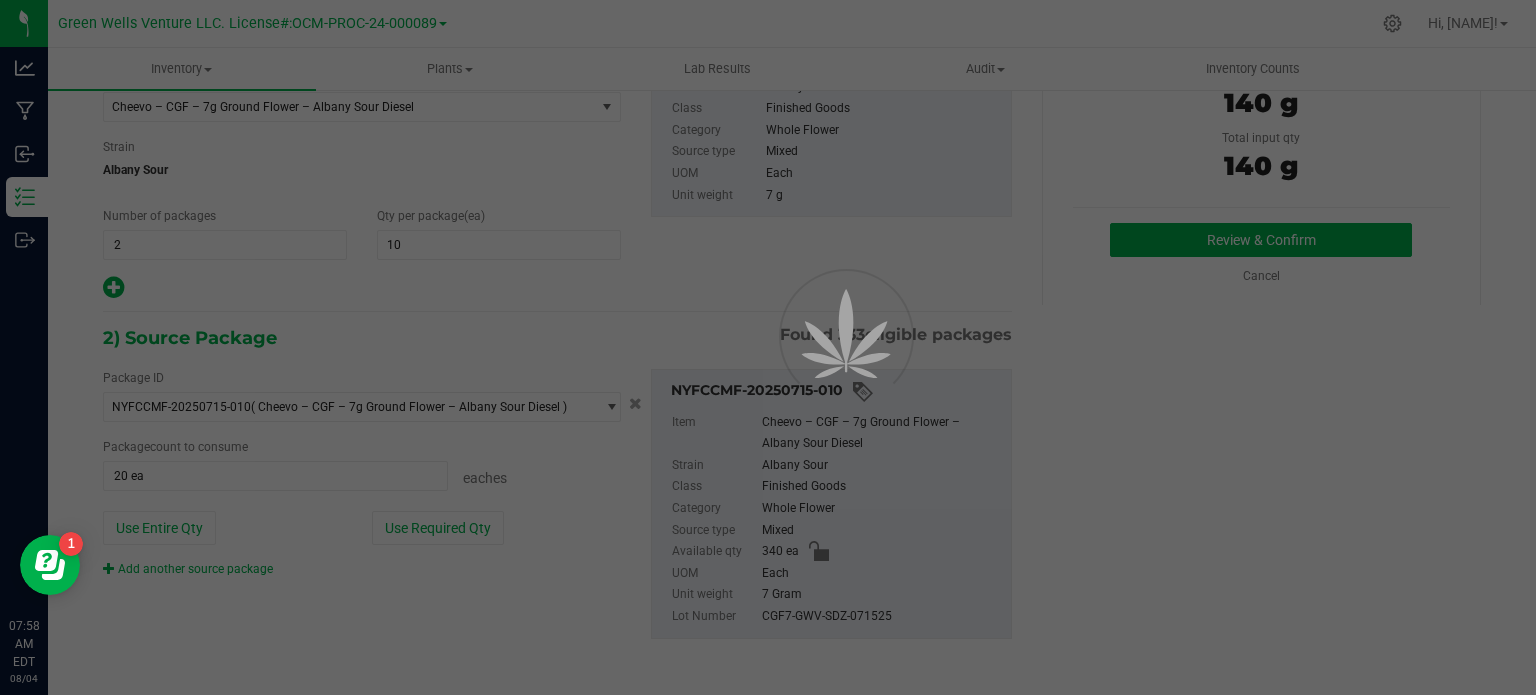 click at bounding box center (768, 347) 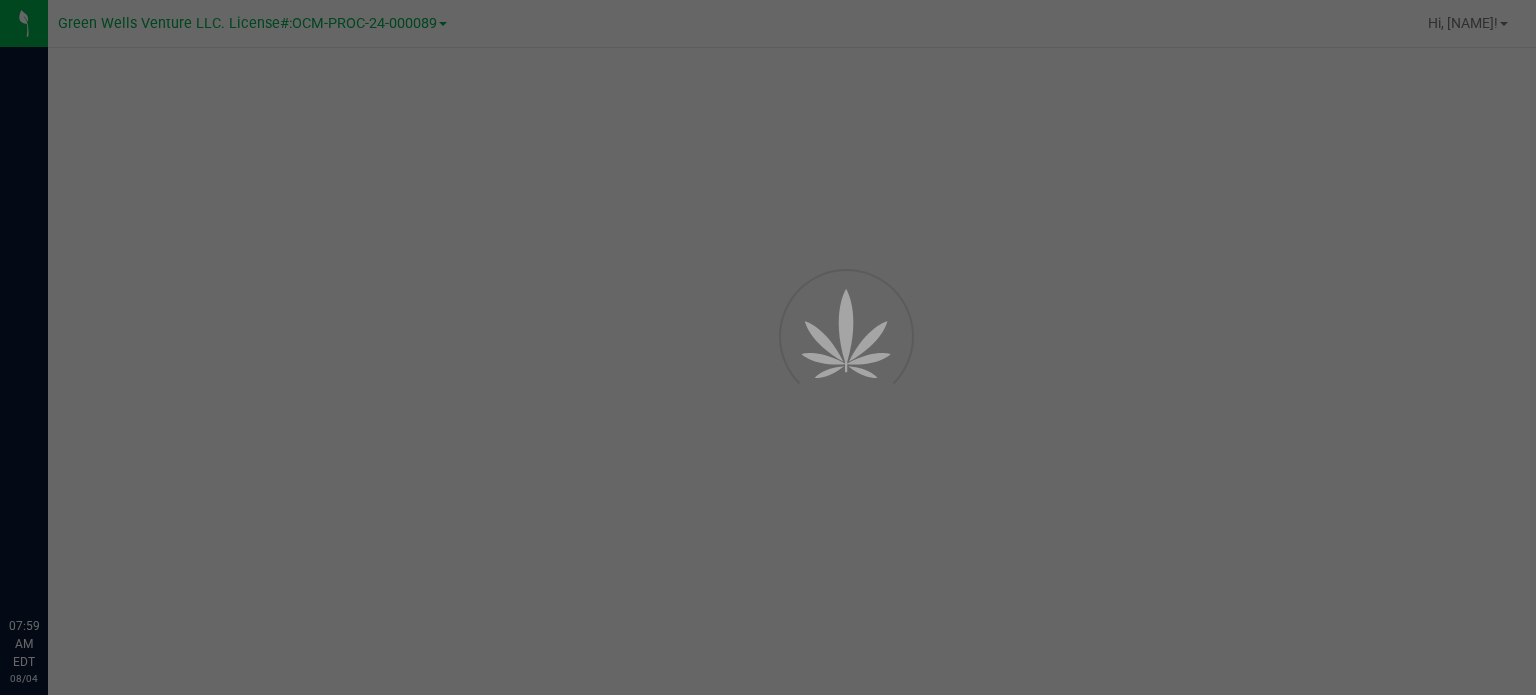 scroll, scrollTop: 0, scrollLeft: 0, axis: both 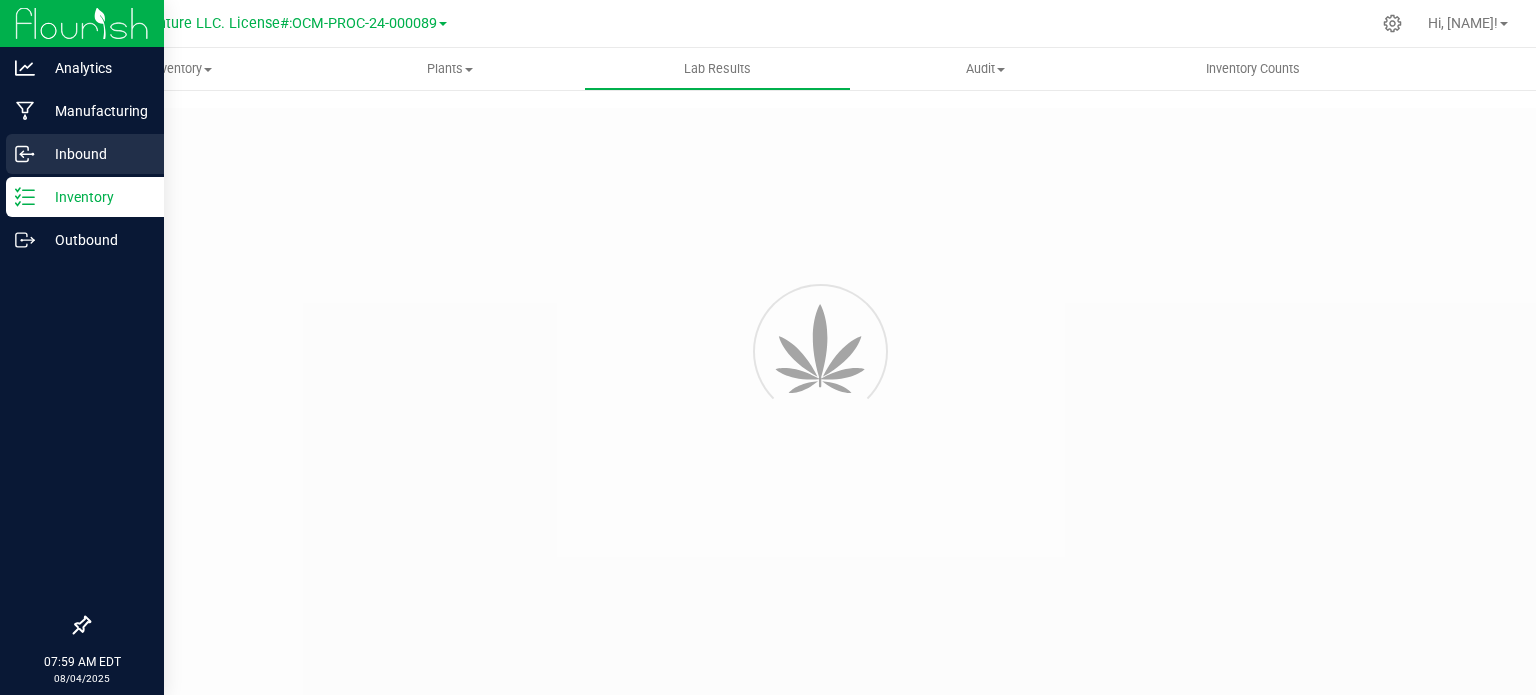 type on "NYFCCMF-20250624-034" 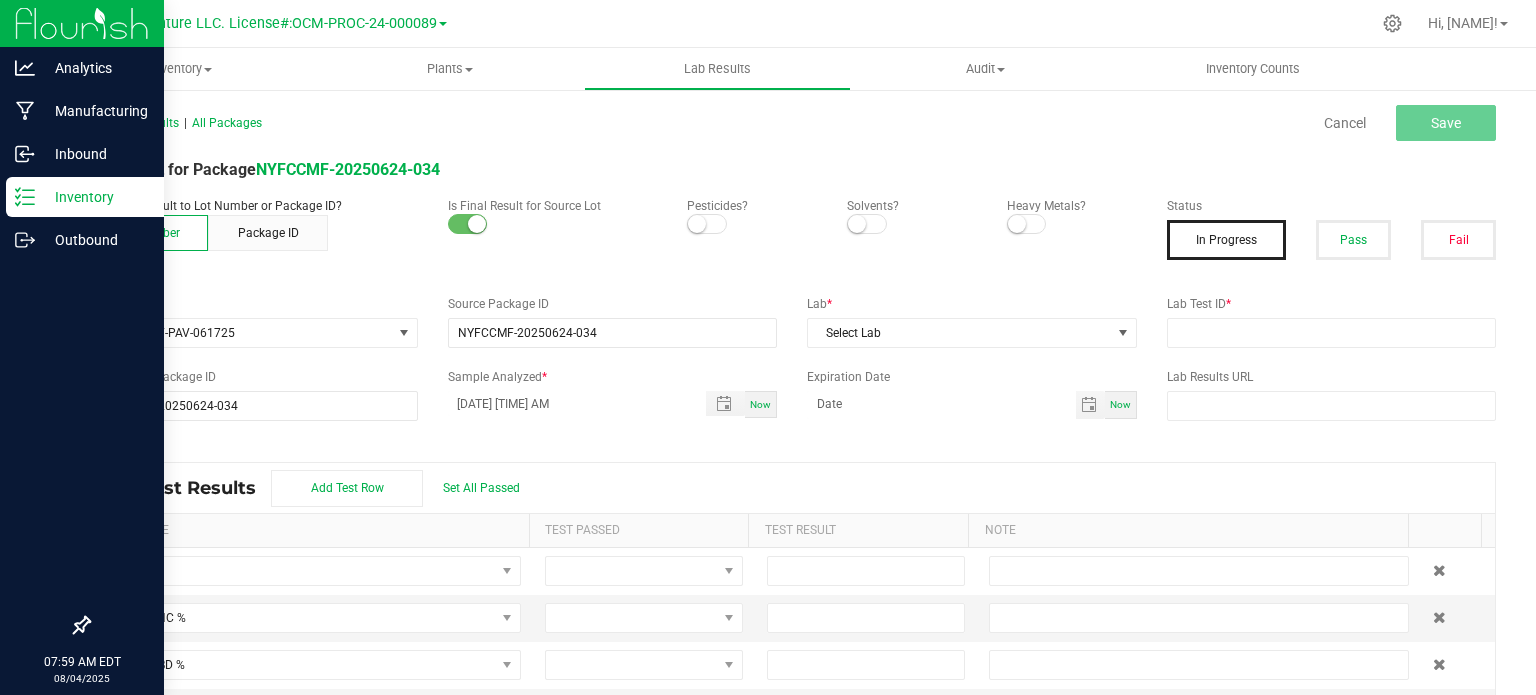scroll, scrollTop: 0, scrollLeft: 0, axis: both 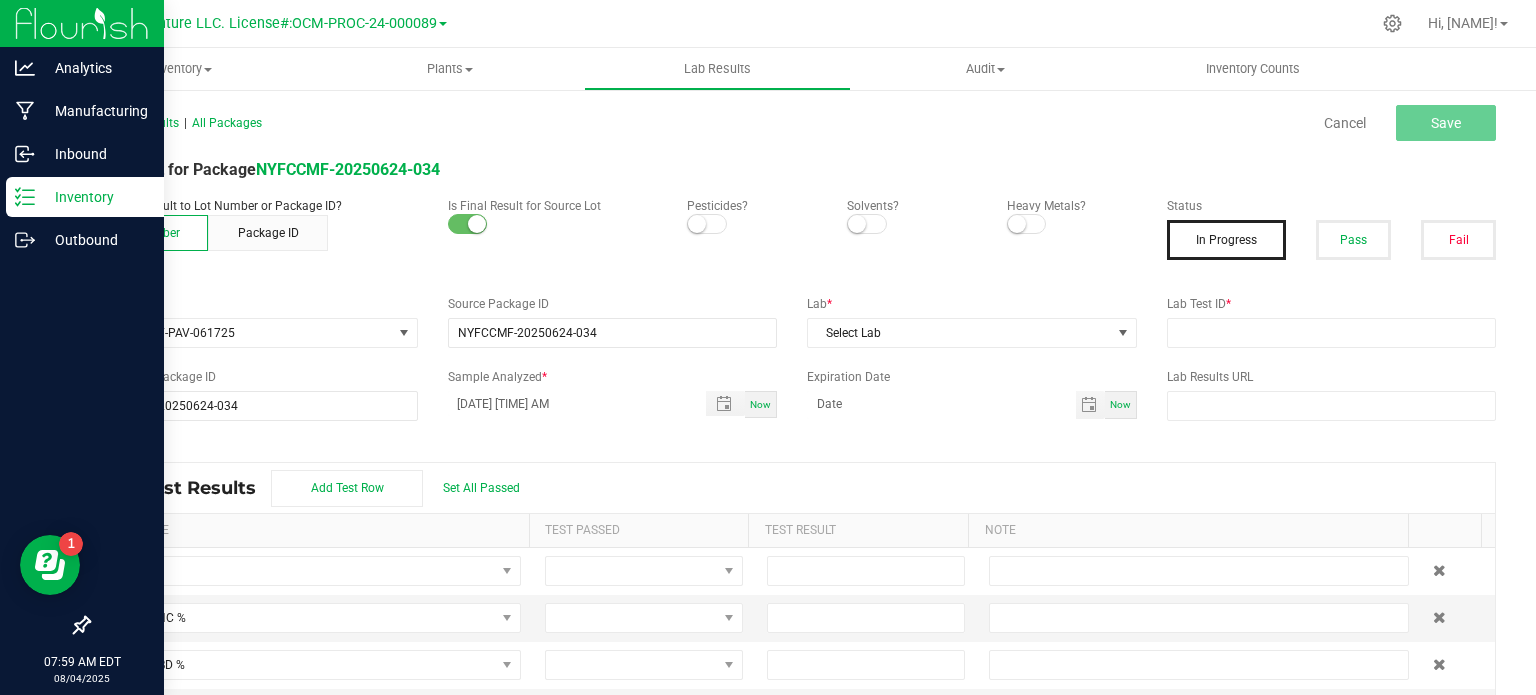 click on "Inventory" at bounding box center [95, 197] 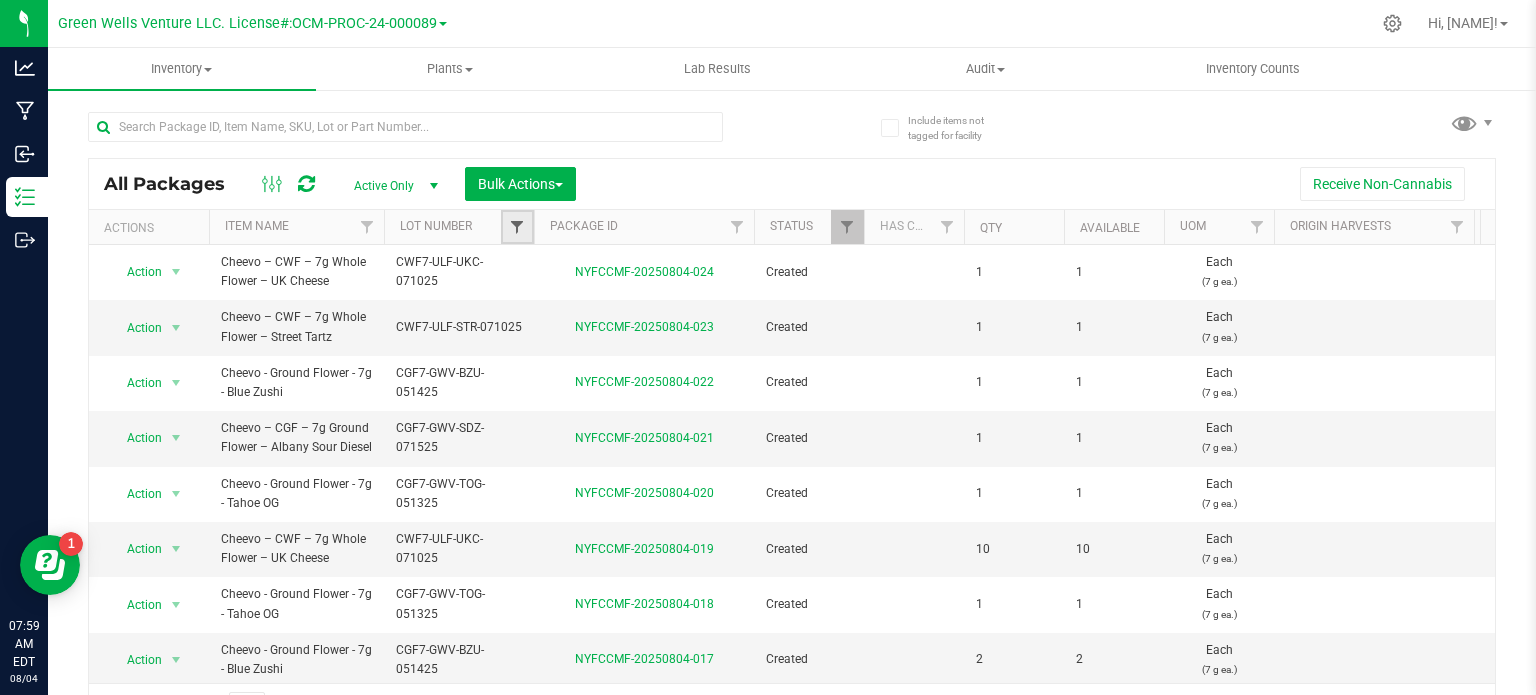 click at bounding box center [517, 227] 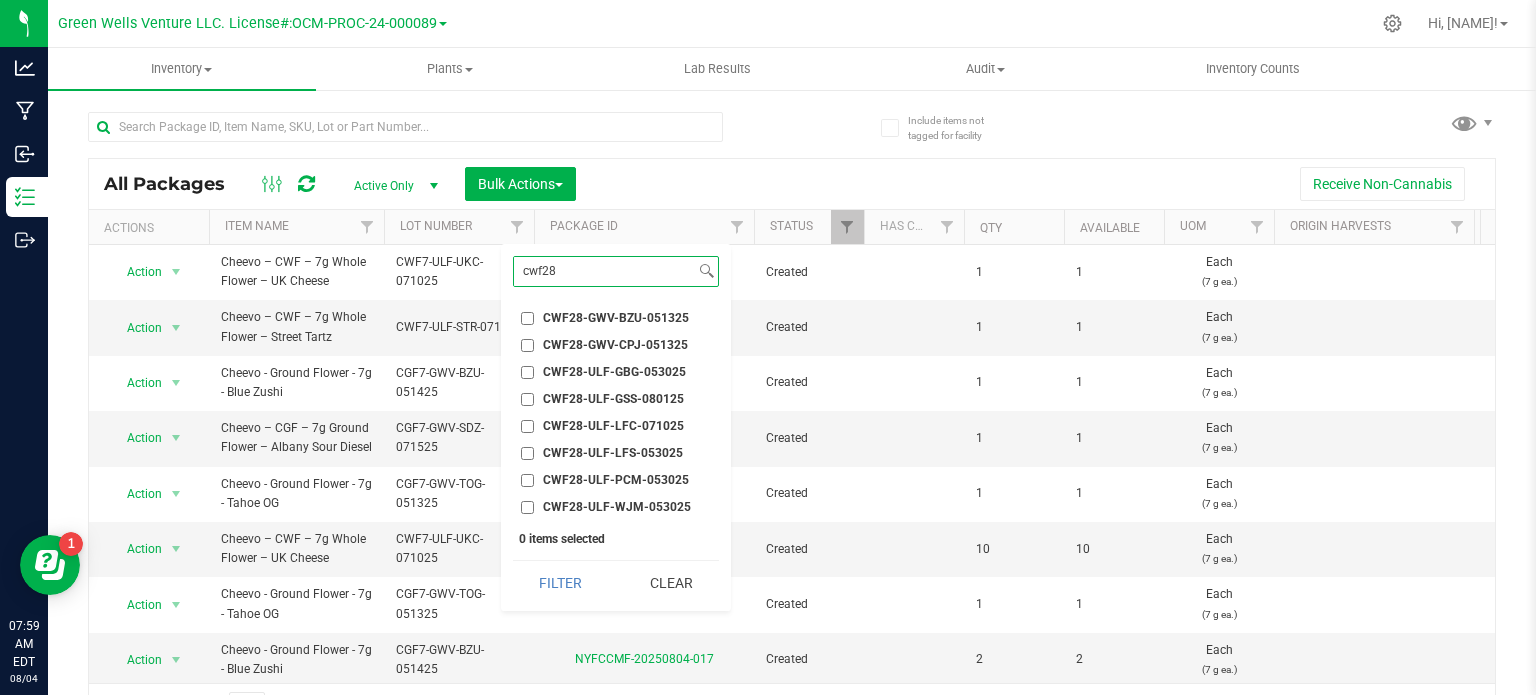 type on "cwf28" 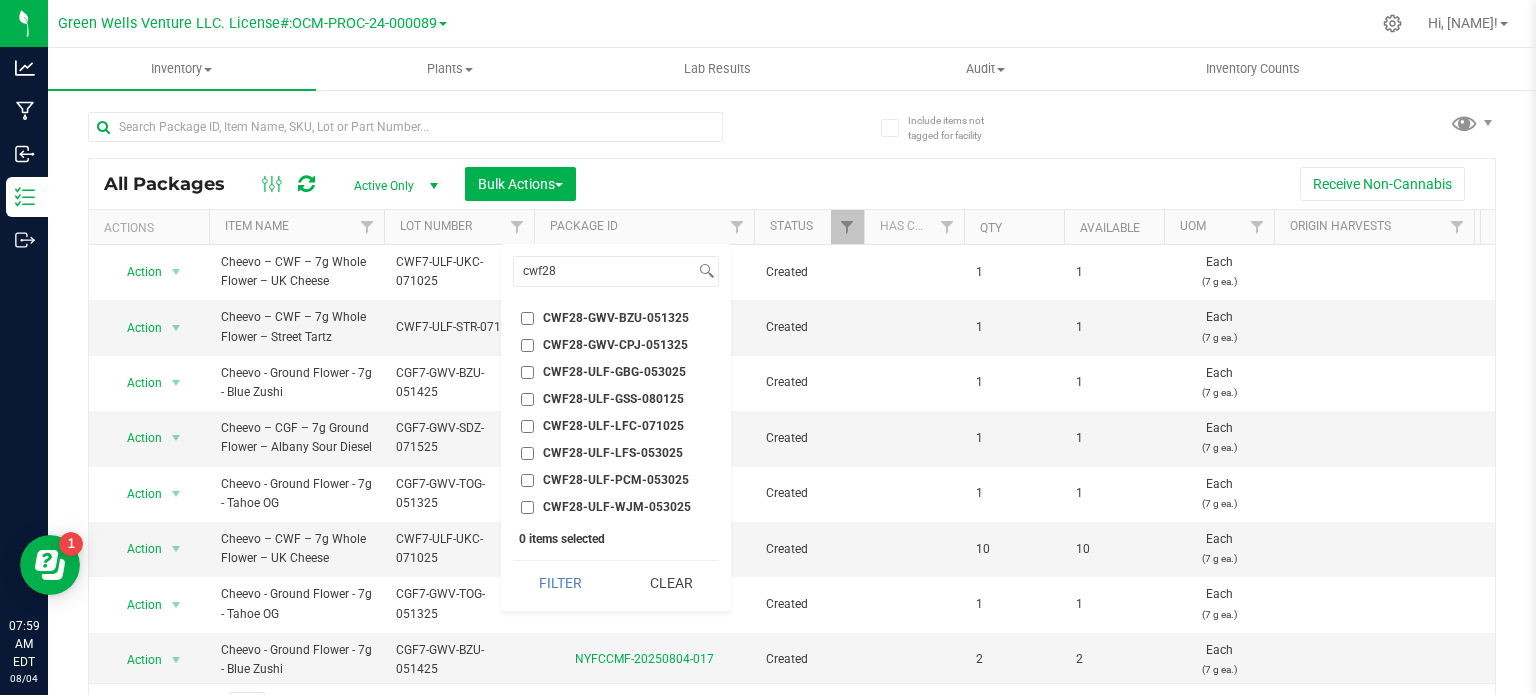 click on "CWF28-ULF-LFC-071025" at bounding box center (527, 426) 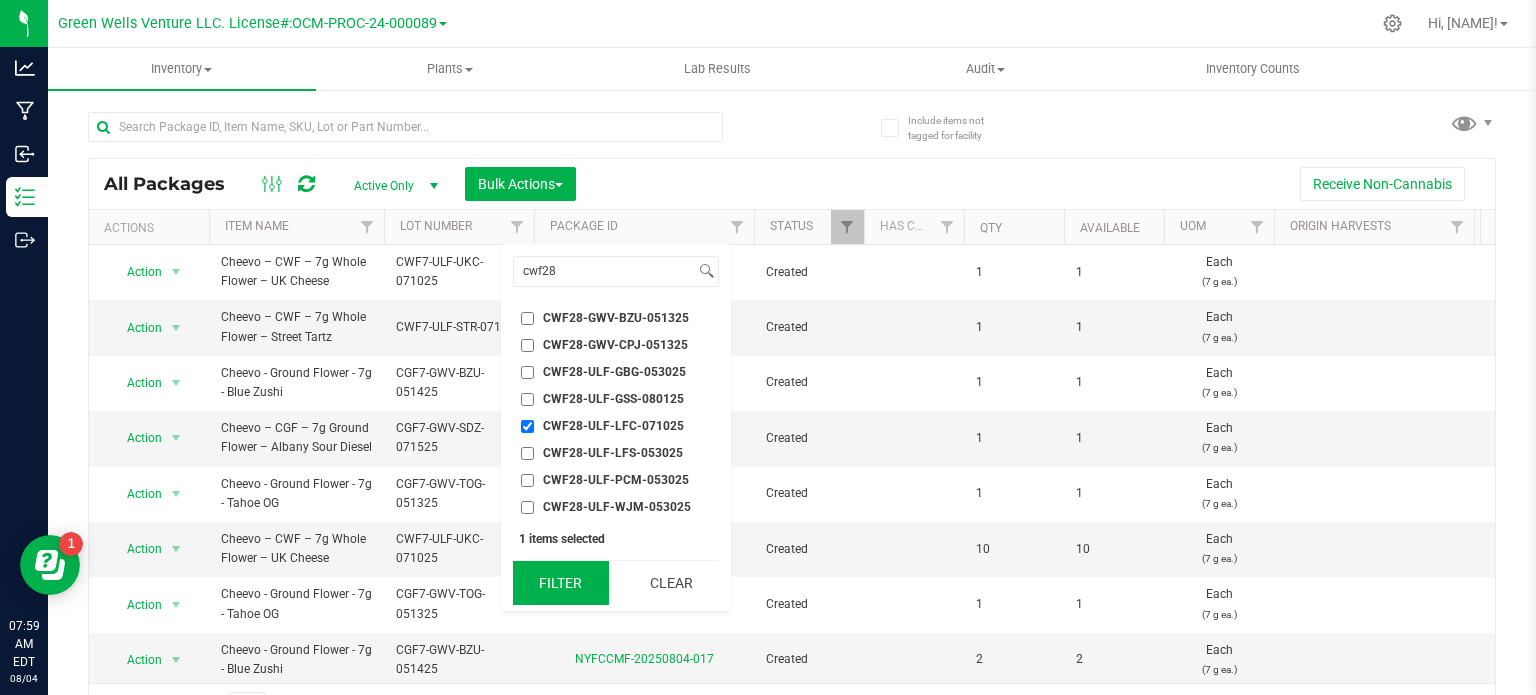 click on "Filter" at bounding box center (561, 583) 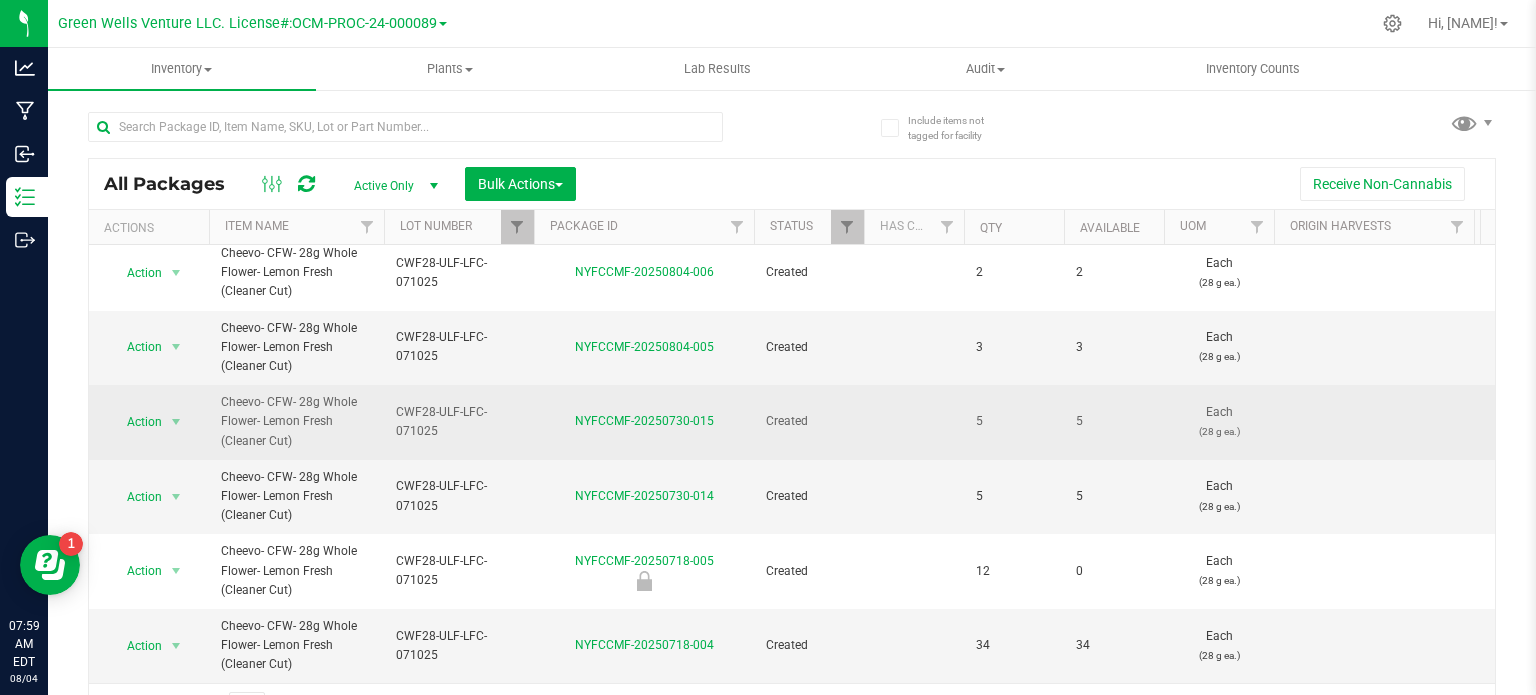 scroll, scrollTop: 22, scrollLeft: 0, axis: vertical 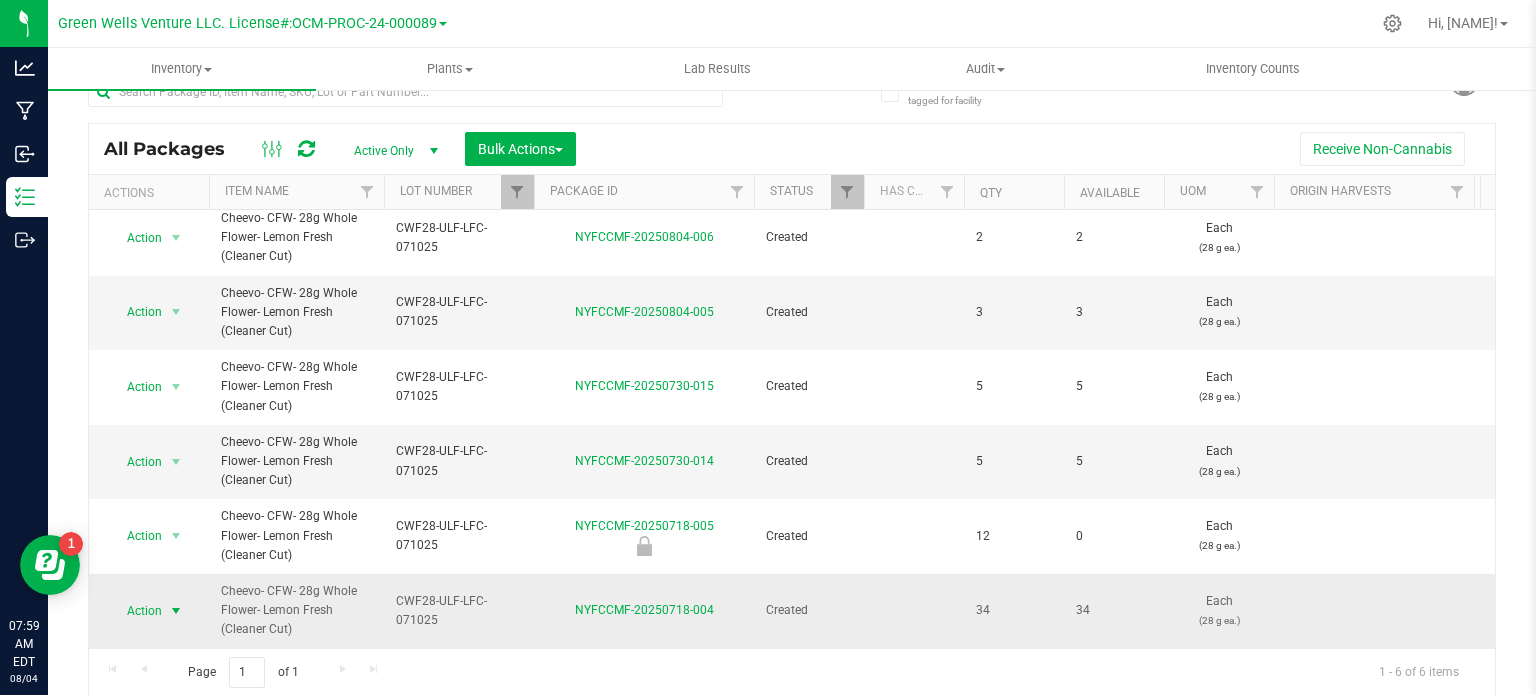 click on "Action" at bounding box center (136, 611) 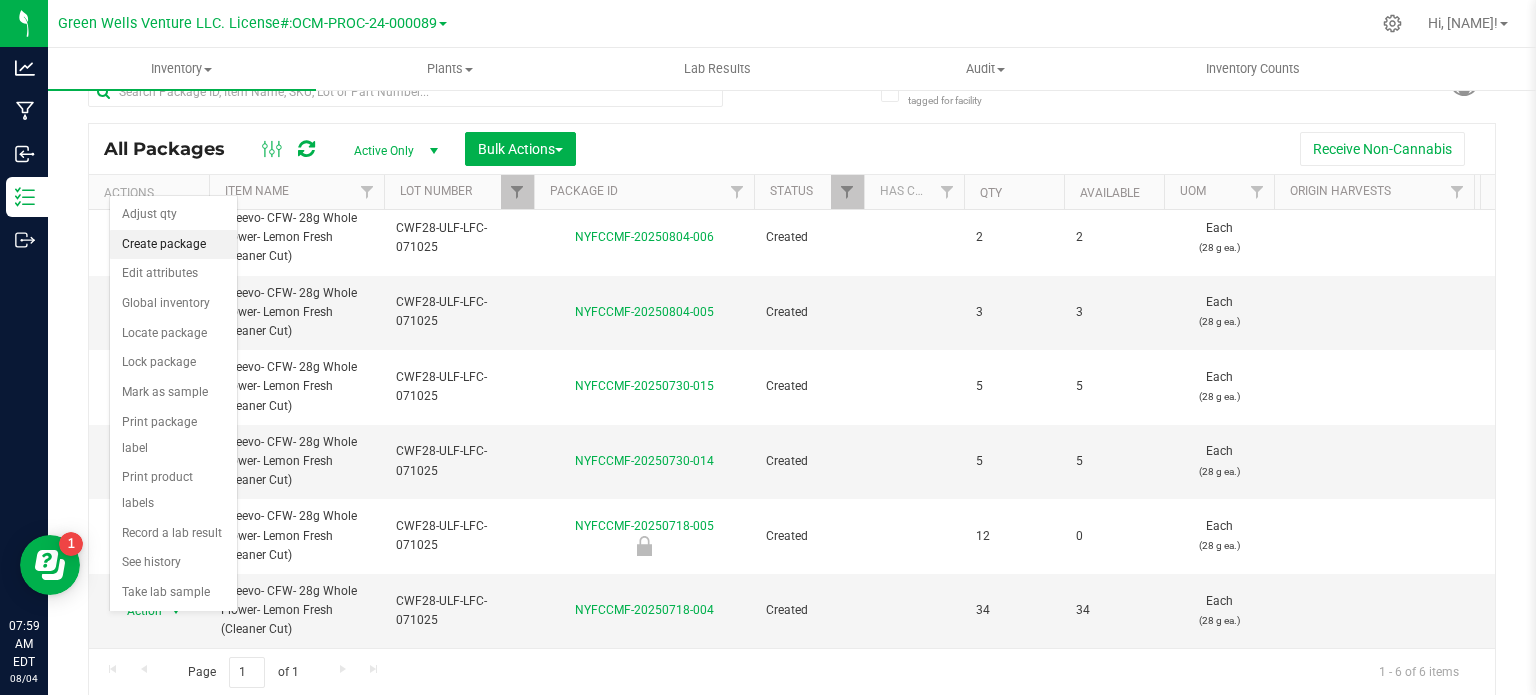 click on "Create package" at bounding box center [173, 245] 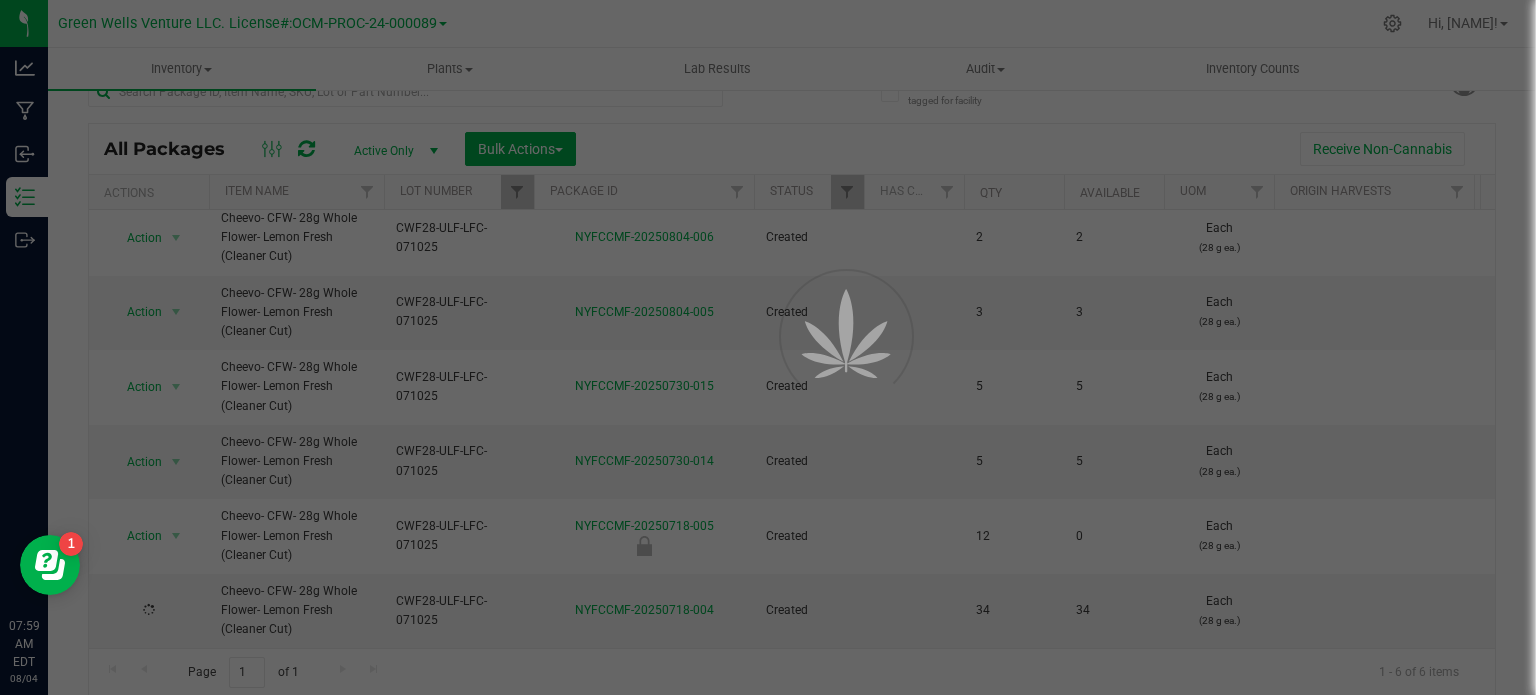 scroll, scrollTop: 17, scrollLeft: 0, axis: vertical 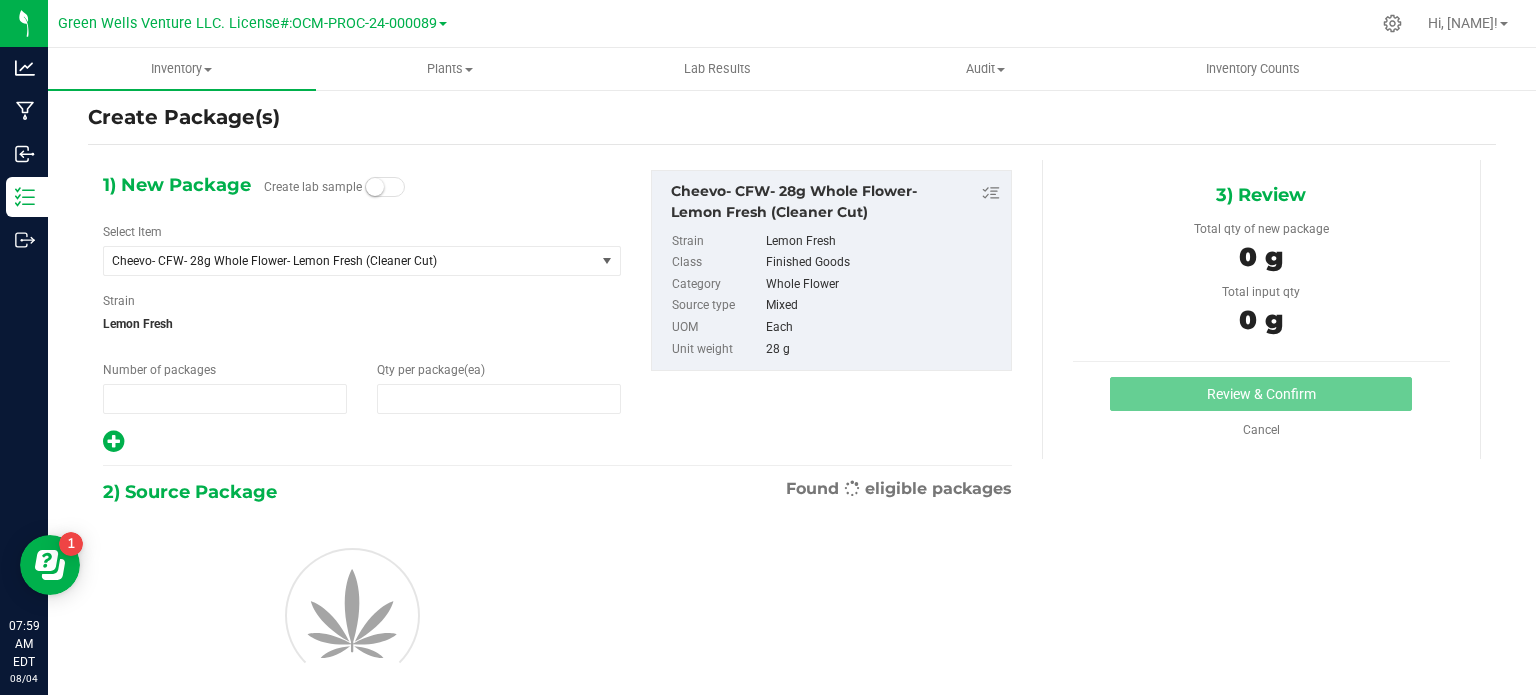 type on "1" 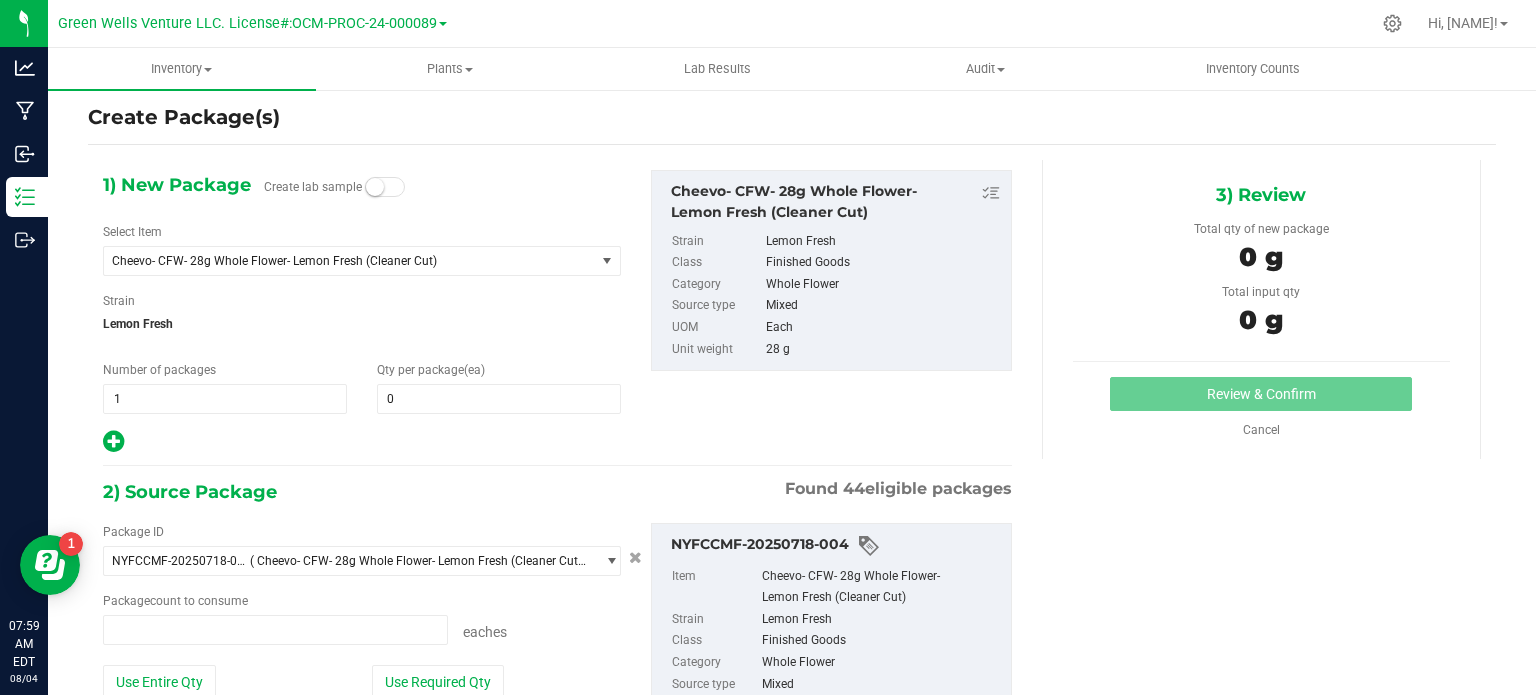 type on "0 ea" 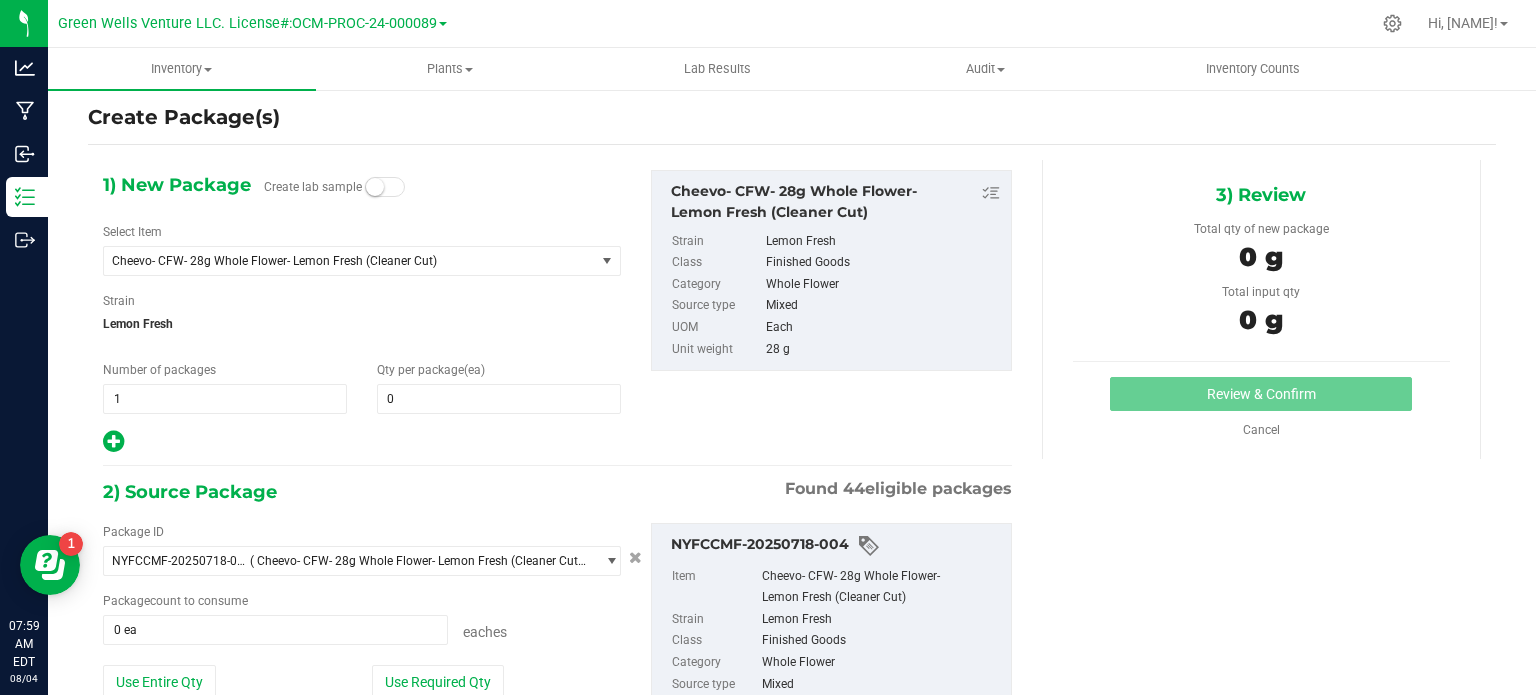 scroll, scrollTop: 35, scrollLeft: 0, axis: vertical 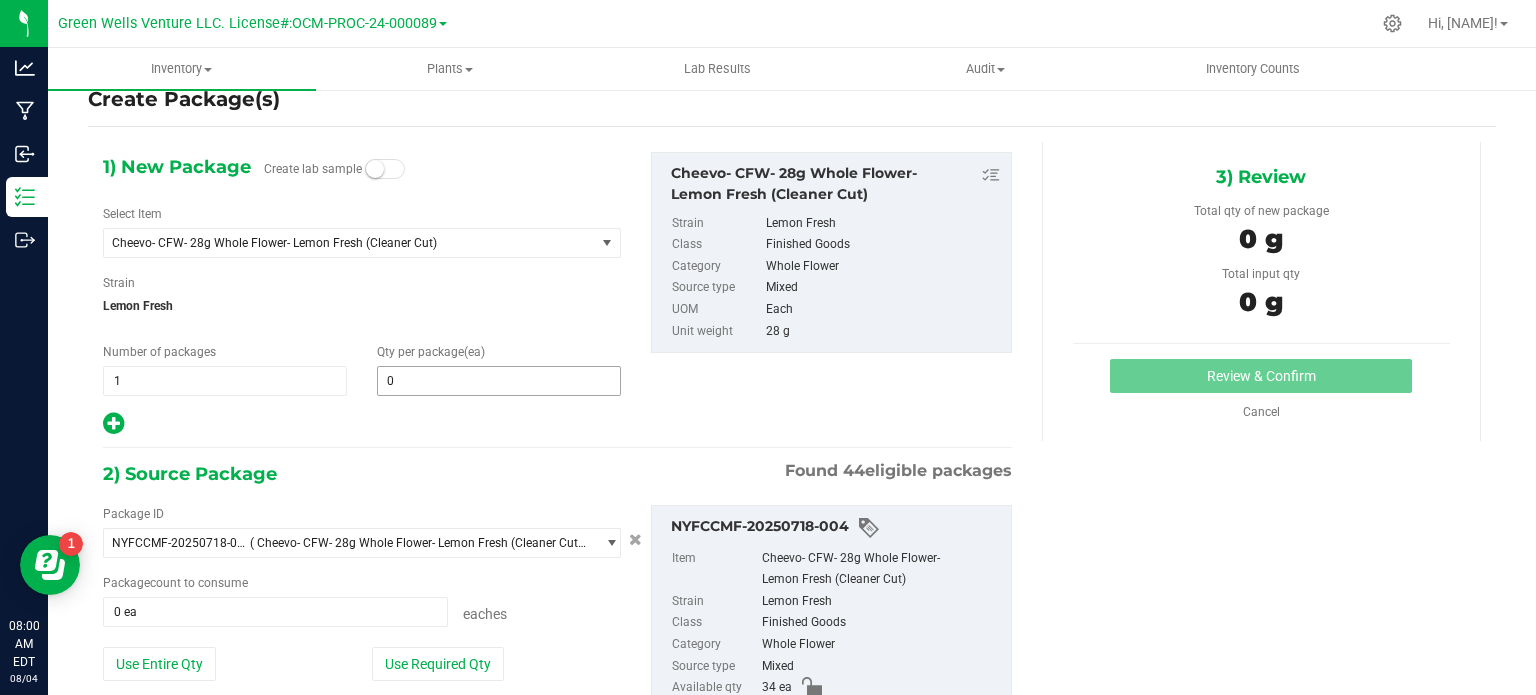 type 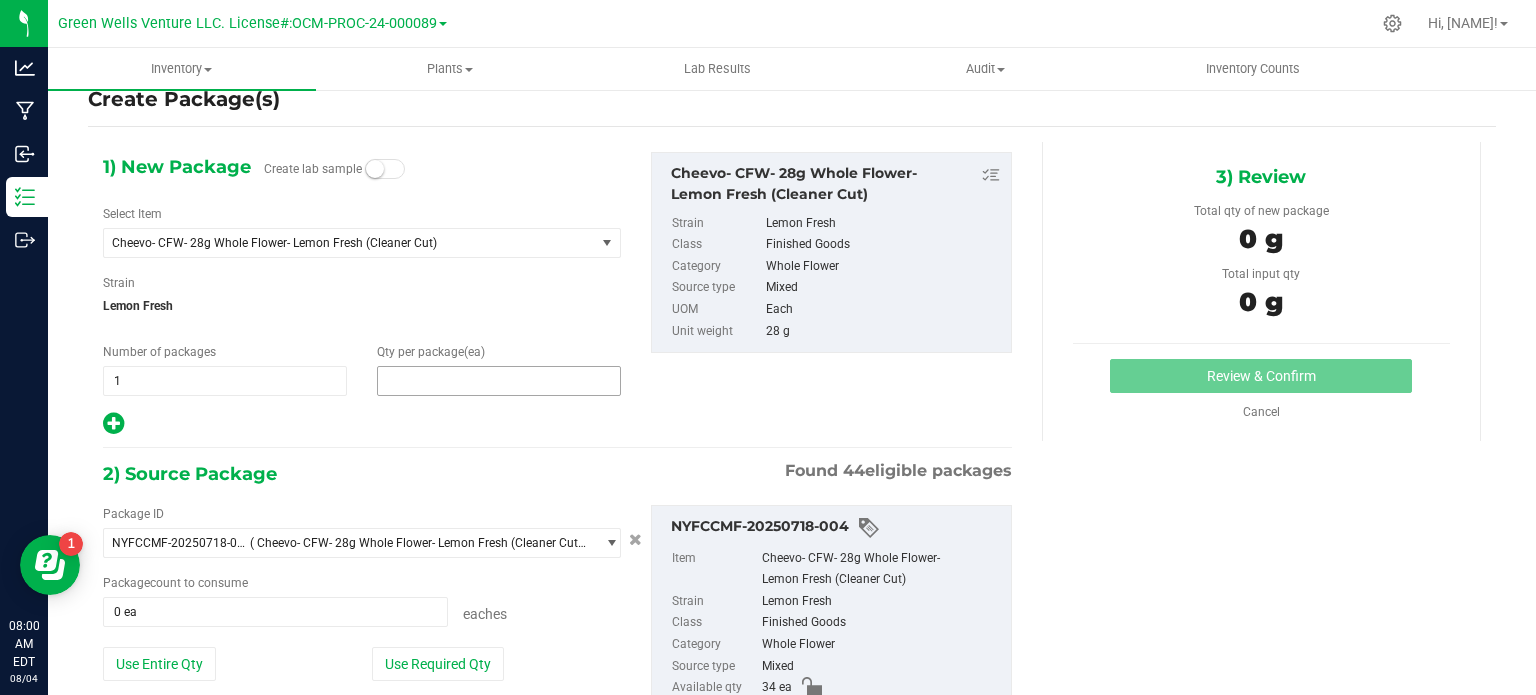 click at bounding box center [499, 381] 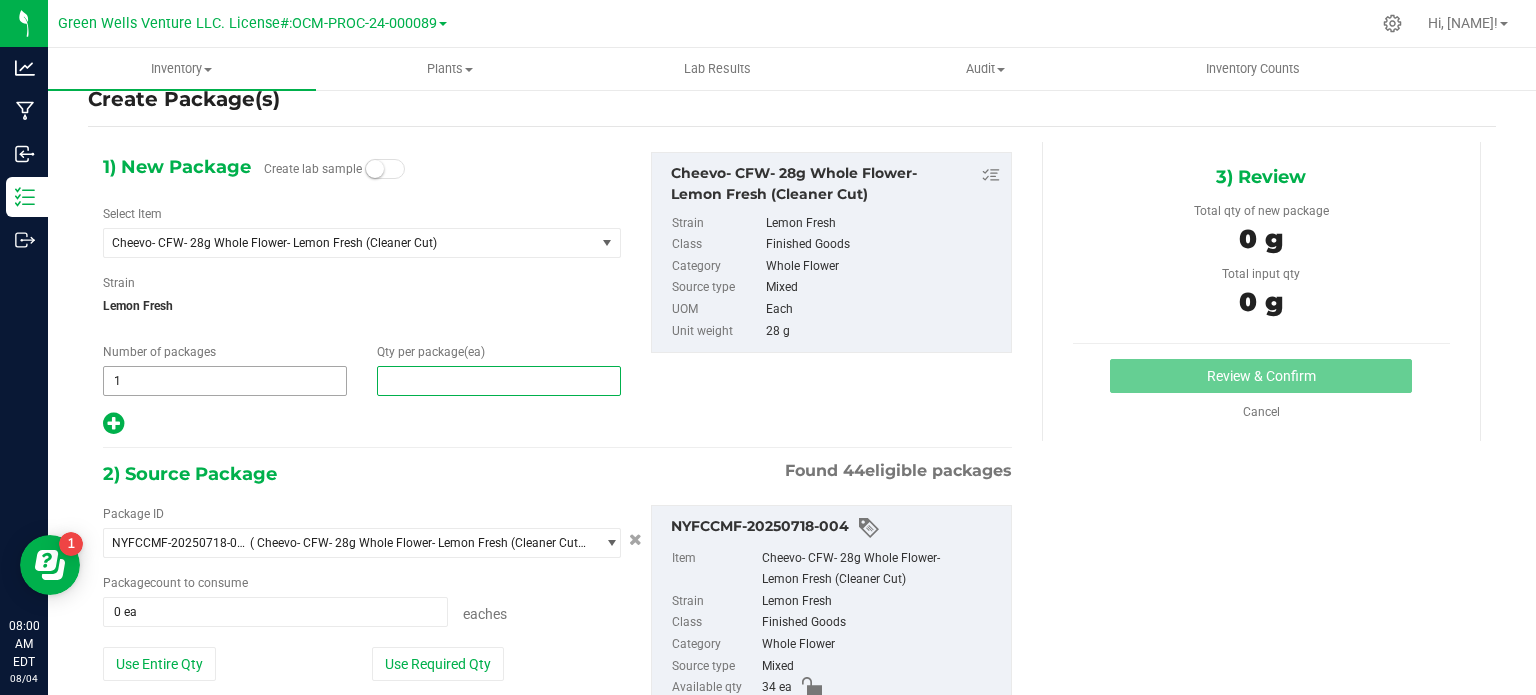 type on "0" 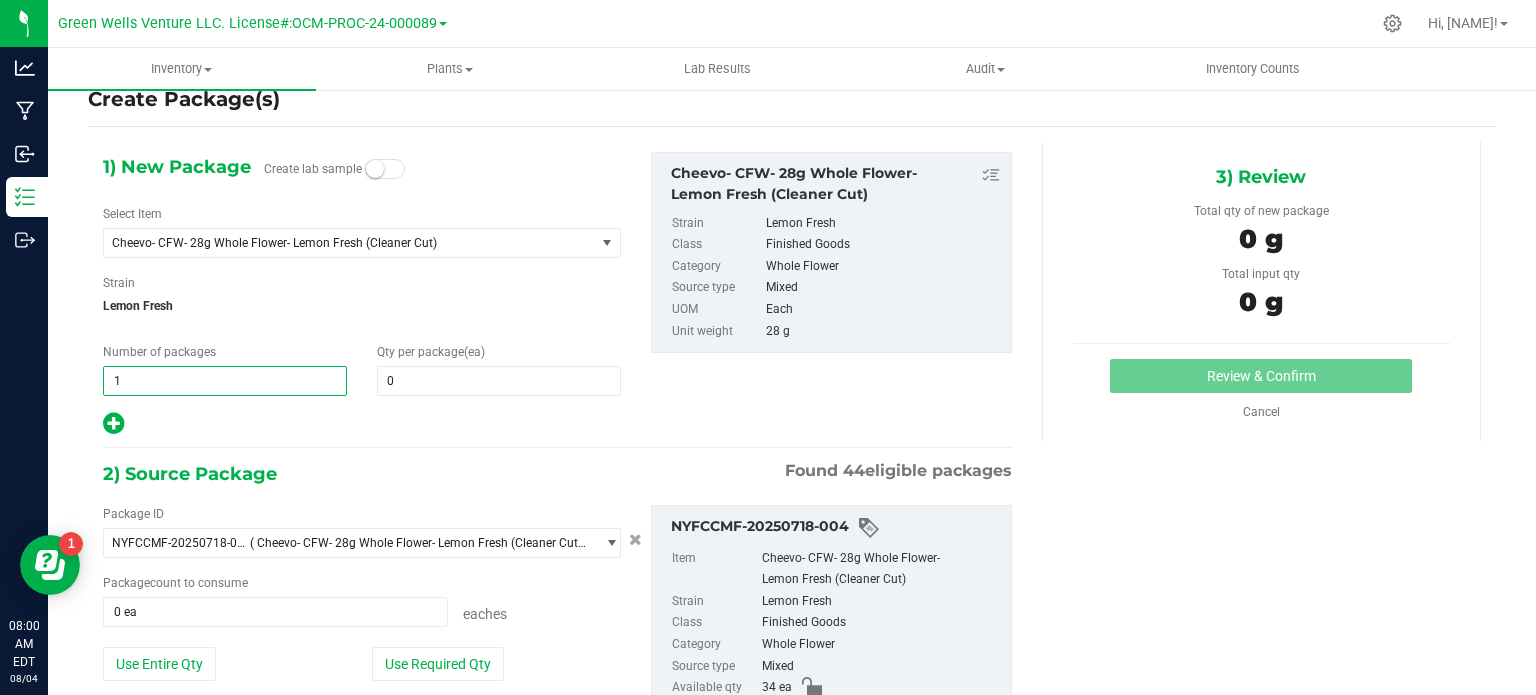 click on "1 1" at bounding box center (225, 381) 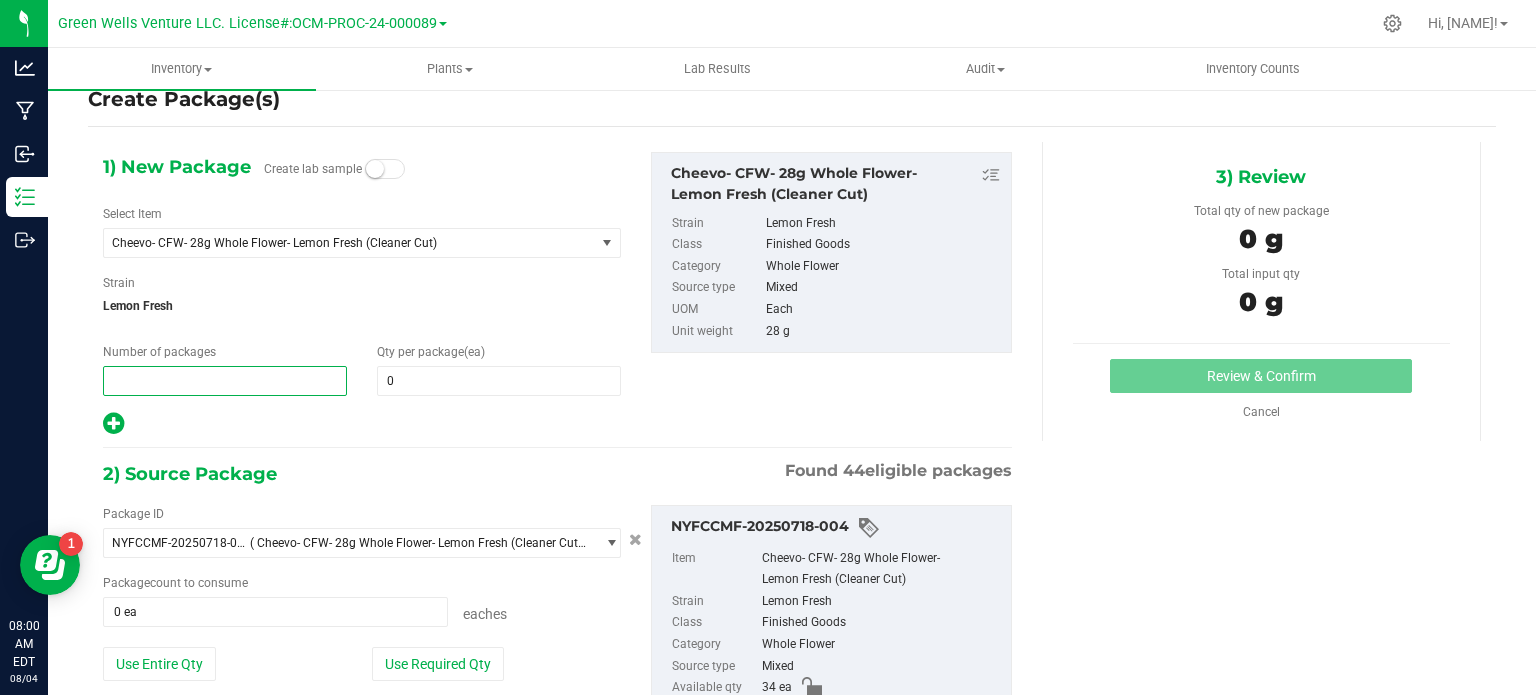 type on "2" 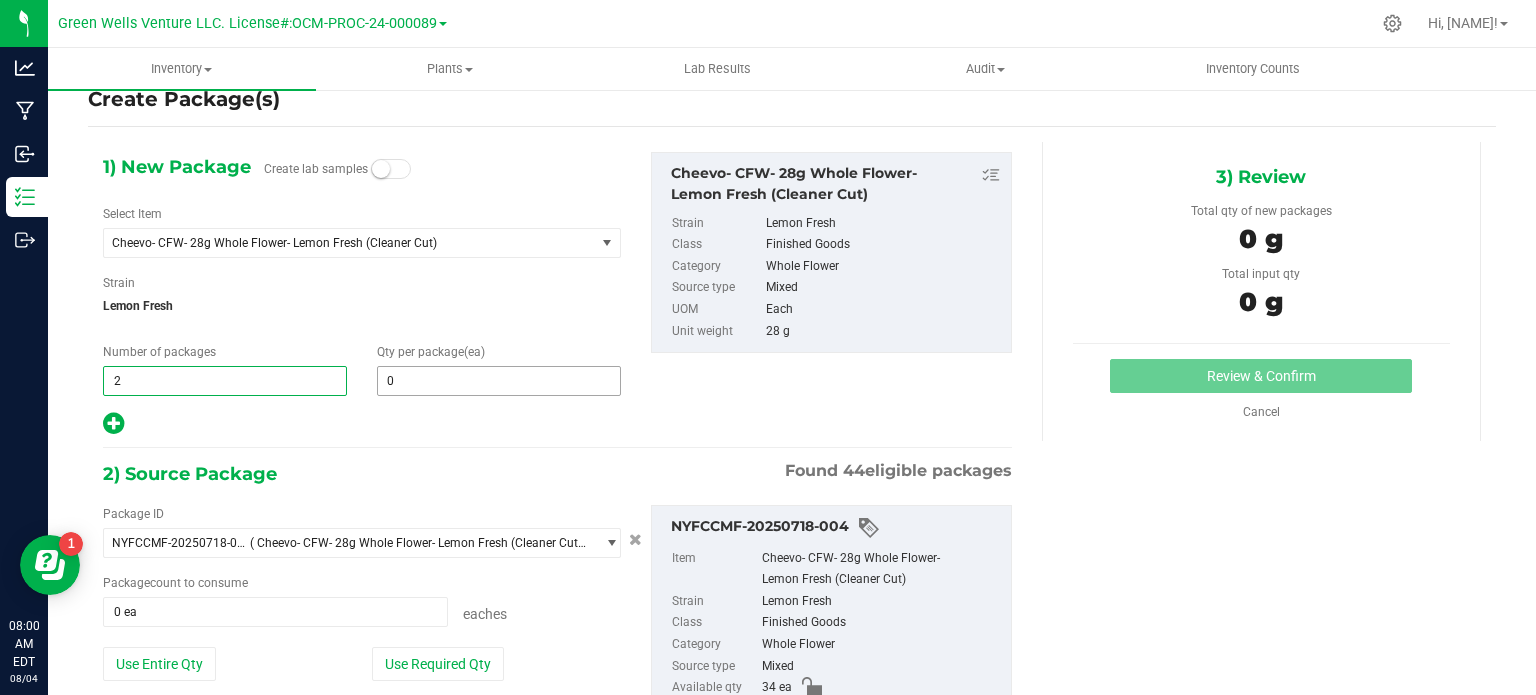 type on "2" 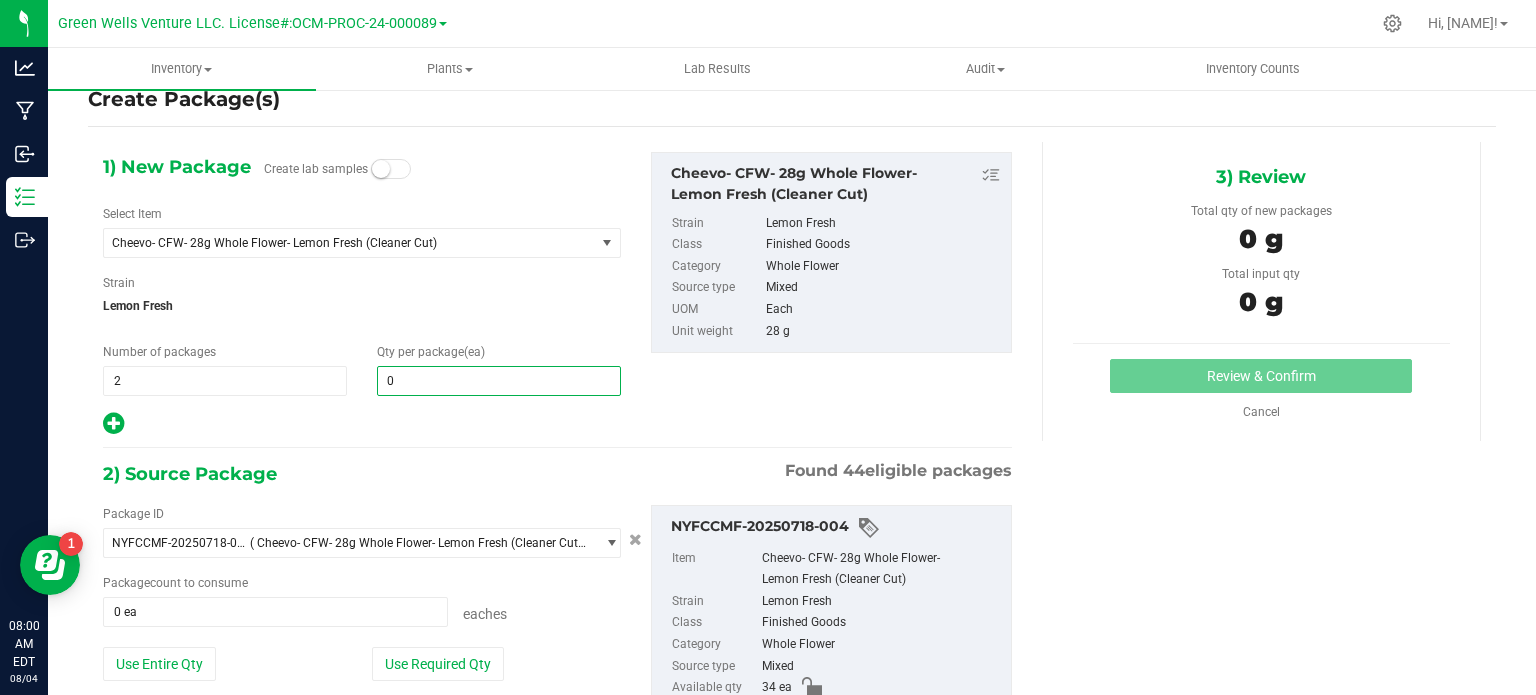 type 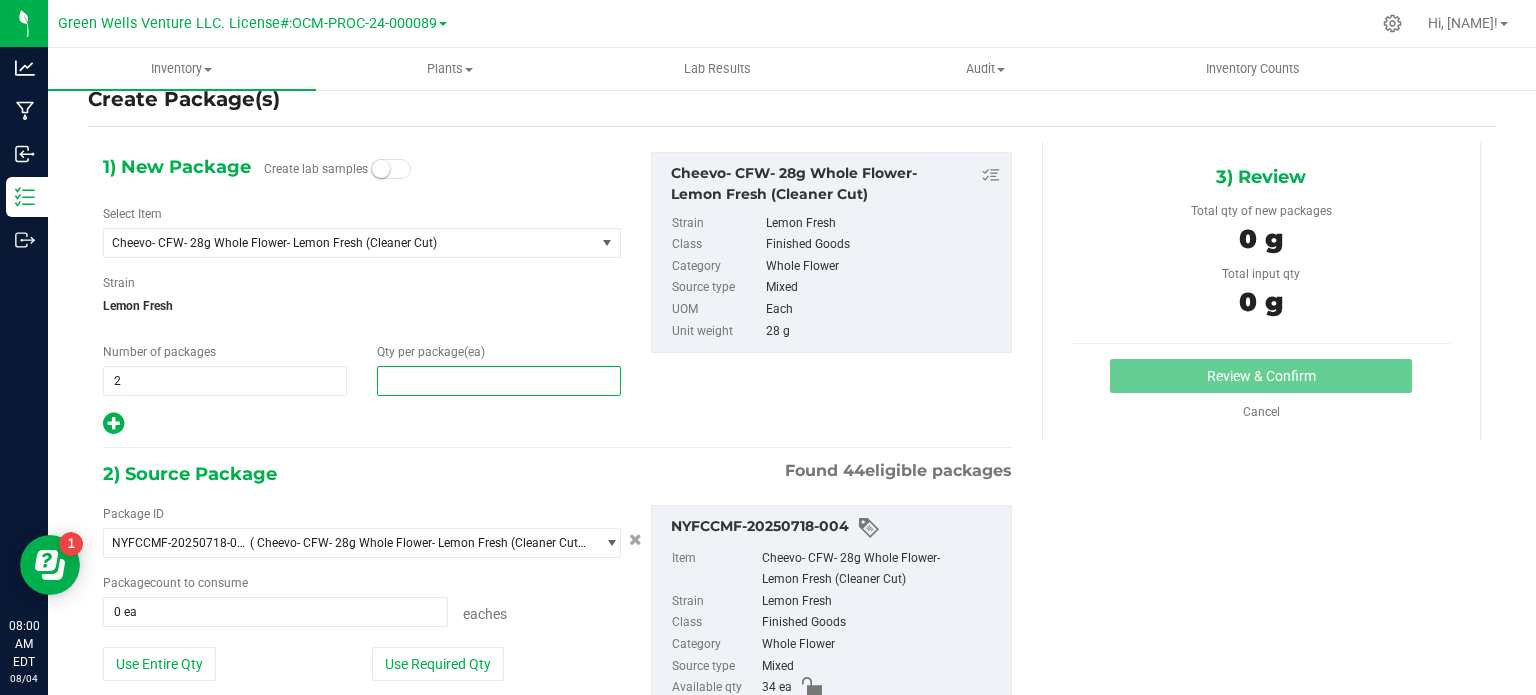 click at bounding box center (499, 381) 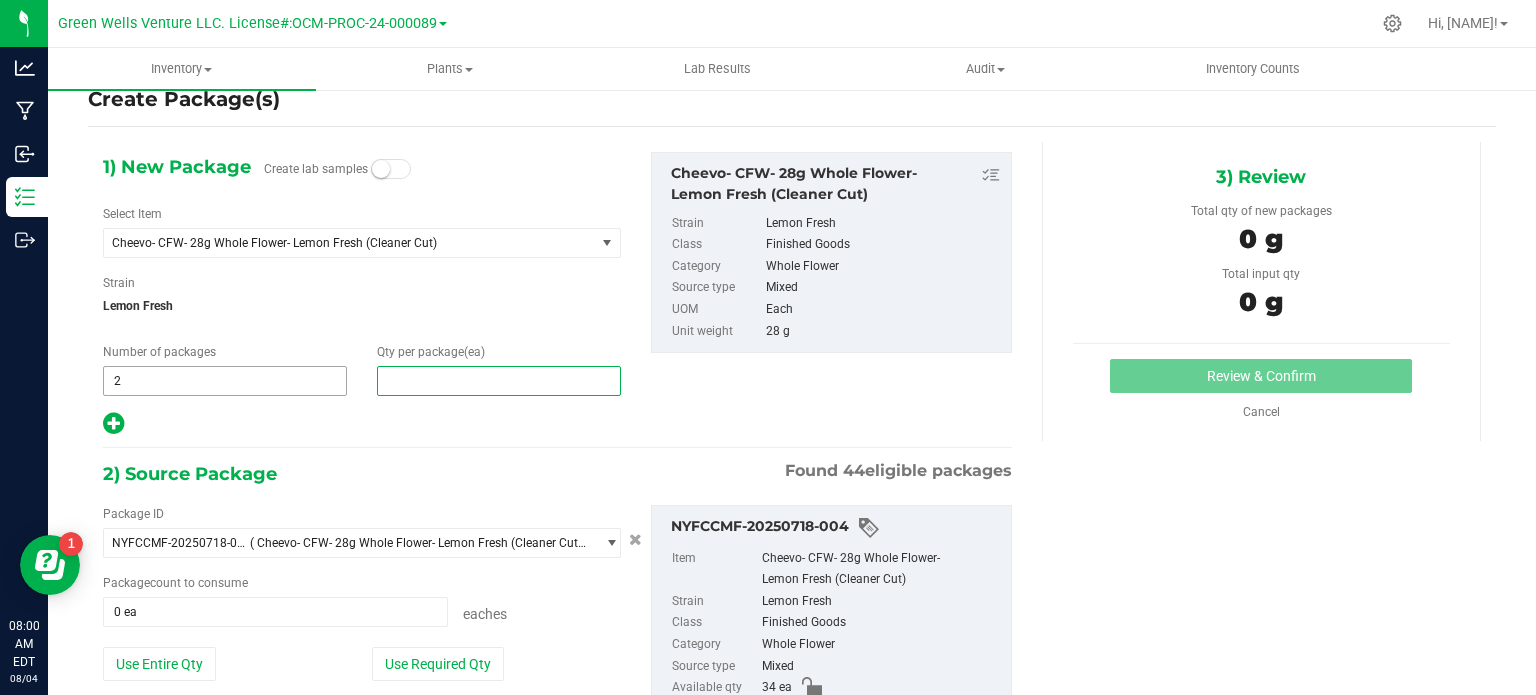type on "0" 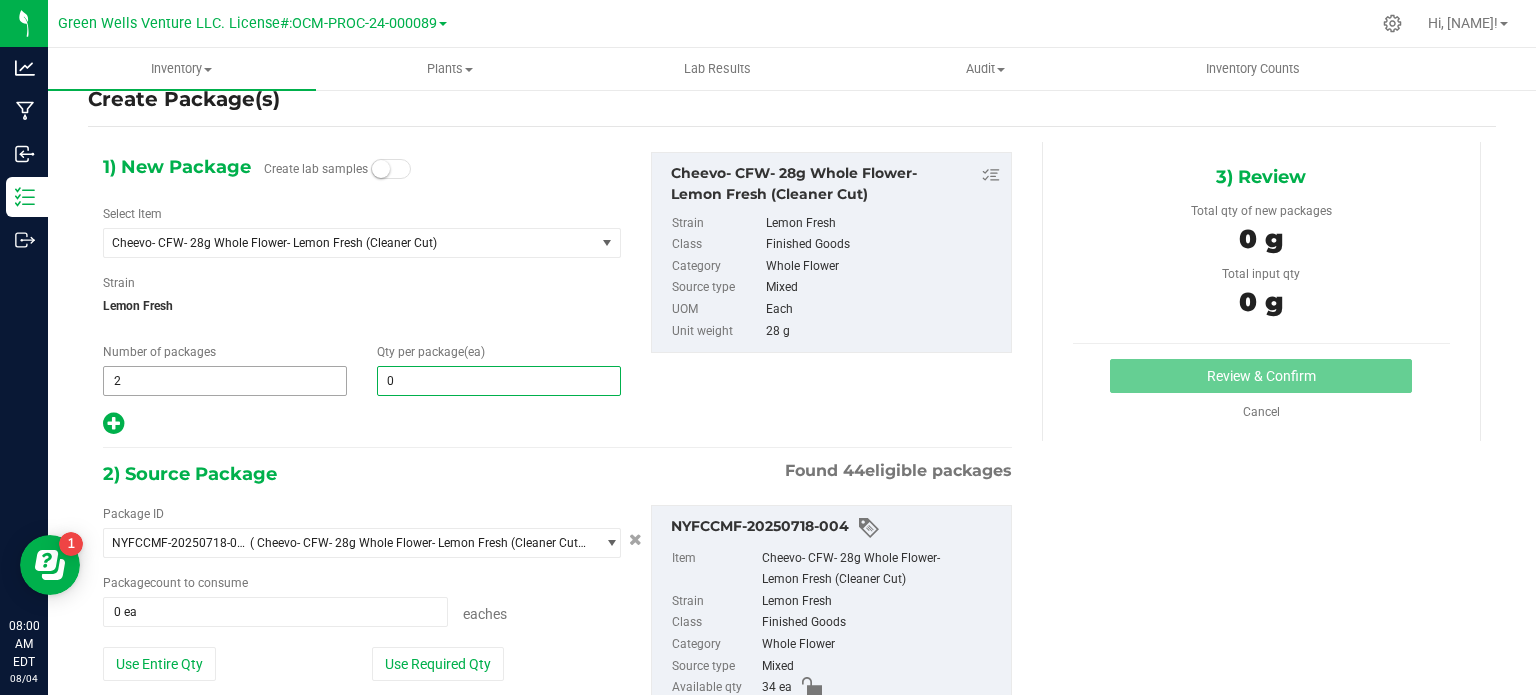 click on "2 2" at bounding box center (225, 381) 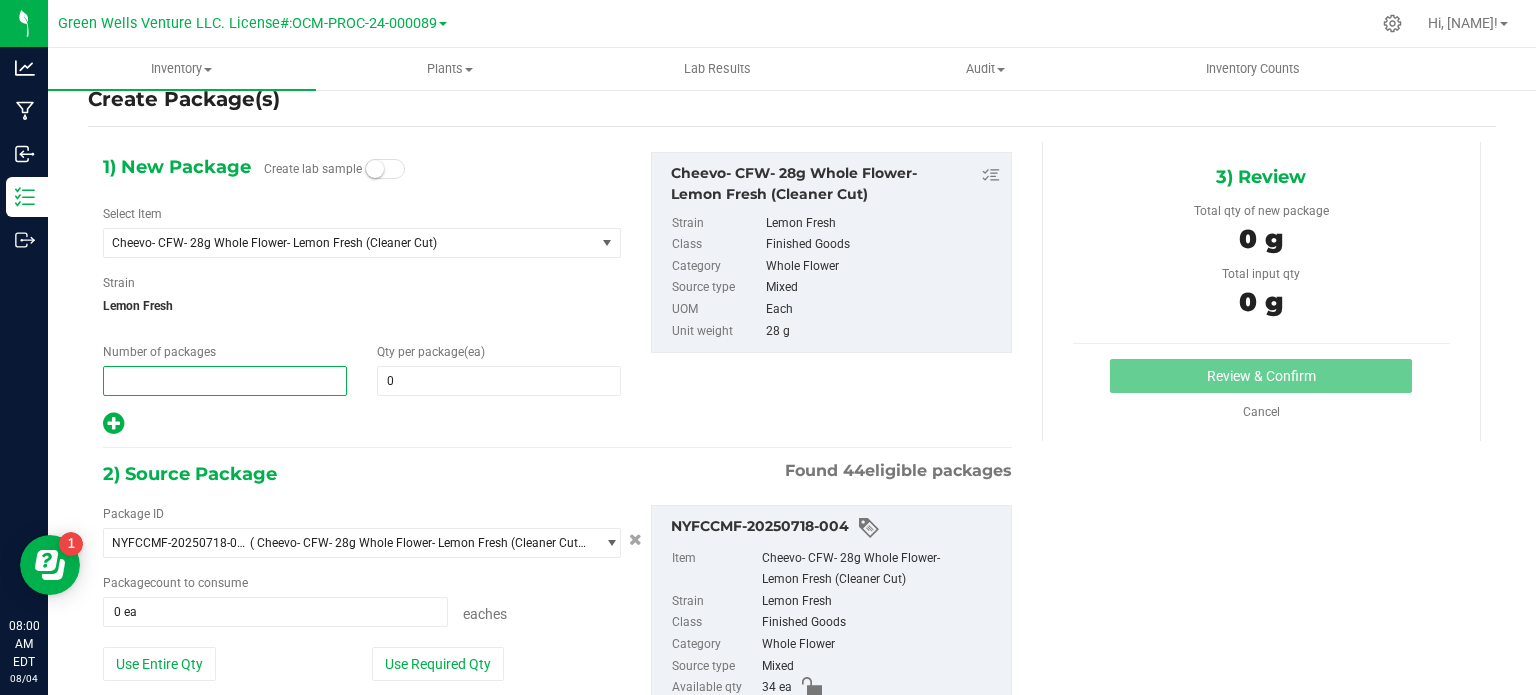 type on "1" 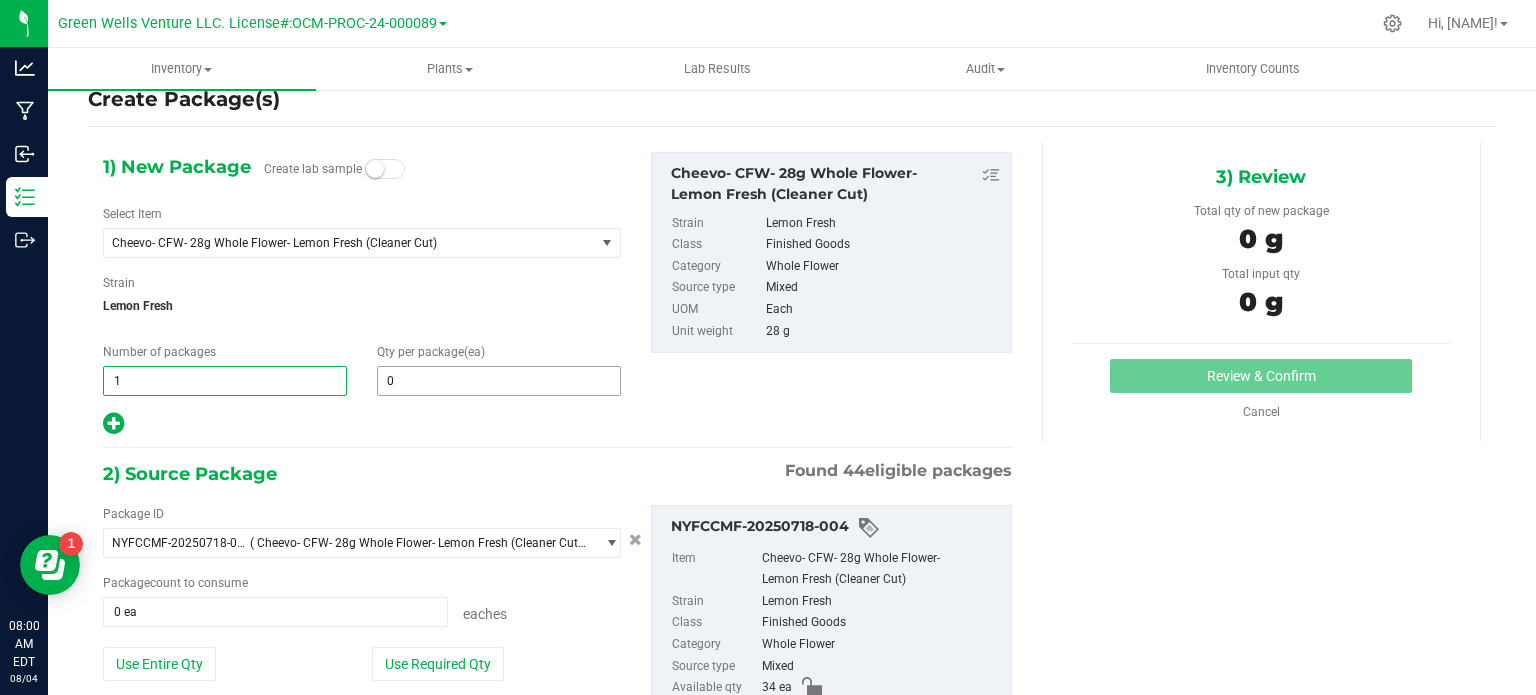 type on "1" 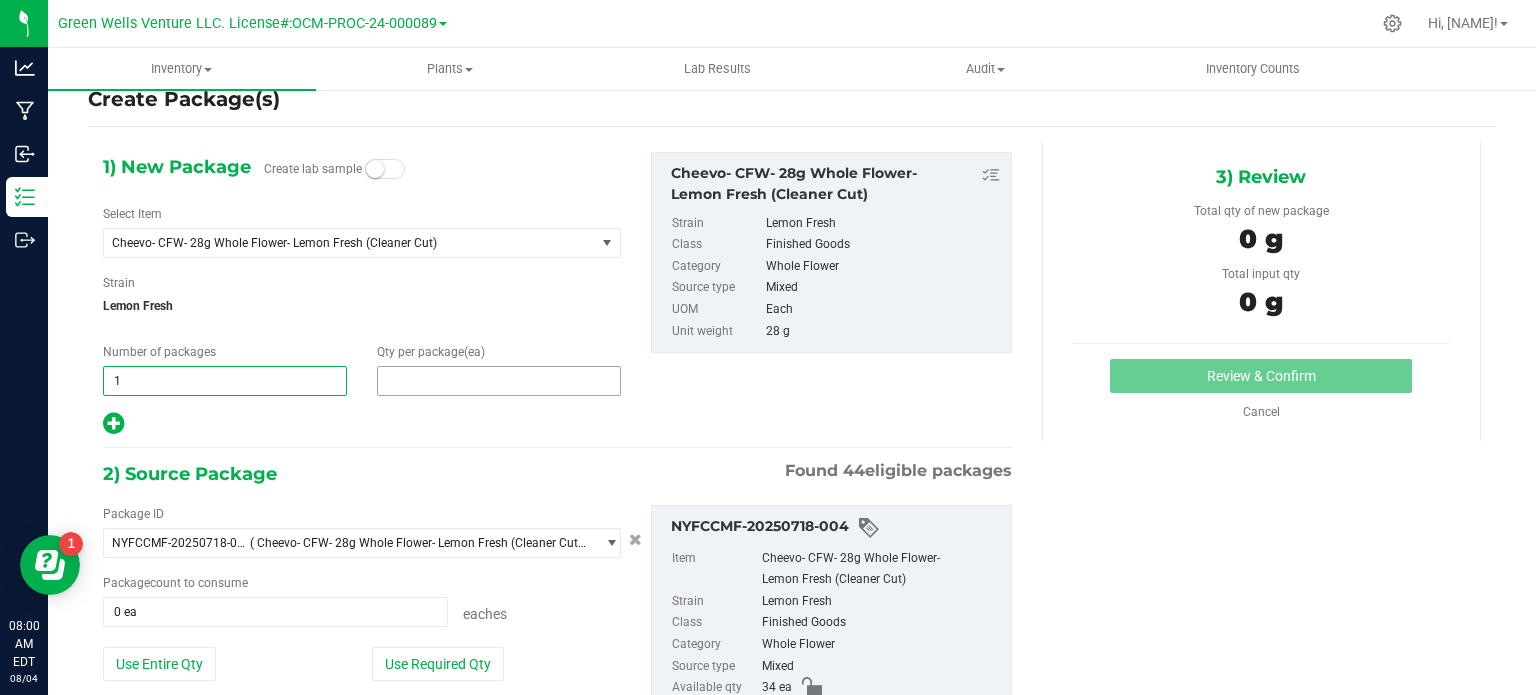 click at bounding box center (499, 381) 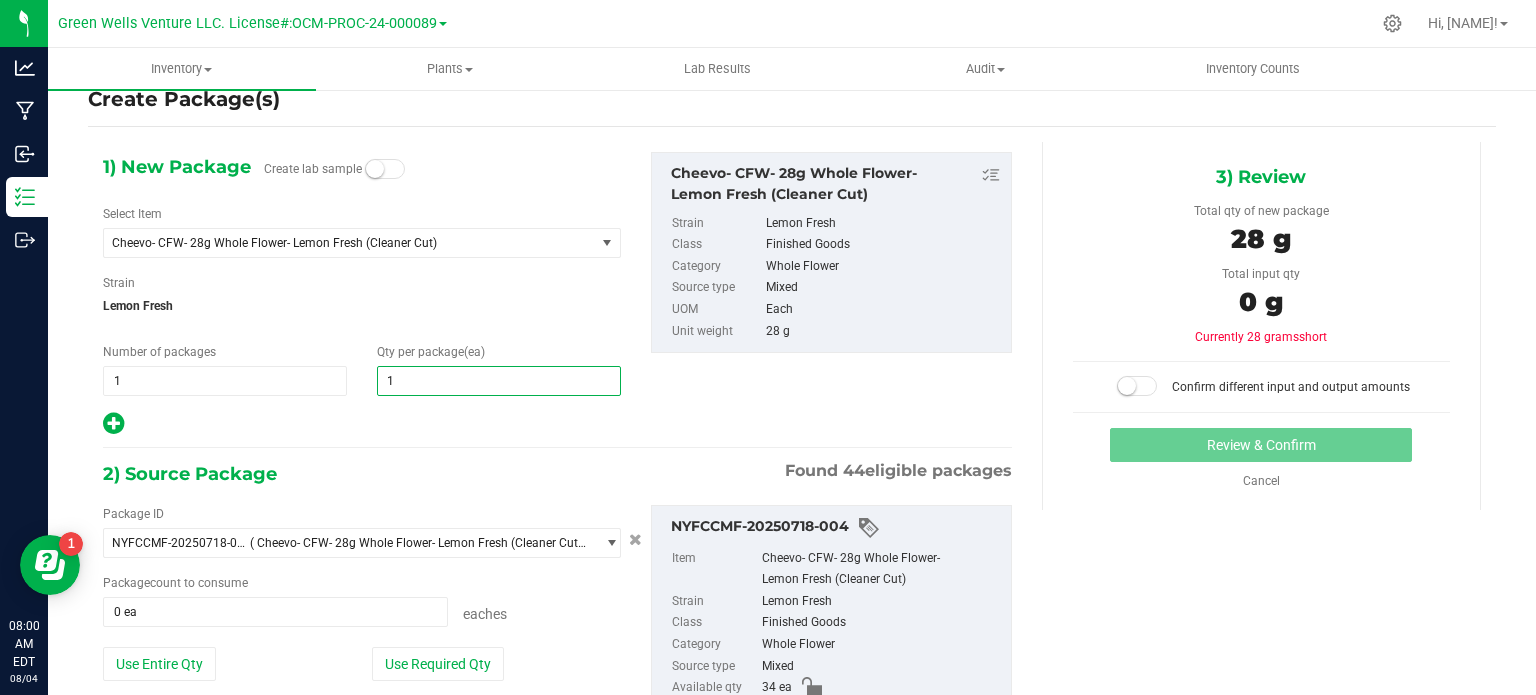 type on "10" 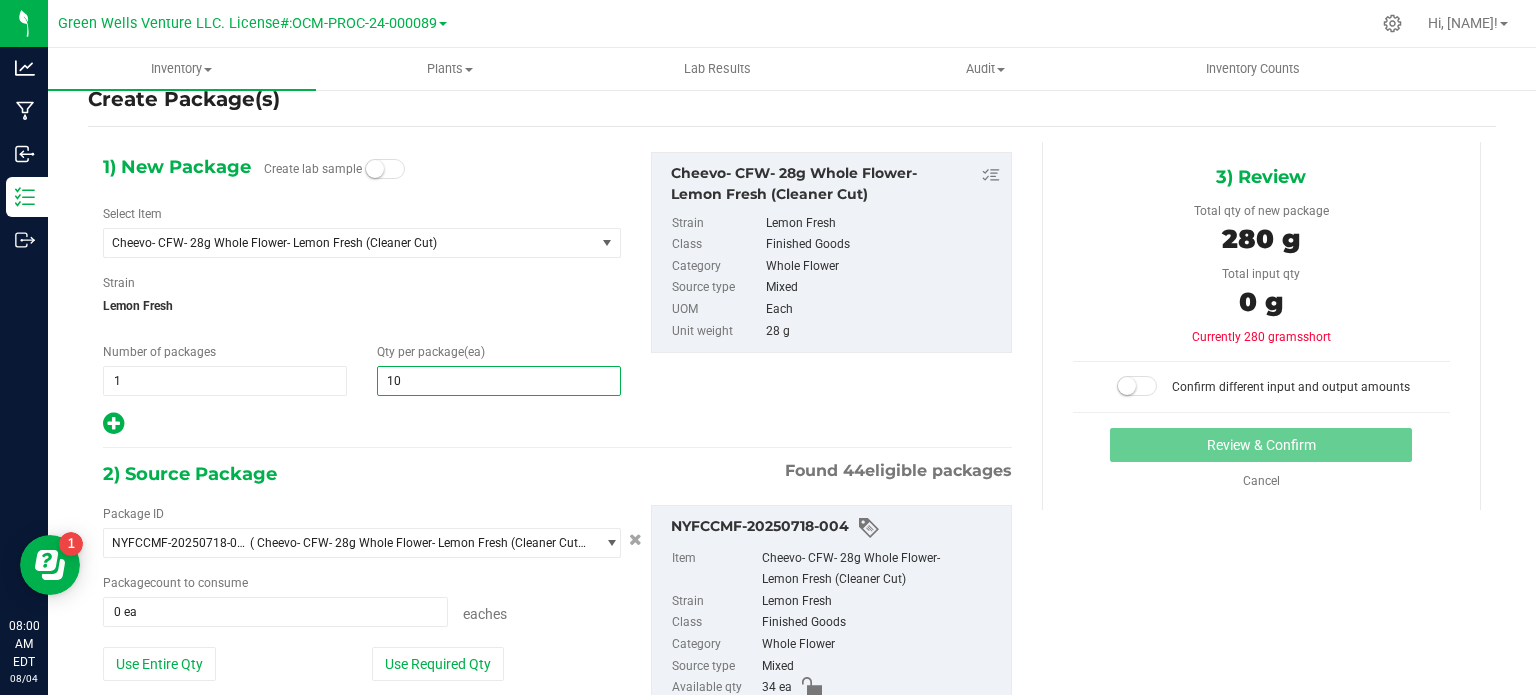 type on "10" 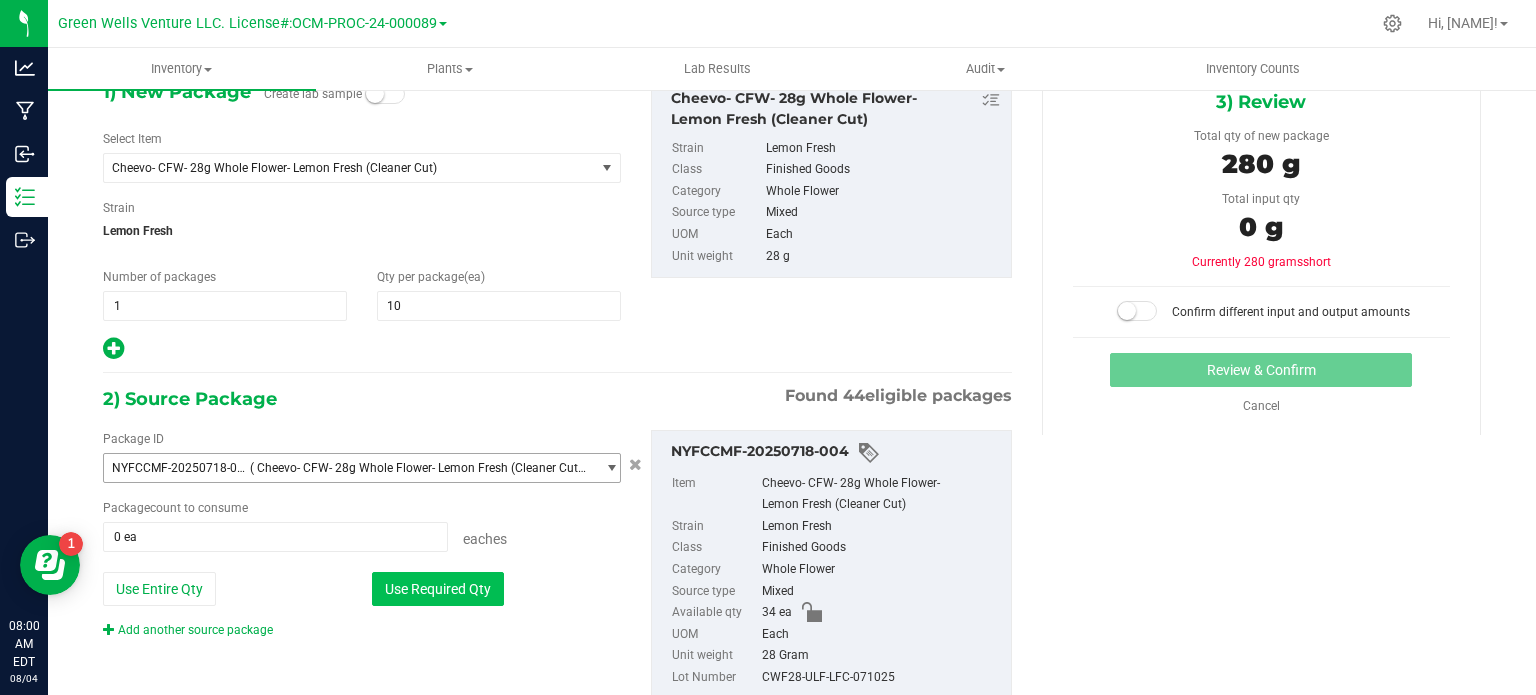 scroll, scrollTop: 171, scrollLeft: 0, axis: vertical 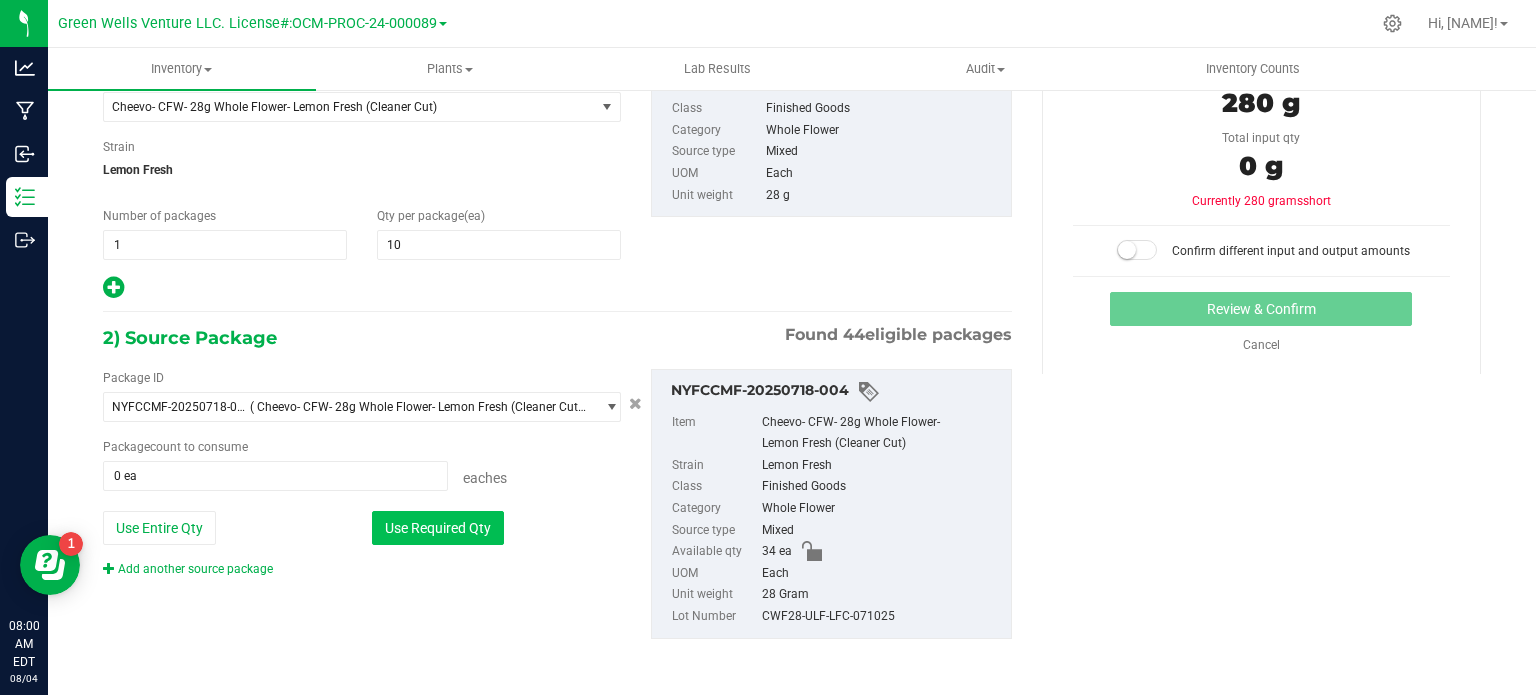 click on "Use Required Qty" at bounding box center [438, 528] 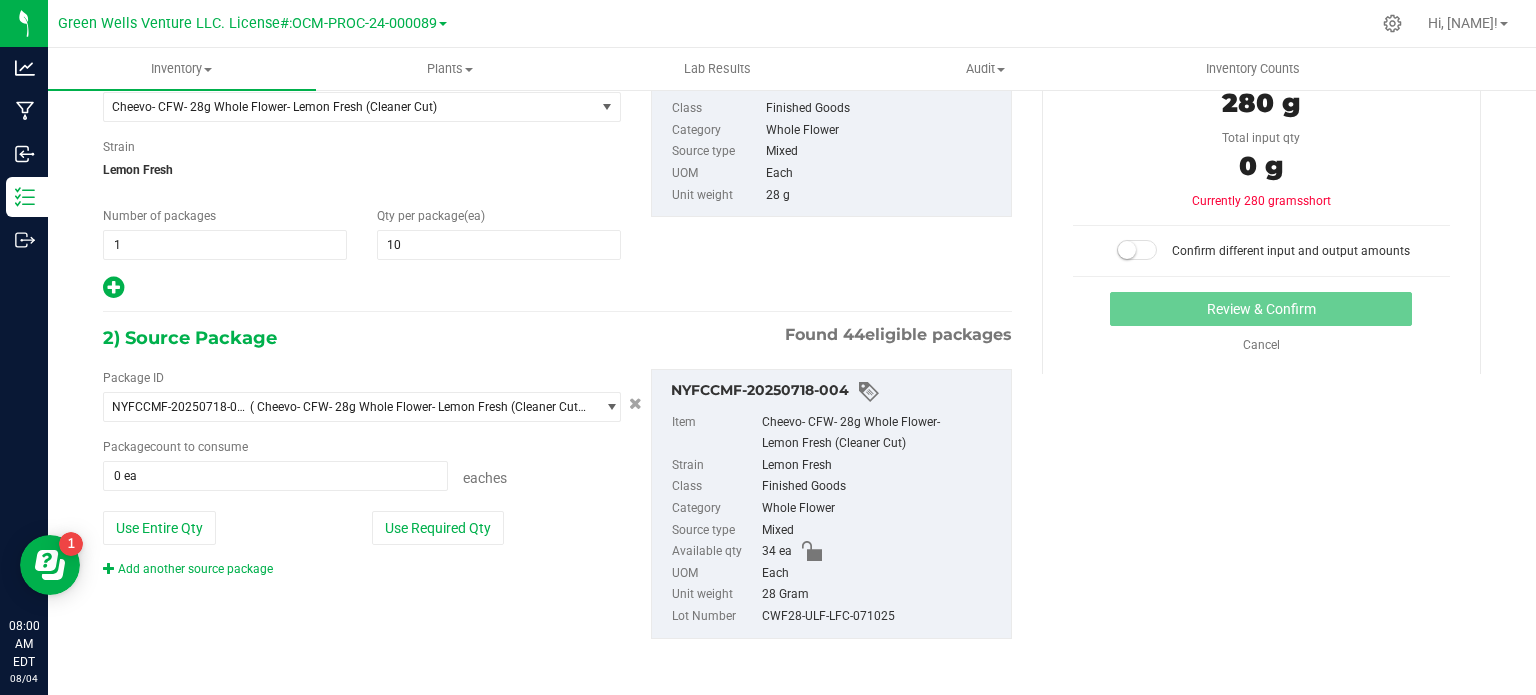 type on "10 ea" 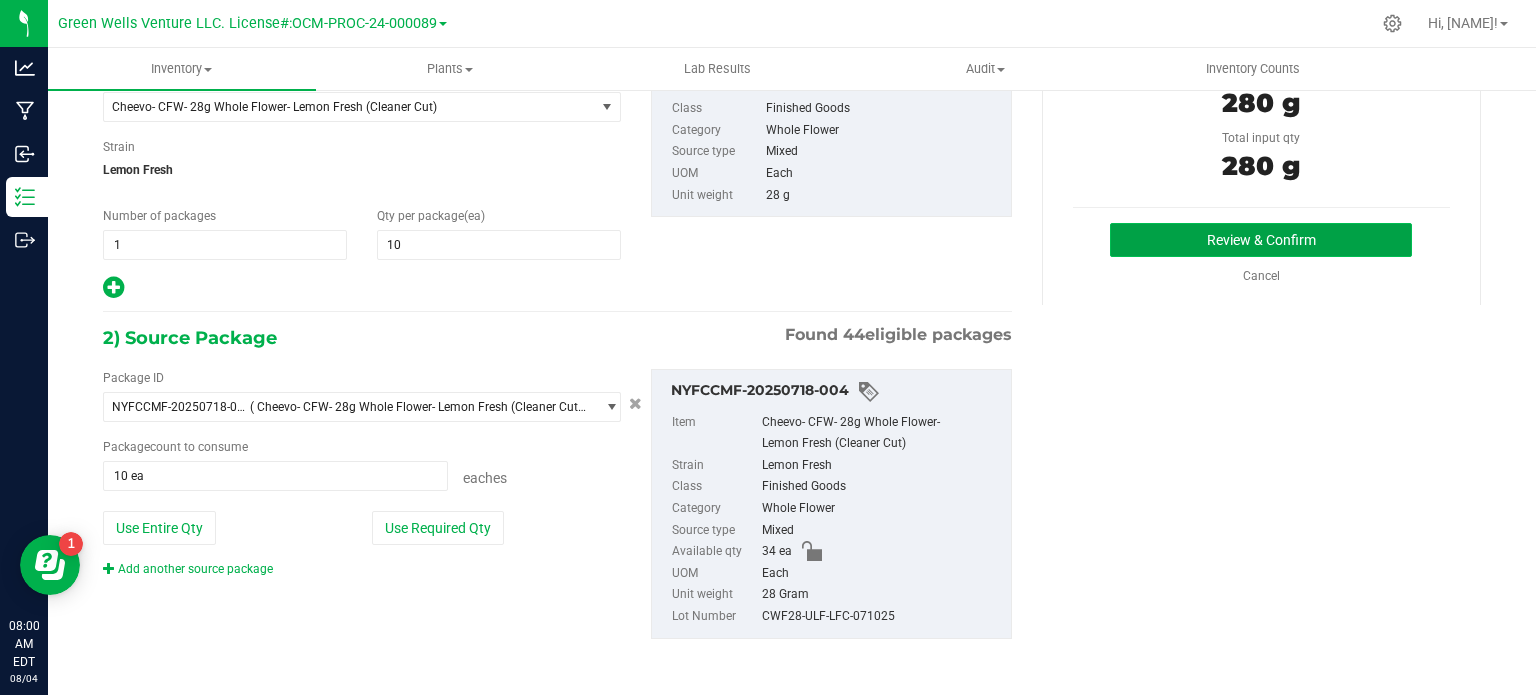click on "Review & Confirm" at bounding box center (1261, 240) 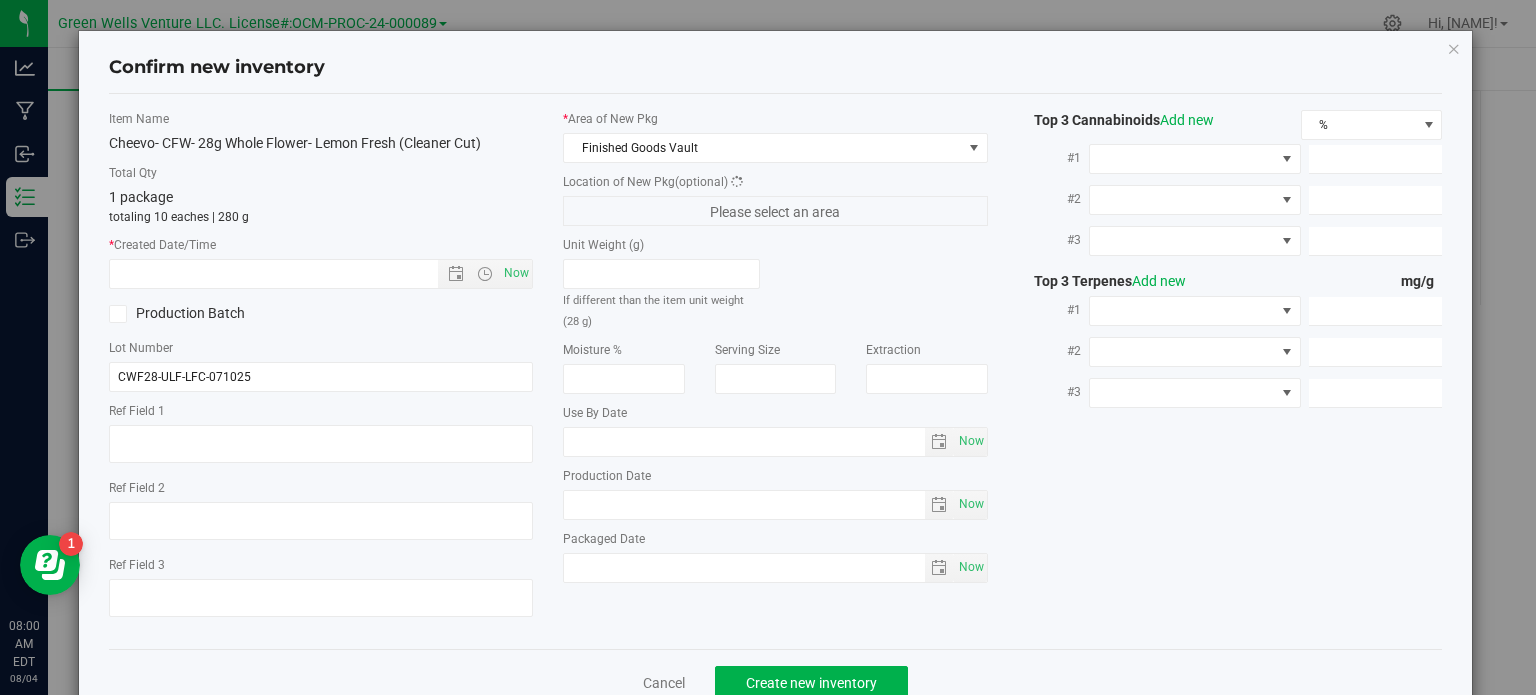 type on ".025" 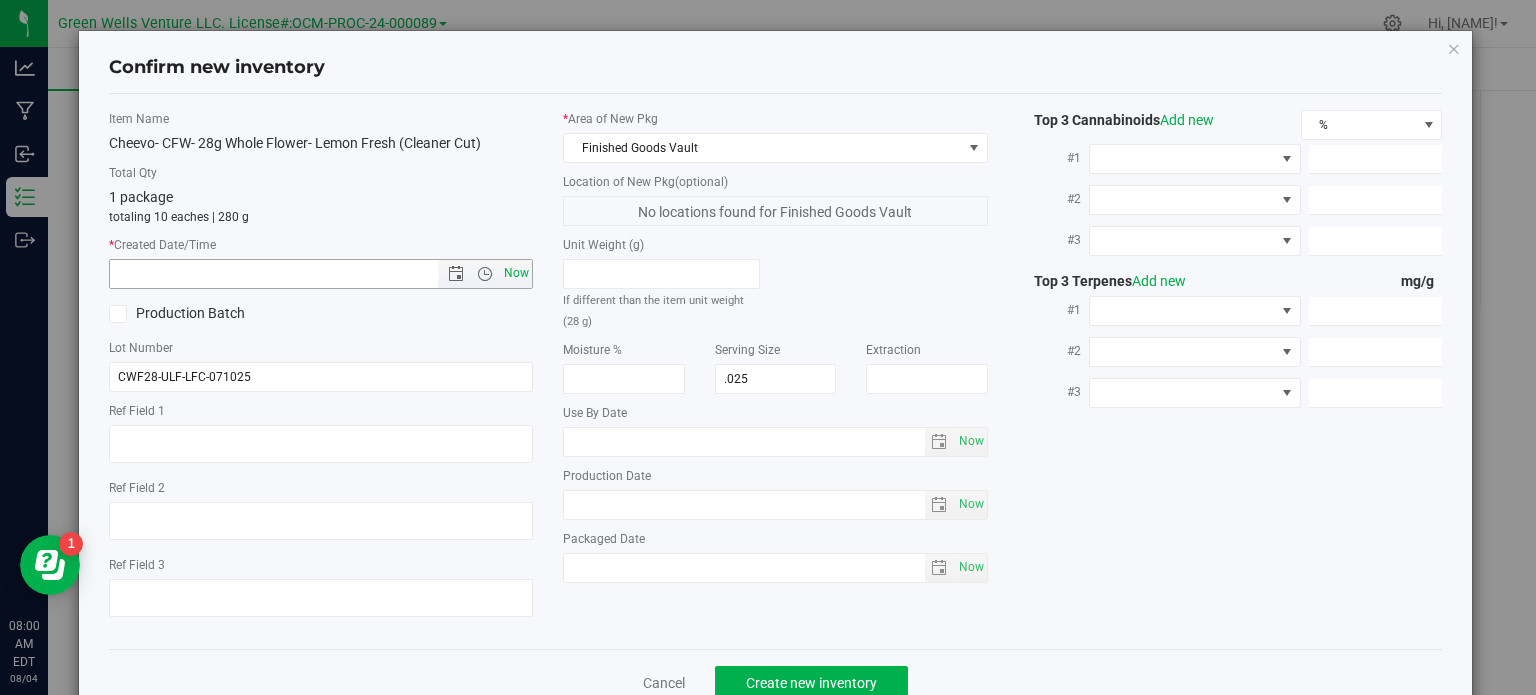 click on "Now" at bounding box center [517, 273] 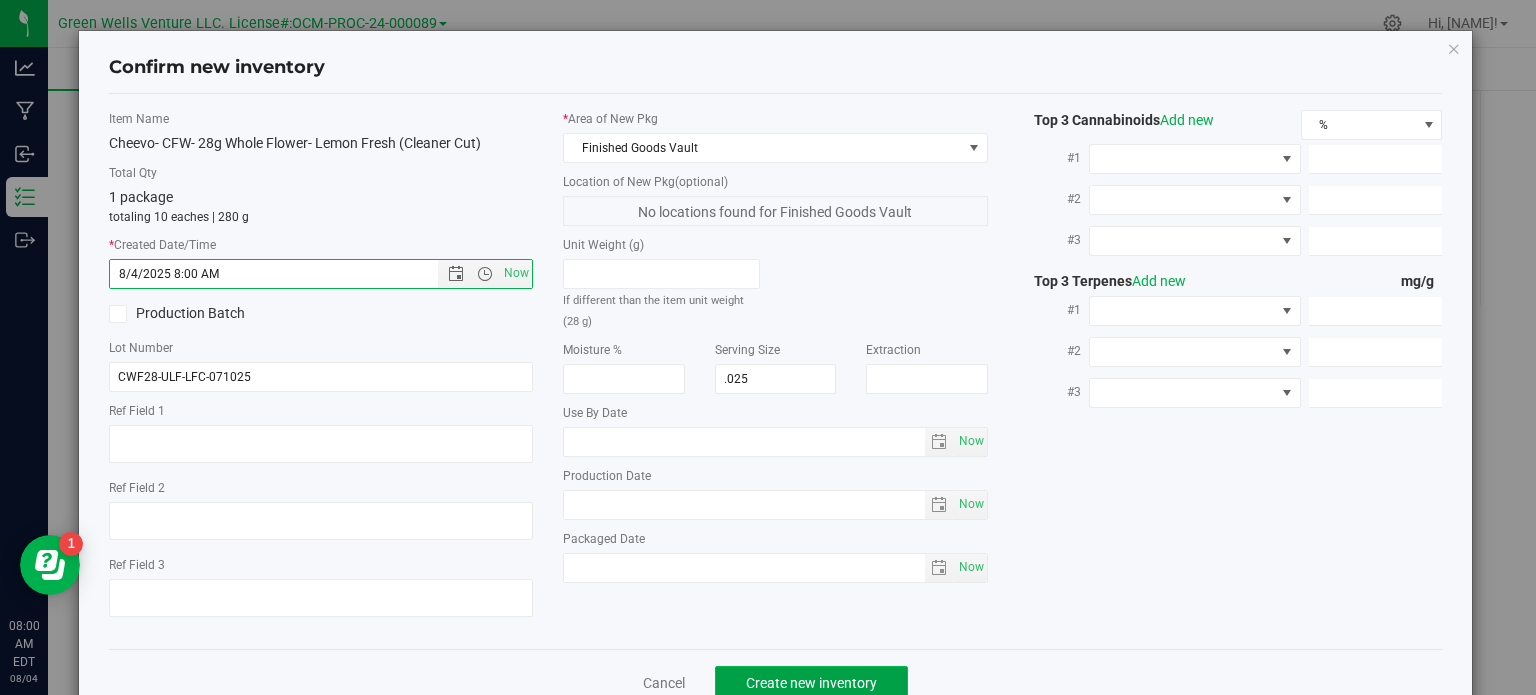 click on "Create new inventory" 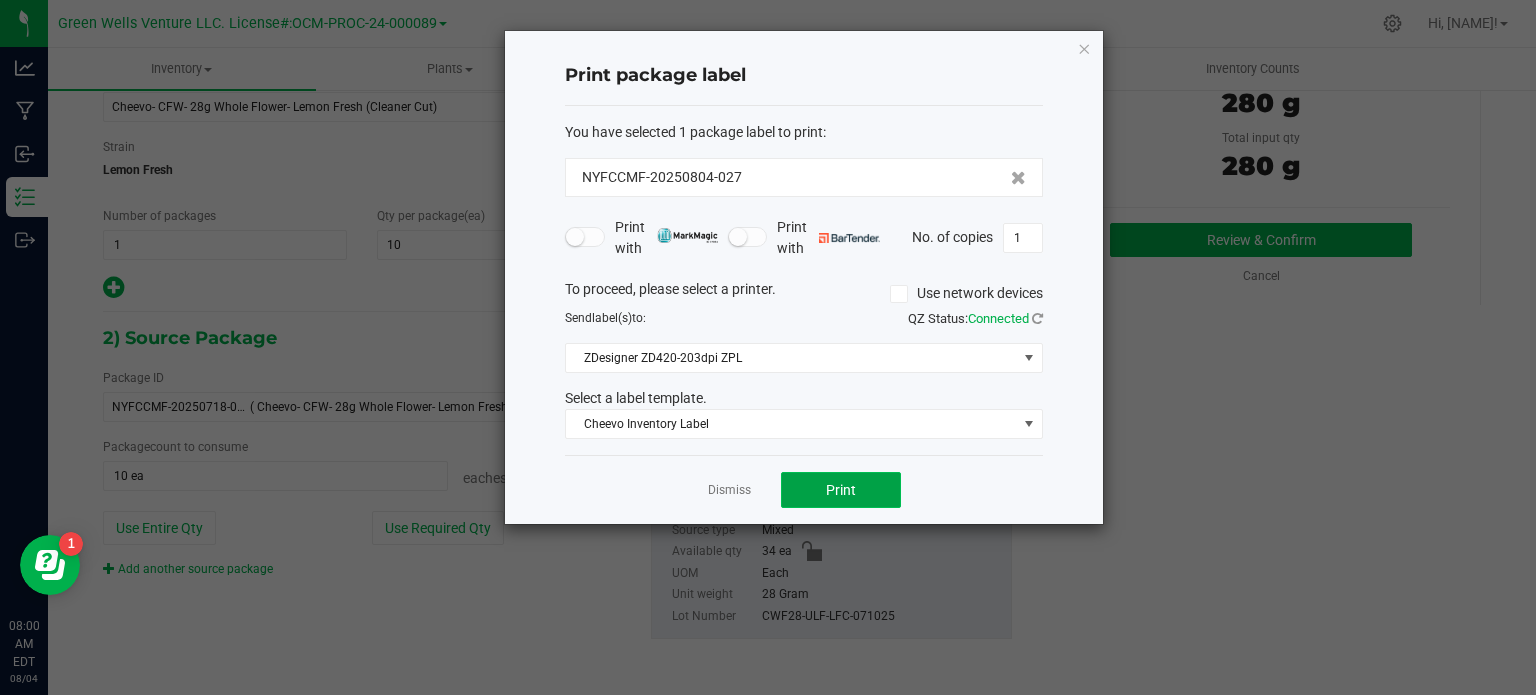 click on "Print" 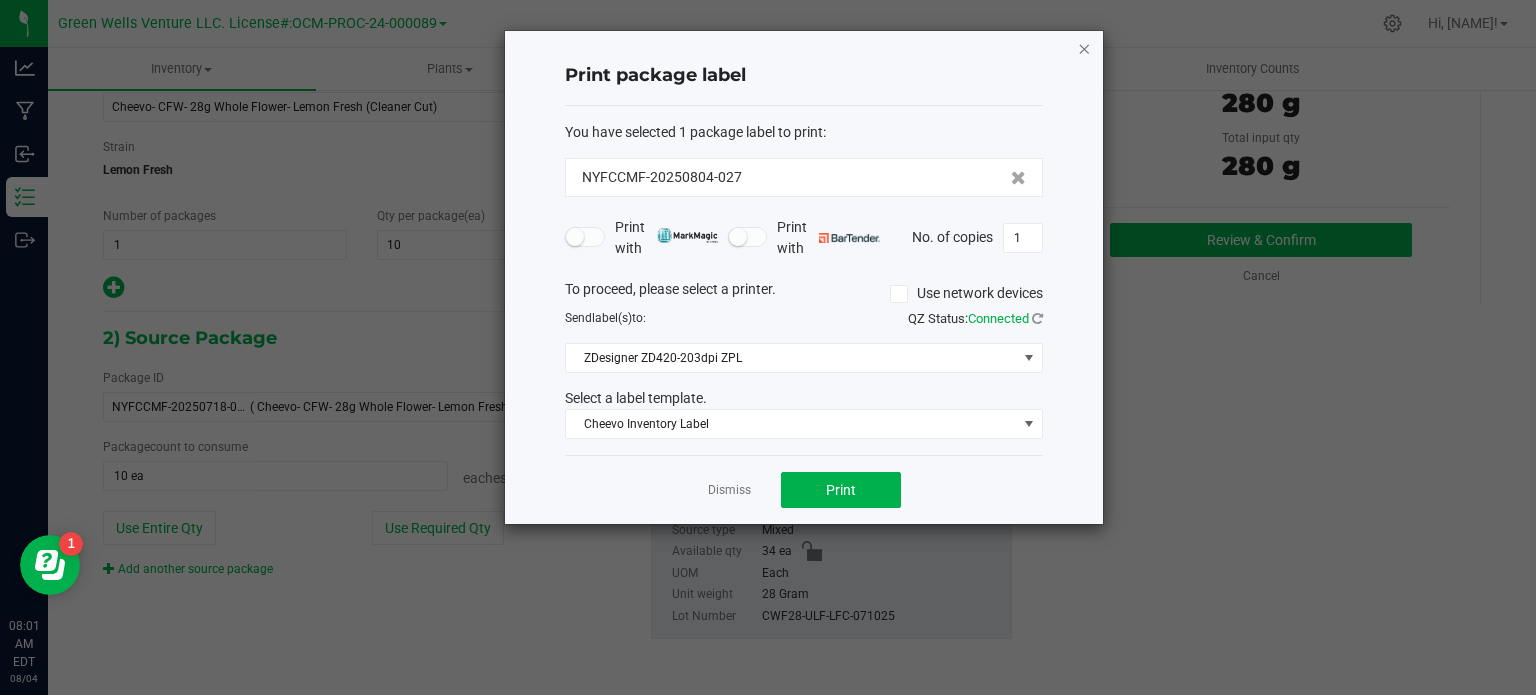 click 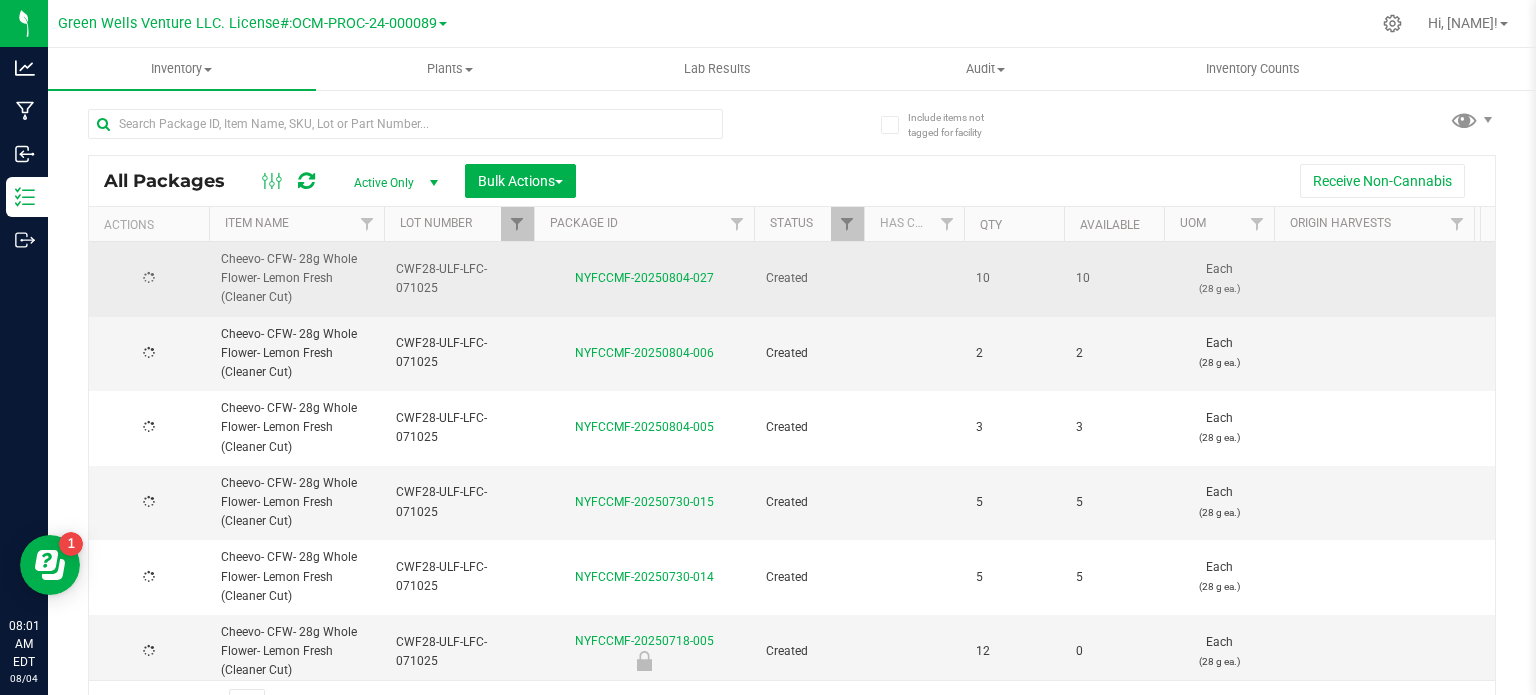 scroll, scrollTop: 35, scrollLeft: 0, axis: vertical 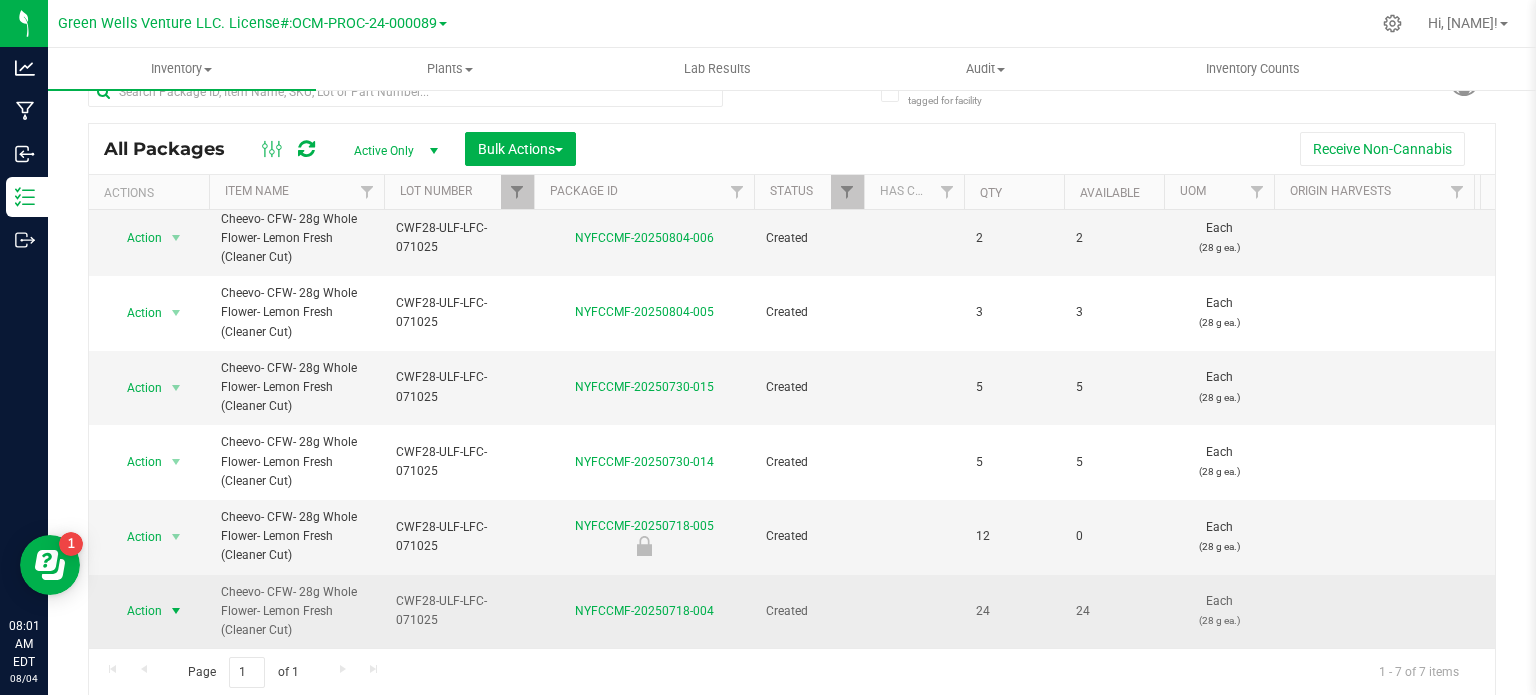 click at bounding box center [176, 611] 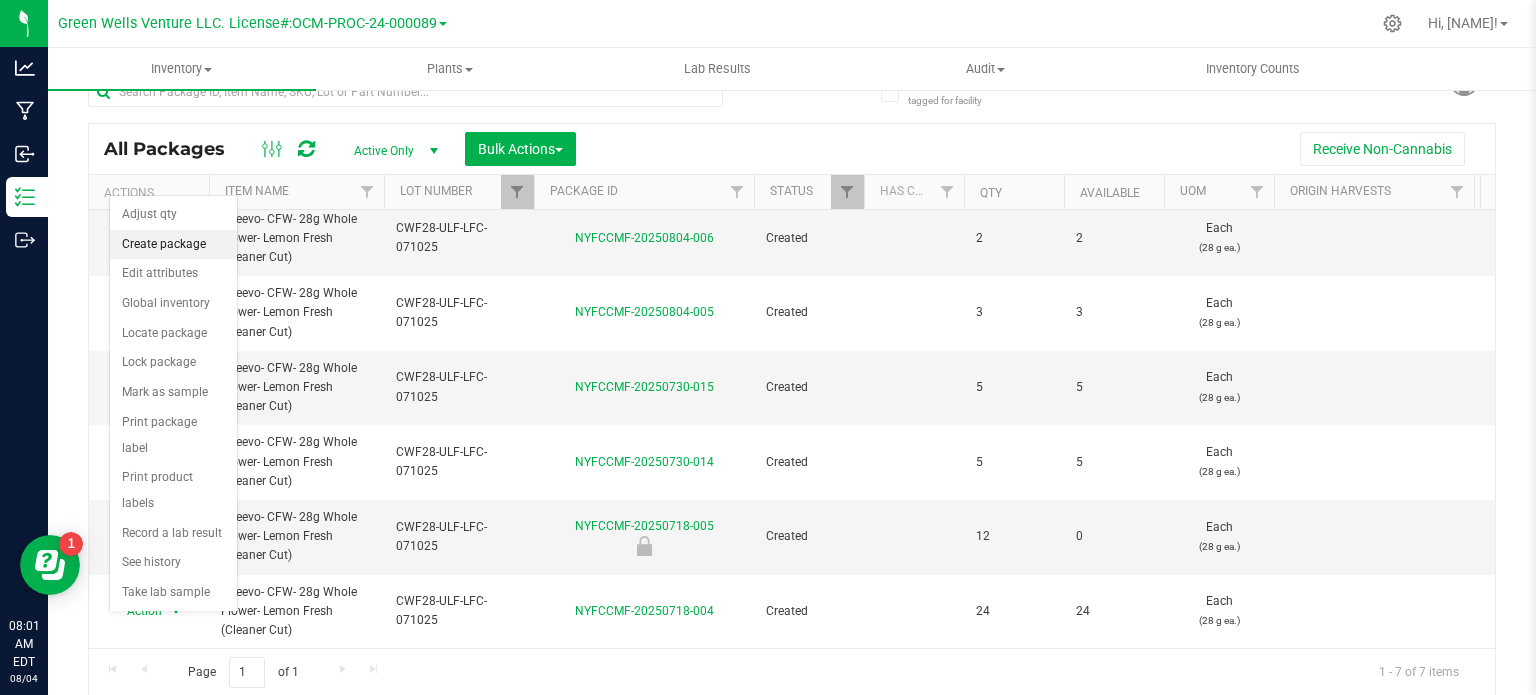 click on "Create package" at bounding box center [173, 245] 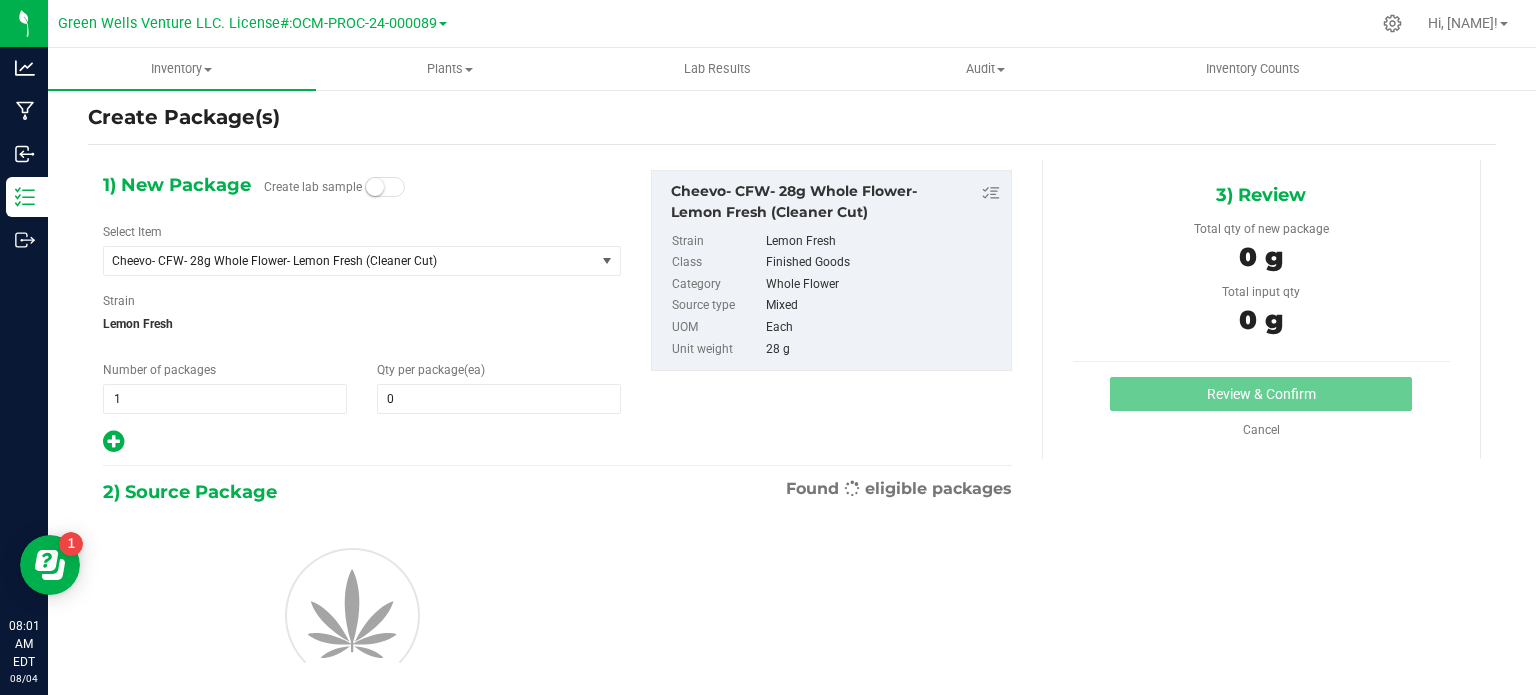 scroll, scrollTop: 35, scrollLeft: 0, axis: vertical 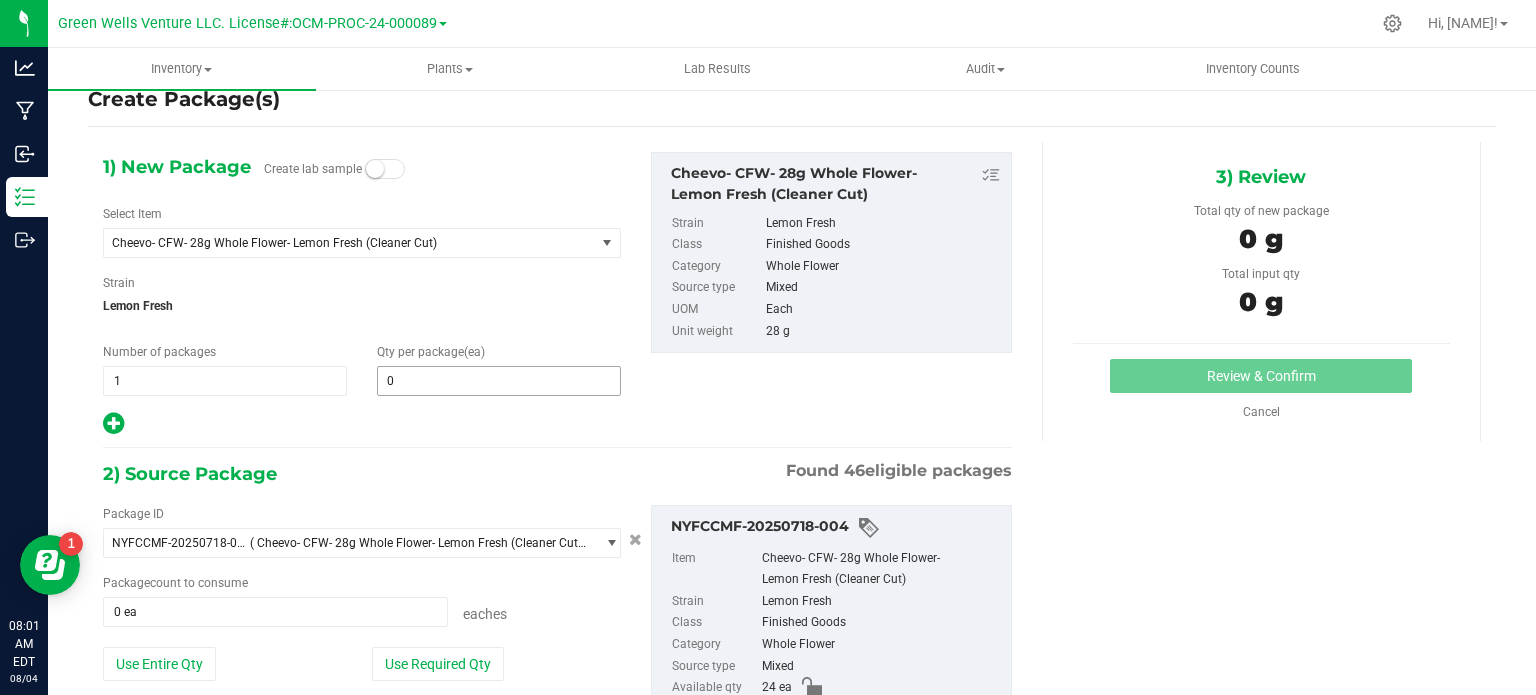 type 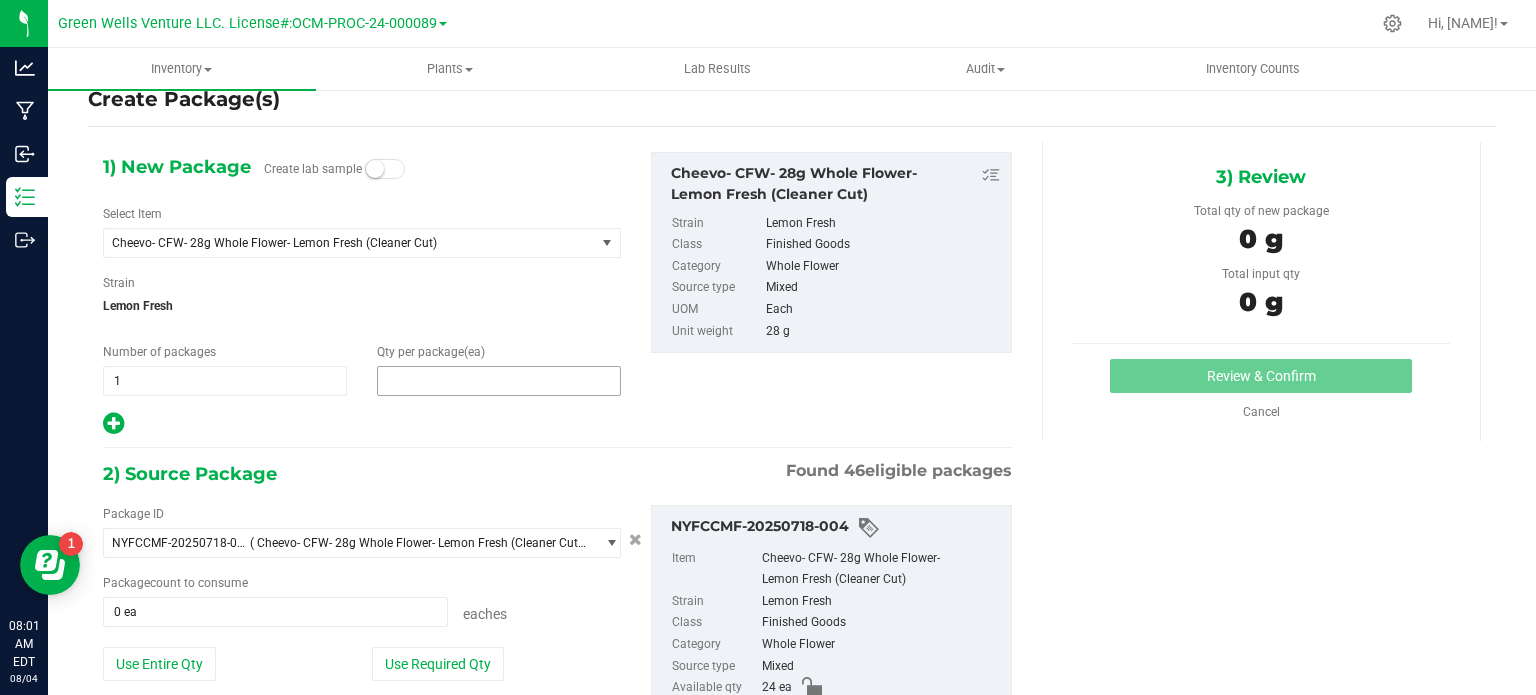 click at bounding box center (499, 381) 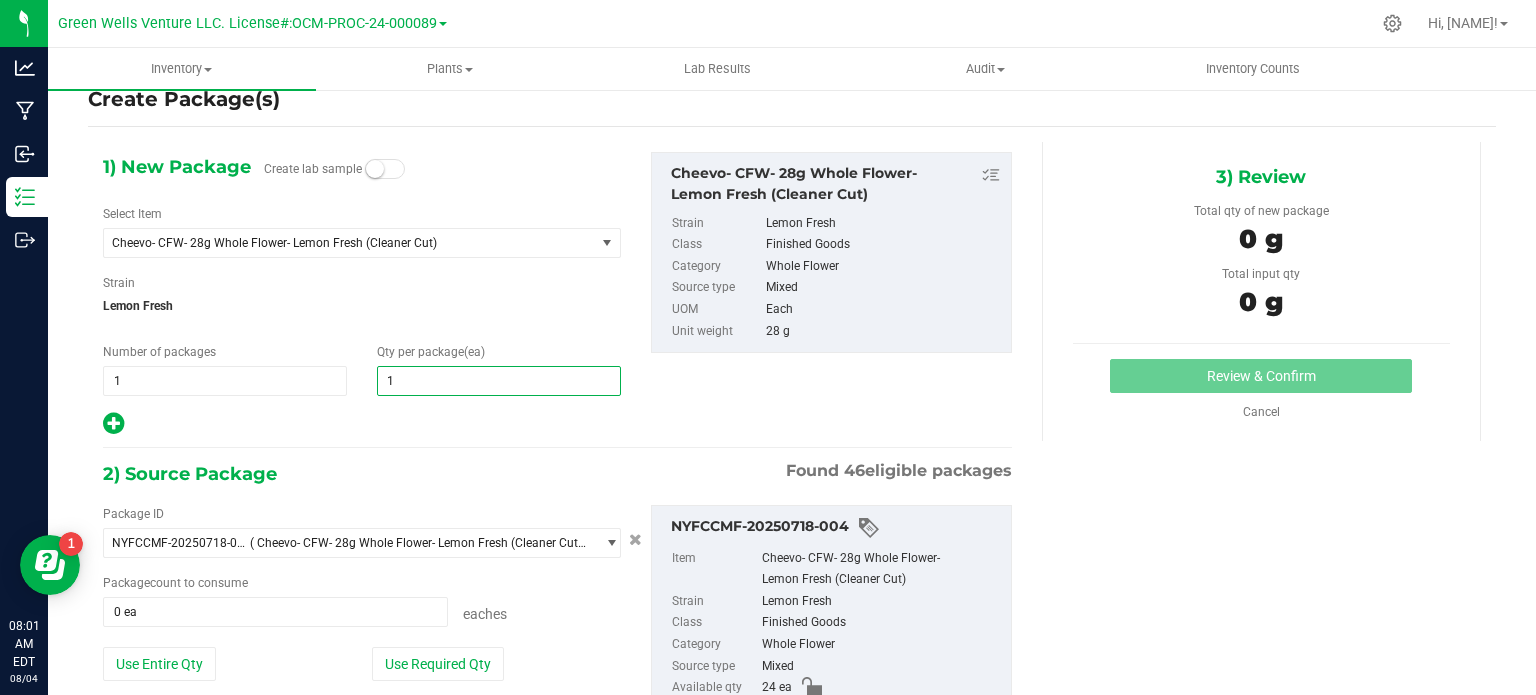 type on "10" 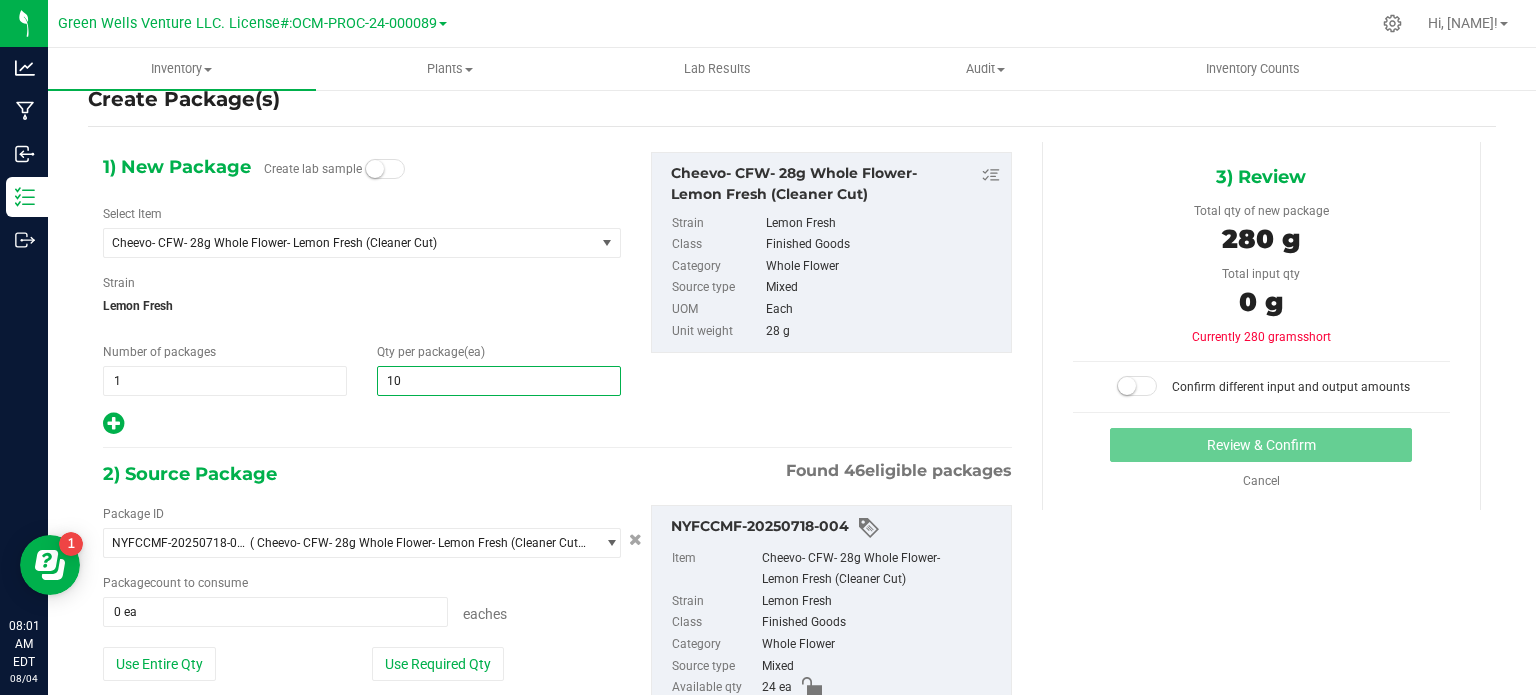 type on "10" 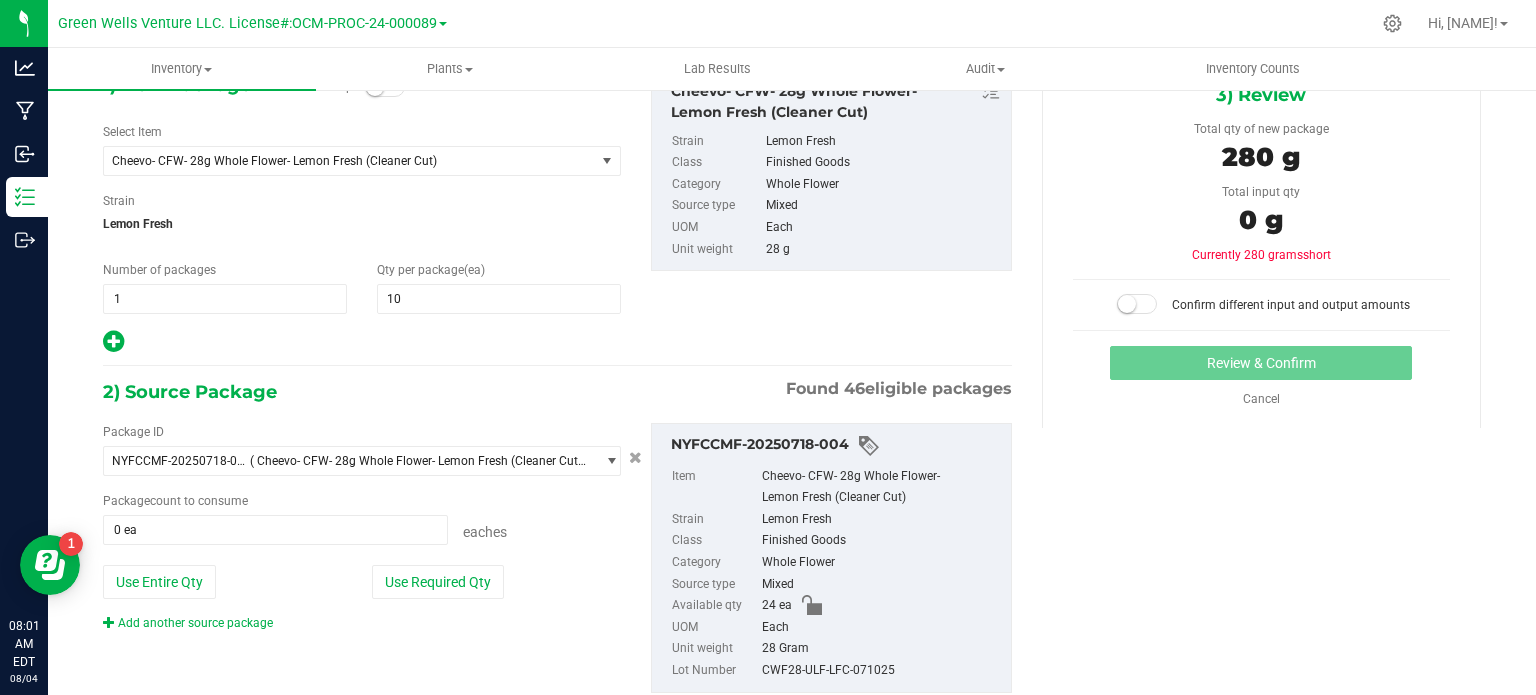 scroll, scrollTop: 171, scrollLeft: 0, axis: vertical 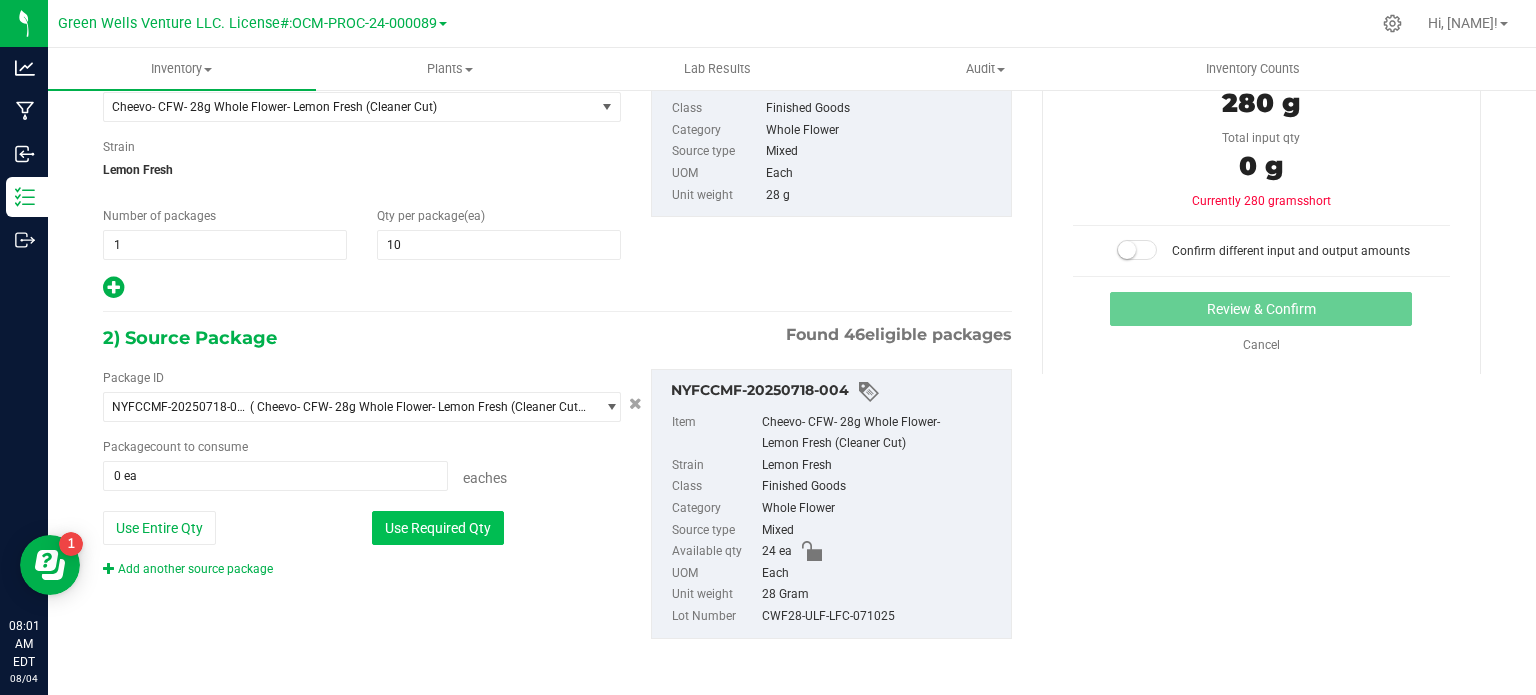click on "Use Required Qty" at bounding box center (438, 528) 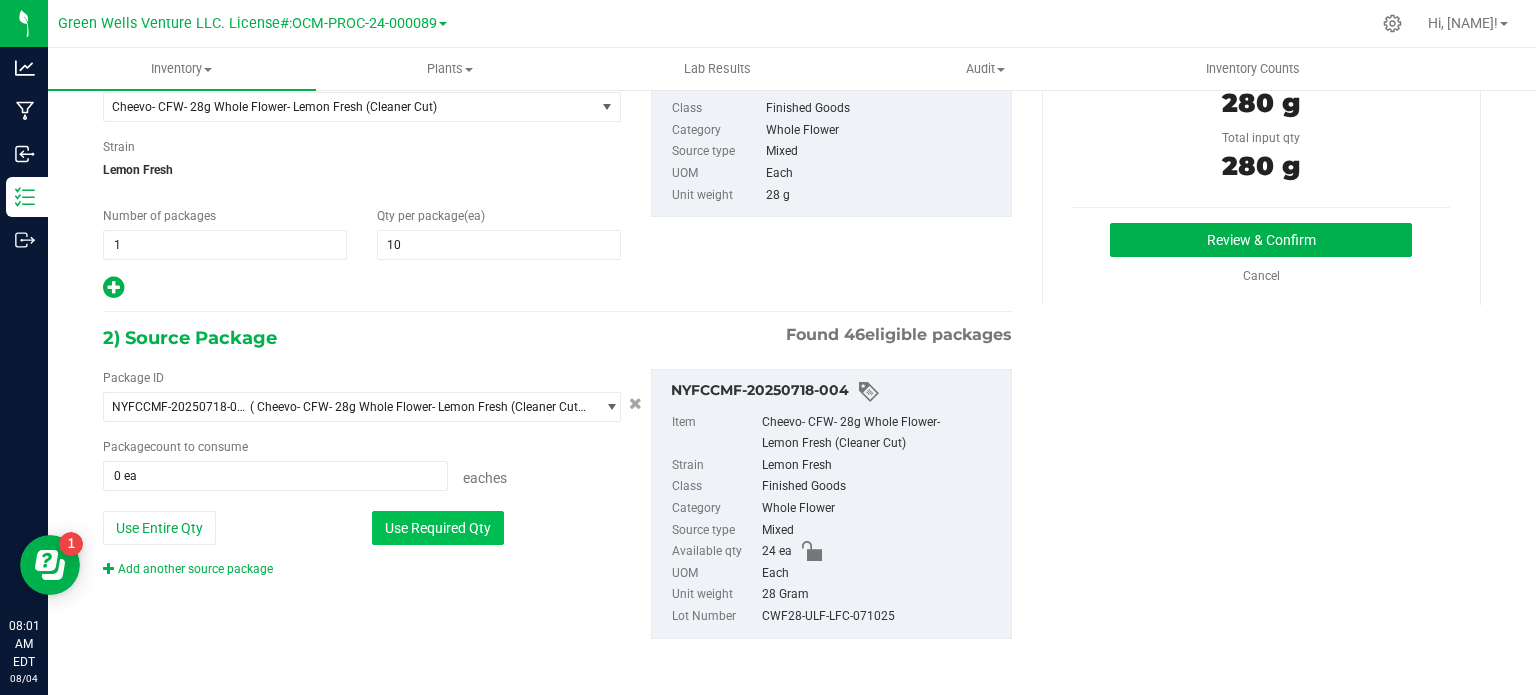 type on "10 ea" 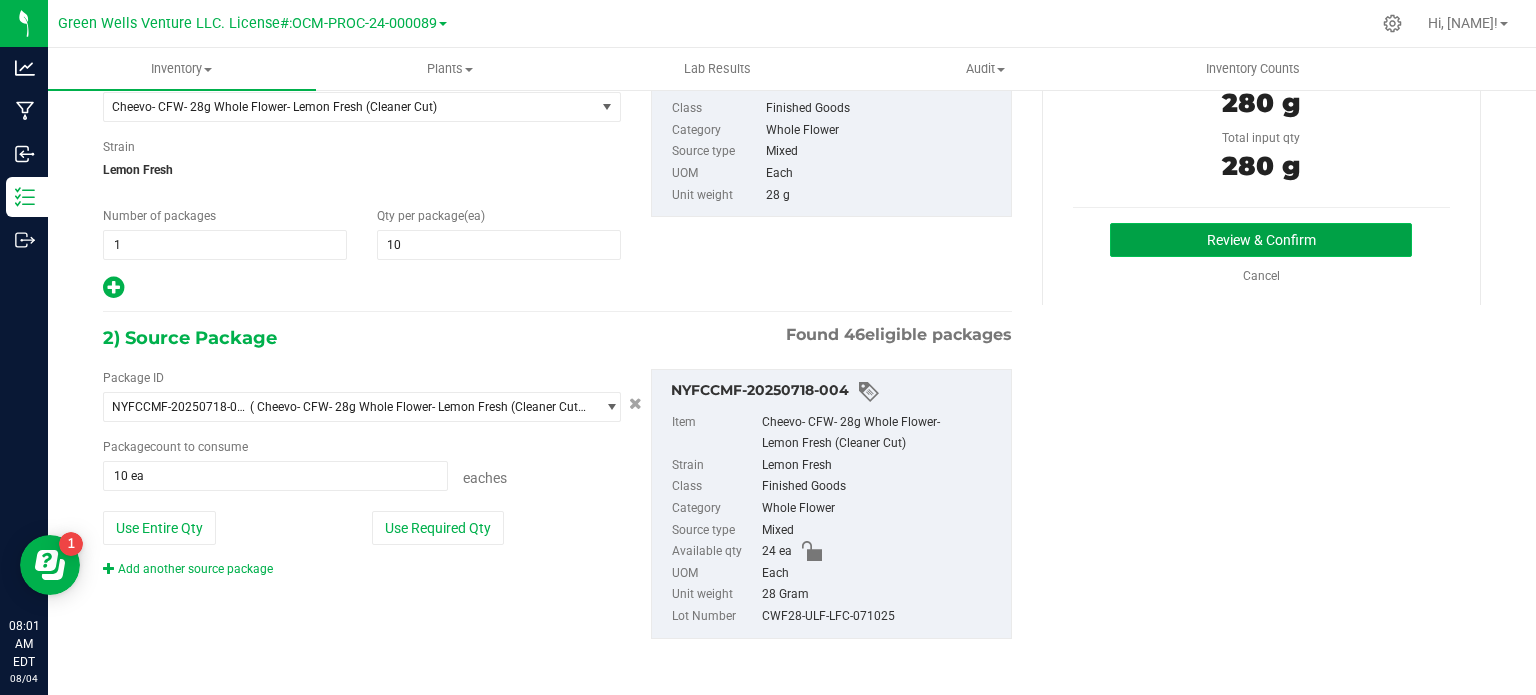 click on "Review & Confirm" at bounding box center [1261, 240] 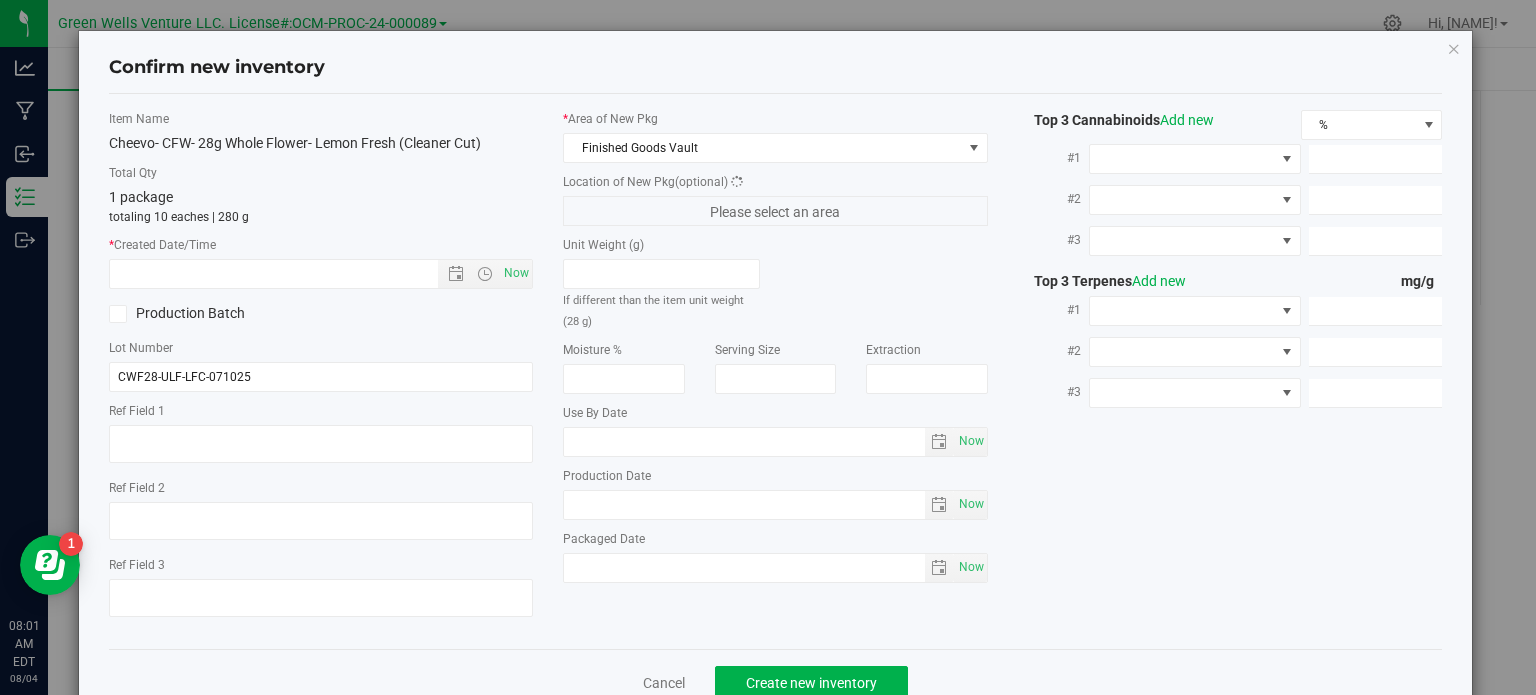type on ".025" 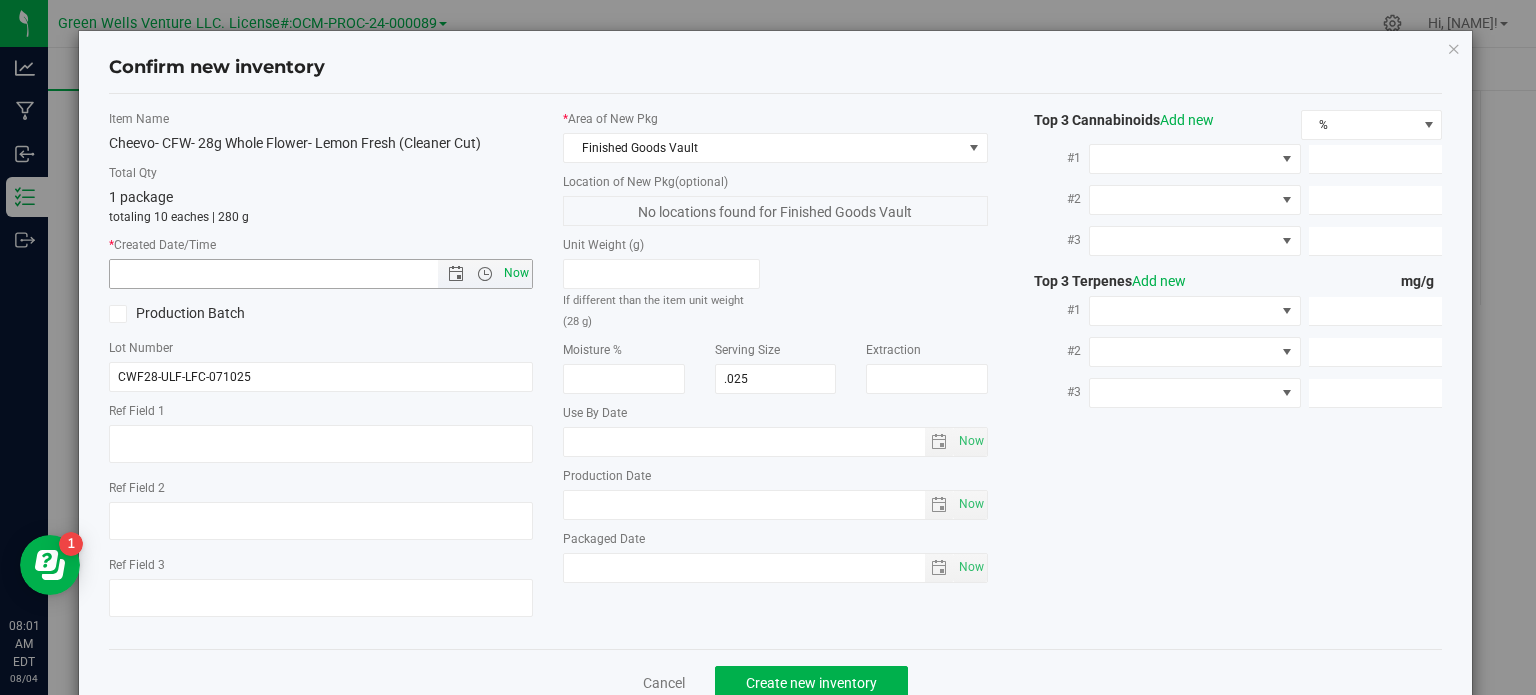 click on "Now" at bounding box center [517, 273] 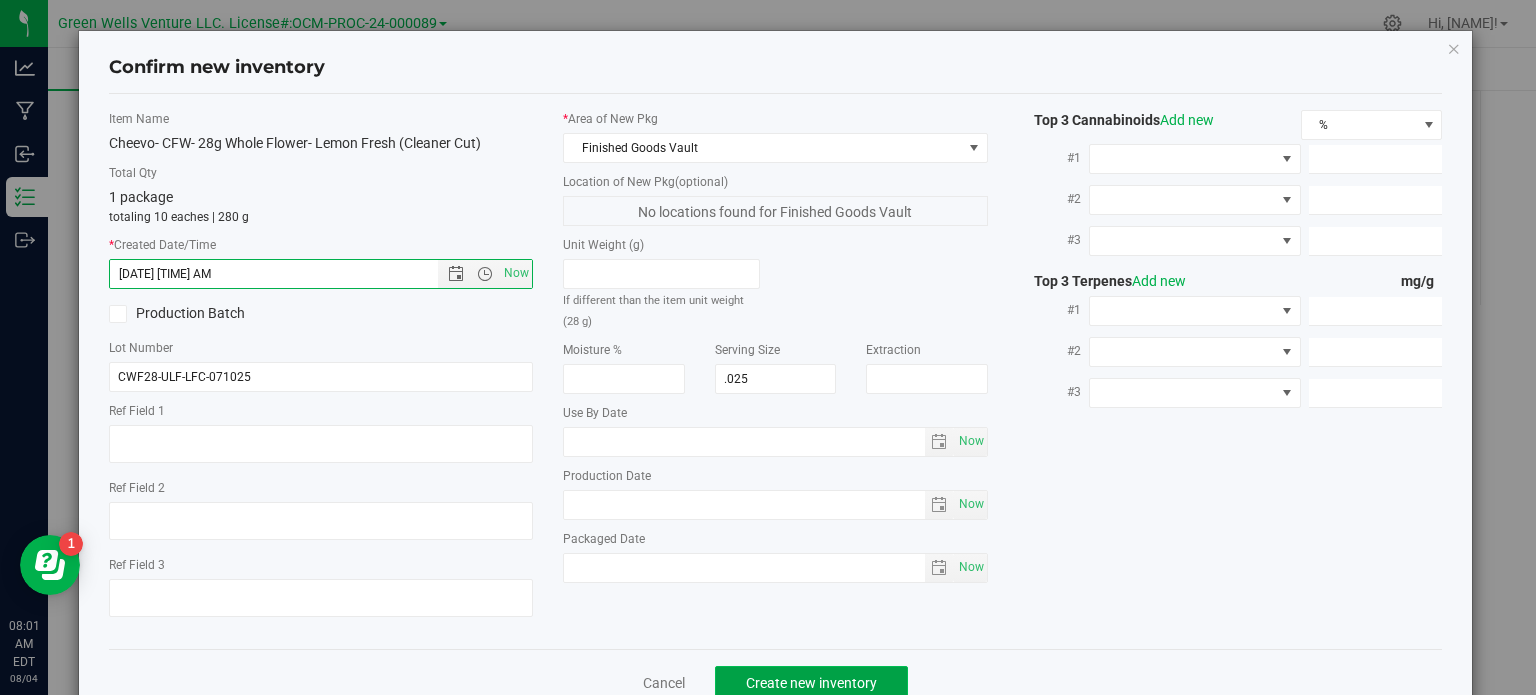 click on "Create new inventory" 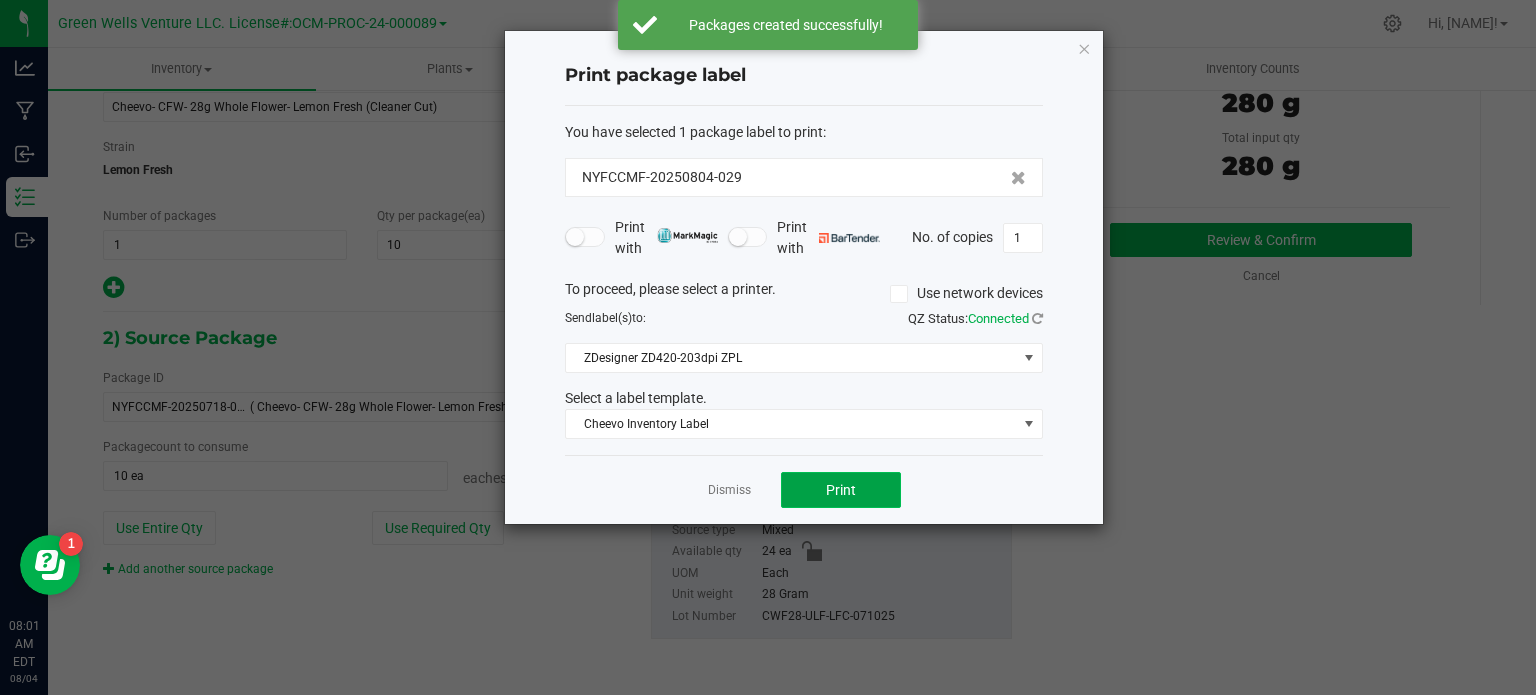 click on "Print" 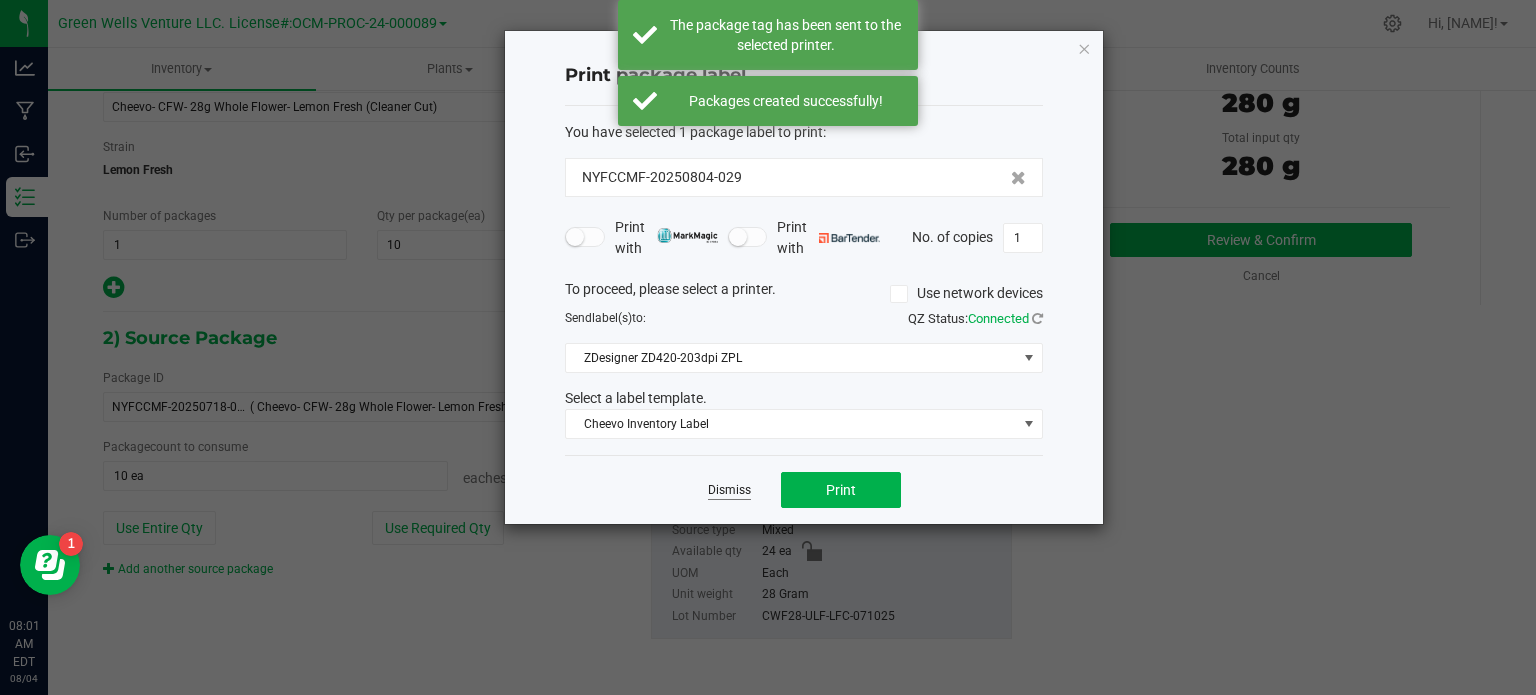 click on "Dismiss" 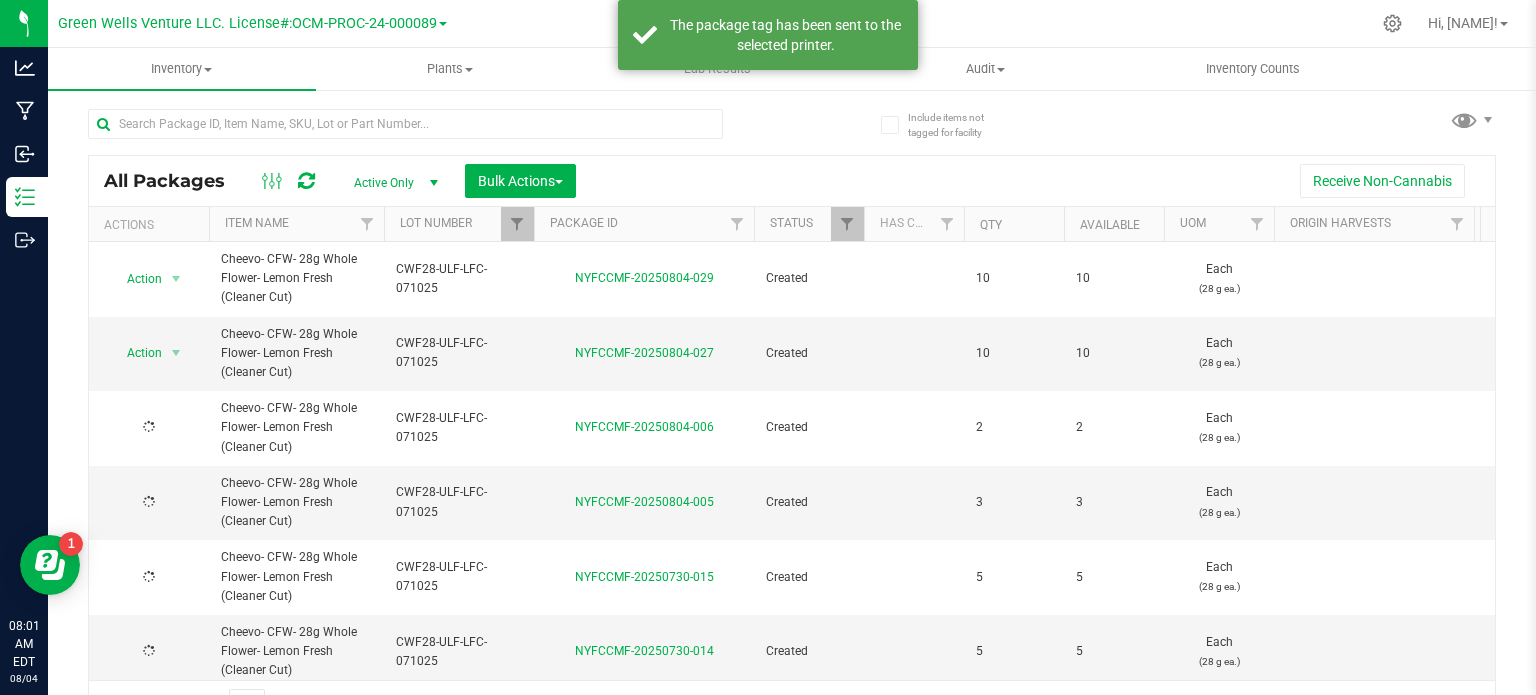 scroll, scrollTop: 35, scrollLeft: 0, axis: vertical 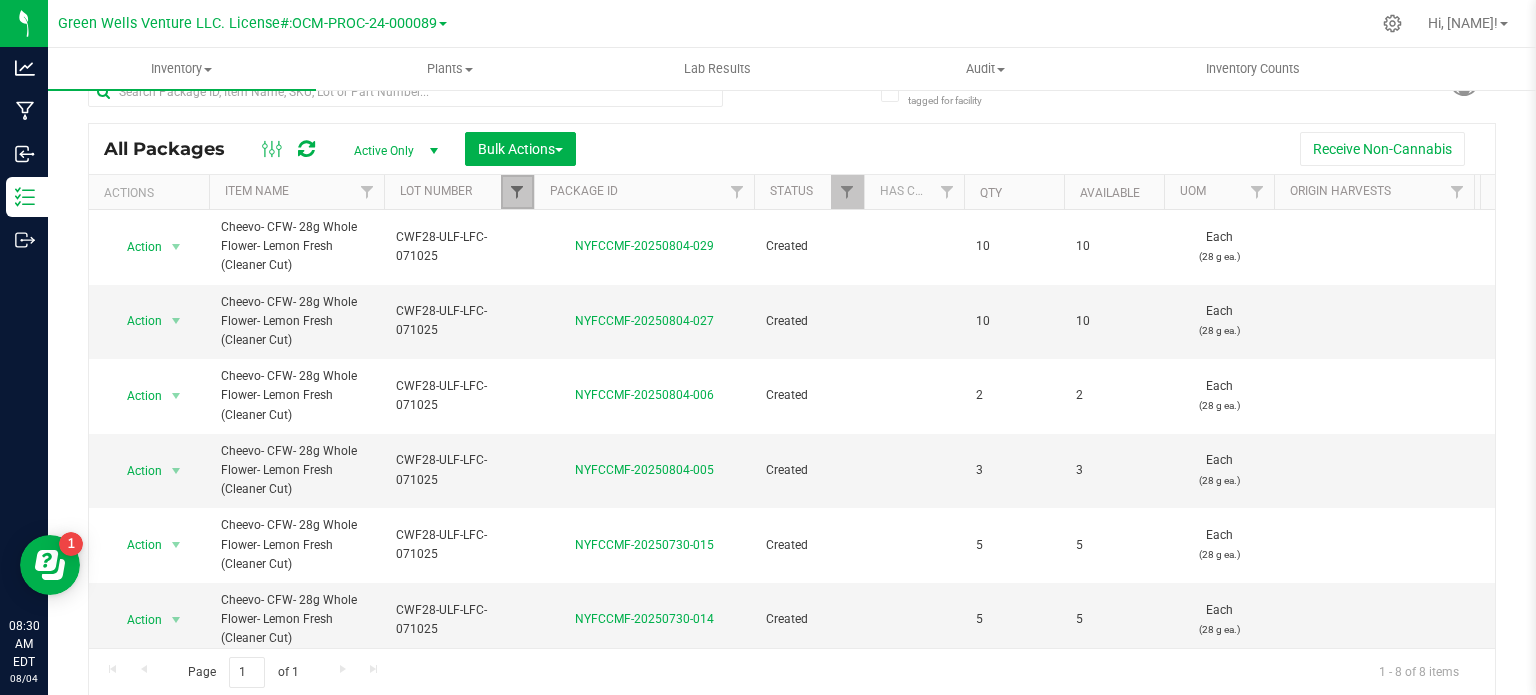 click at bounding box center (517, 192) 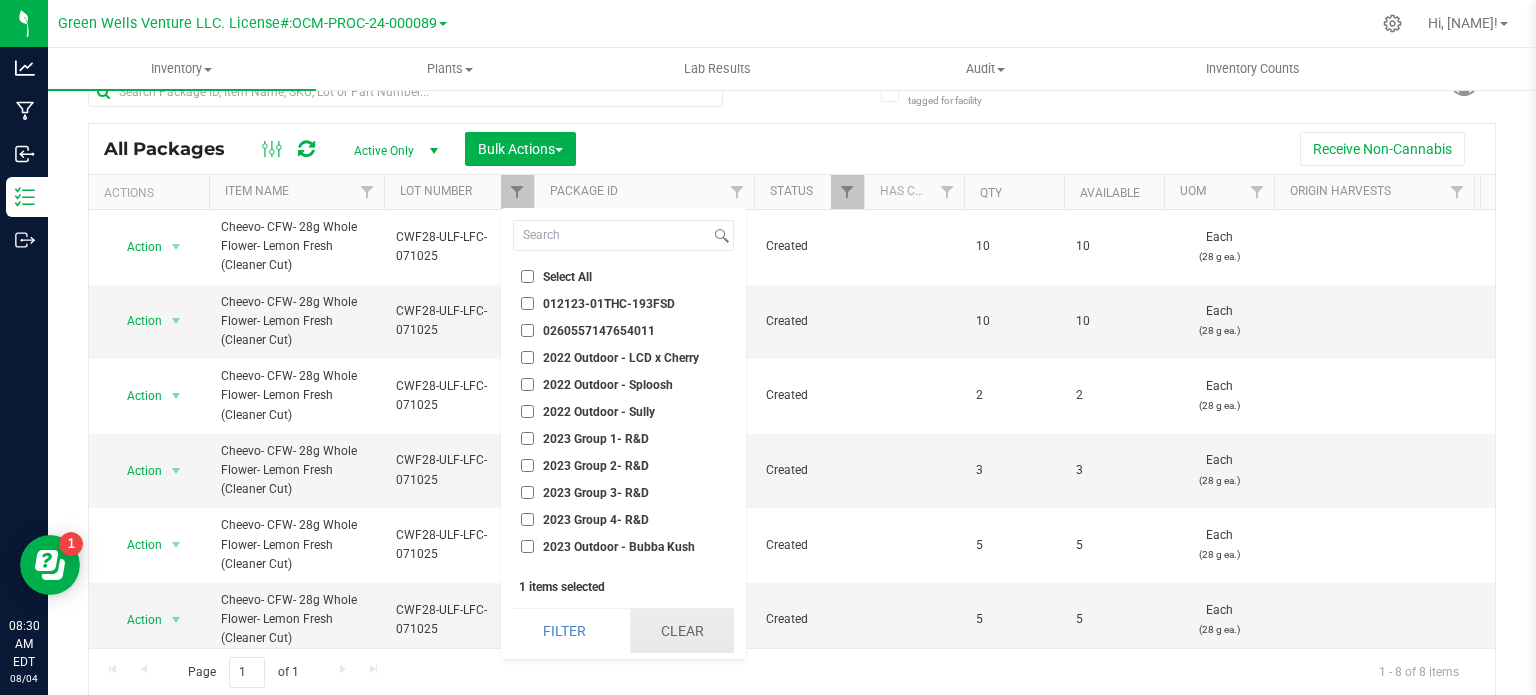 click on "Clear" at bounding box center [682, 631] 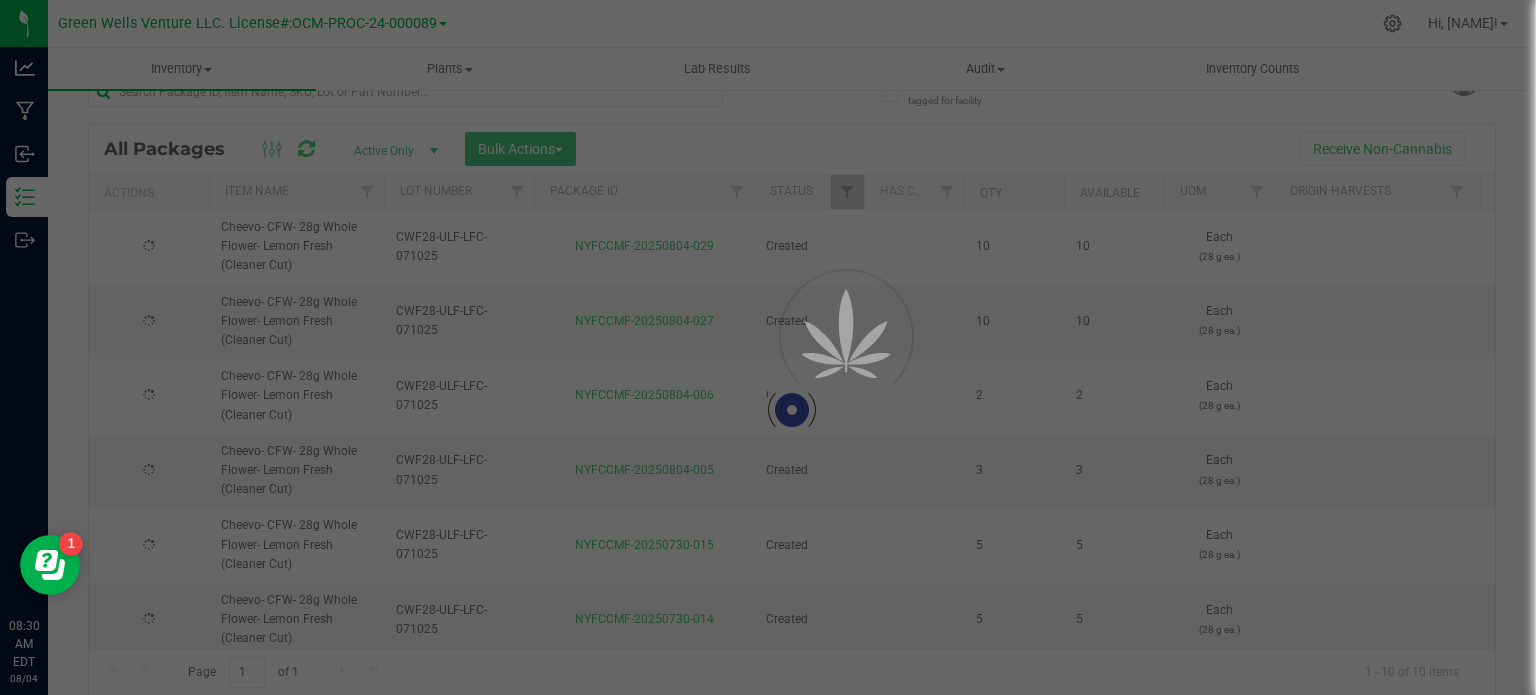 checkbox on "false" 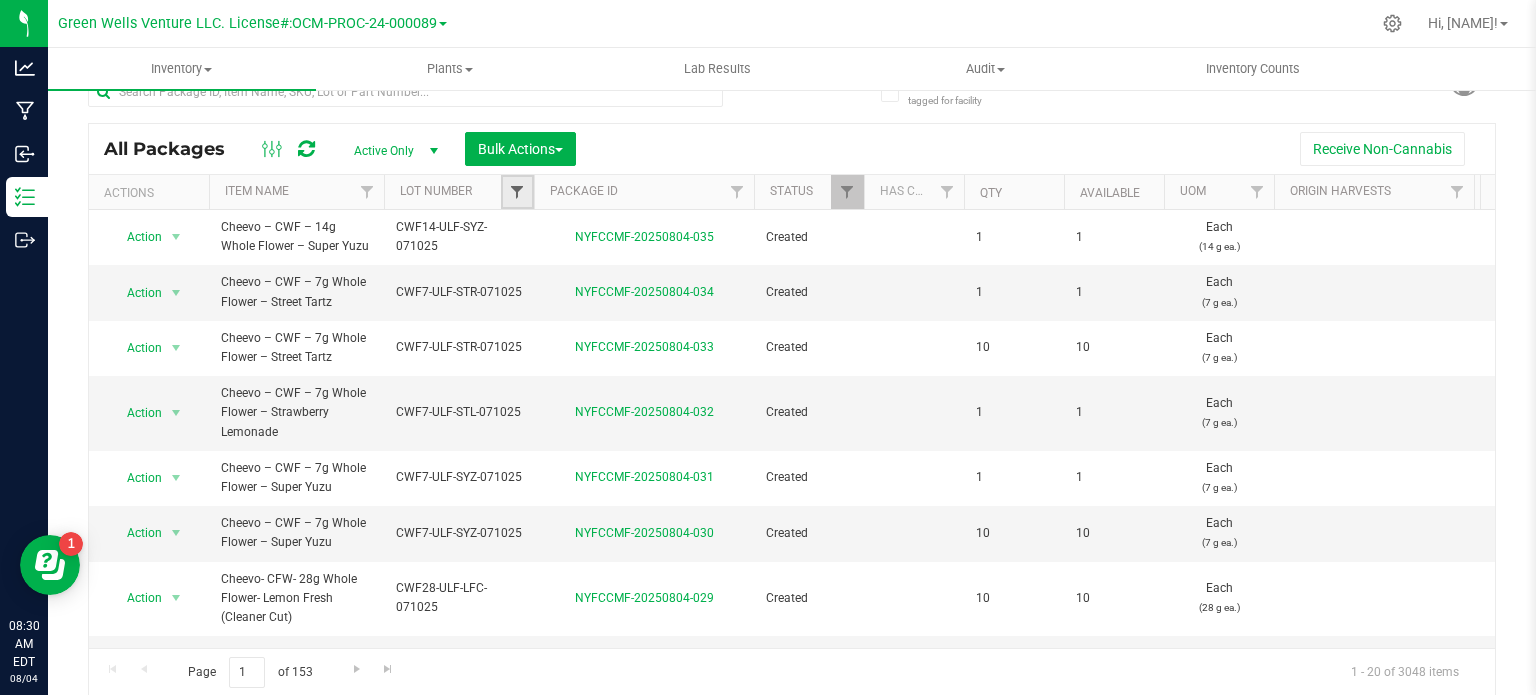 click at bounding box center [517, 192] 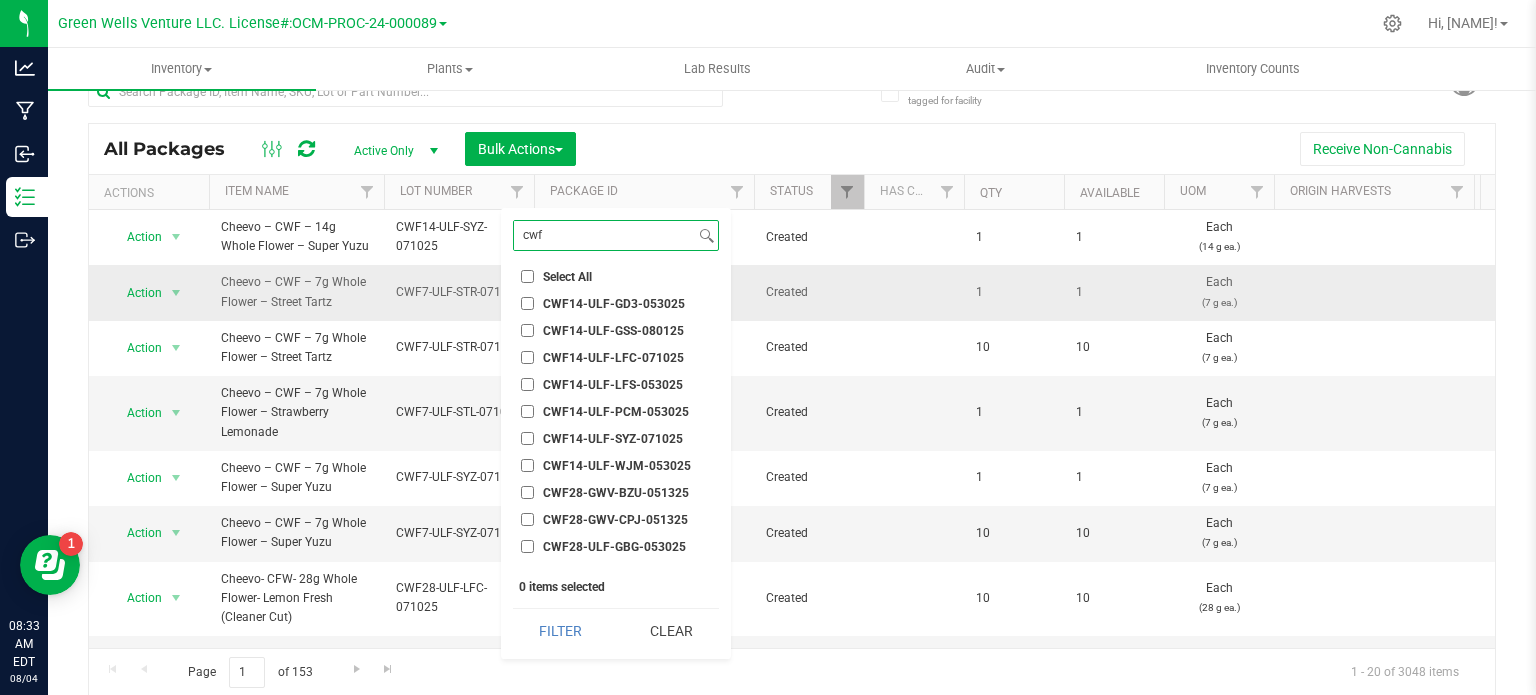 type on "cwf" 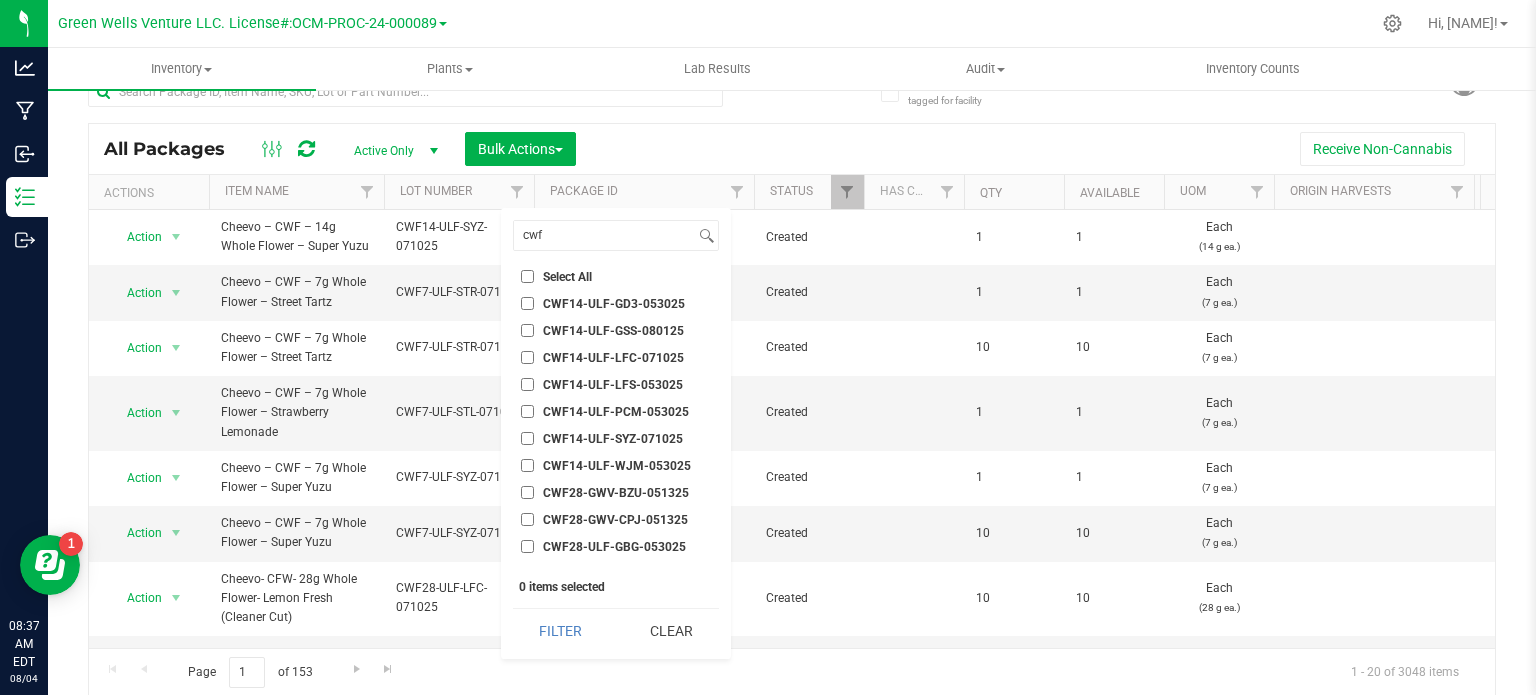 click on "CWF14-ULF-SYZ-071025" at bounding box center [527, 438] 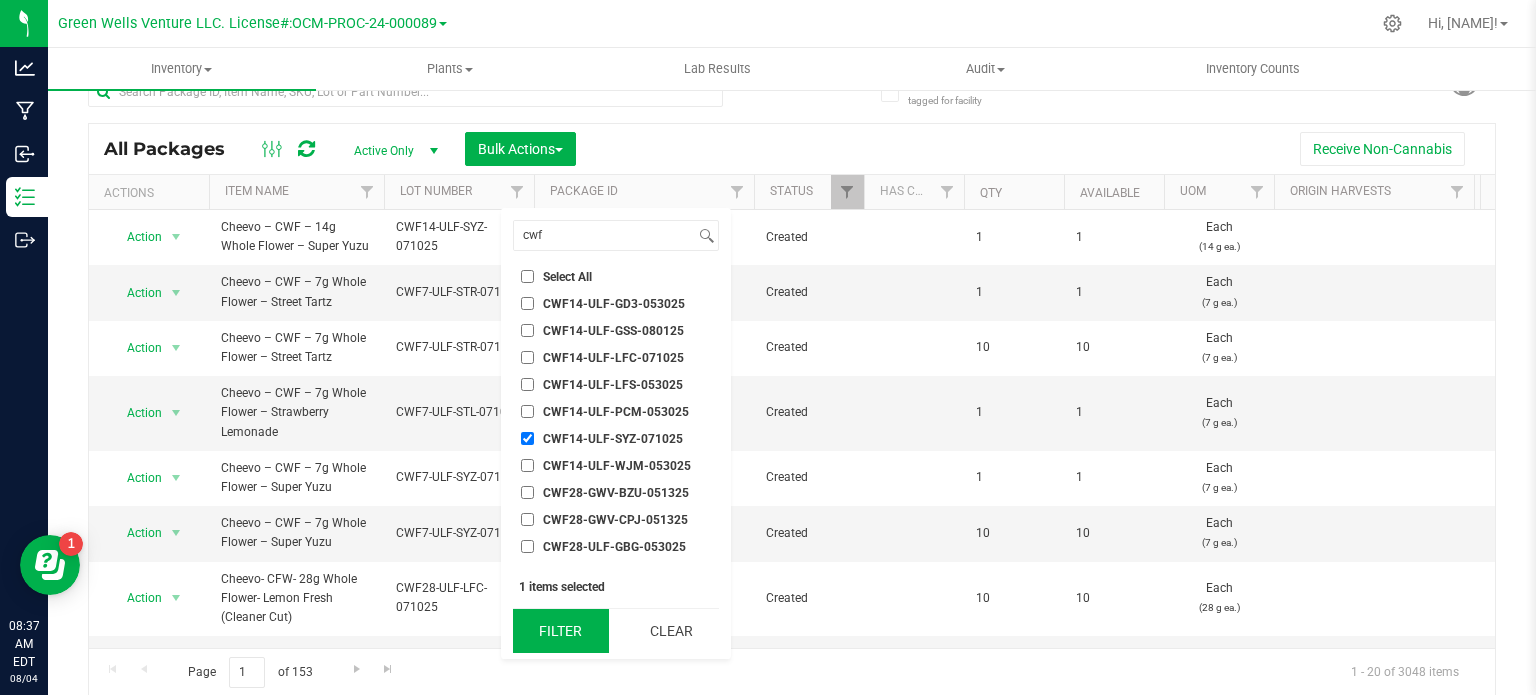 click on "Filter" at bounding box center [561, 631] 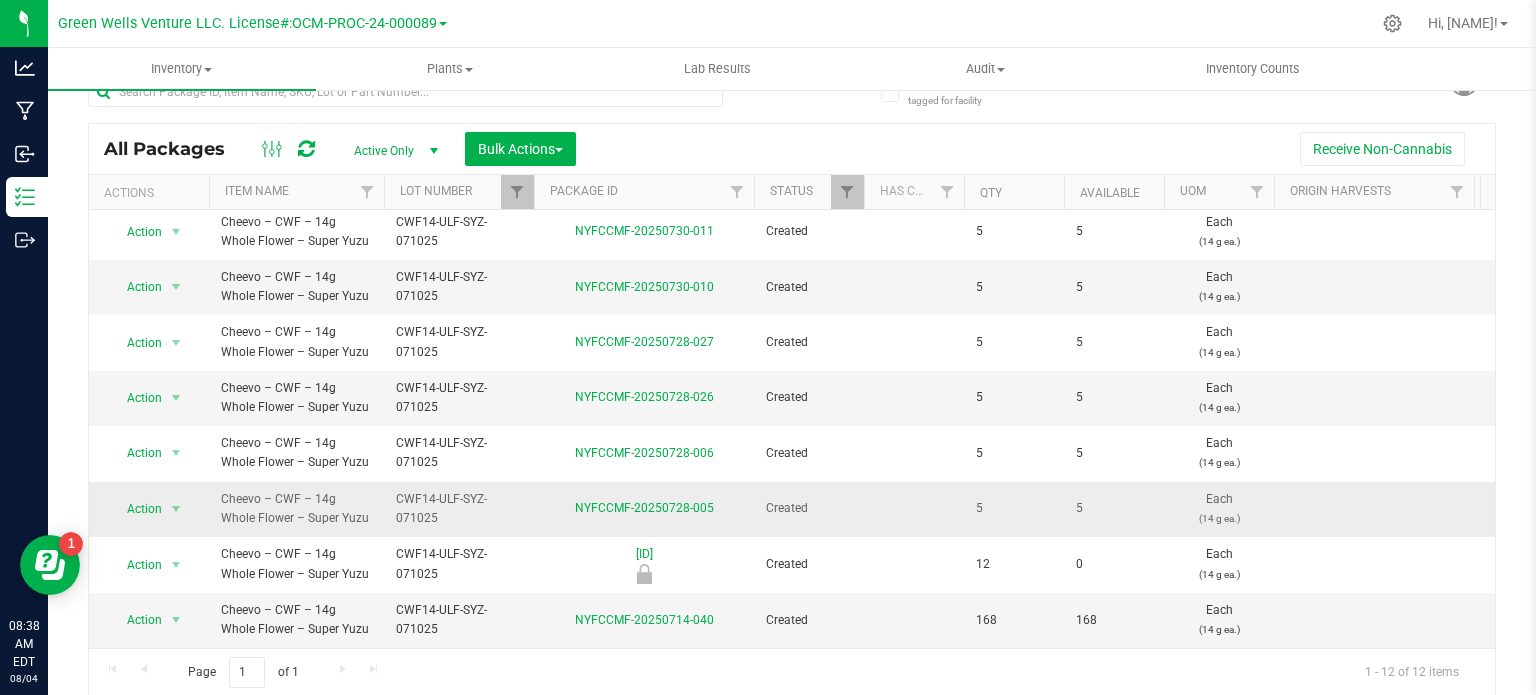 scroll, scrollTop: 0, scrollLeft: 0, axis: both 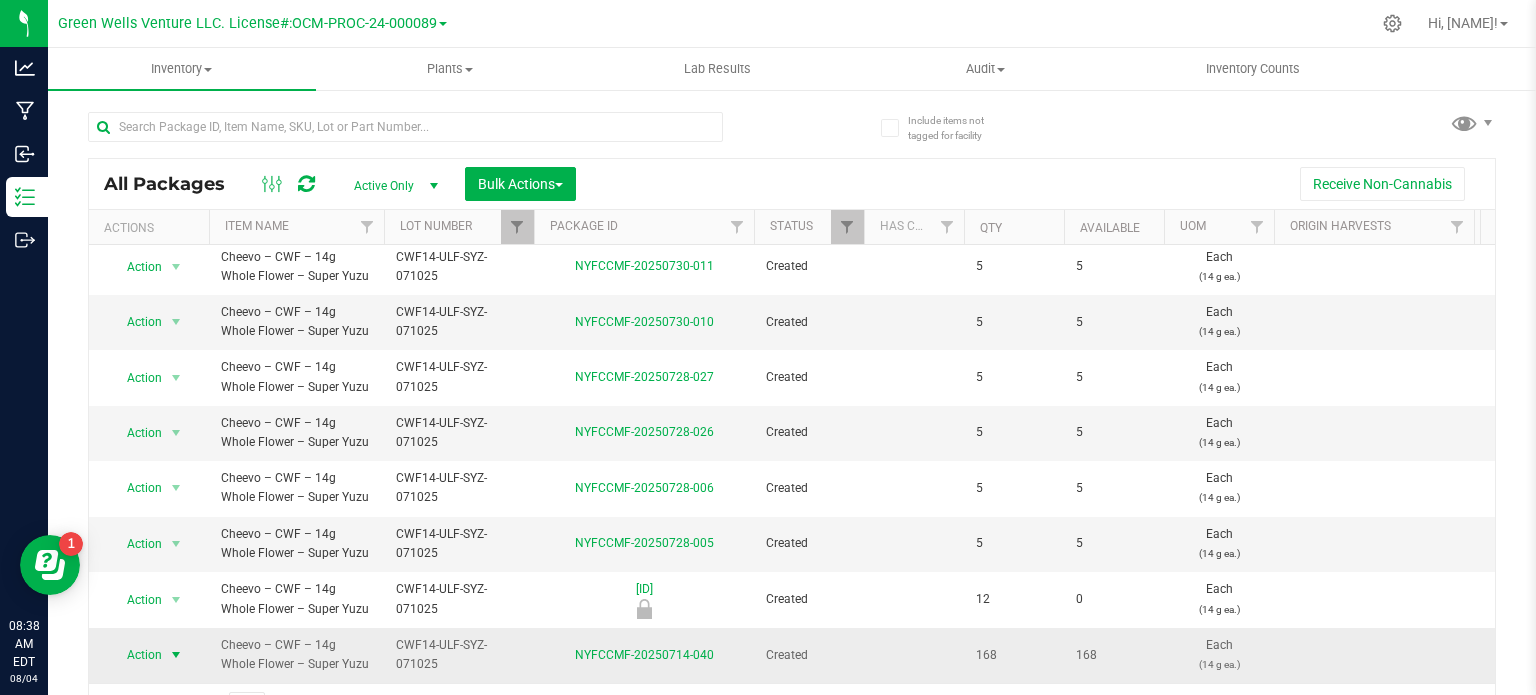 click at bounding box center (176, 655) 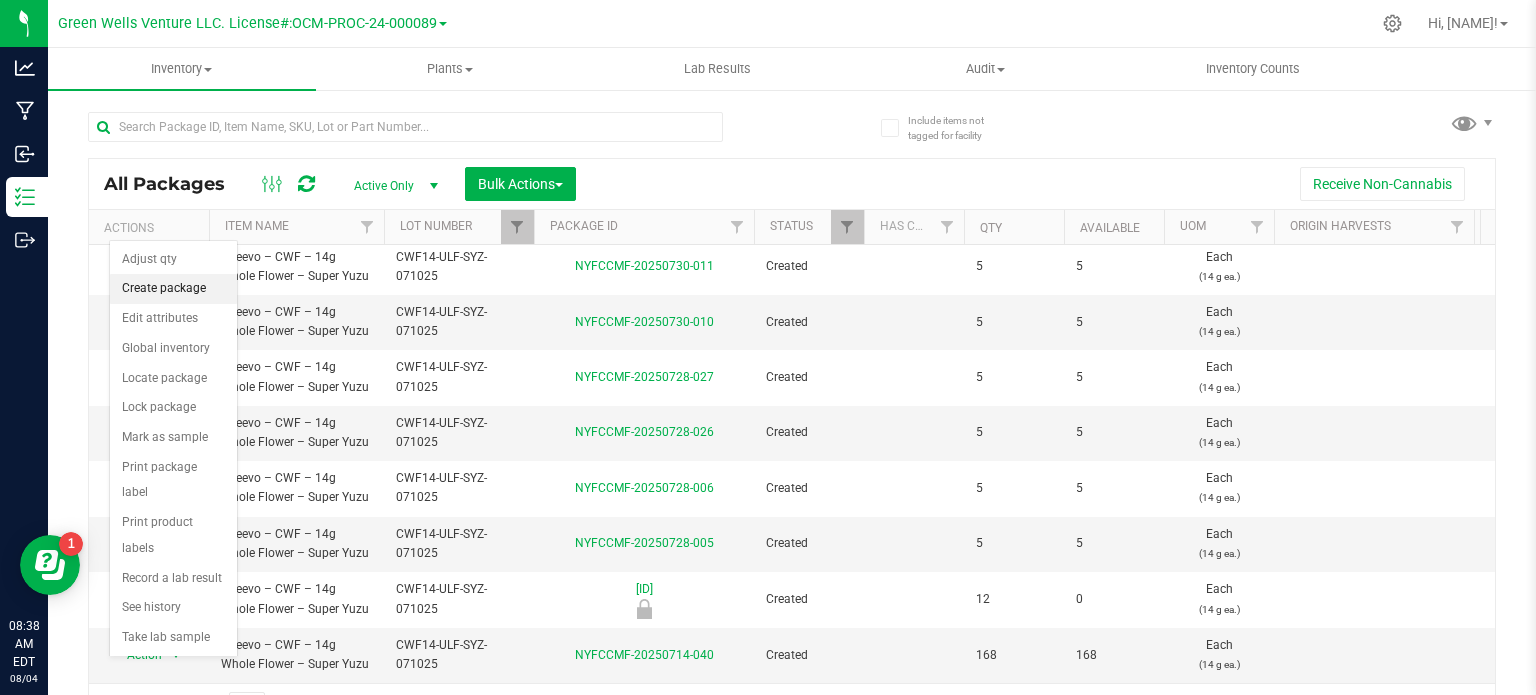 click on "Create package" at bounding box center [173, 289] 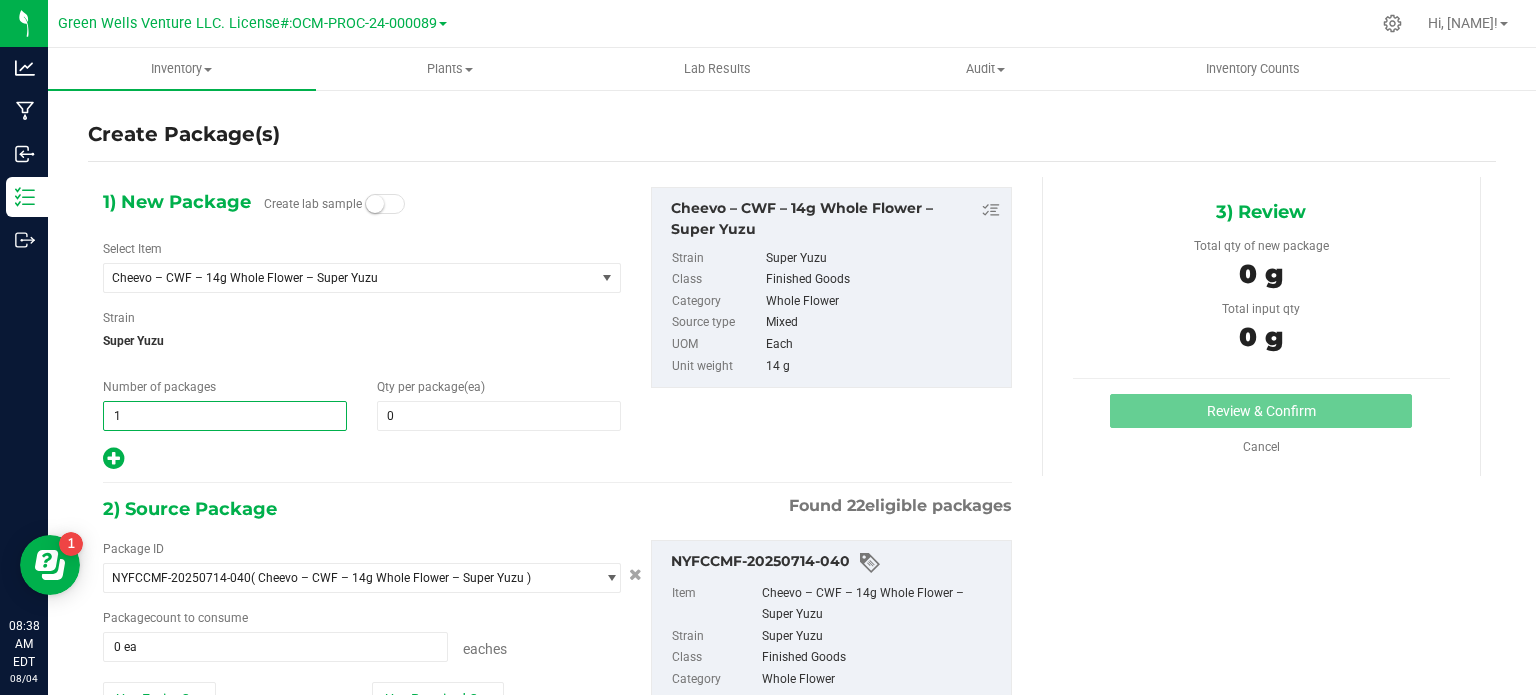 click on "1 1" at bounding box center (225, 416) 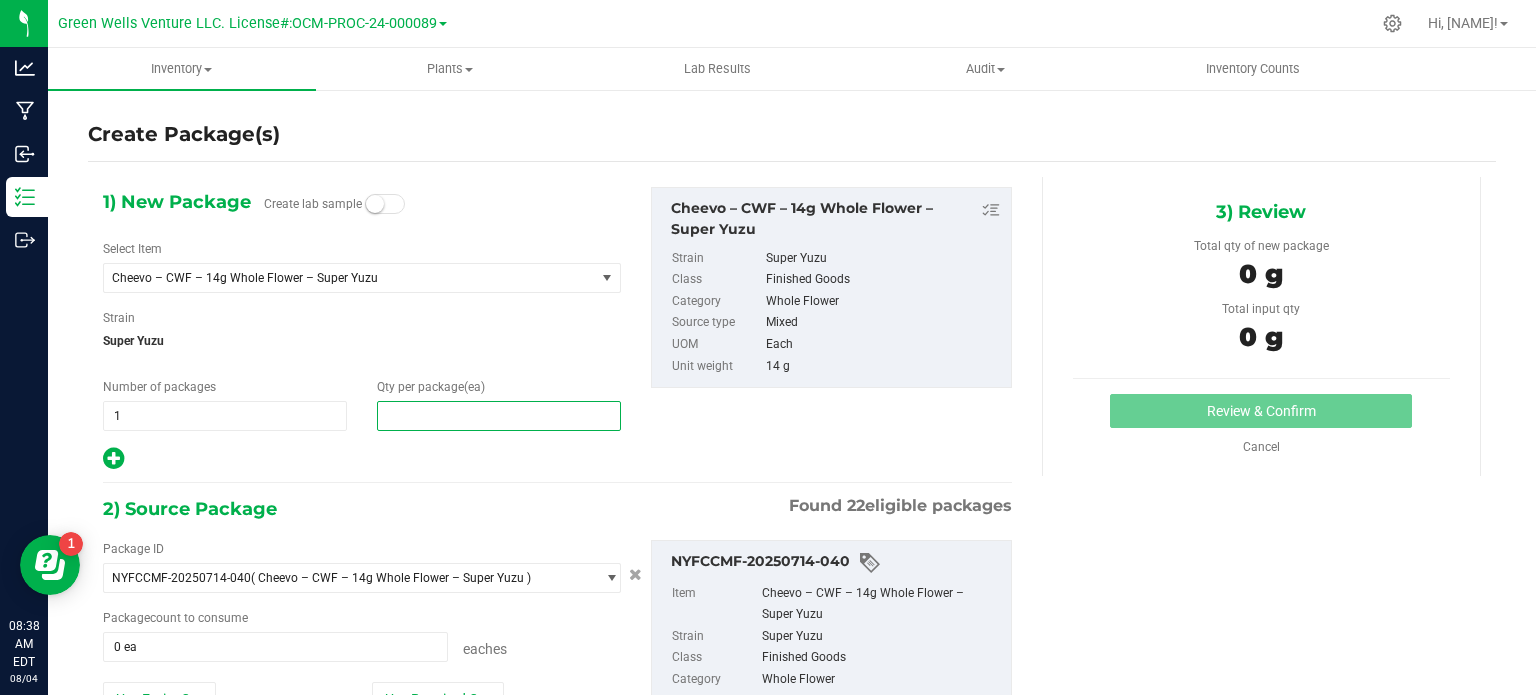 click at bounding box center (499, 416) 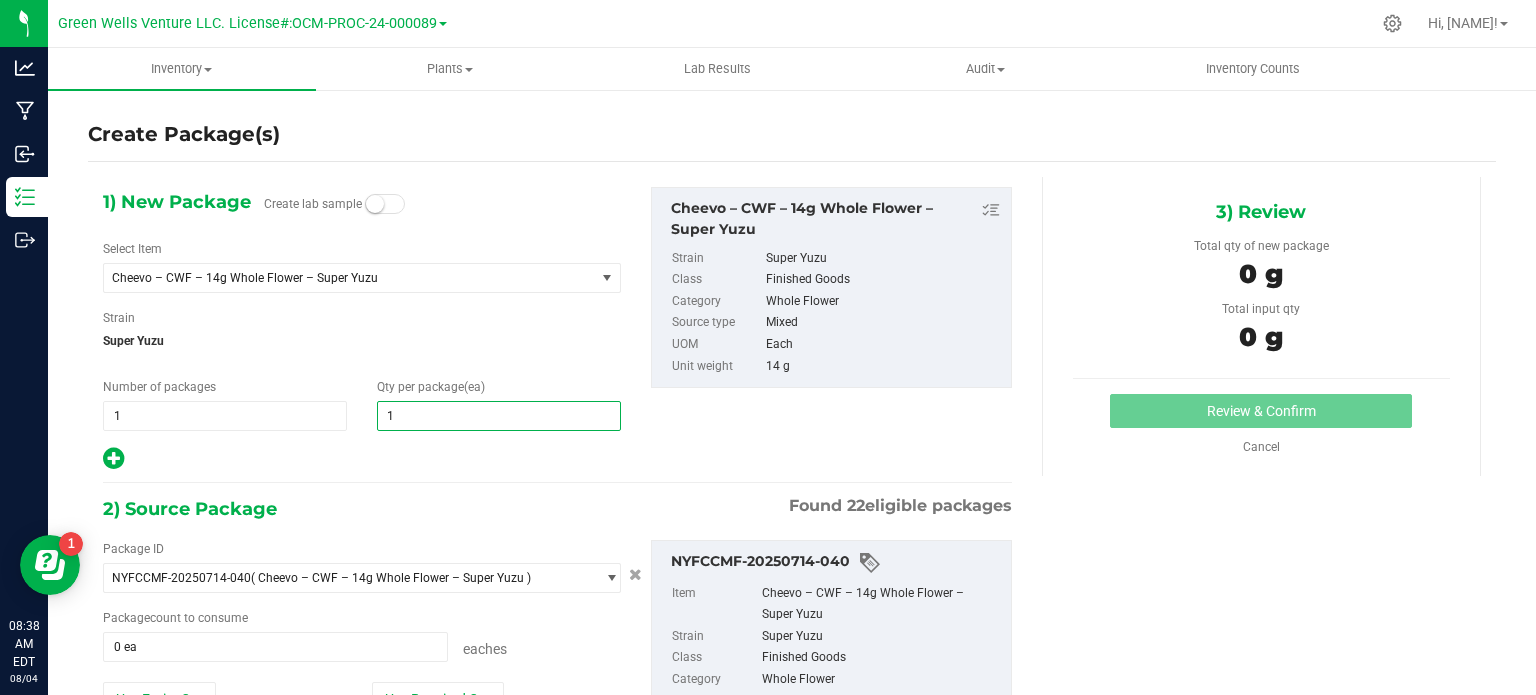 type on "15" 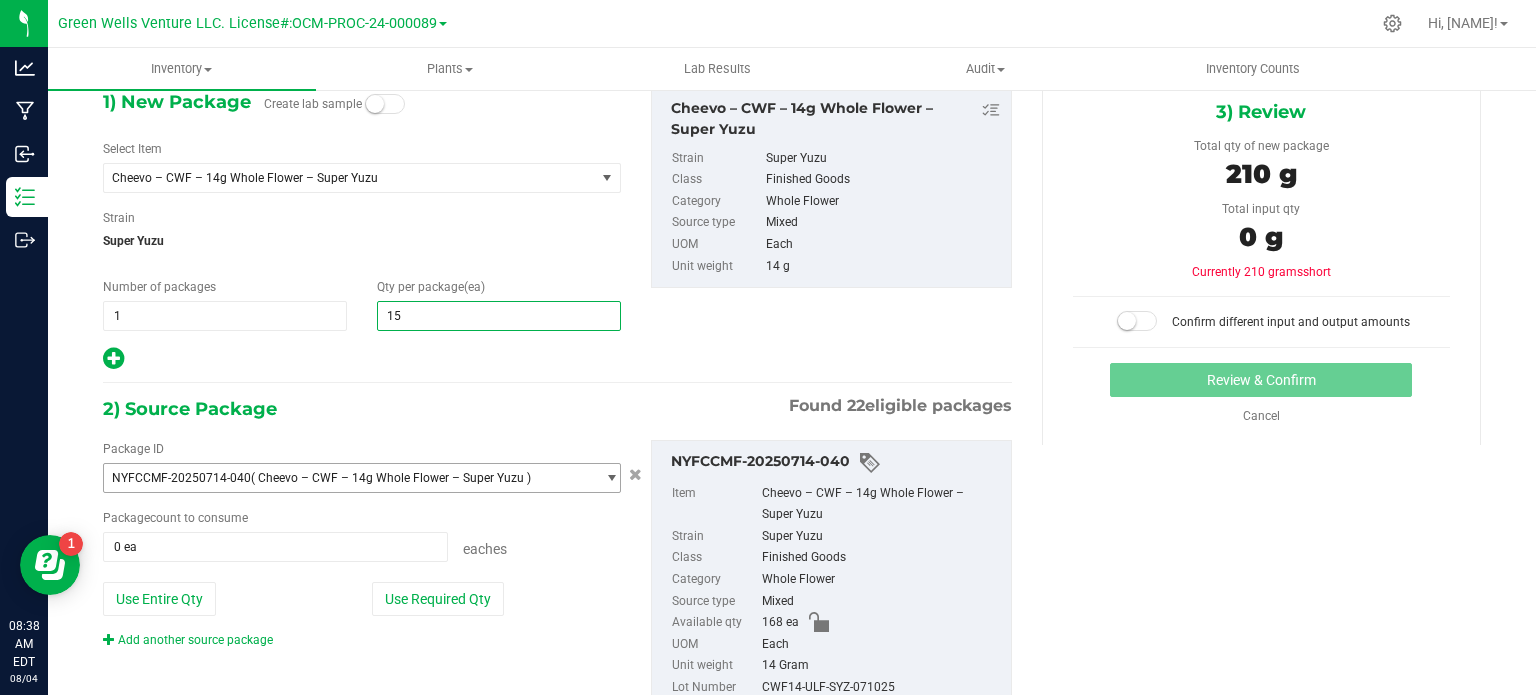 scroll, scrollTop: 171, scrollLeft: 0, axis: vertical 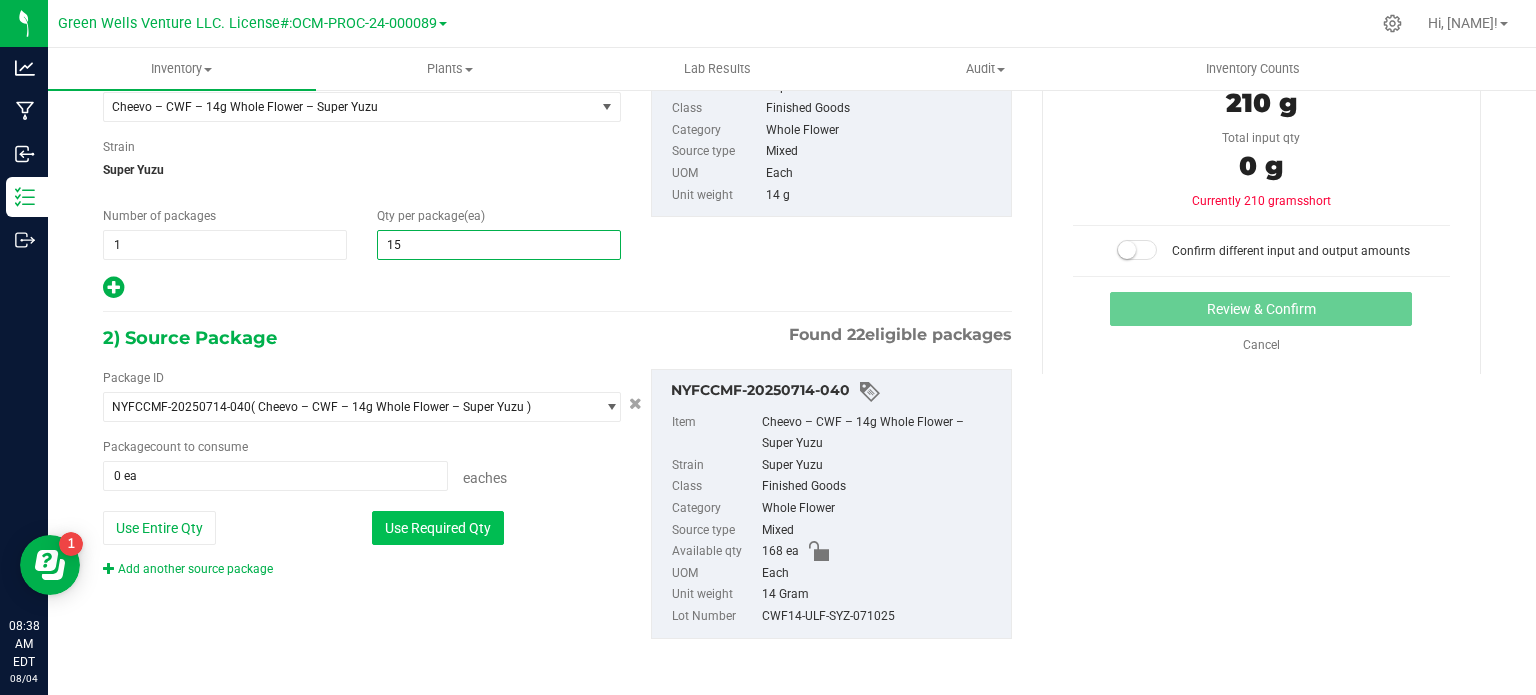 type on "15" 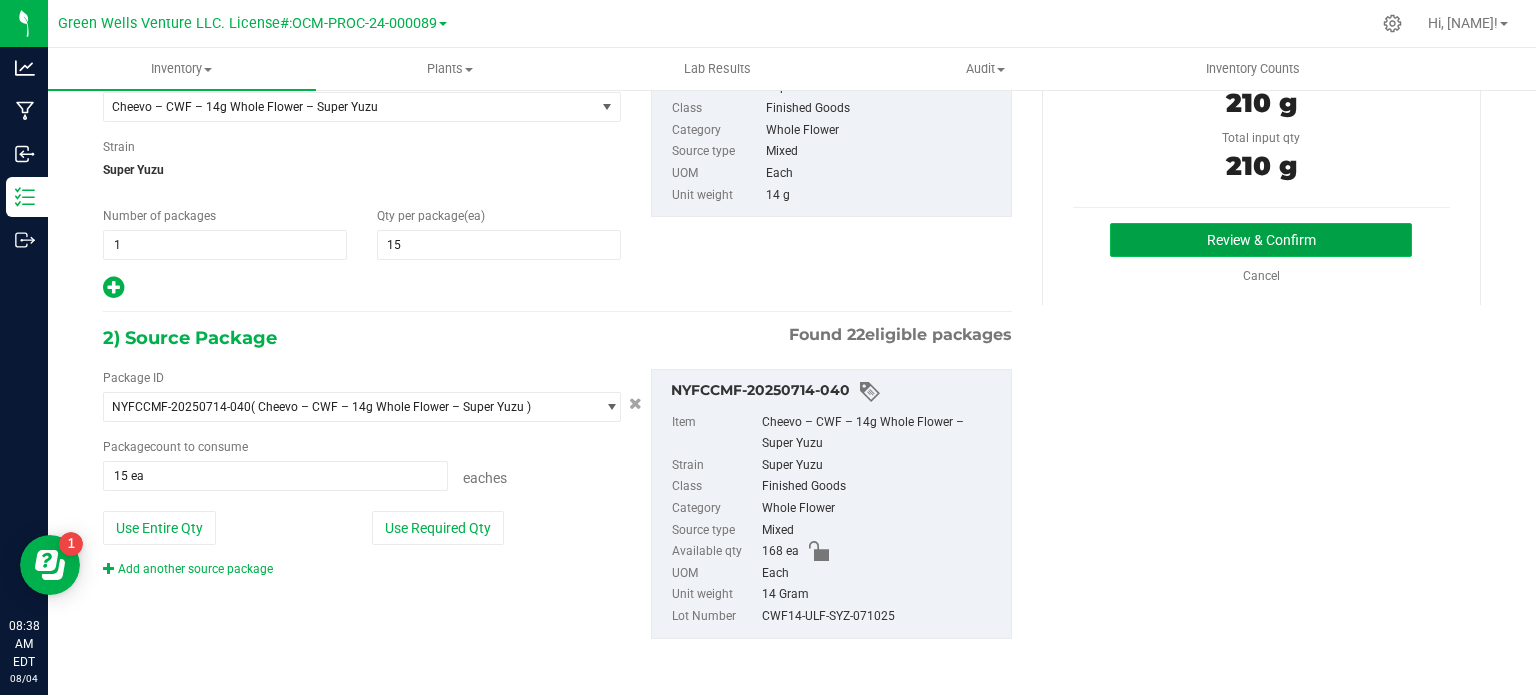 click on "Review & Confirm" at bounding box center [1261, 240] 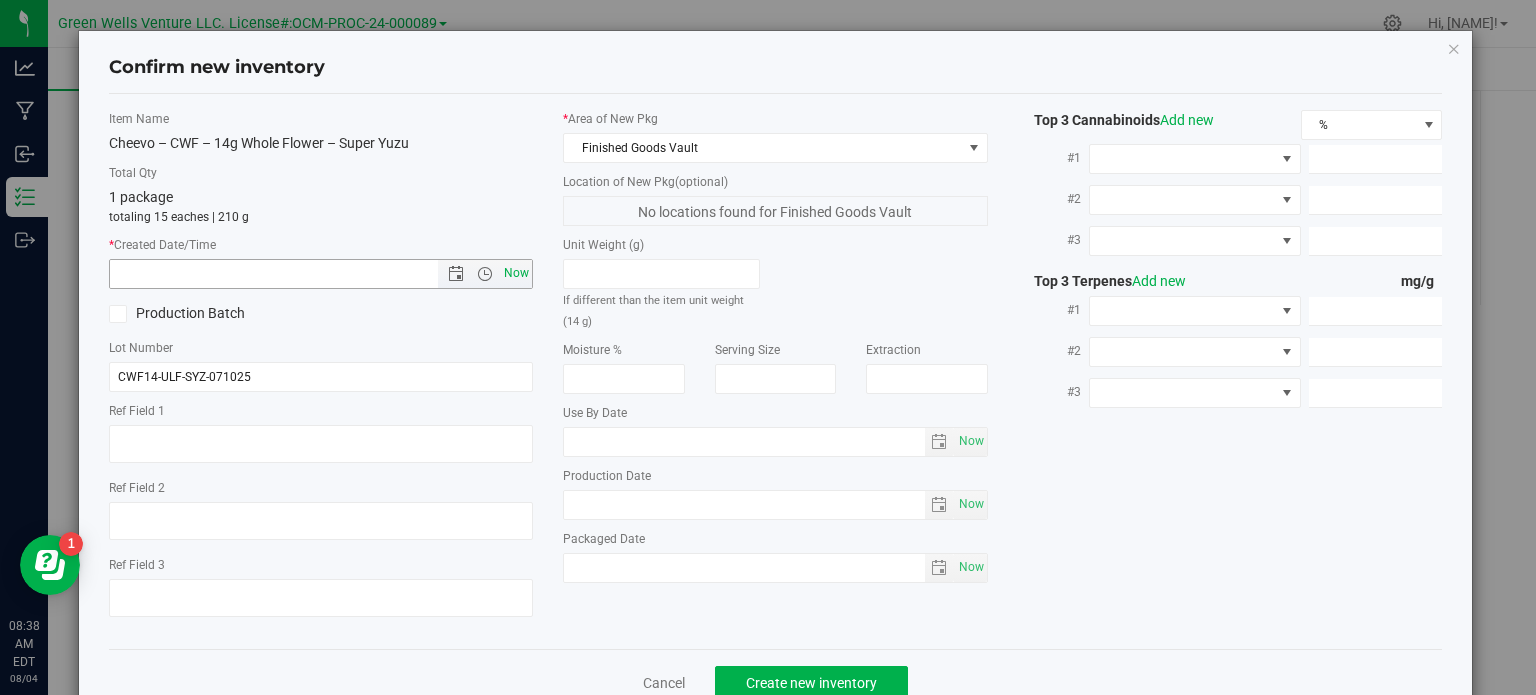 click on "Now" at bounding box center [517, 273] 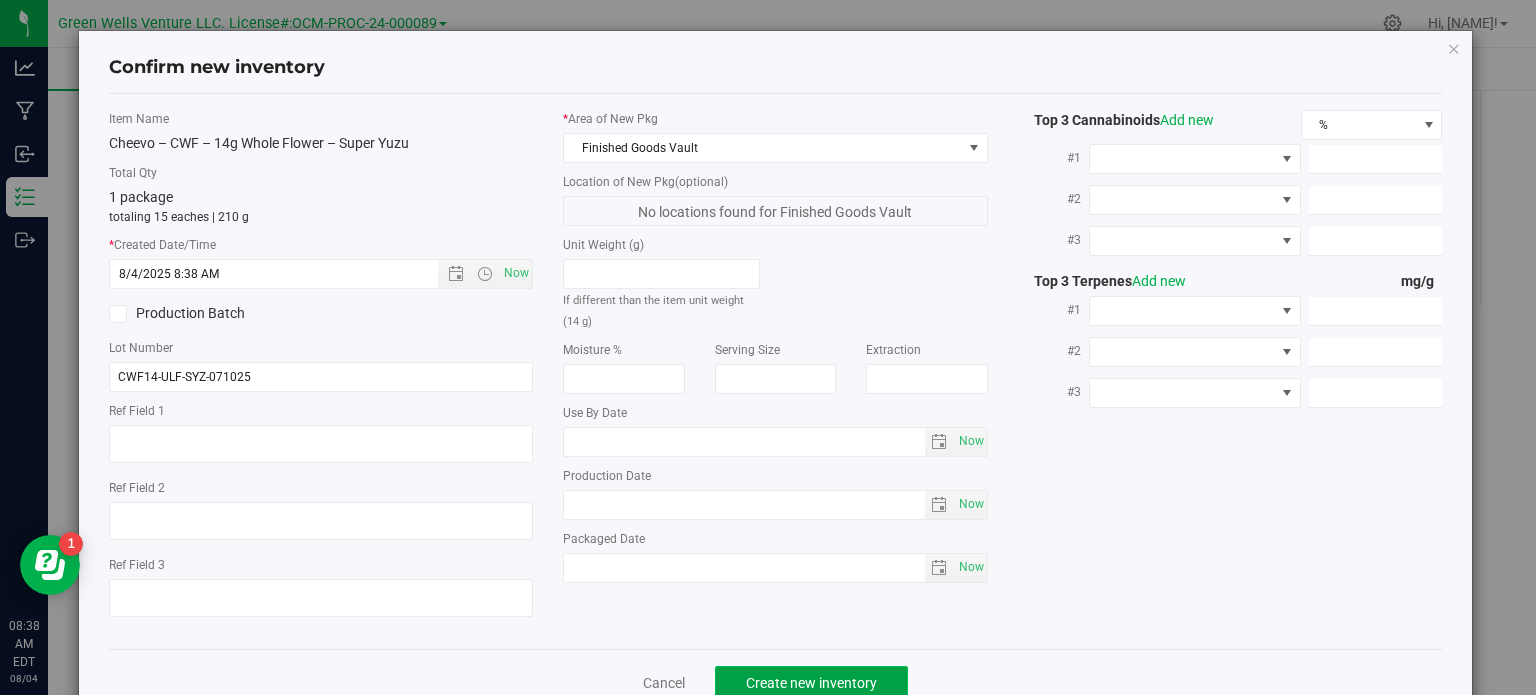 click on "Create new inventory" 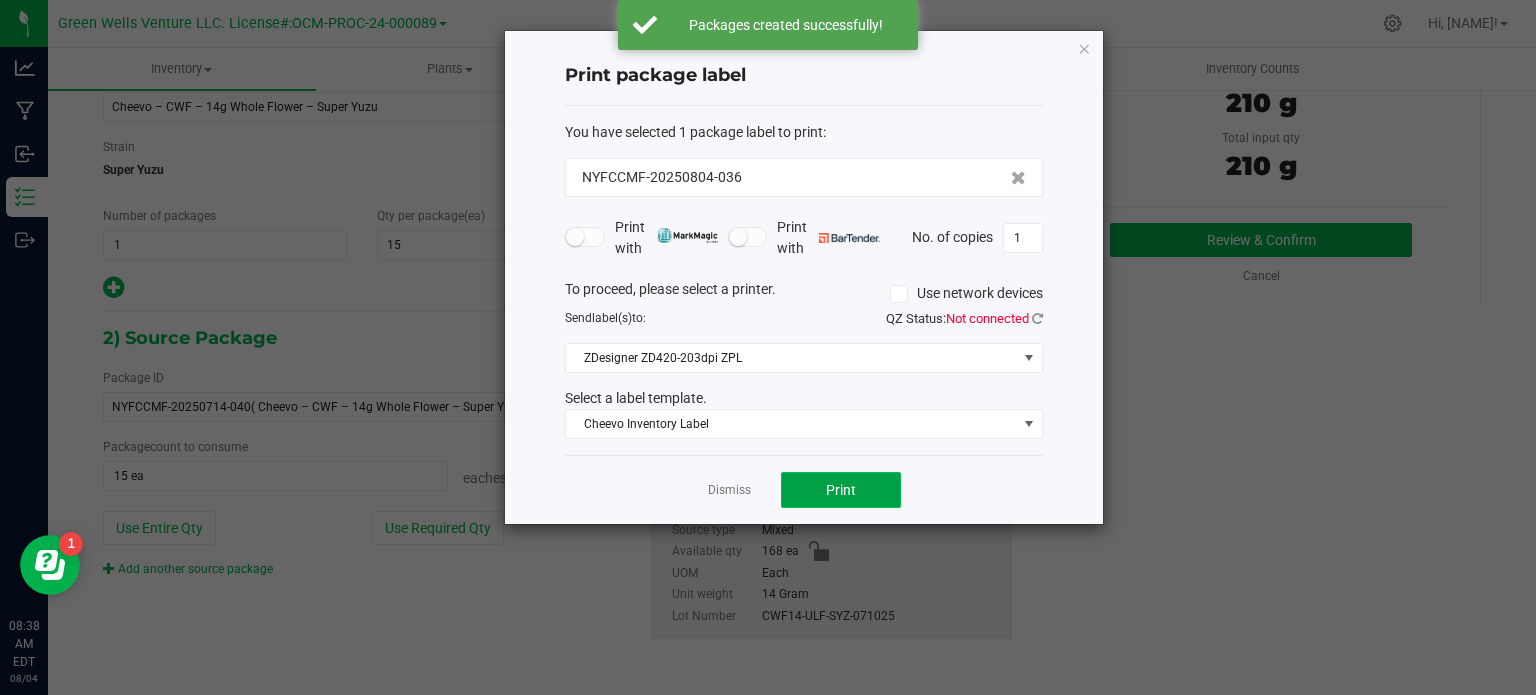 click on "Print" 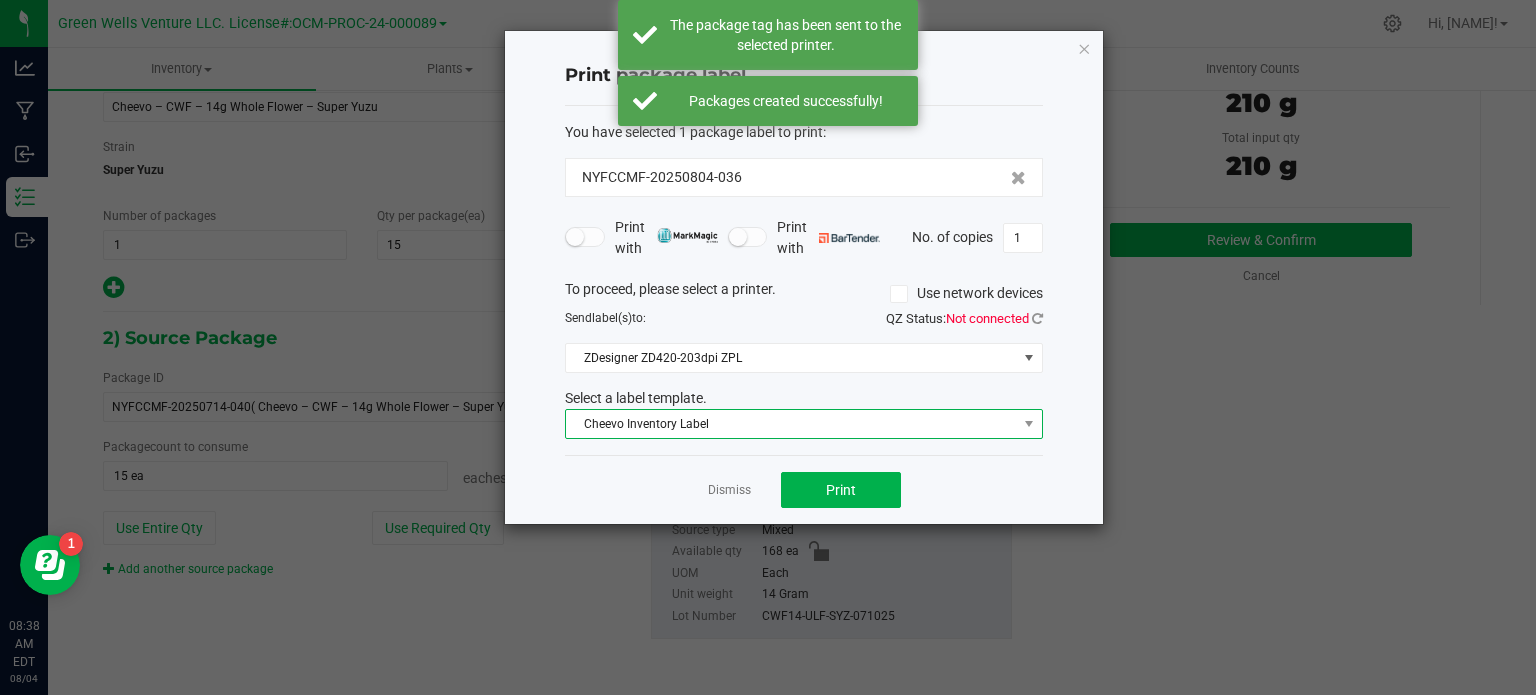 click on "Cheevo Inventory Label" at bounding box center [791, 424] 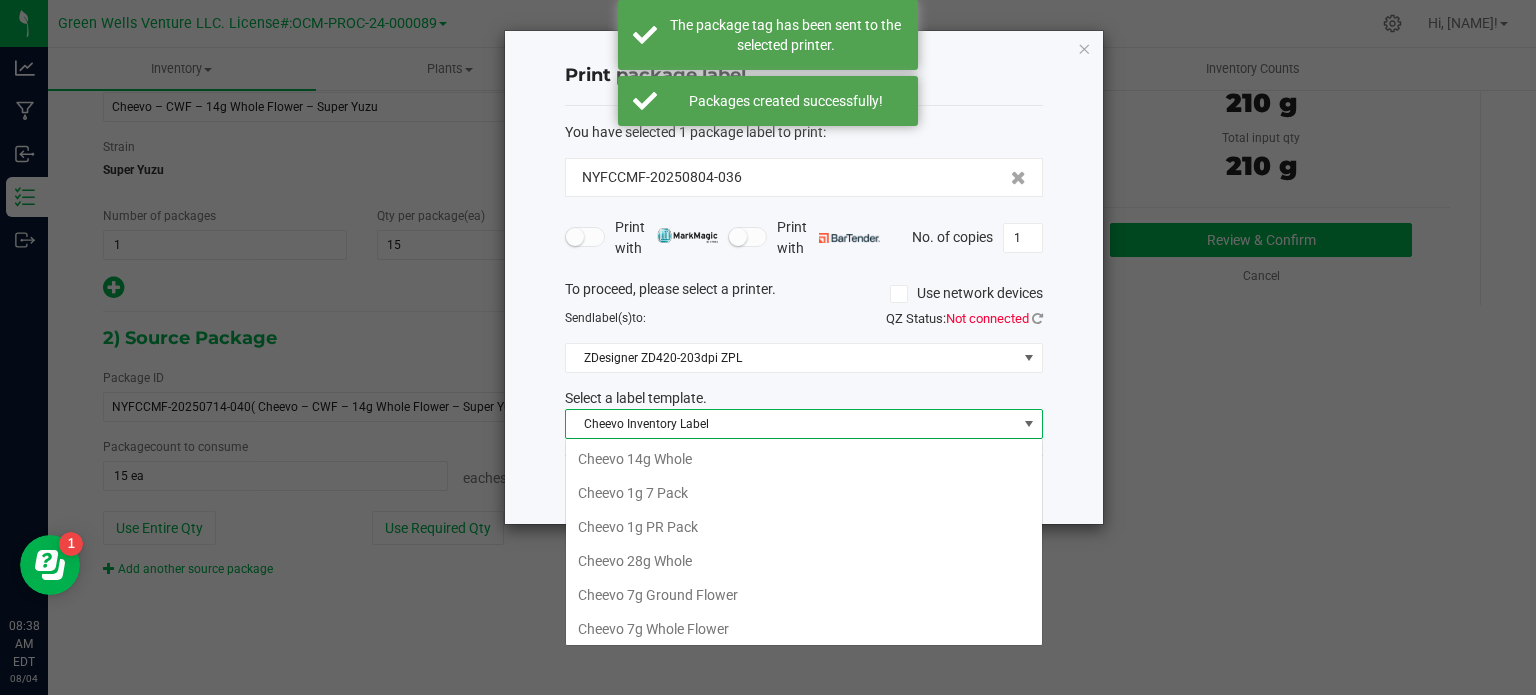scroll, scrollTop: 36, scrollLeft: 0, axis: vertical 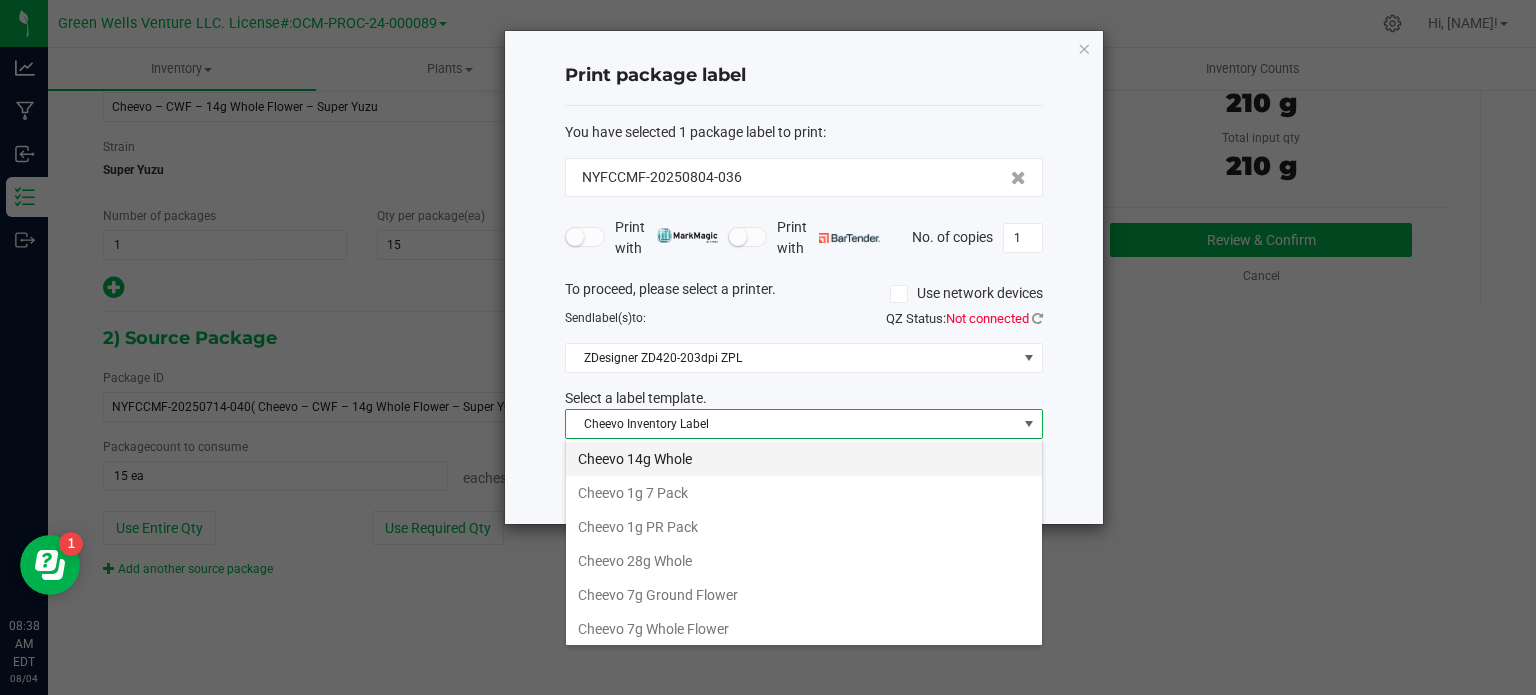 click on "Cheevo 14g Whole" at bounding box center [804, 459] 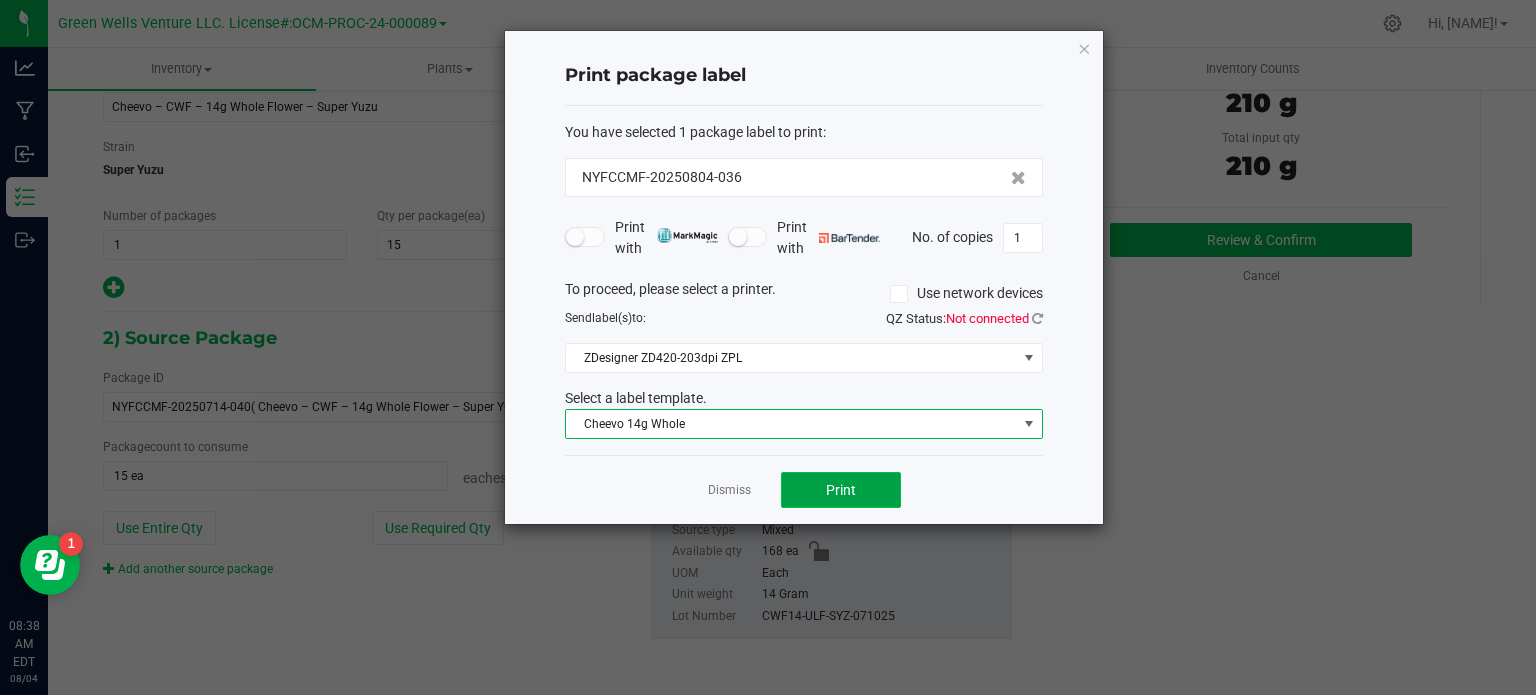click on "Print" 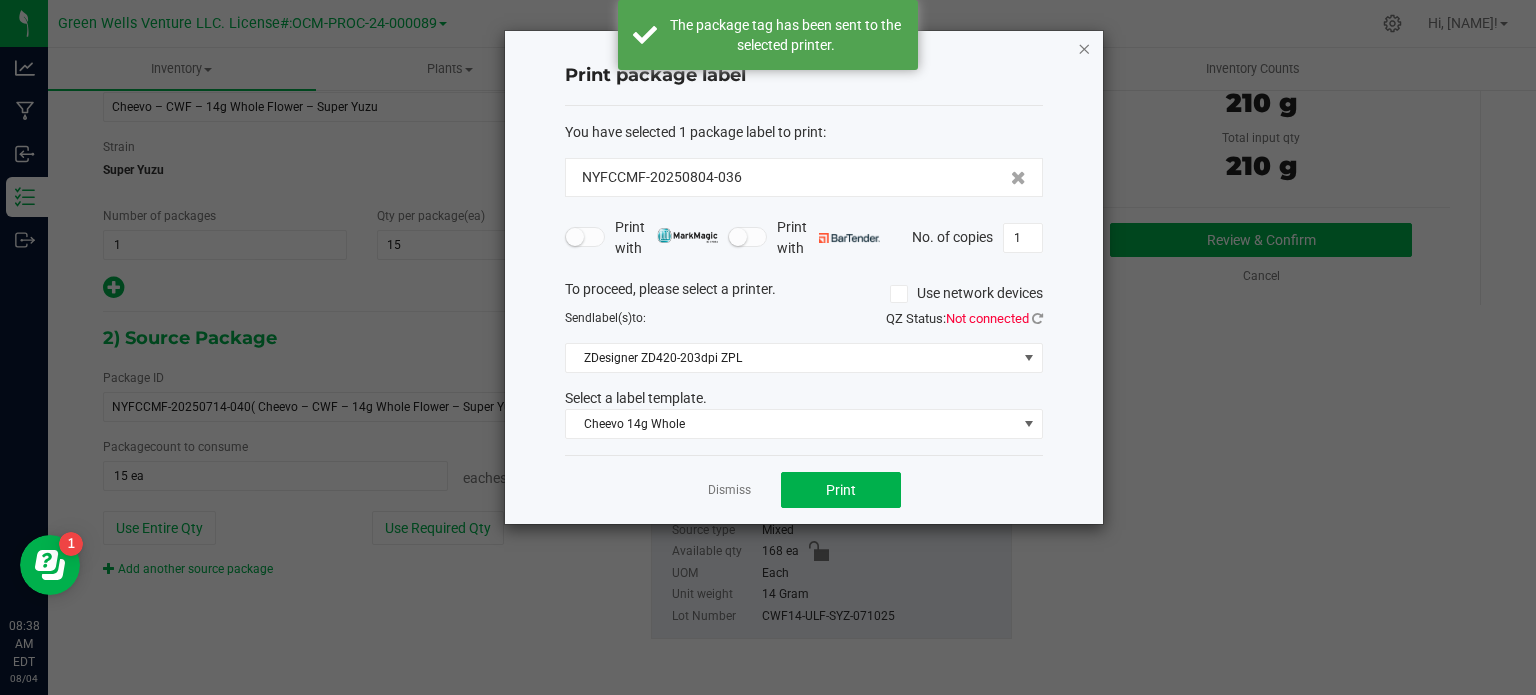 click 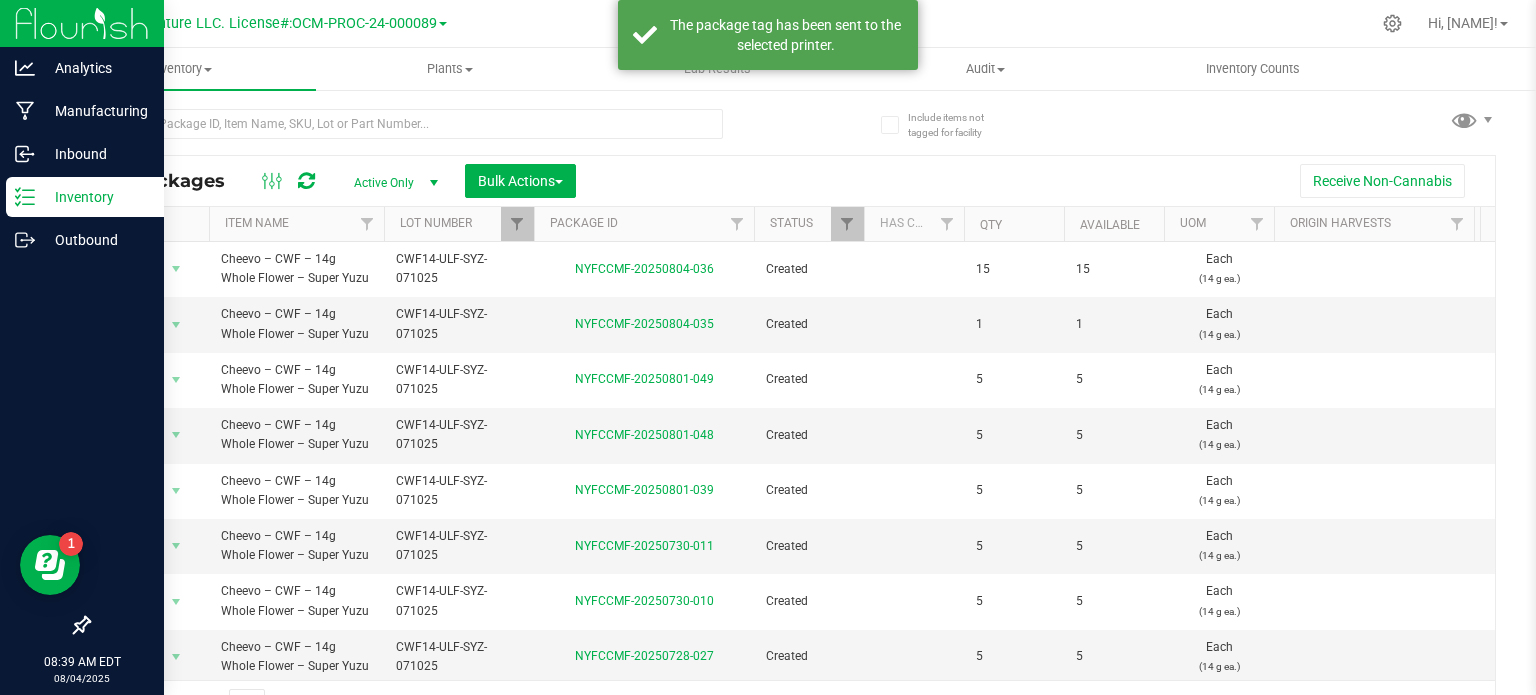 scroll, scrollTop: 35, scrollLeft: 0, axis: vertical 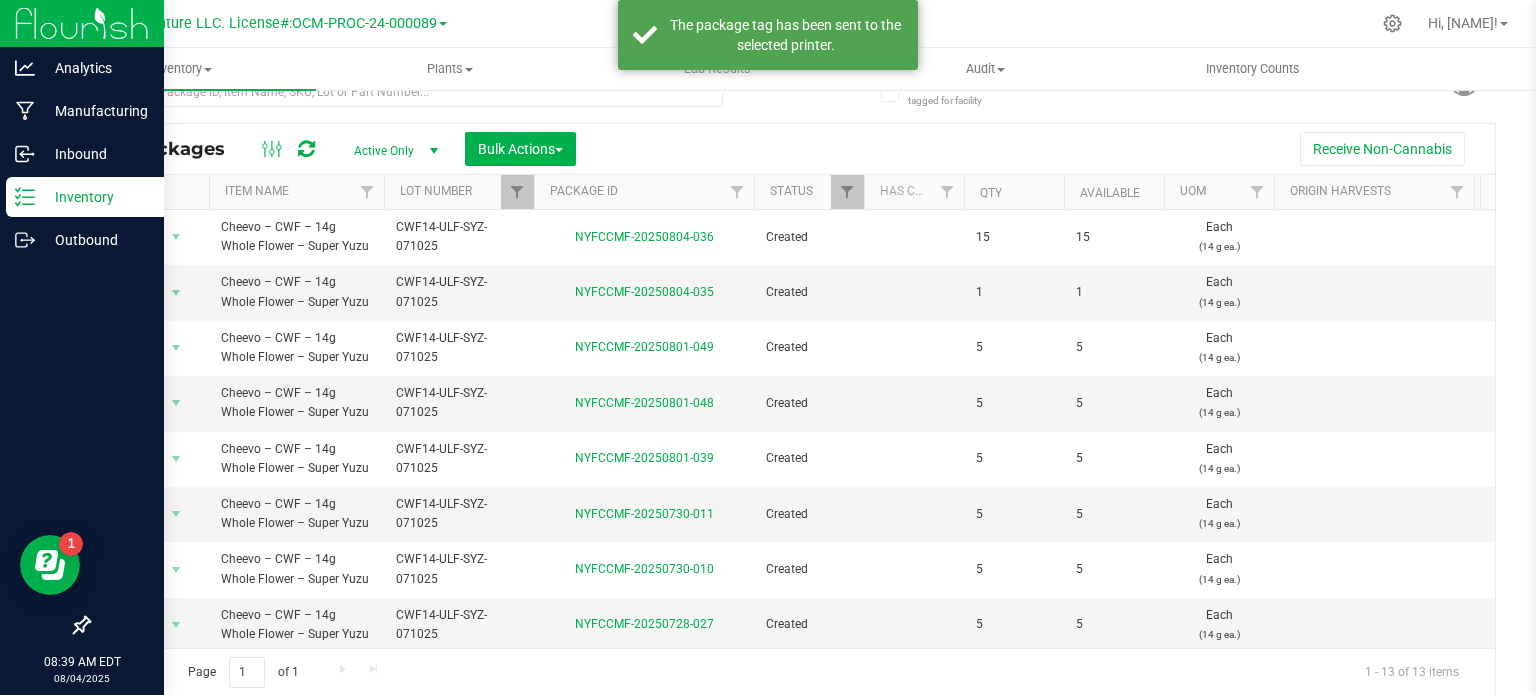 click on "Inventory" at bounding box center (95, 197) 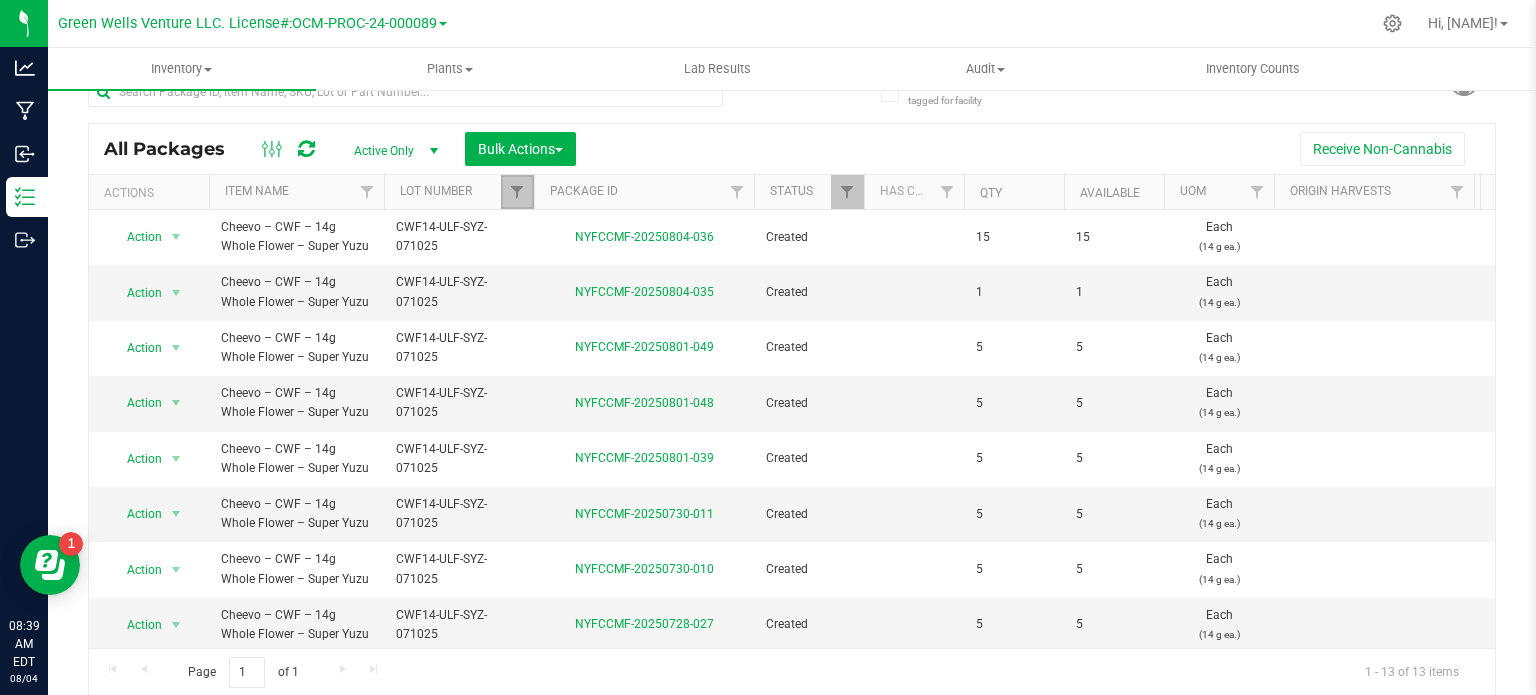 click at bounding box center (517, 192) 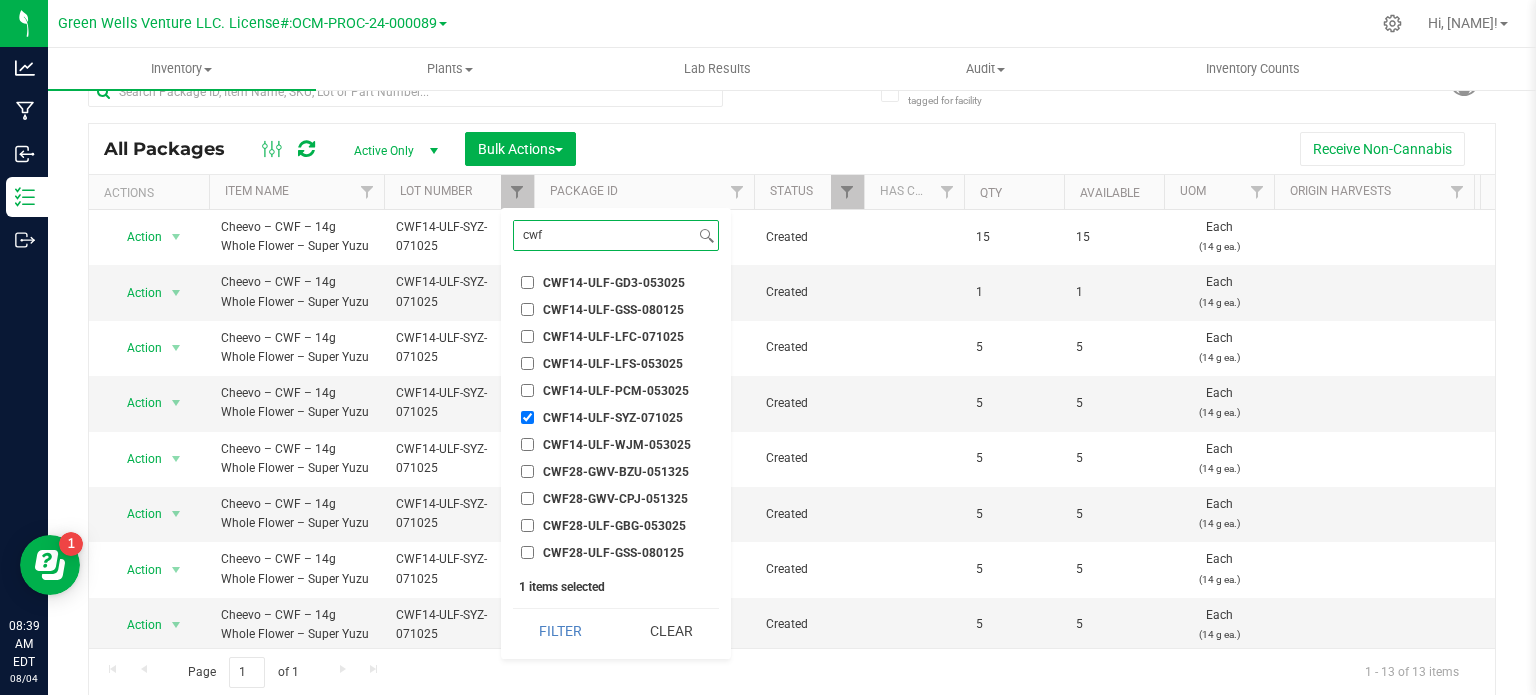 type on "cwf" 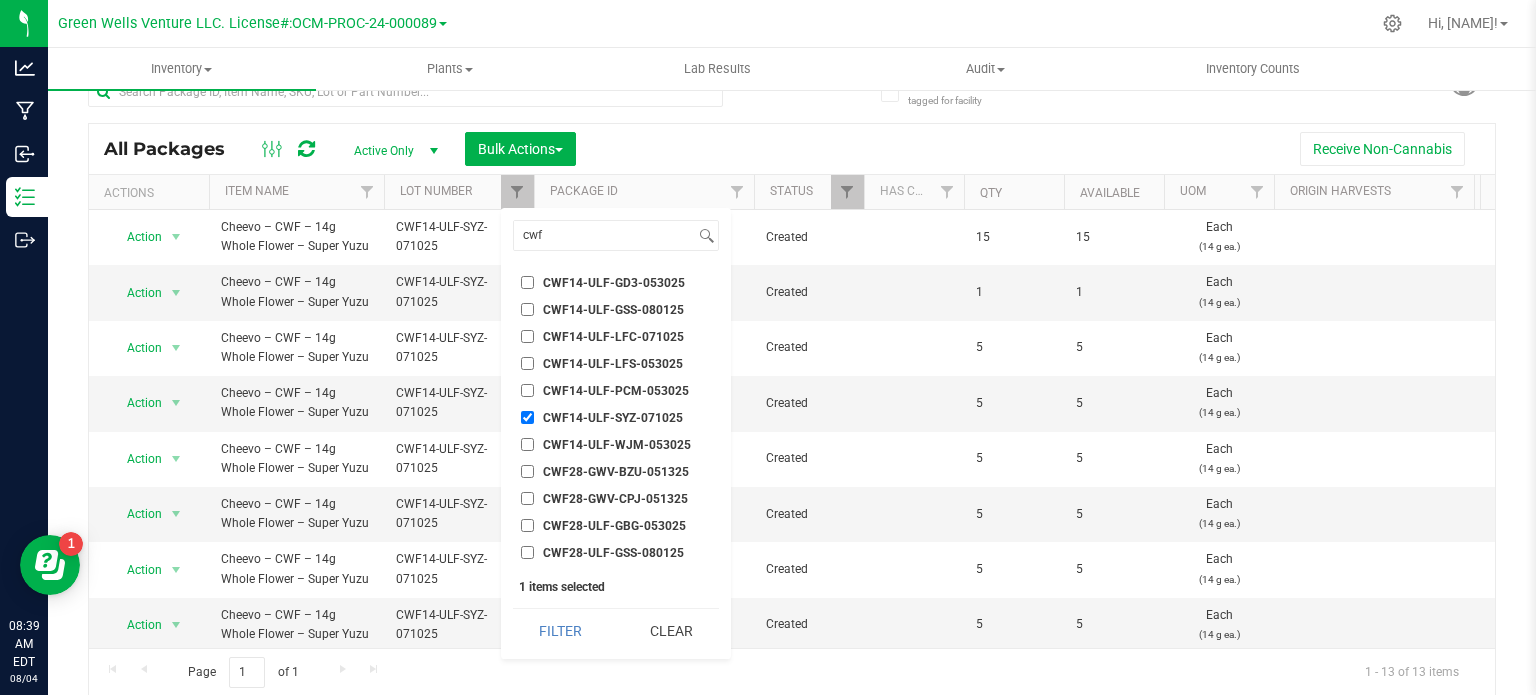 click on "CWF14-ULF-SYZ-071025" at bounding box center (527, 417) 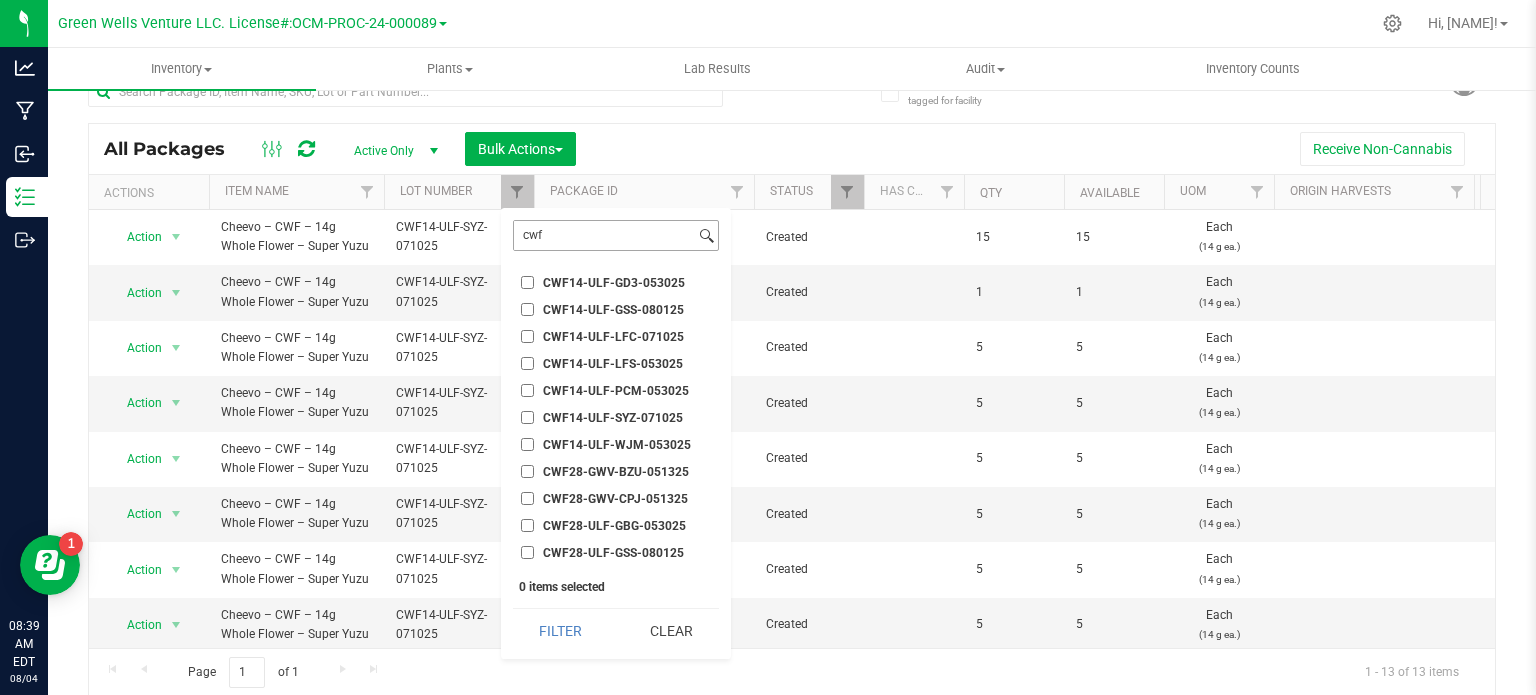 click on "cwf" at bounding box center (616, 235) 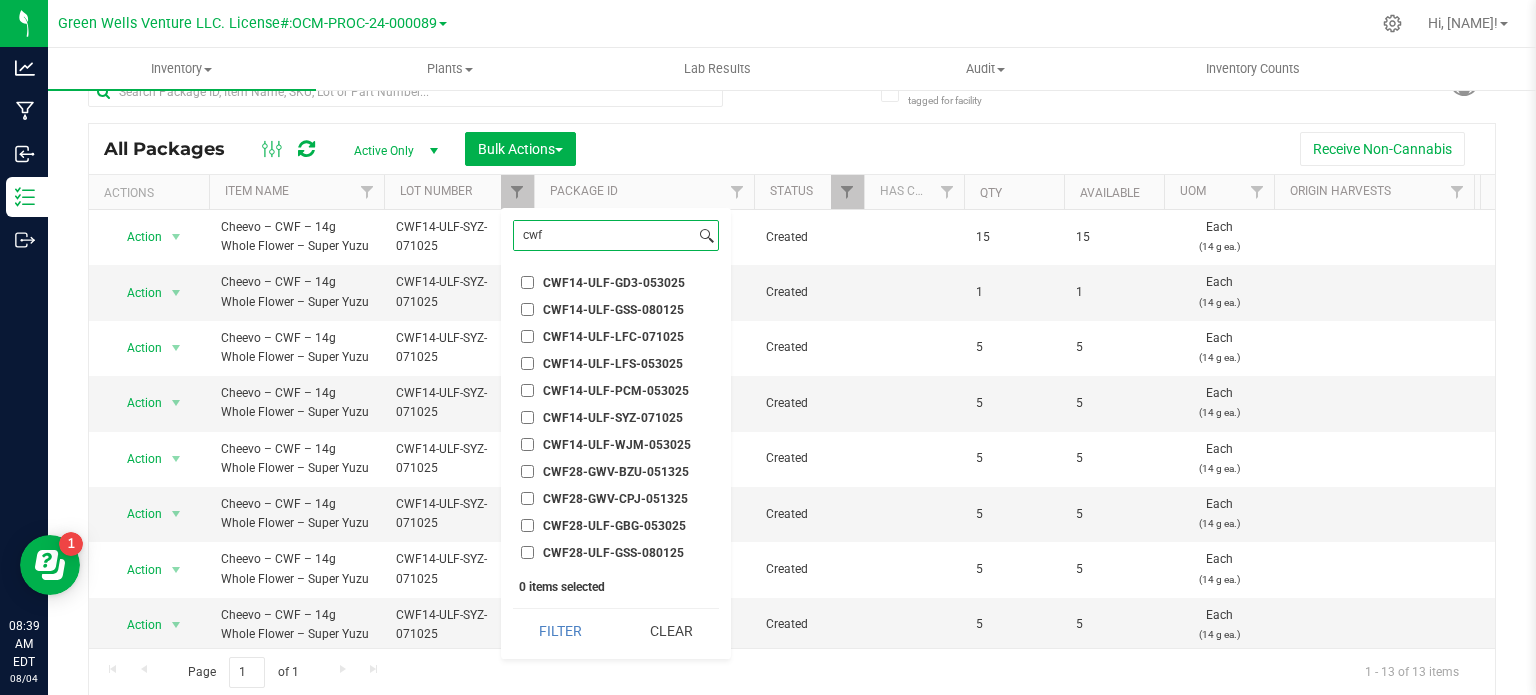 drag, startPoint x: 546, startPoint y: 227, endPoint x: 560, endPoint y: 222, distance: 14.866069 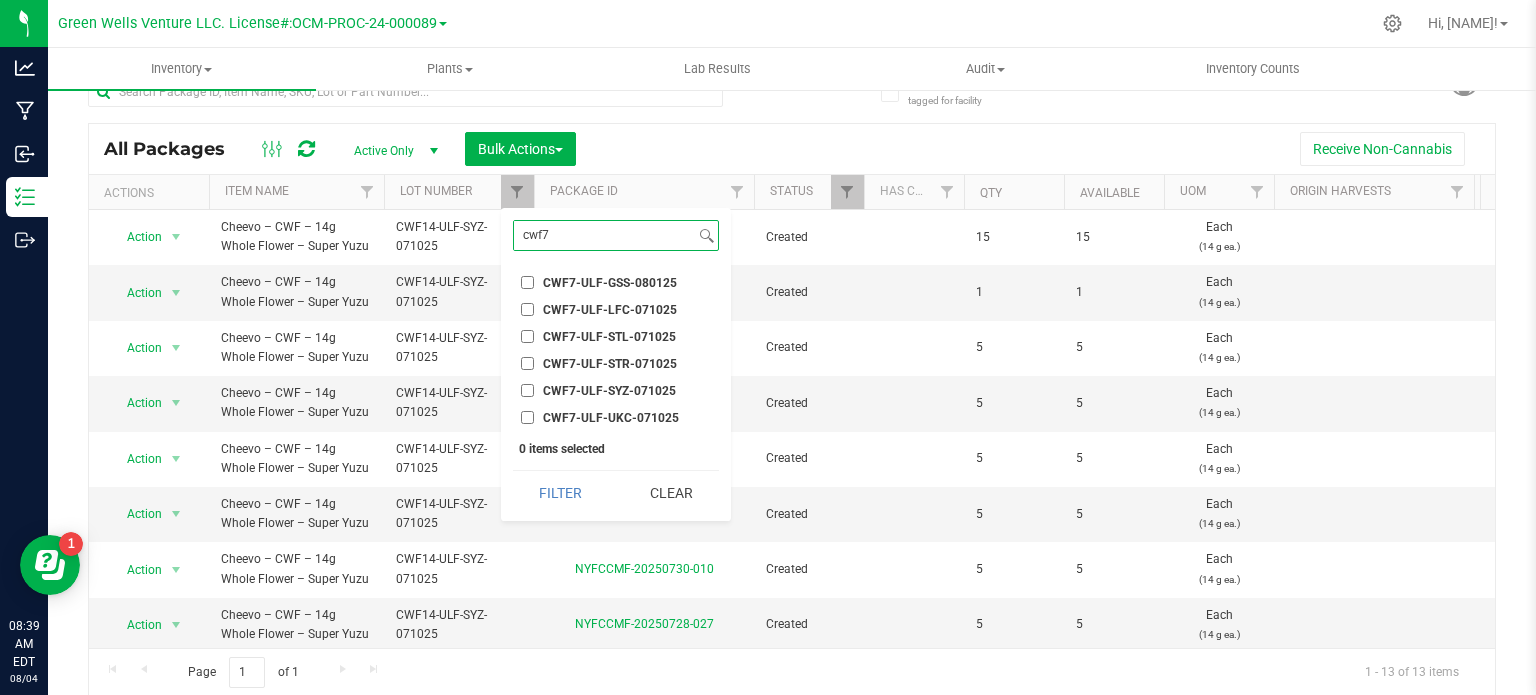 type on "cwf7" 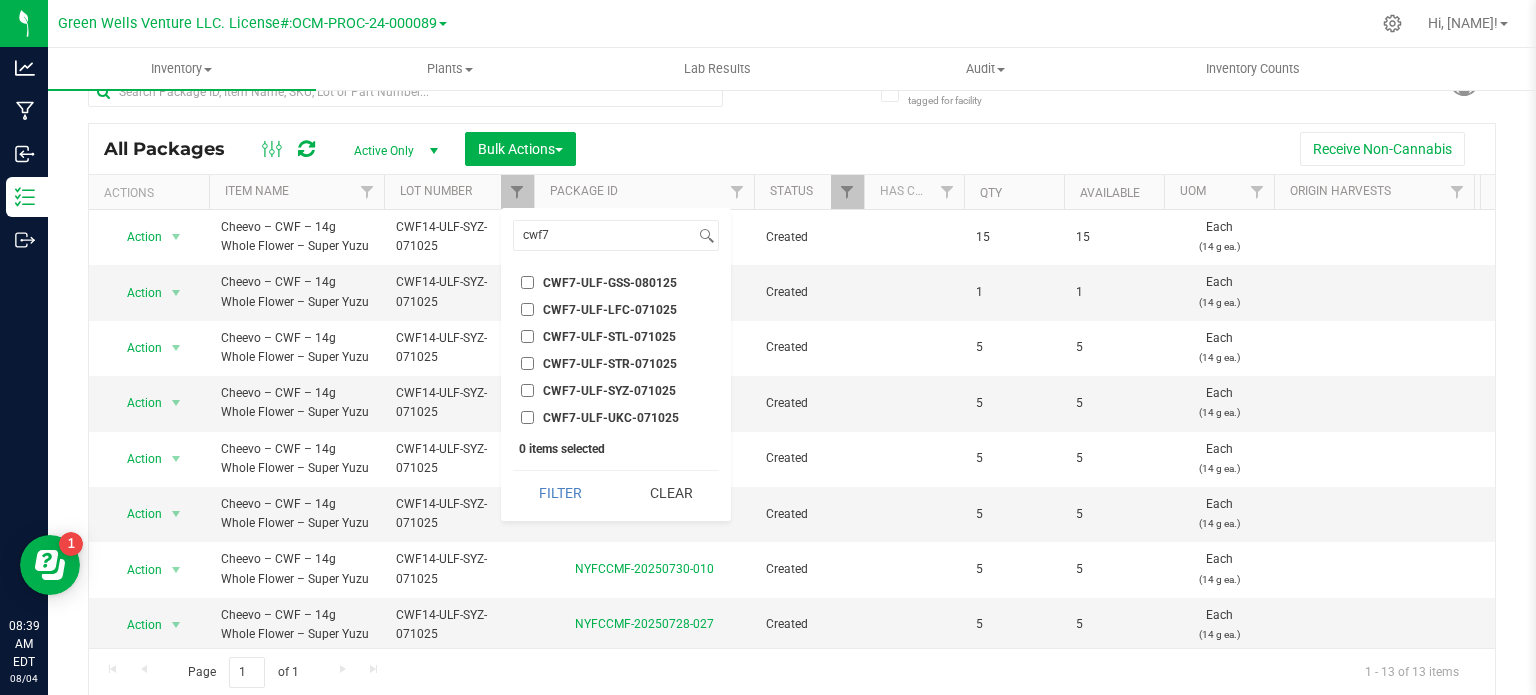 click on "CWF7-ULF-UKC-071025" at bounding box center (527, 417) 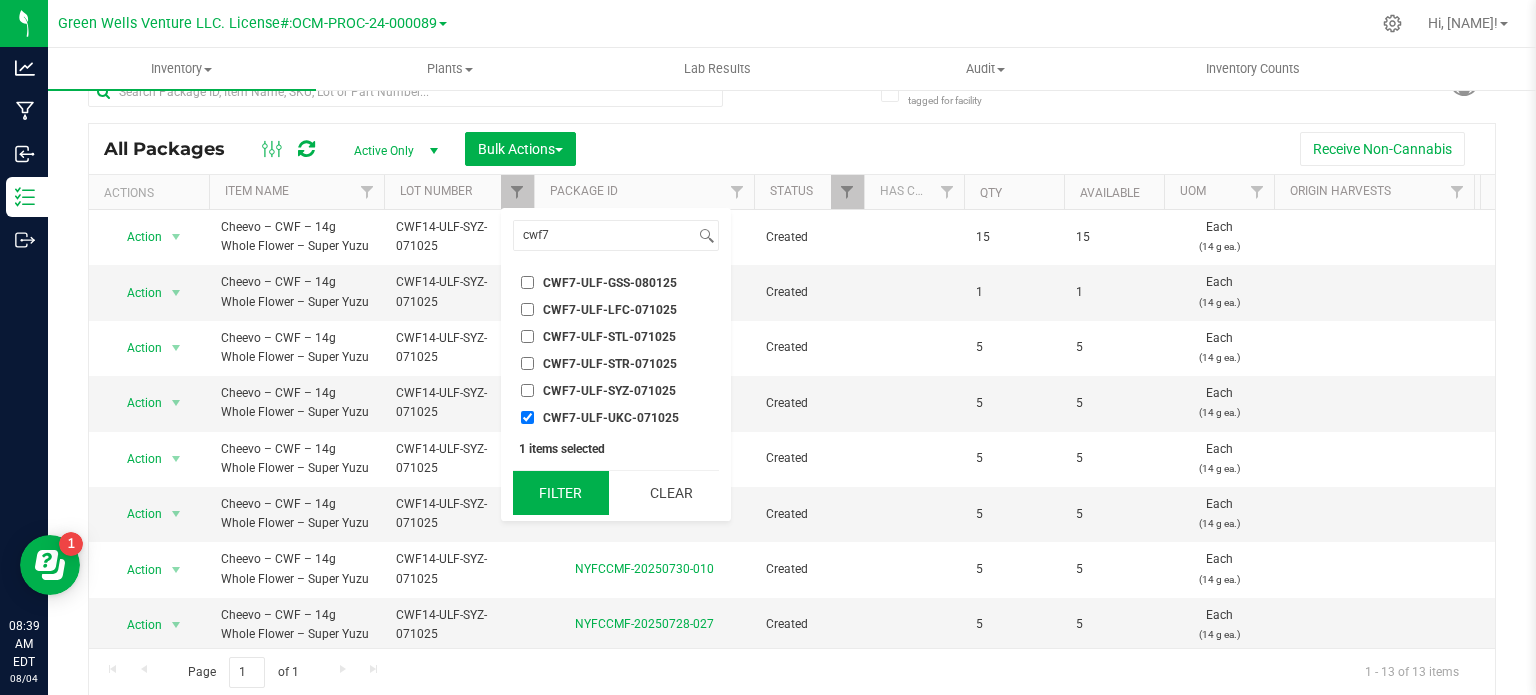 click on "Filter" at bounding box center (561, 493) 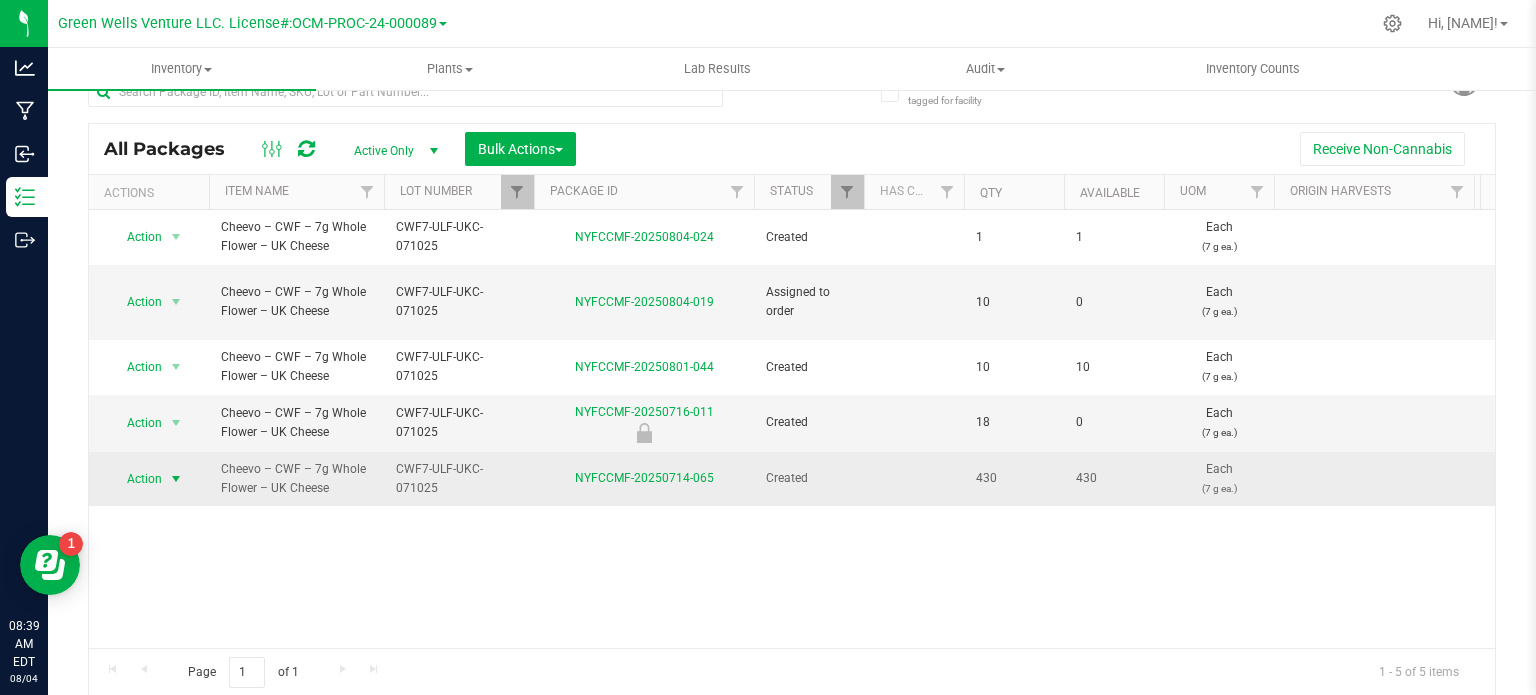 click on "Action" at bounding box center (136, 479) 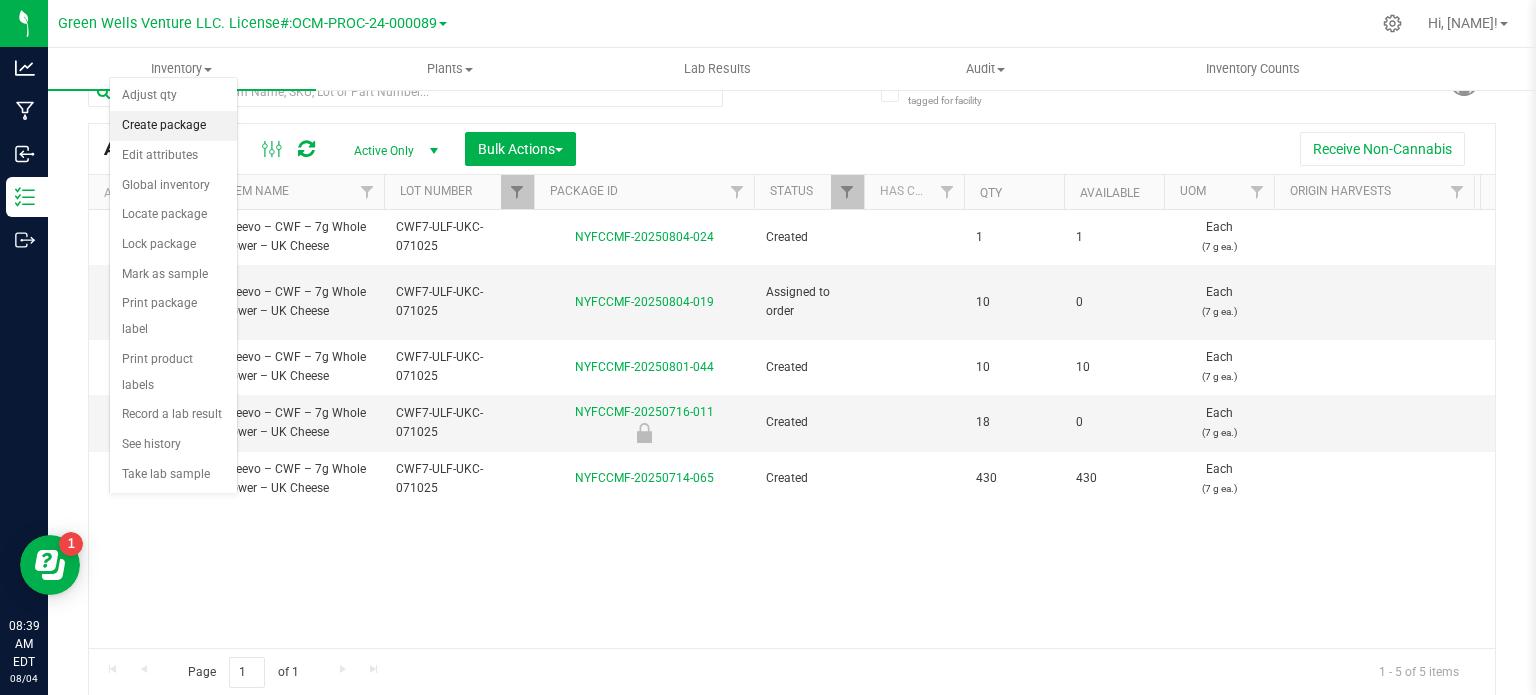 click on "Create package" at bounding box center [173, 126] 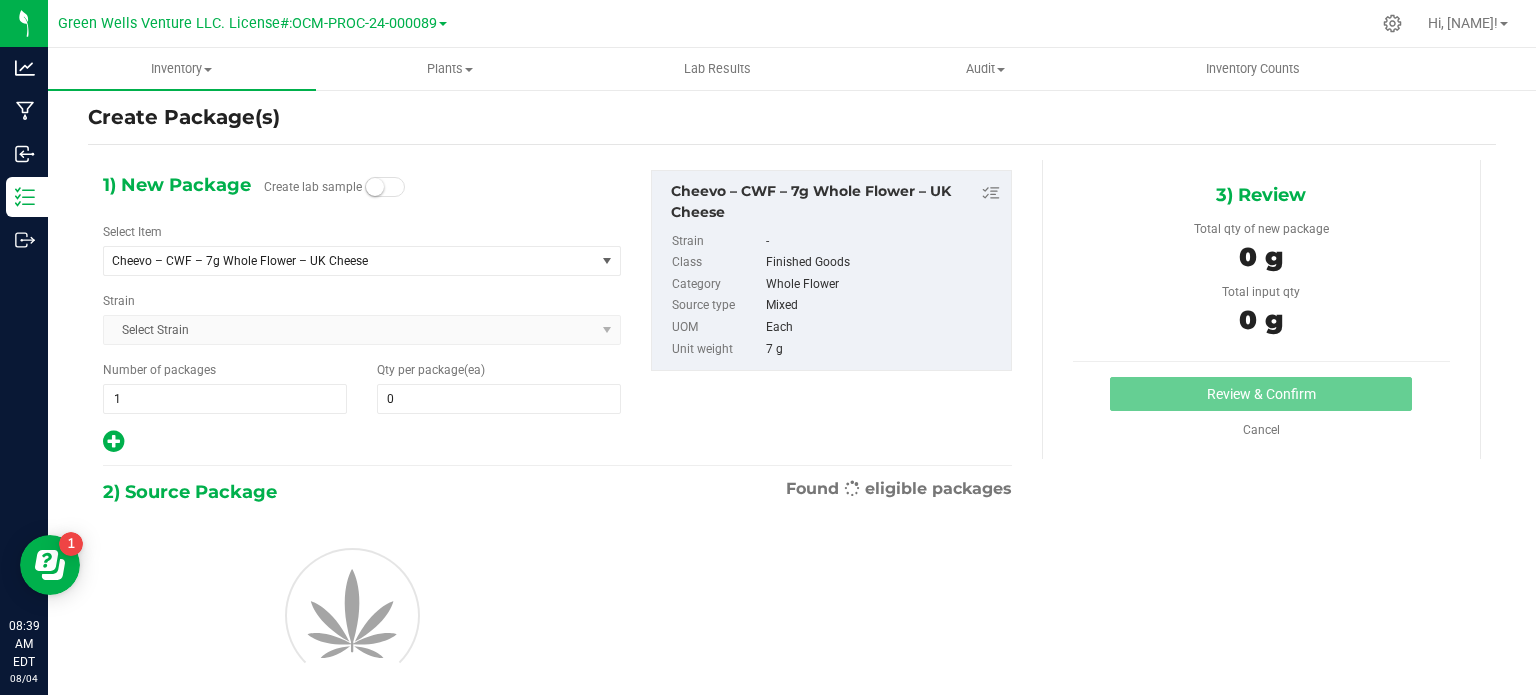 scroll, scrollTop: 35, scrollLeft: 0, axis: vertical 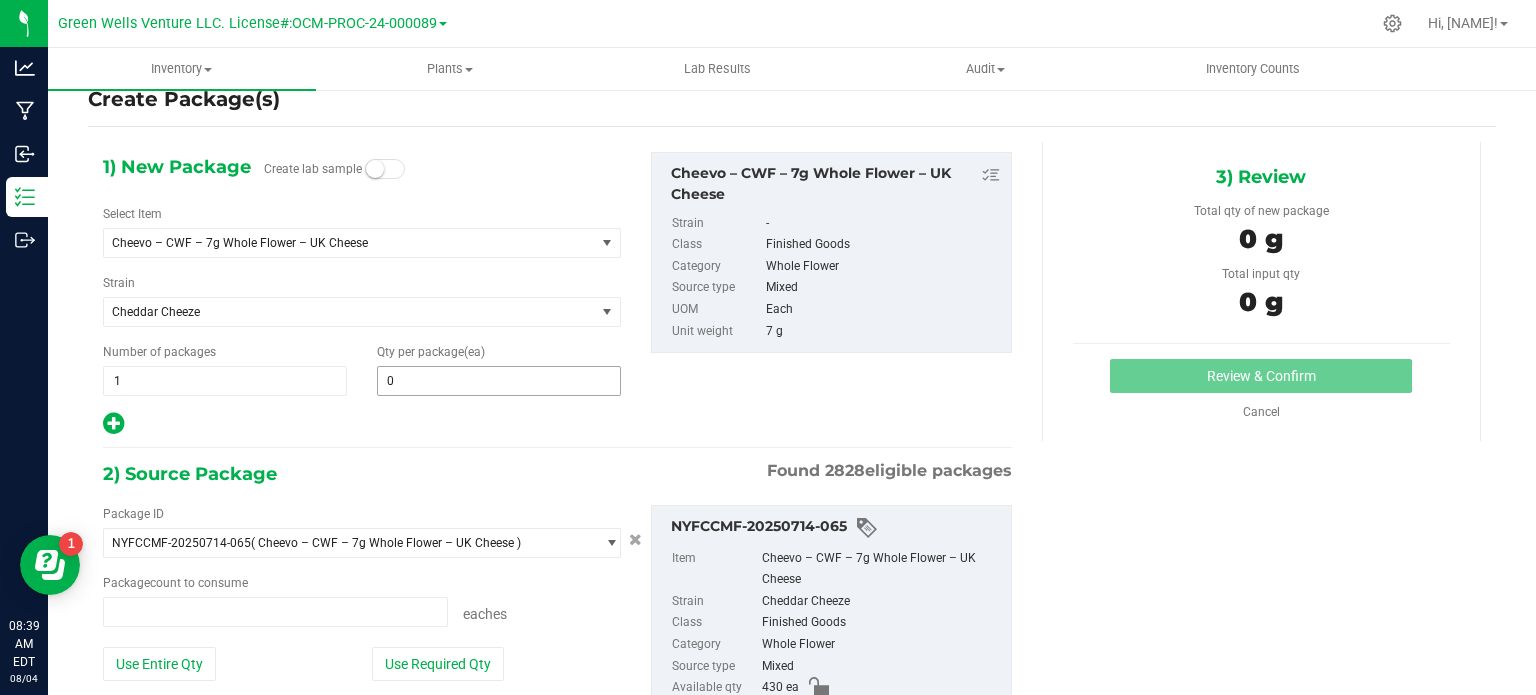 type on "0 ea" 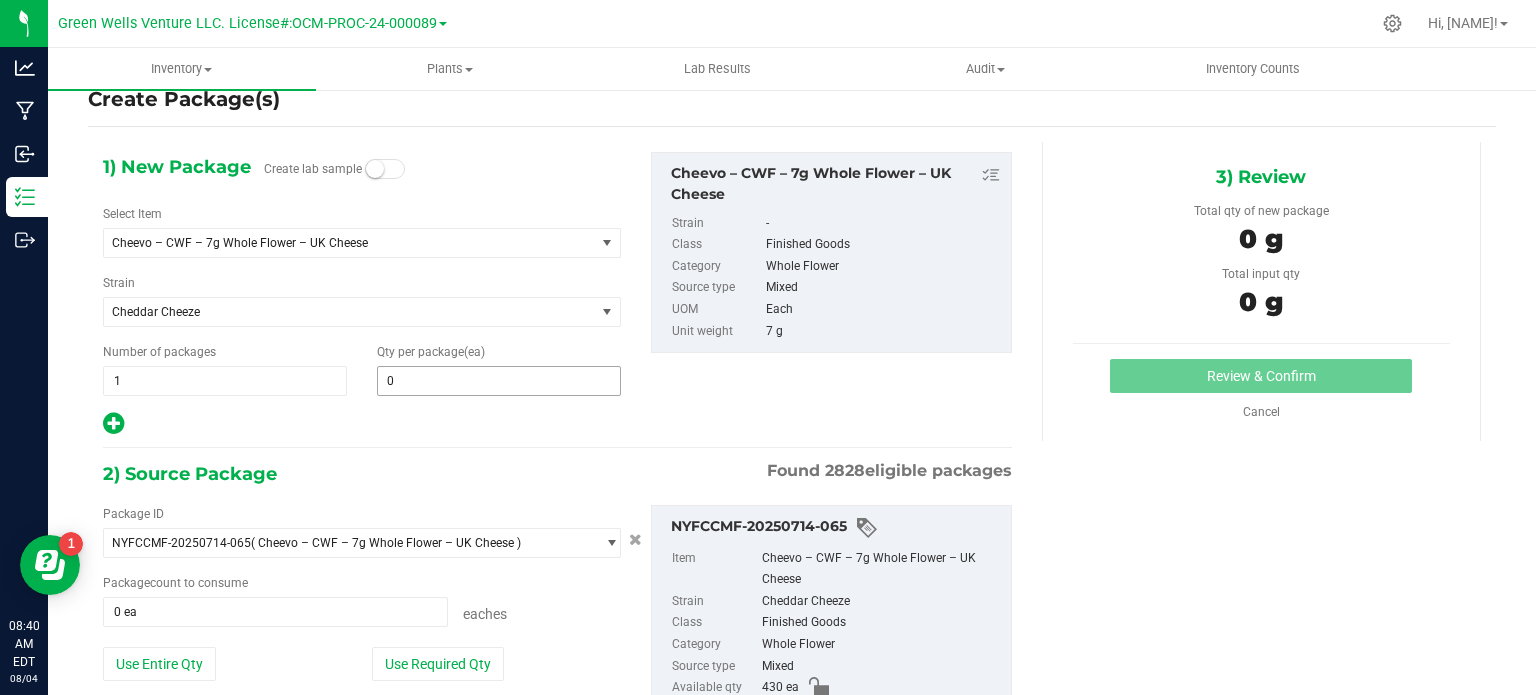 type 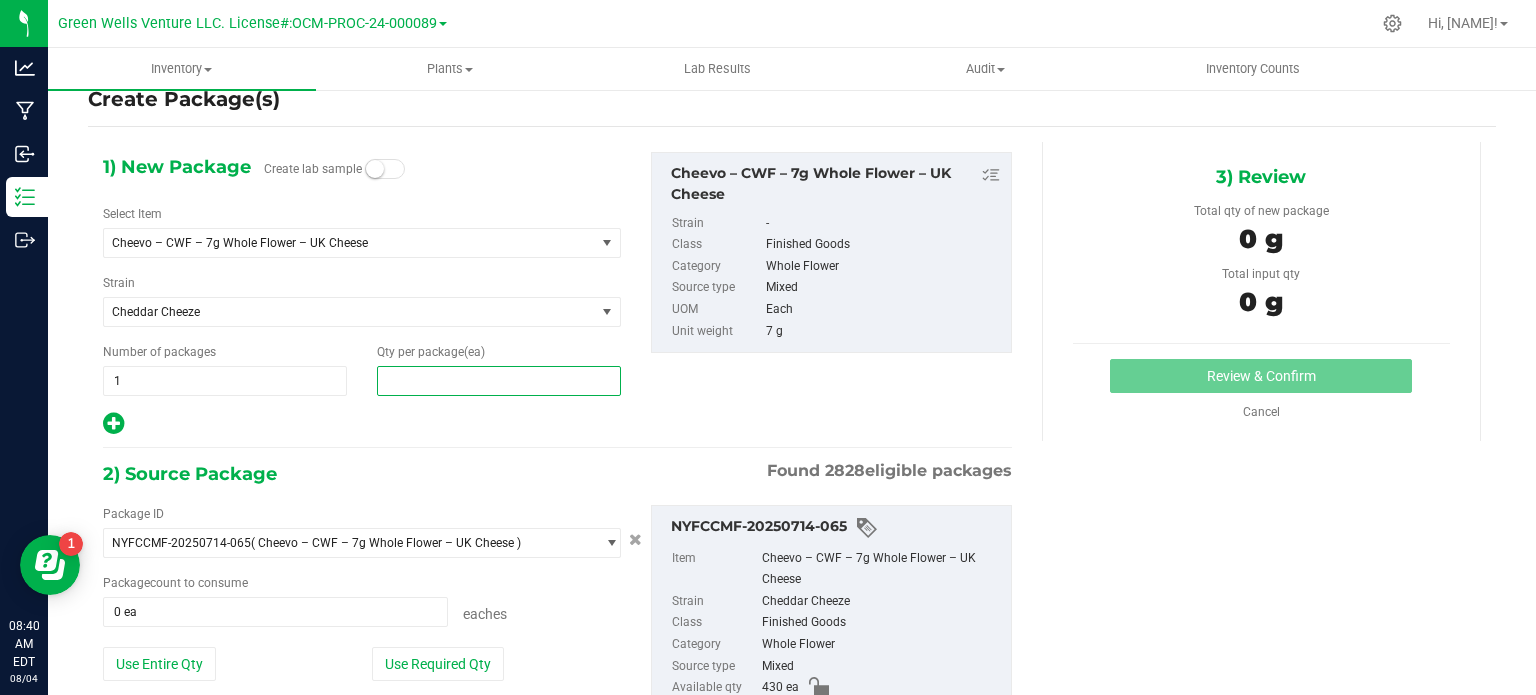 click at bounding box center (499, 381) 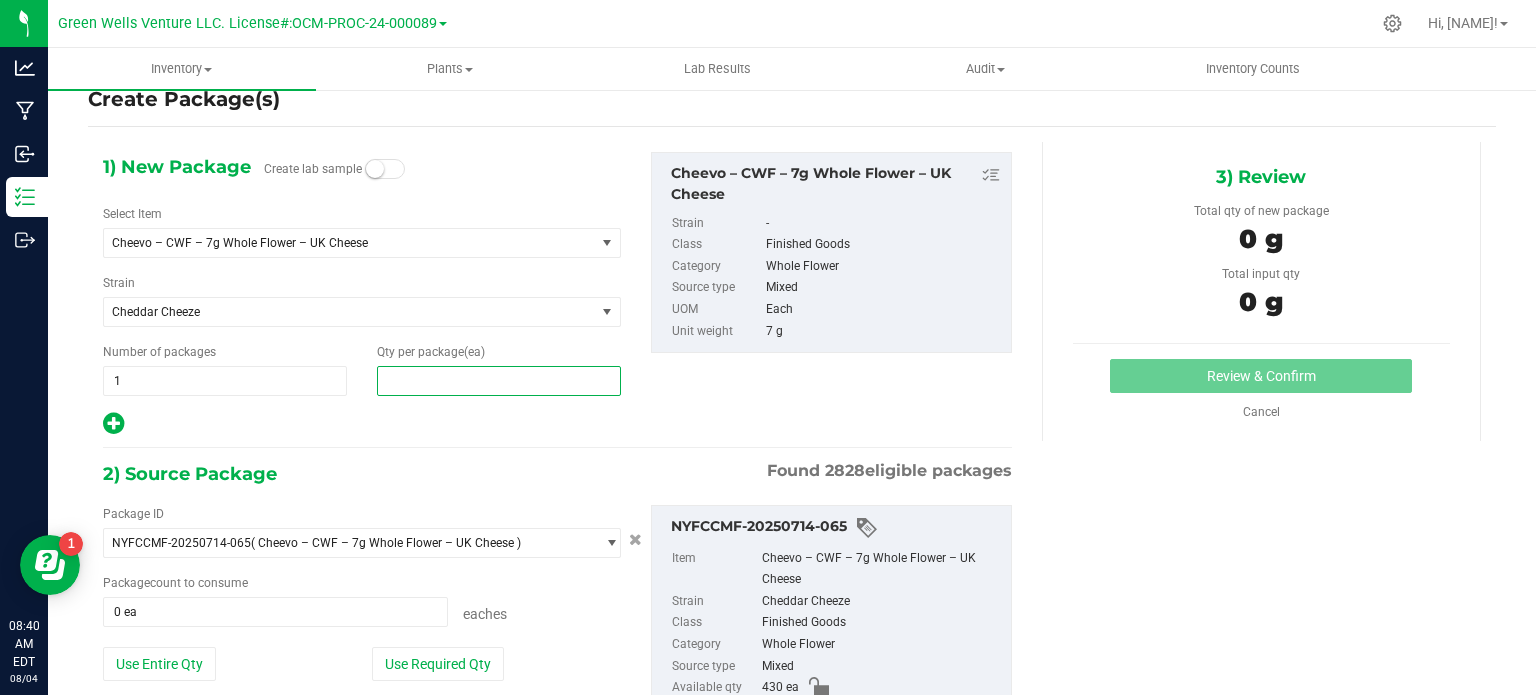 type on "5" 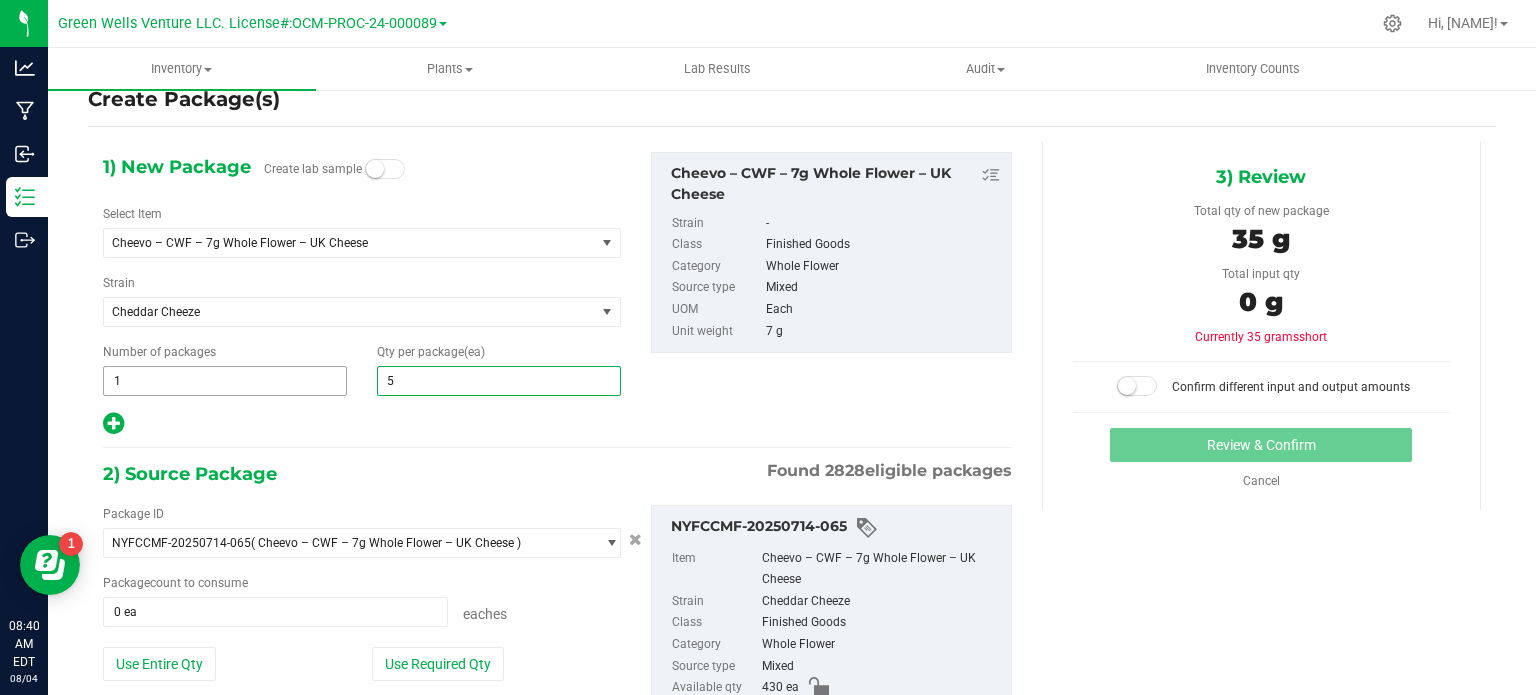 type on "5" 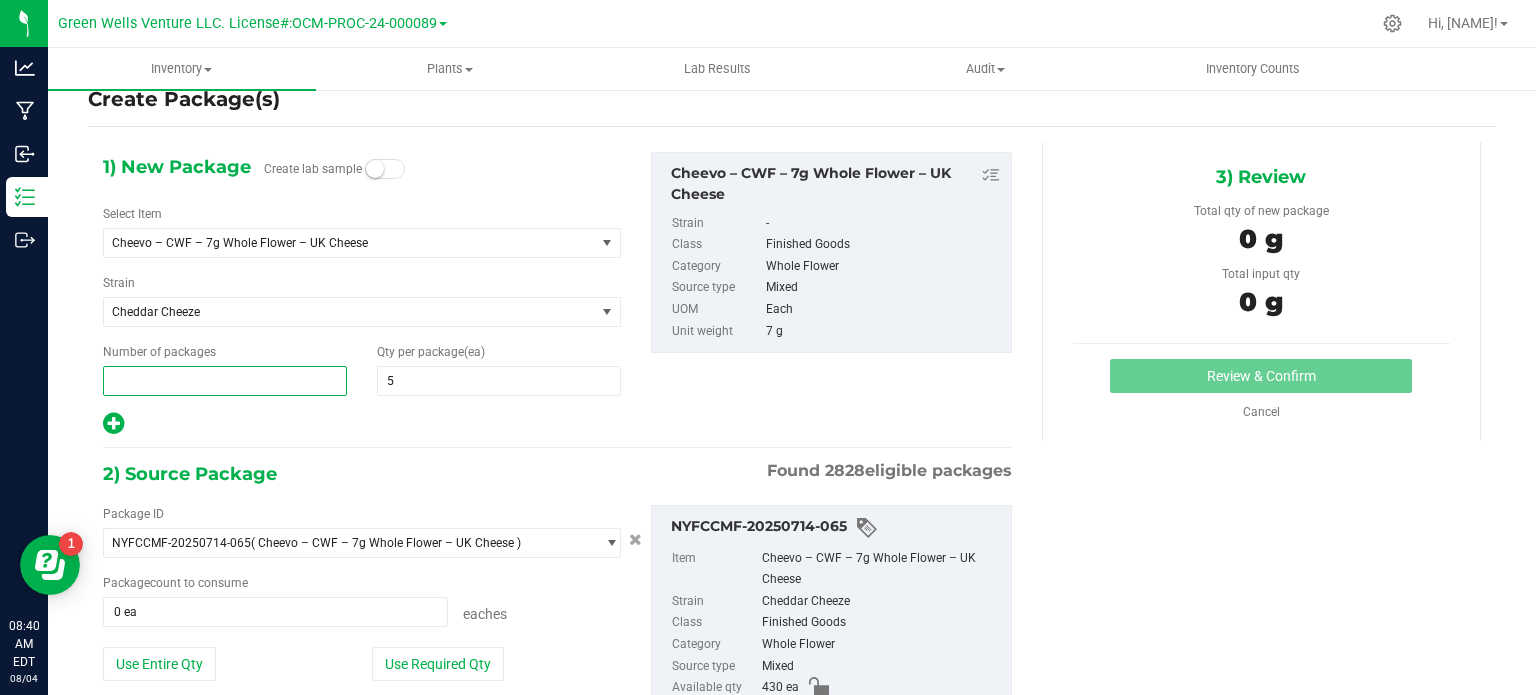 type on "2" 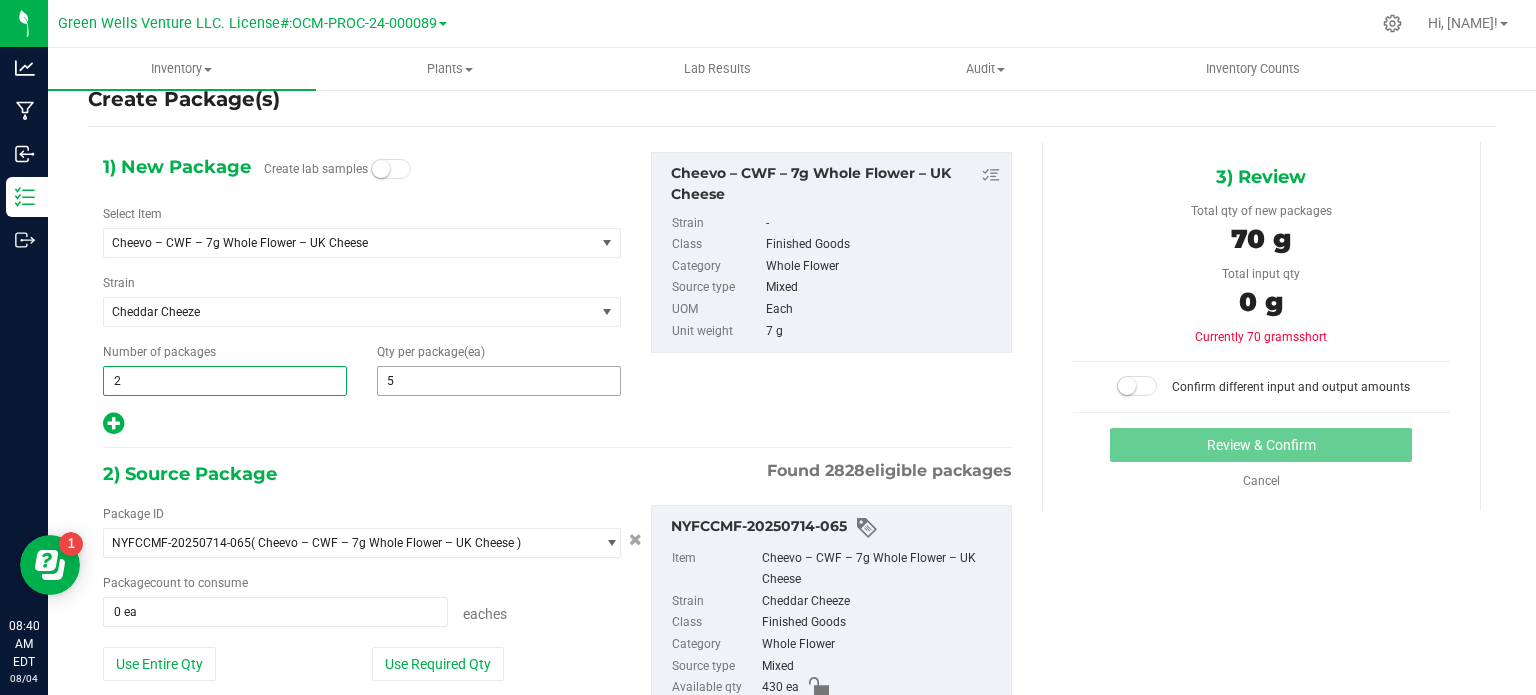 type on "2" 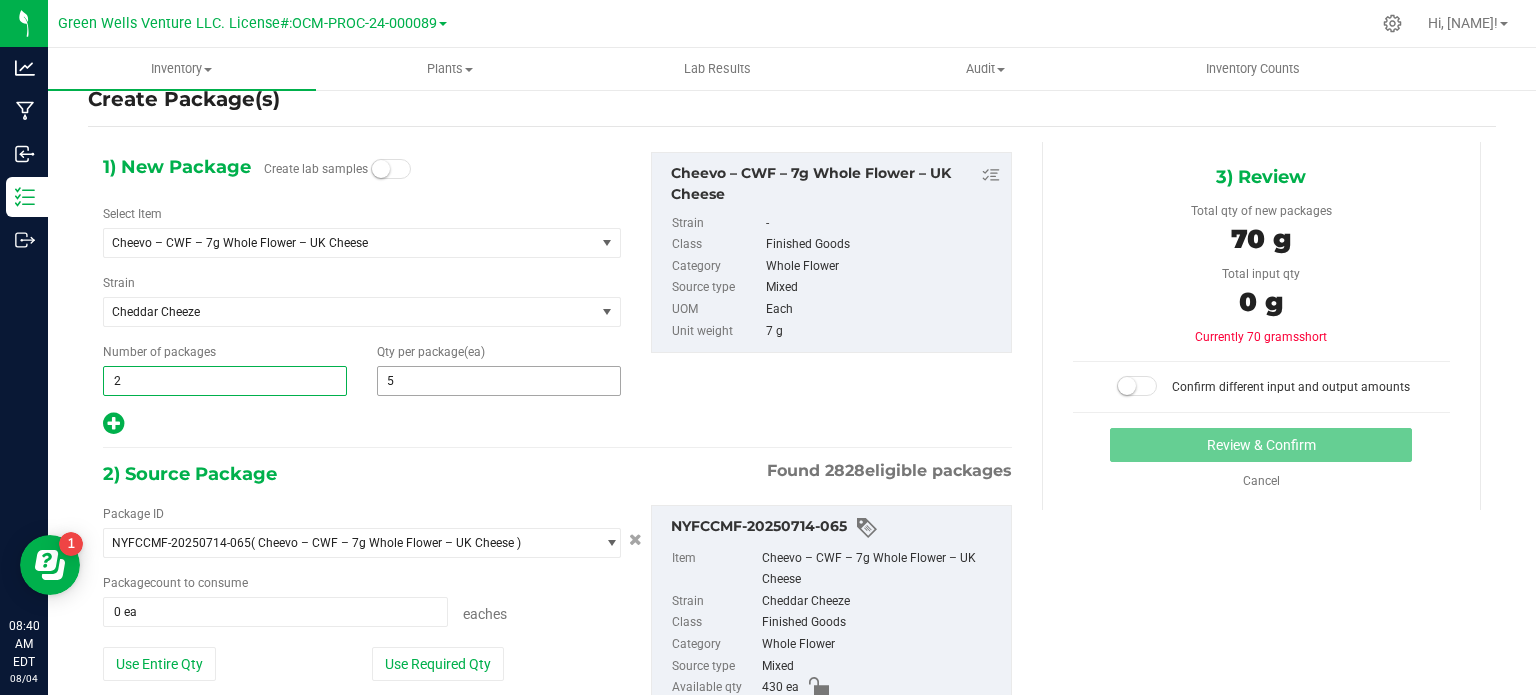 click on "5 5" at bounding box center [499, 381] 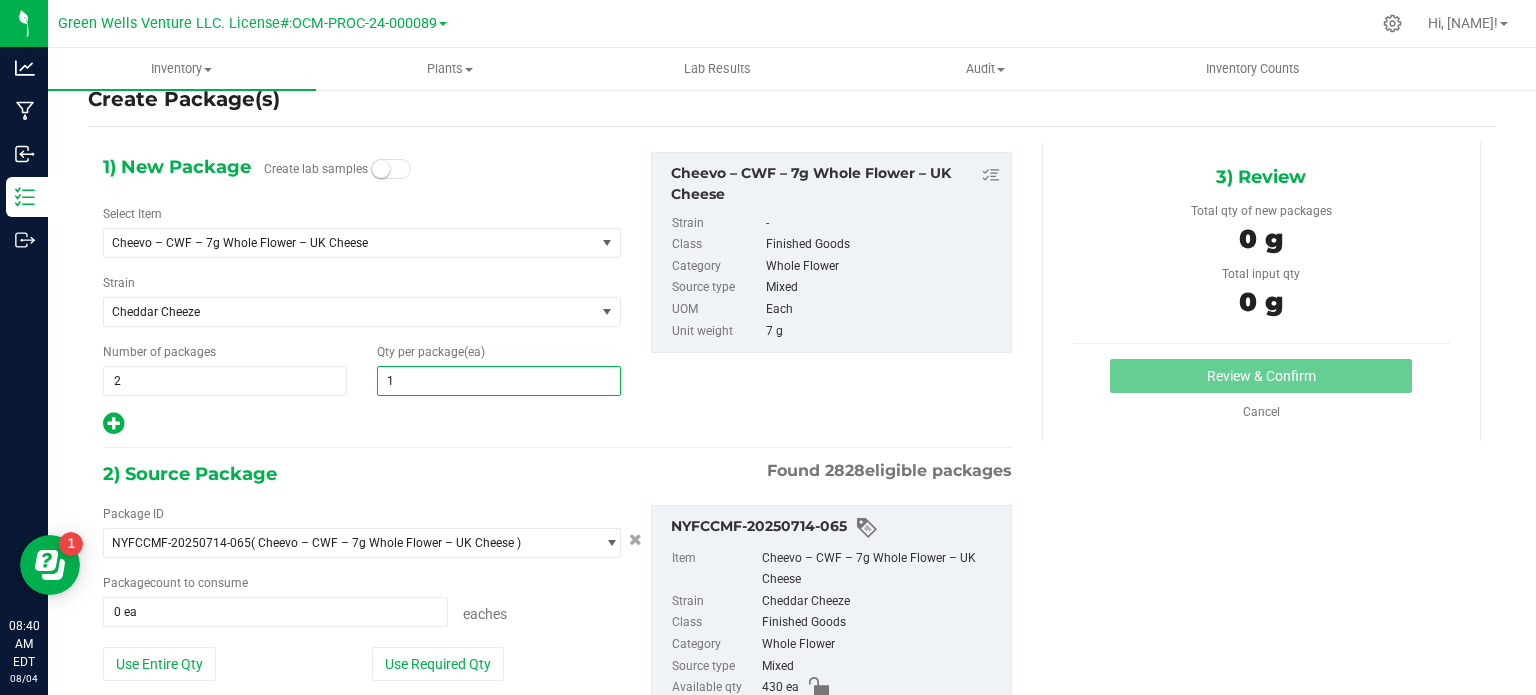 type on "10" 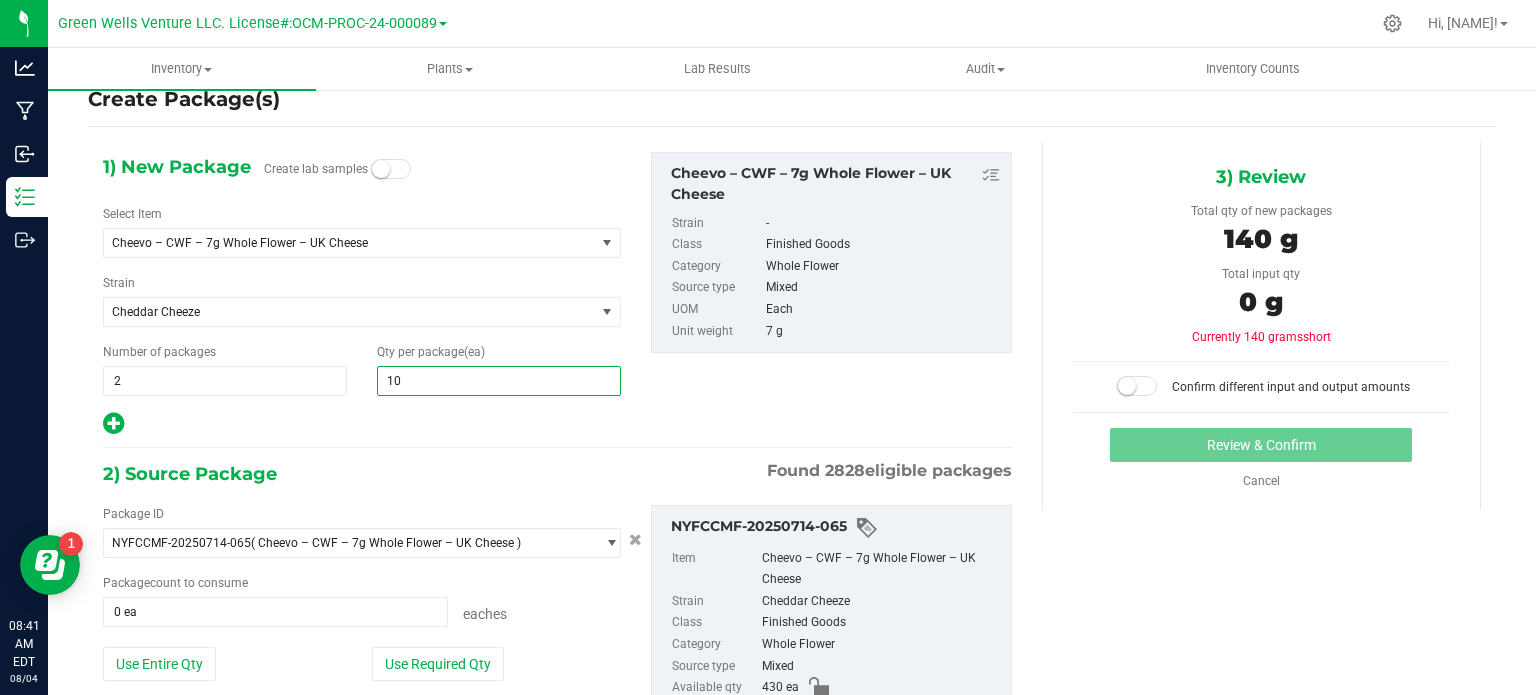 type on "10" 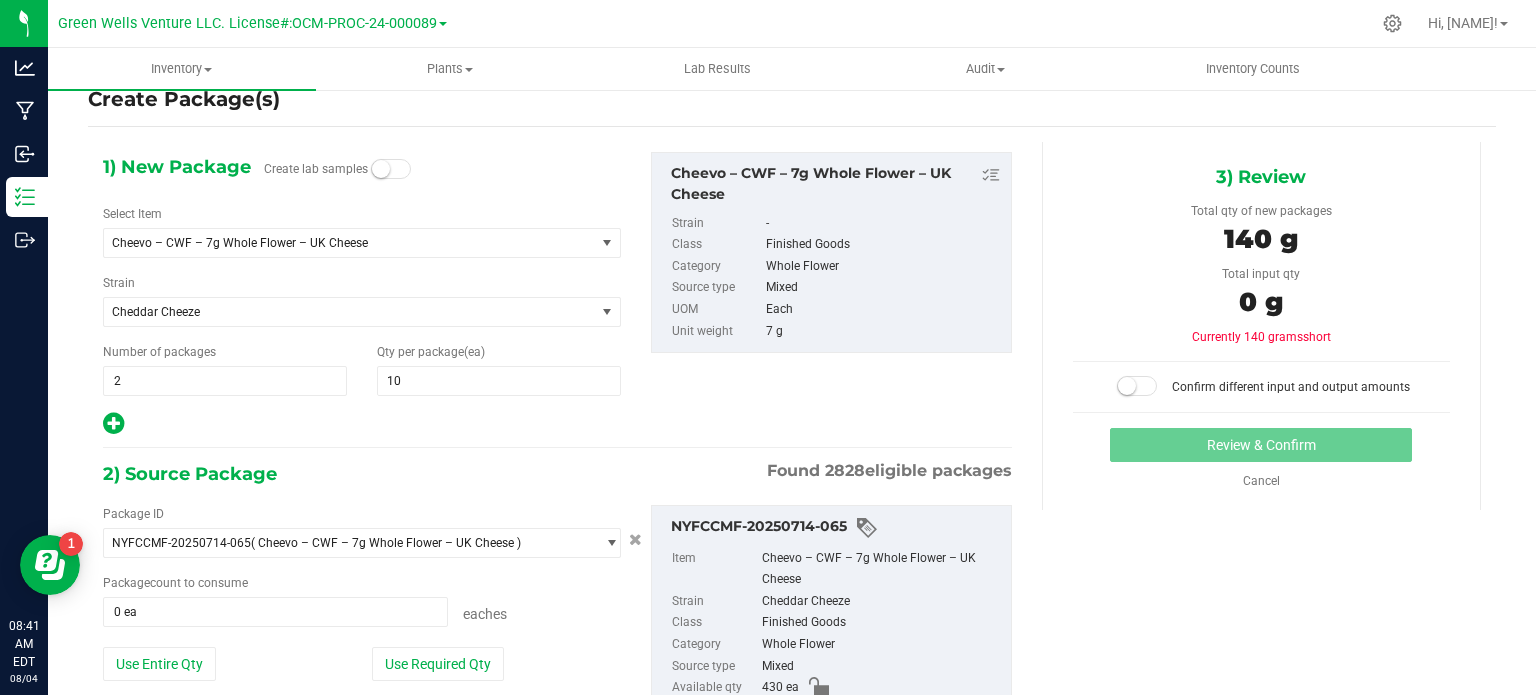click on "1) New Package
Create lab samples
Select Item
Cheevo – CWF – 7g Whole Flower – UK Cheese
- PRJ - 1g Single - Albany Sour Diesel - PRJ - 1g Single - Bernie Hana Butter - PRJ - 1g Single - Black Maple - PRJ - 1g Single - Blue Zushi - PRJ - 1g Single - Chemdog D - PRJ - 1g Single - Redline Haze - PRJ - 1g Single - Tahoe OG .35g (5 Pack) Ice Cream Cake x Blueberry .35g (5 Pack) Jealousy .35g (5 Pack) Melon .5g (2 Pack) Ice Cream Cake x Blueberry .5g (5 Pack) Ice Cream Cake x Blueberry 0.35g (5 Pack) Headband GR Pheno" at bounding box center (792, 479) 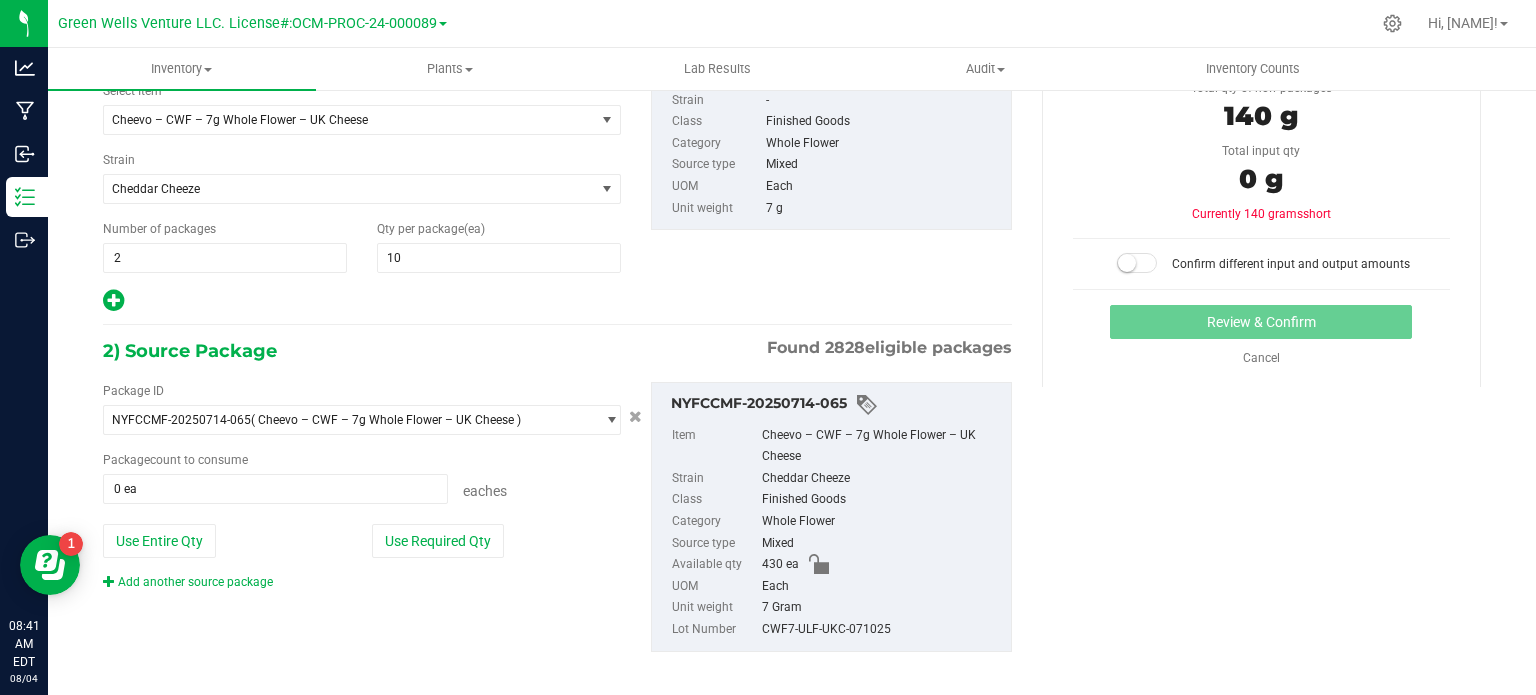 scroll, scrollTop: 170, scrollLeft: 0, axis: vertical 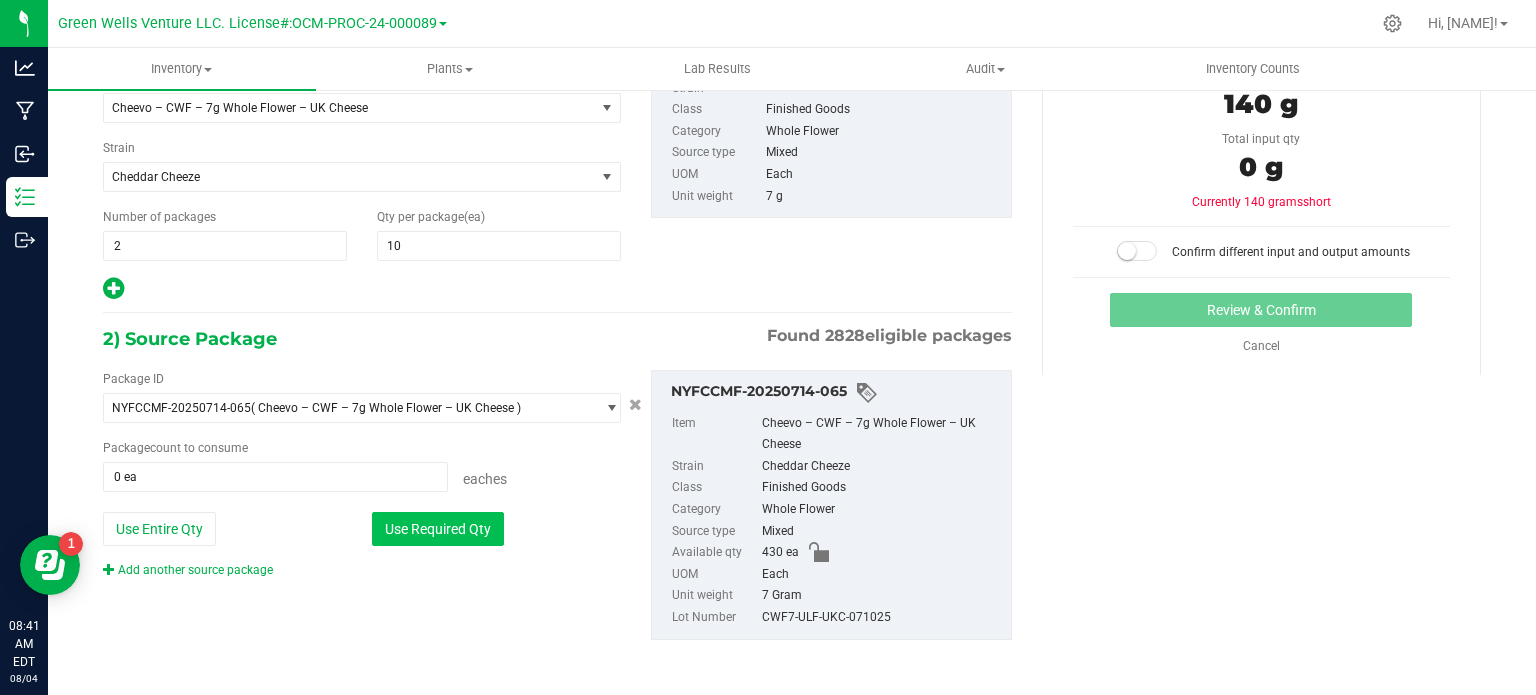 click on "Use Required Qty" at bounding box center (438, 529) 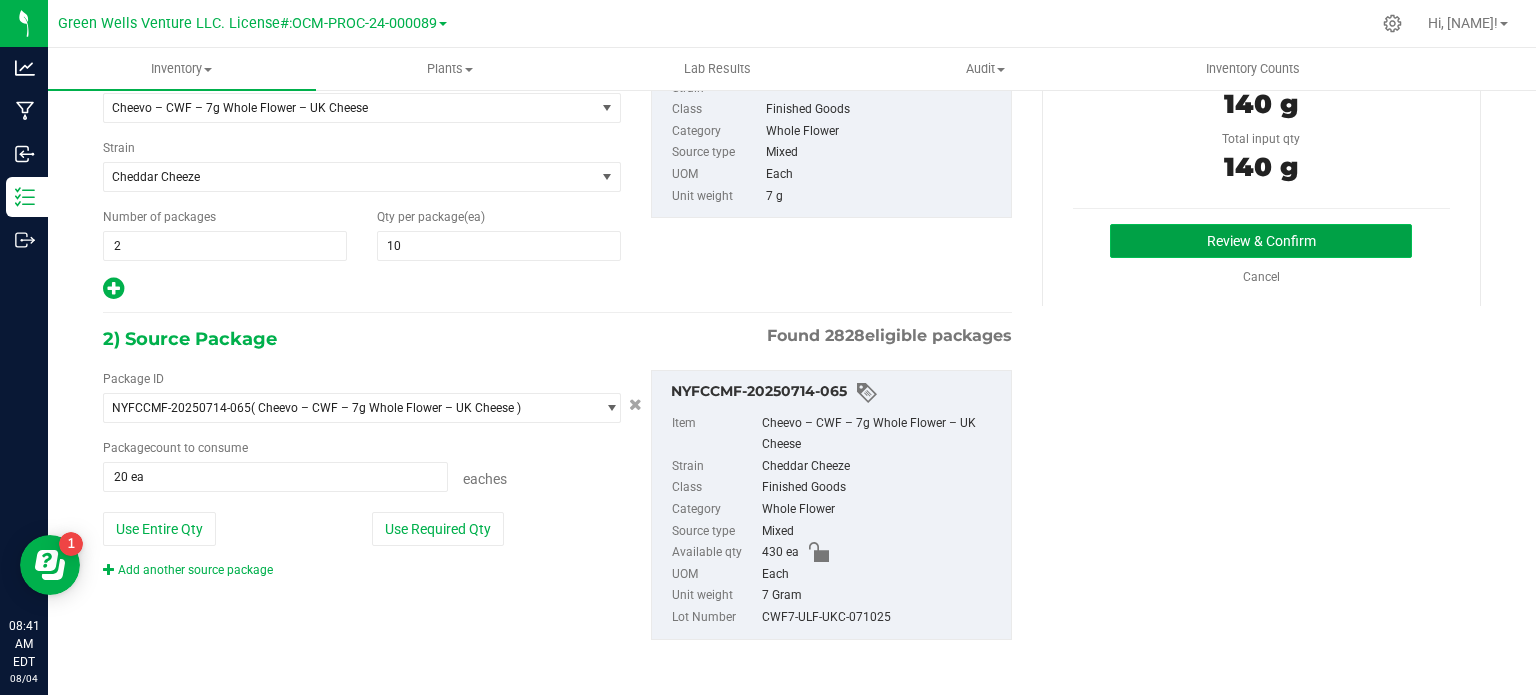 click on "Review & Confirm" at bounding box center (1261, 241) 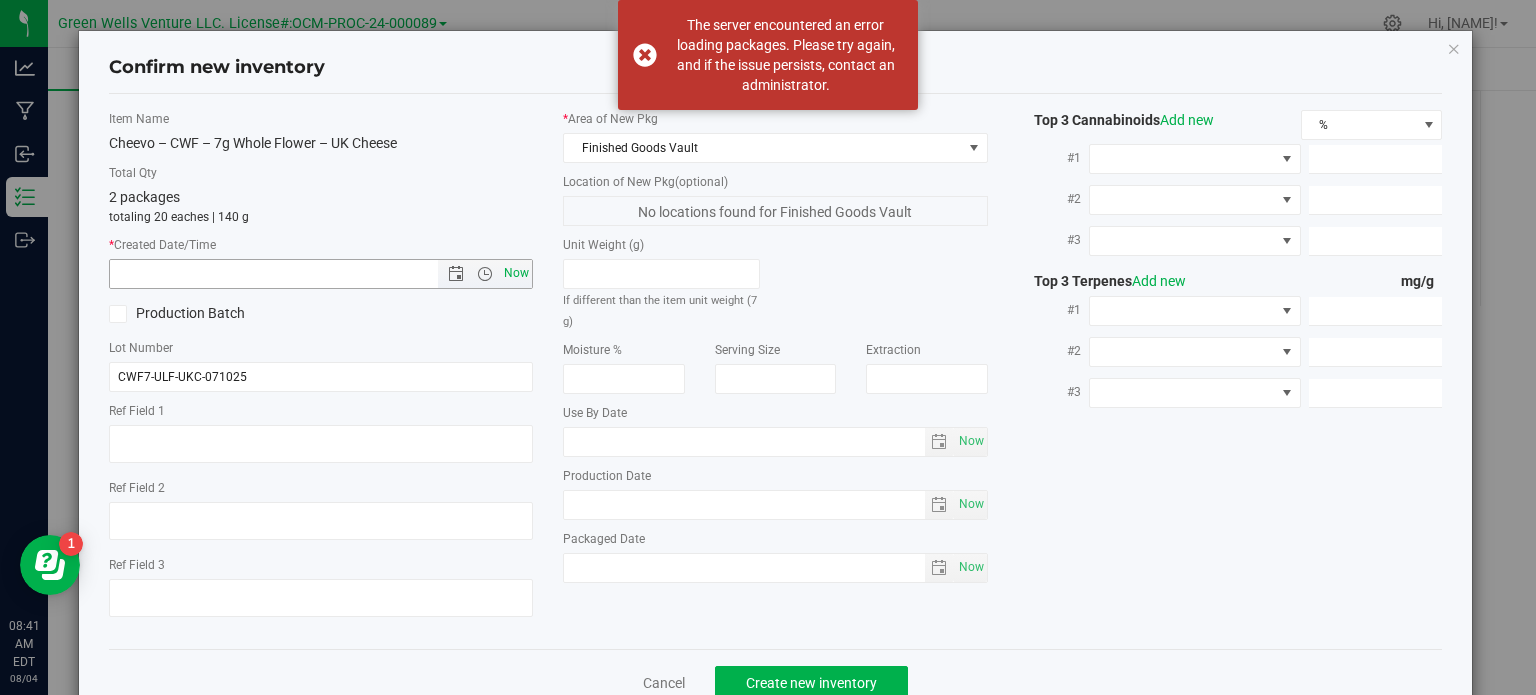 click on "Now" at bounding box center [517, 273] 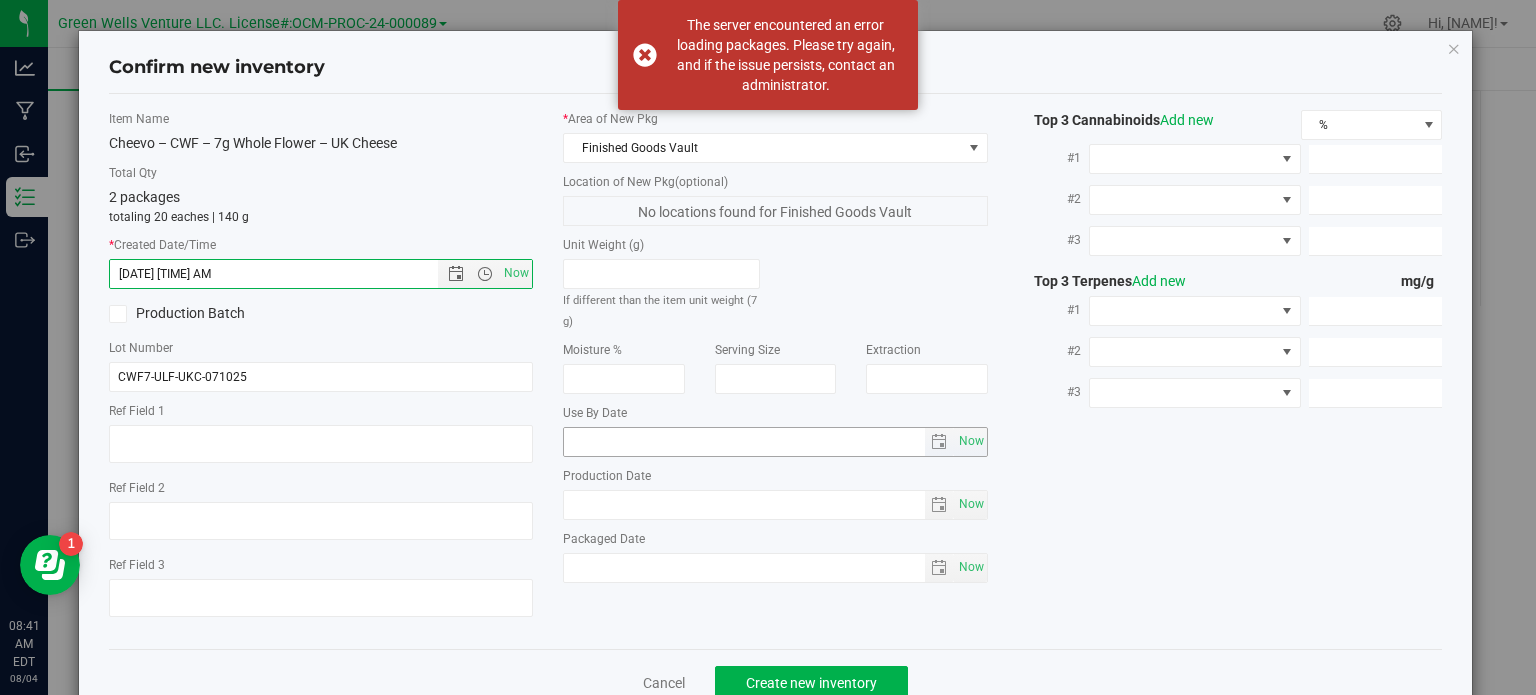 scroll, scrollTop: 50, scrollLeft: 0, axis: vertical 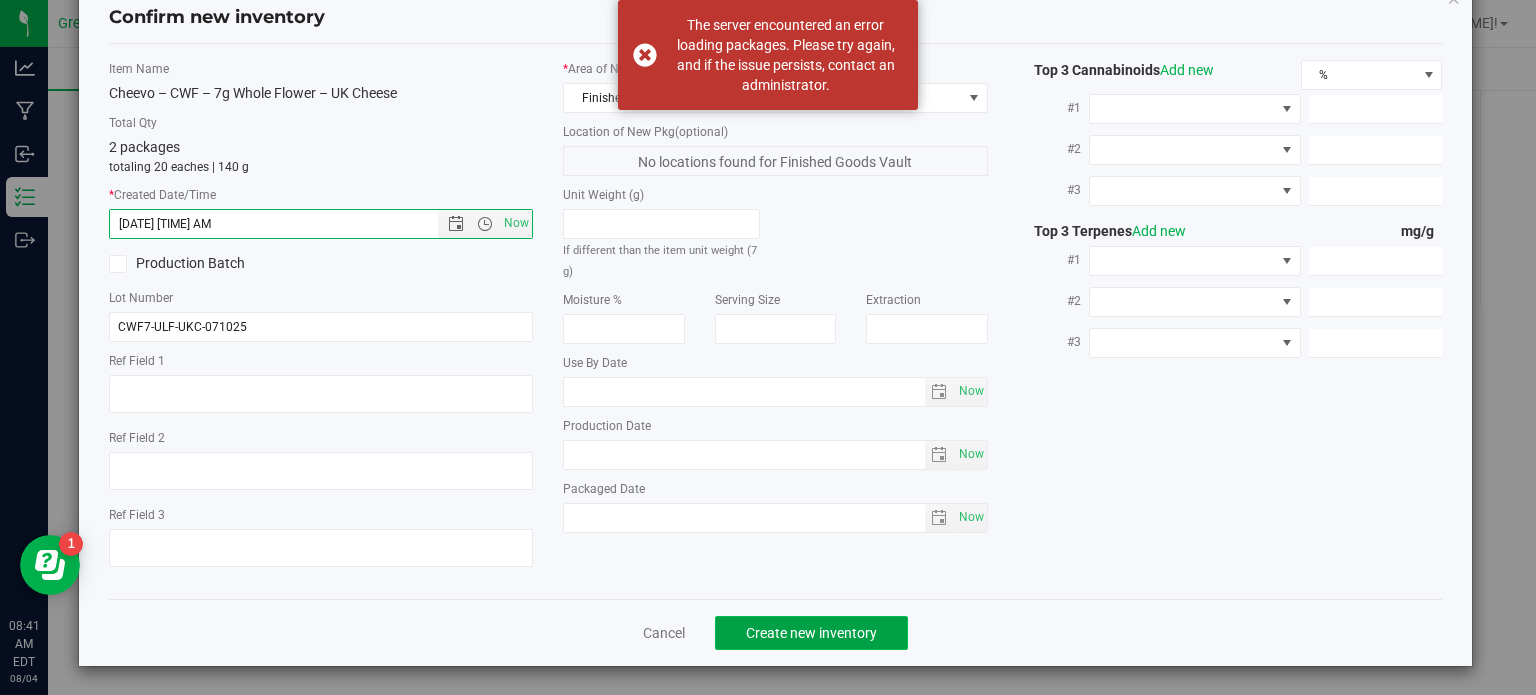 click on "Create new inventory" 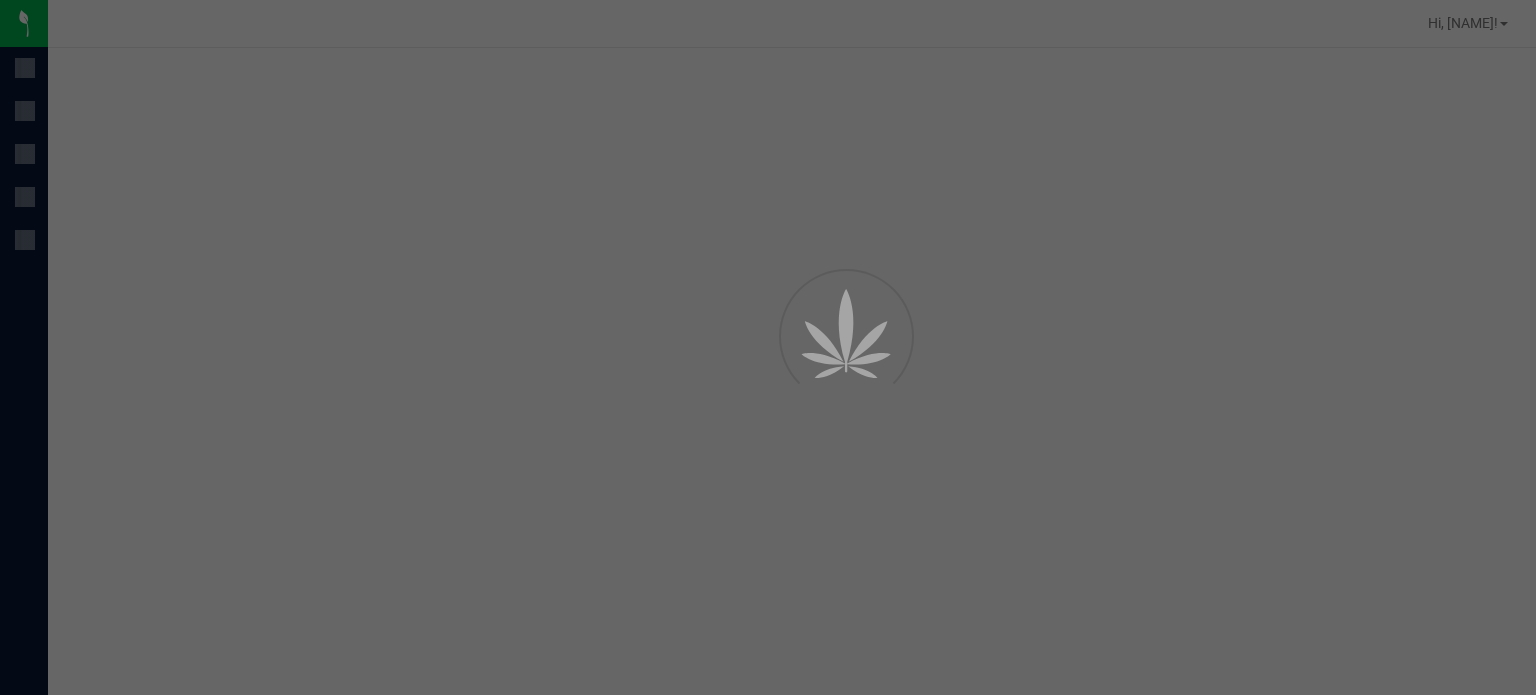 scroll, scrollTop: 0, scrollLeft: 0, axis: both 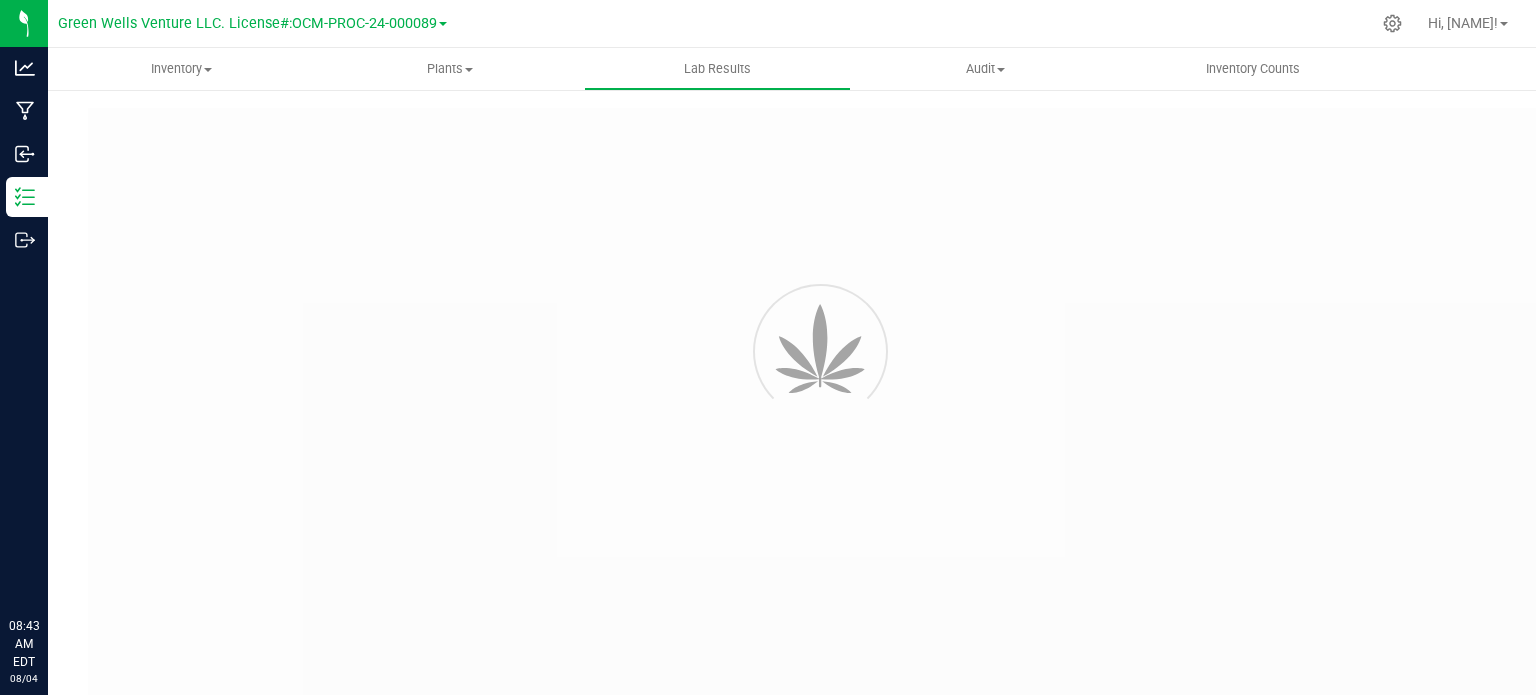 type on "NYFCCMF-20250624-034" 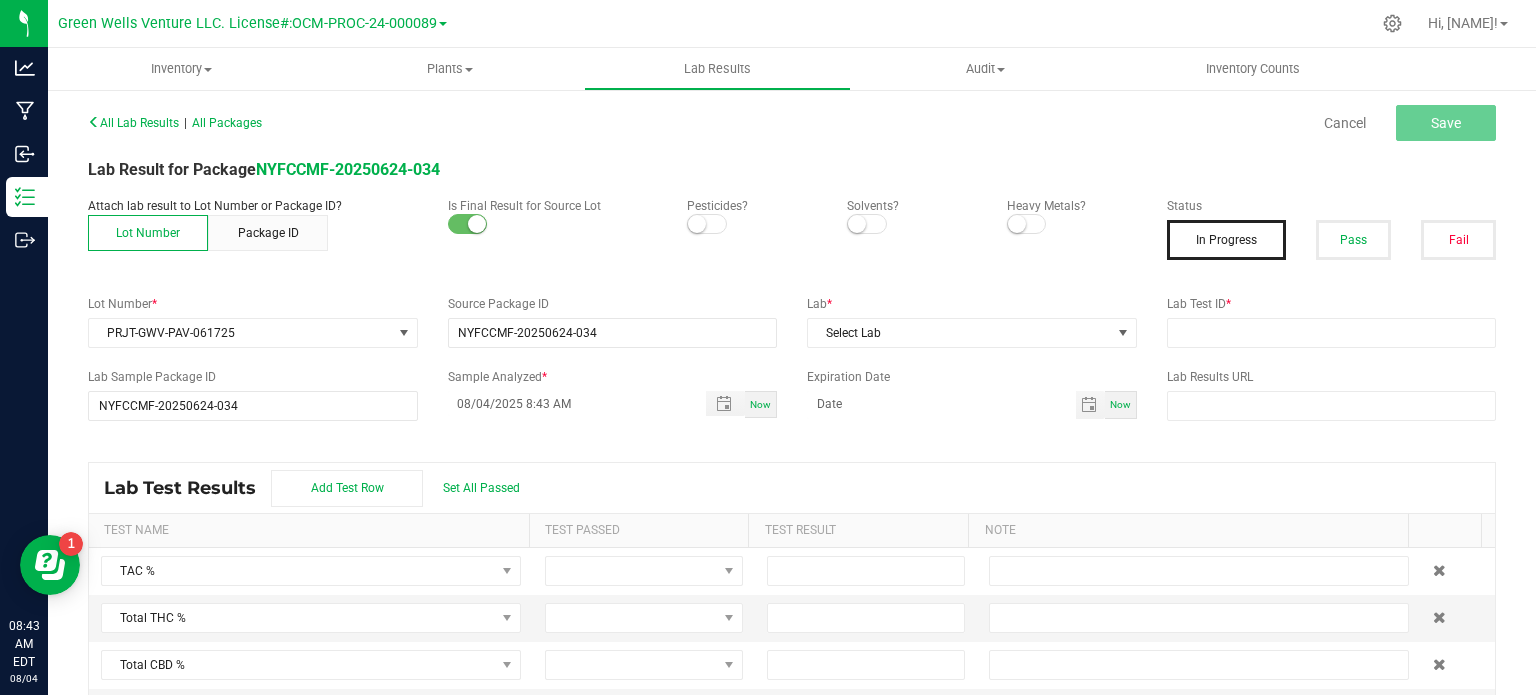 scroll, scrollTop: 0, scrollLeft: 0, axis: both 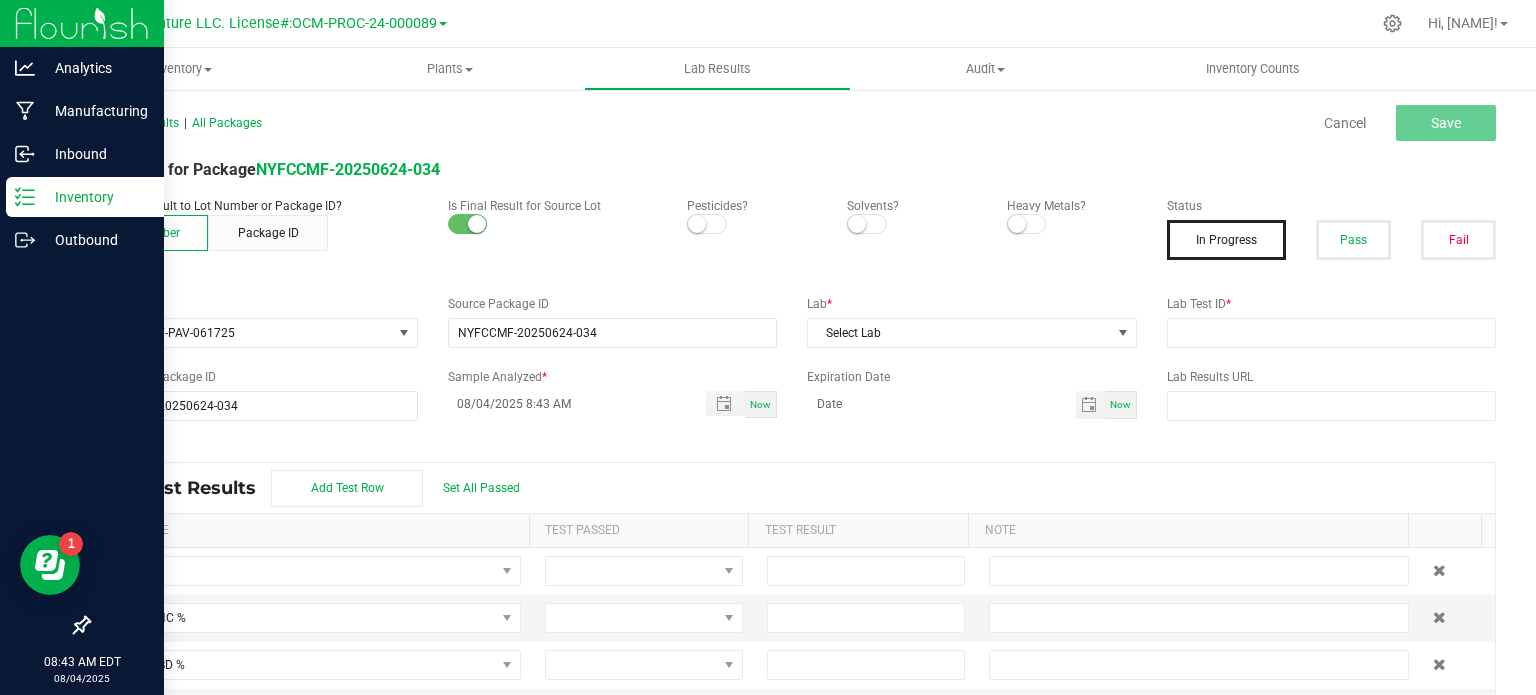 click on "Inventory" at bounding box center [95, 197] 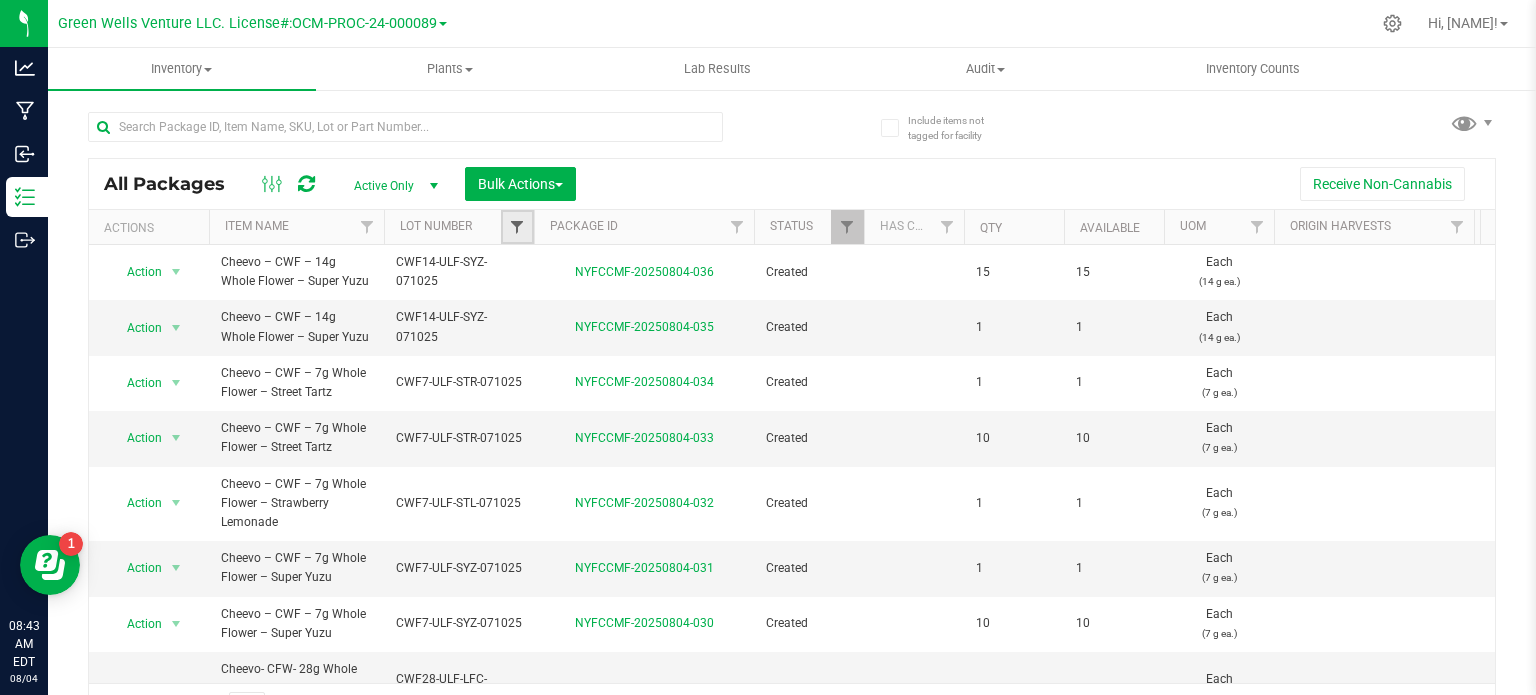 click at bounding box center (517, 227) 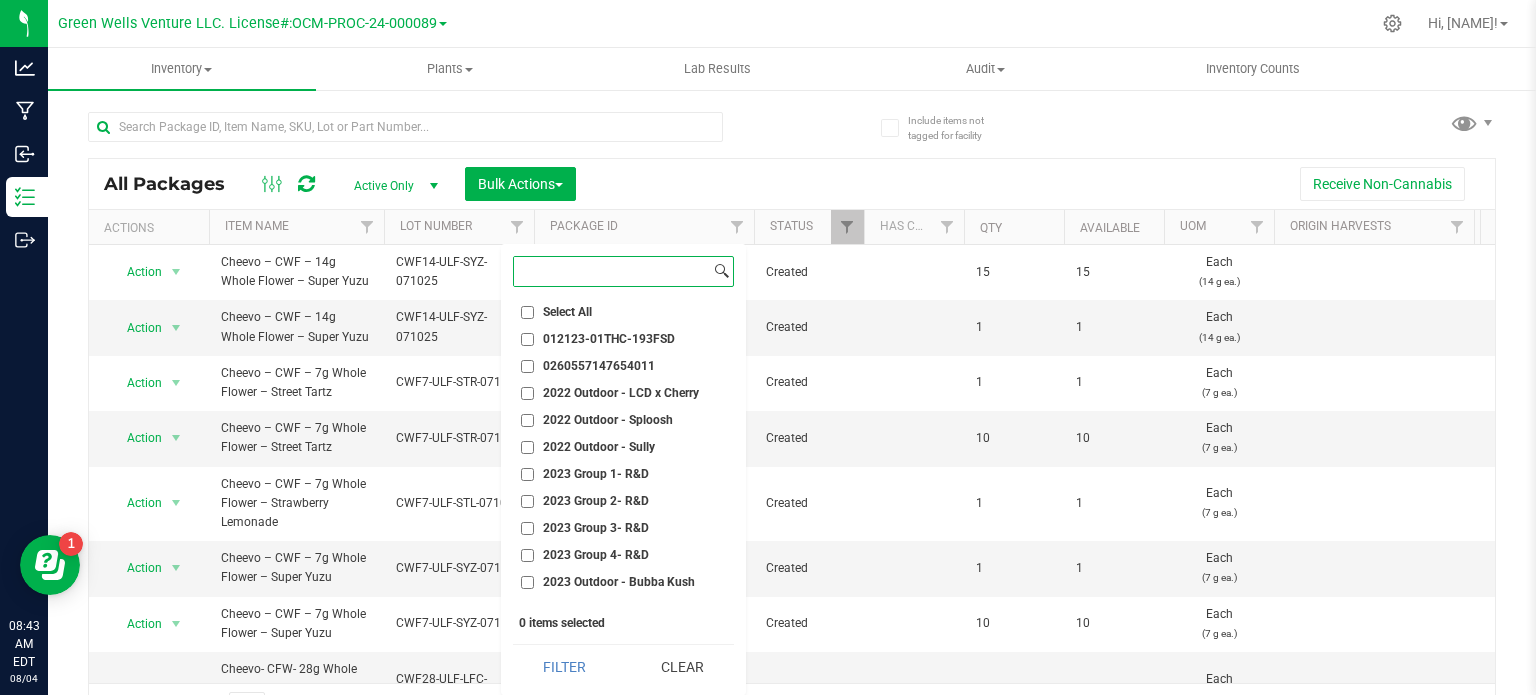 click at bounding box center (612, 271) 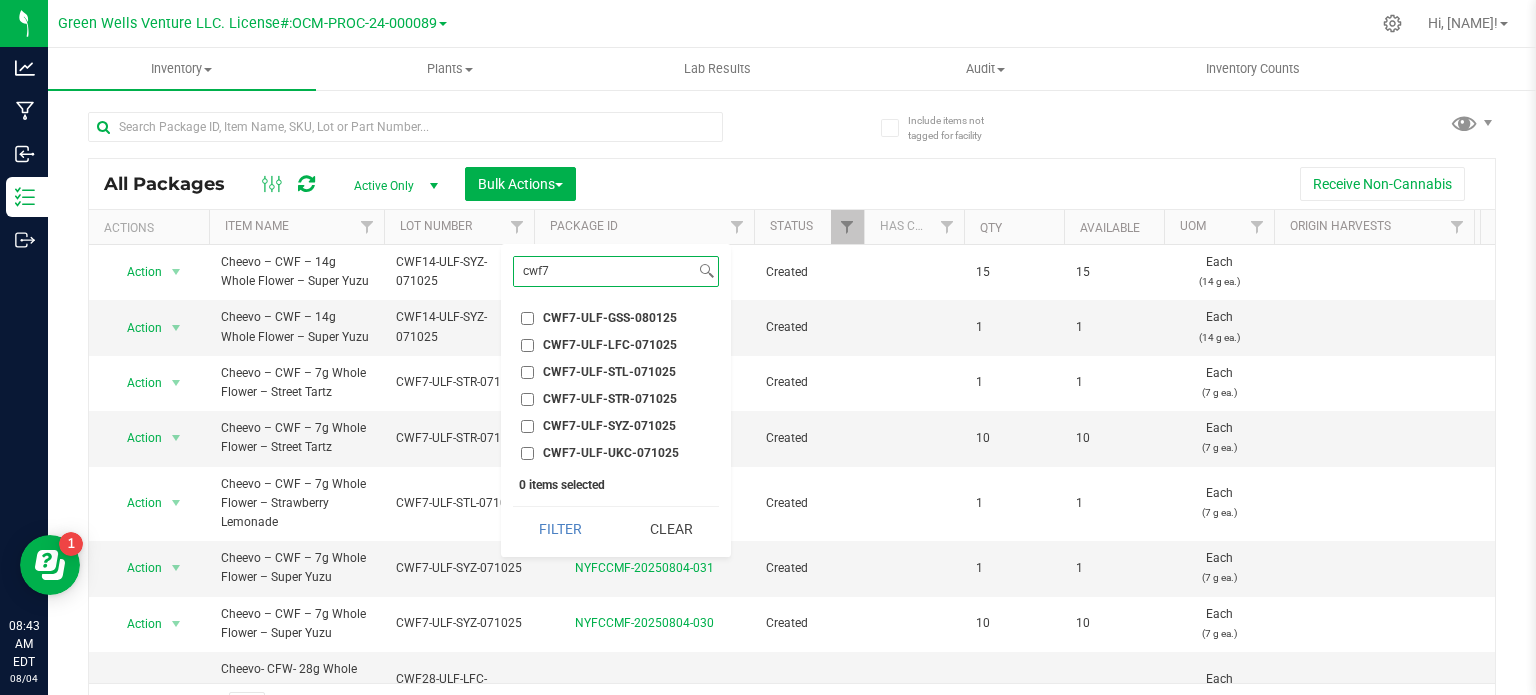 type on "cwf7" 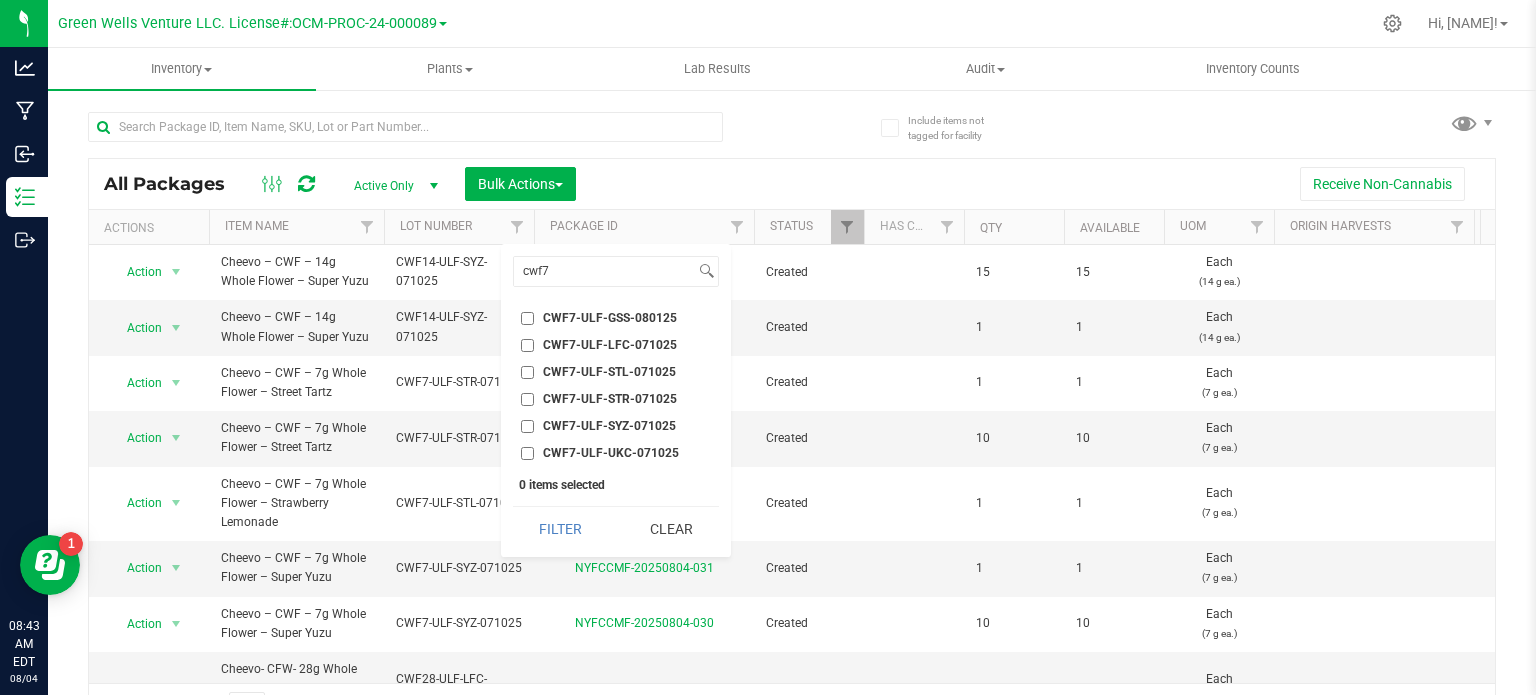 click on "CWF7-ULF-STL-071025" at bounding box center [527, 372] 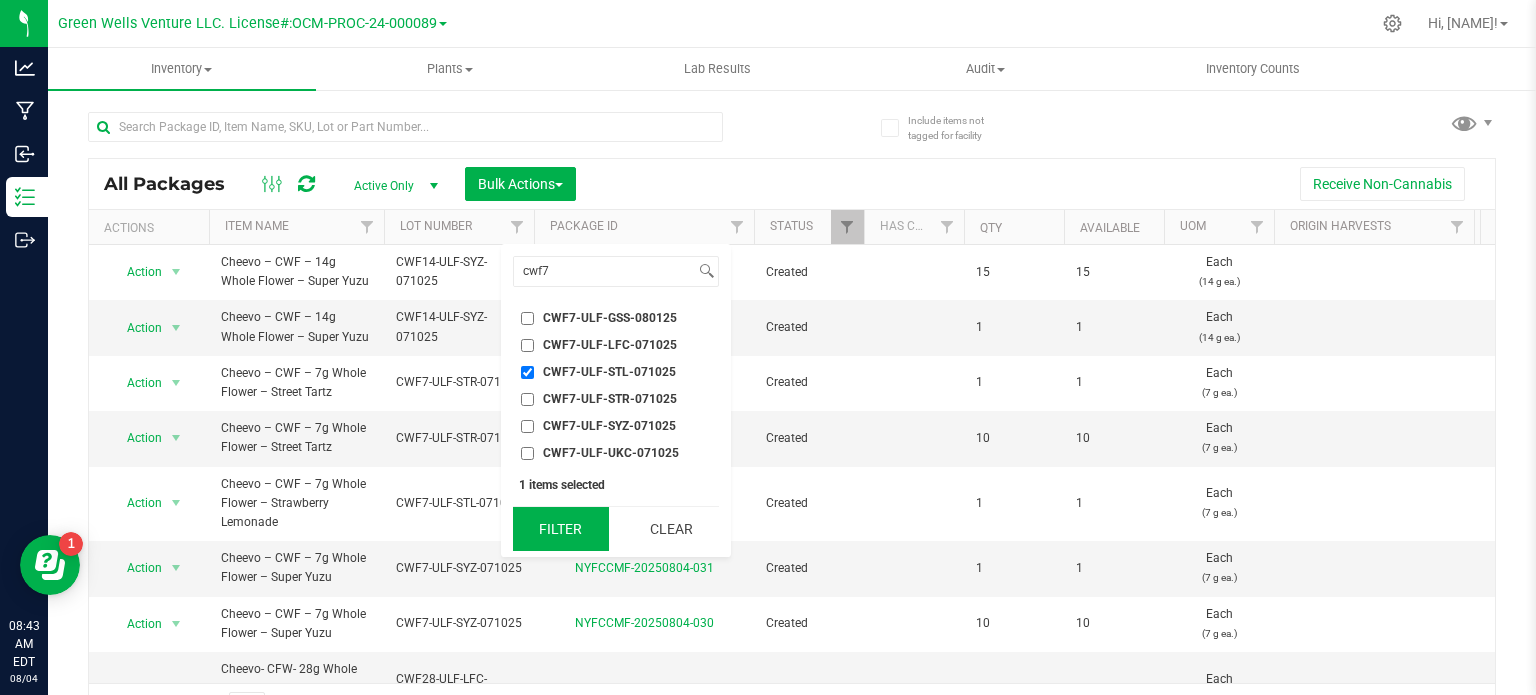 click on "Filter" at bounding box center [561, 529] 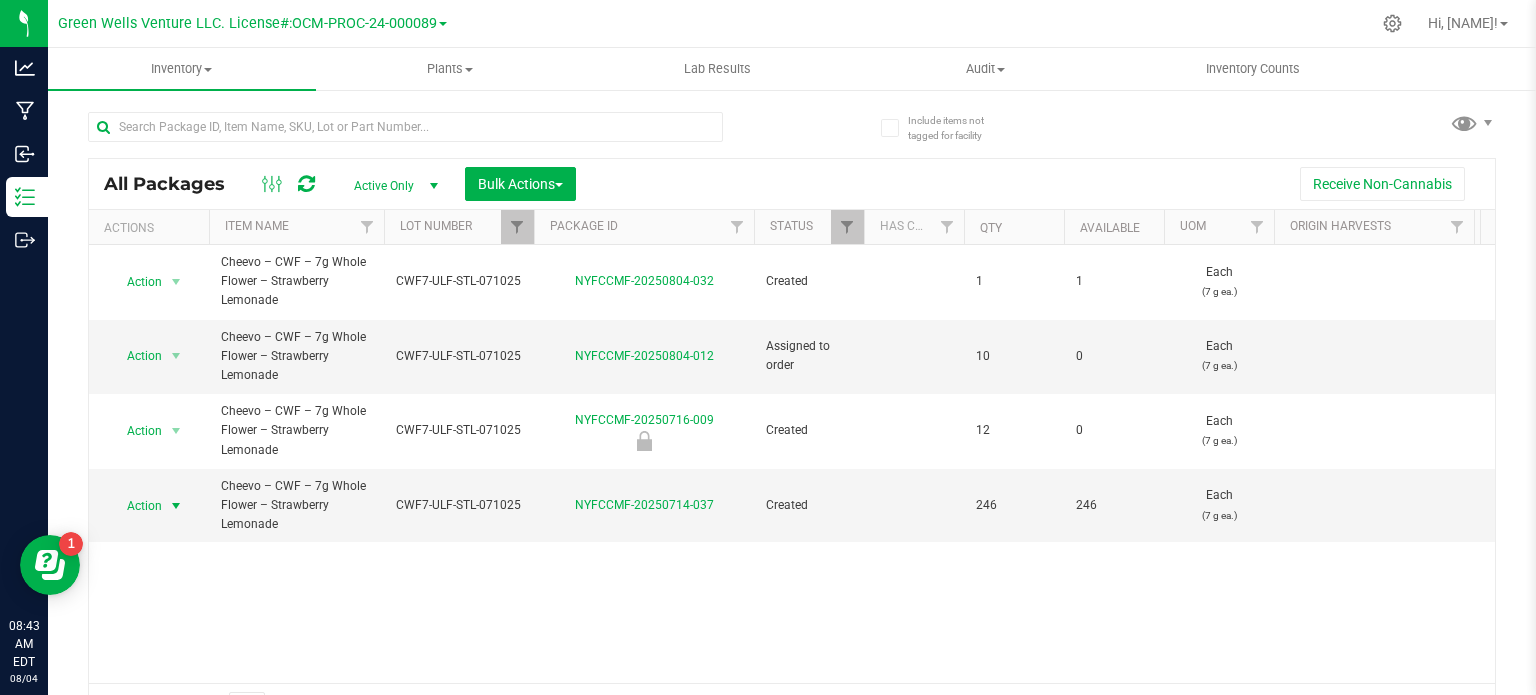 click on "Action" at bounding box center (136, 506) 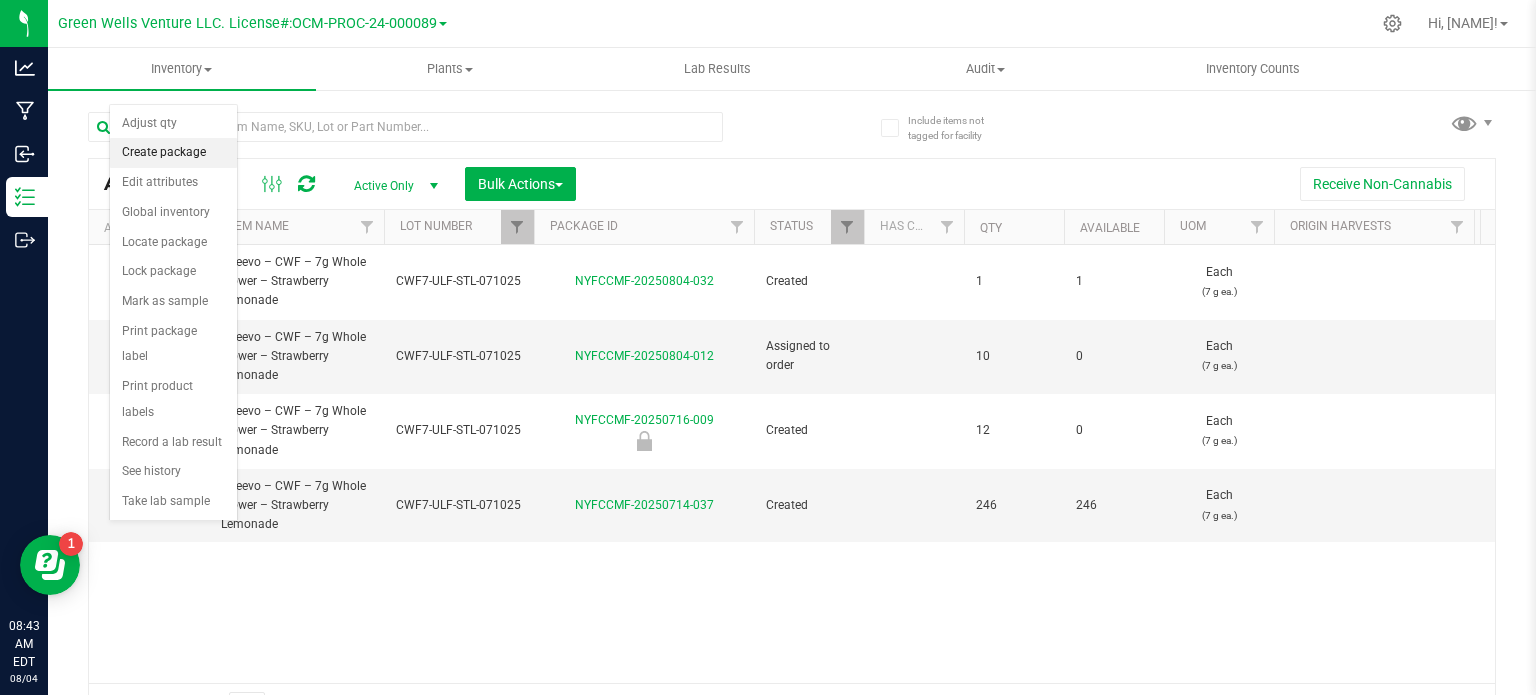 click on "Create package" at bounding box center [173, 153] 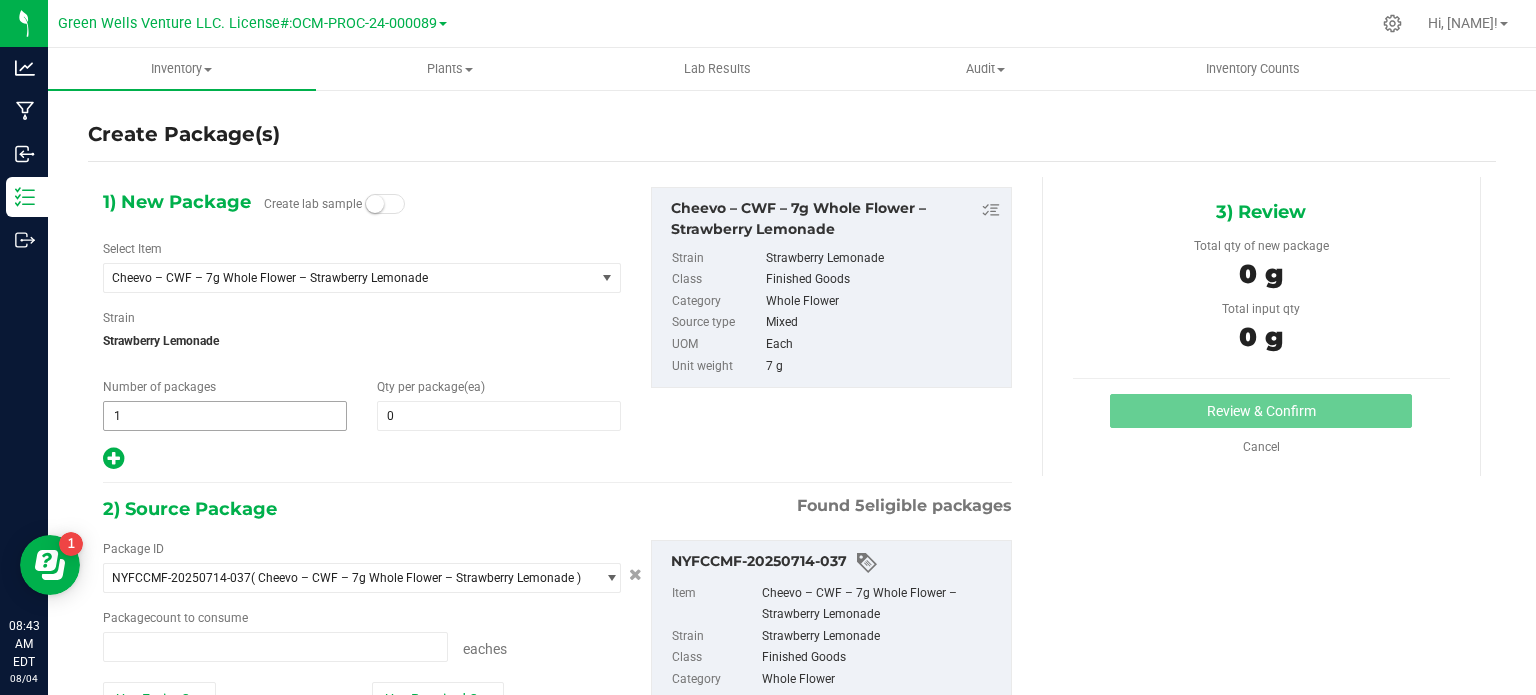 type on "0 ea" 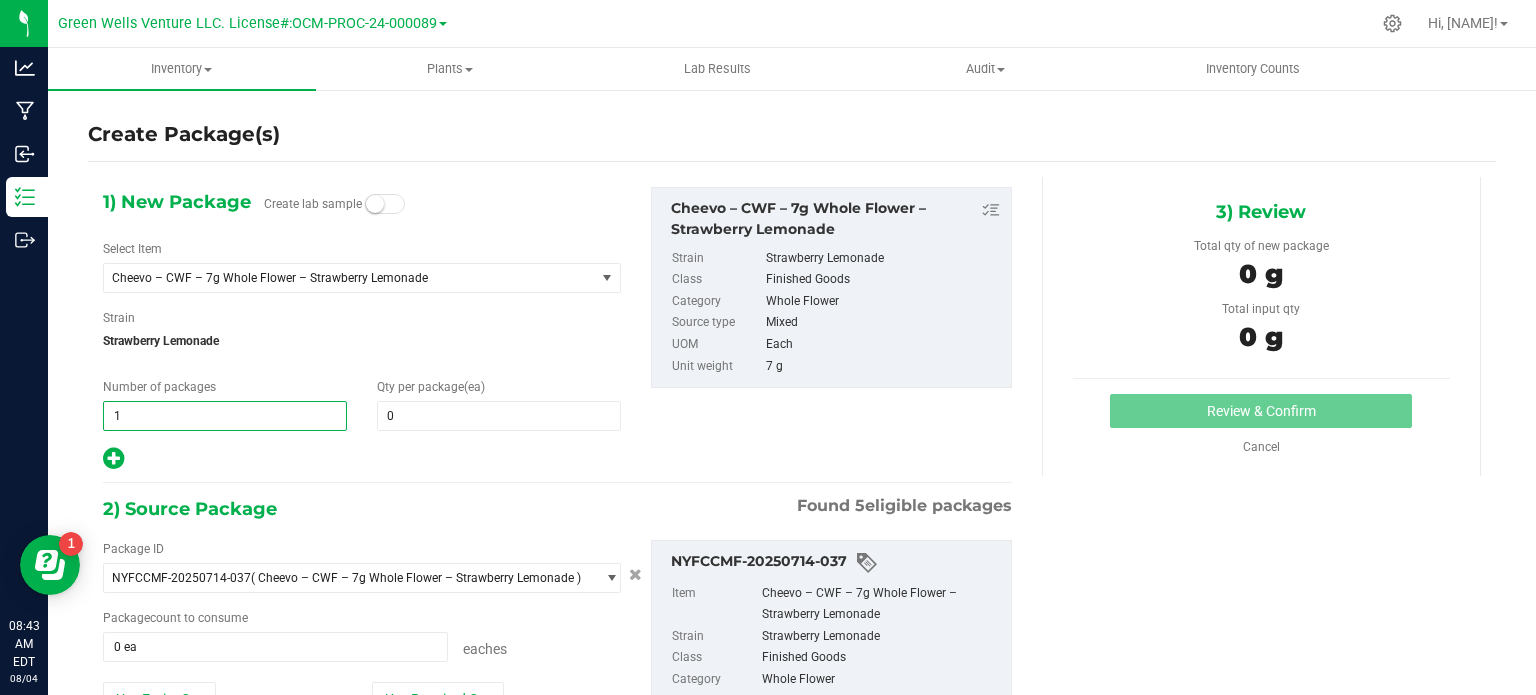 click on "1 1" at bounding box center [225, 416] 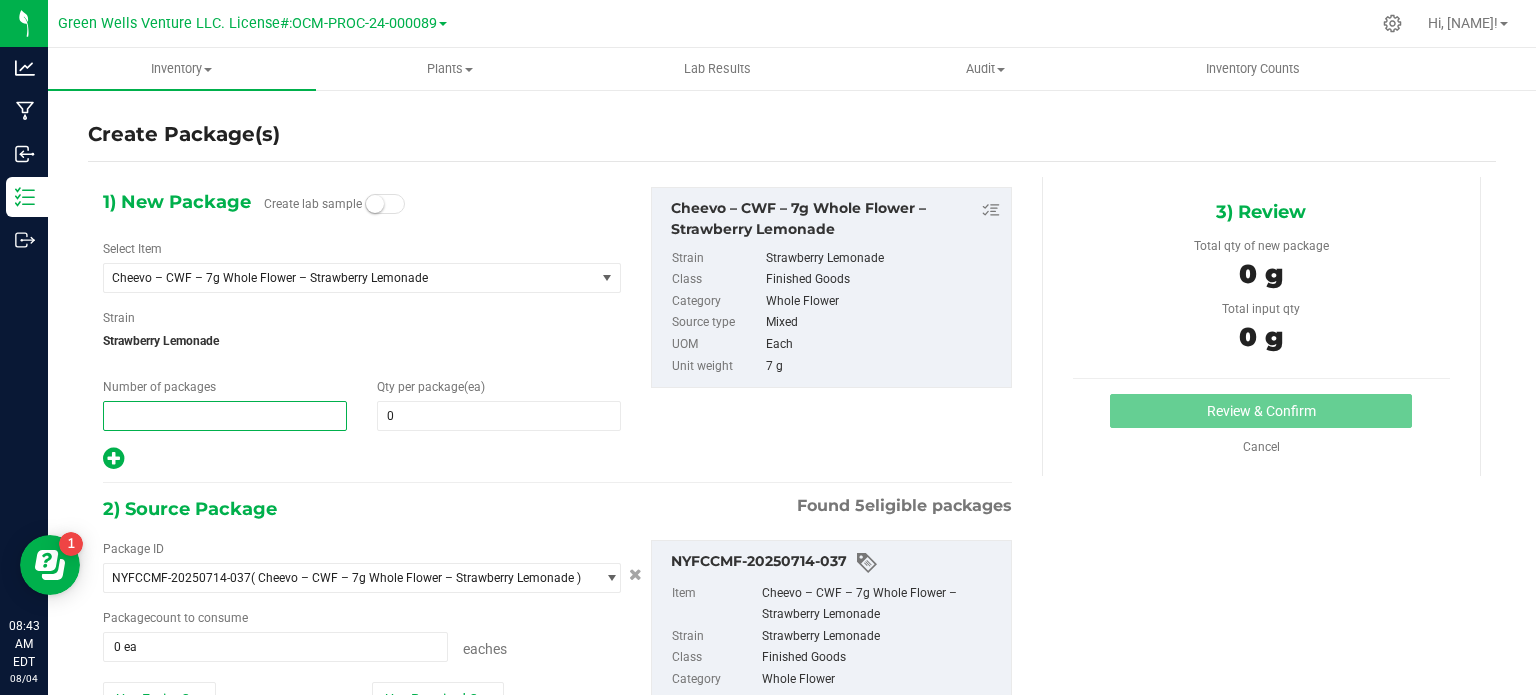 type on "2" 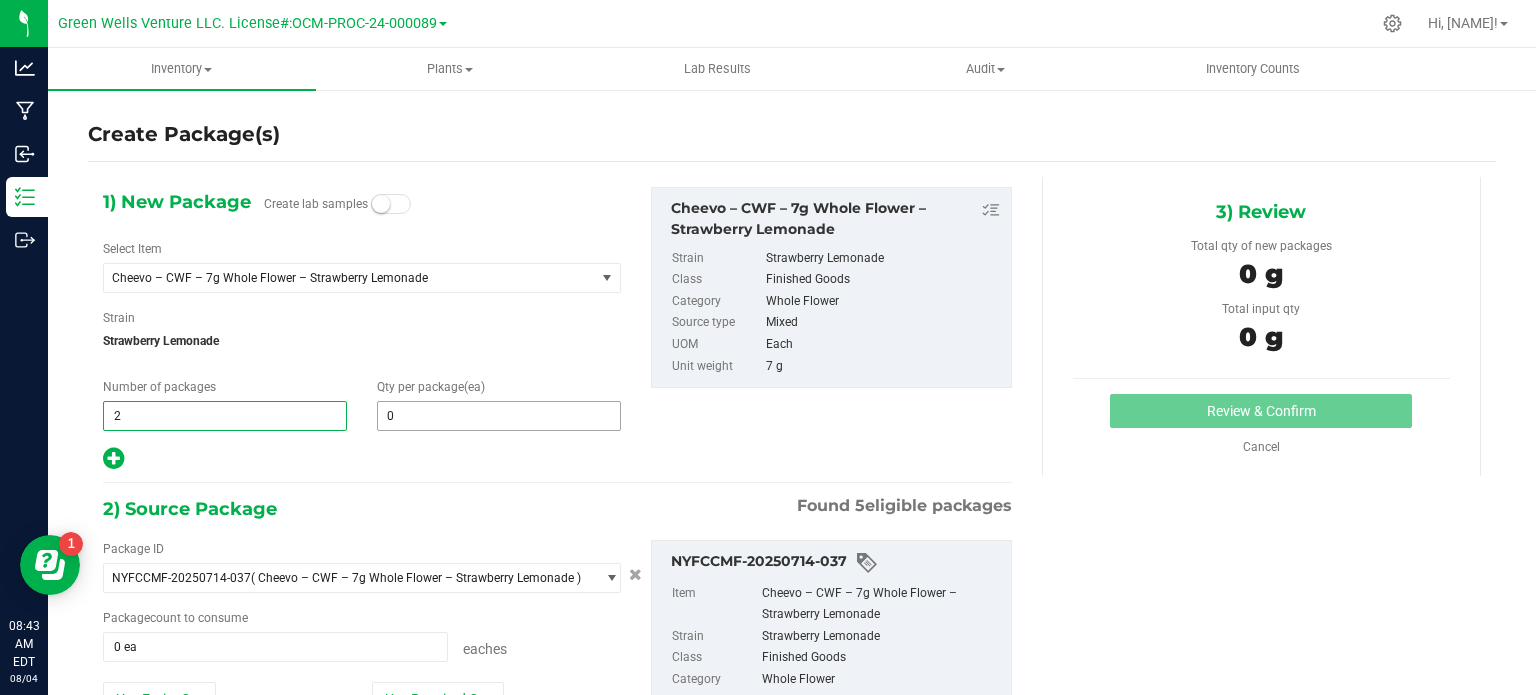 type on "2" 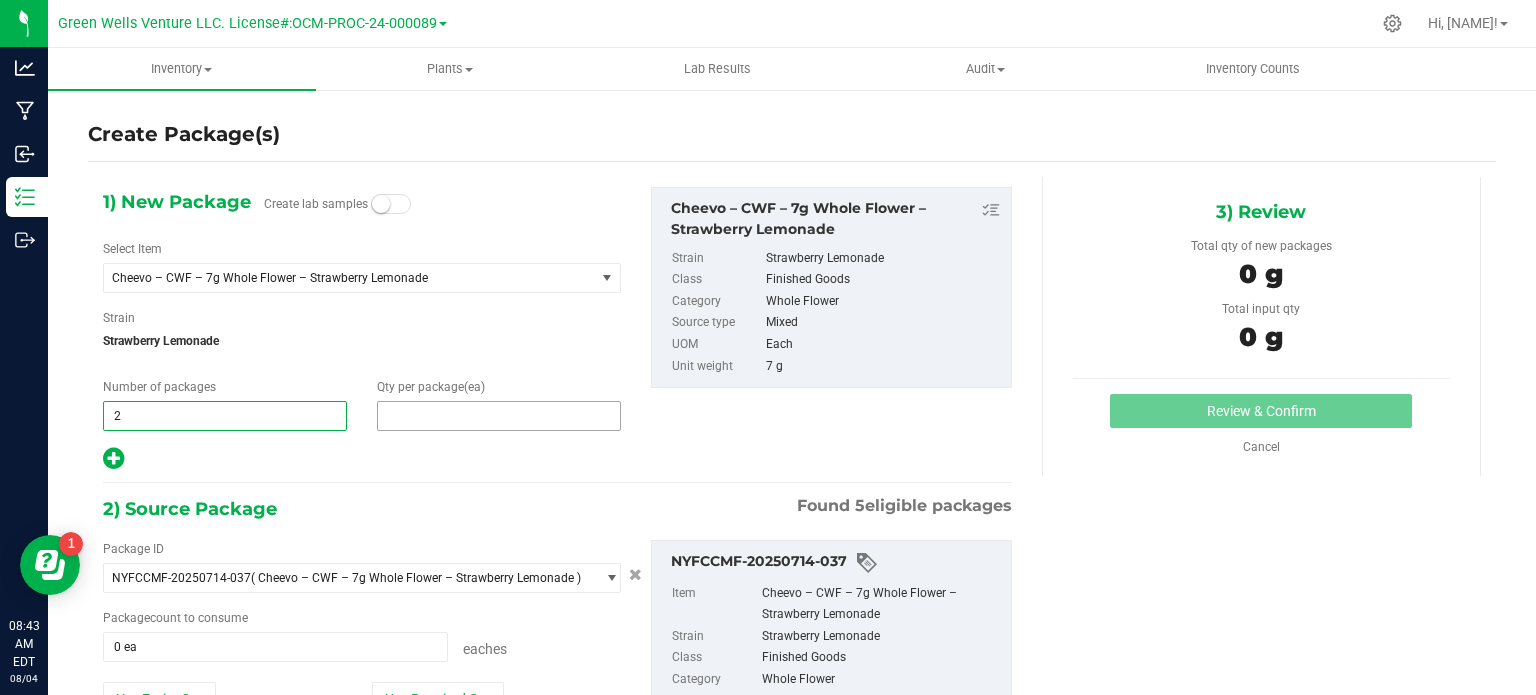 click at bounding box center [499, 416] 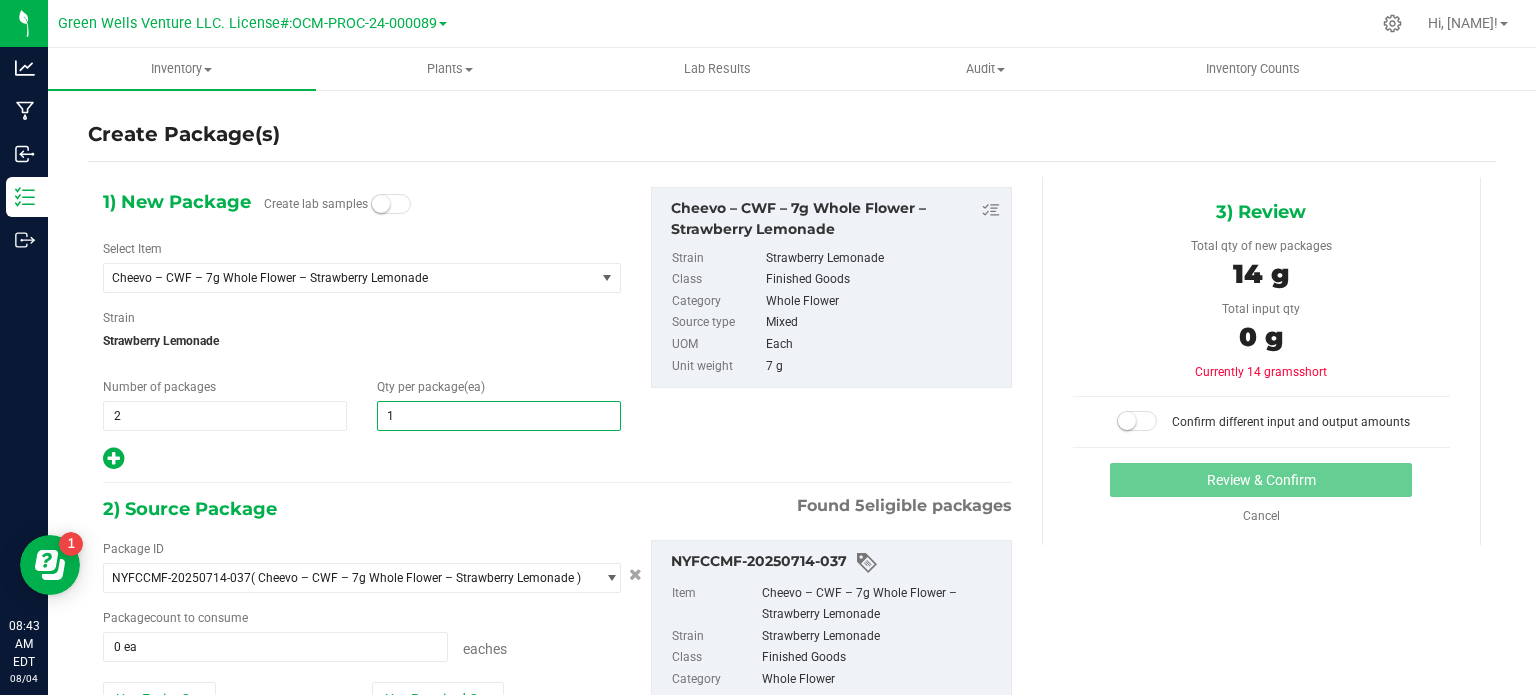 type on "10" 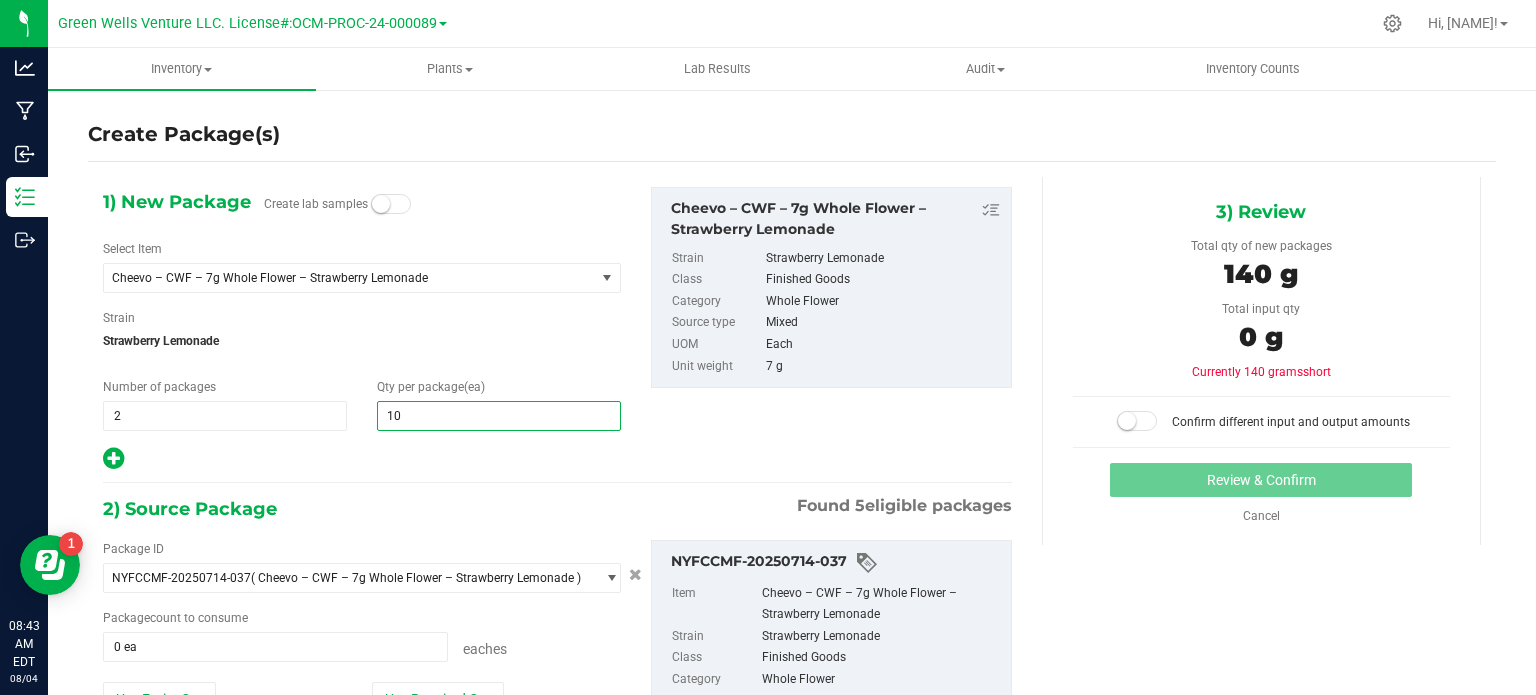 type on "10" 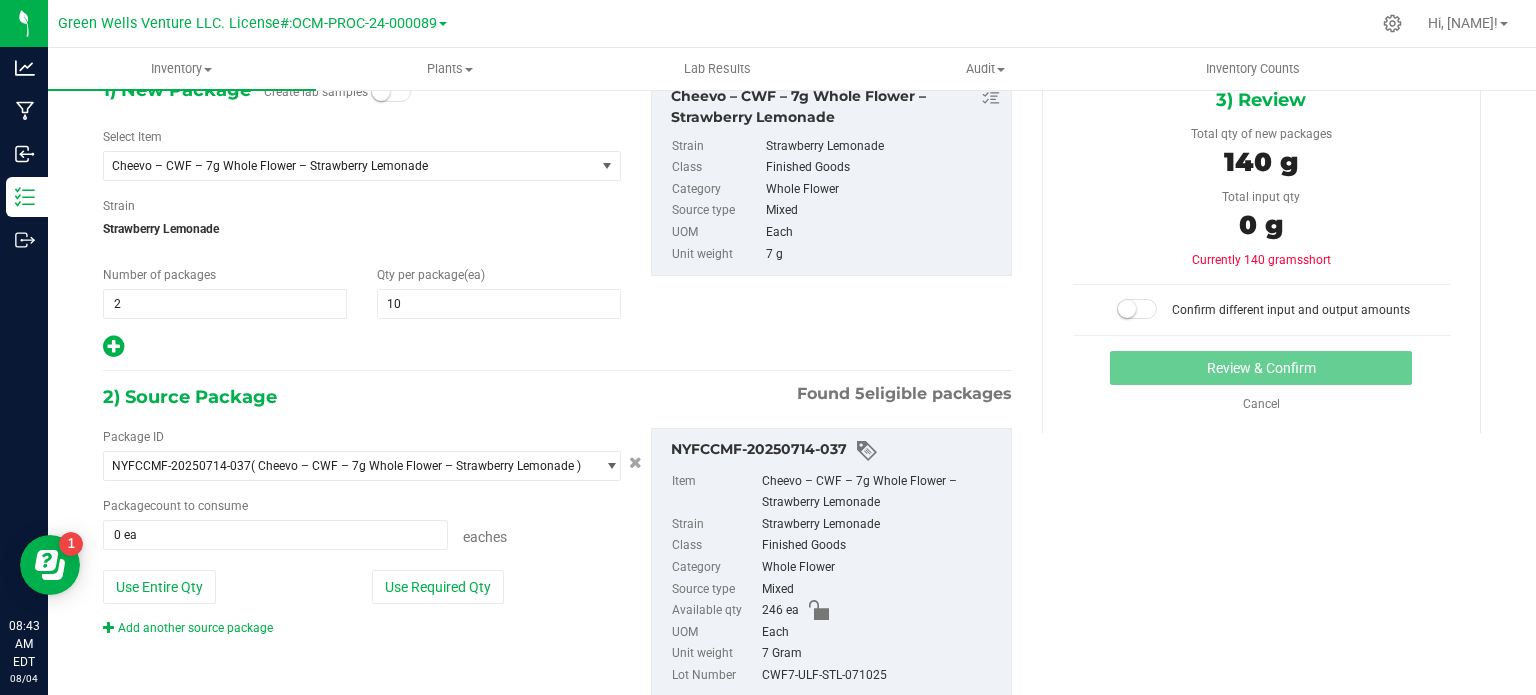 scroll, scrollTop: 171, scrollLeft: 0, axis: vertical 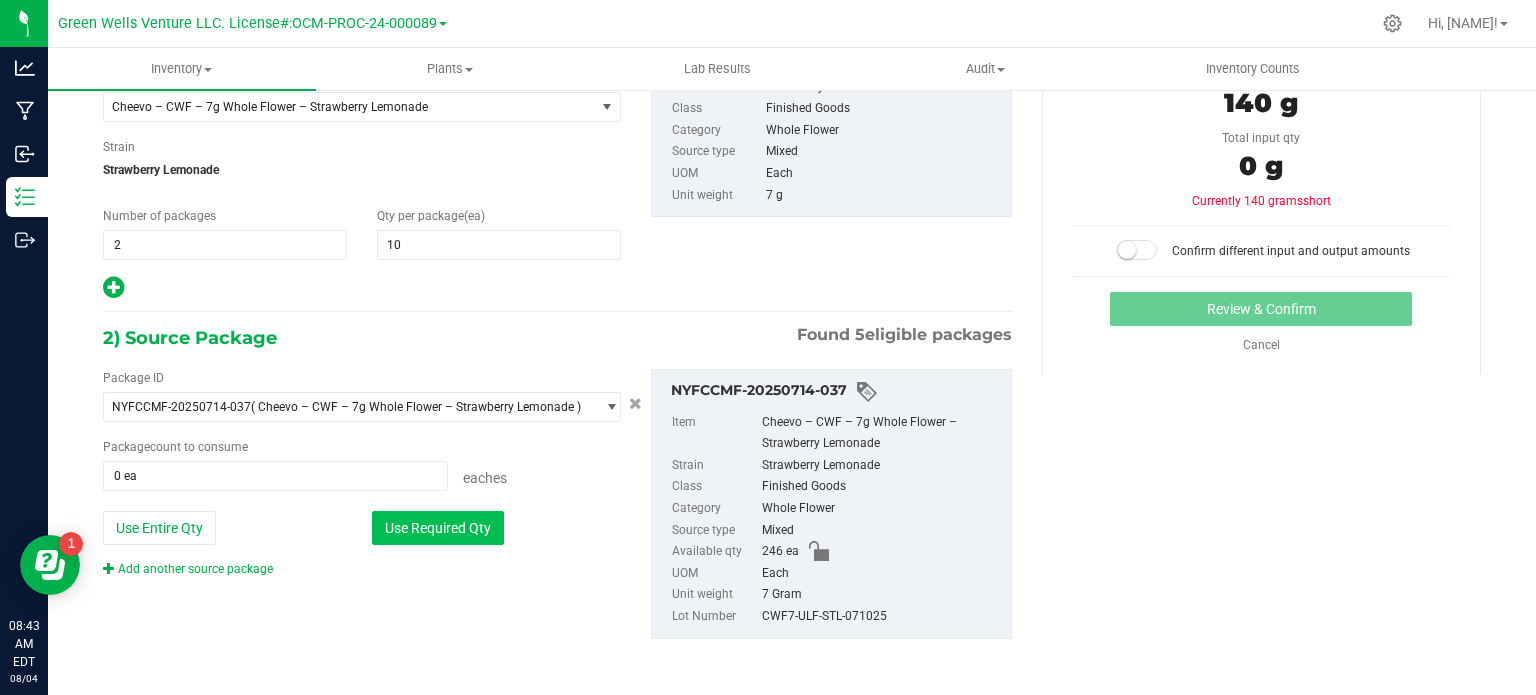click on "Use Required Qty" at bounding box center (438, 528) 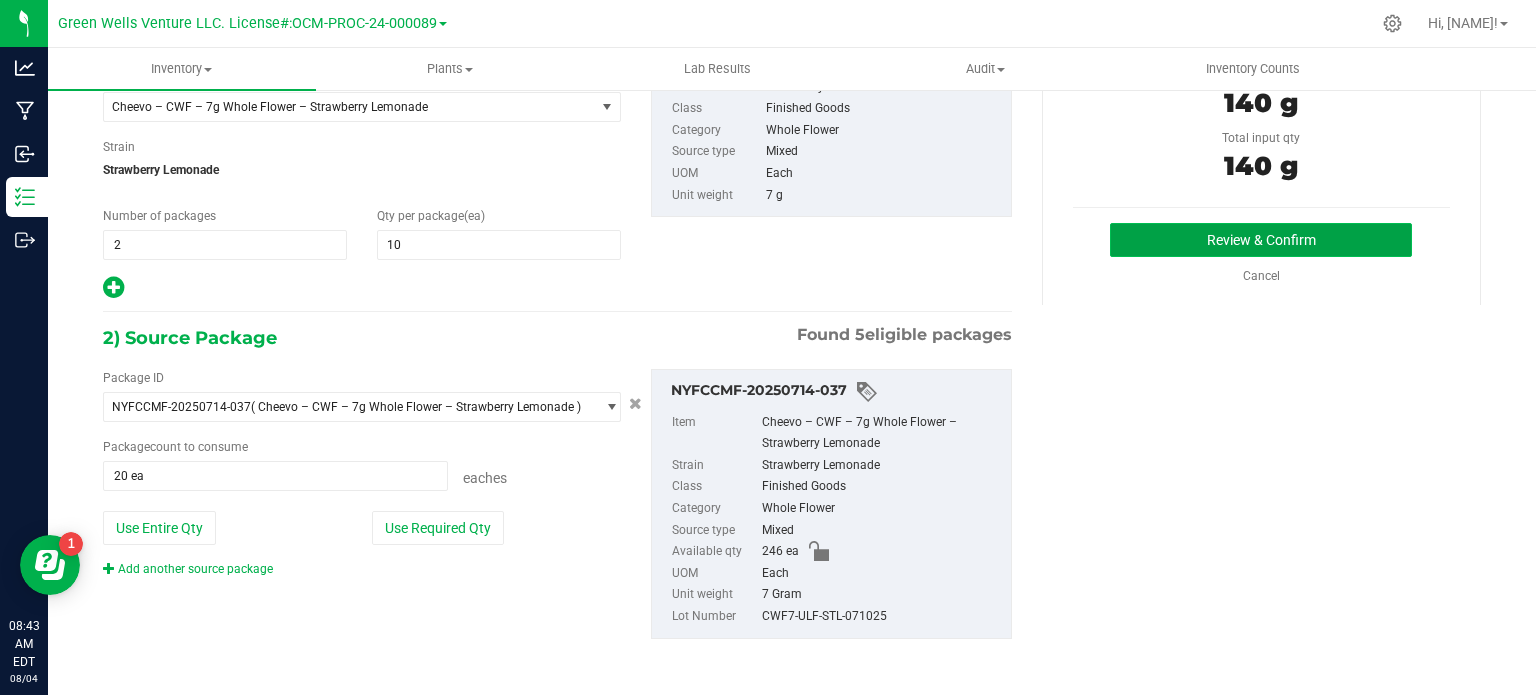 click on "Review & Confirm" at bounding box center (1261, 240) 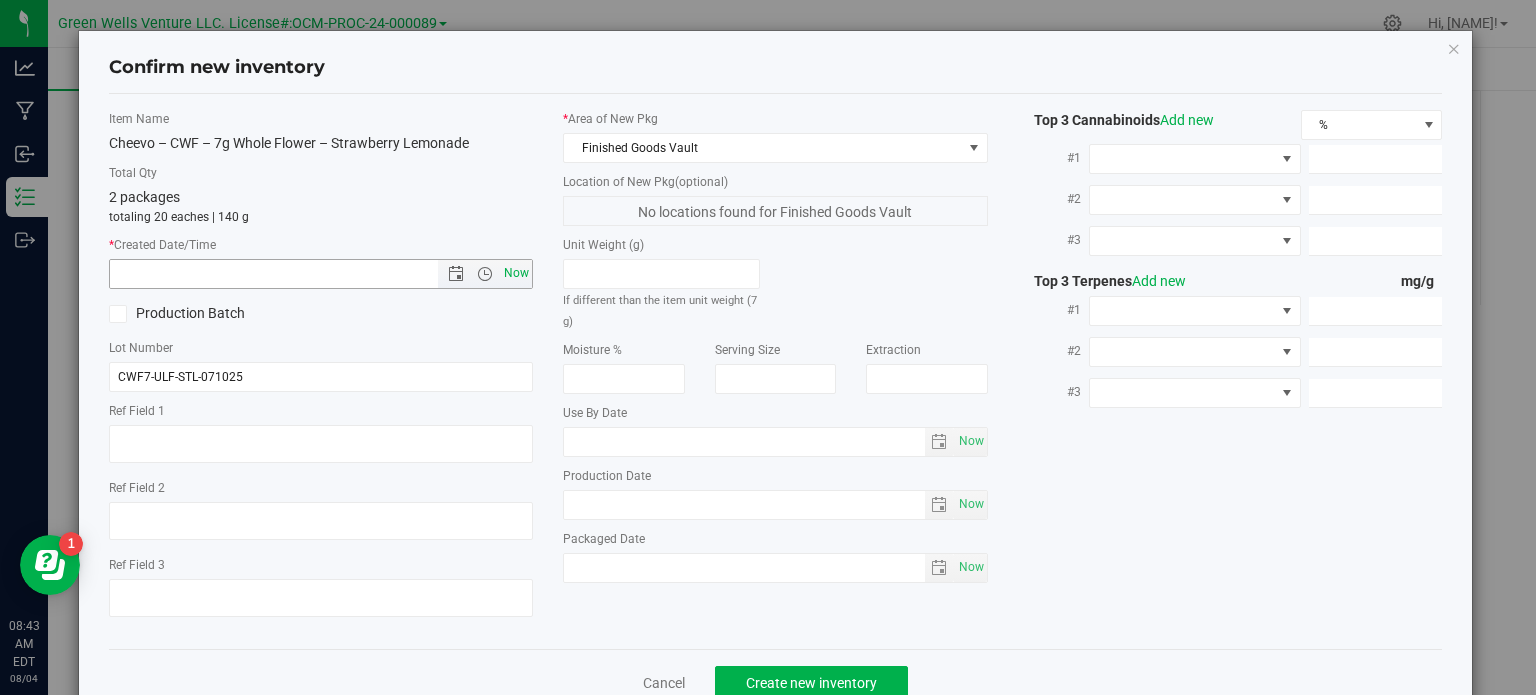 click on "Now" at bounding box center [517, 273] 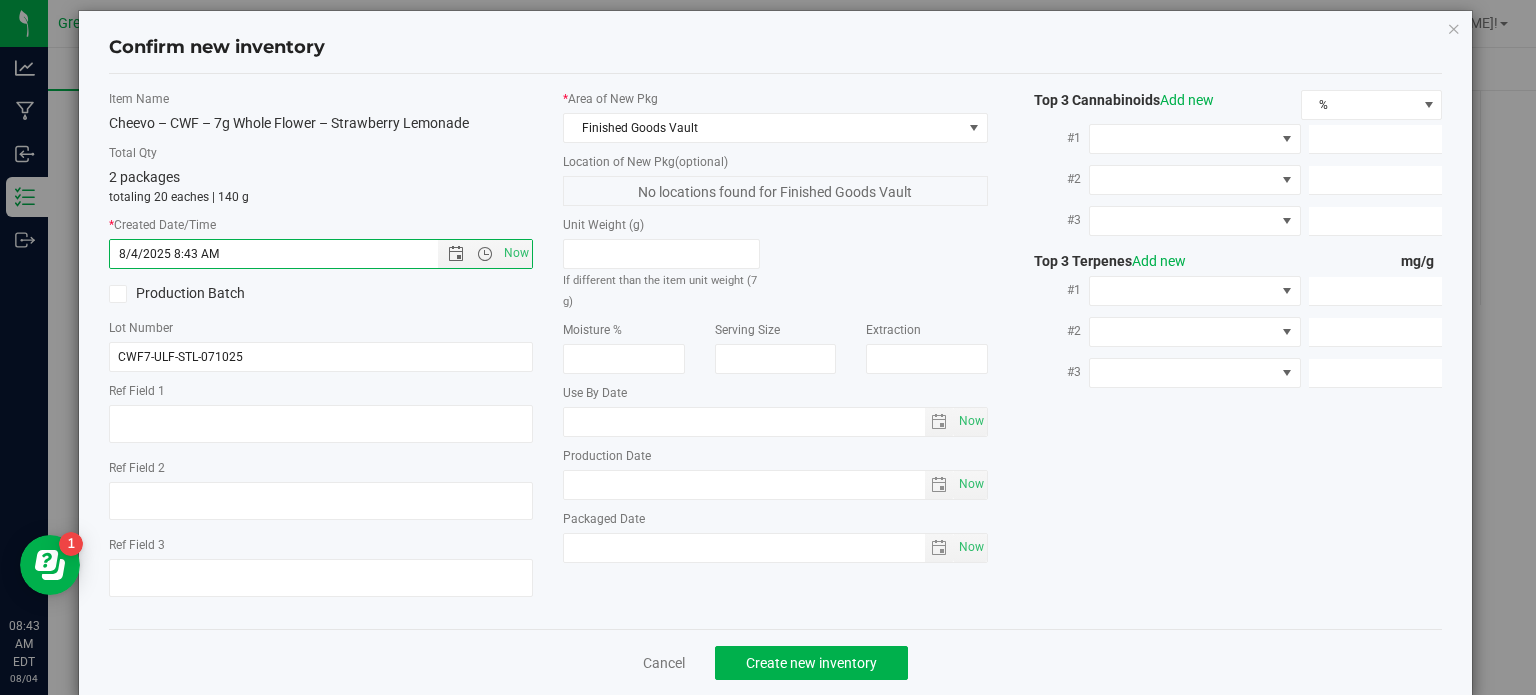 scroll, scrollTop: 50, scrollLeft: 0, axis: vertical 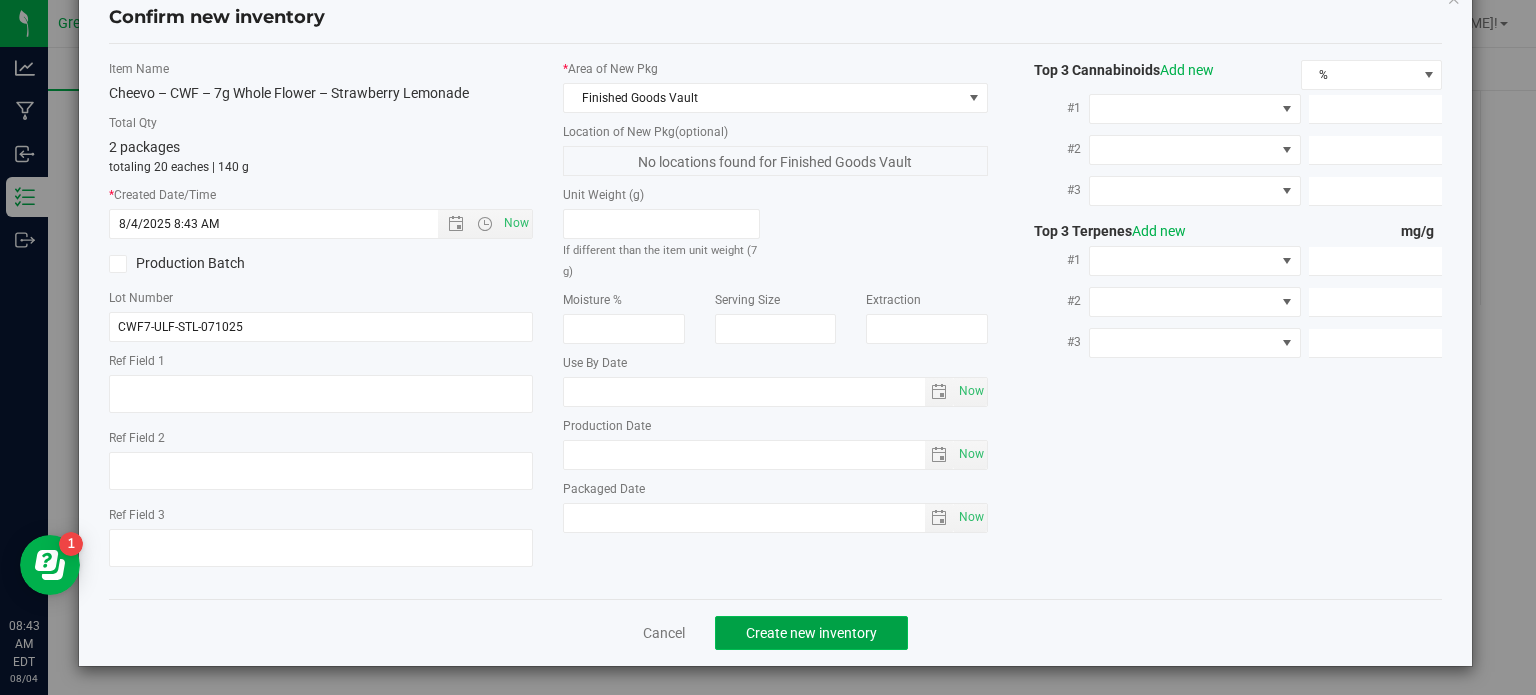 click on "Create new inventory" 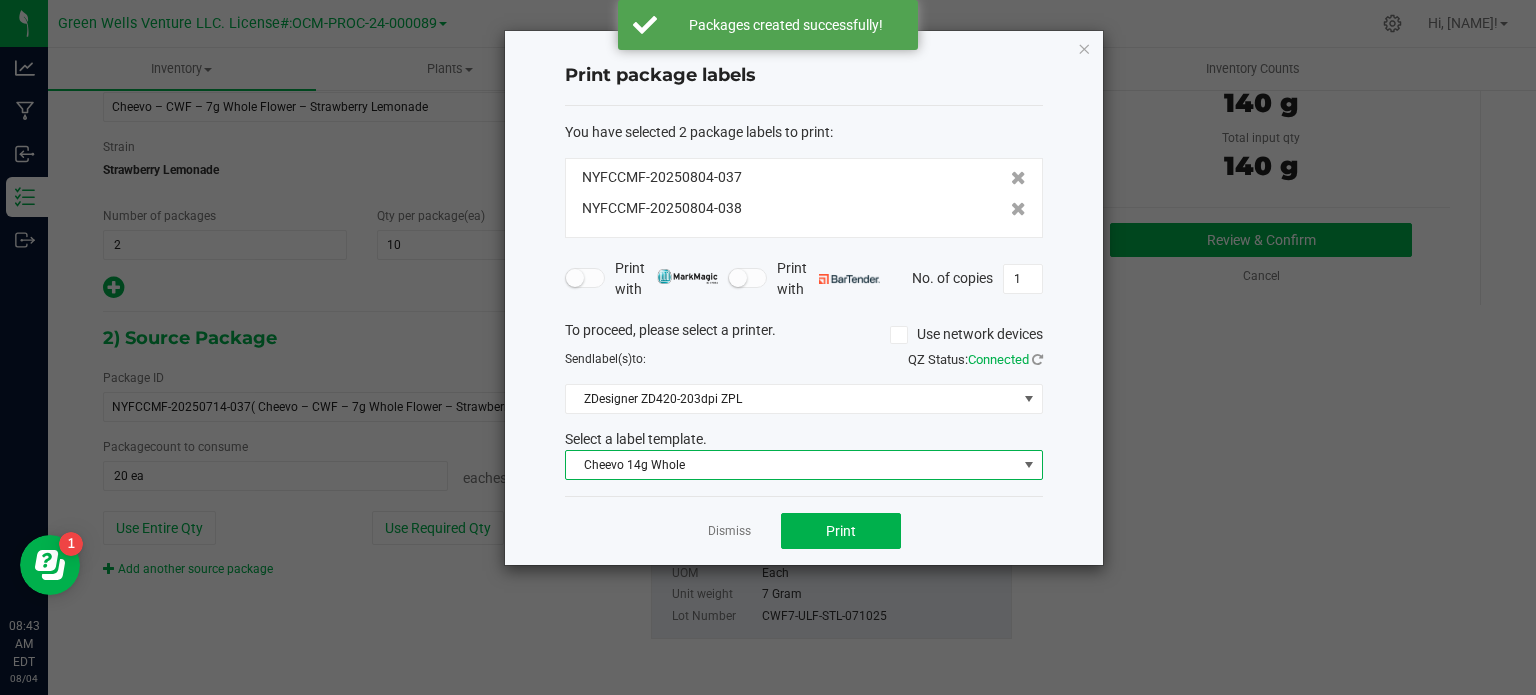 click on "Cheevo 14g Whole" at bounding box center (791, 465) 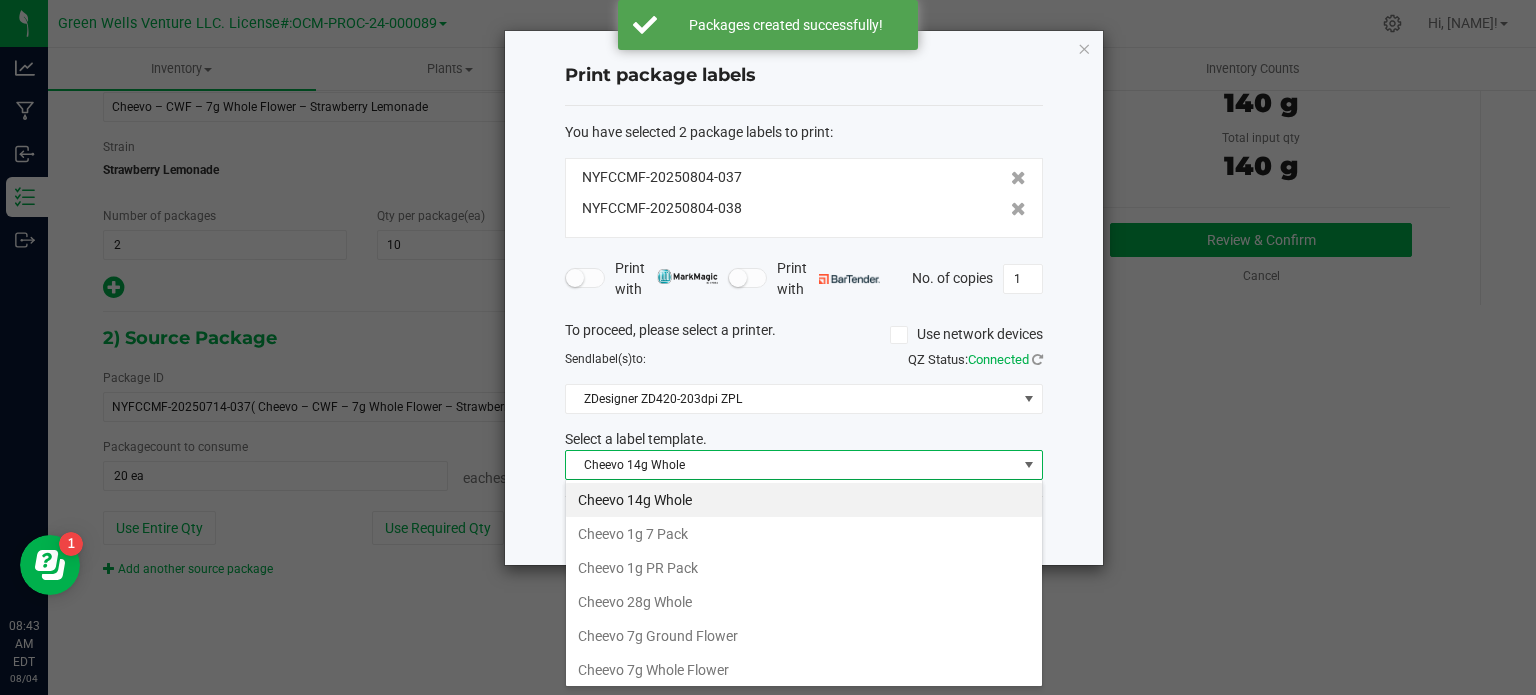 scroll, scrollTop: 99970, scrollLeft: 99521, axis: both 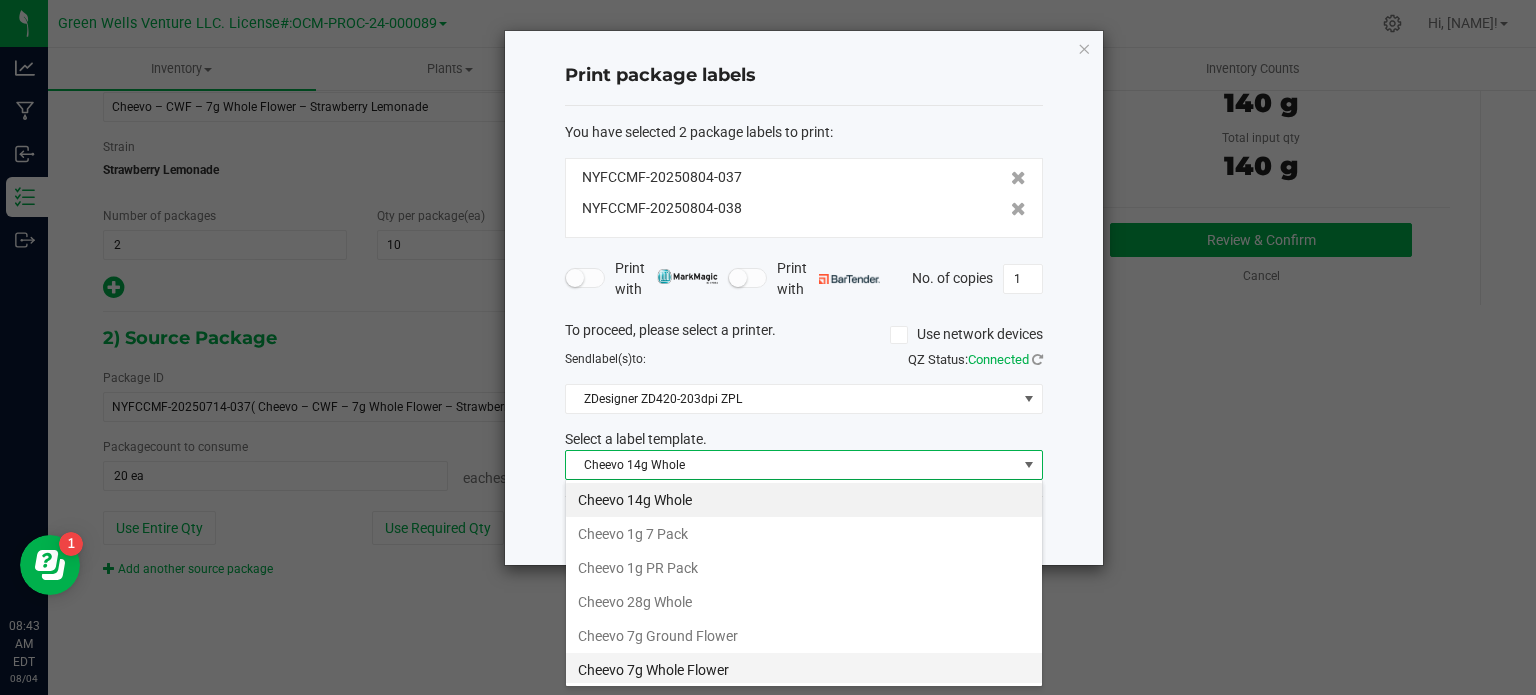 click on "Cheevo 7g Whole Flower" at bounding box center (804, 670) 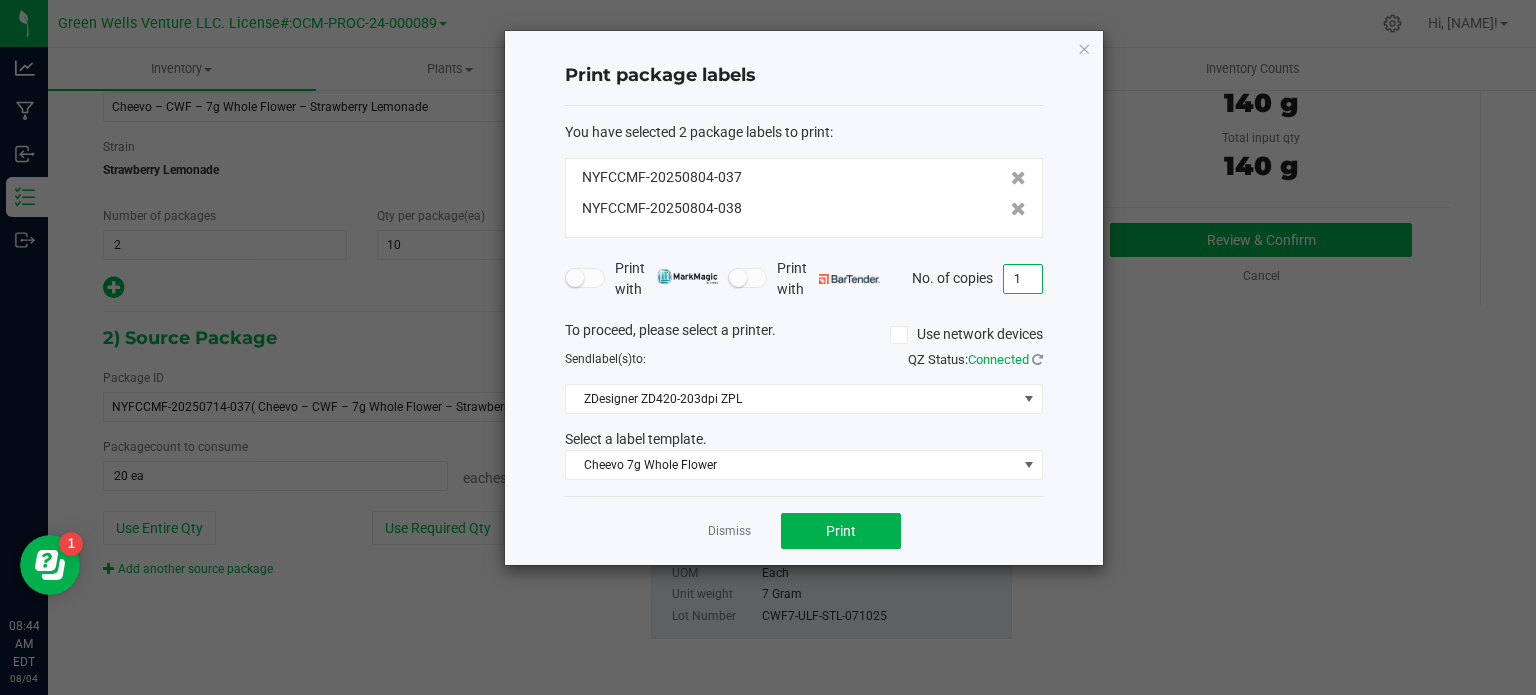 click on "1" at bounding box center (1023, 279) 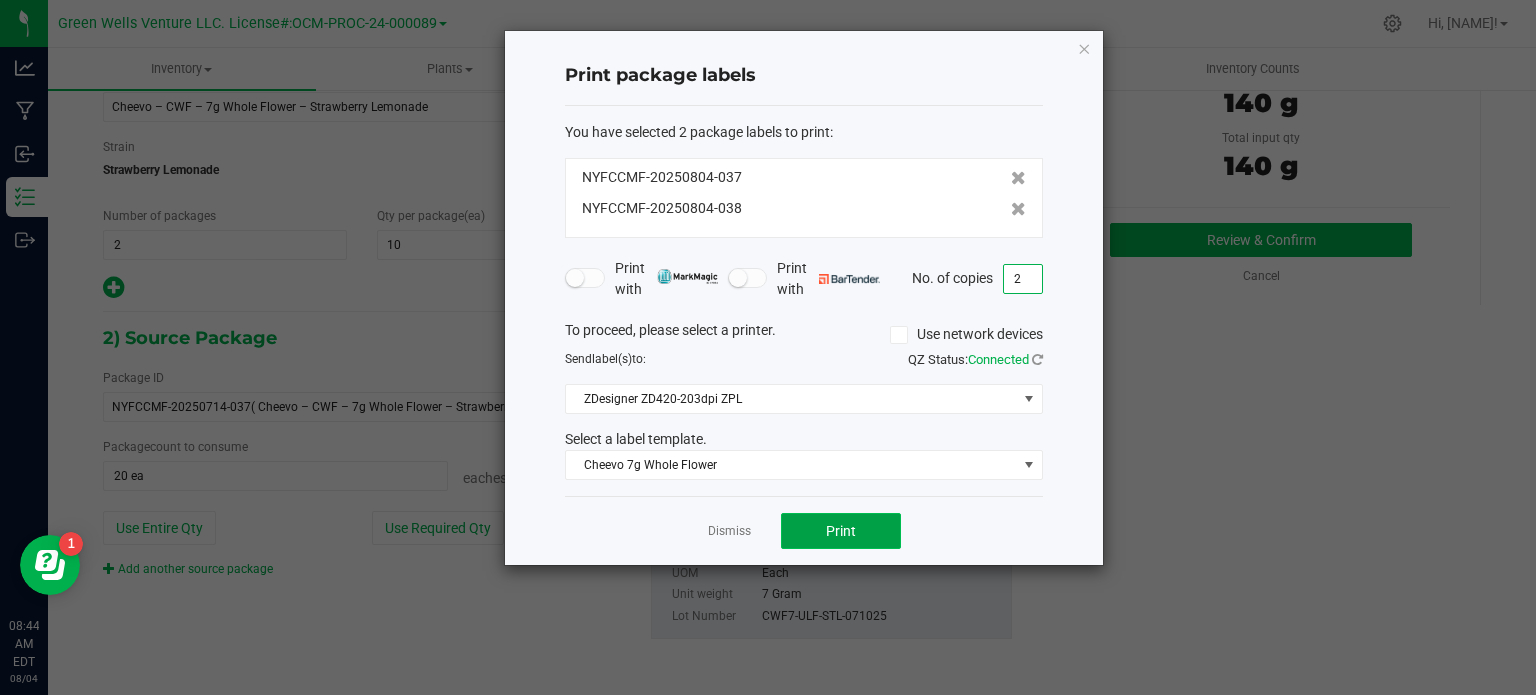 click on "Print" 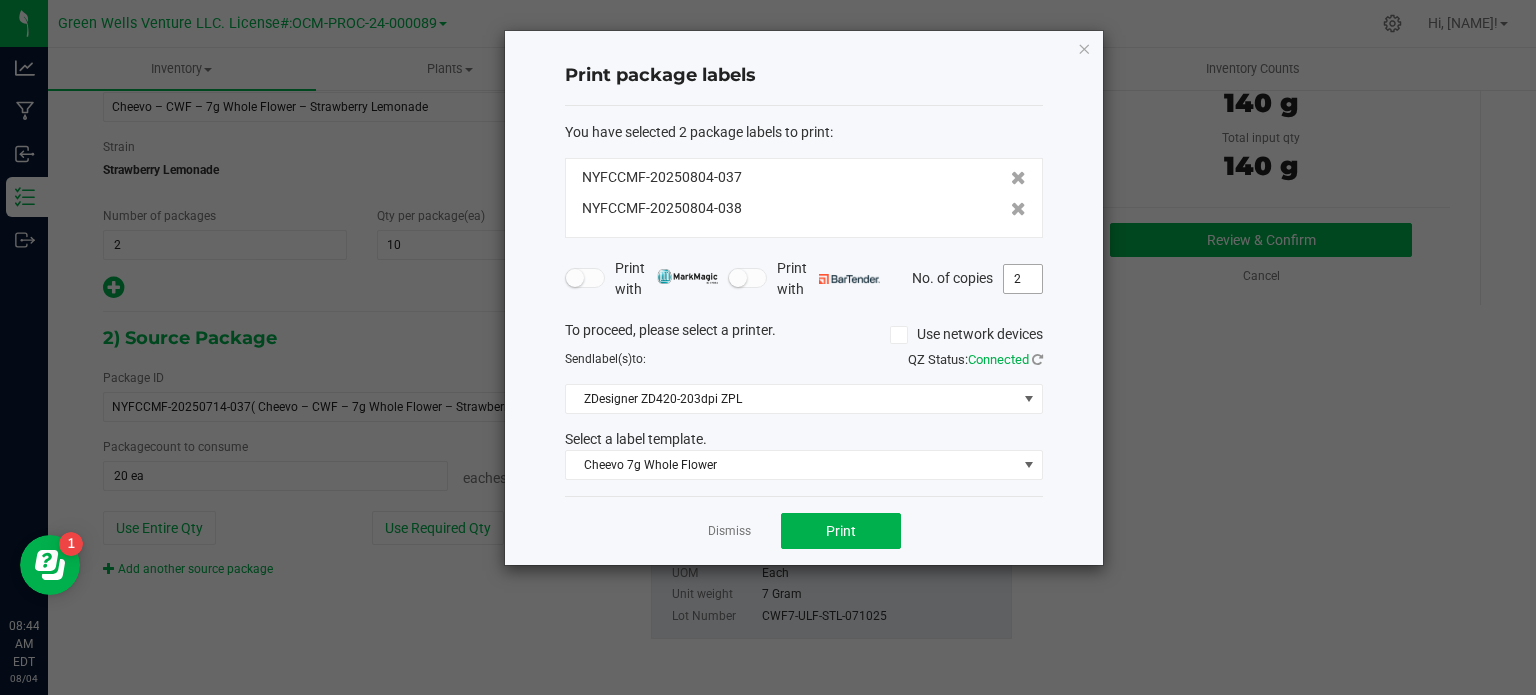 click on "2" at bounding box center [1023, 279] 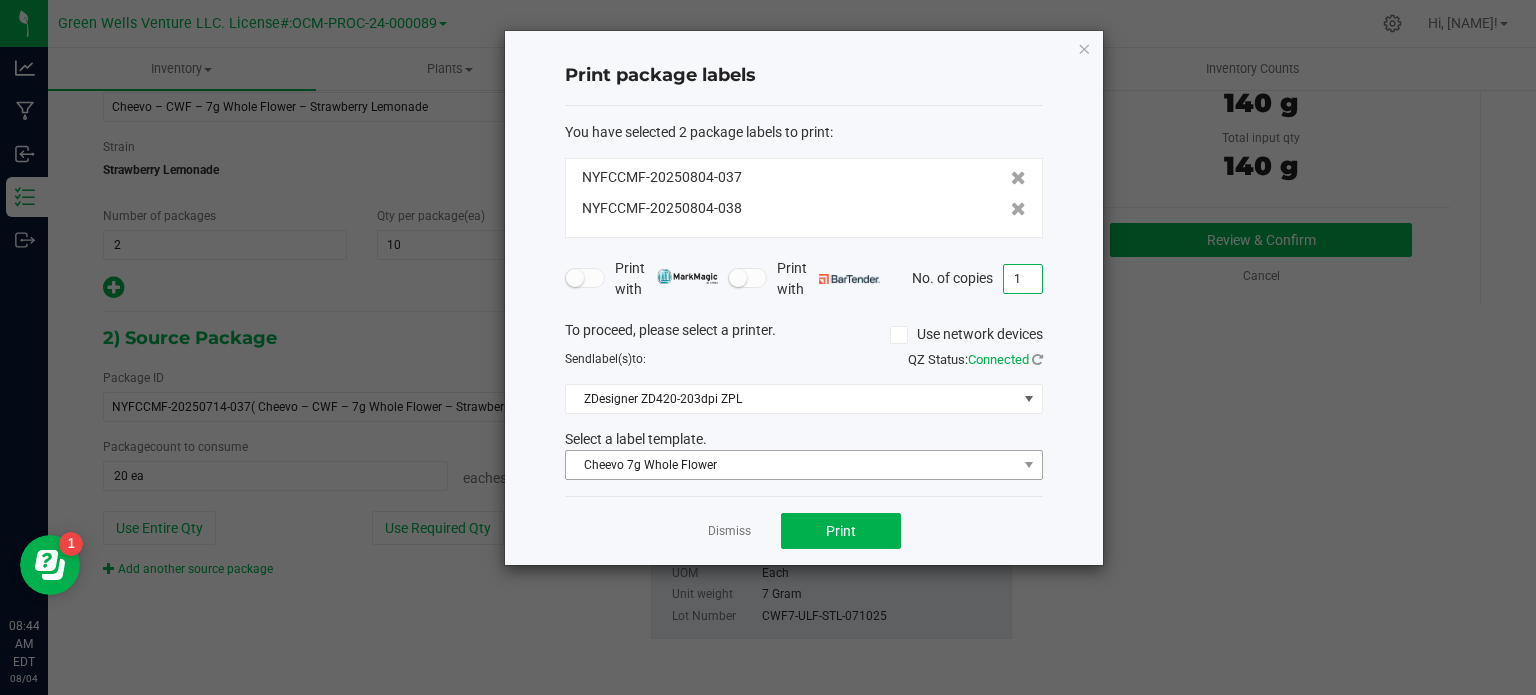 type on "1" 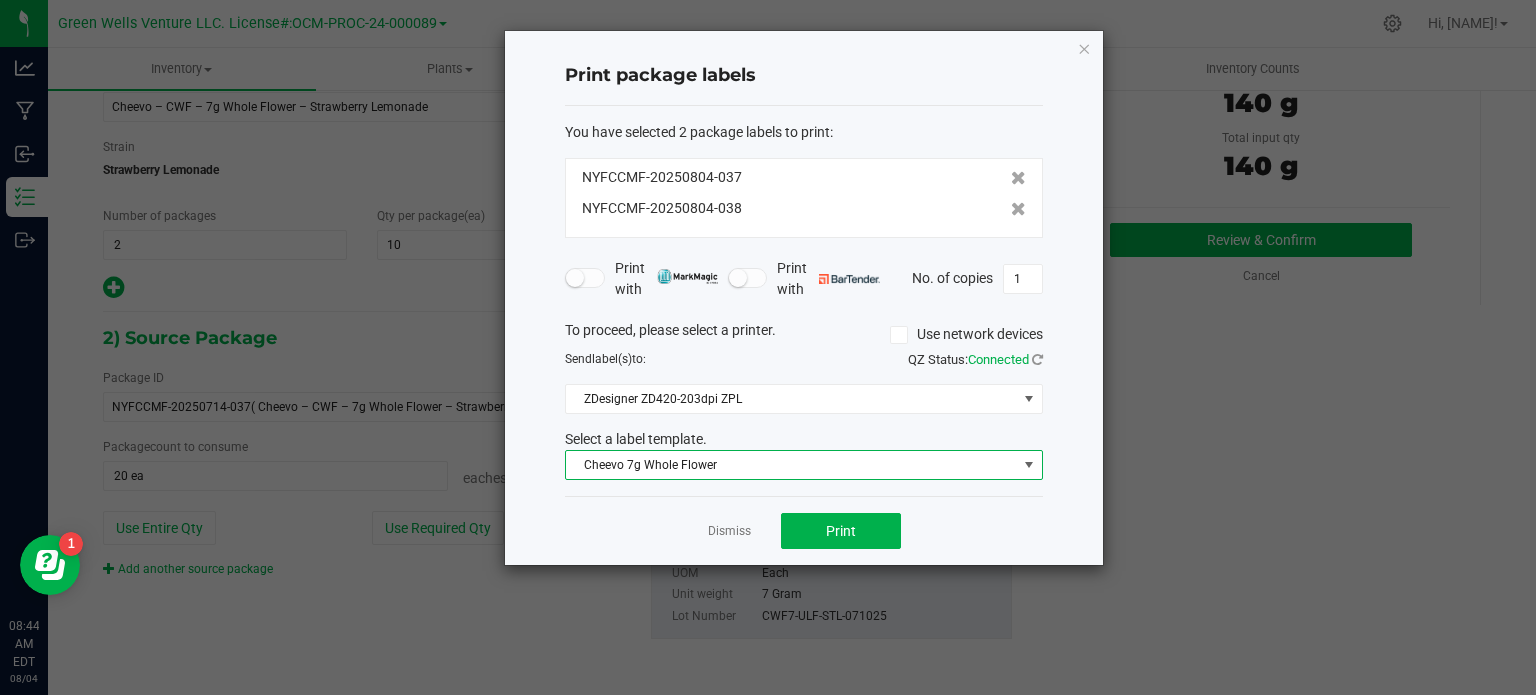 click on "Cheevo 7g Whole Flower" at bounding box center (791, 465) 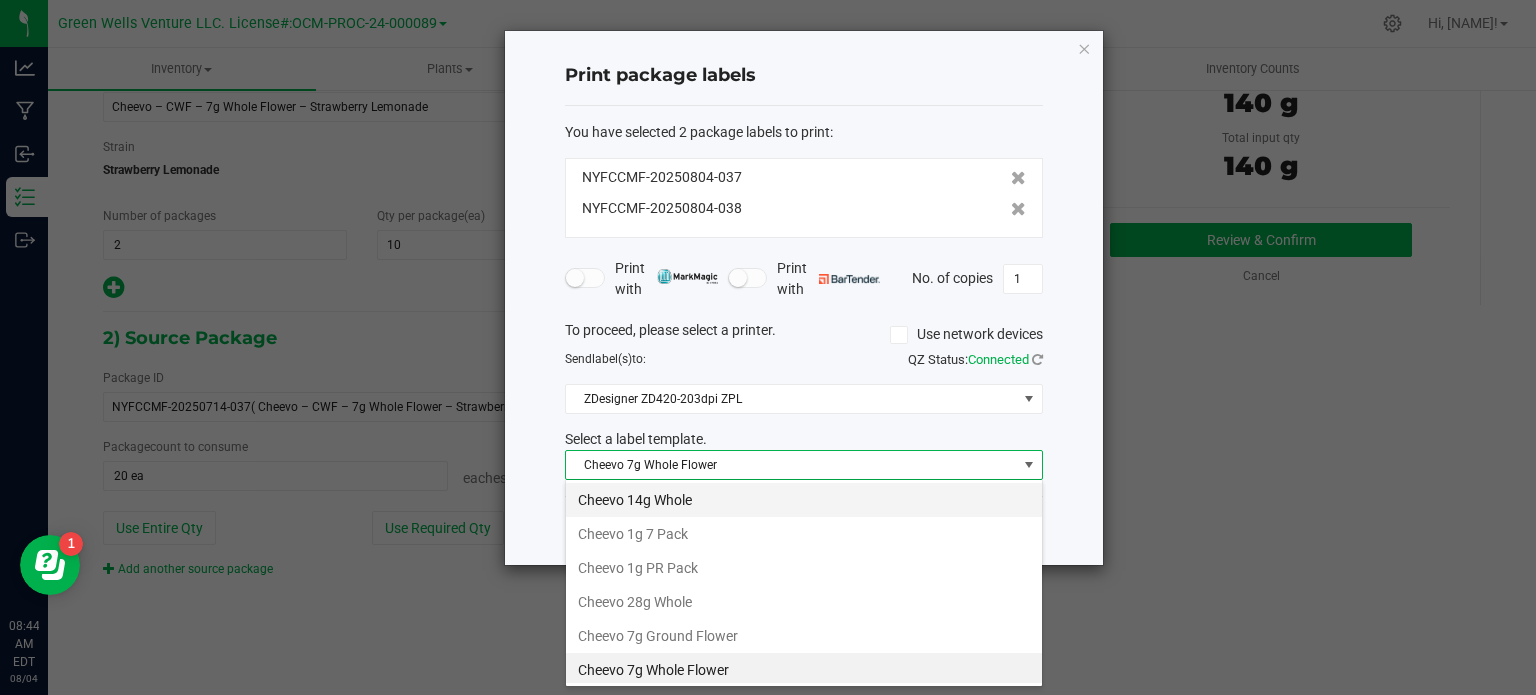 scroll, scrollTop: 2, scrollLeft: 0, axis: vertical 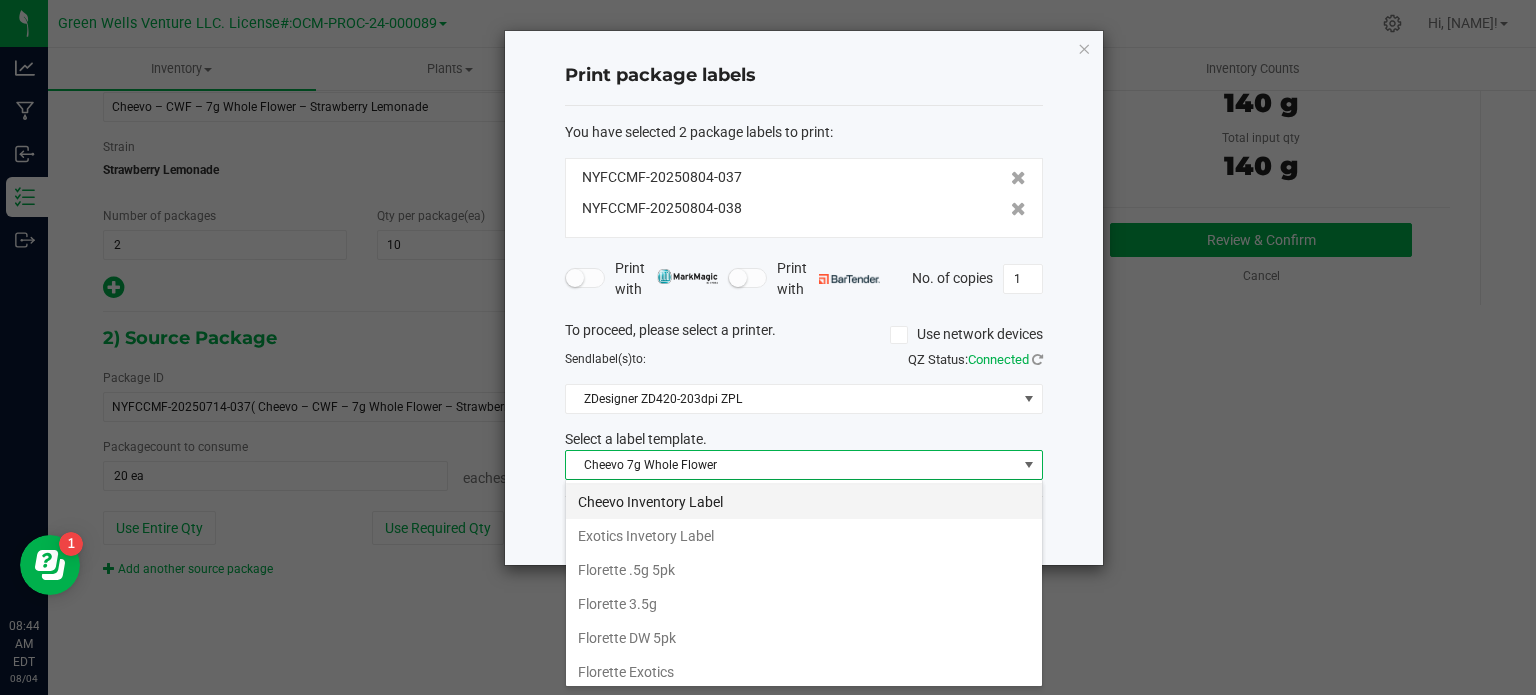 click on "Cheevo Inventory Label" at bounding box center (804, 502) 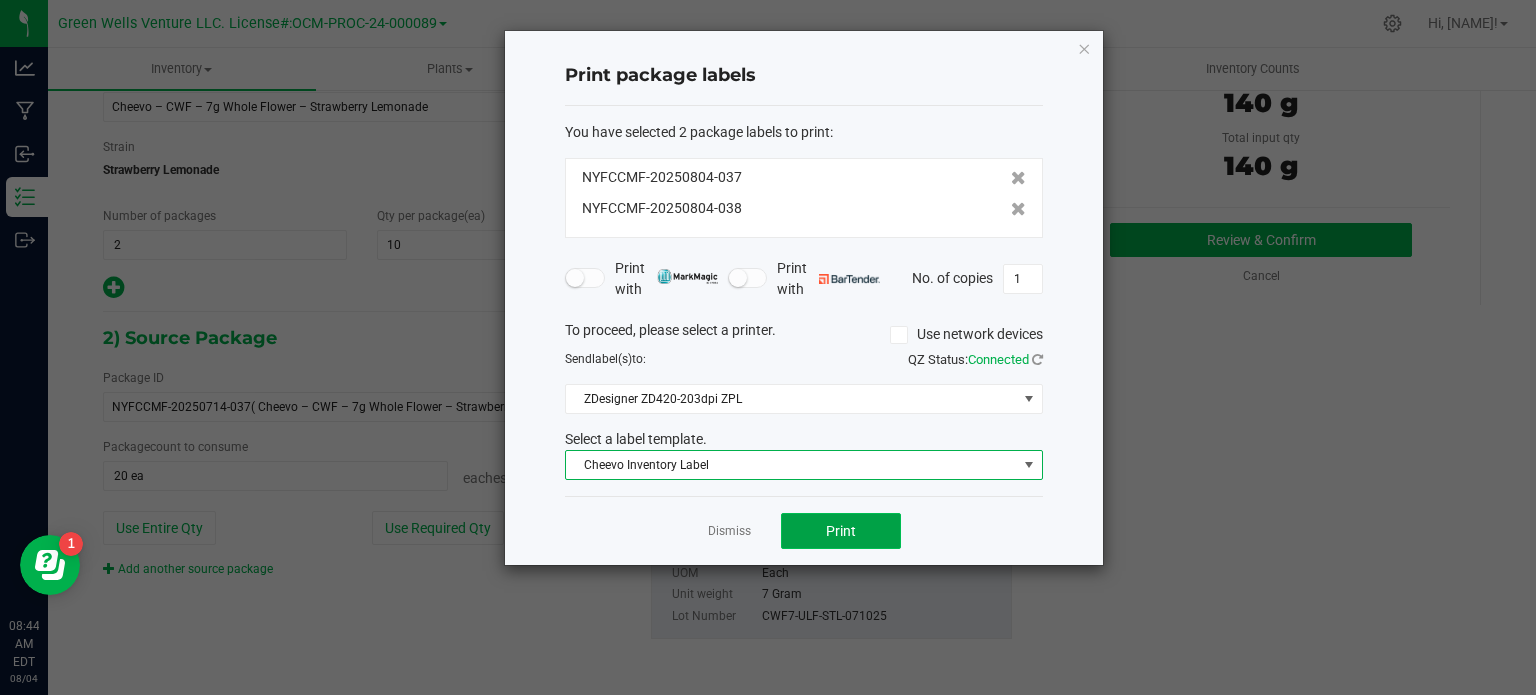 click on "Print" 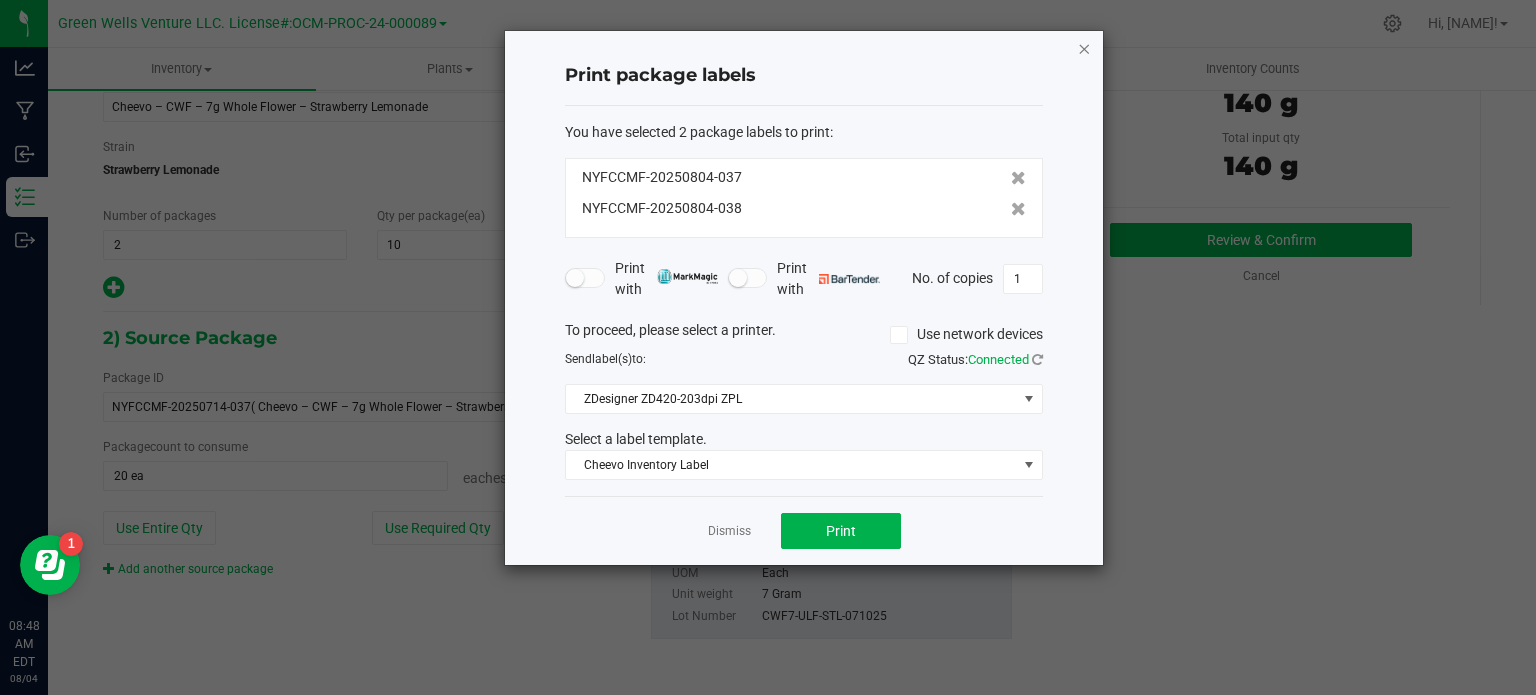click 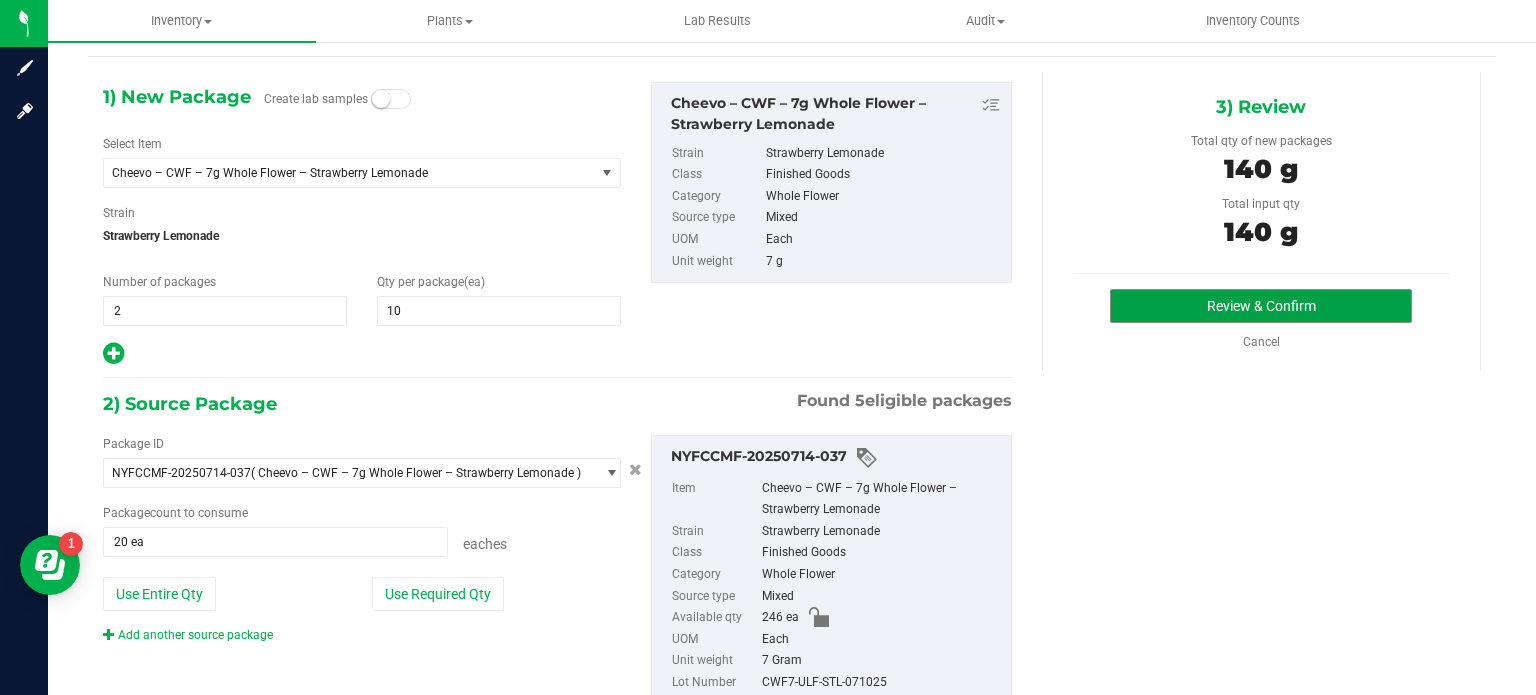scroll, scrollTop: 0, scrollLeft: 0, axis: both 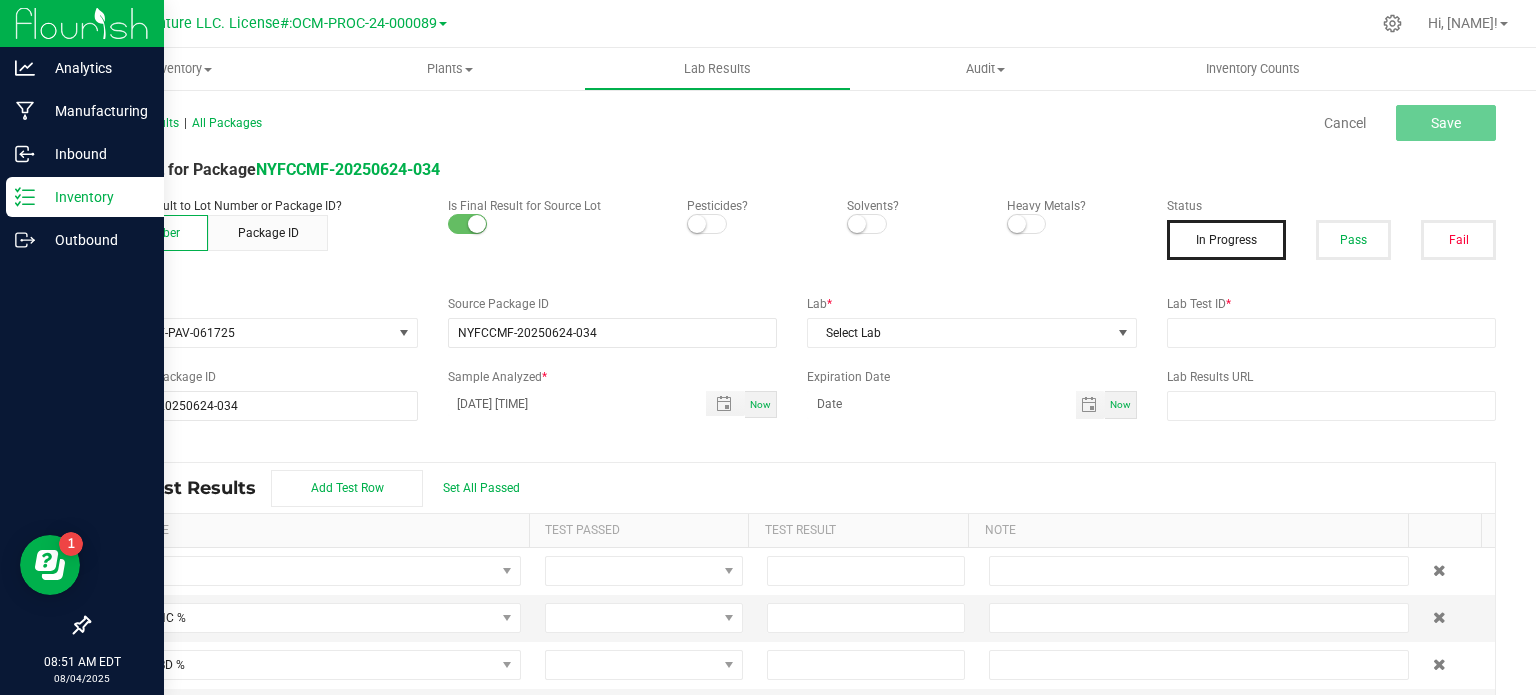 click on "Inventory" at bounding box center [95, 197] 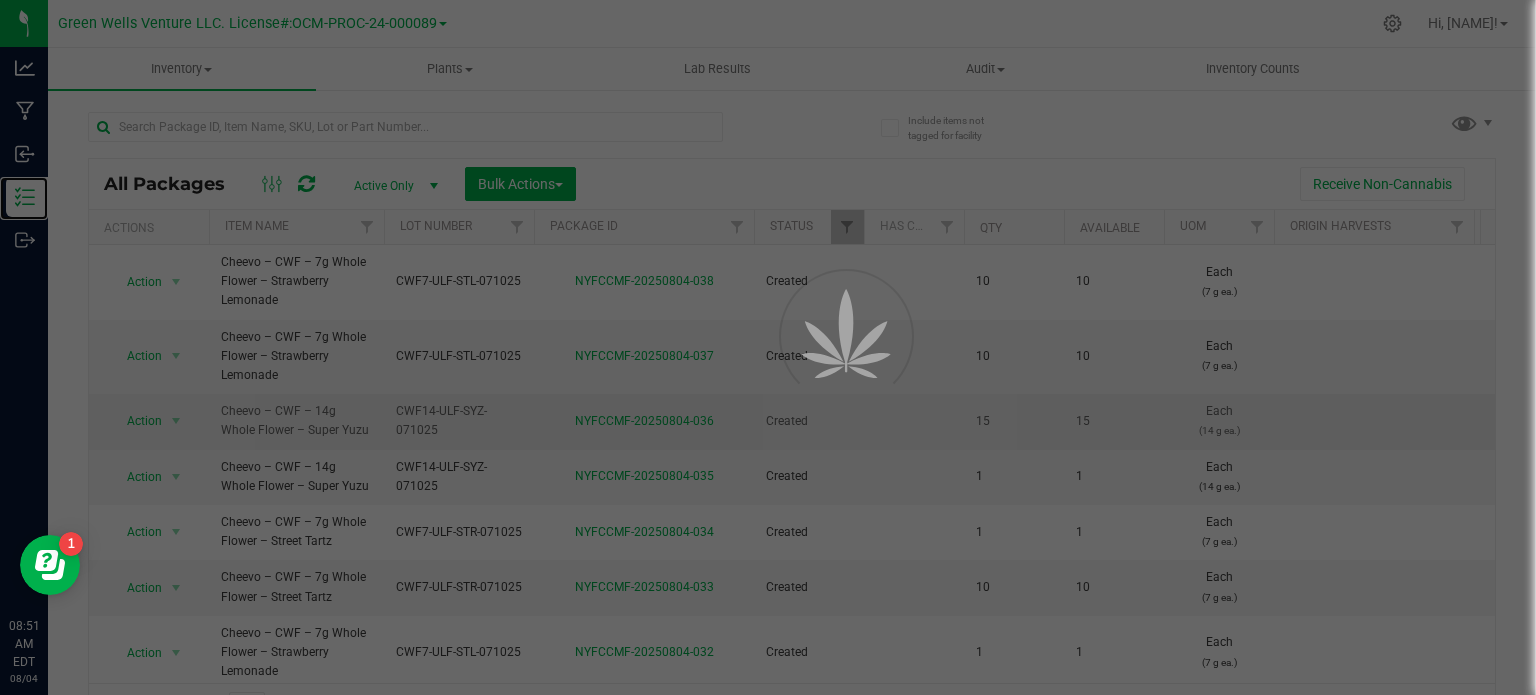 scroll, scrollTop: 3, scrollLeft: 0, axis: vertical 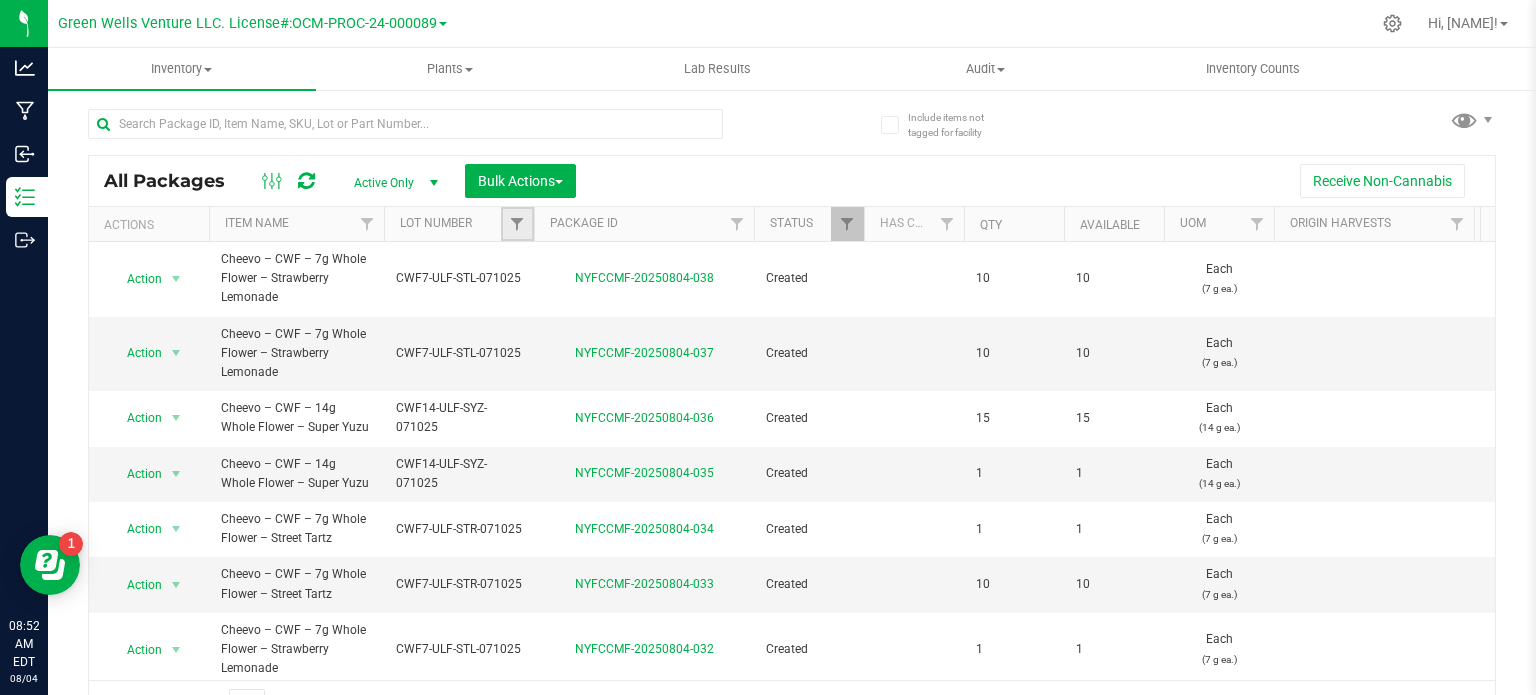 click at bounding box center (517, 224) 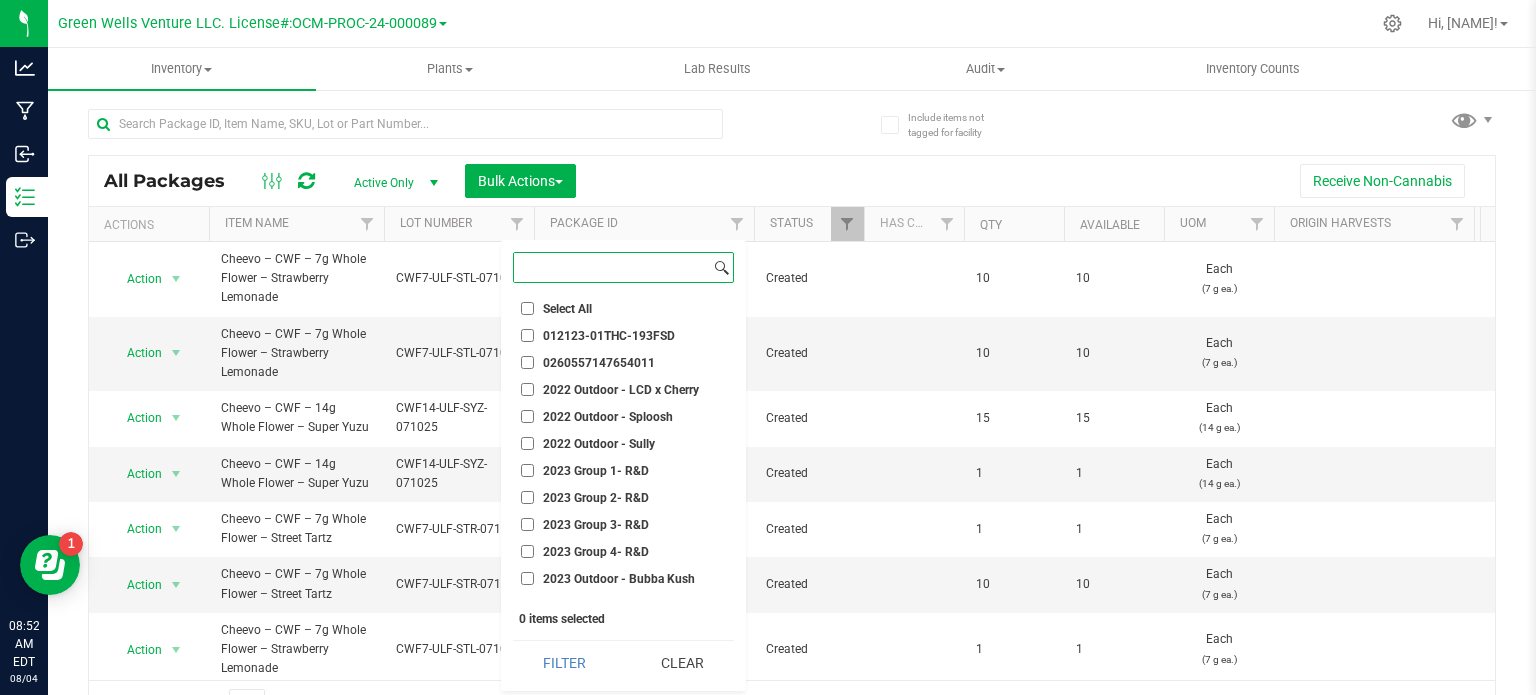click at bounding box center [612, 267] 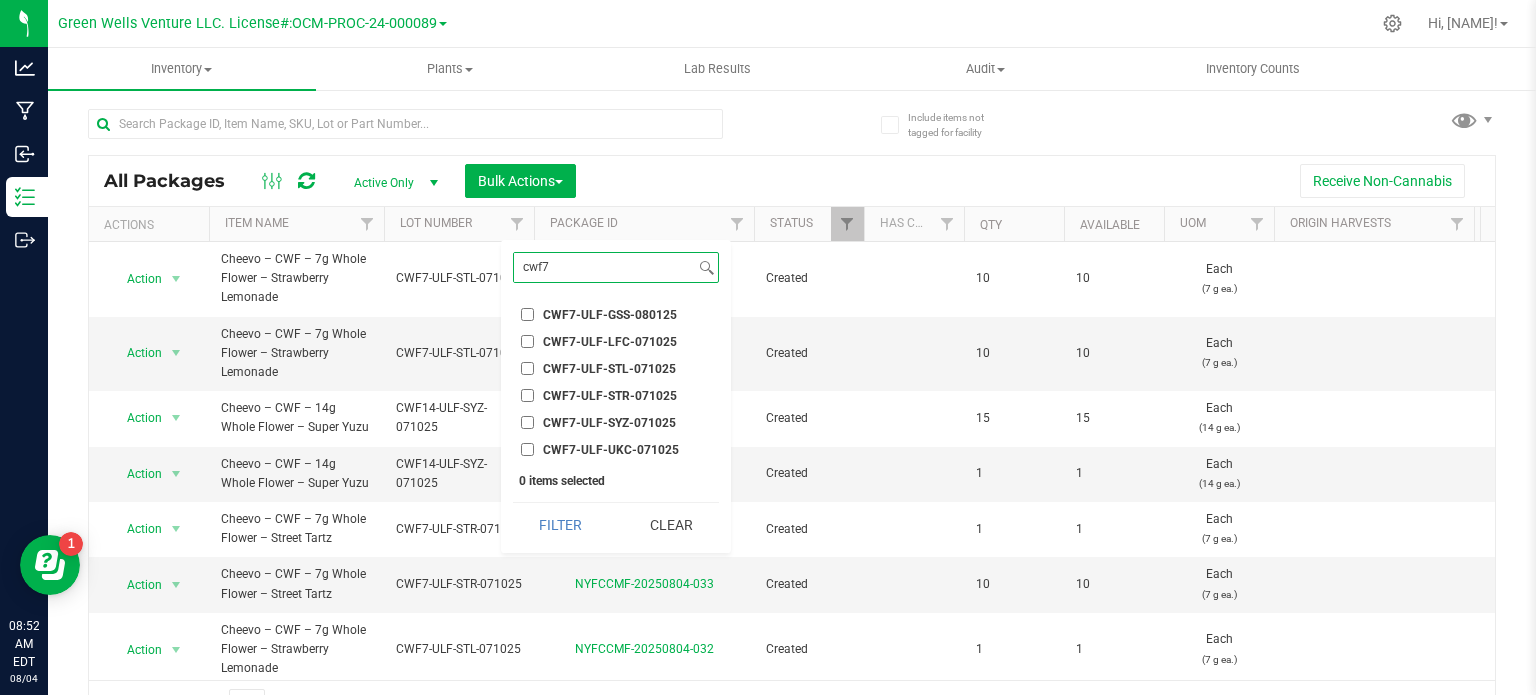 type on "cwf7" 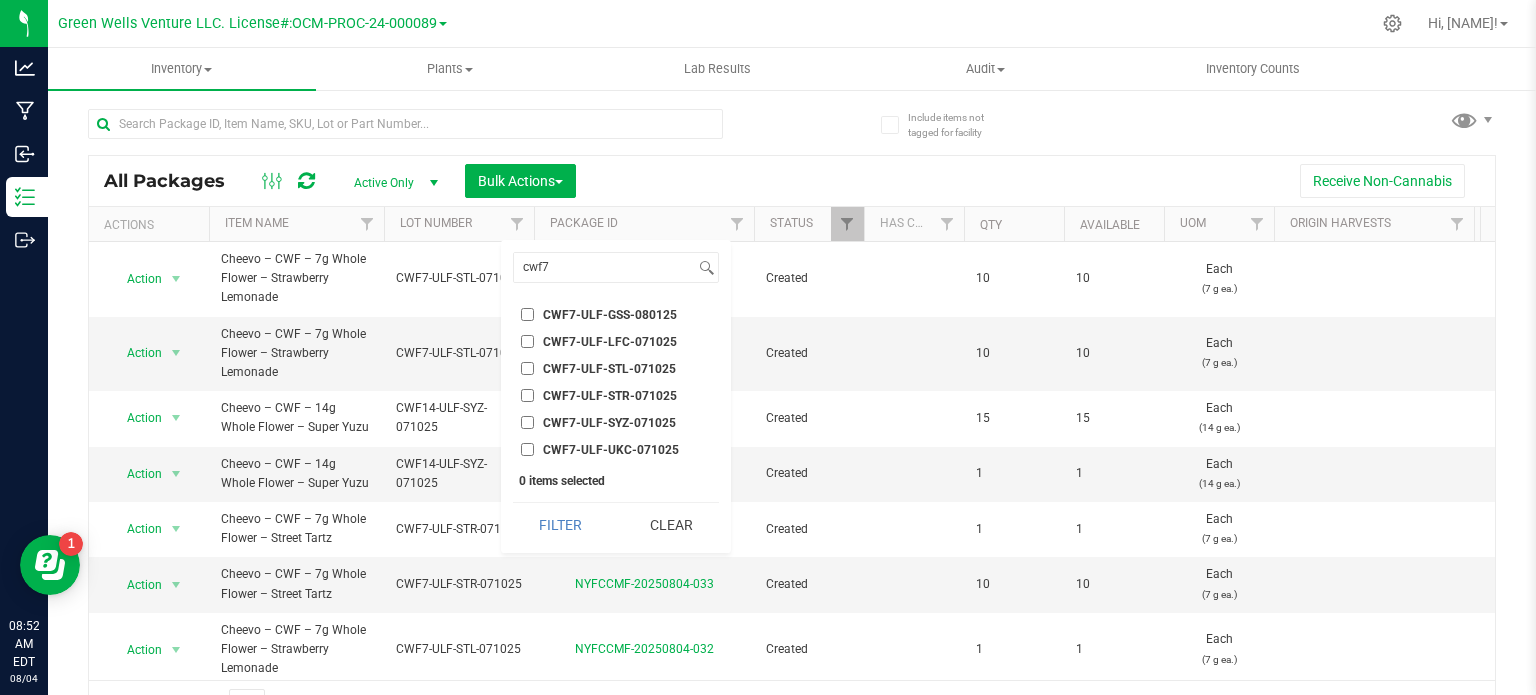 click on "CWF7-ULF-LFC-071025" at bounding box center (527, 341) 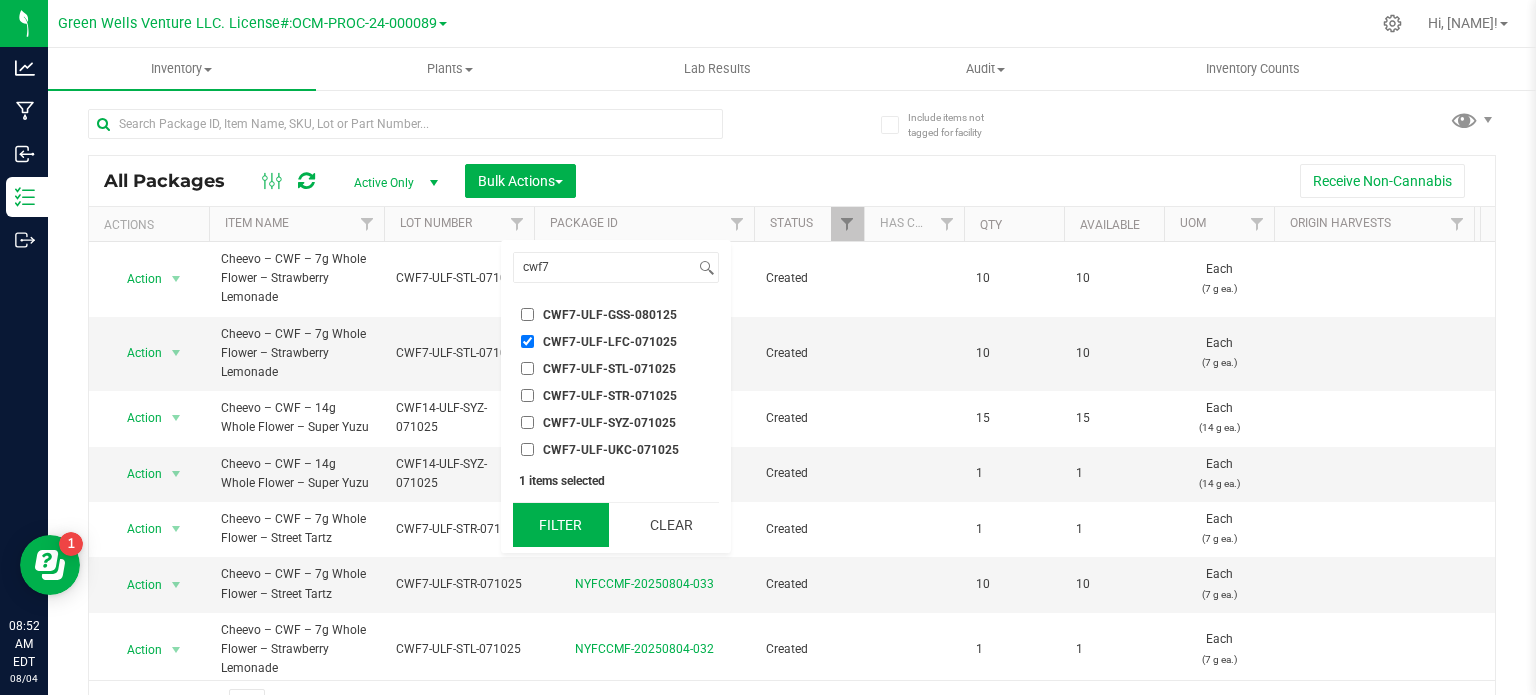 click on "Filter" at bounding box center [561, 525] 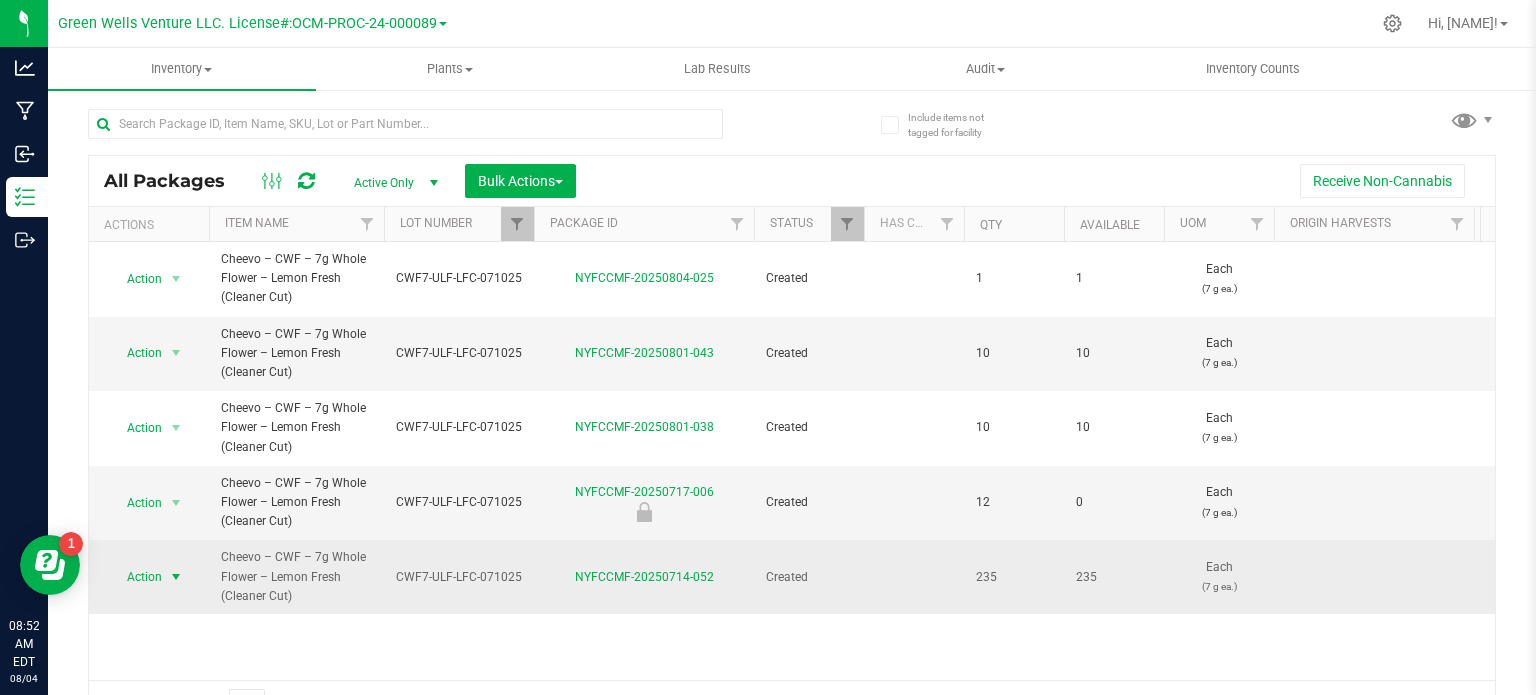click at bounding box center (176, 577) 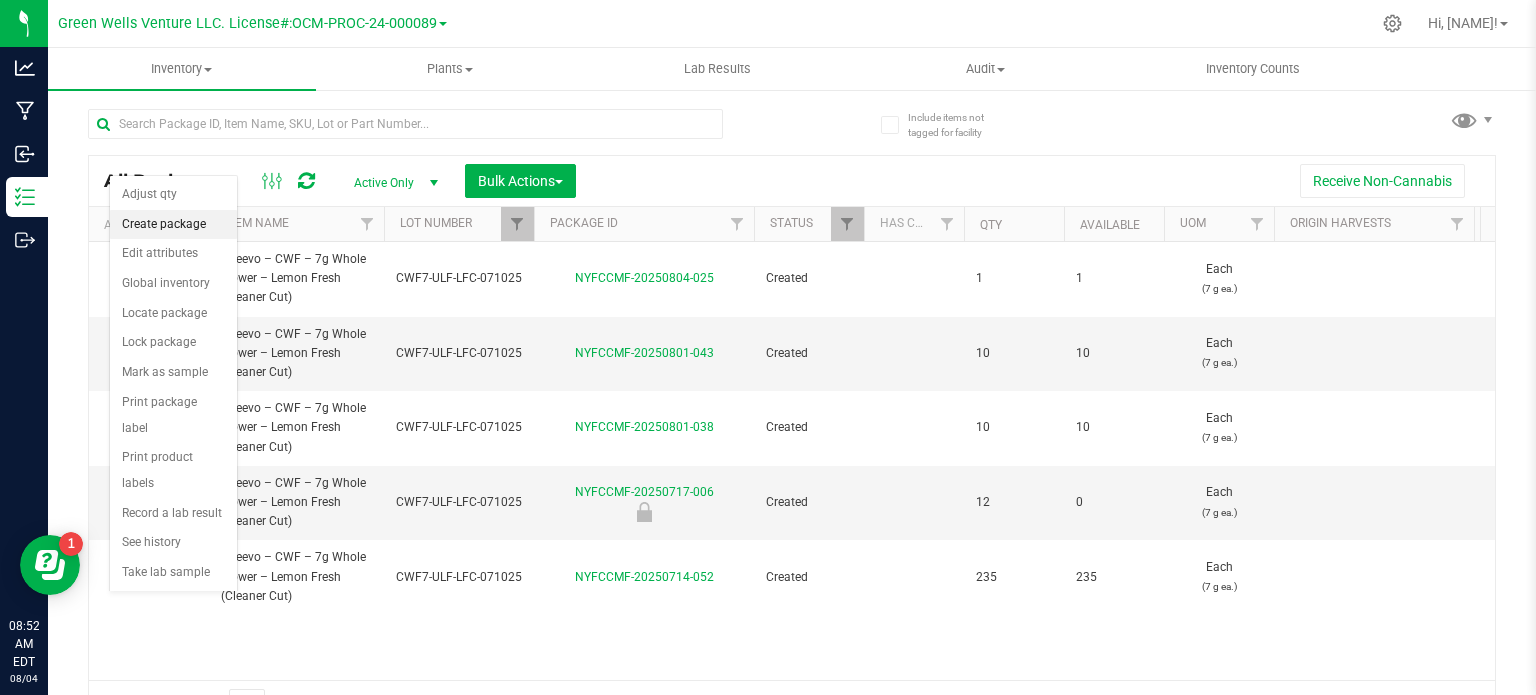 click on "Create package" at bounding box center [173, 225] 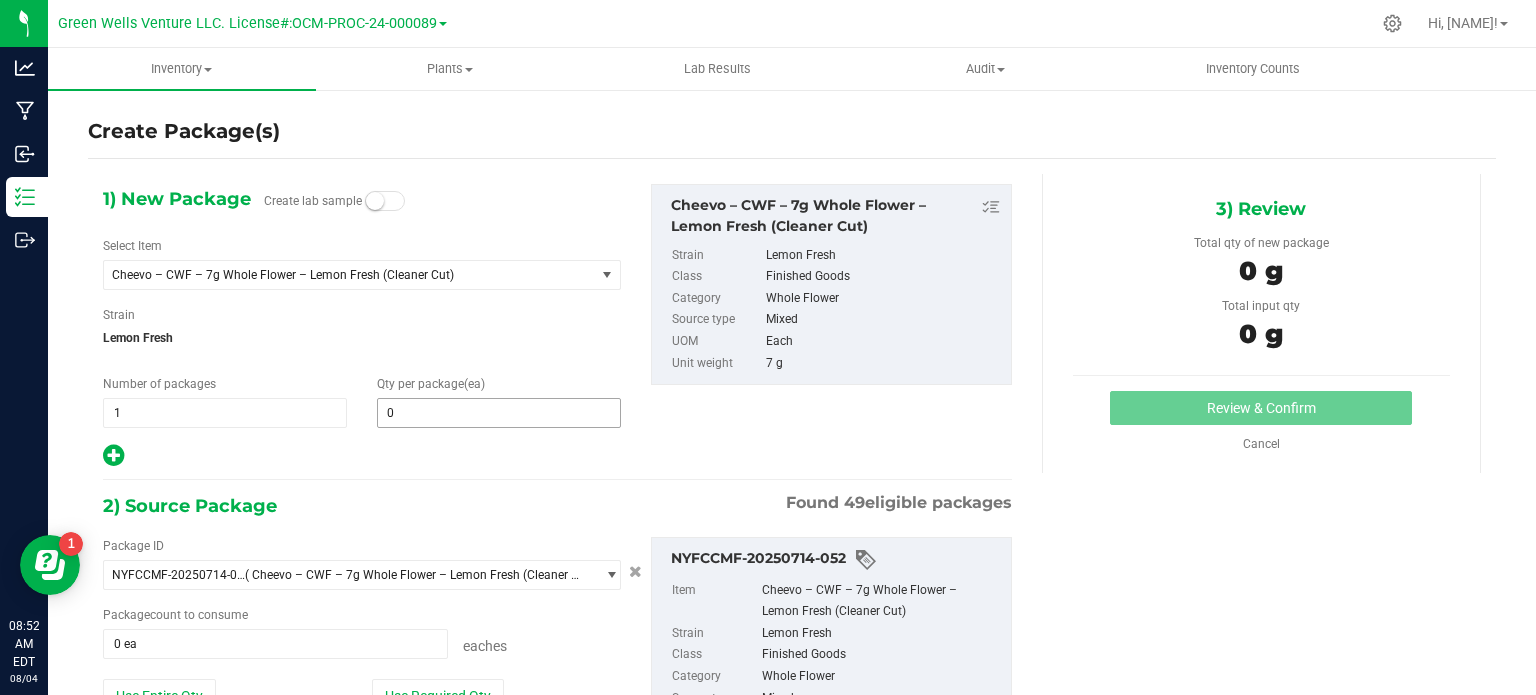 type 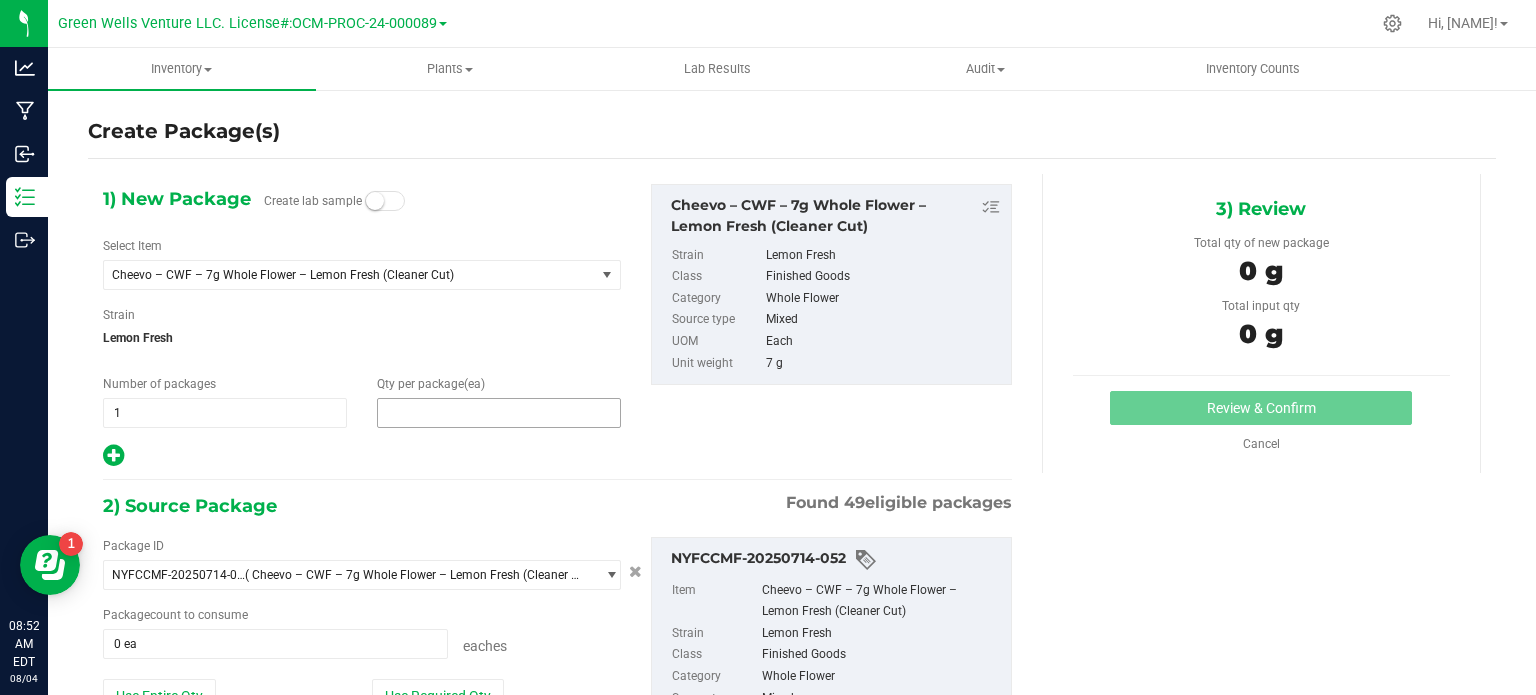 click at bounding box center [499, 413] 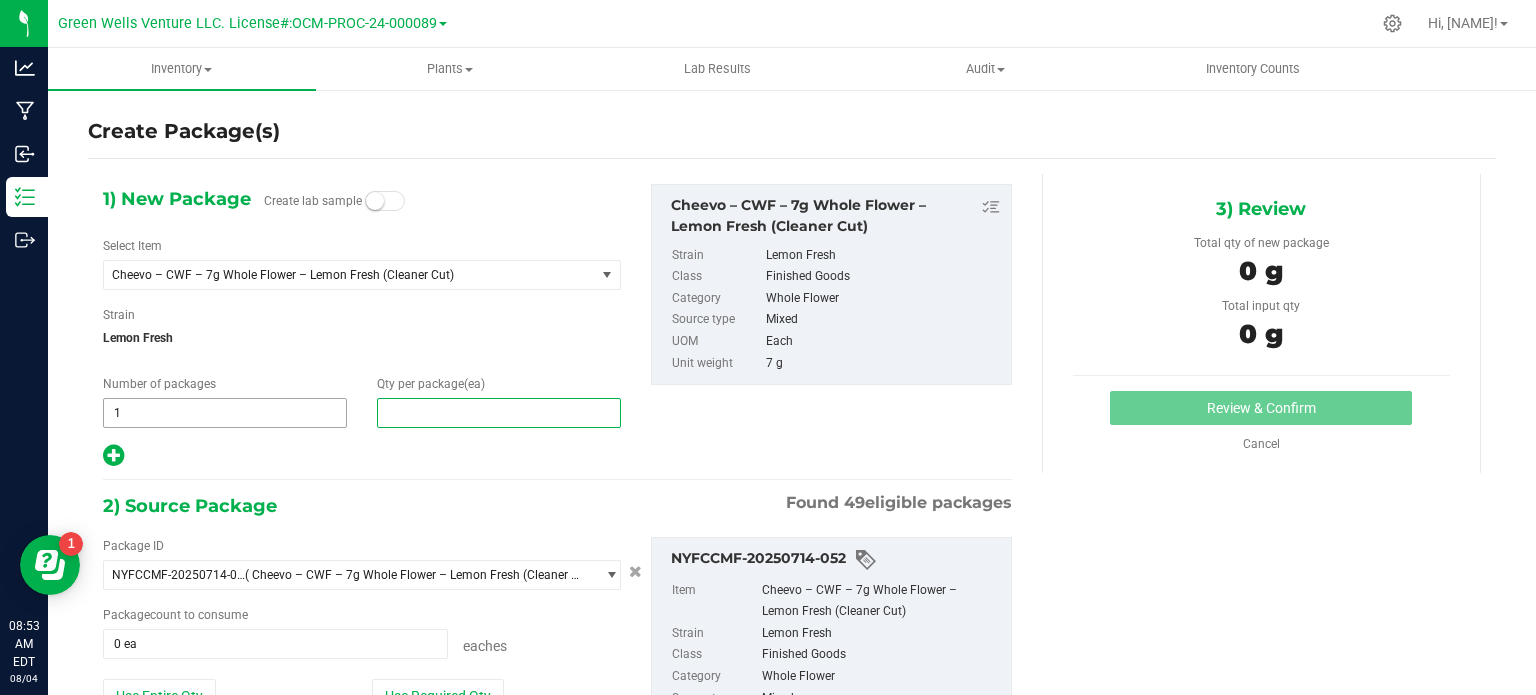 type on "0" 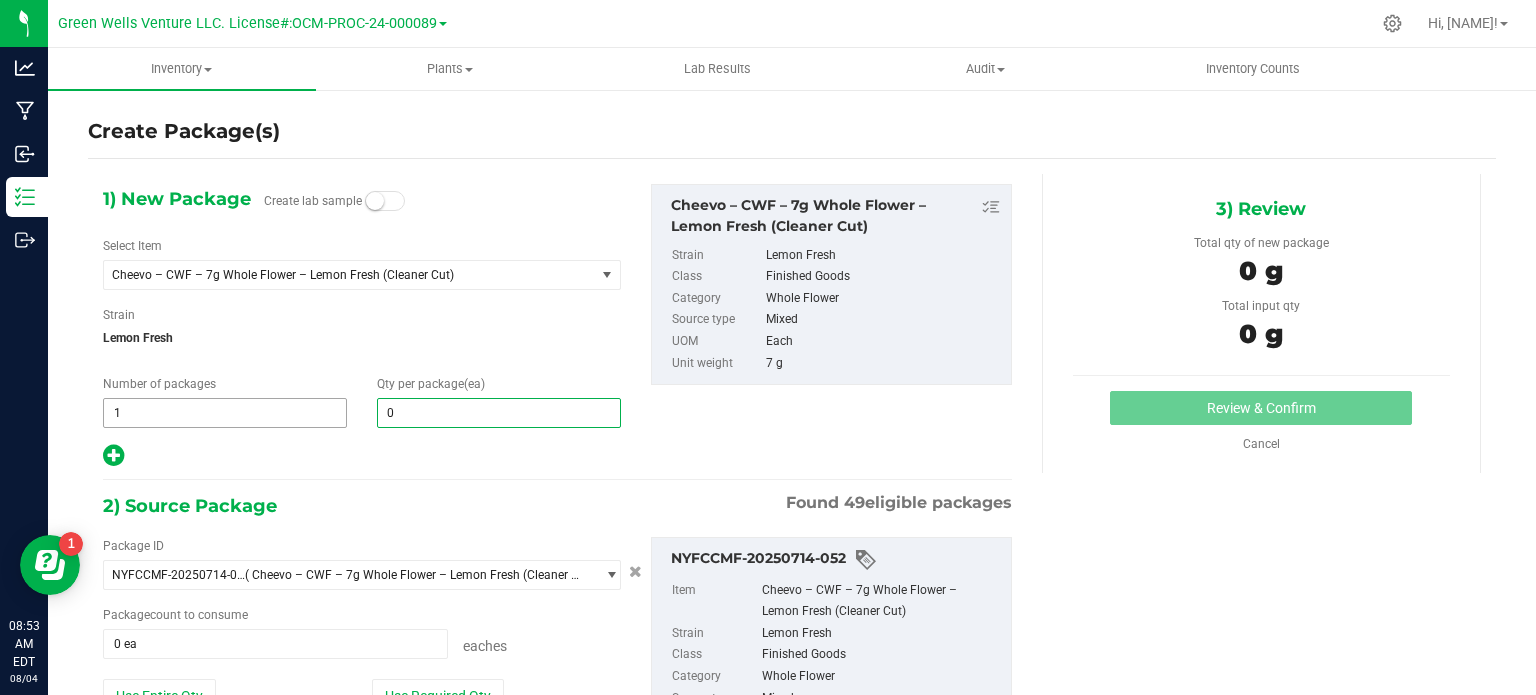 click on "1 1" at bounding box center (225, 413) 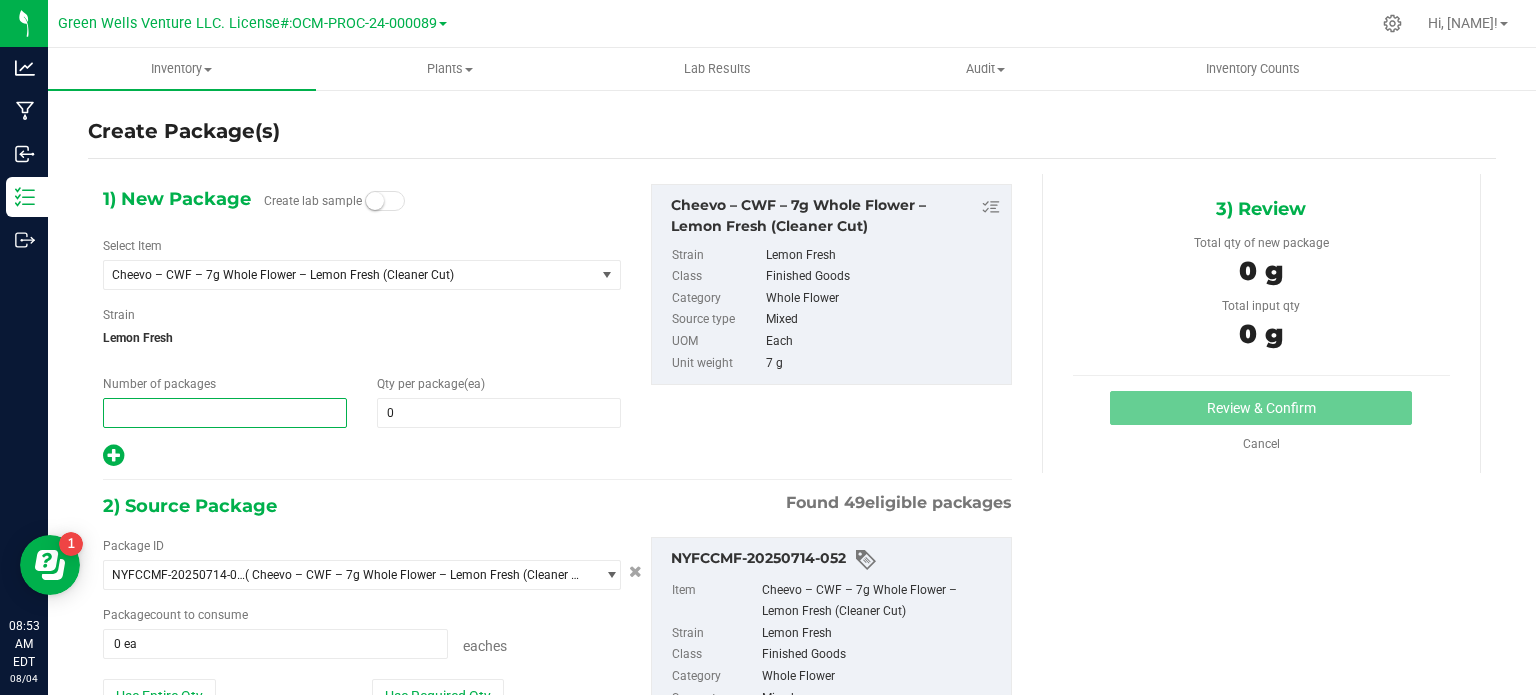 type on "2" 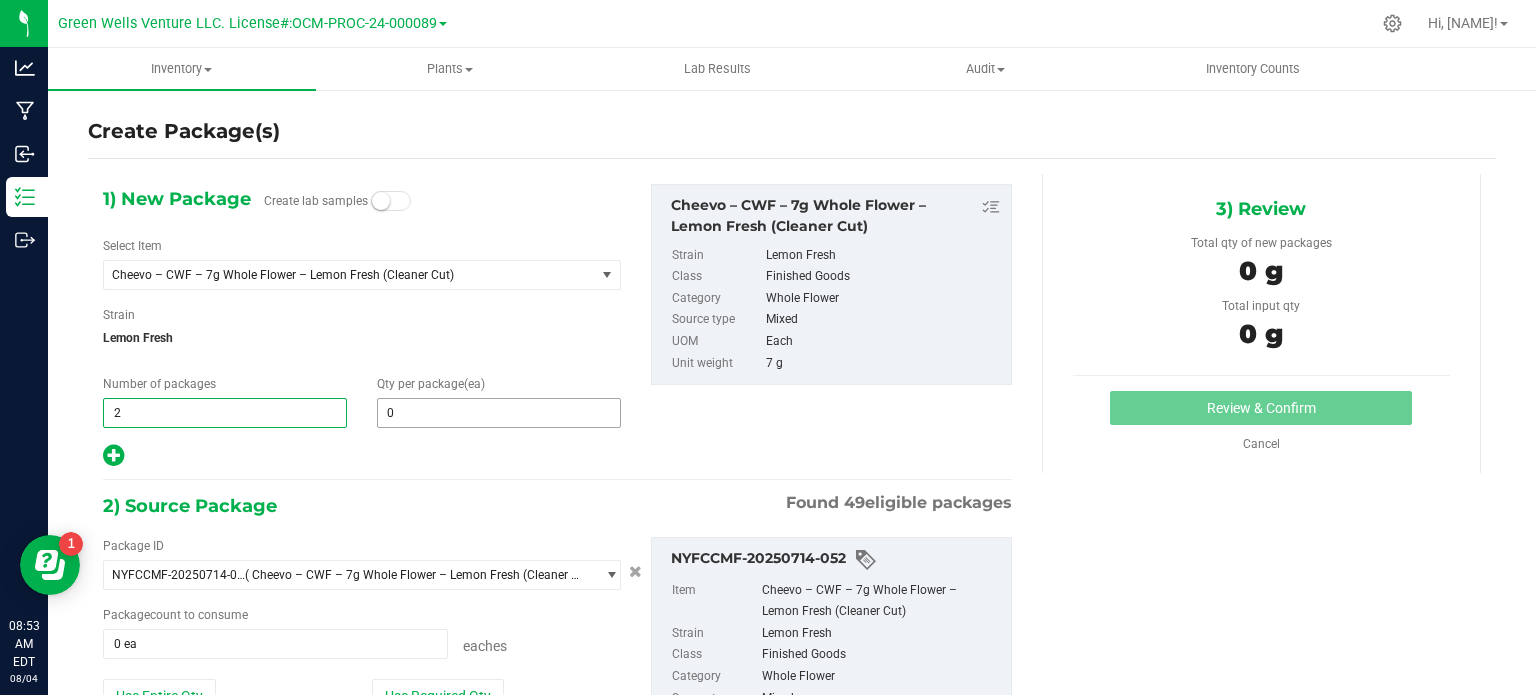 type on "2" 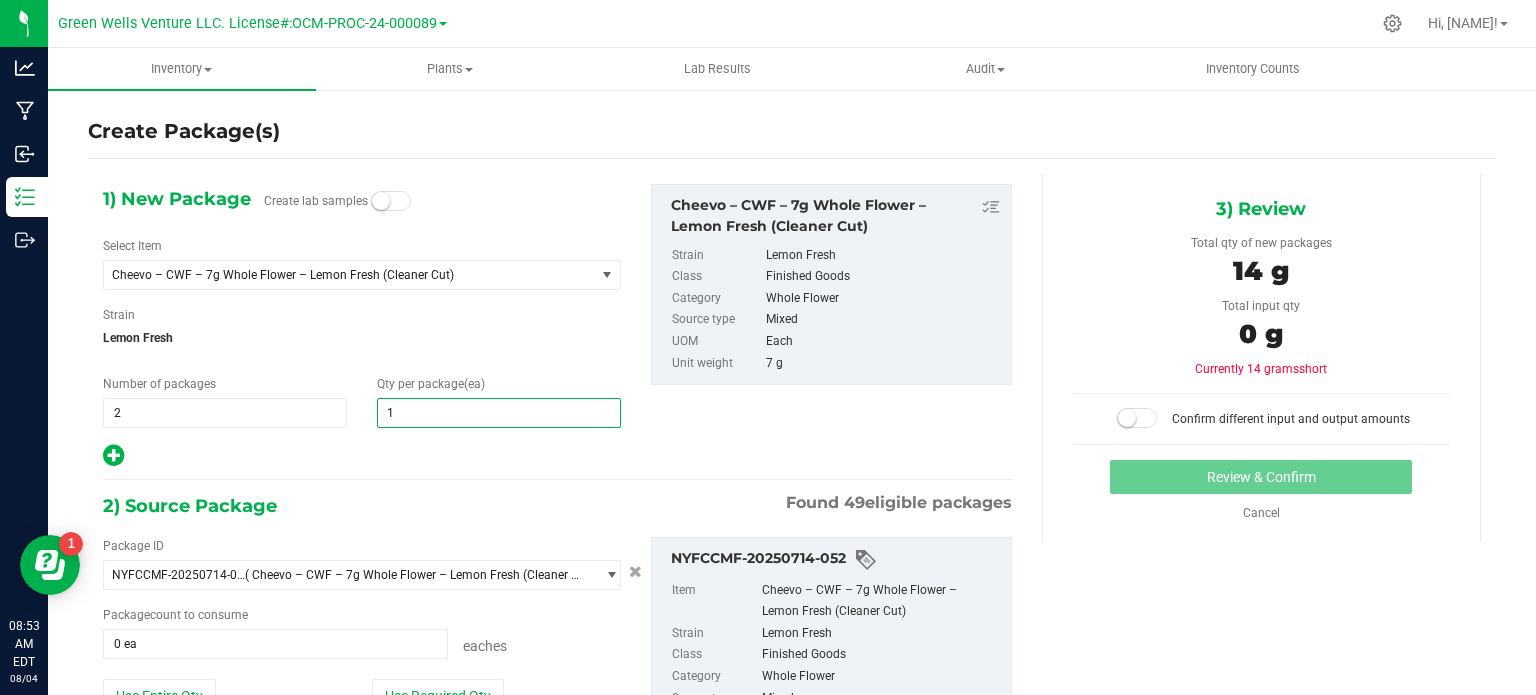 type on "10" 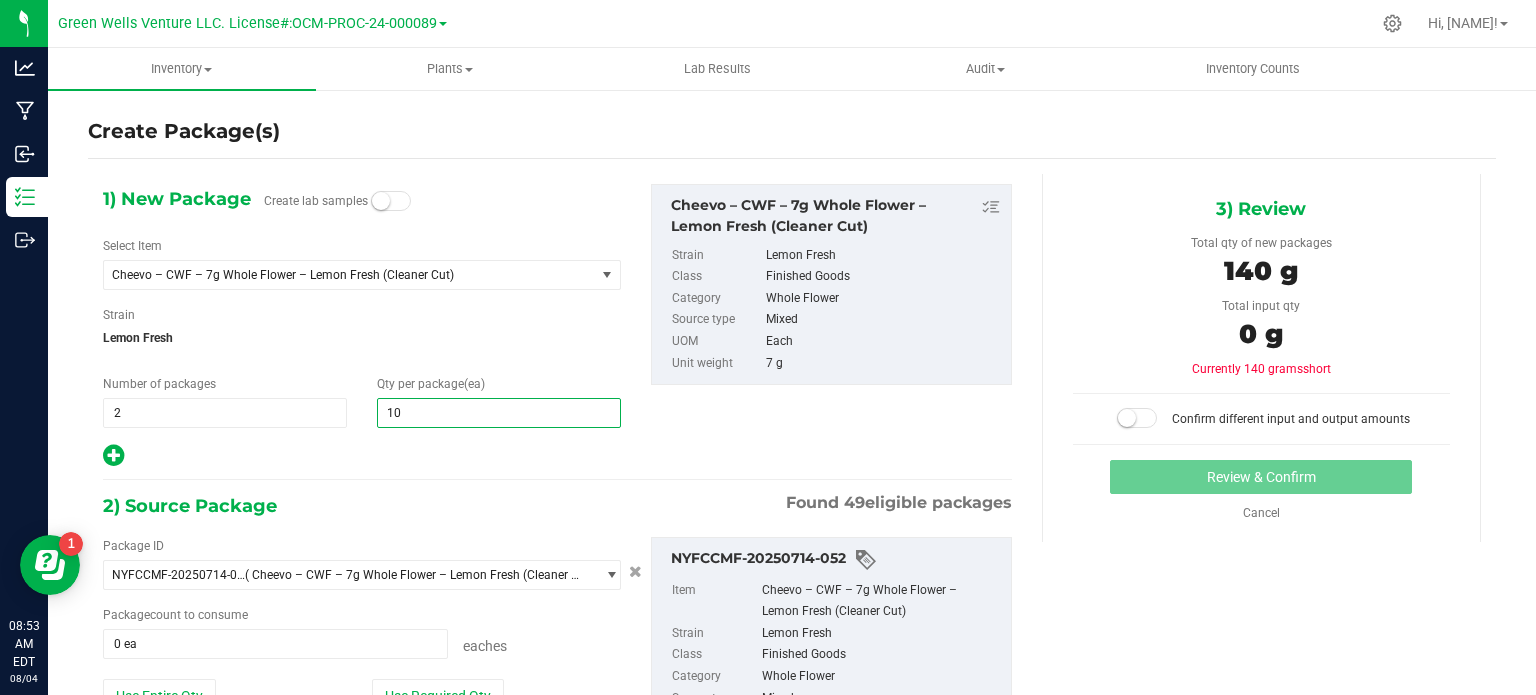 type on "10" 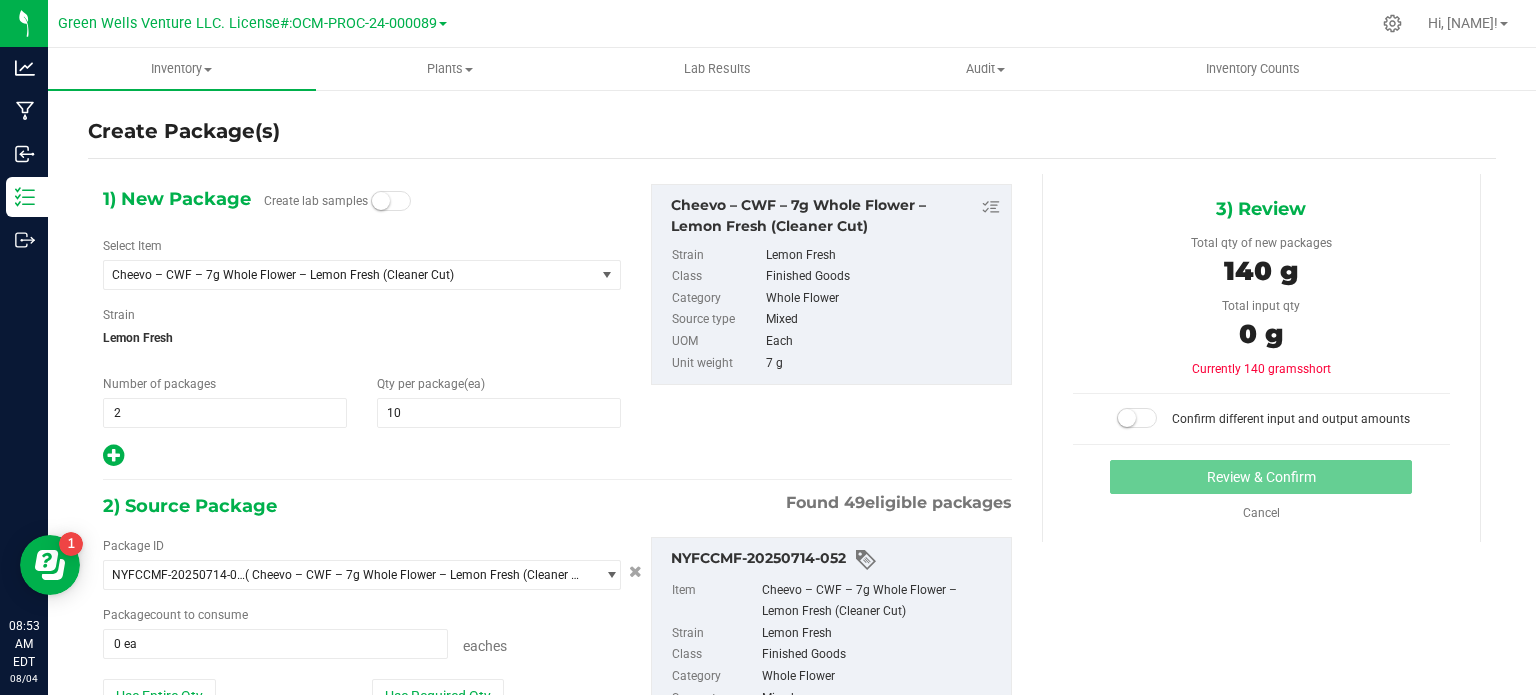 click at bounding box center [362, 456] 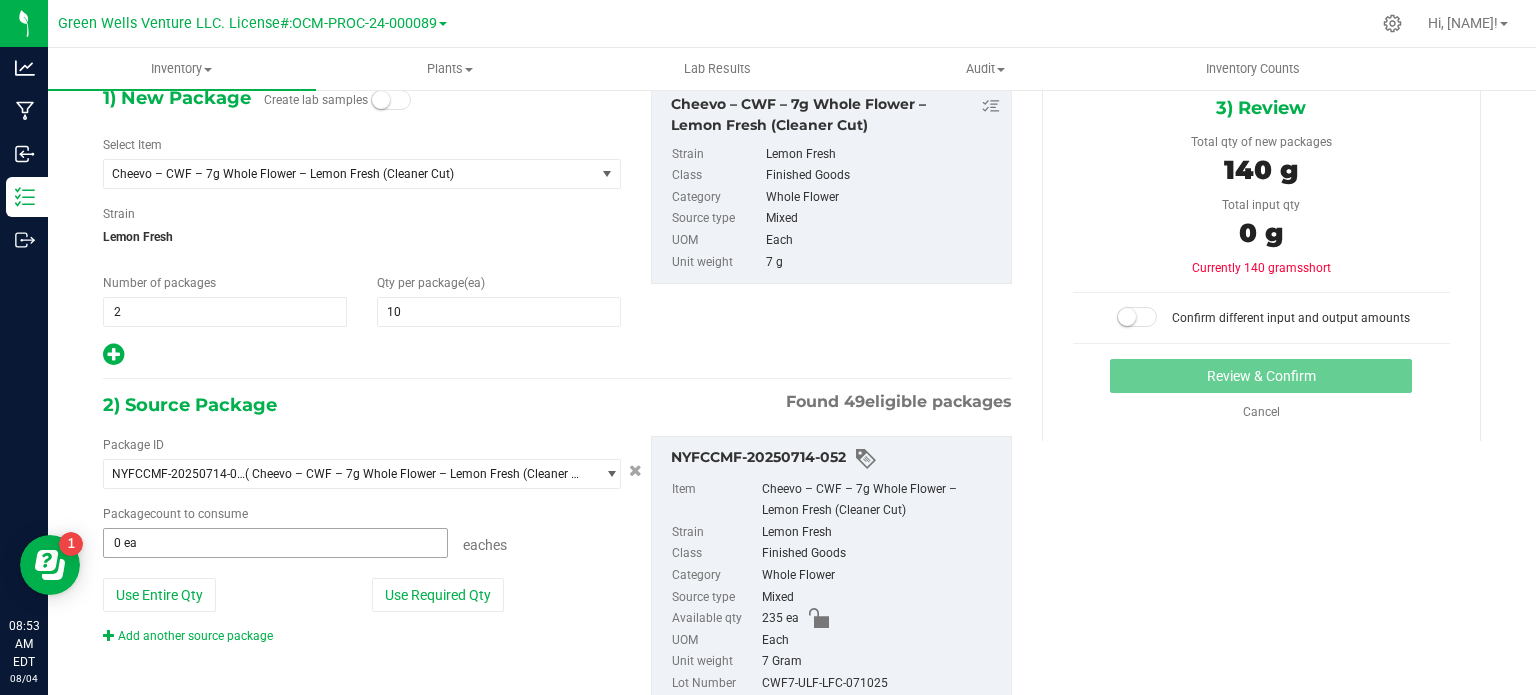 scroll, scrollTop: 171, scrollLeft: 0, axis: vertical 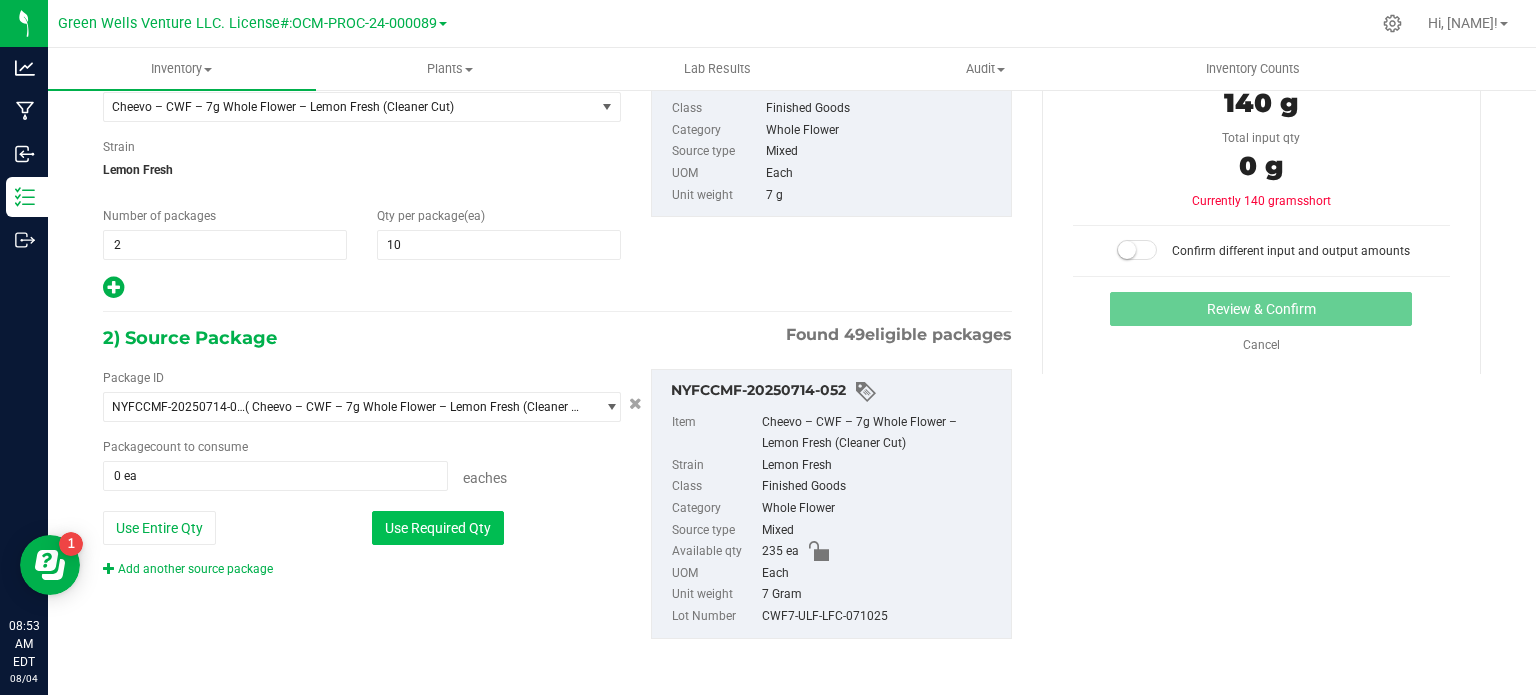click on "Use Required Qty" at bounding box center [438, 528] 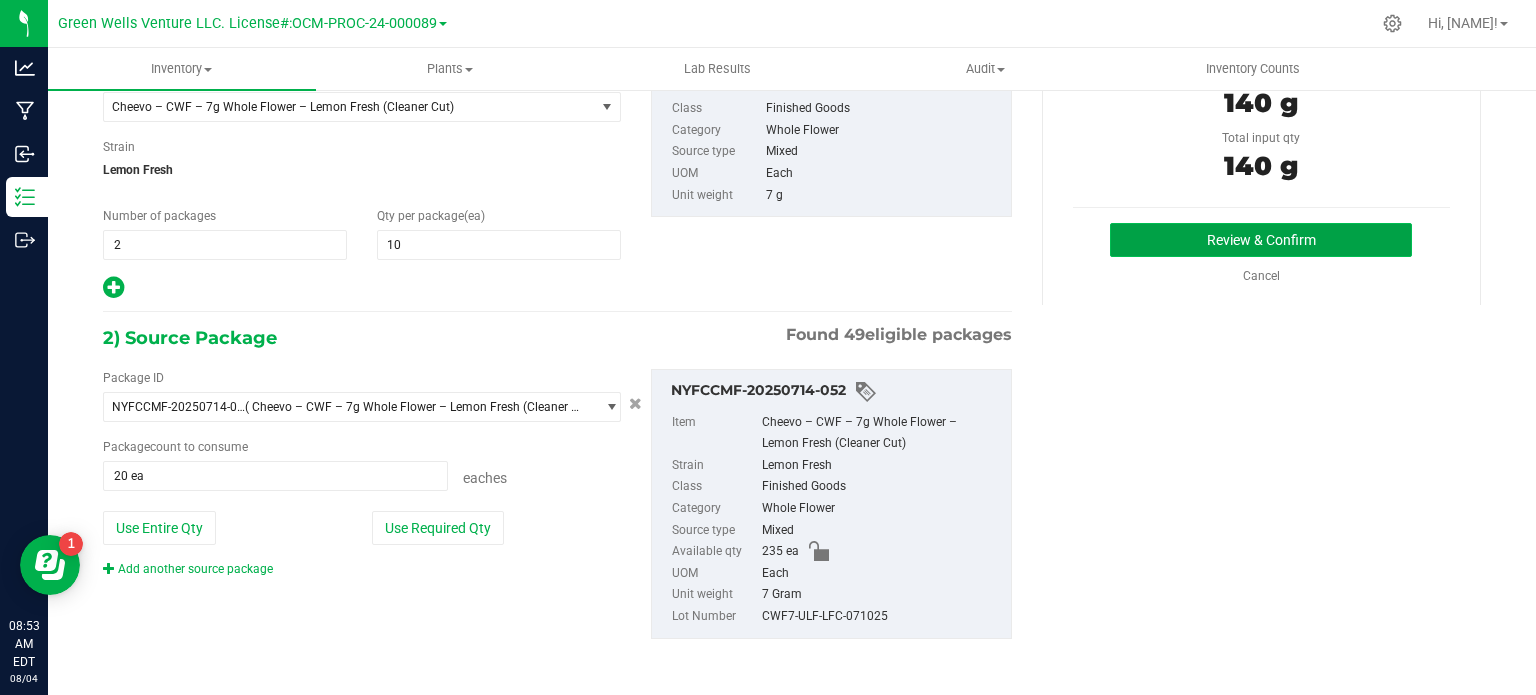 click on "Review & Confirm" at bounding box center (1261, 240) 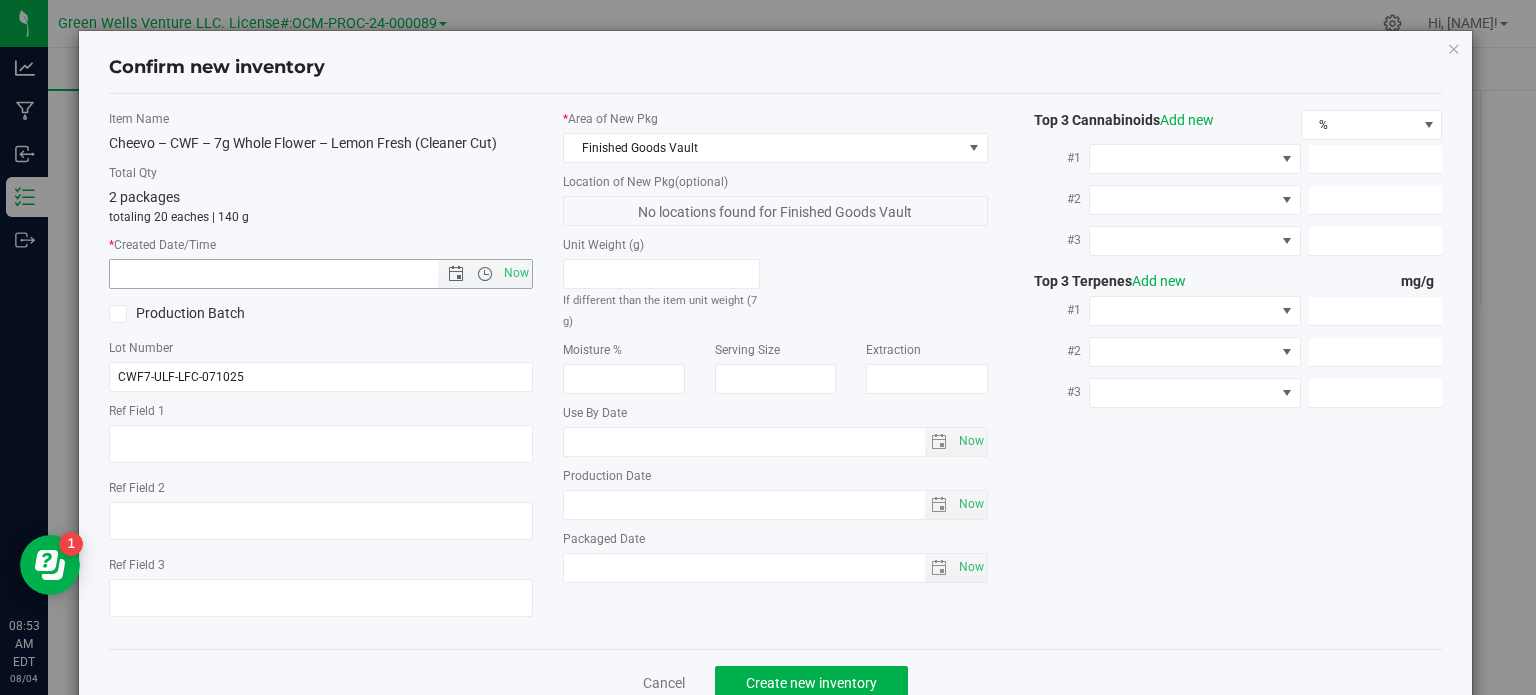 drag, startPoint x: 505, startPoint y: 275, endPoint x: 508, endPoint y: 291, distance: 16.27882 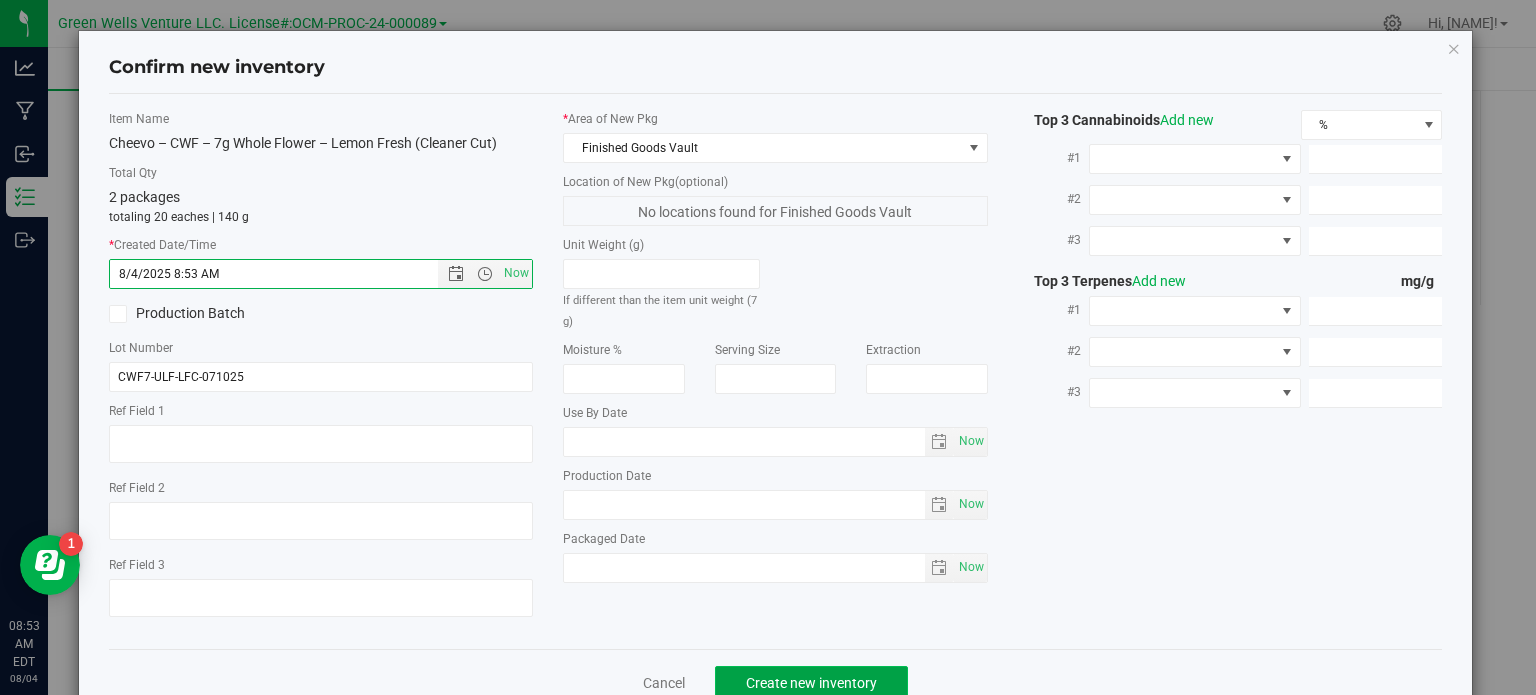 click on "Create new inventory" 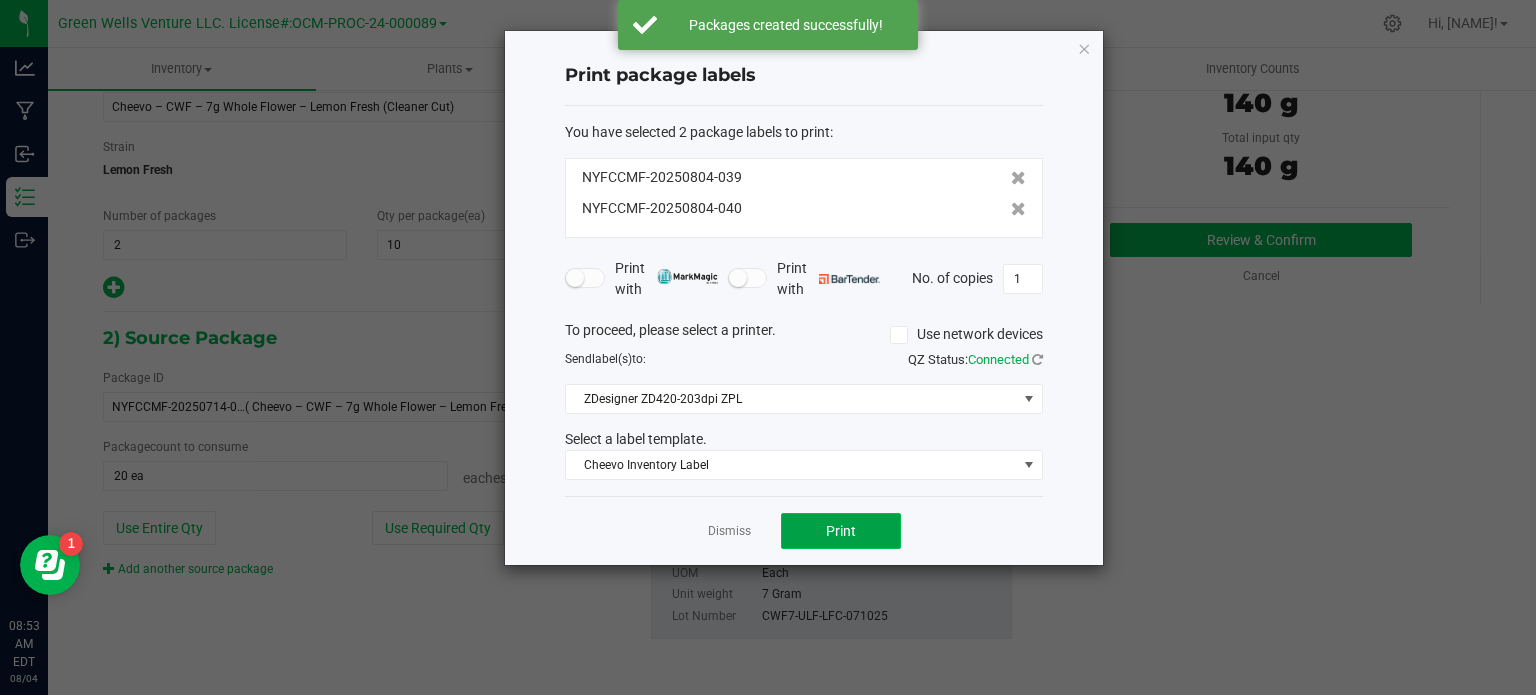 click on "Print" 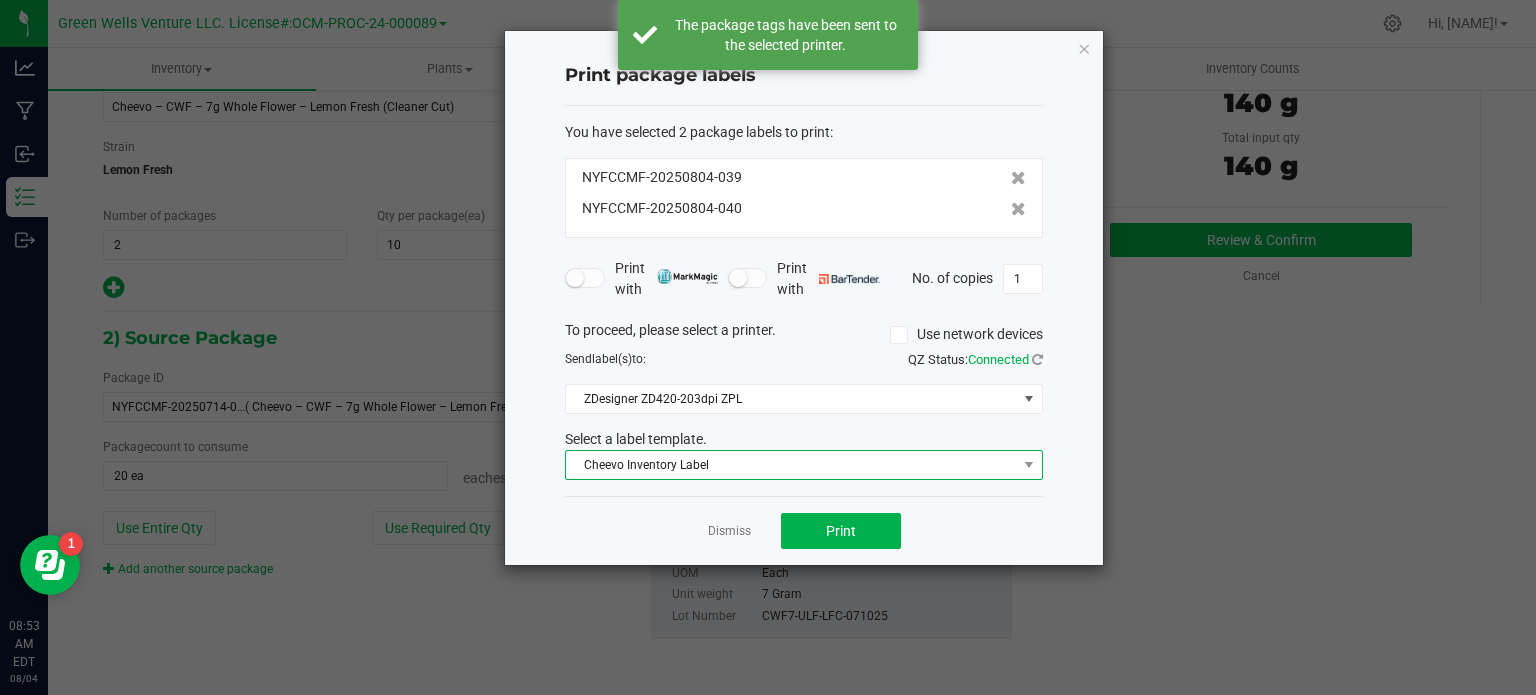 click on "Cheevo Inventory Label" at bounding box center [791, 465] 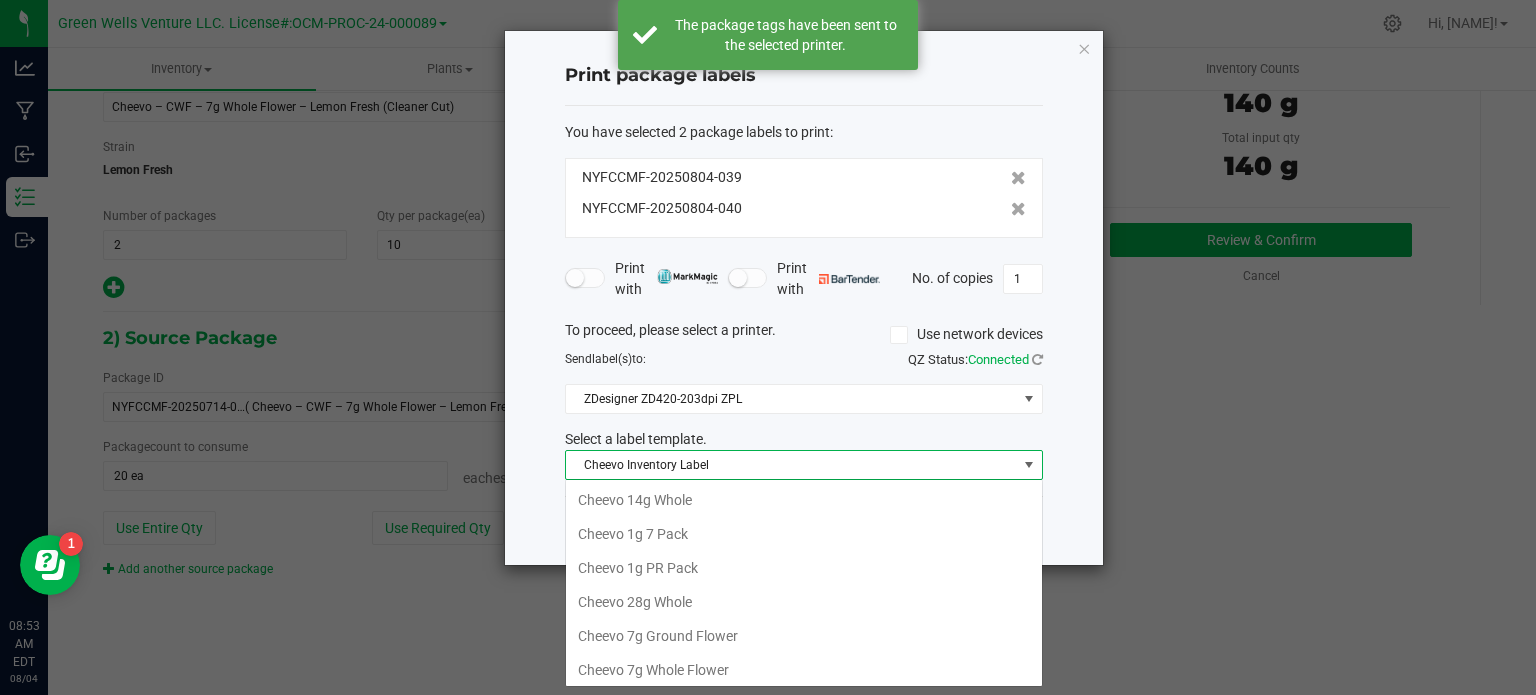 scroll, scrollTop: 36, scrollLeft: 0, axis: vertical 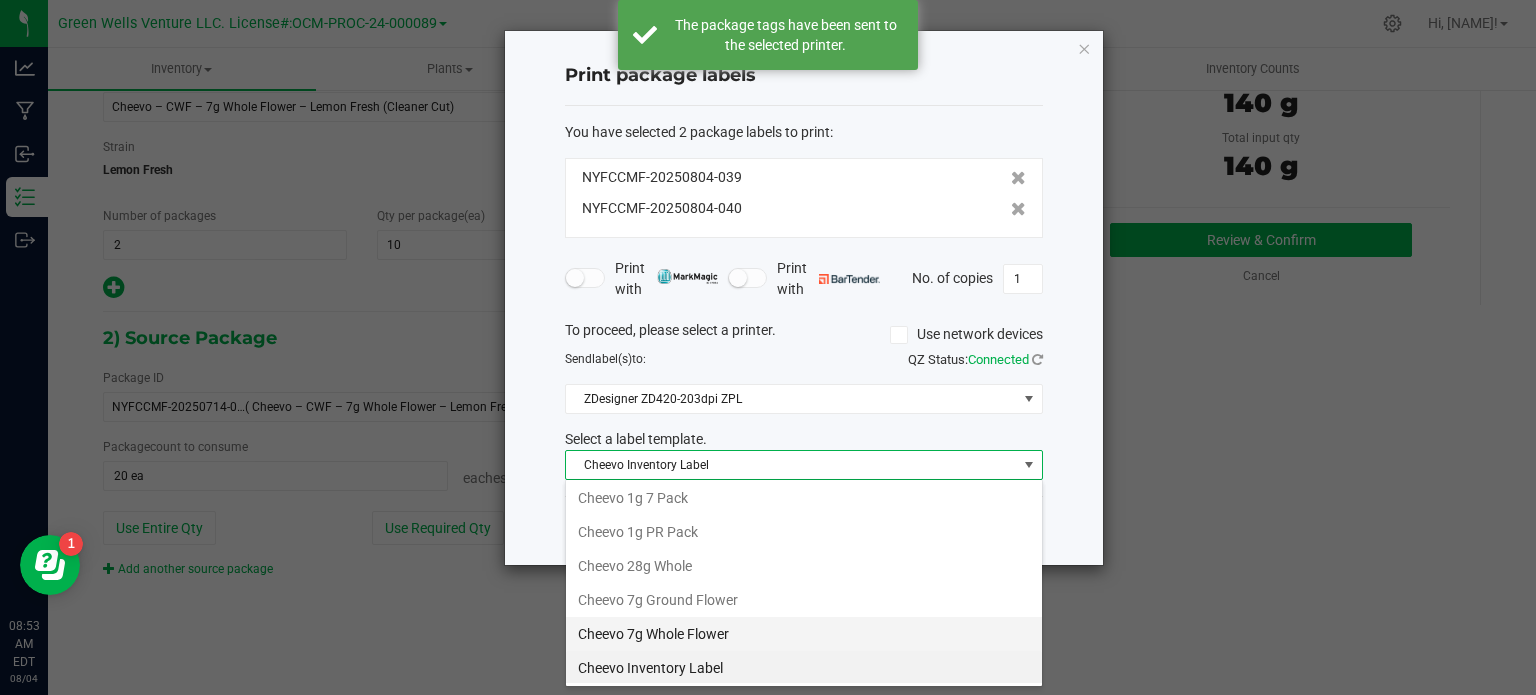 click on "Cheevo 7g Whole Flower" at bounding box center [804, 634] 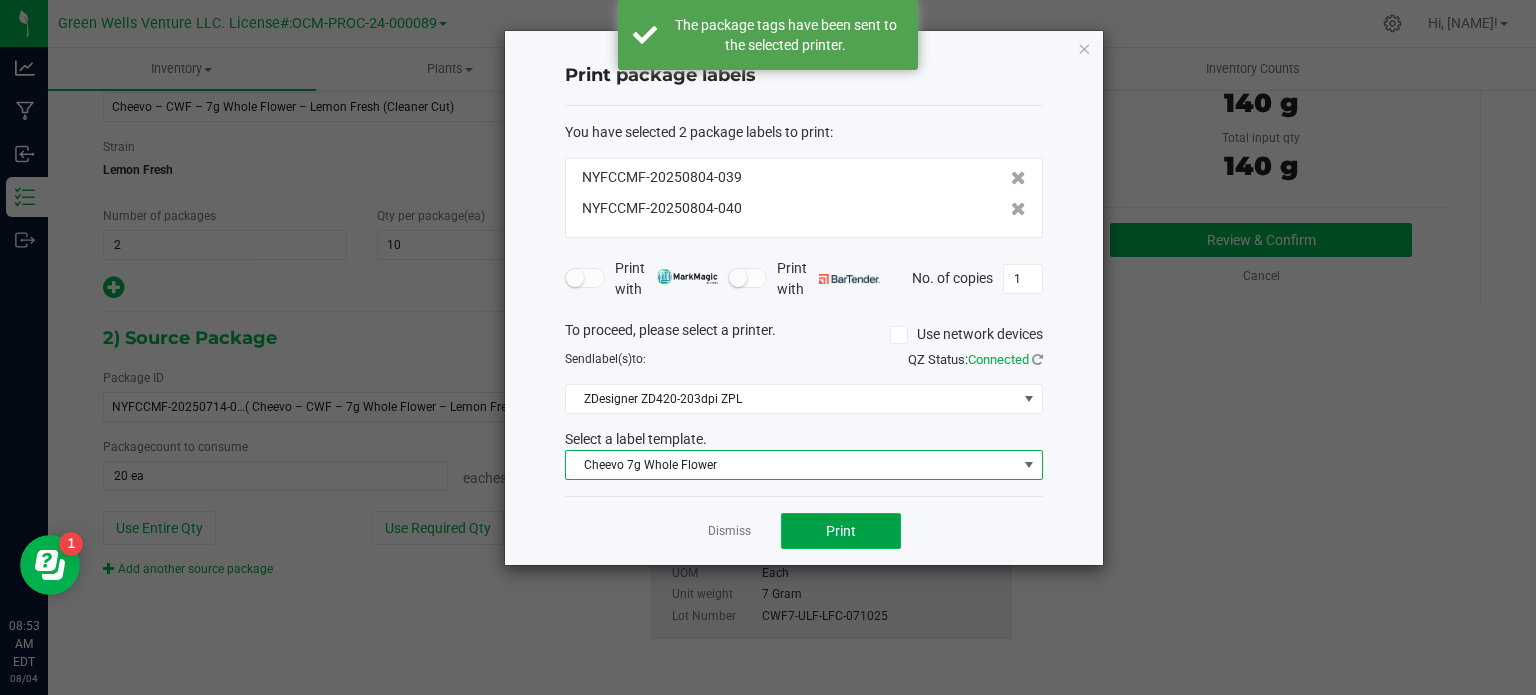 click on "Print" 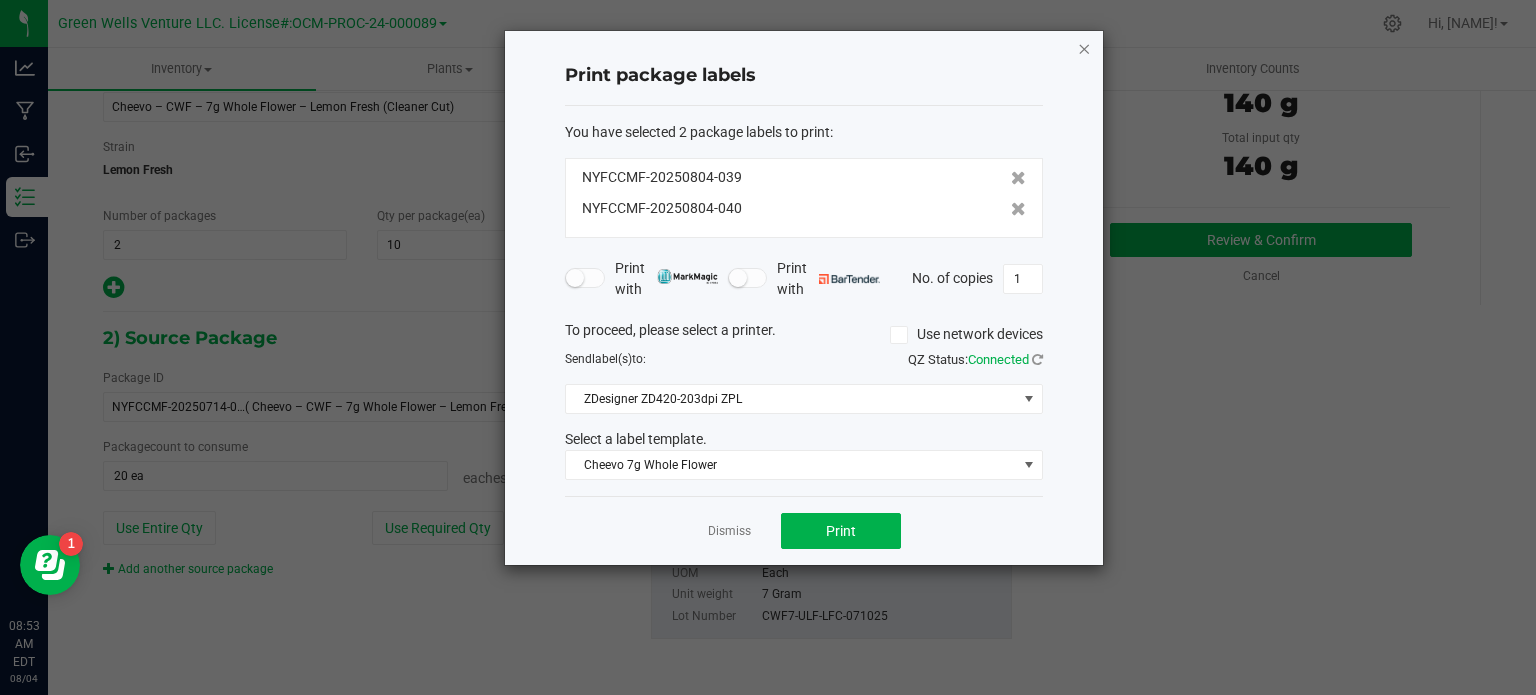 click 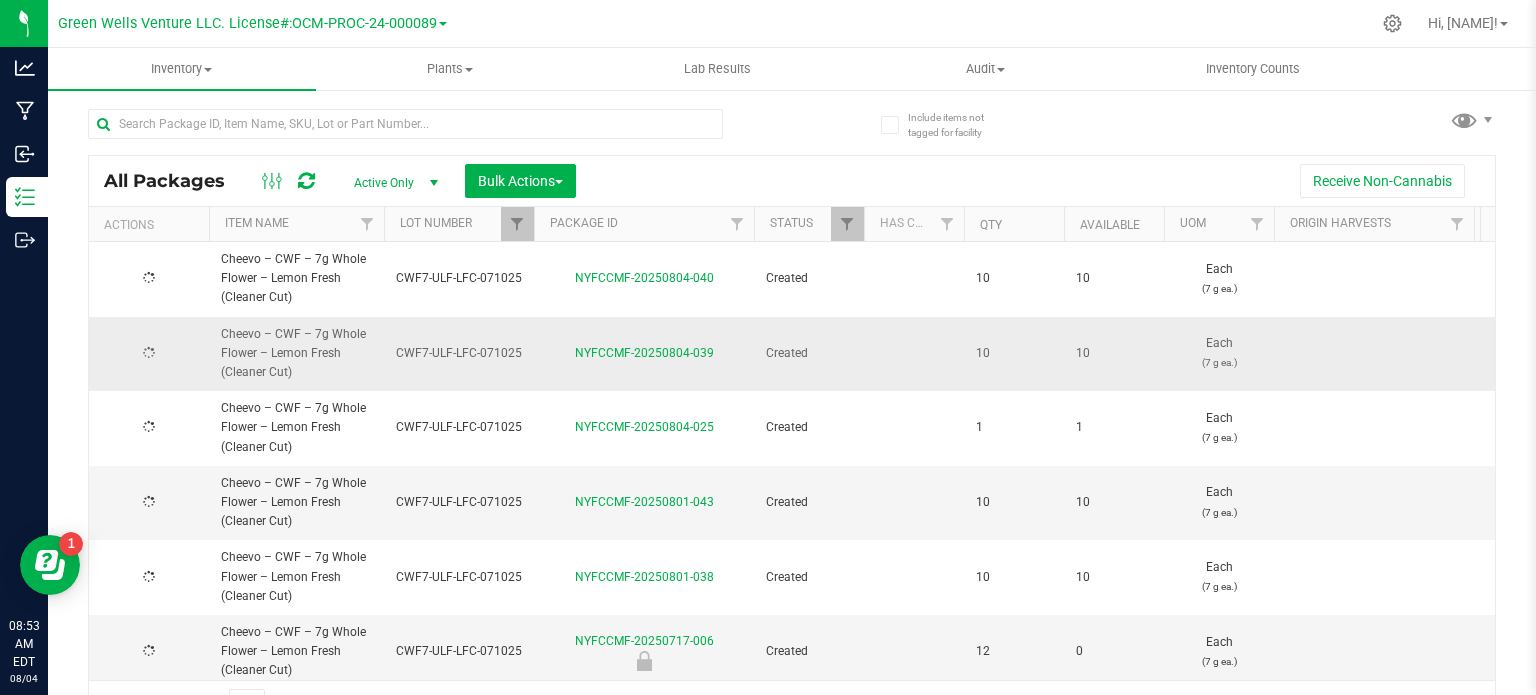 scroll, scrollTop: 35, scrollLeft: 0, axis: vertical 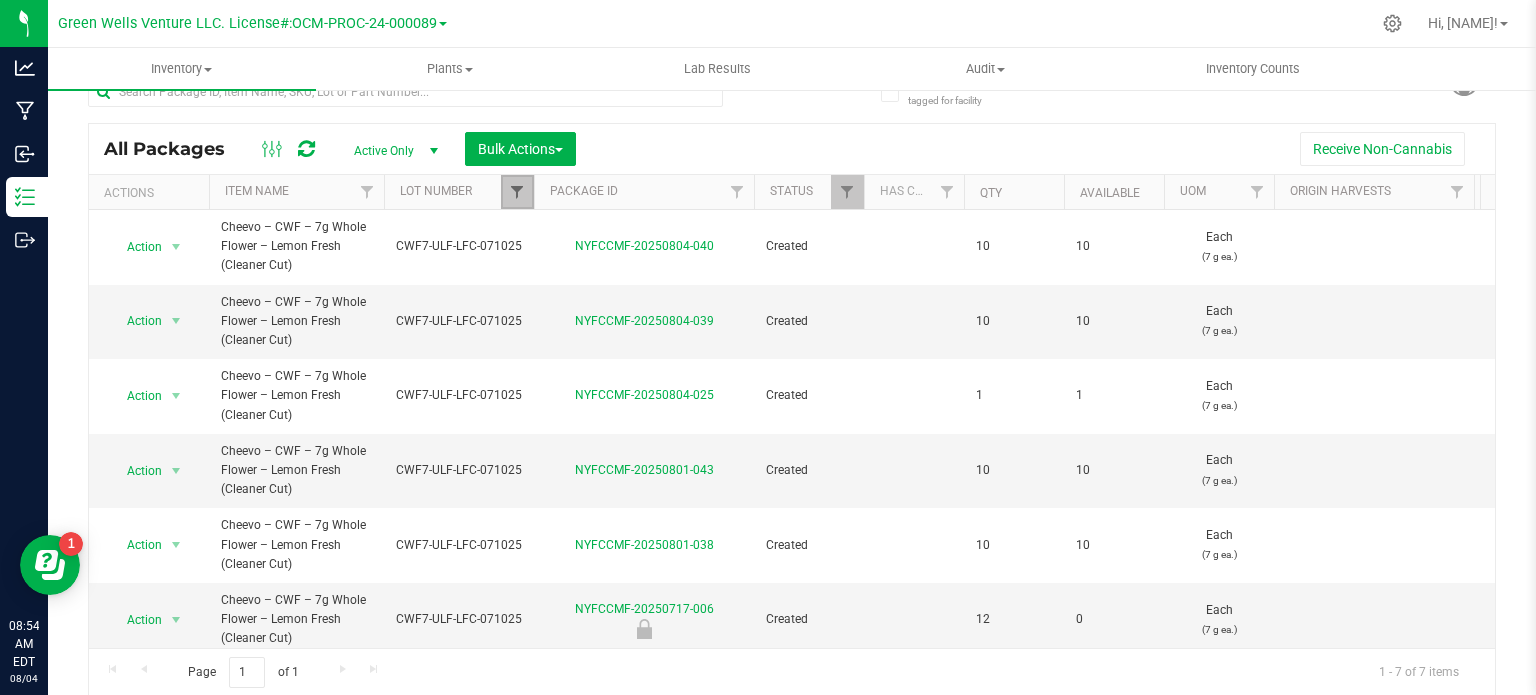 click at bounding box center [517, 192] 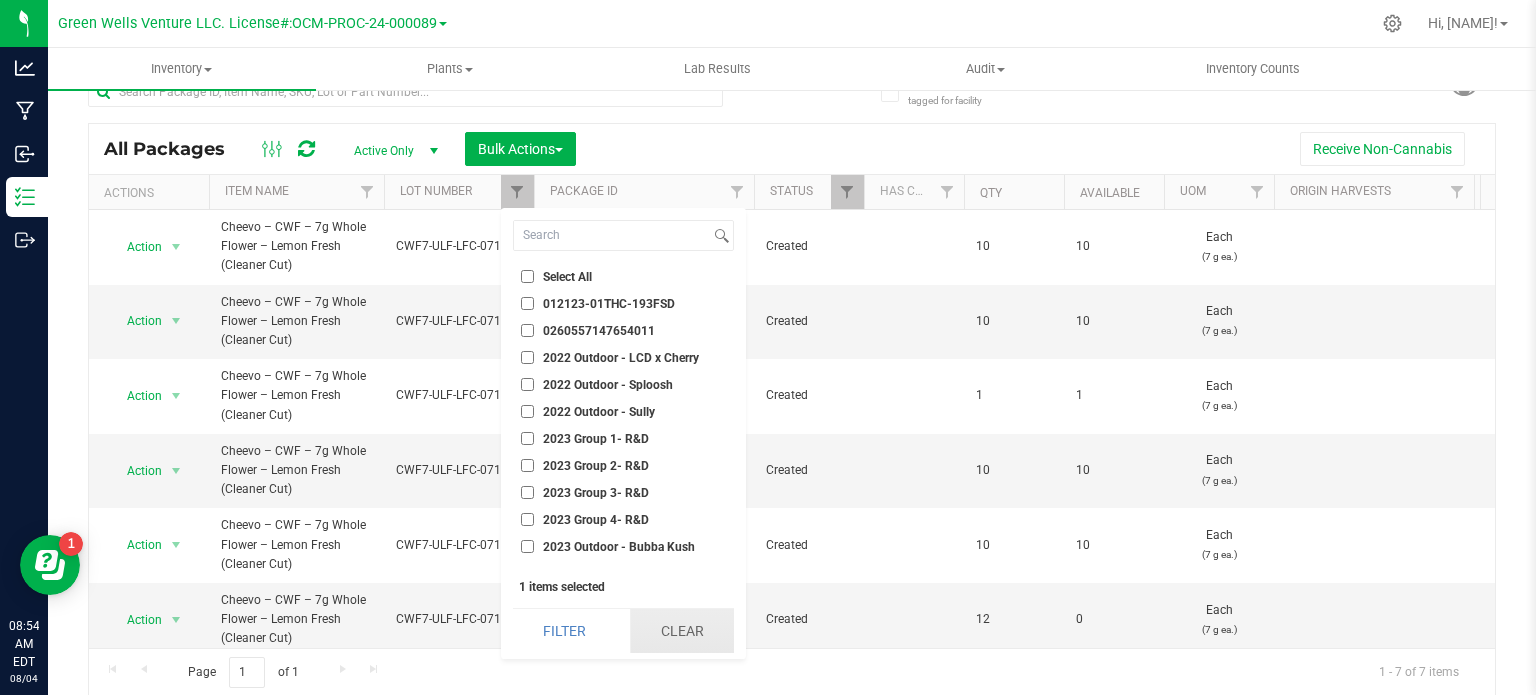 click on "Clear" at bounding box center [682, 631] 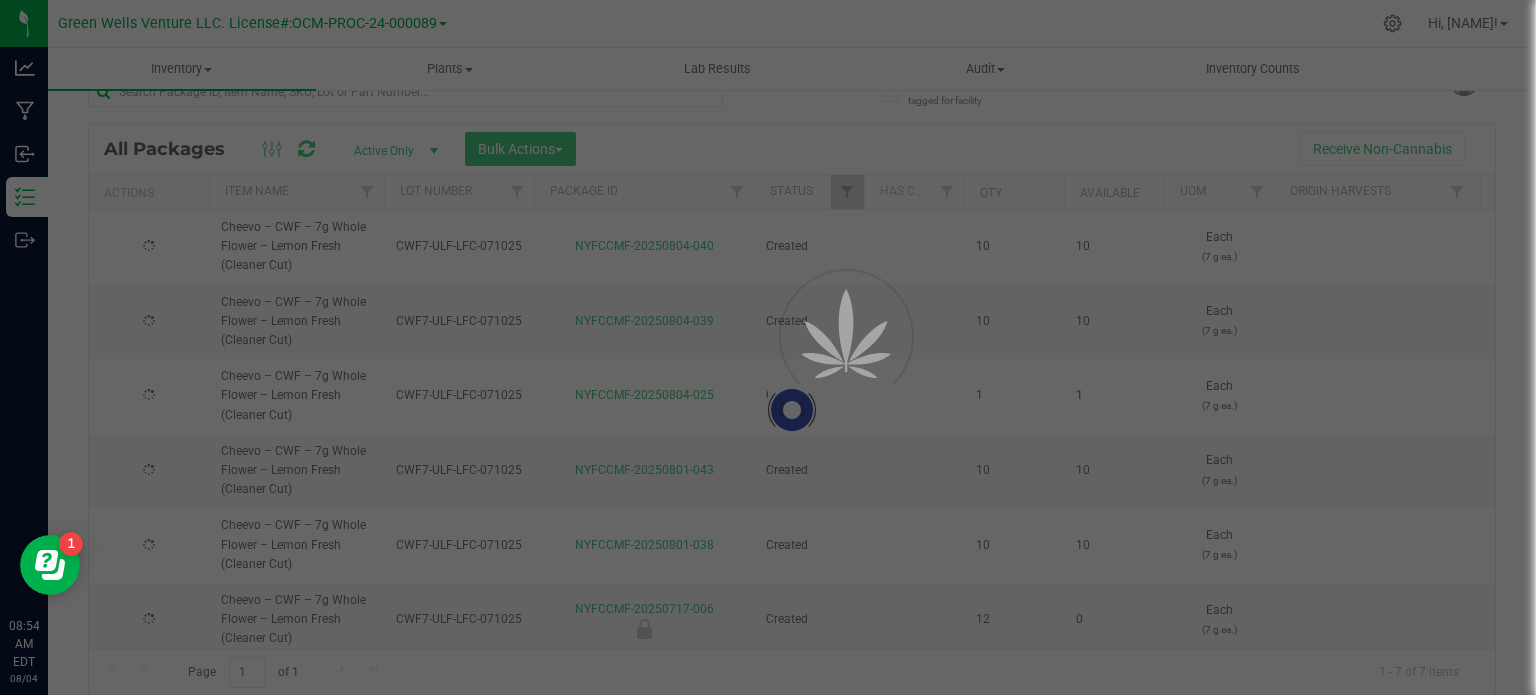 checkbox on "false" 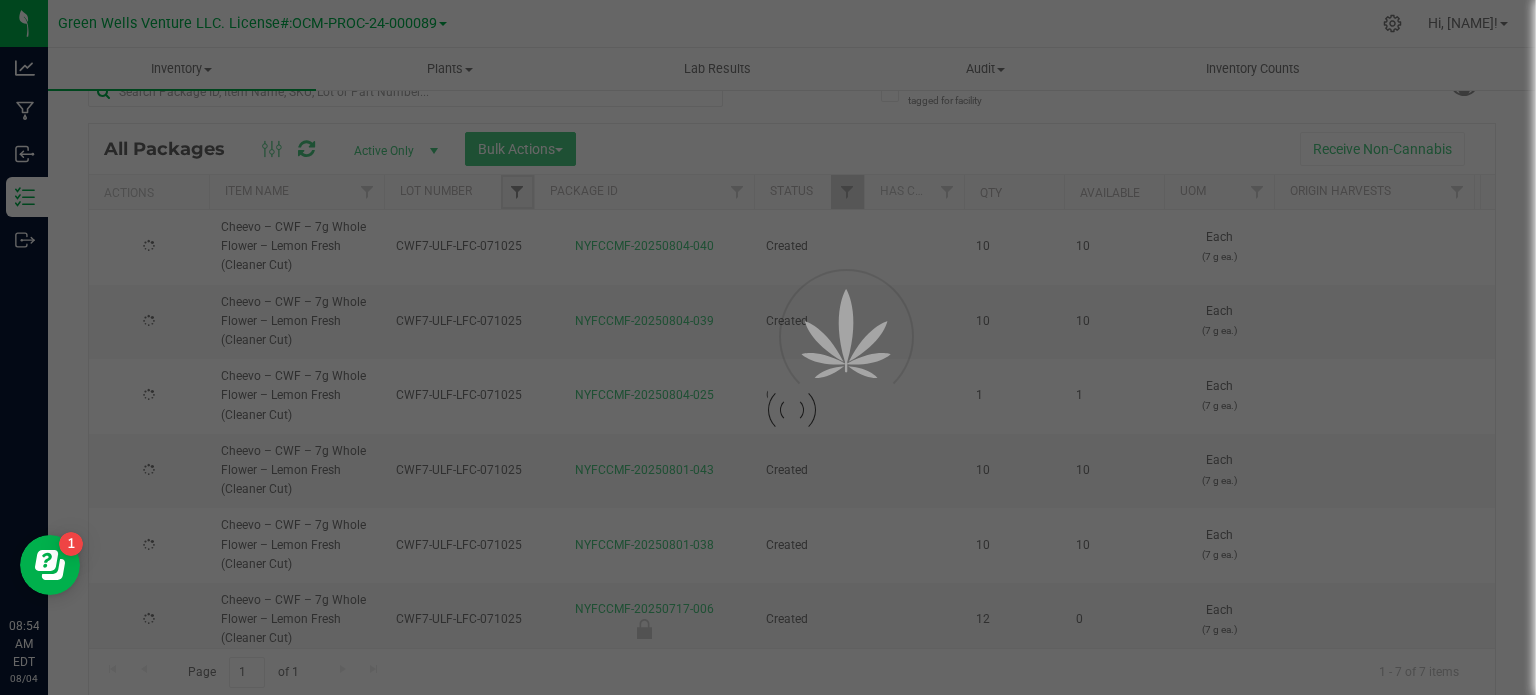 click at bounding box center (517, 192) 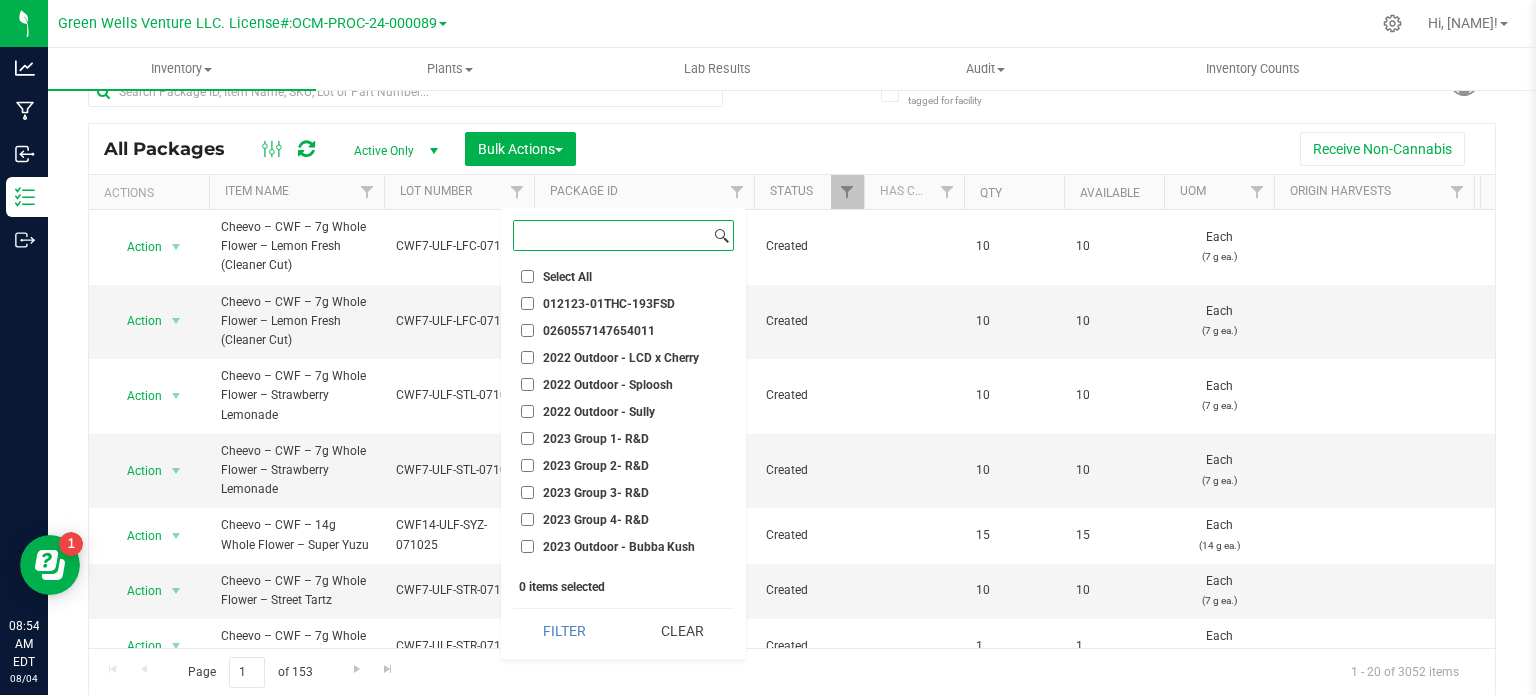 click at bounding box center (612, 235) 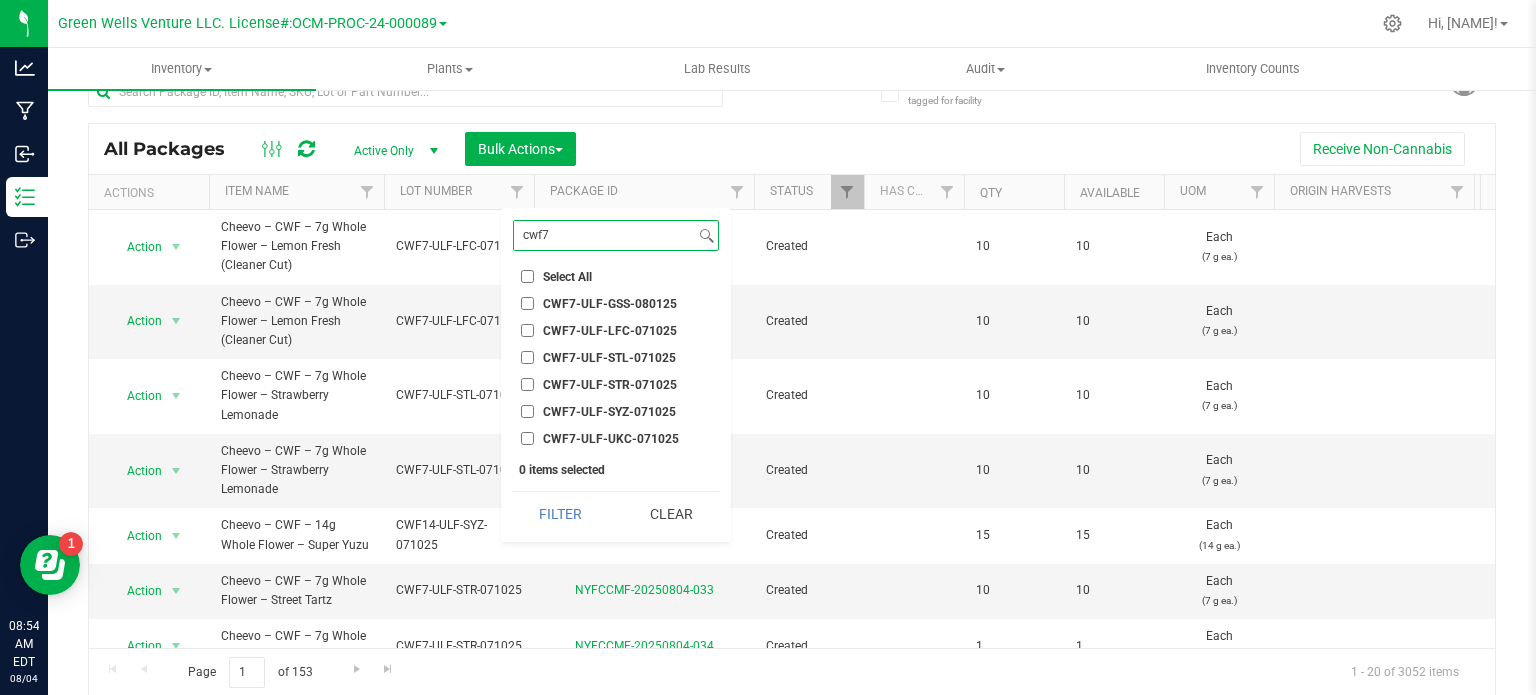type on "cwf7" 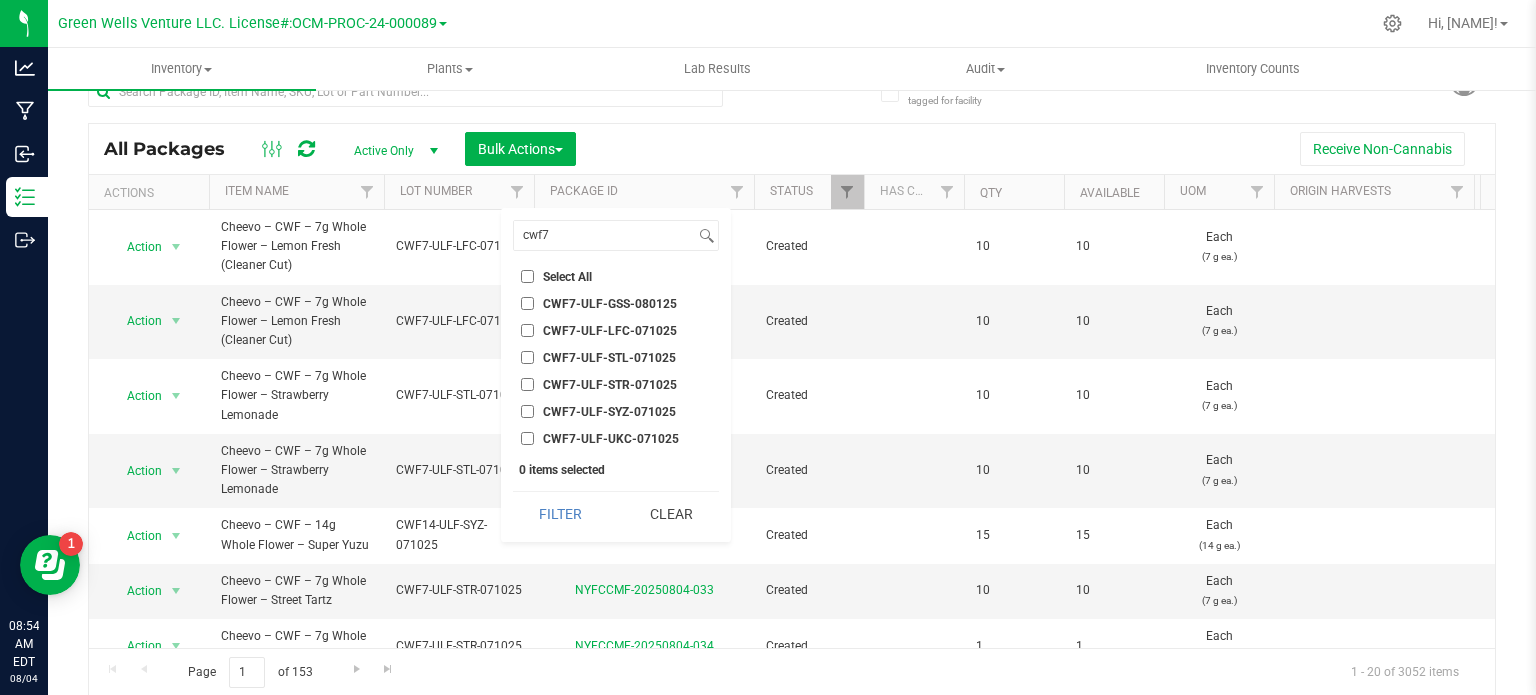 click on "CWF7-ULF-UKC-071025" at bounding box center [527, 438] 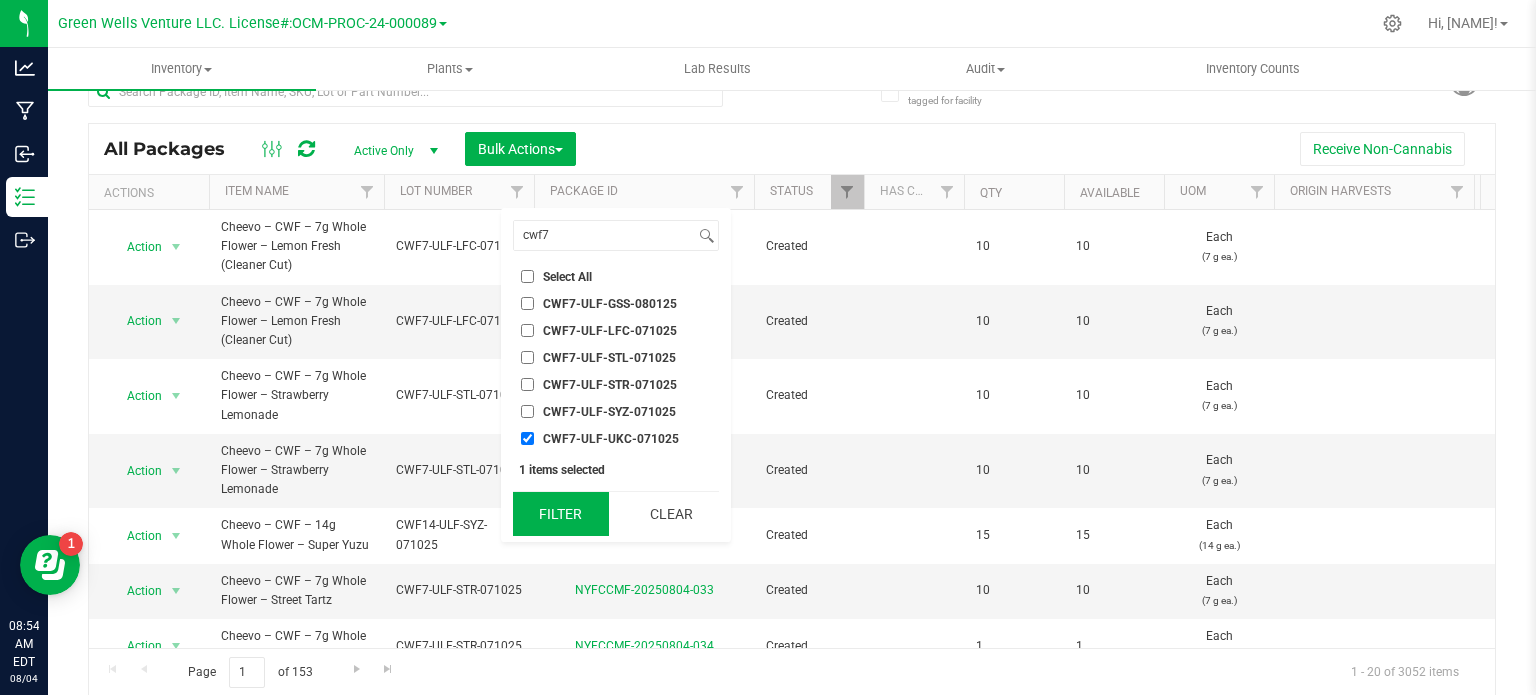 click on "Filter" at bounding box center [561, 514] 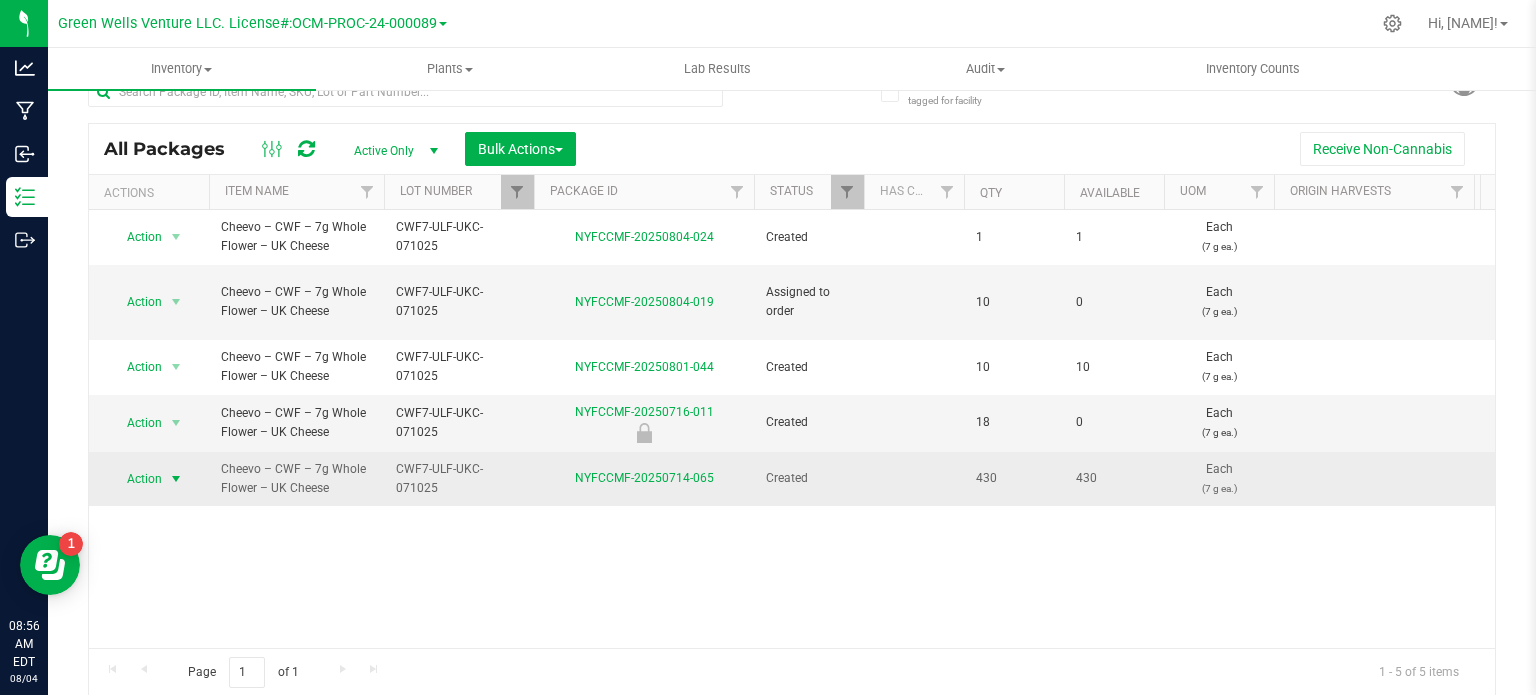 click at bounding box center (176, 479) 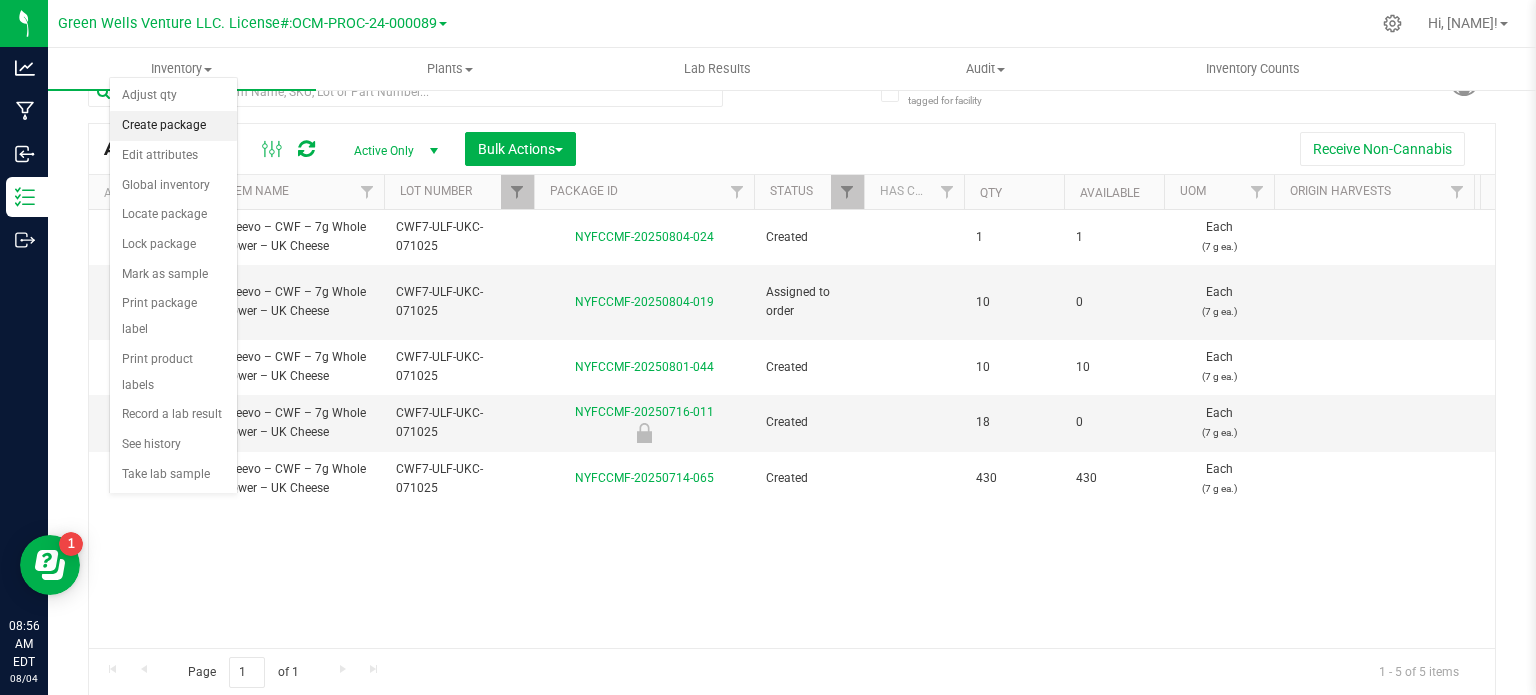 click on "Create package" at bounding box center [173, 126] 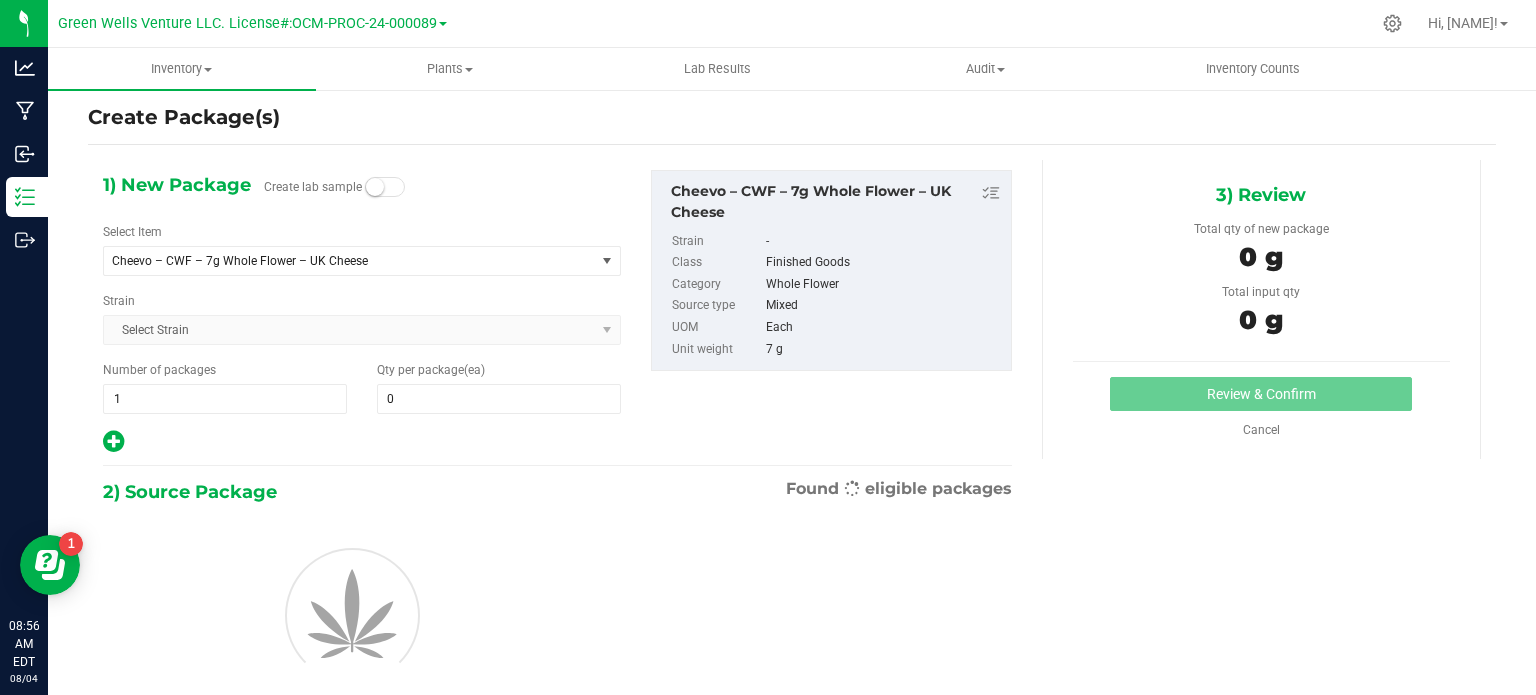 scroll, scrollTop: 35, scrollLeft: 0, axis: vertical 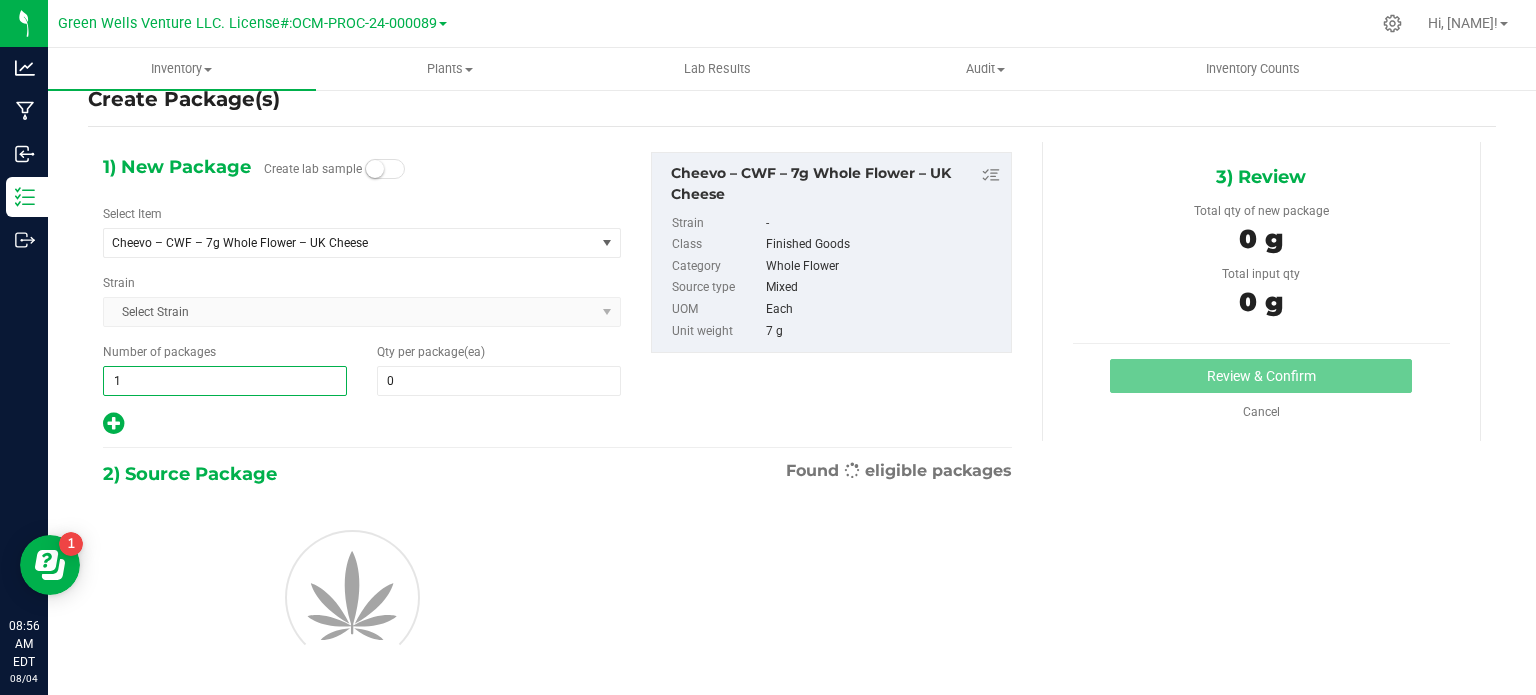click on "1 1" at bounding box center [225, 381] 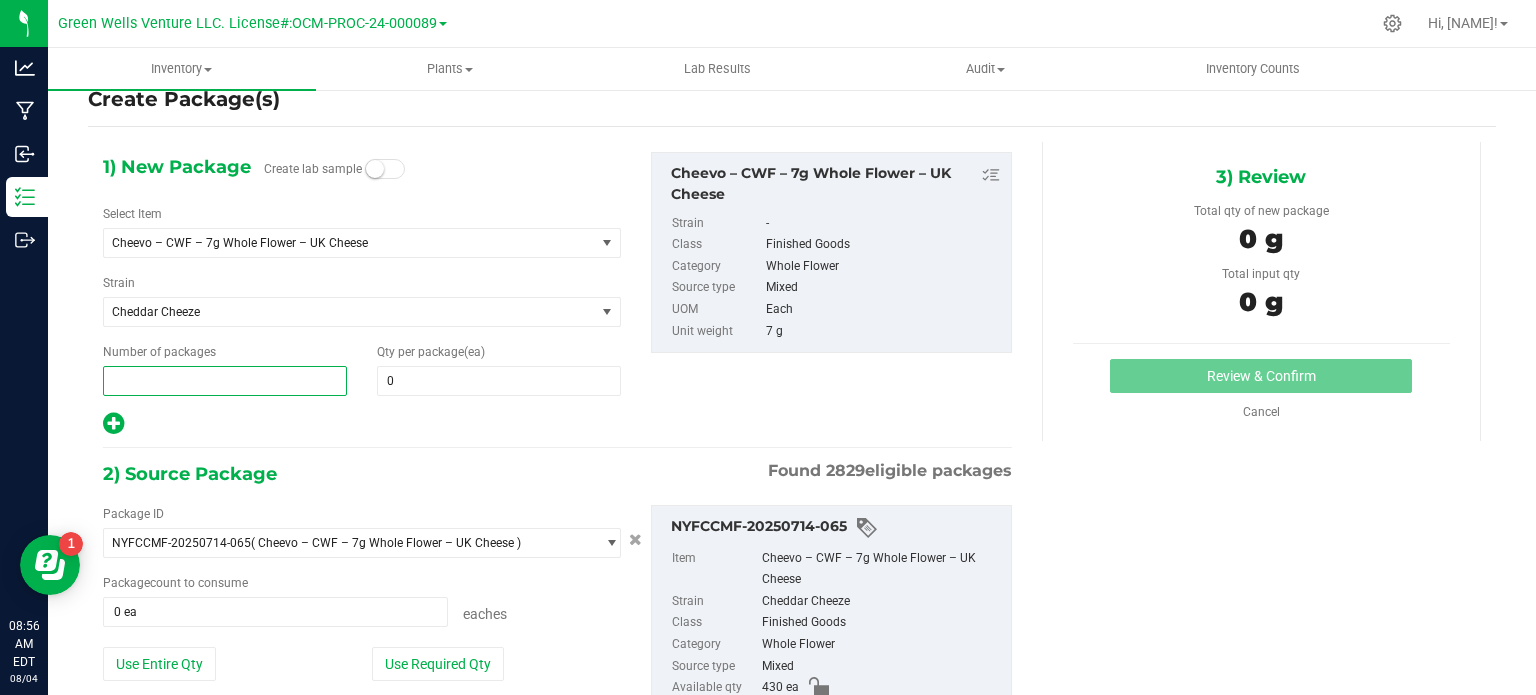 type on "2" 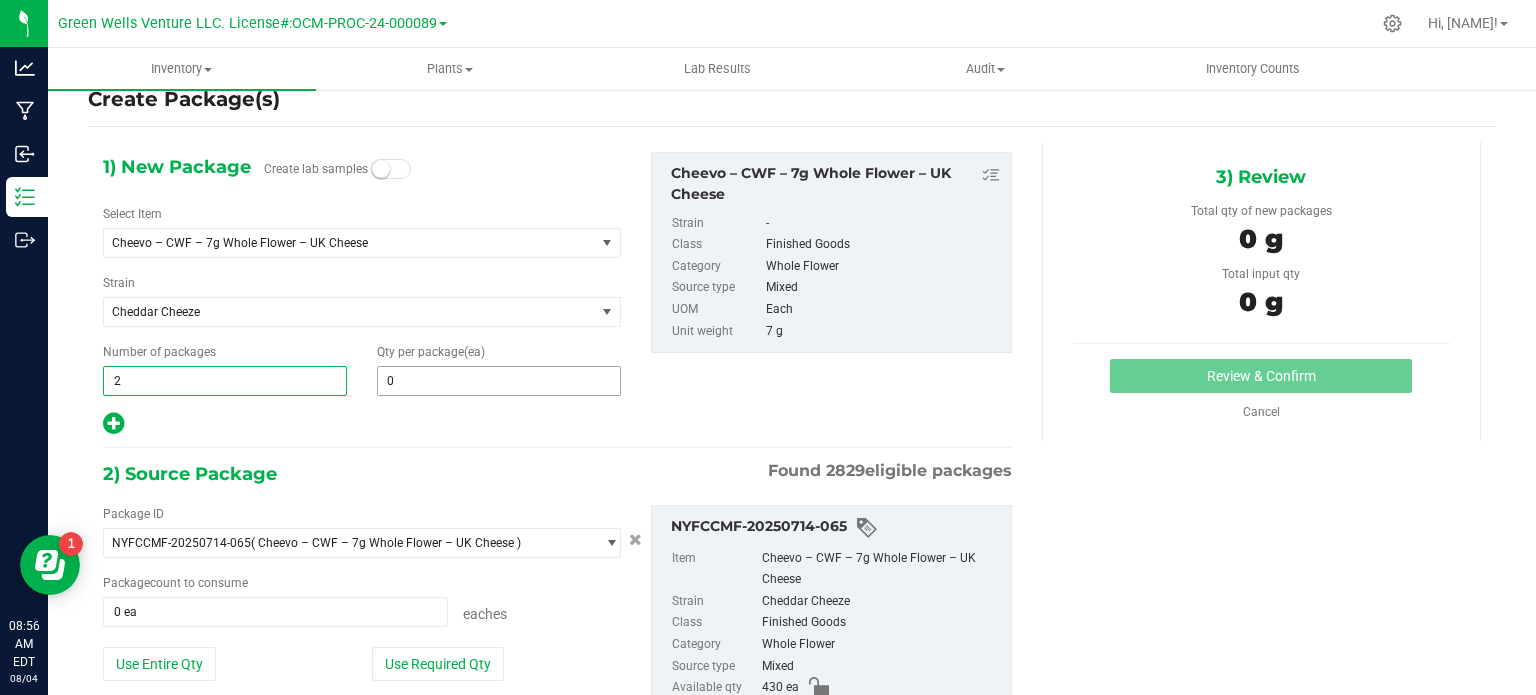 type on "2" 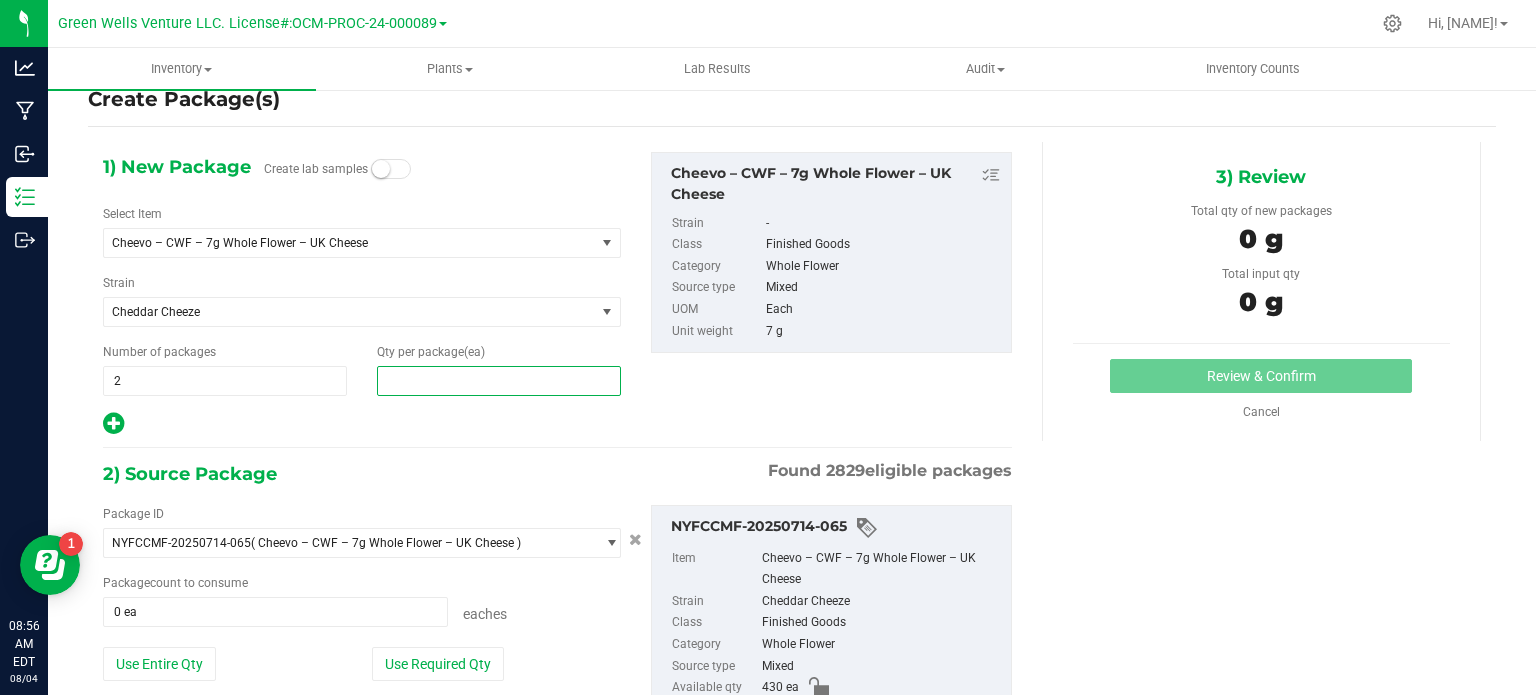 click at bounding box center [499, 381] 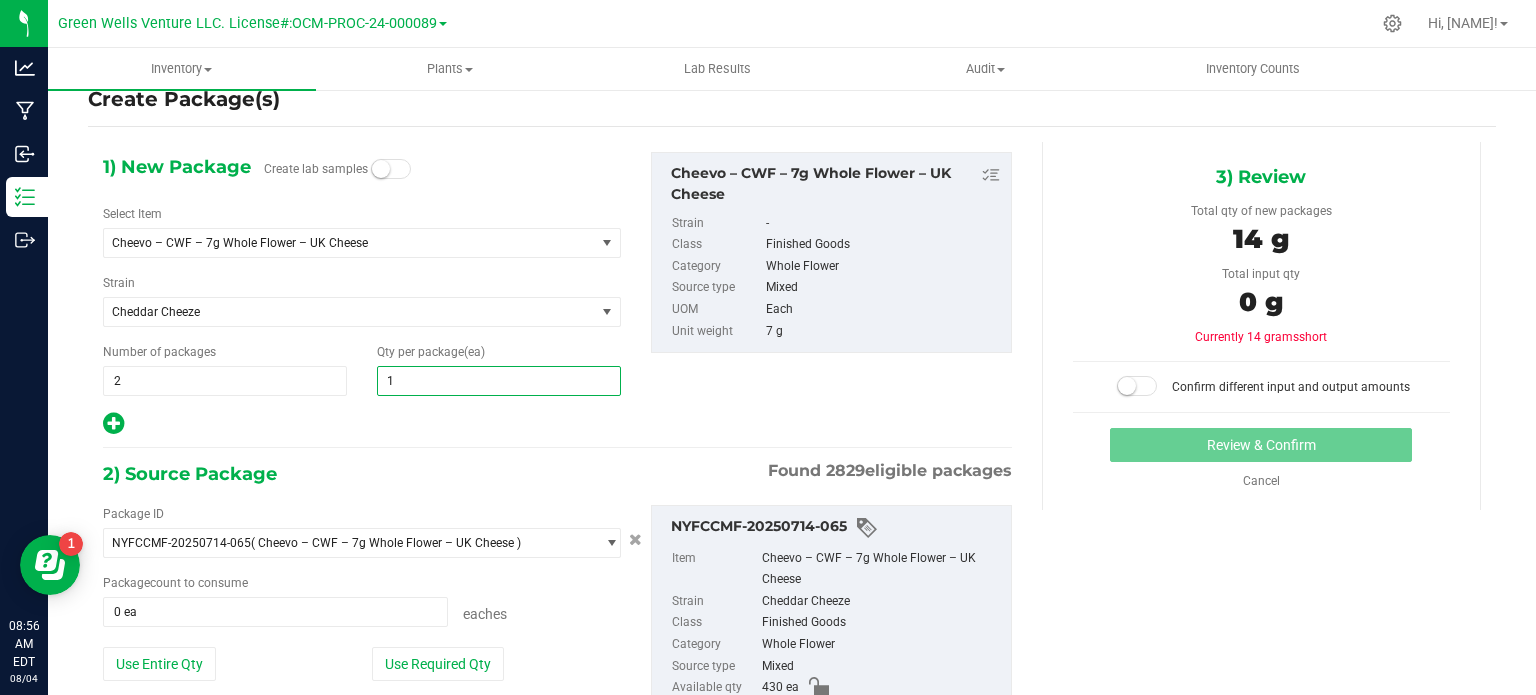 type on "10" 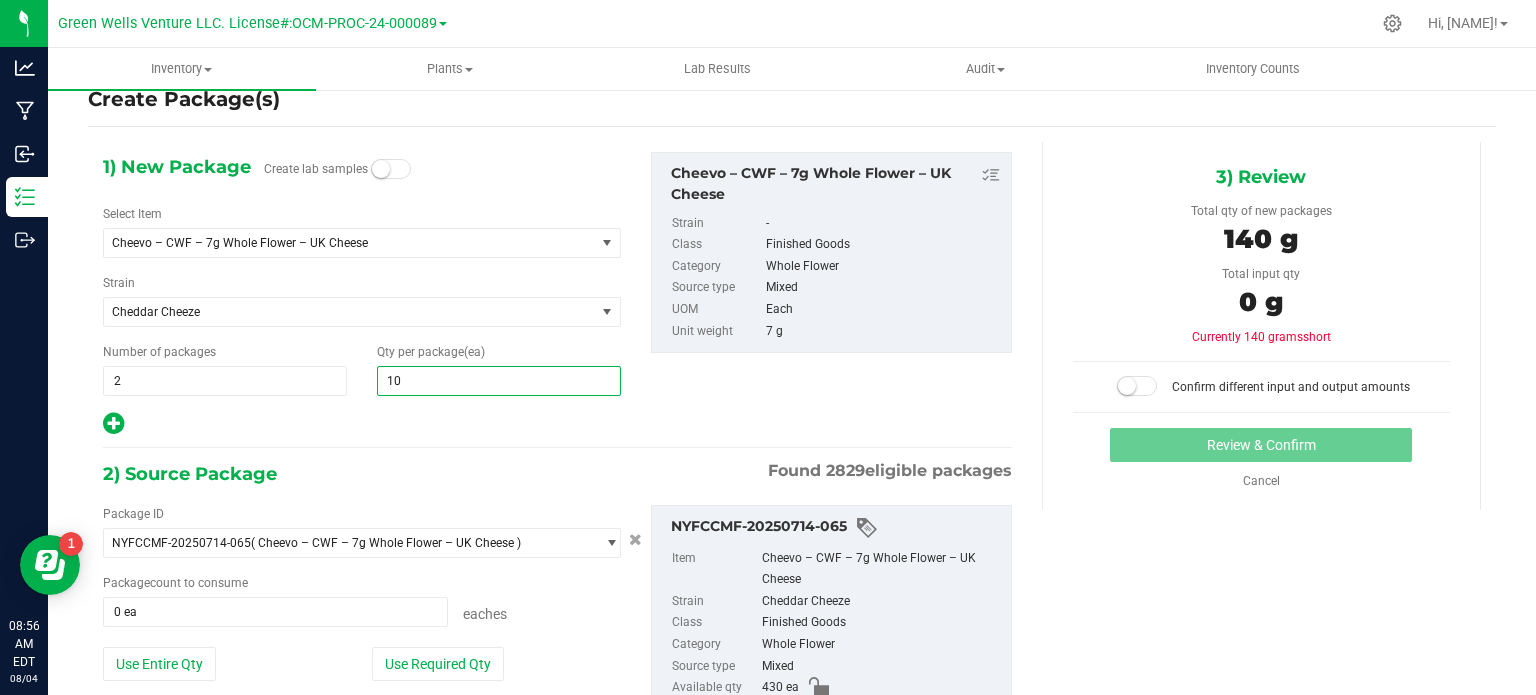 type on "10" 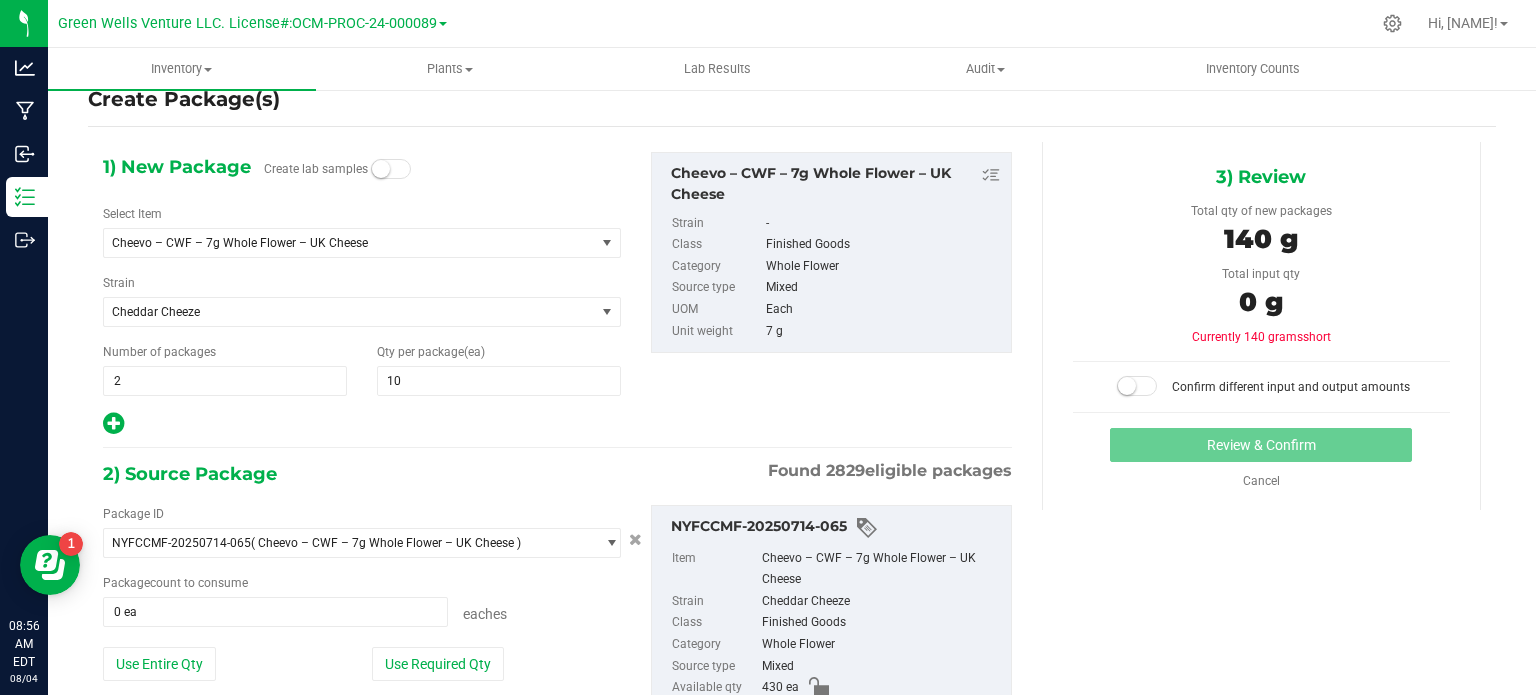 click at bounding box center (362, 424) 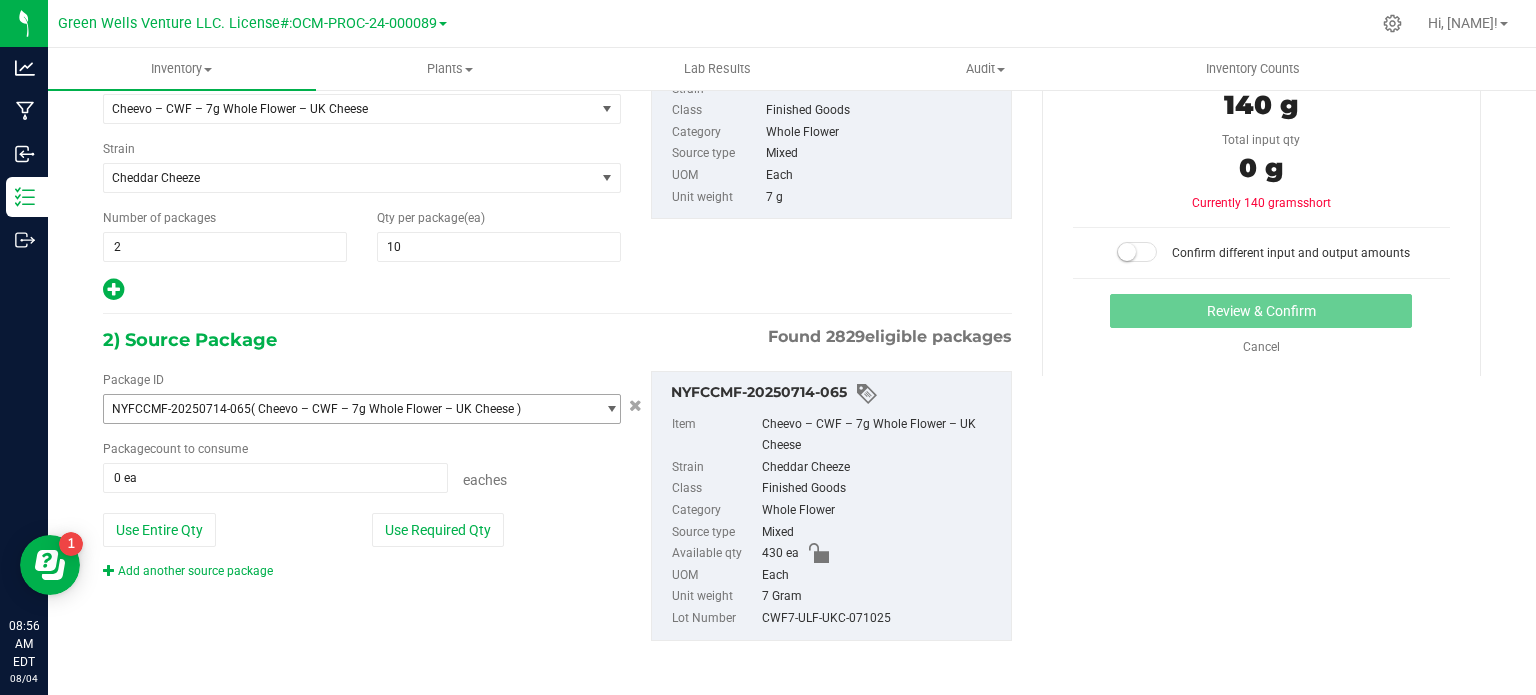 scroll, scrollTop: 170, scrollLeft: 0, axis: vertical 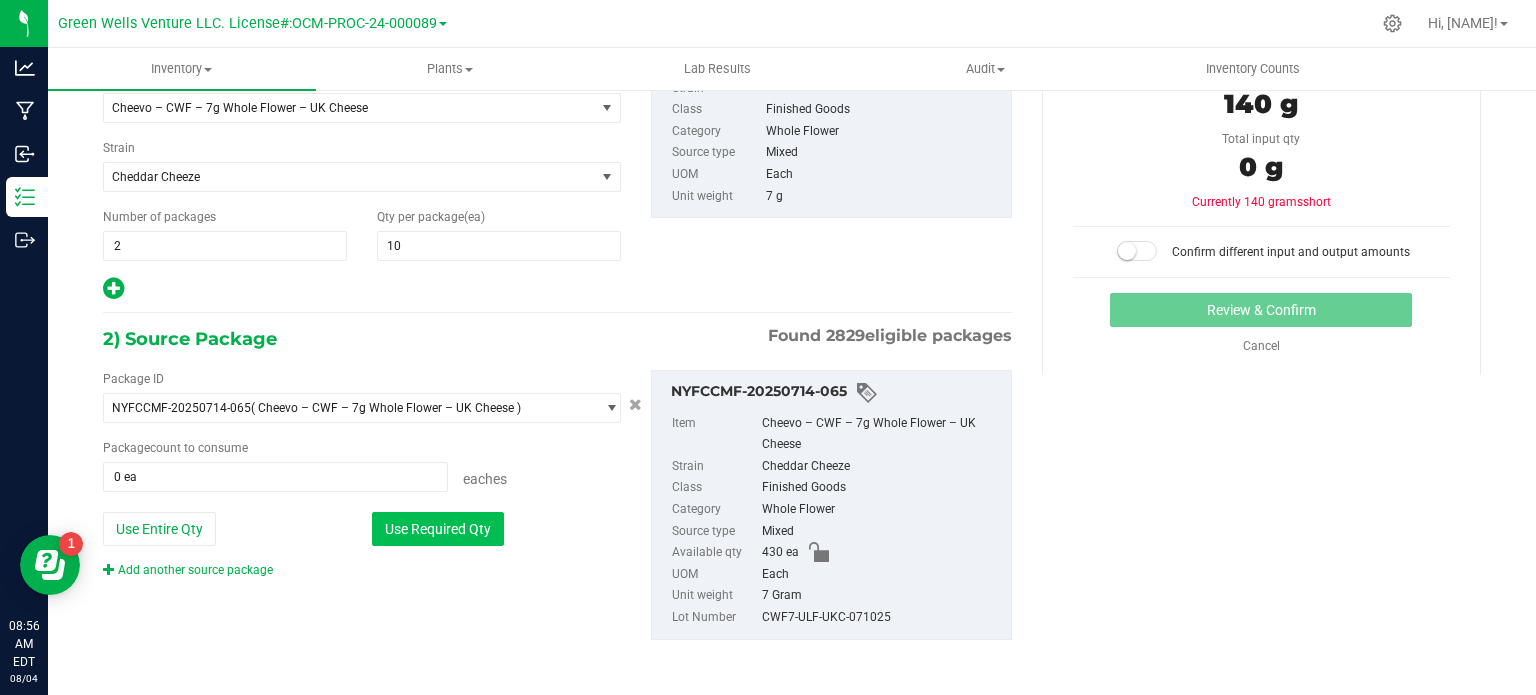 click on "Use Required Qty" at bounding box center [438, 529] 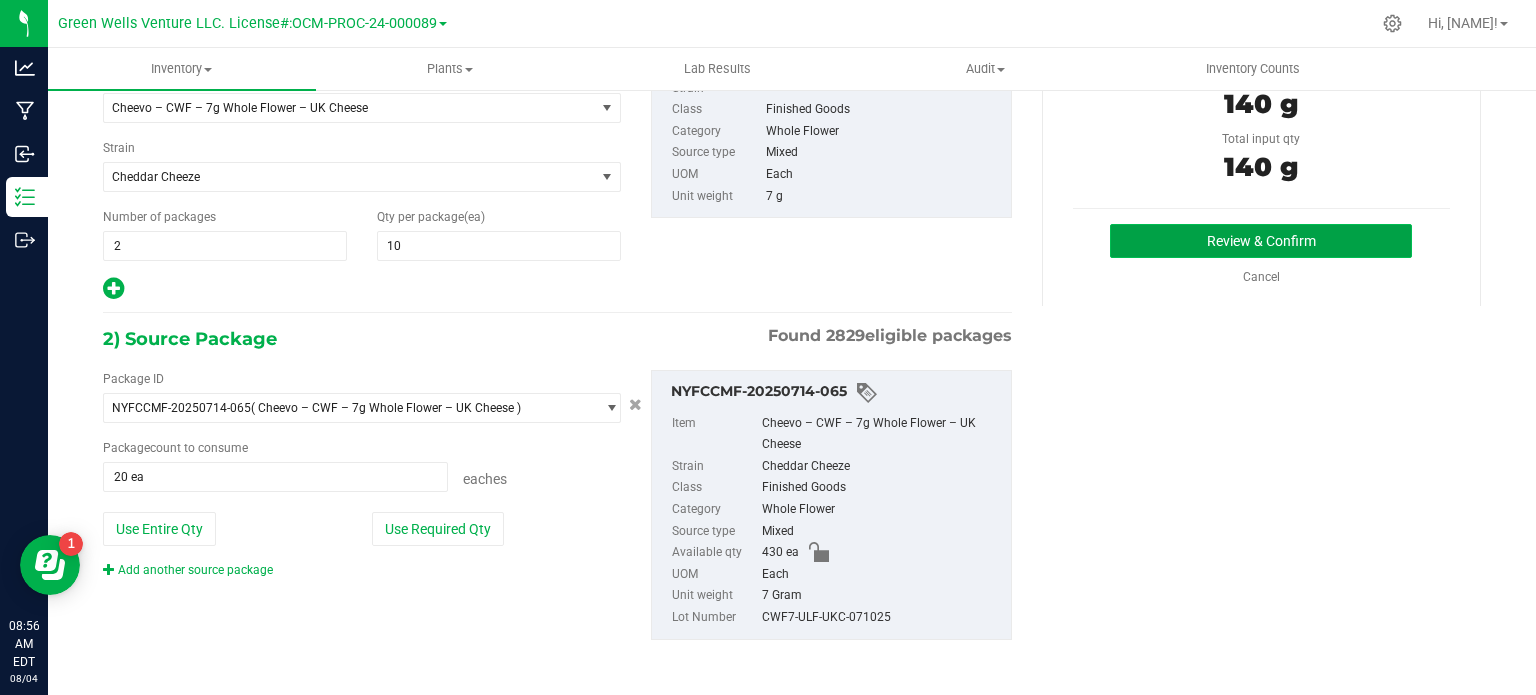 click on "Review & Confirm" at bounding box center (1261, 241) 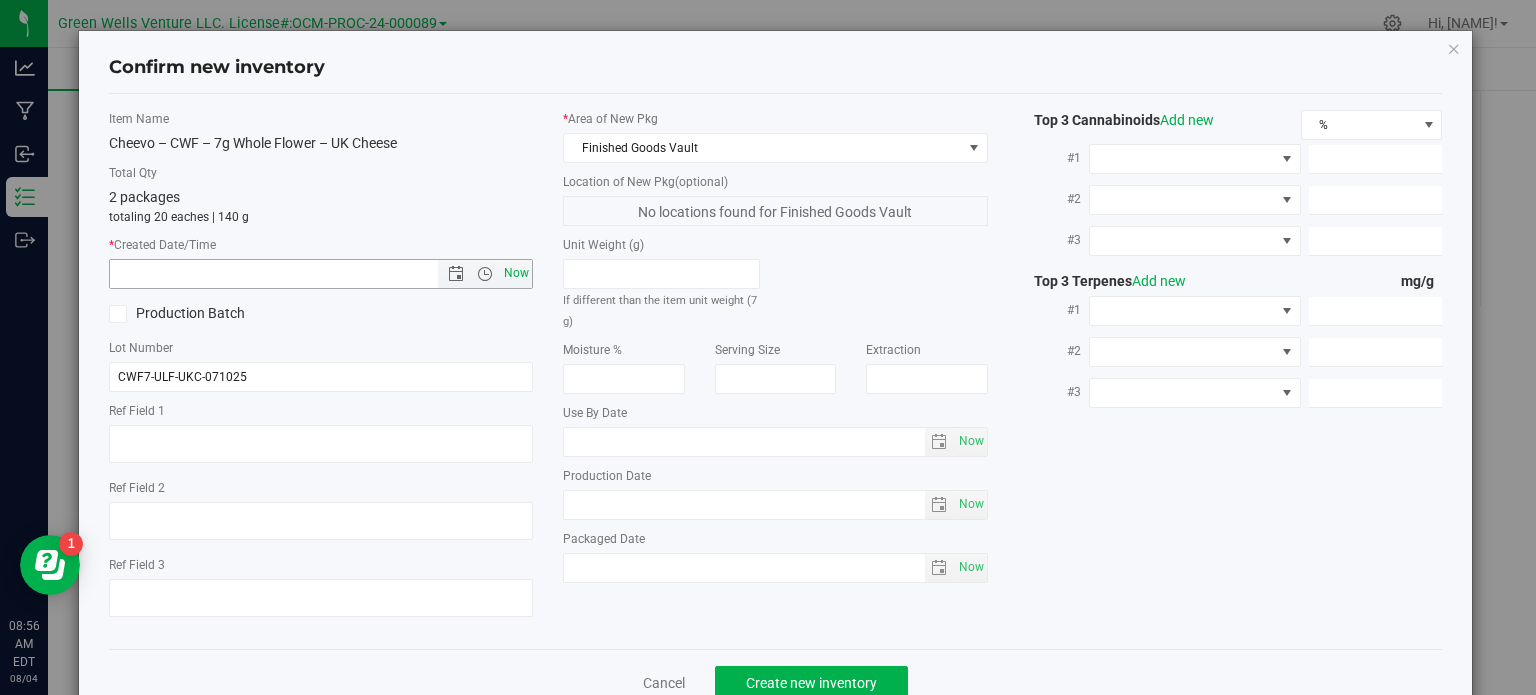 click on "Now" at bounding box center [517, 273] 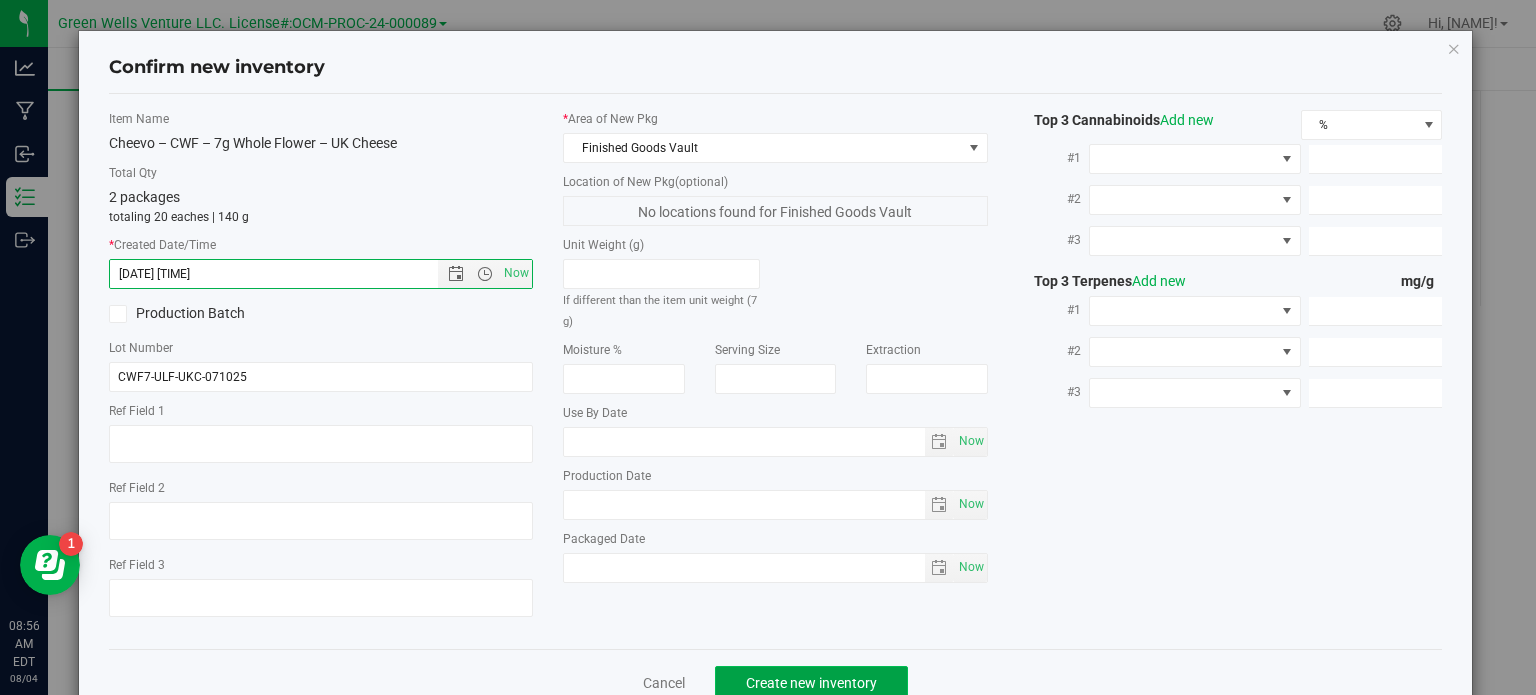 click on "Create new inventory" 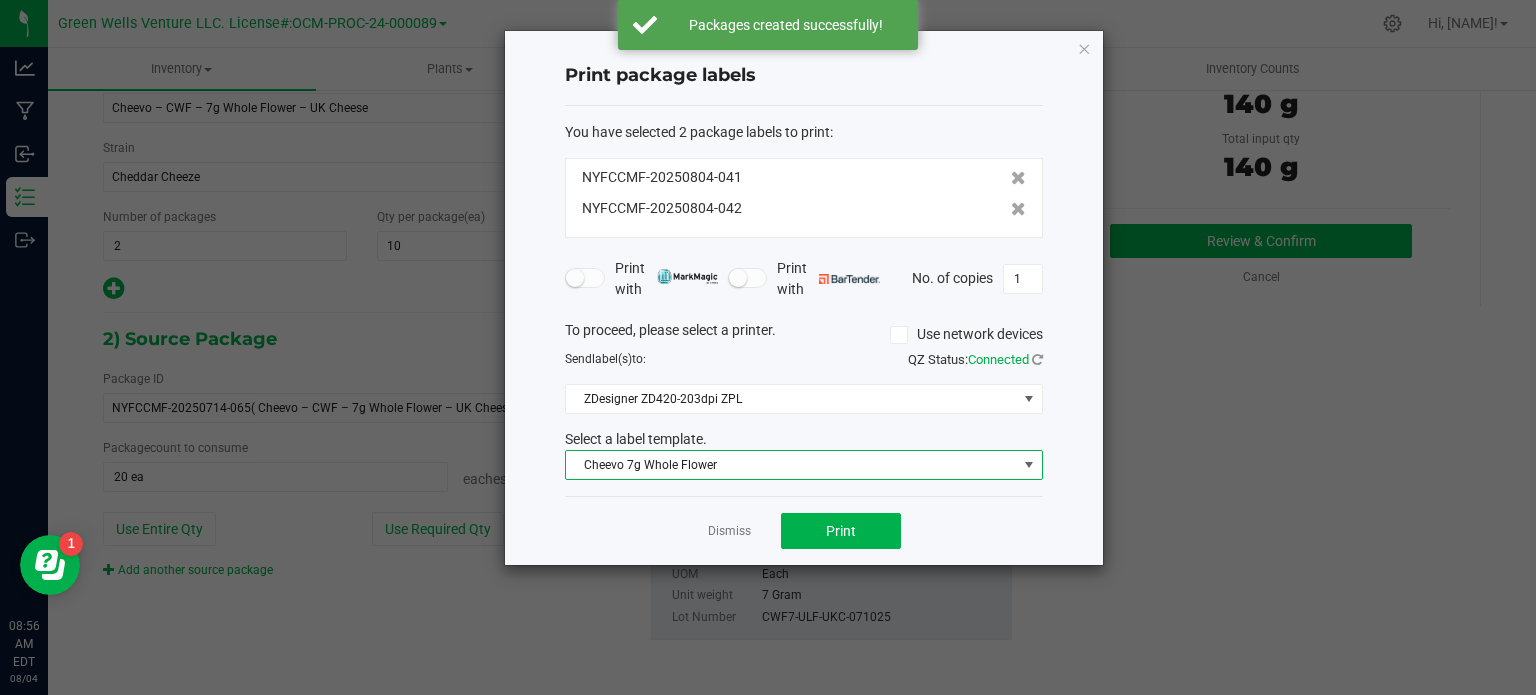 click on "Cheevo 7g Whole Flower" at bounding box center [791, 465] 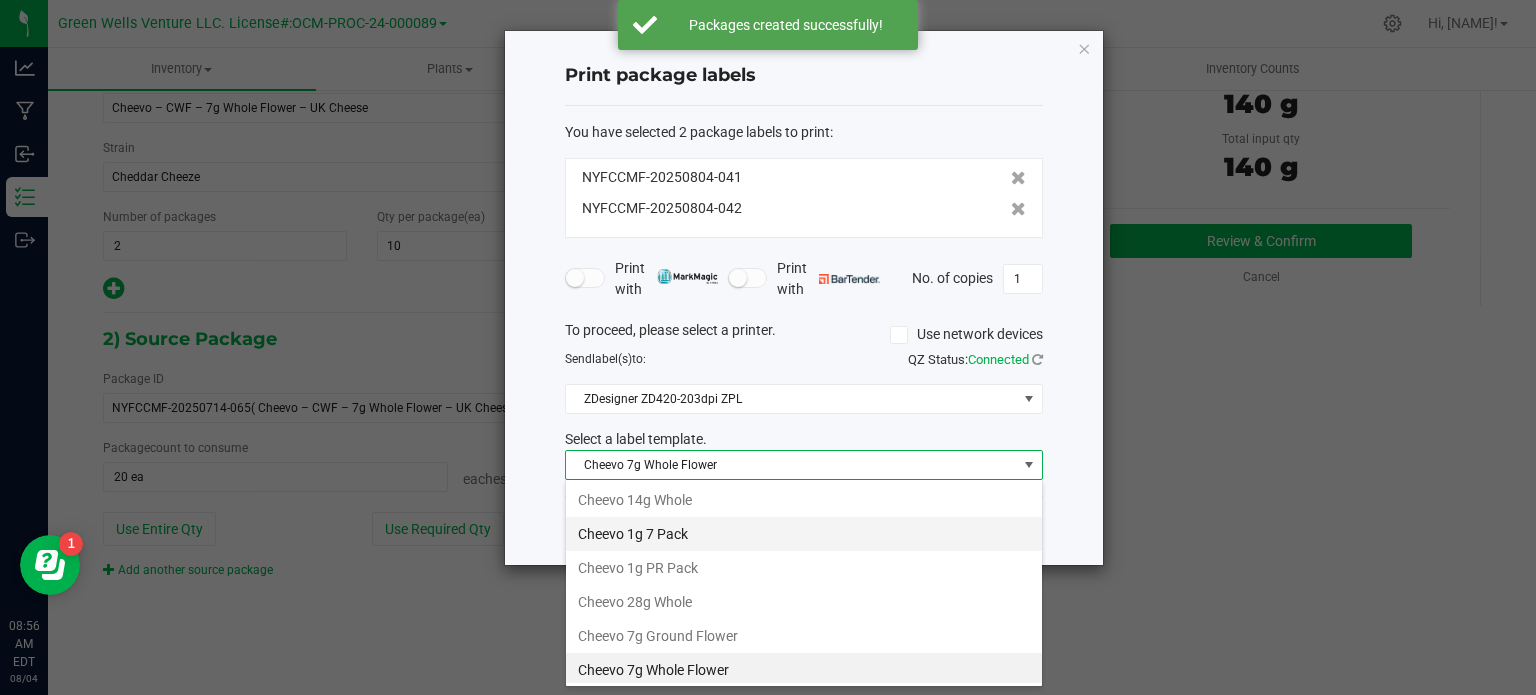 scroll, scrollTop: 2, scrollLeft: 0, axis: vertical 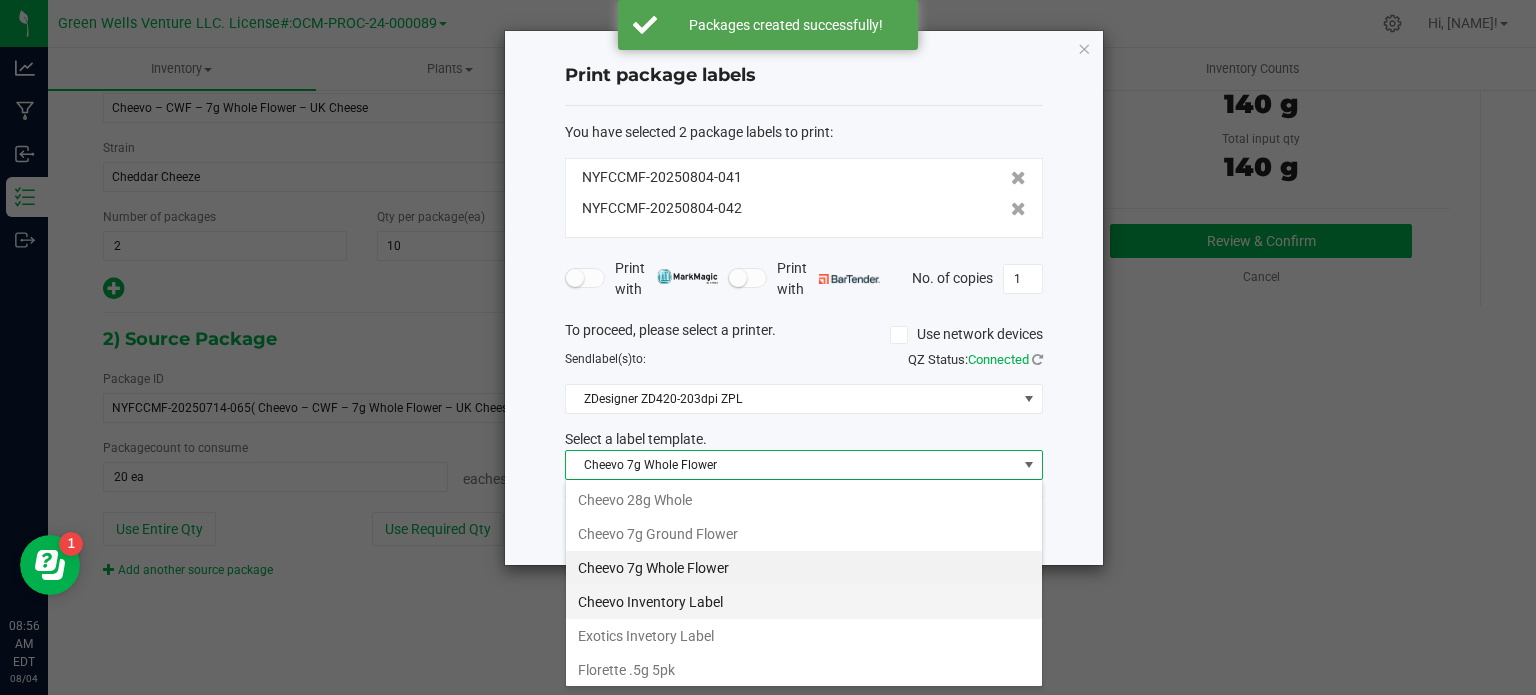 click on "Cheevo Inventory Label" at bounding box center [804, 602] 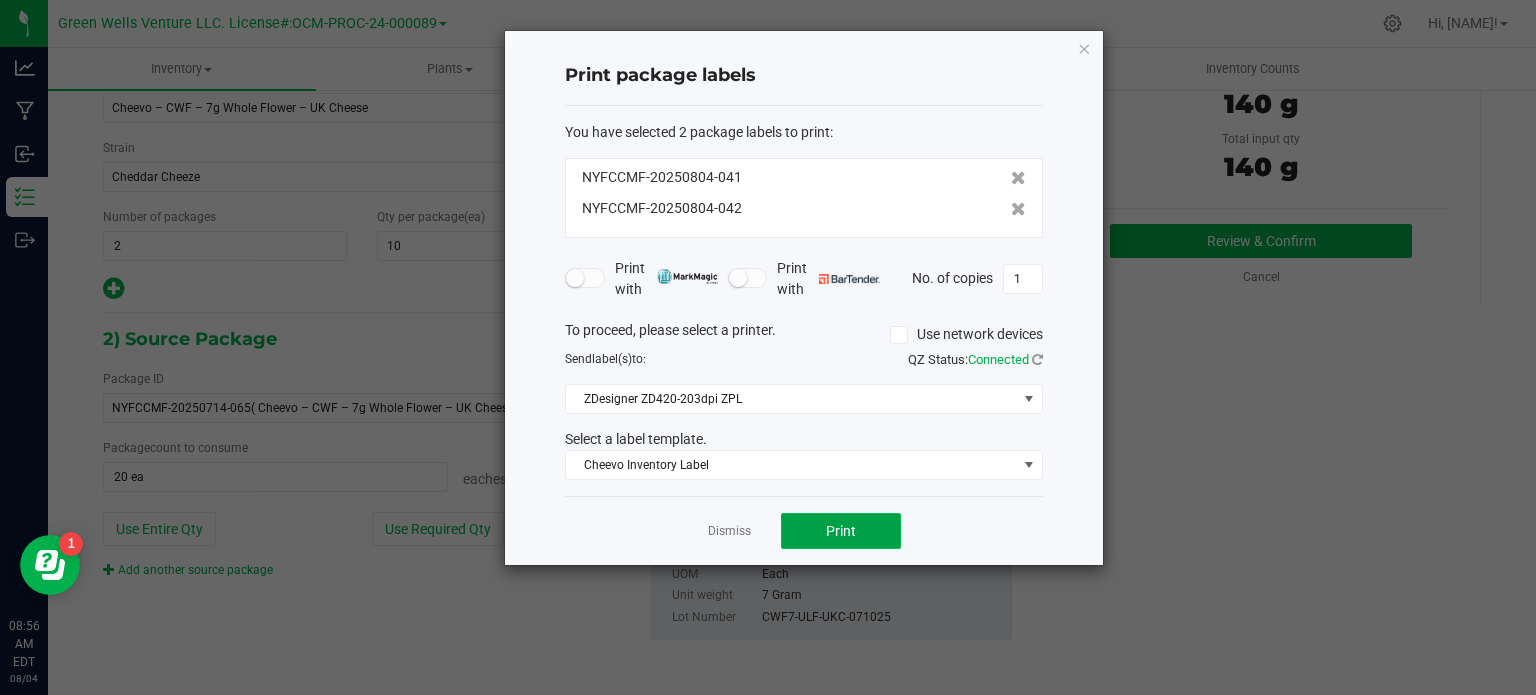 click on "Print" 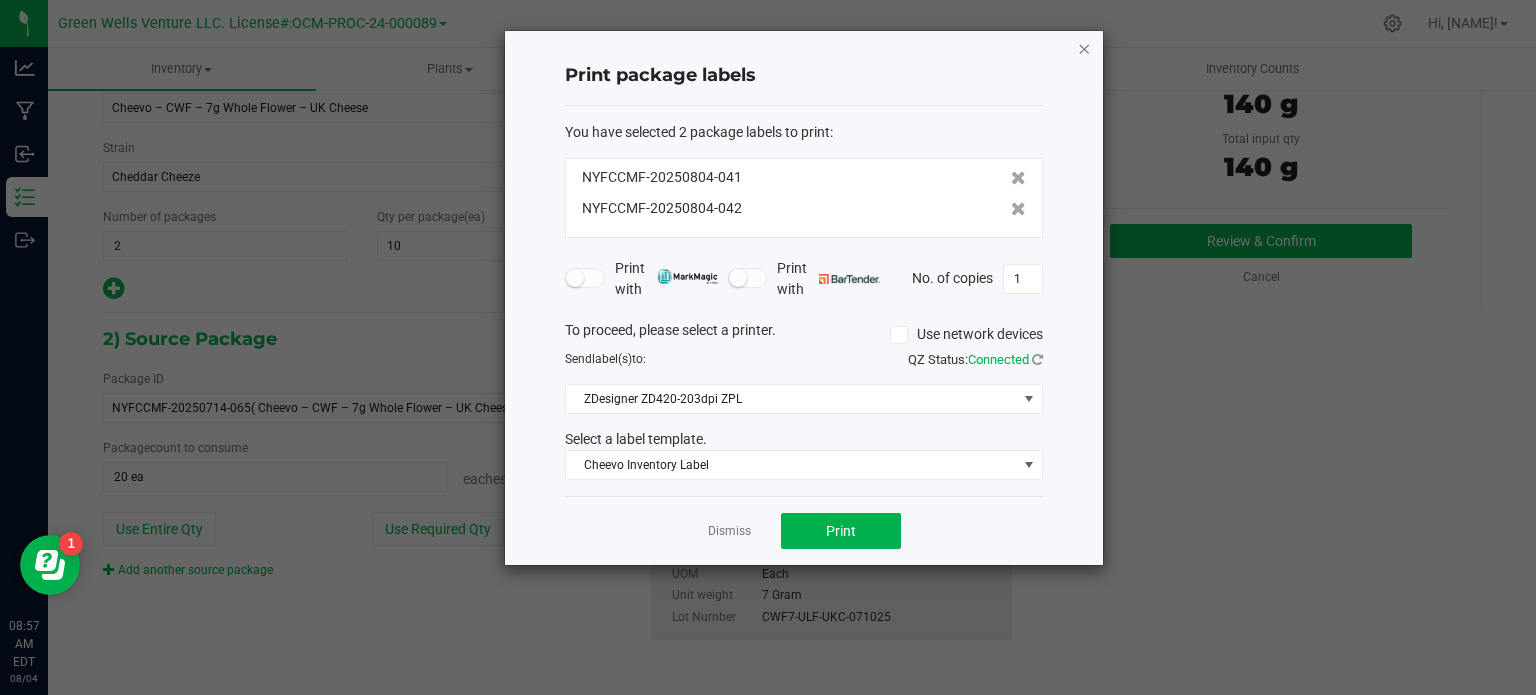 click 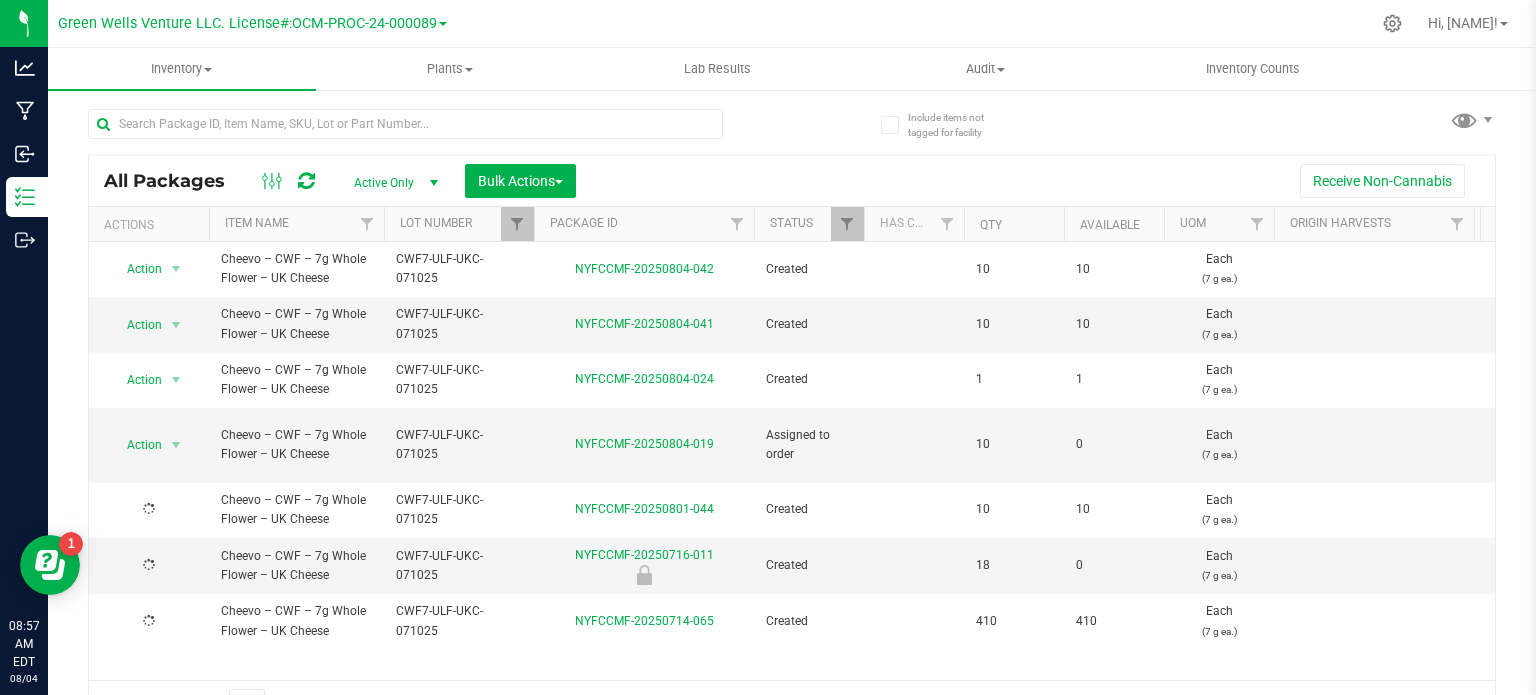 scroll, scrollTop: 35, scrollLeft: 0, axis: vertical 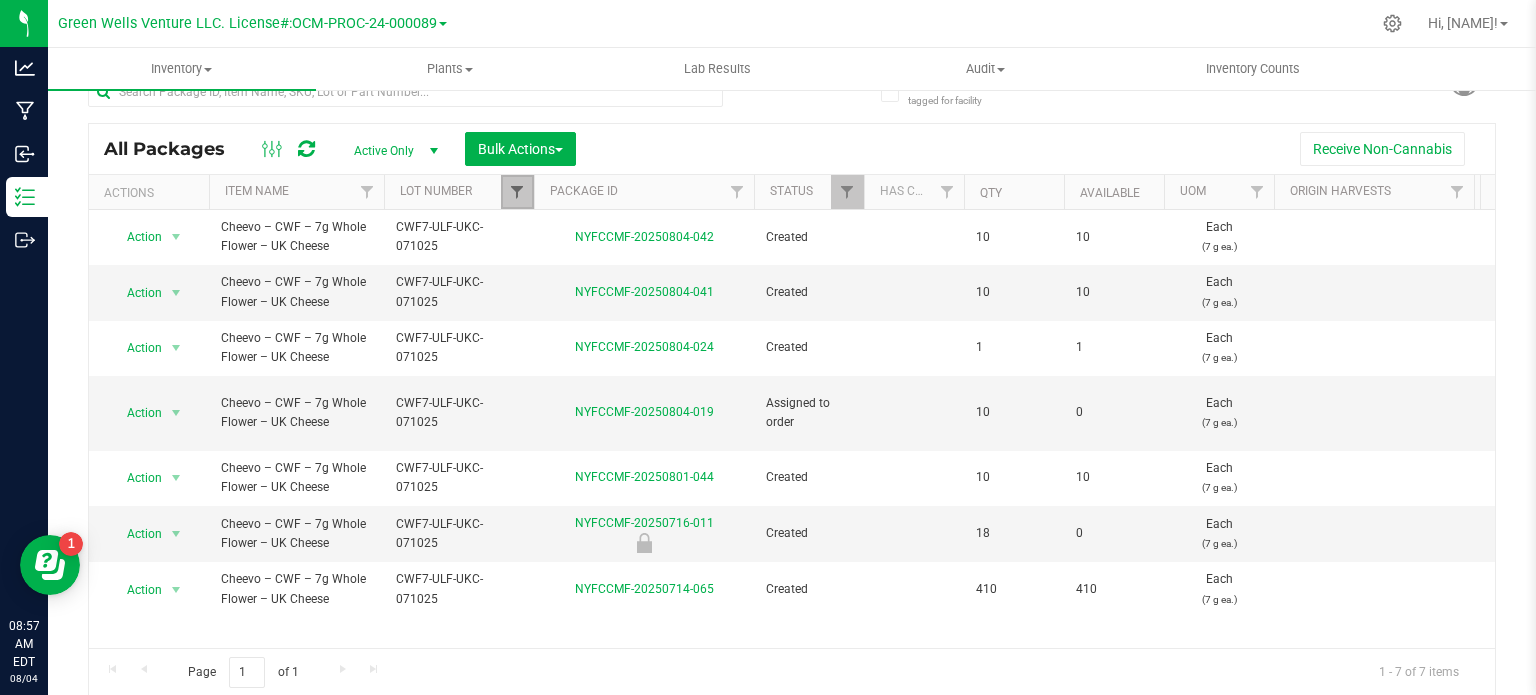 click at bounding box center (517, 192) 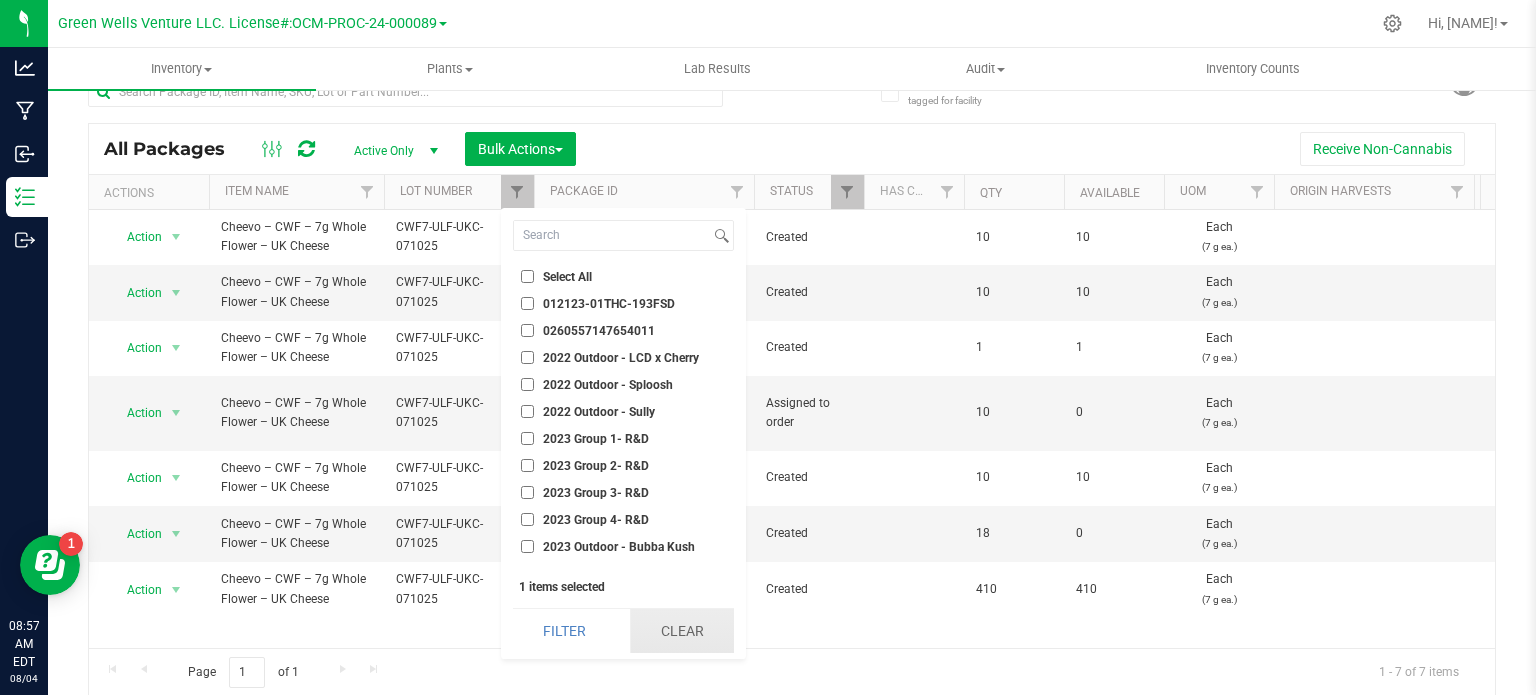 click on "Clear" at bounding box center (682, 631) 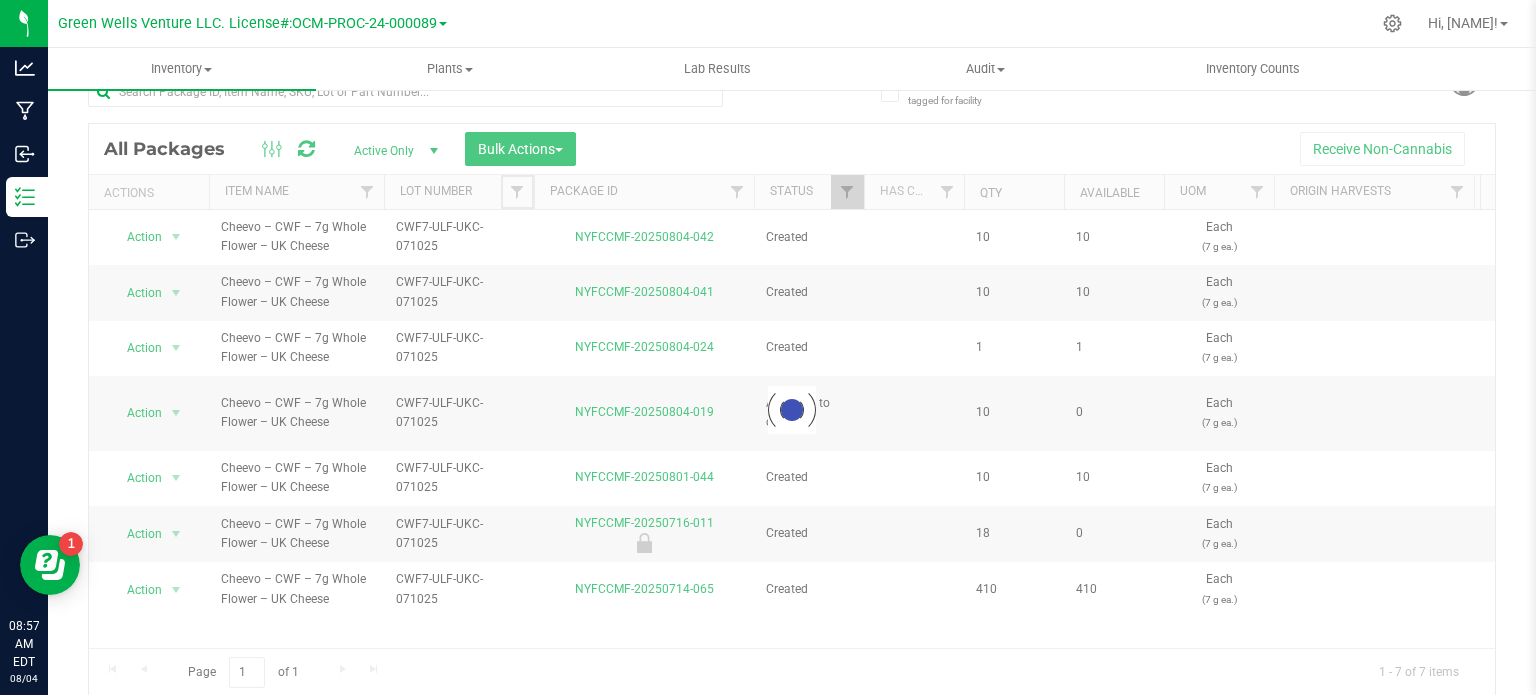 click at bounding box center [517, 192] 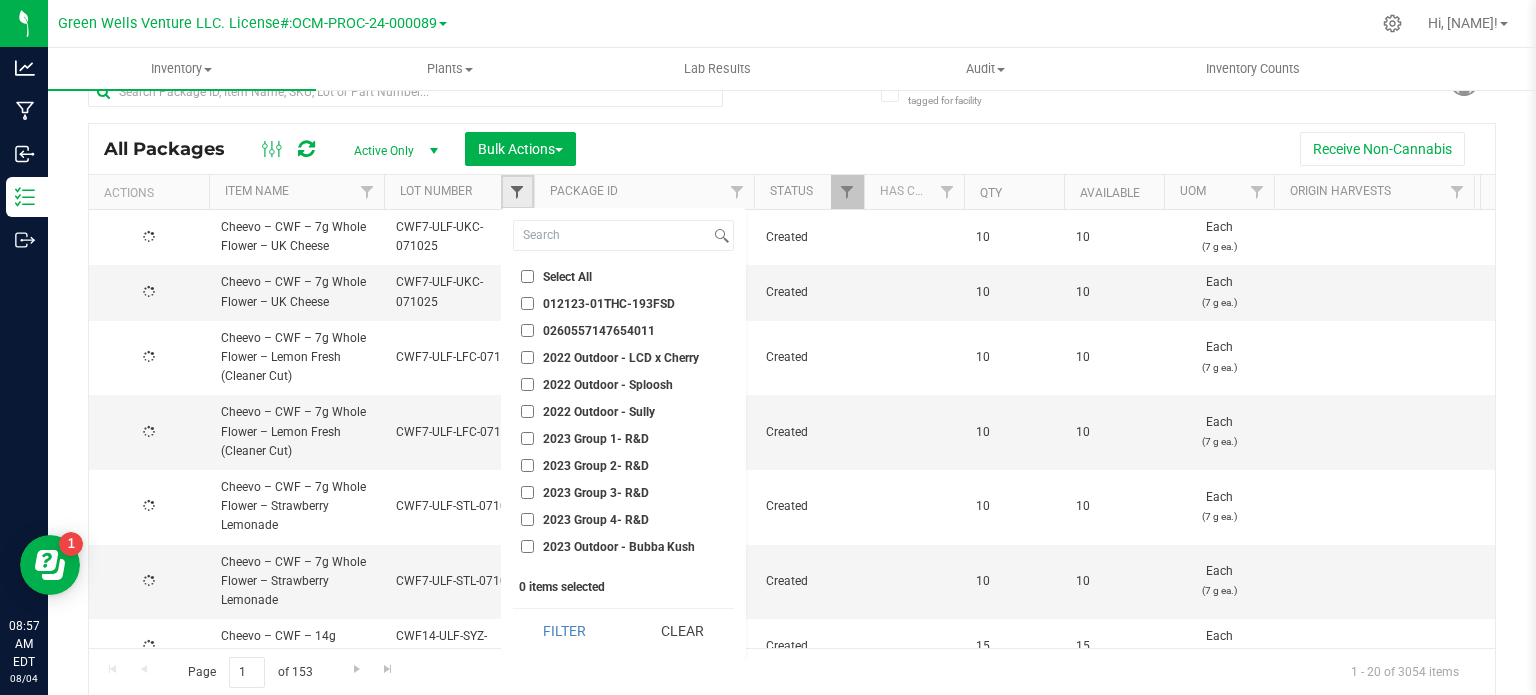 click at bounding box center (517, 192) 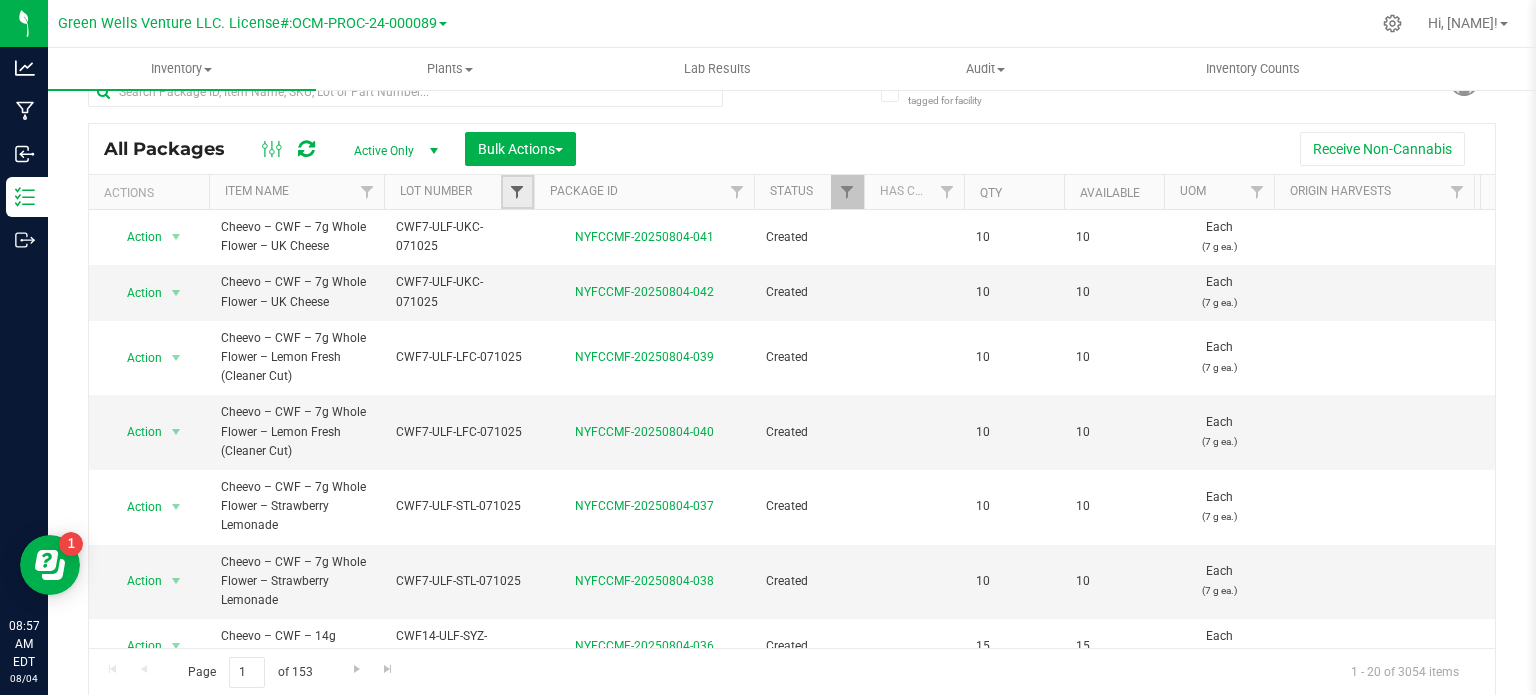 click at bounding box center [517, 192] 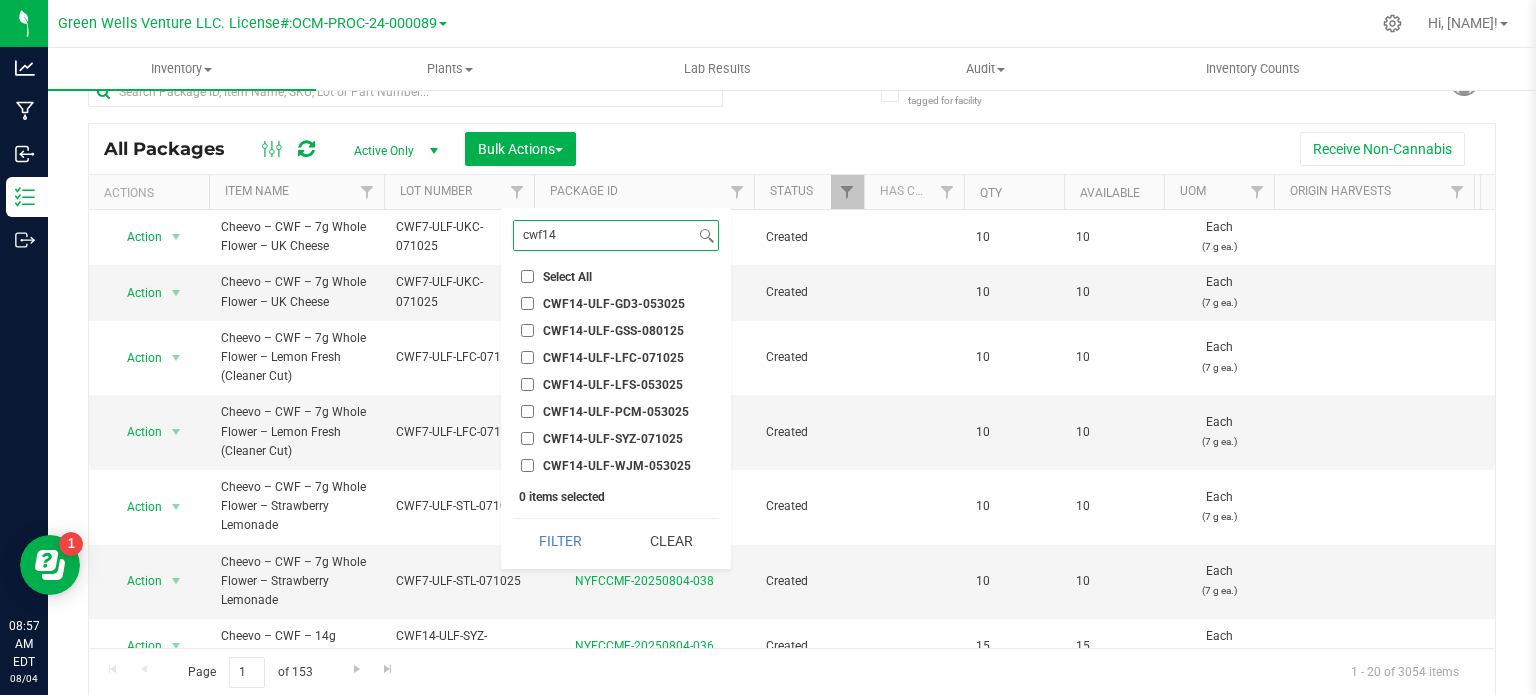 type on "cwf14" 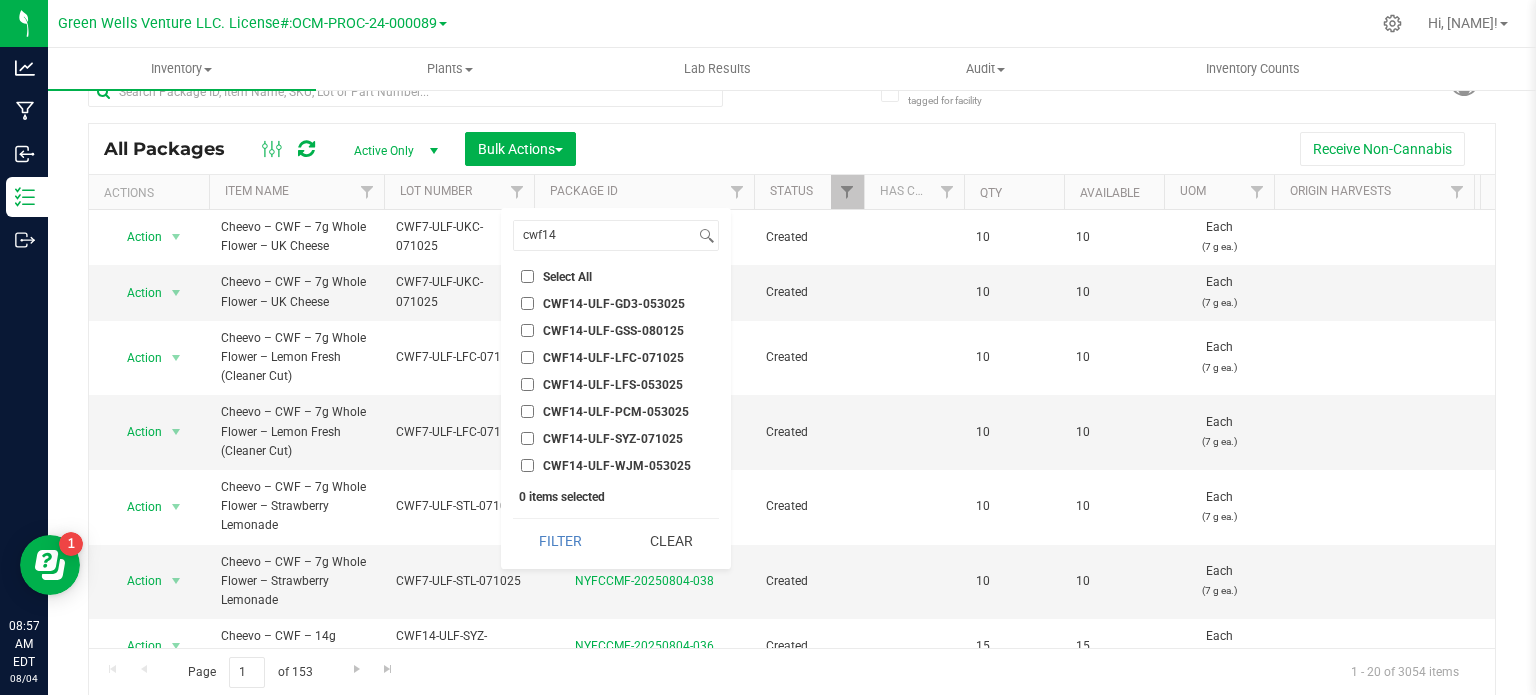 click on "CWF14-ULF-LFS-053025" at bounding box center [527, 384] 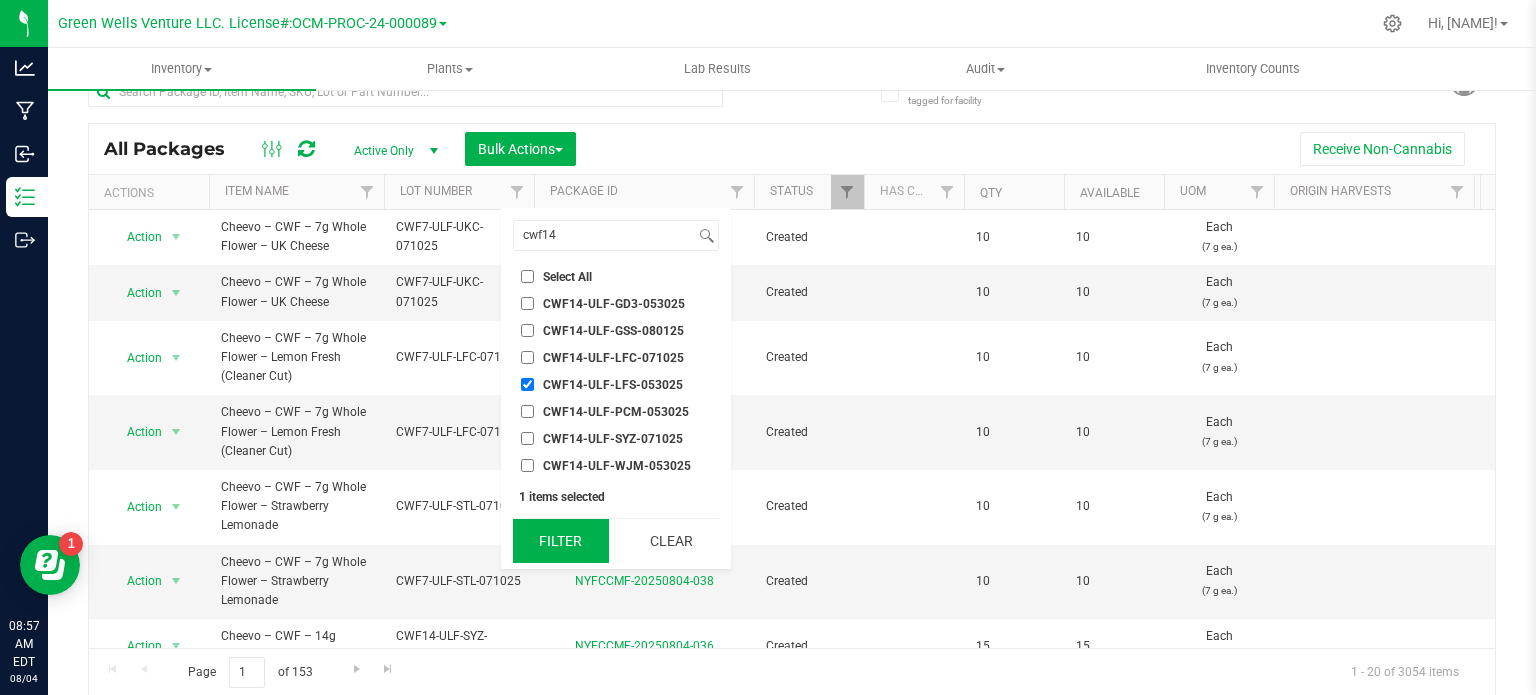 click on "Filter" at bounding box center (561, 541) 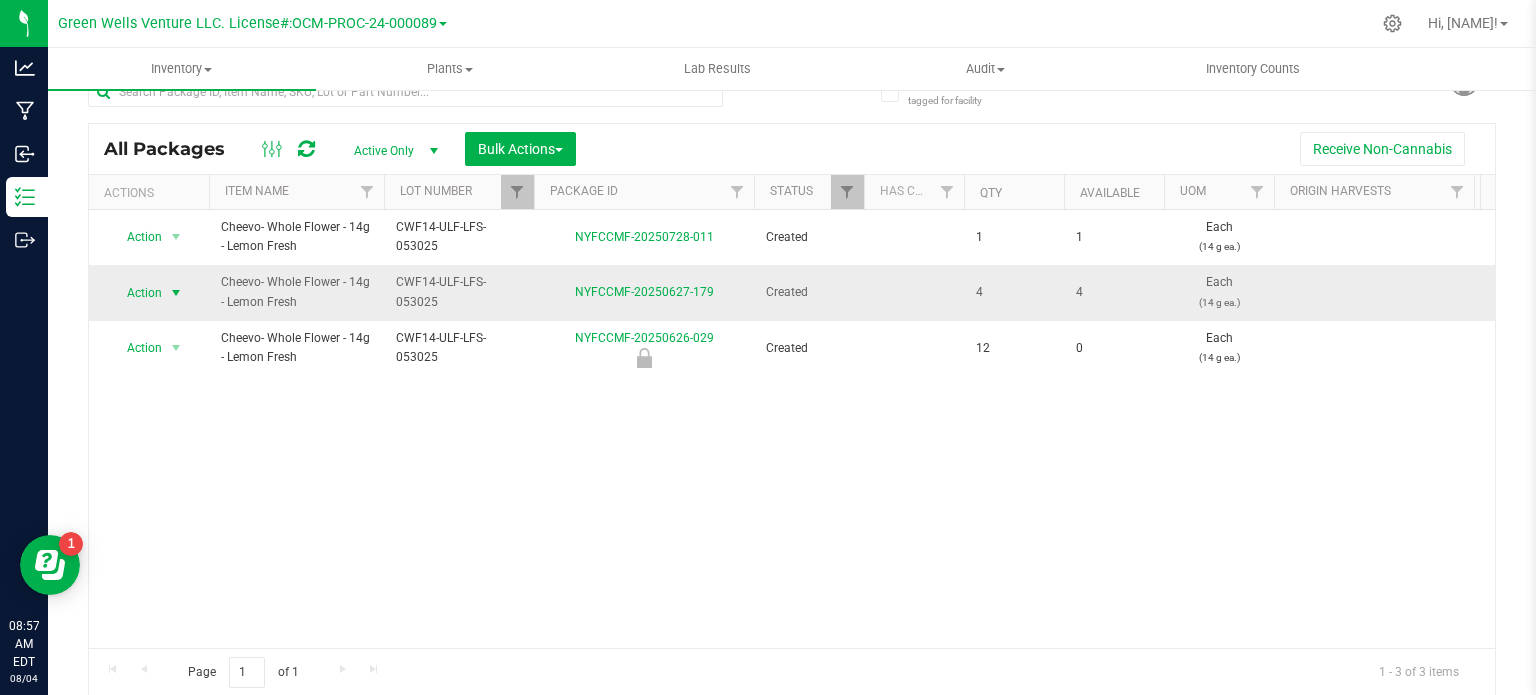 click at bounding box center (176, 293) 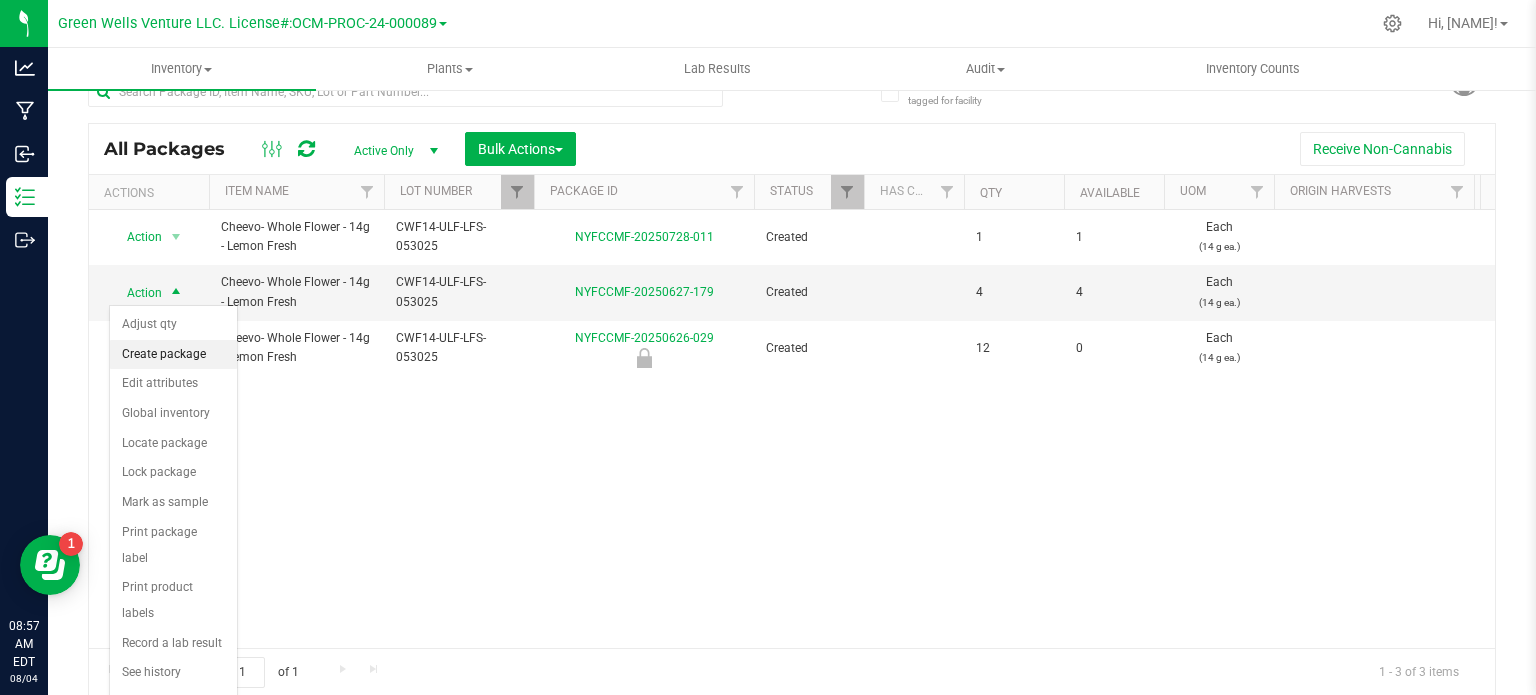 click on "Create package" at bounding box center [173, 355] 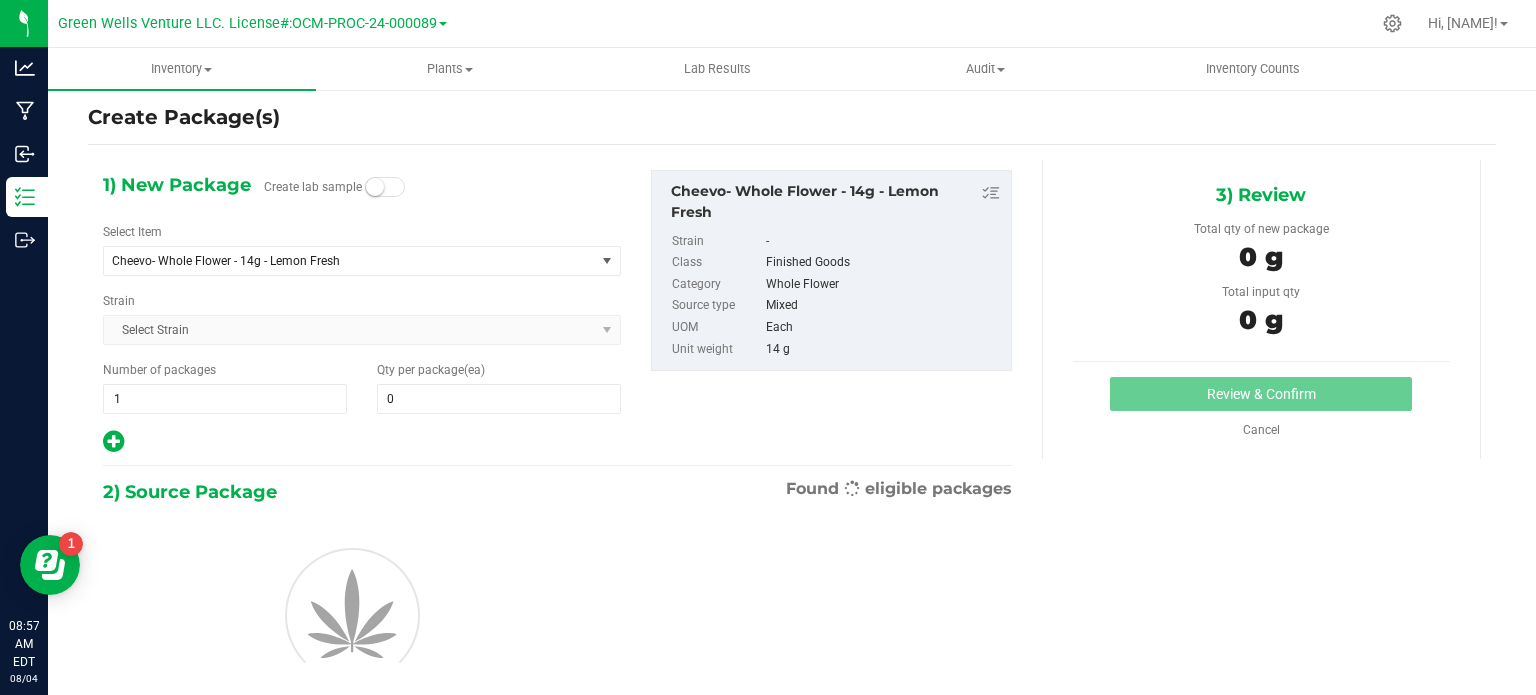 scroll, scrollTop: 35, scrollLeft: 0, axis: vertical 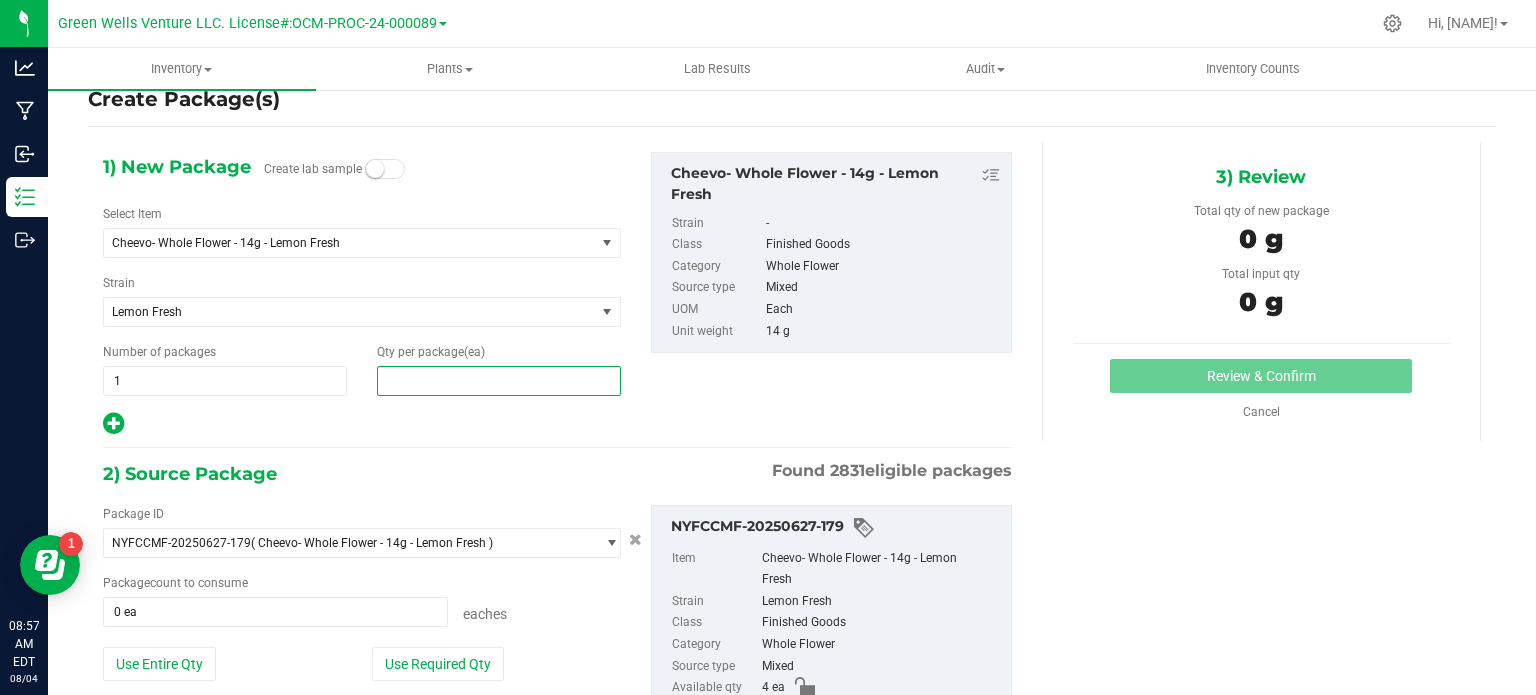 click at bounding box center (499, 381) 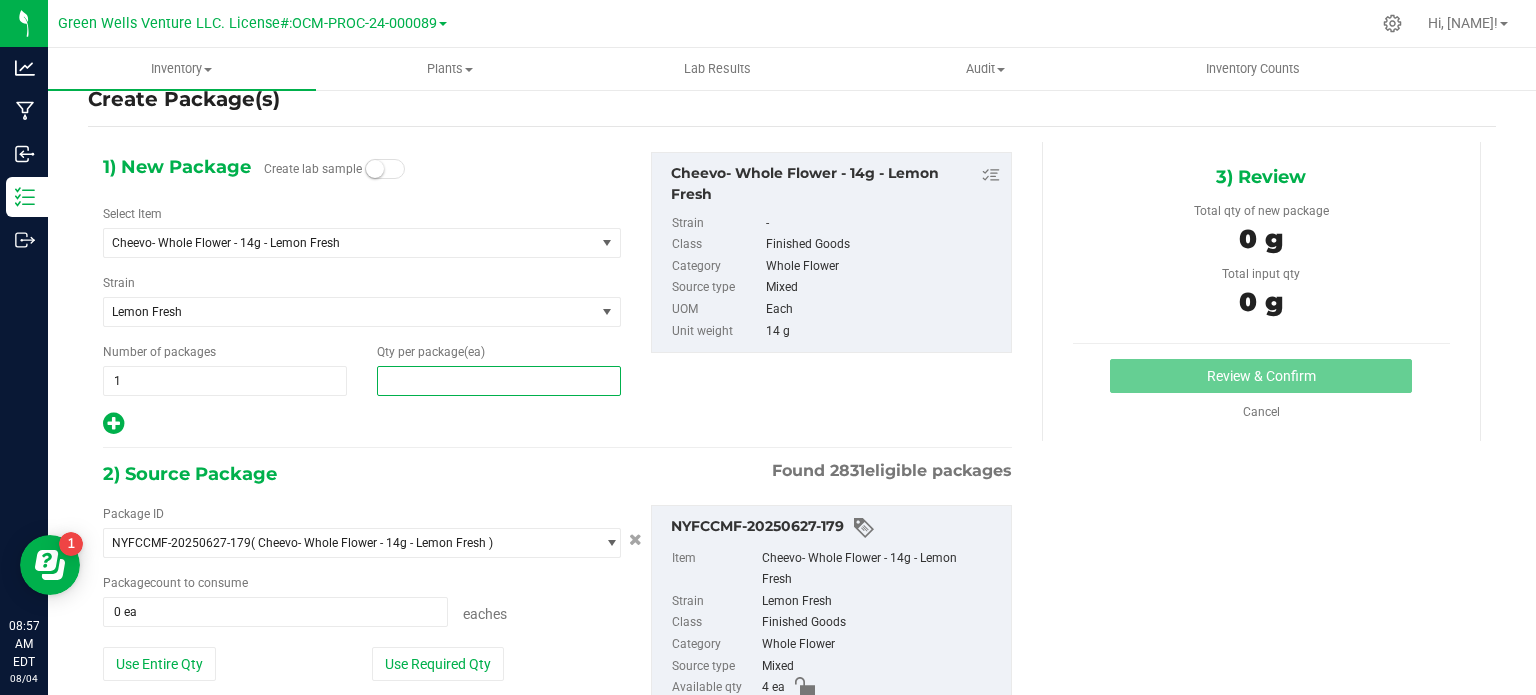 type on "4" 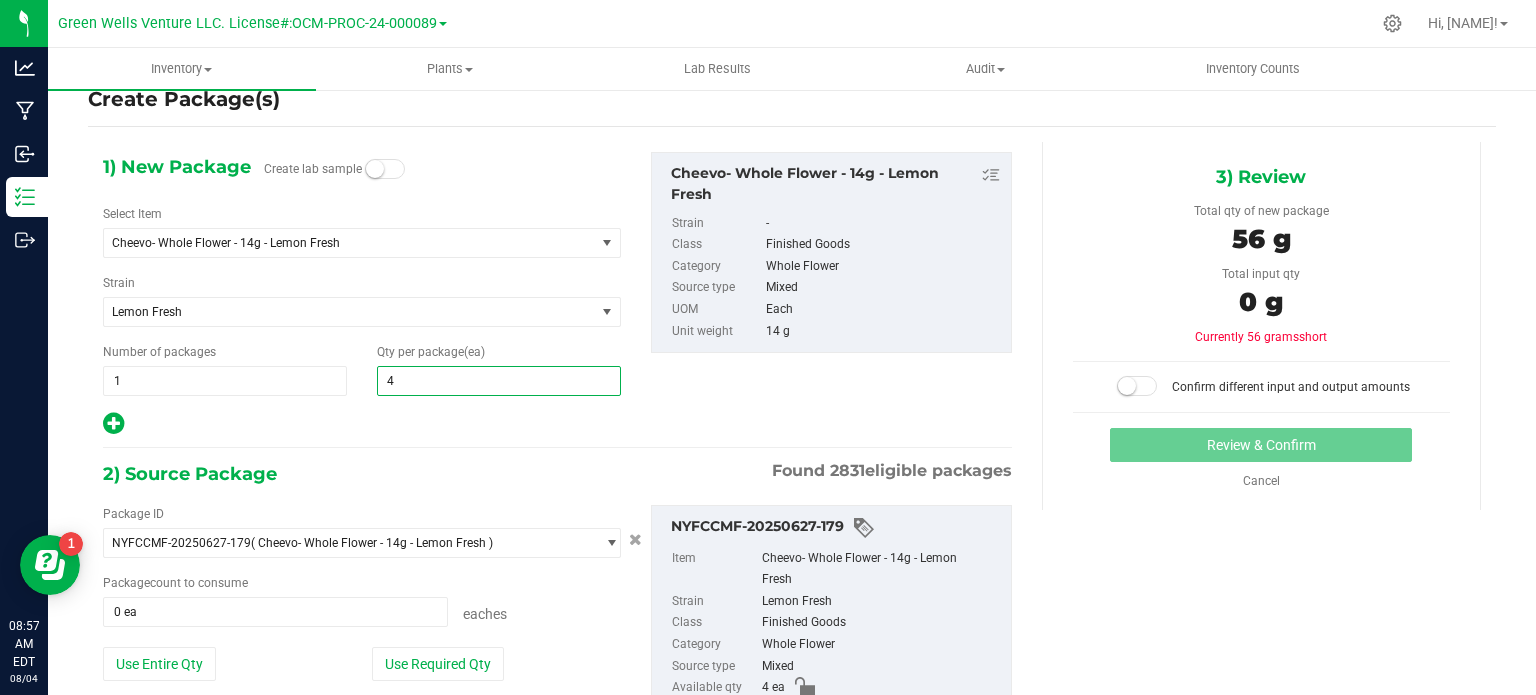 type on "4" 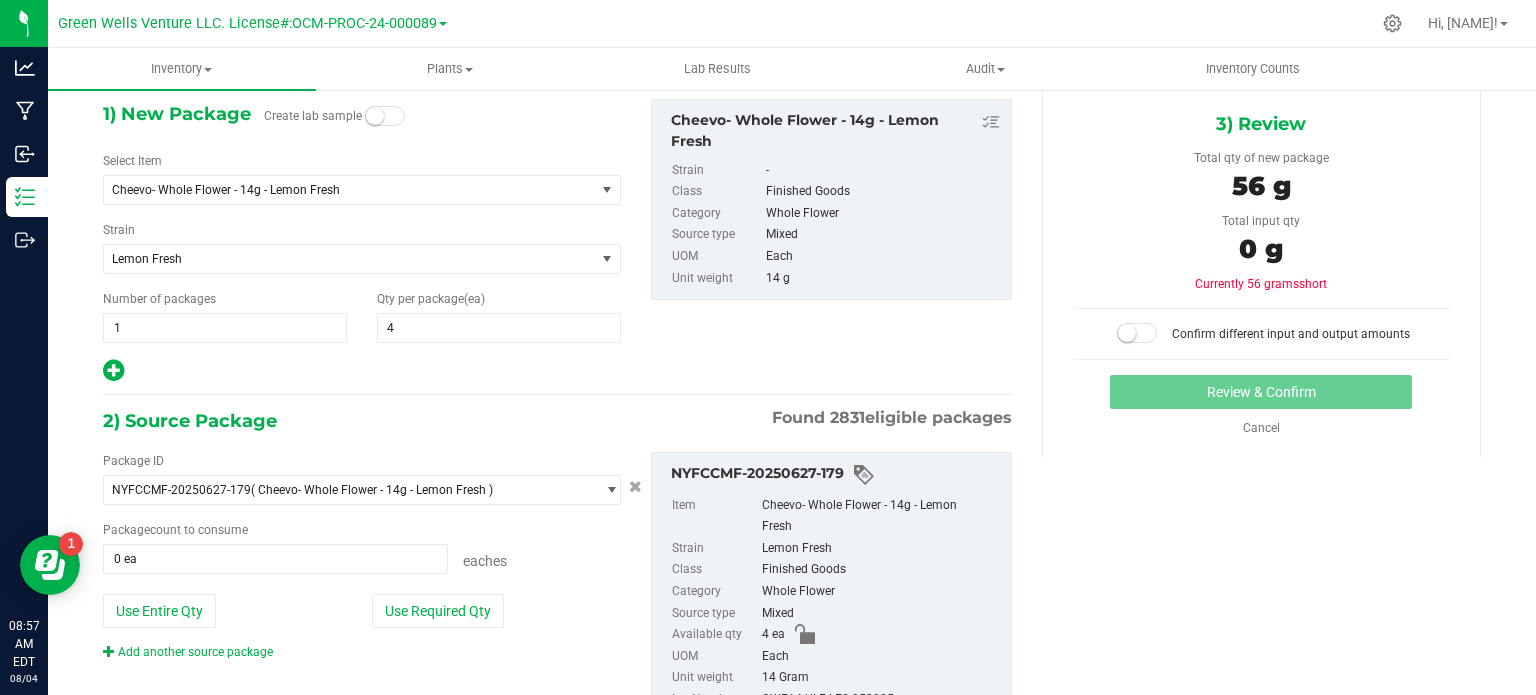 scroll, scrollTop: 170, scrollLeft: 0, axis: vertical 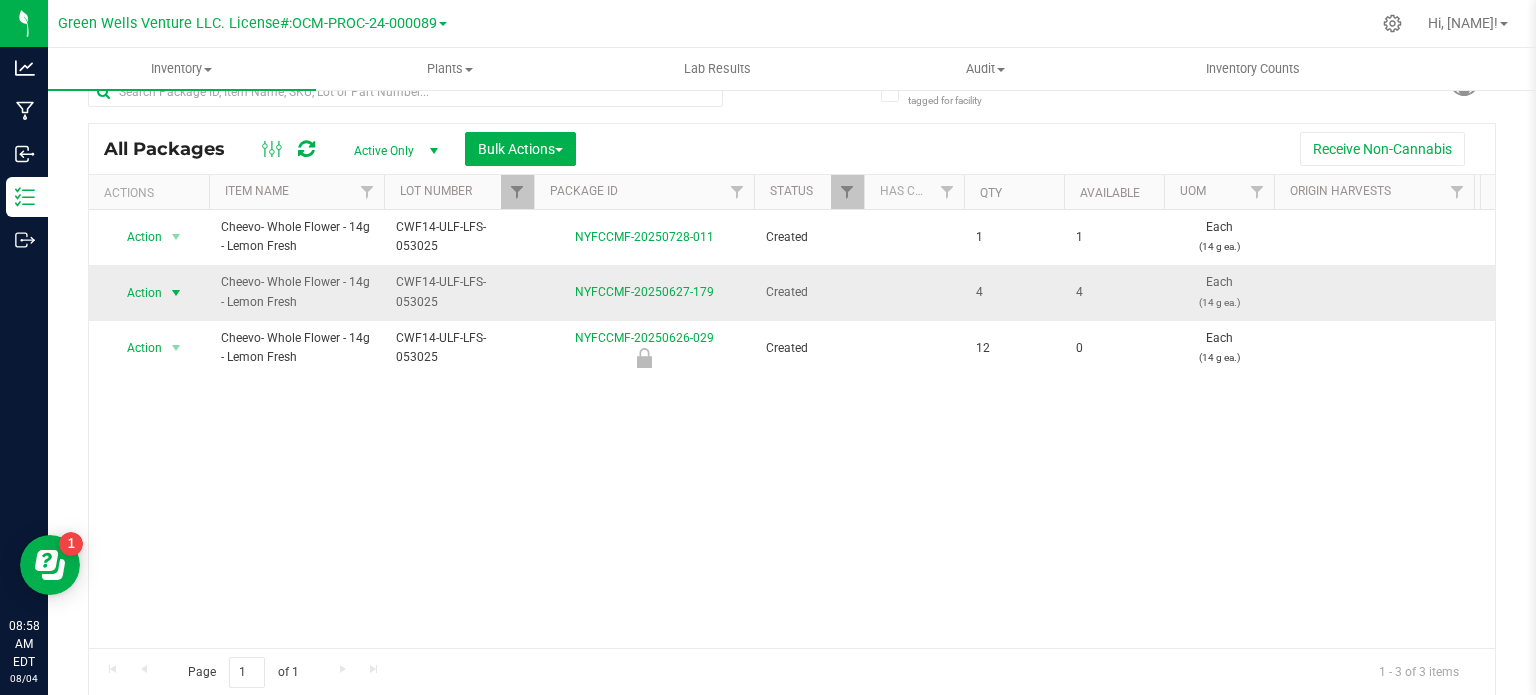 click on "Action" at bounding box center [136, 293] 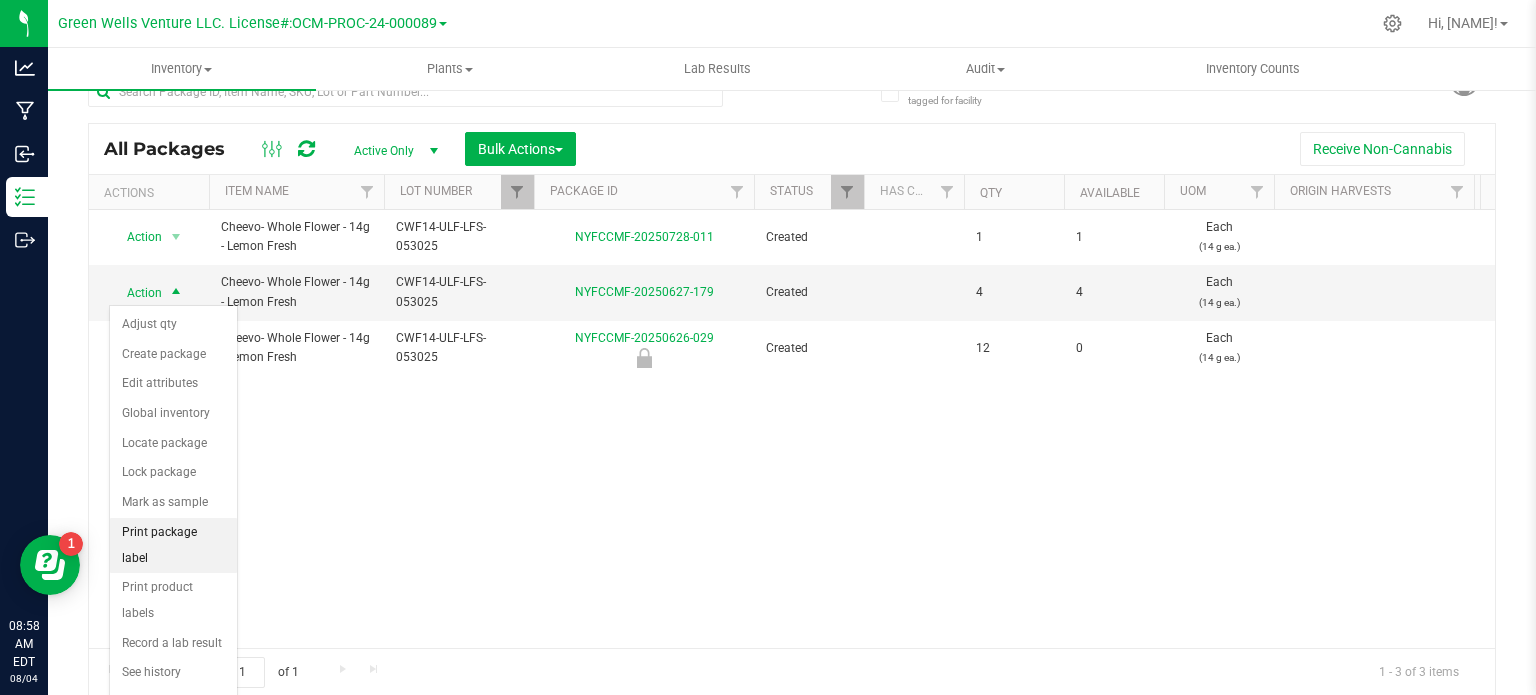 click on "Print package label" at bounding box center [173, 545] 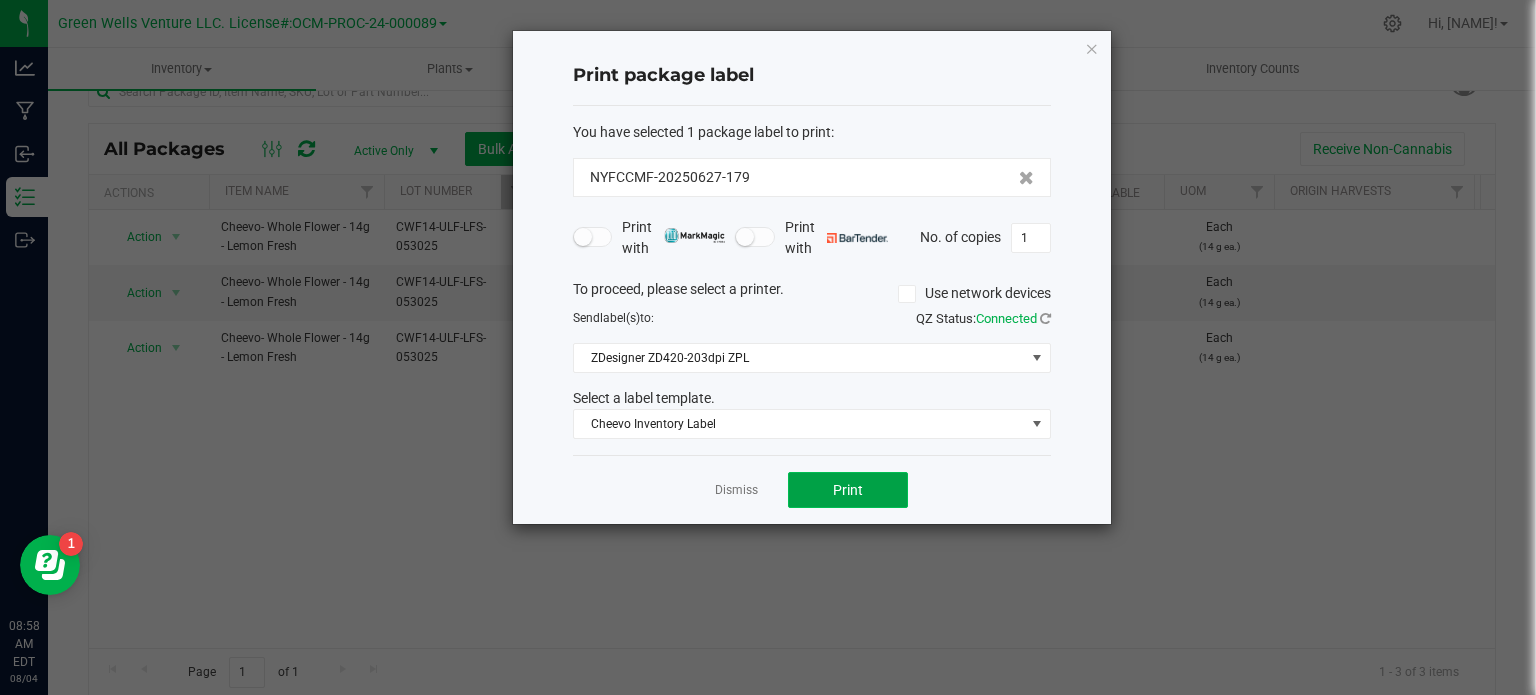 click on "Print" 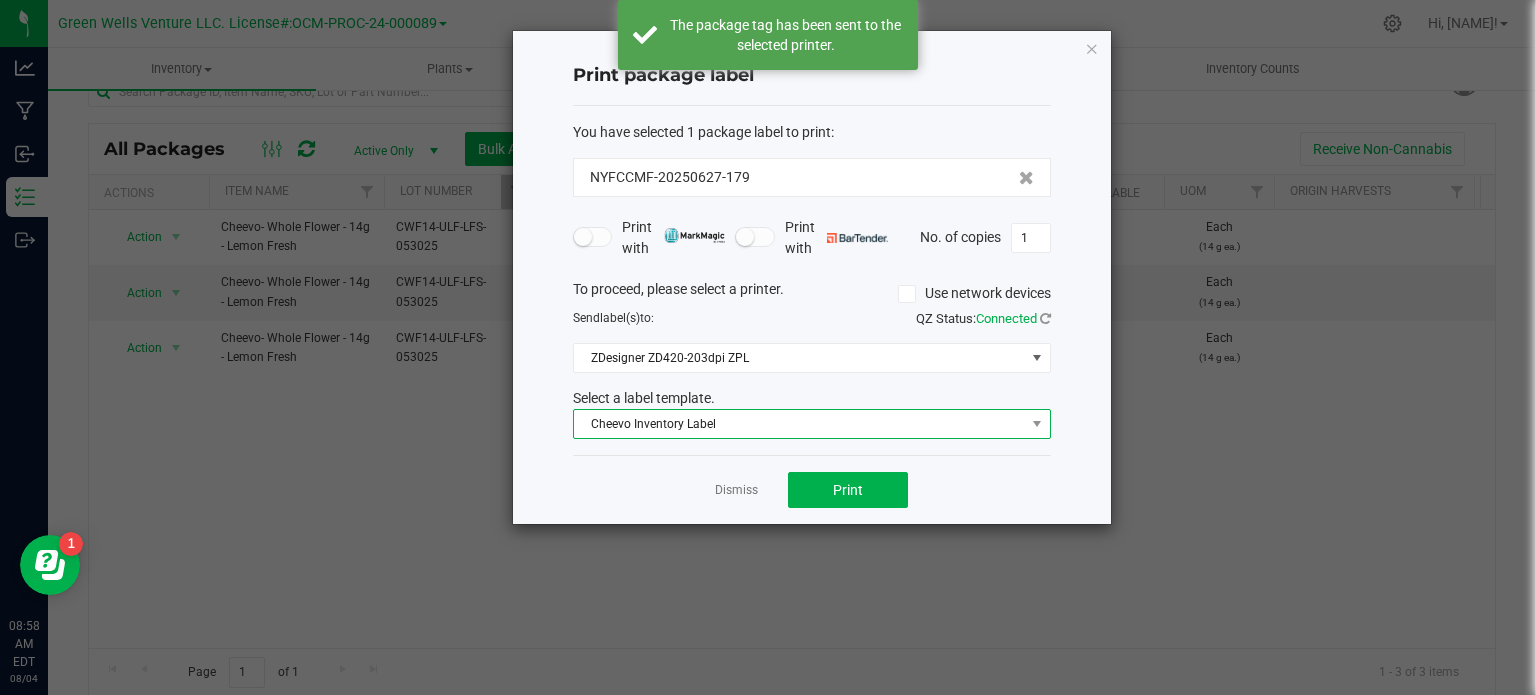 click on "Cheevo Inventory Label" at bounding box center (799, 424) 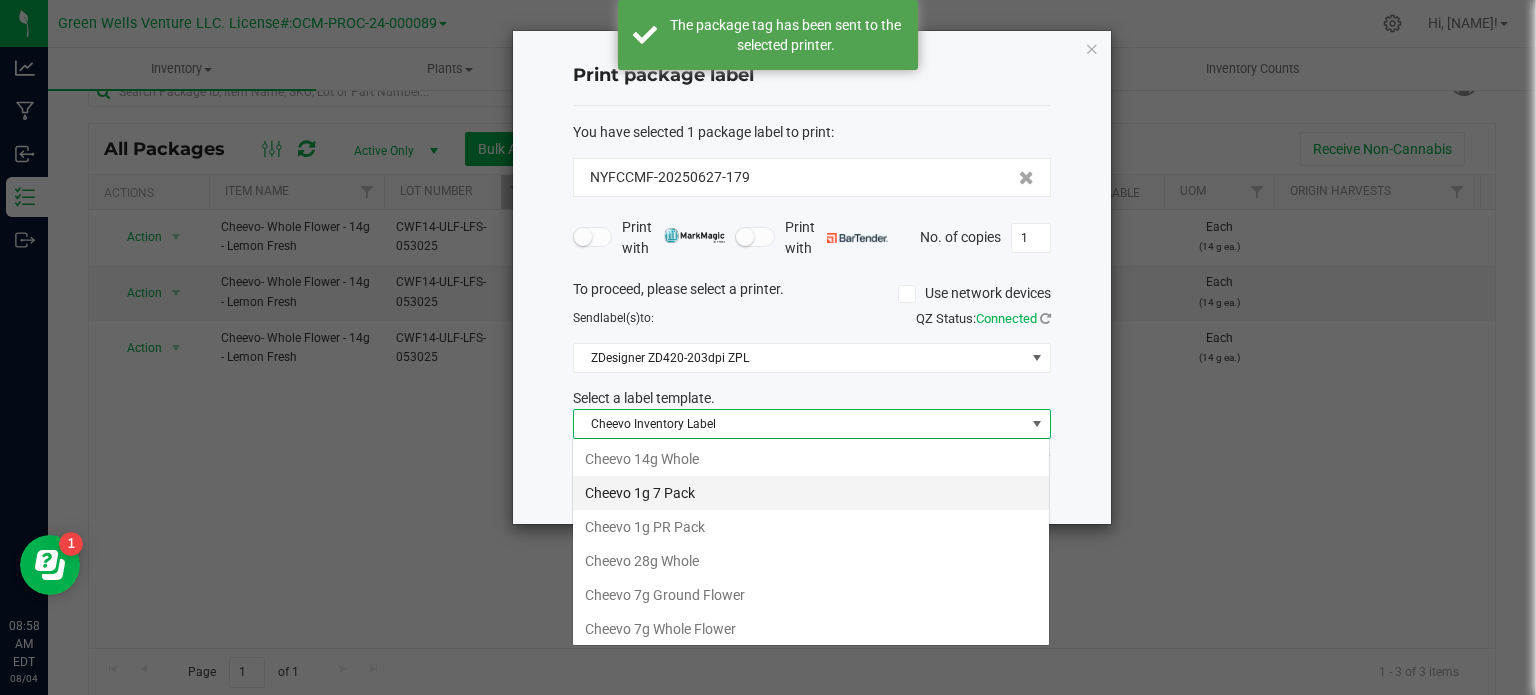 scroll, scrollTop: 99970, scrollLeft: 99521, axis: both 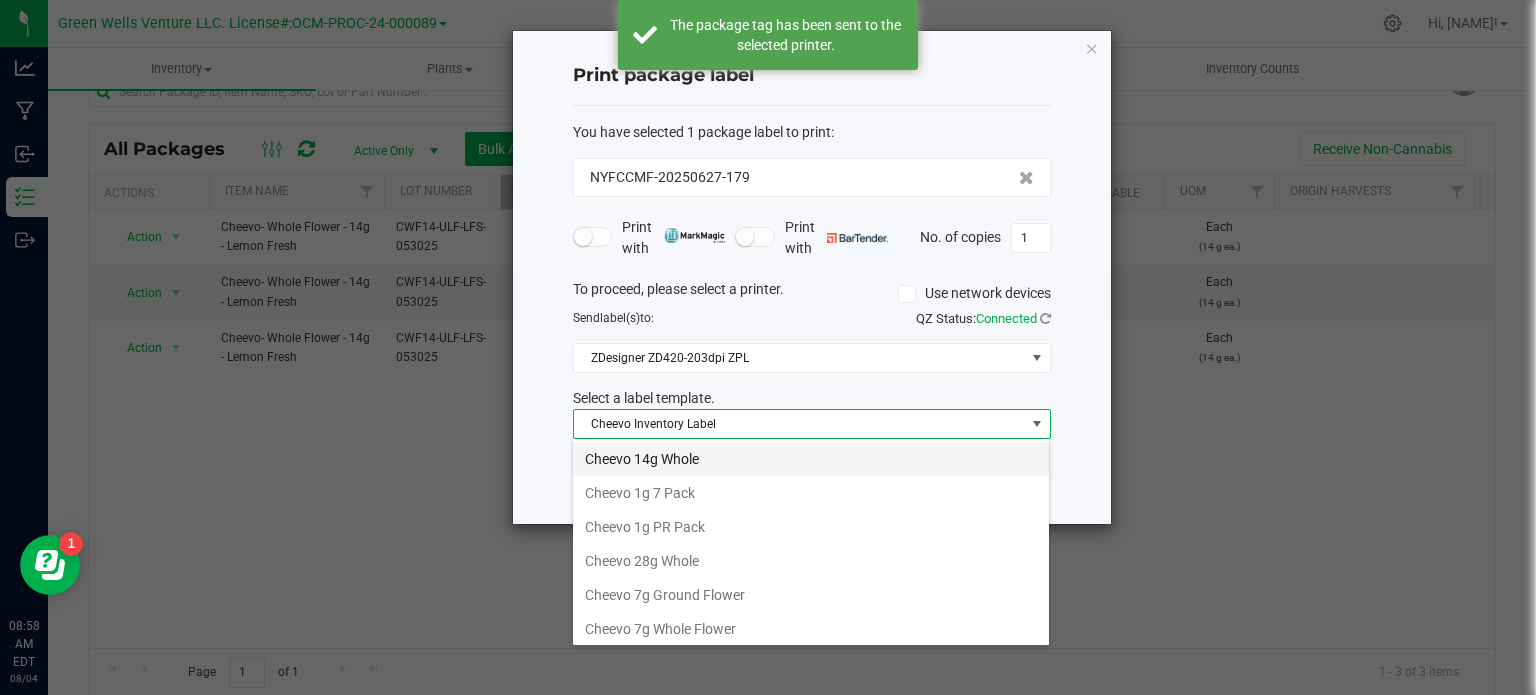 click on "Cheevo 14g Whole" at bounding box center (811, 459) 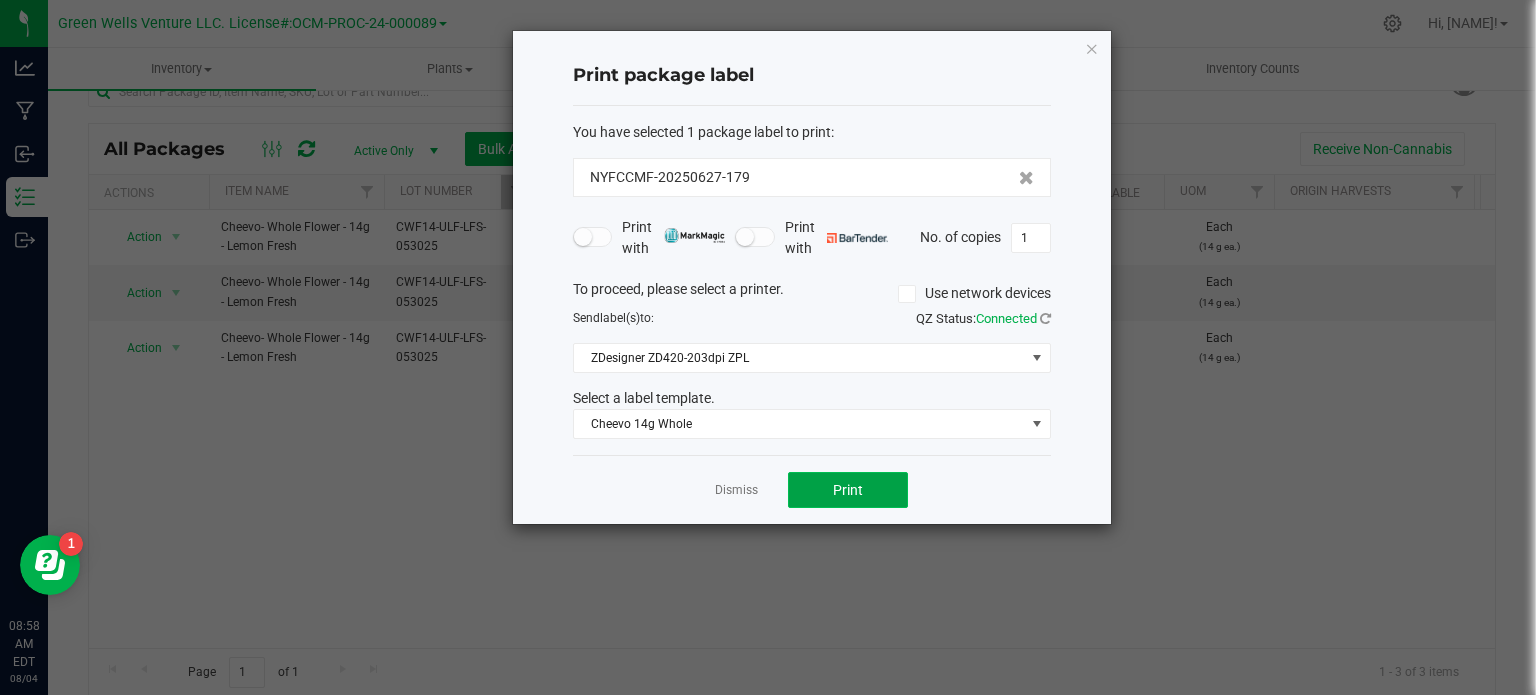click on "Print" 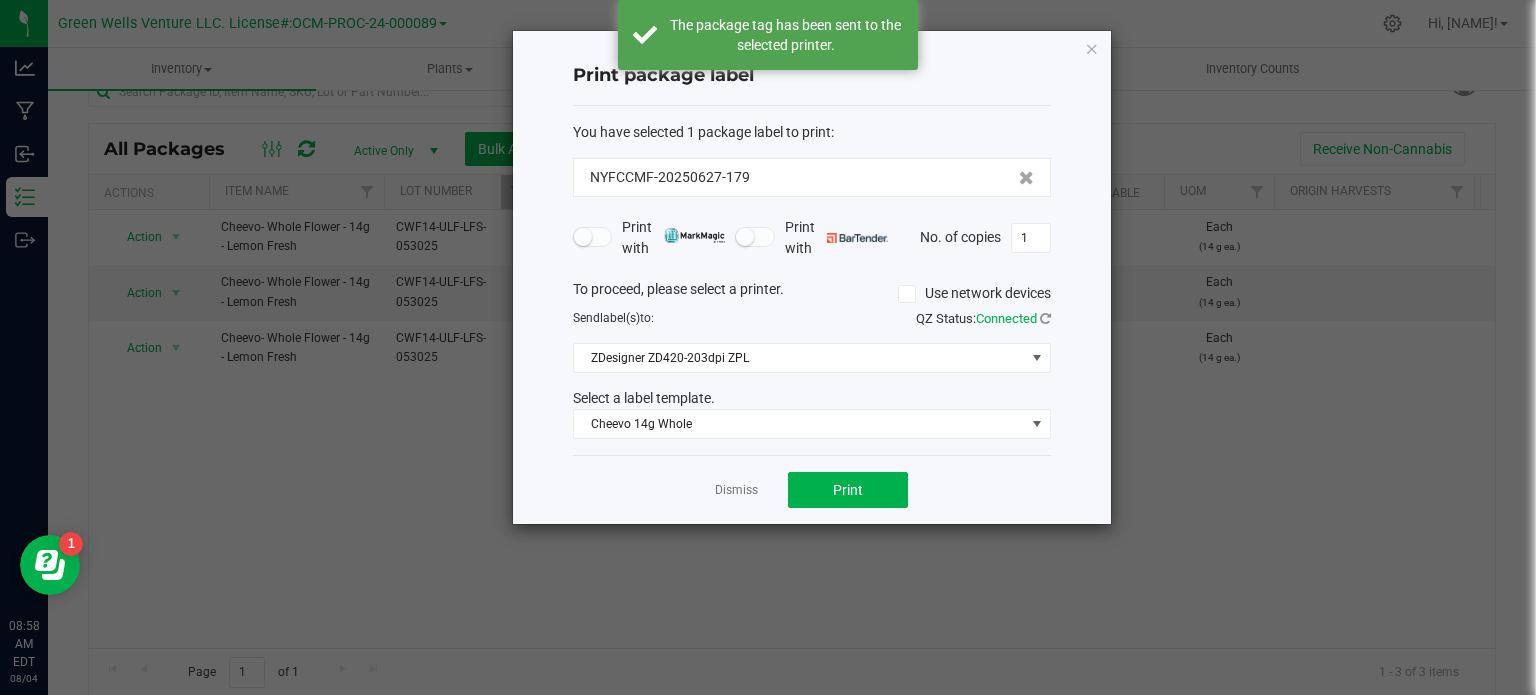 click on "Dismiss" 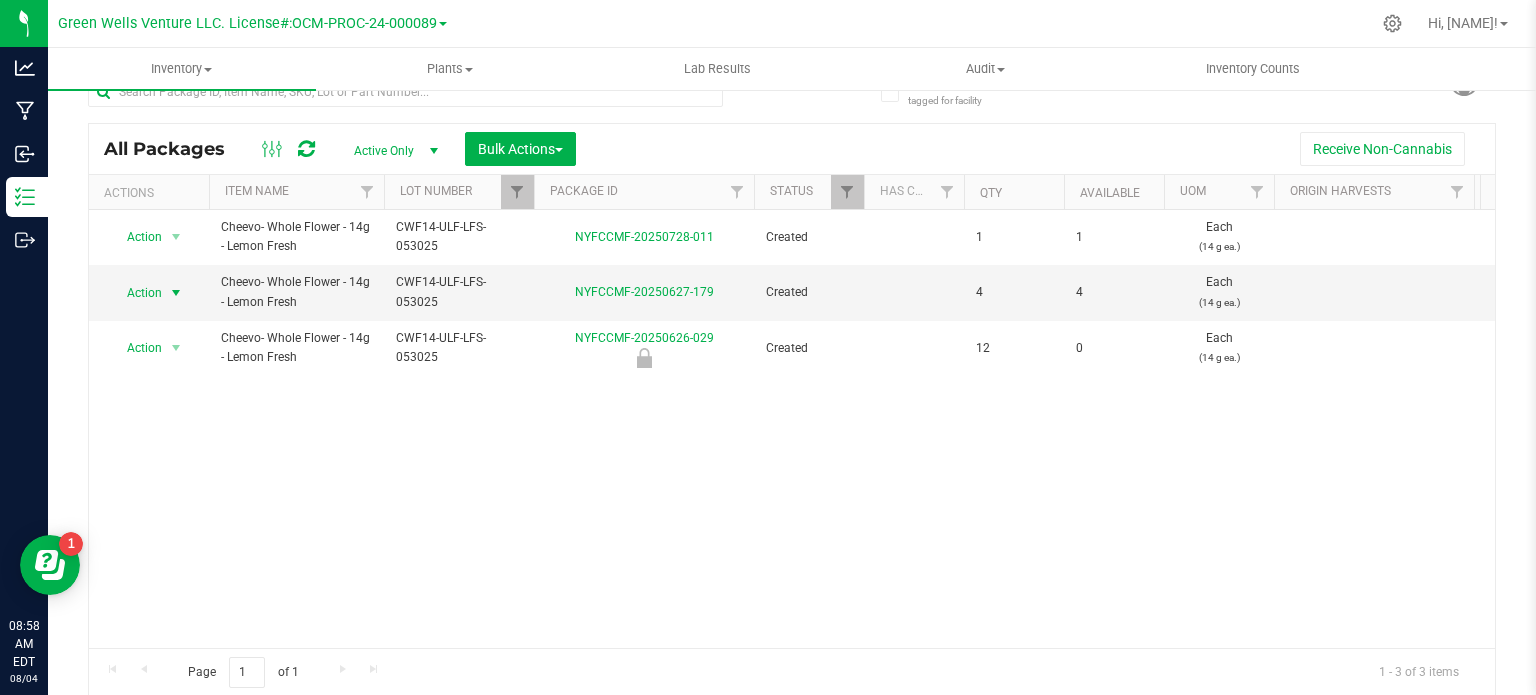 click at bounding box center [534, 192] 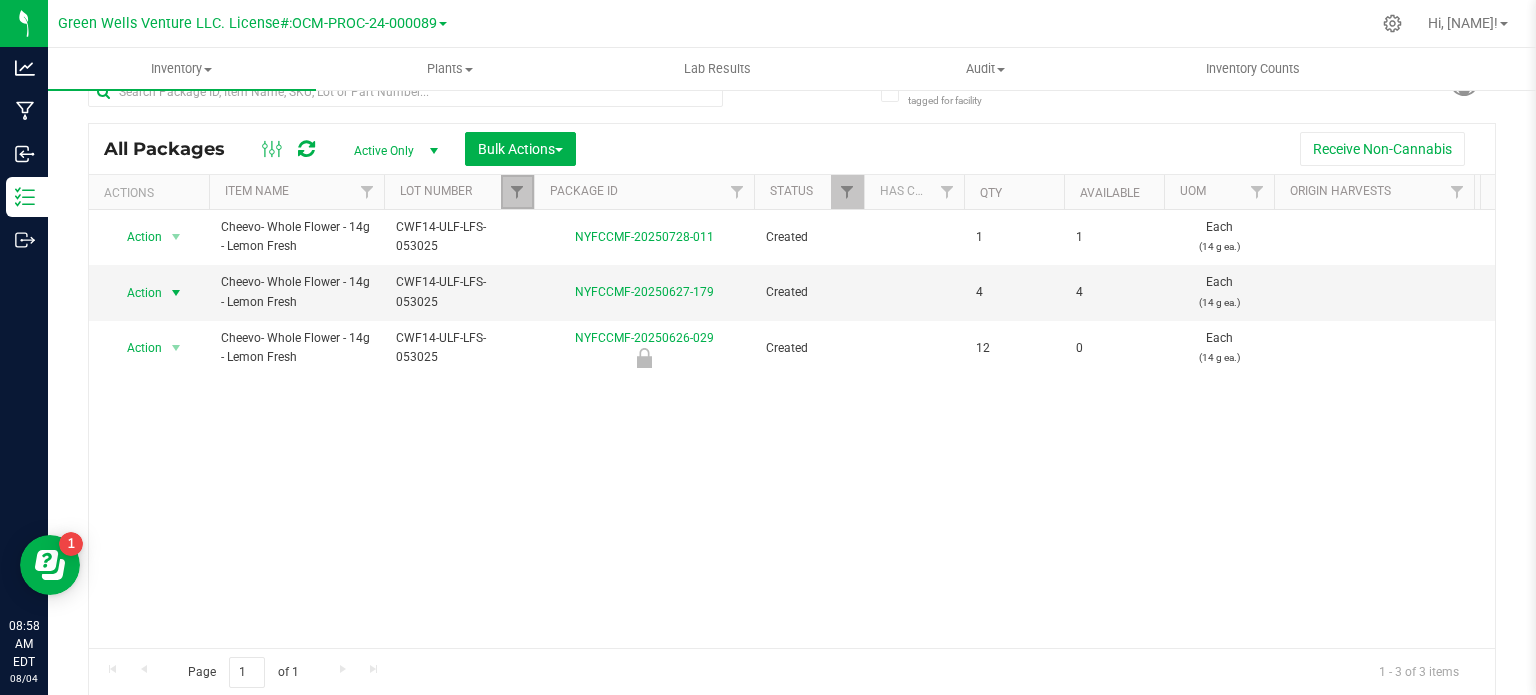 click at bounding box center (517, 192) 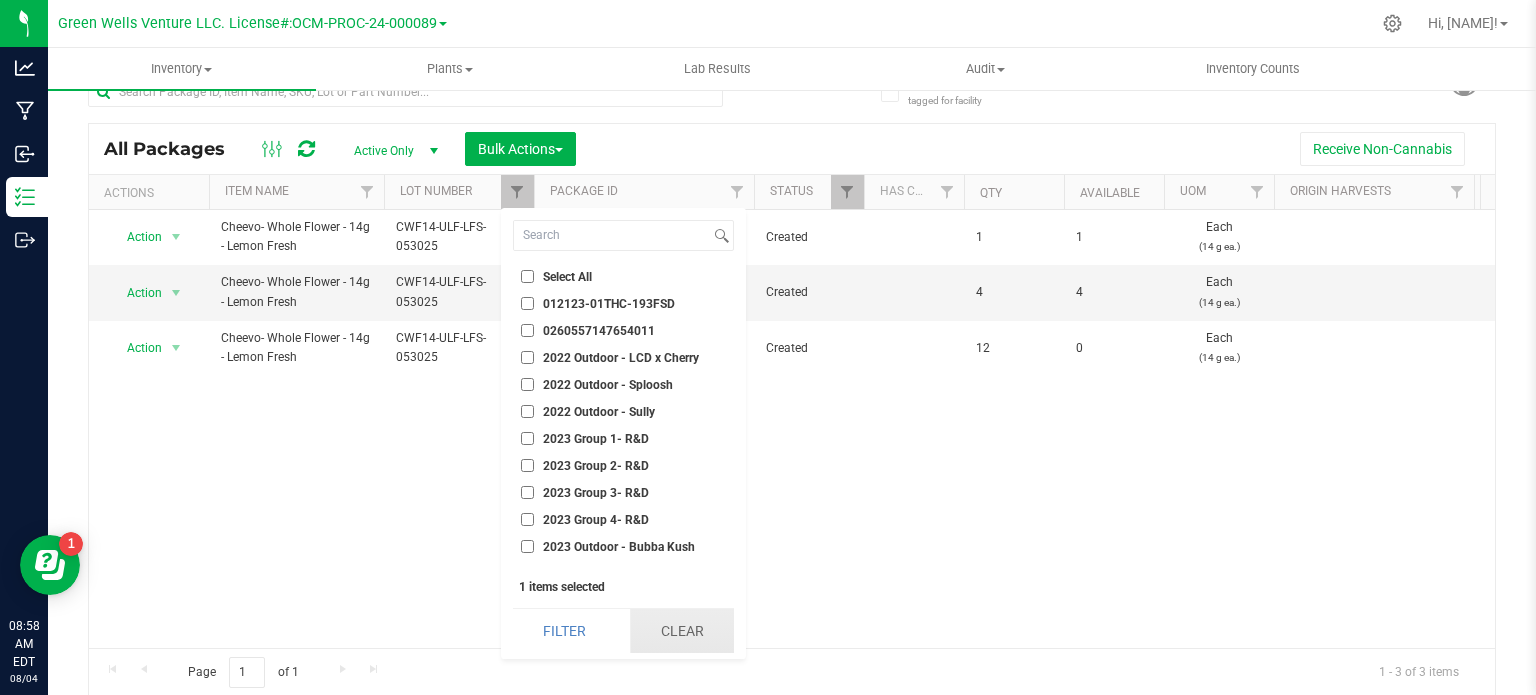 click on "Clear" at bounding box center [682, 631] 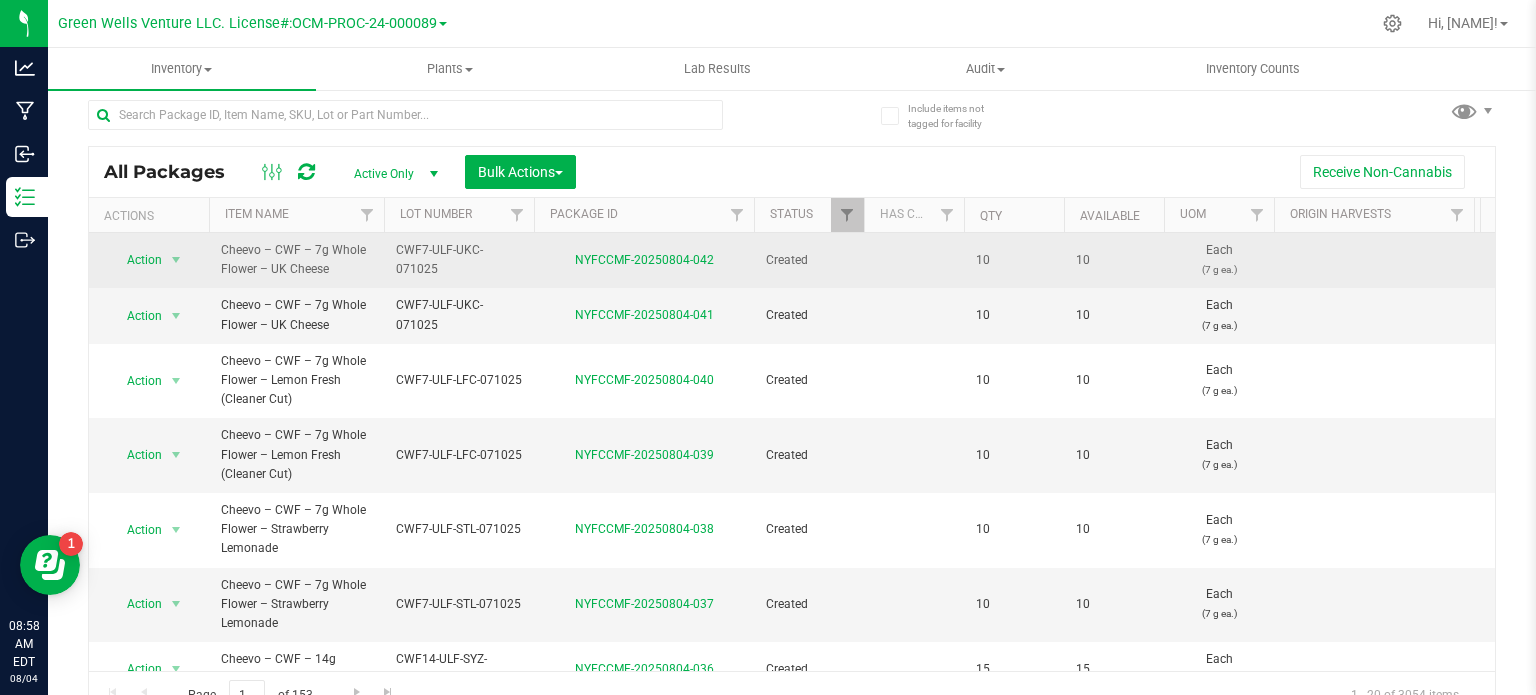 scroll, scrollTop: 0, scrollLeft: 0, axis: both 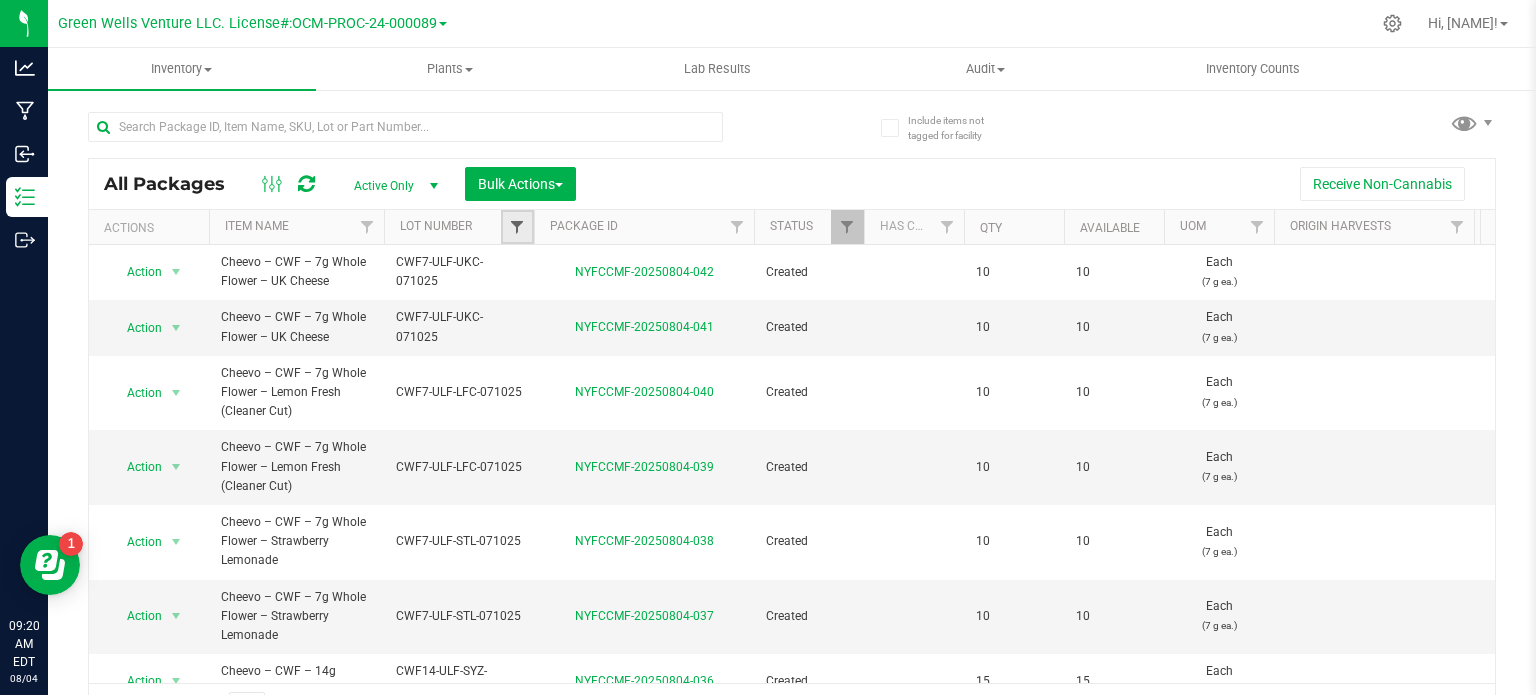 click at bounding box center [517, 227] 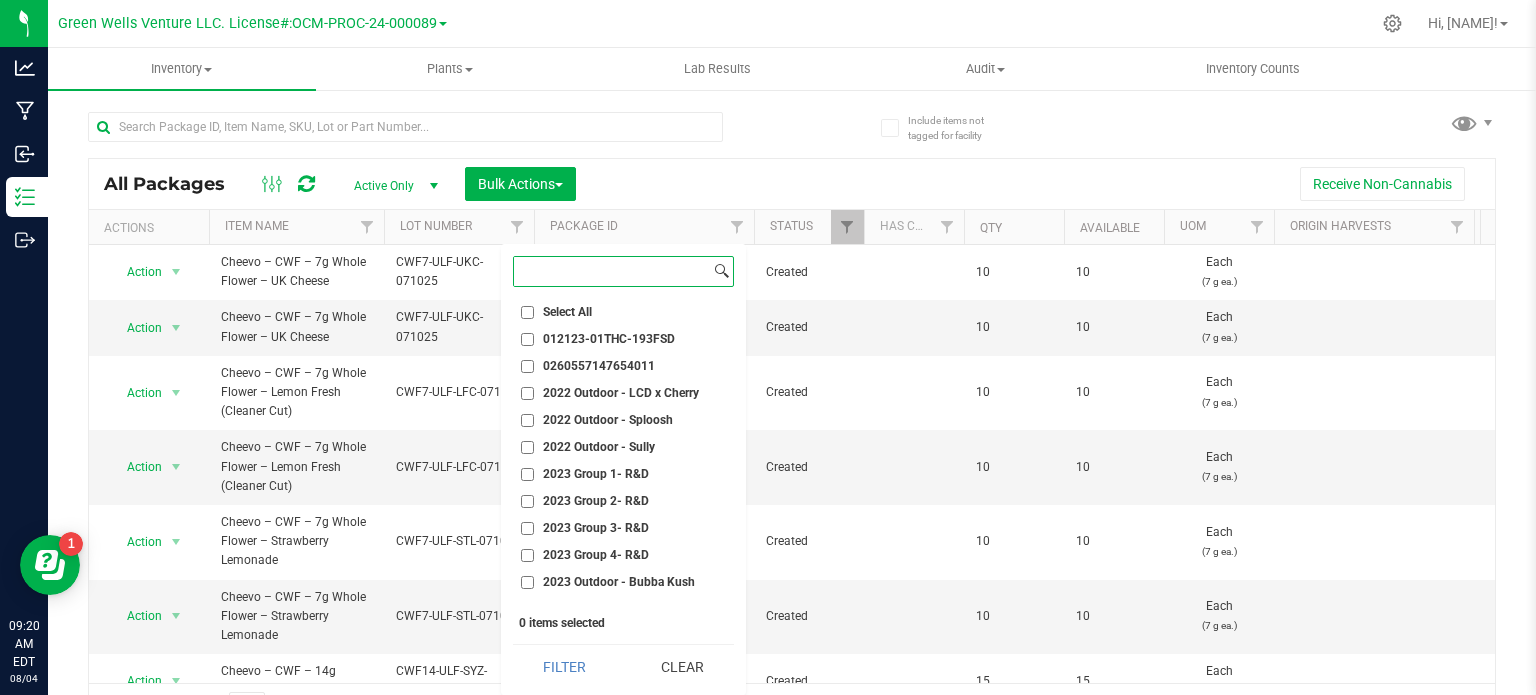 click at bounding box center (612, 271) 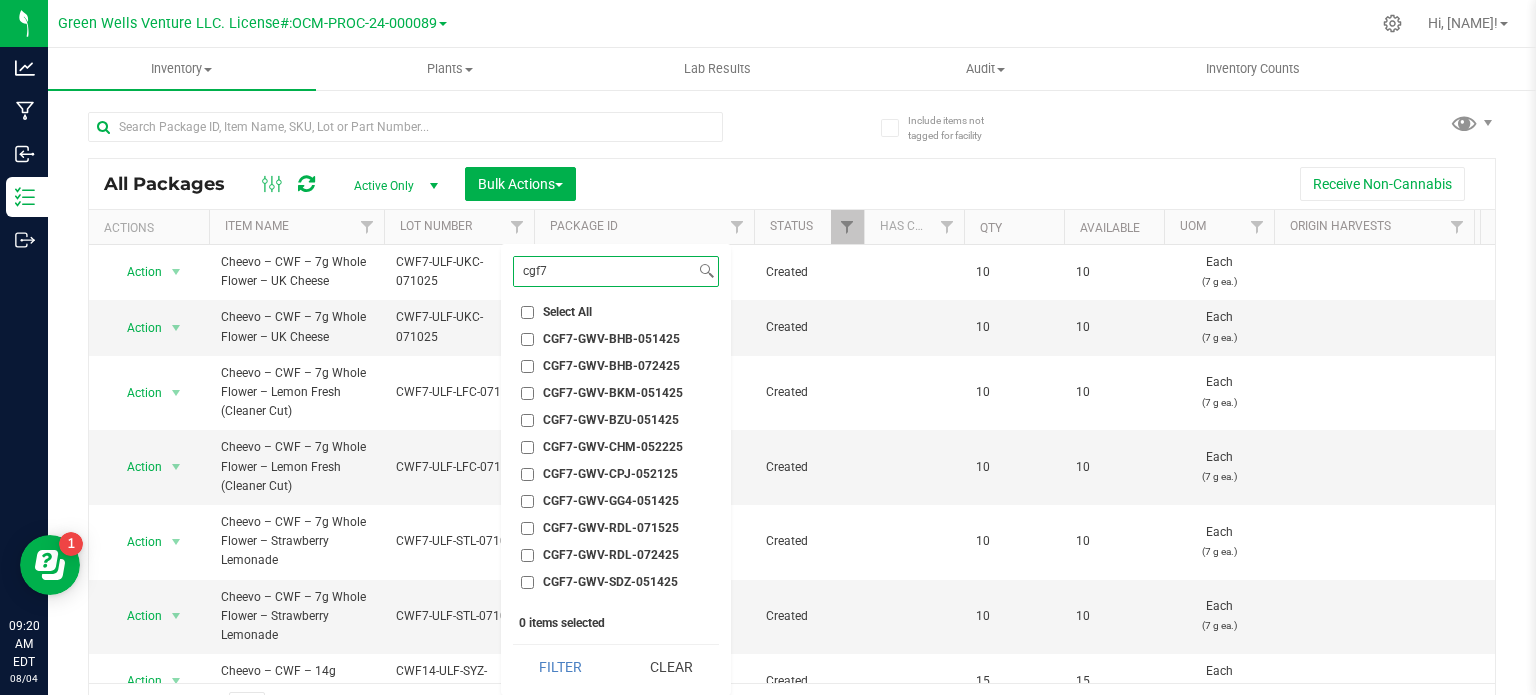 scroll, scrollTop: 98, scrollLeft: 0, axis: vertical 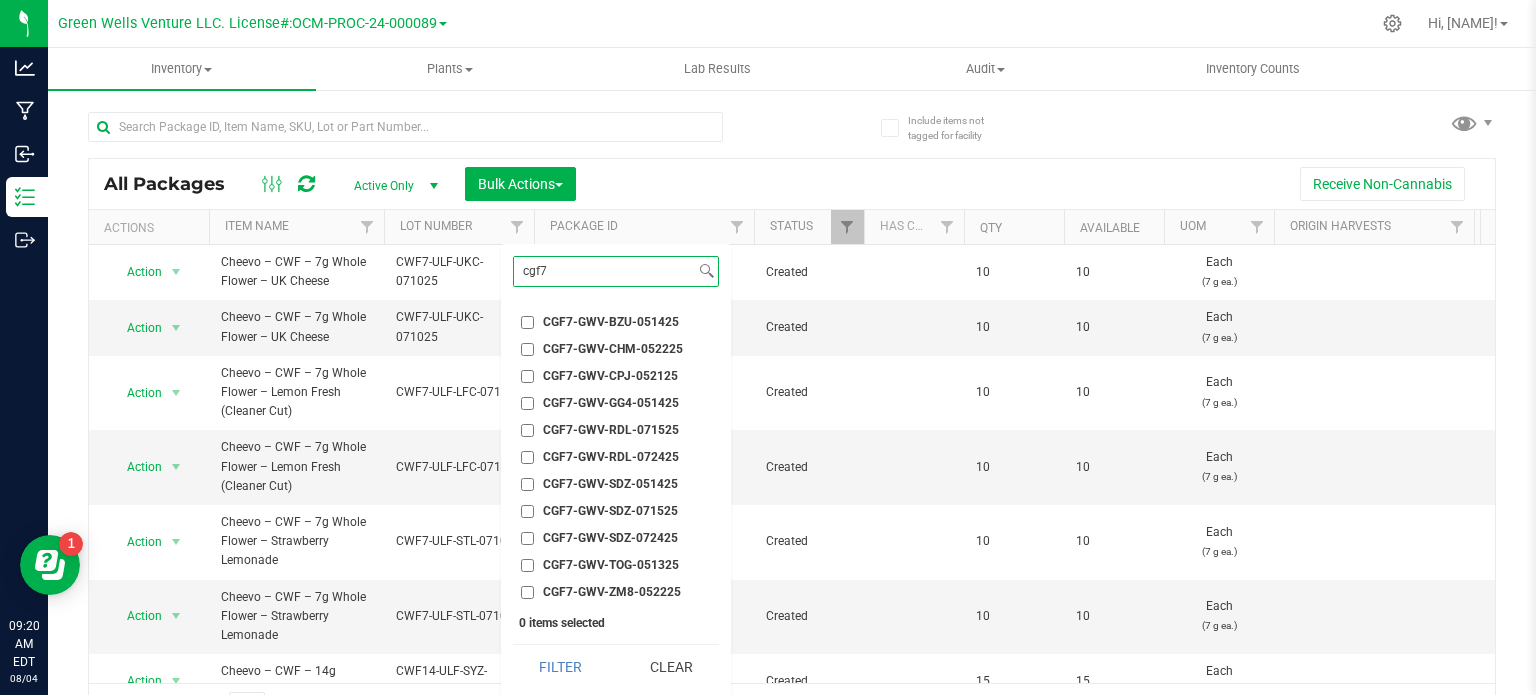 type on "cgf7" 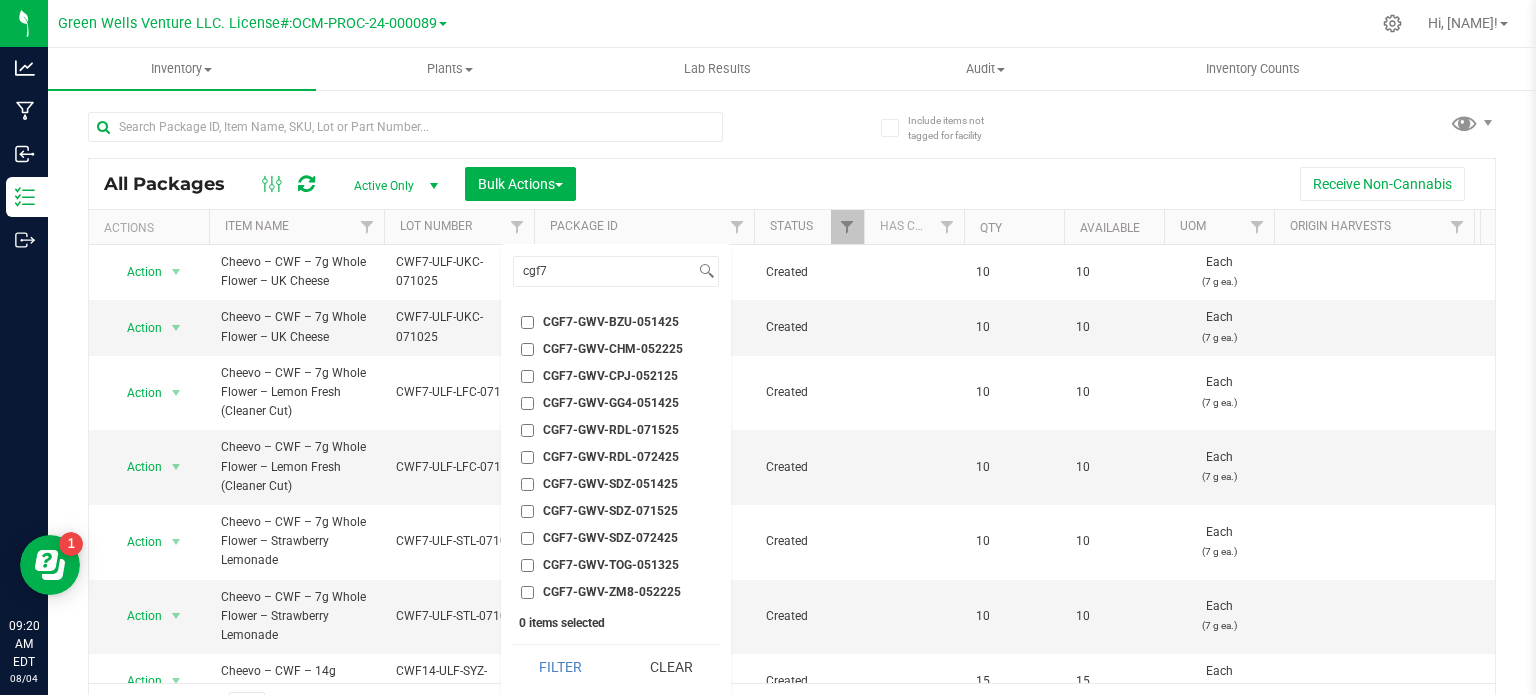 click on "CGF7-GWV-SDZ-071525" at bounding box center [527, 511] 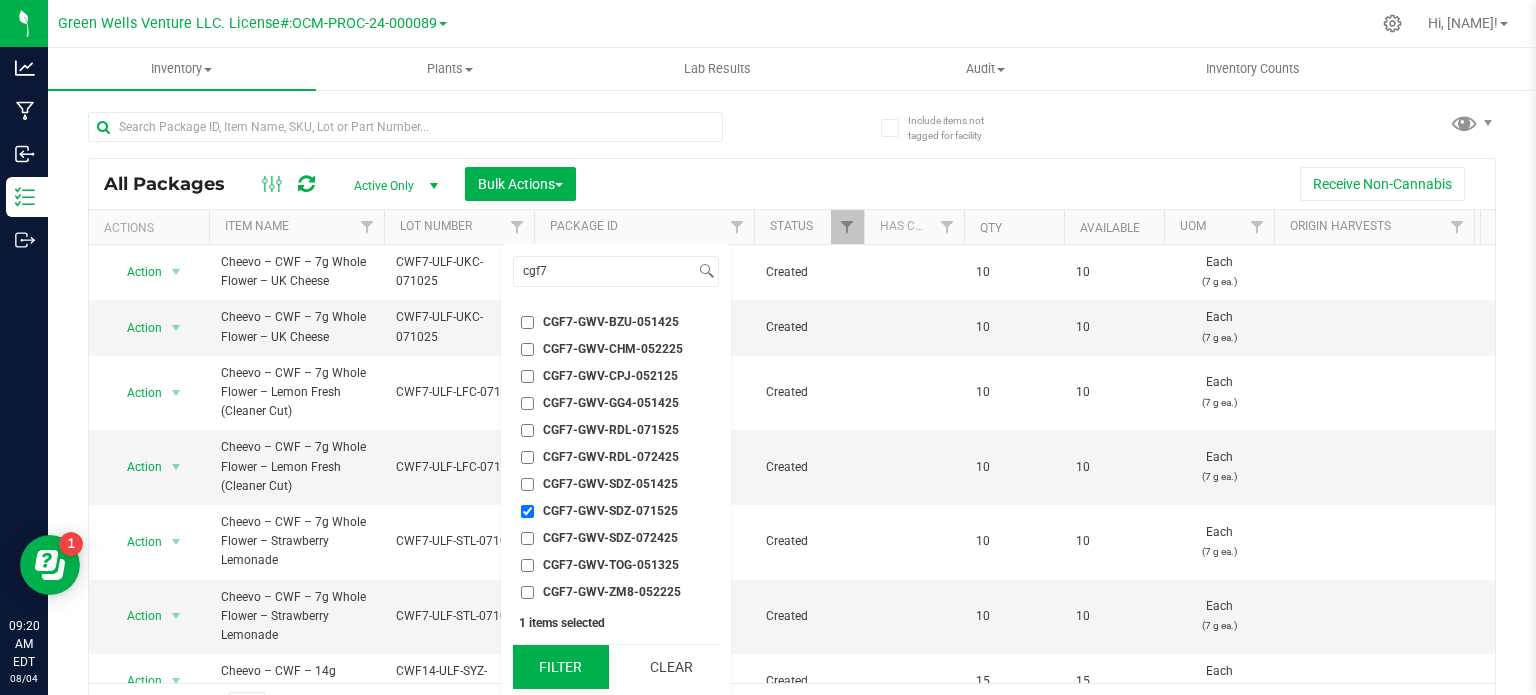 click on "Filter" at bounding box center (561, 667) 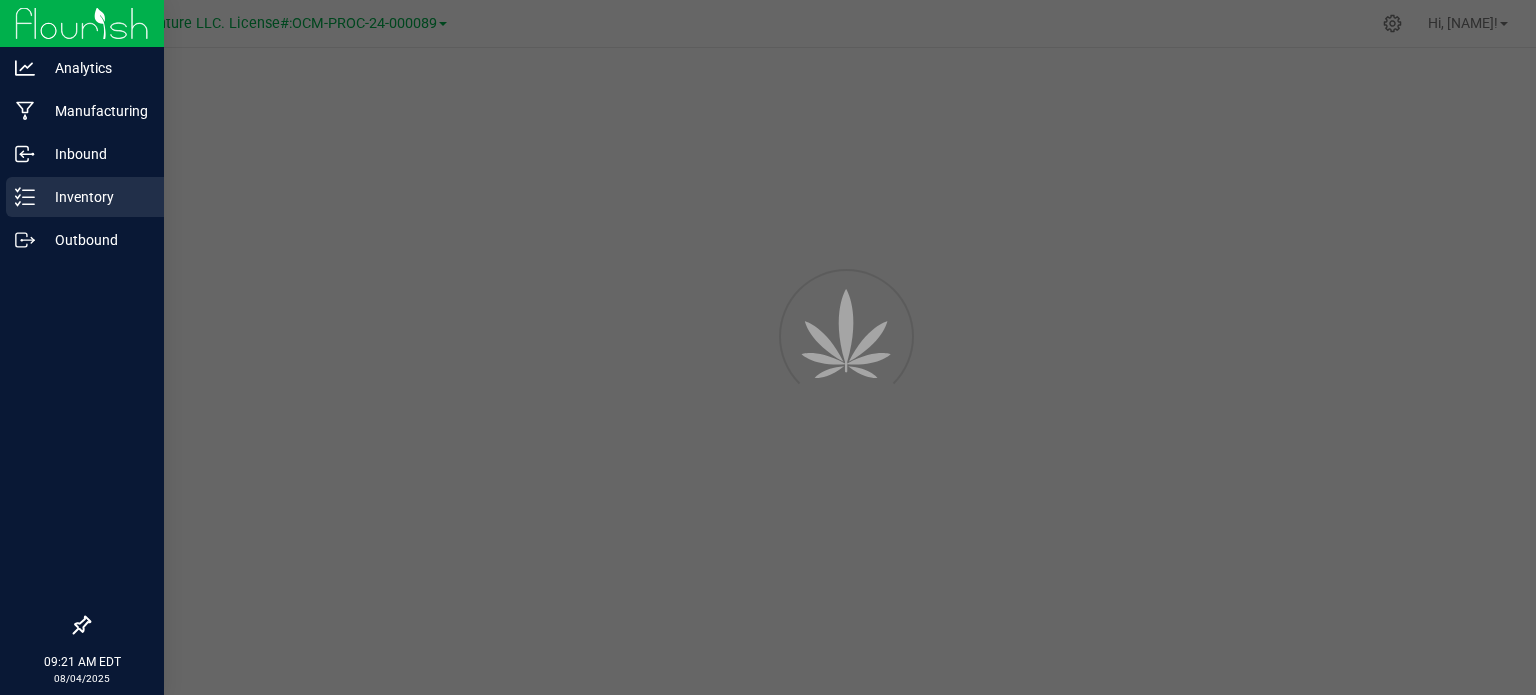 scroll, scrollTop: 0, scrollLeft: 0, axis: both 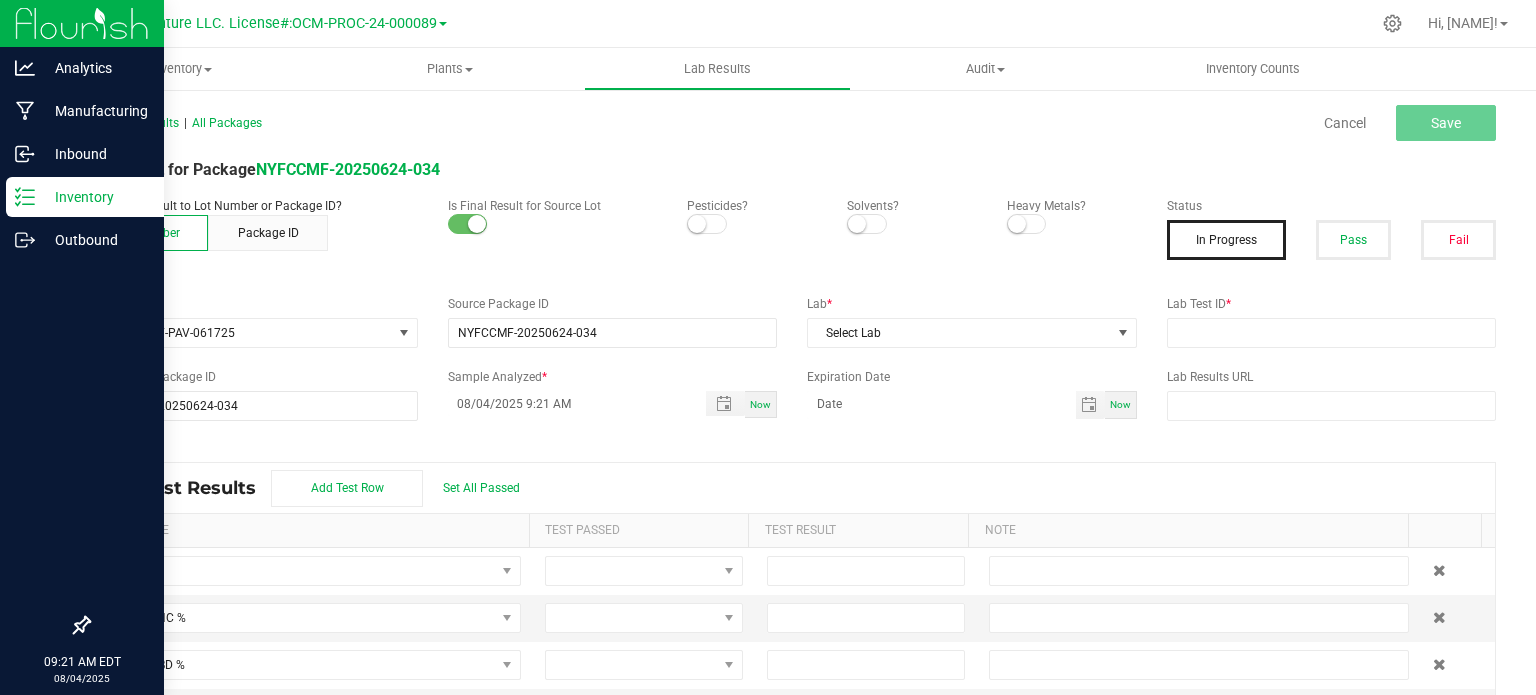 click on "Inventory" at bounding box center [85, 197] 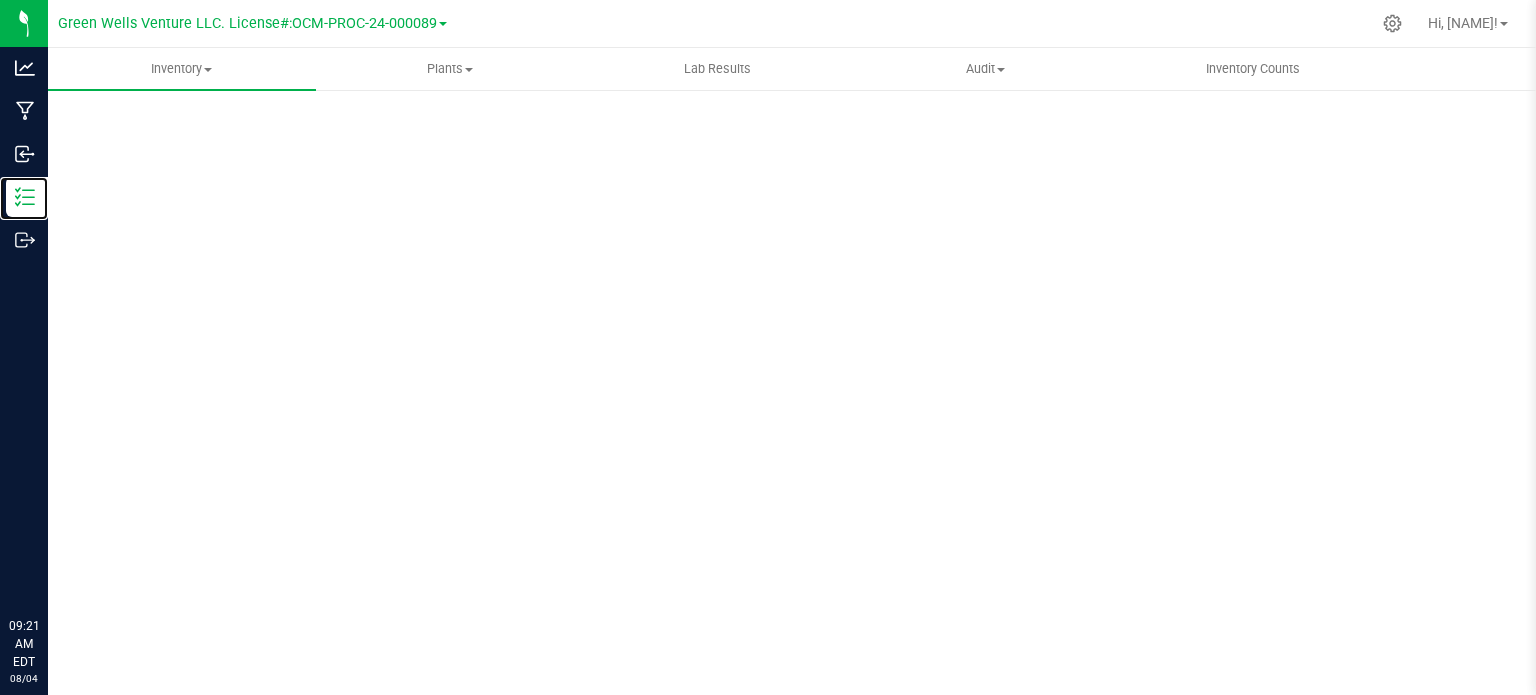 scroll, scrollTop: 0, scrollLeft: 0, axis: both 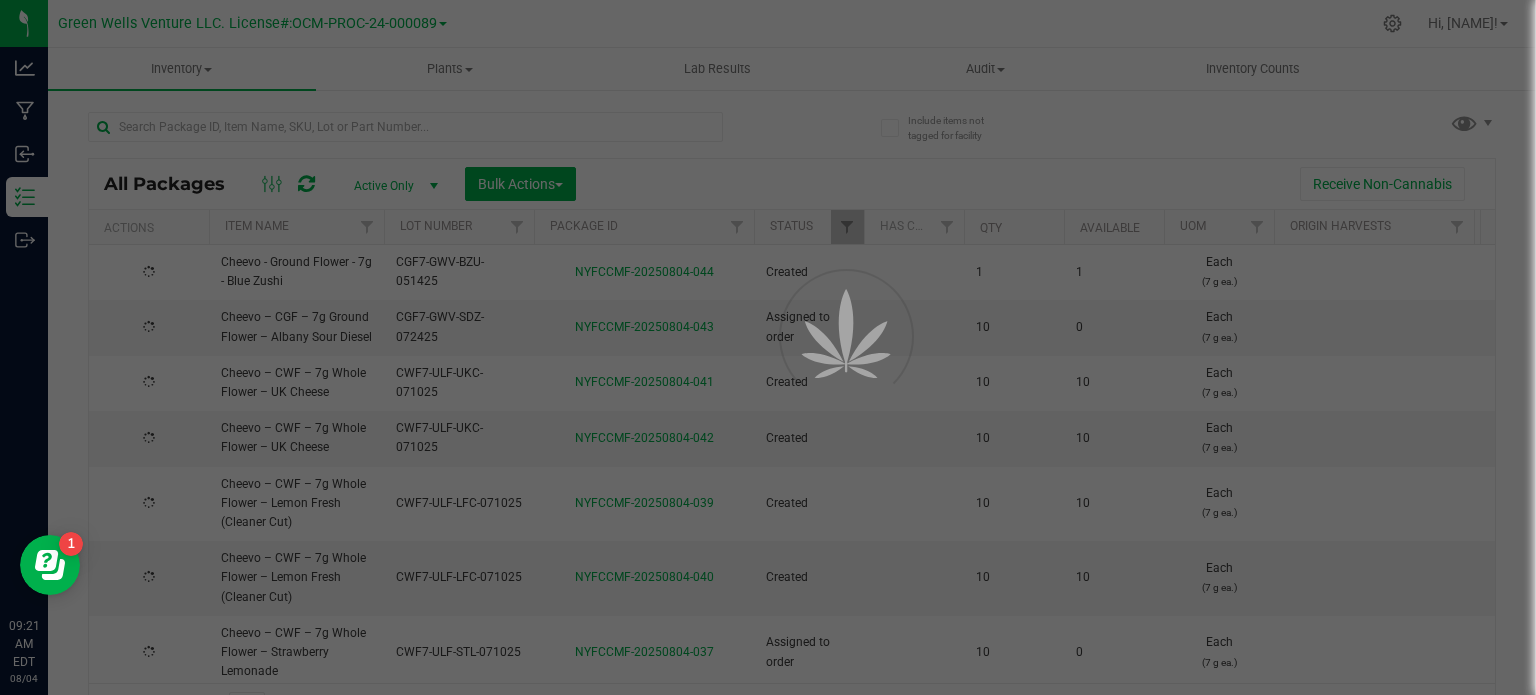 click at bounding box center [768, 347] 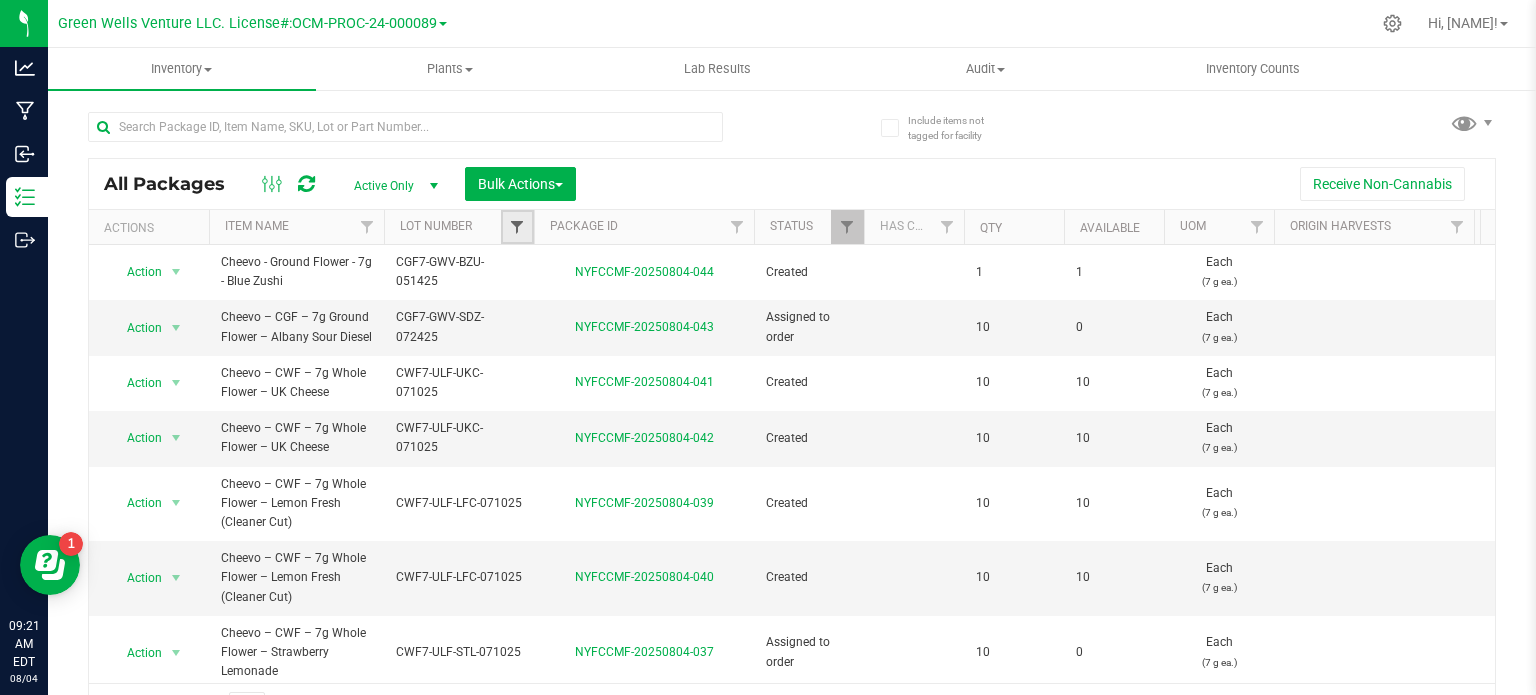 click at bounding box center [517, 227] 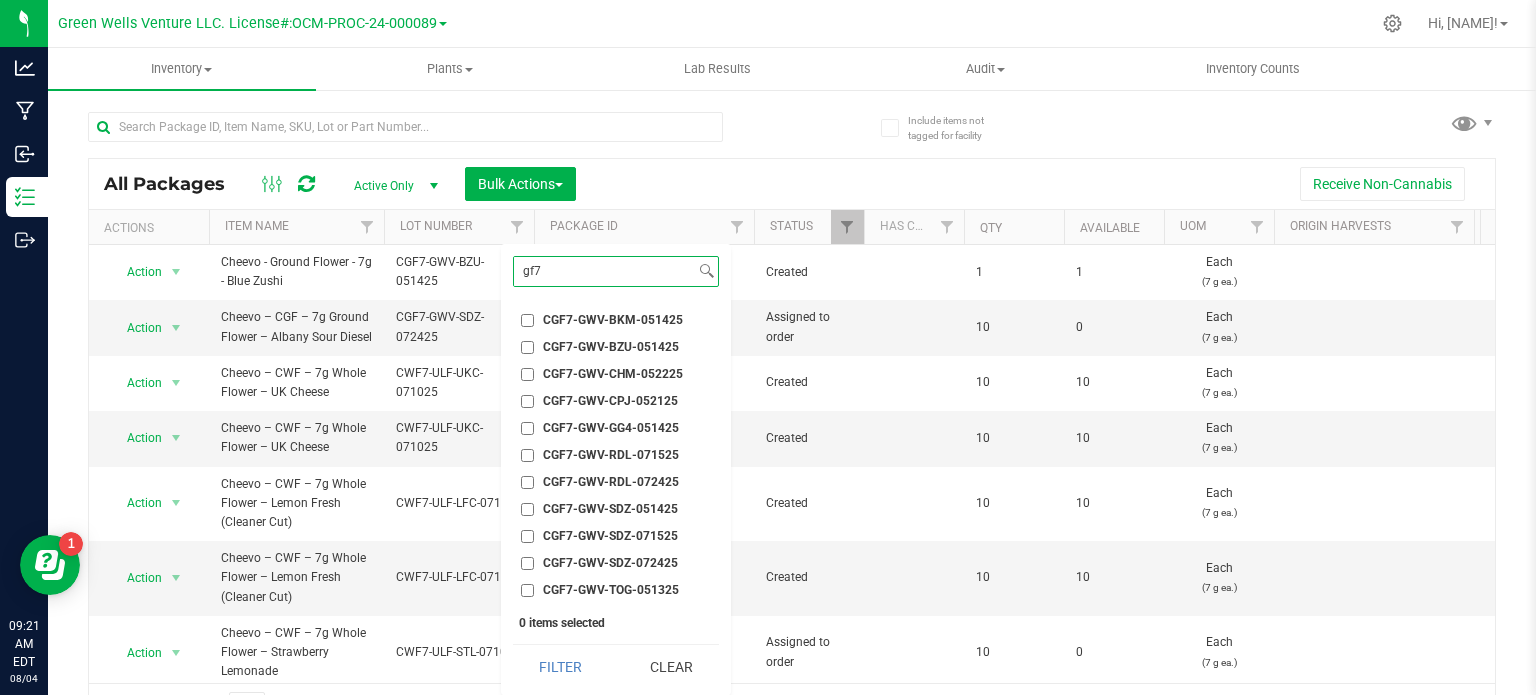 scroll, scrollTop: 77, scrollLeft: 0, axis: vertical 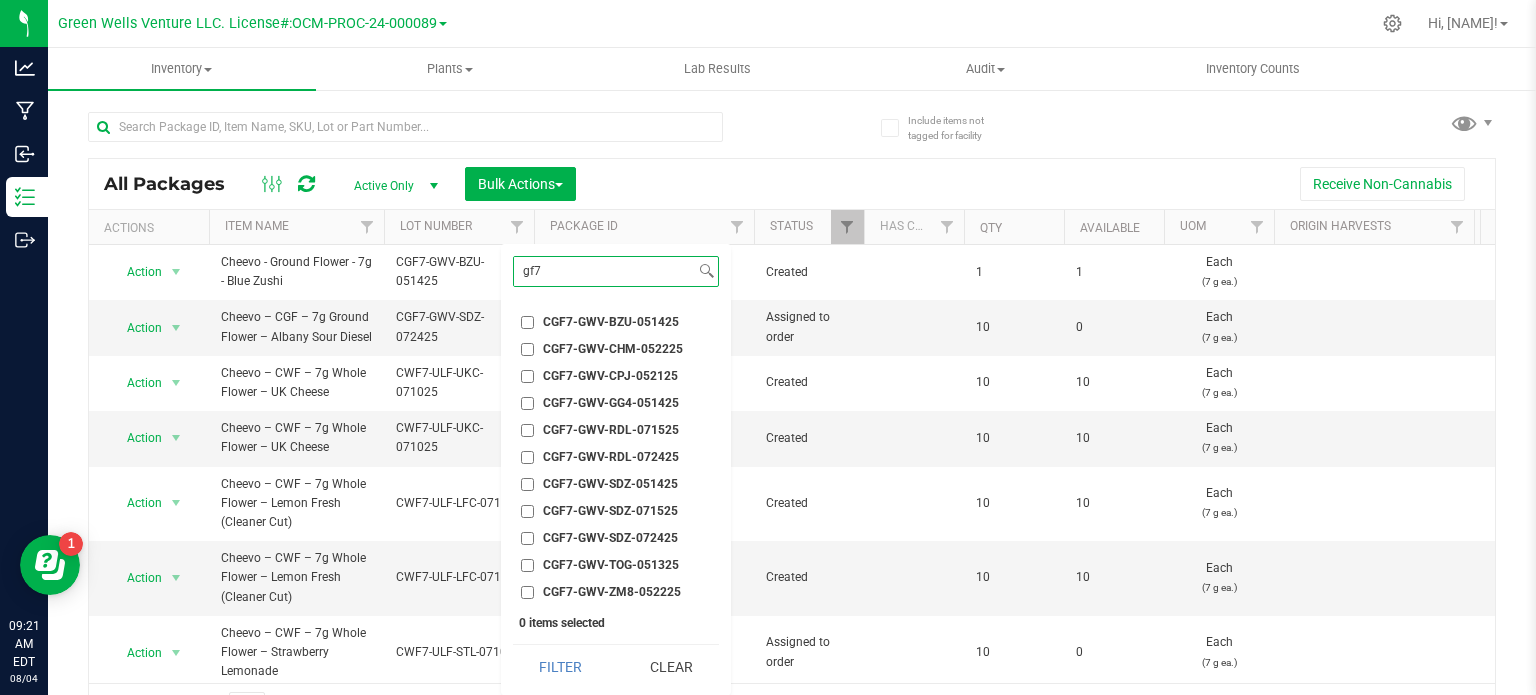 type on "gf7" 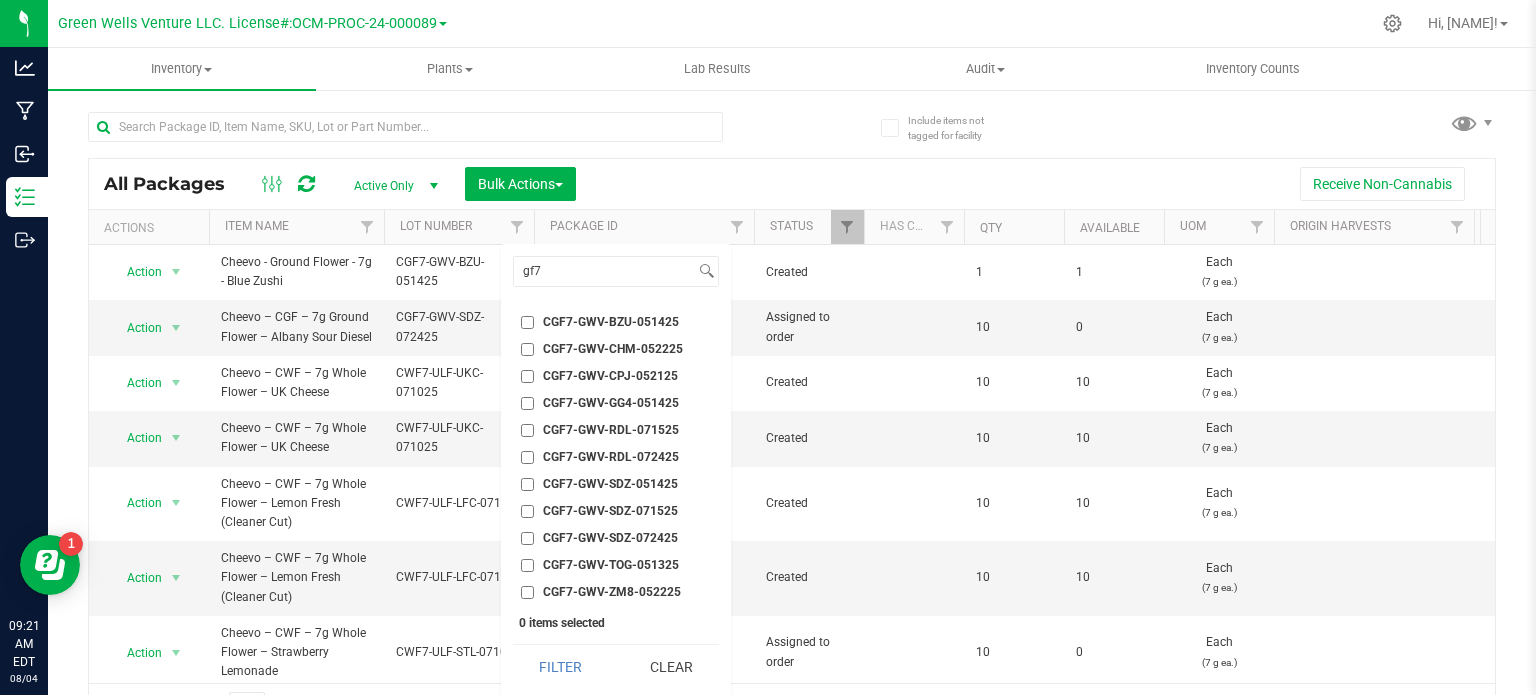 click on "CGF7-GWV-SDZ-071525" at bounding box center [527, 511] 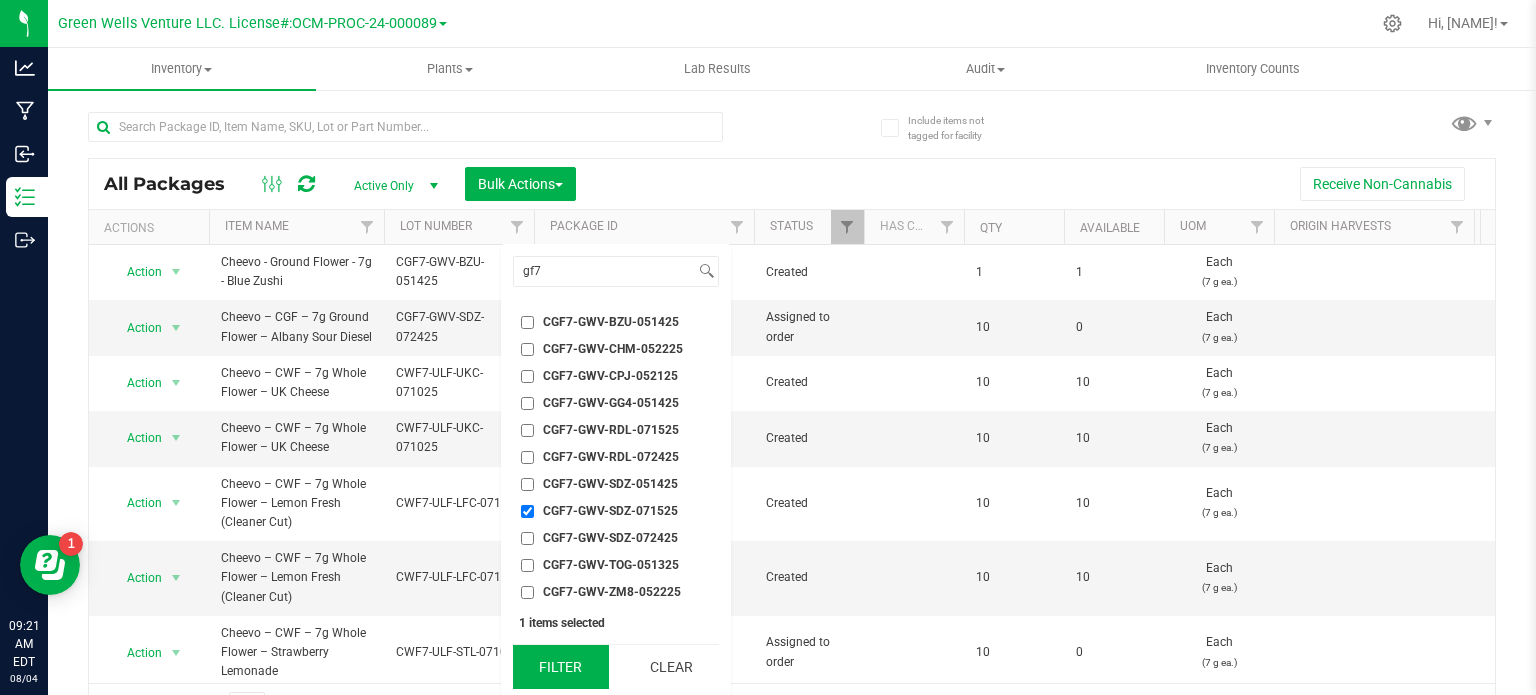 click on "Filter" at bounding box center (561, 667) 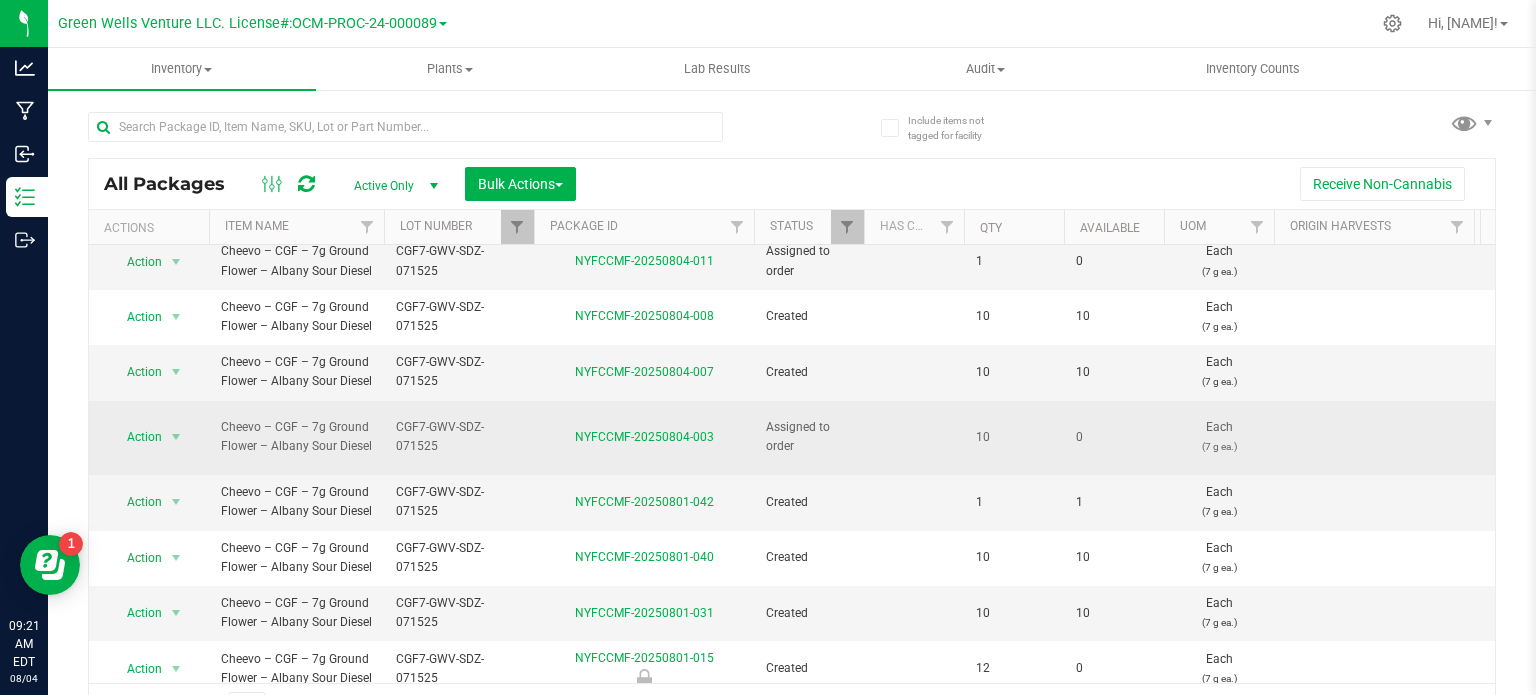 scroll, scrollTop: 148, scrollLeft: 0, axis: vertical 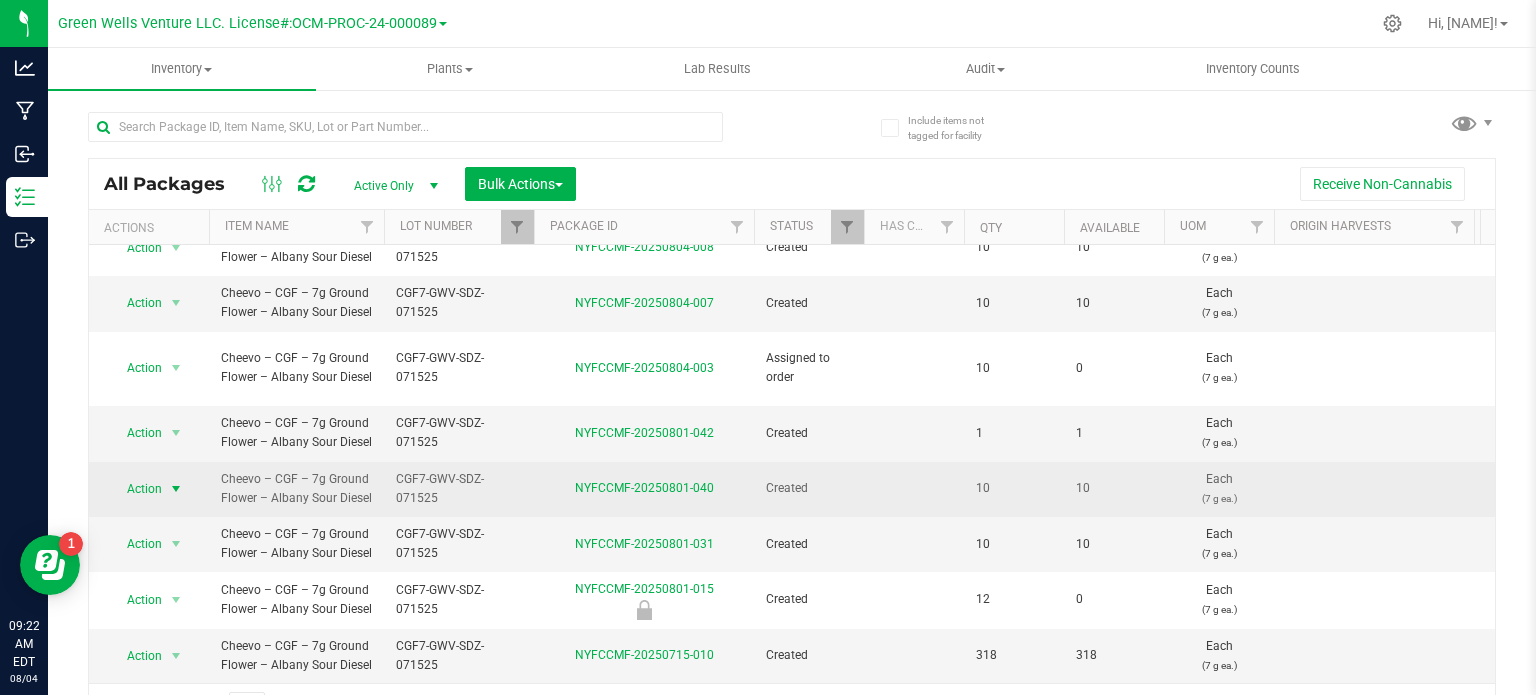 click on "Action" at bounding box center [136, 489] 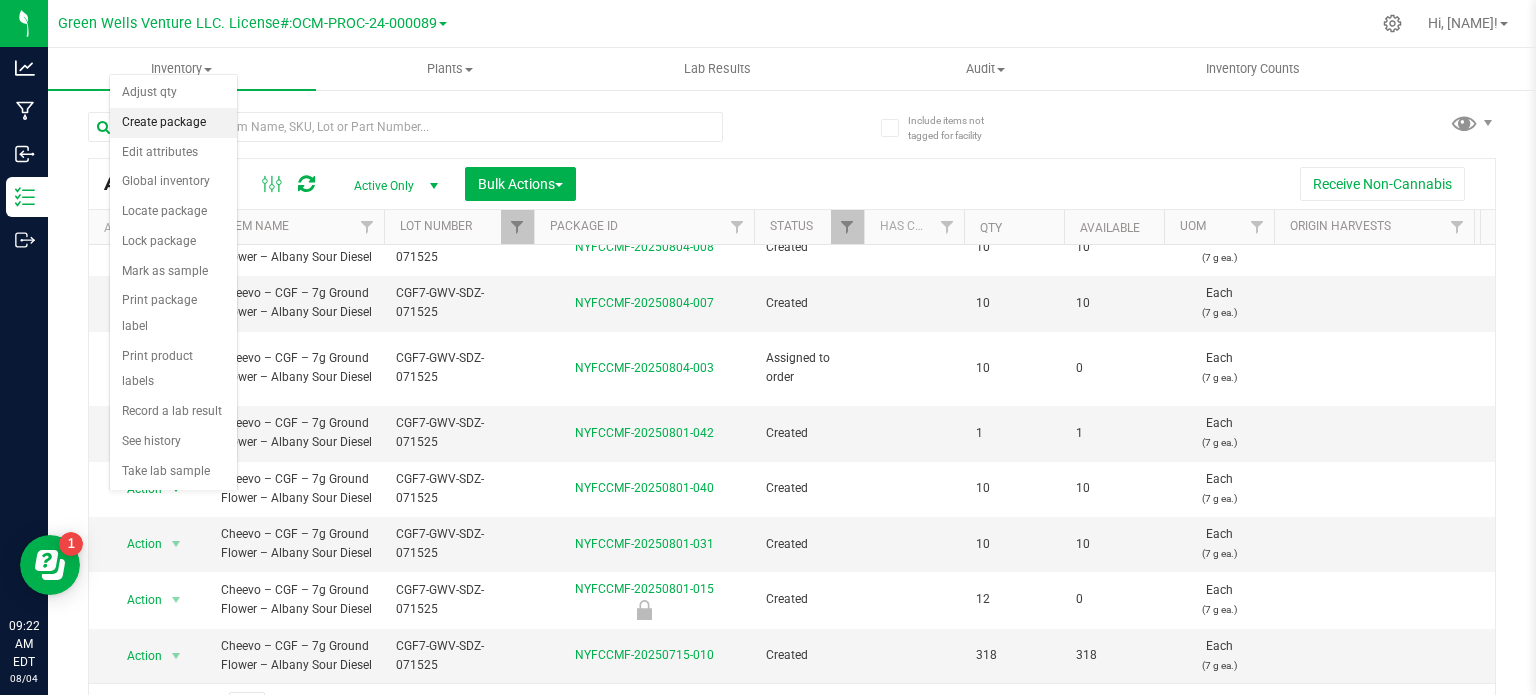click on "Create package" at bounding box center (173, 123) 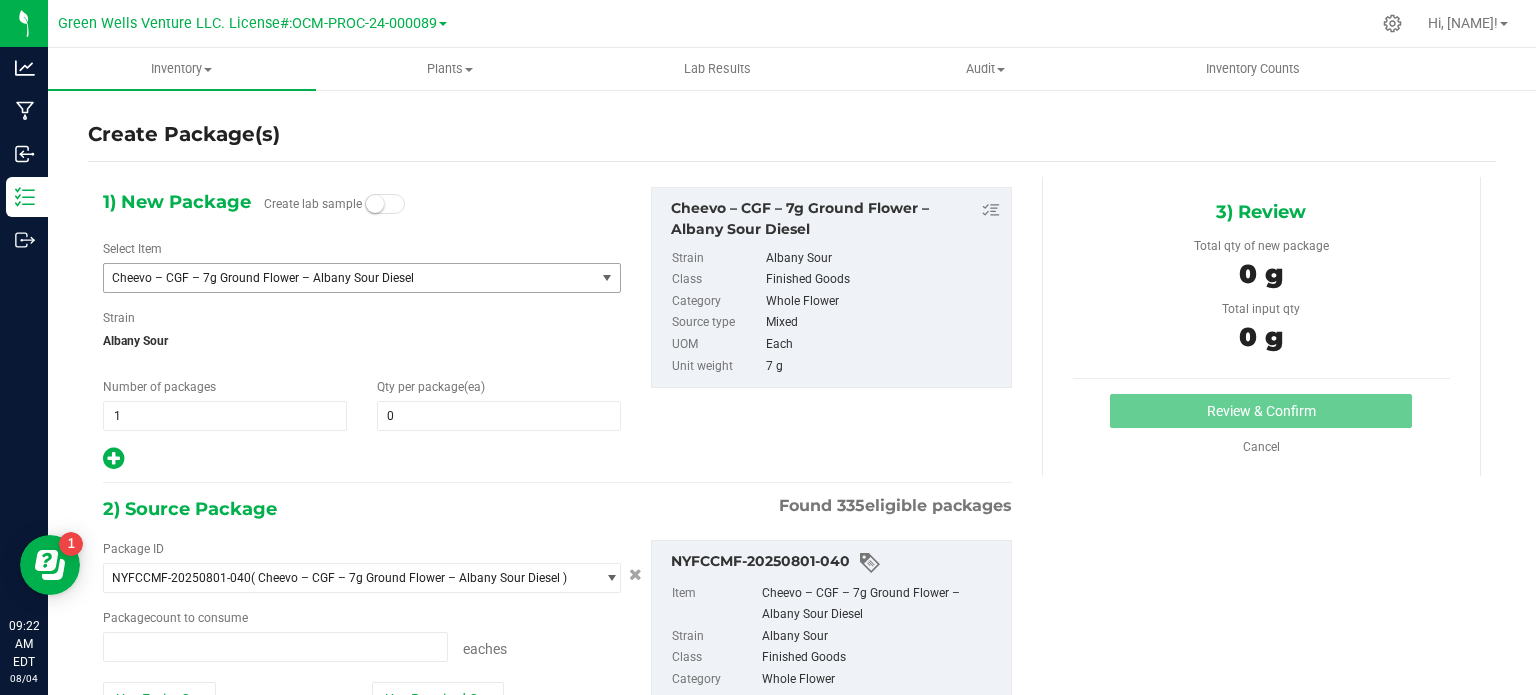 type on "0 ea" 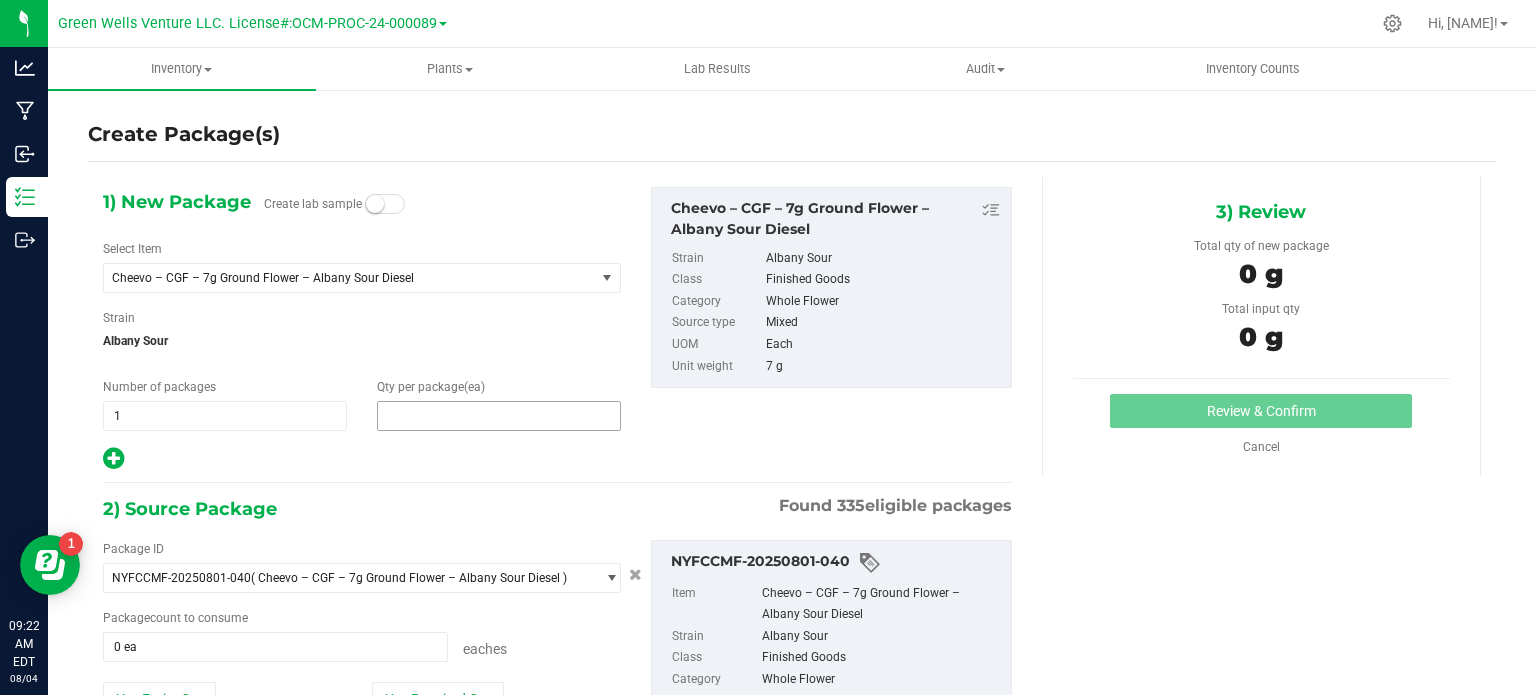 click at bounding box center (499, 416) 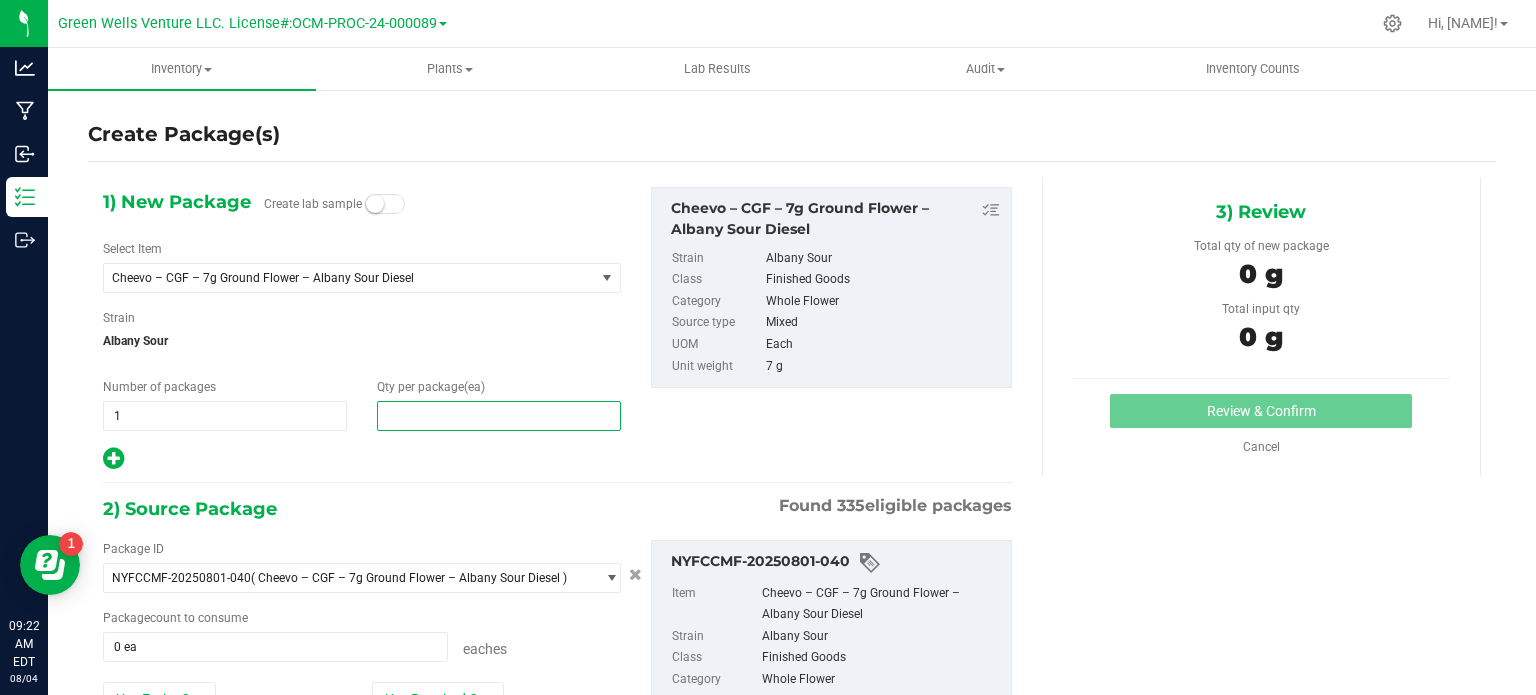 type on "1" 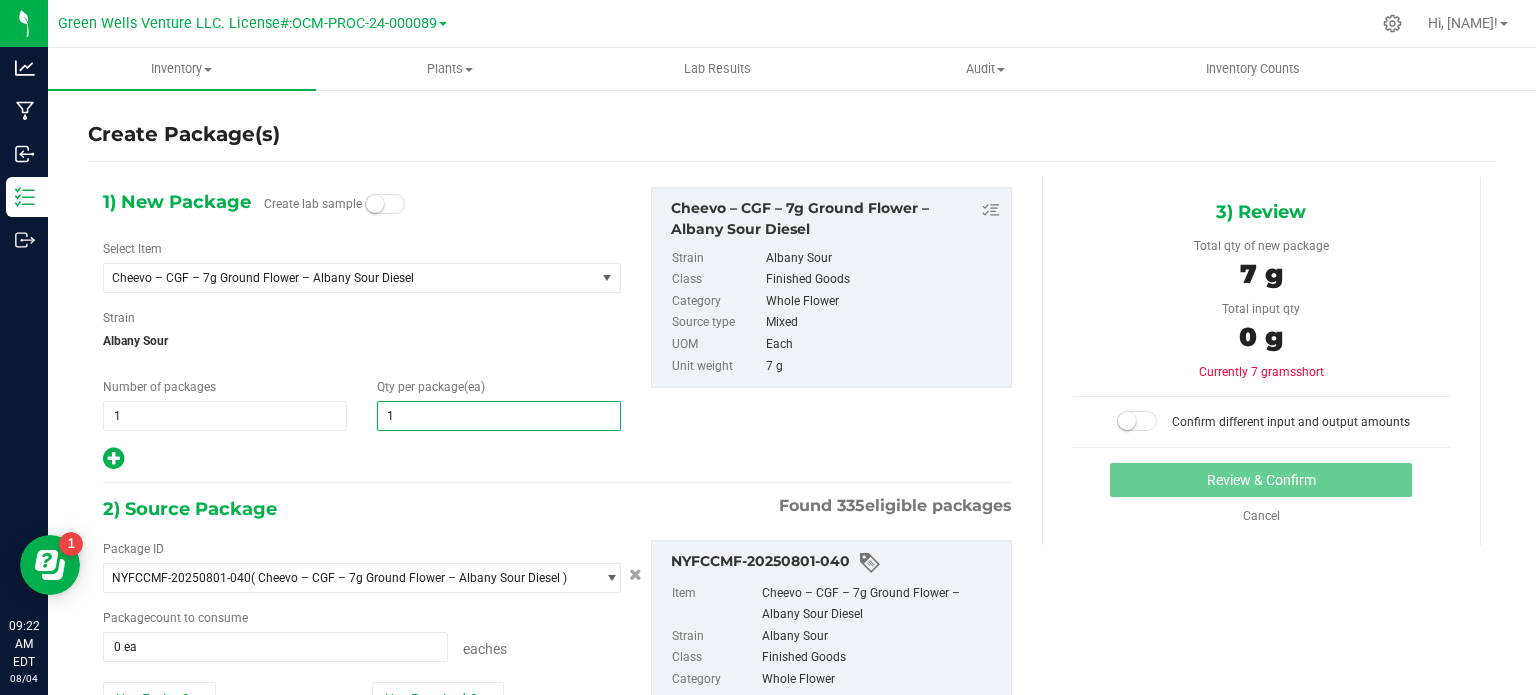 type on "1" 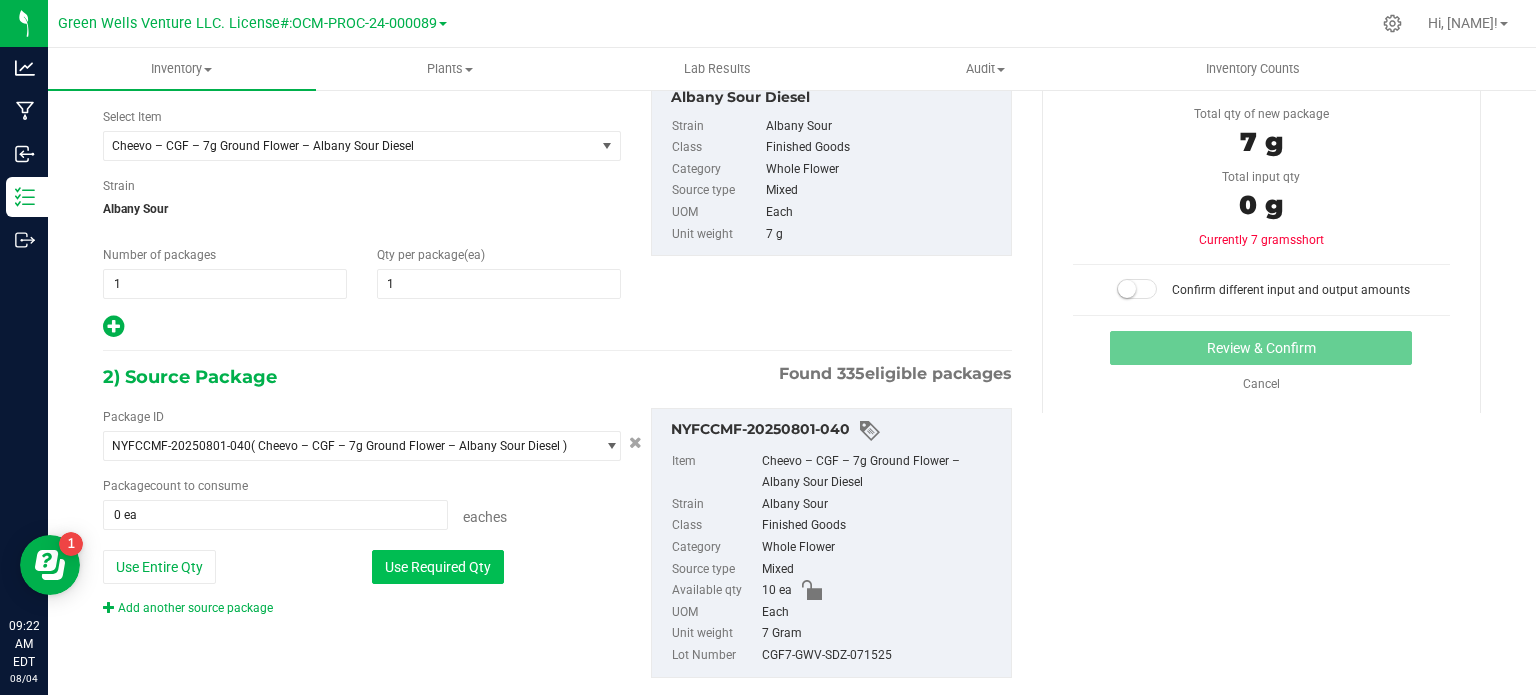 scroll, scrollTop: 171, scrollLeft: 0, axis: vertical 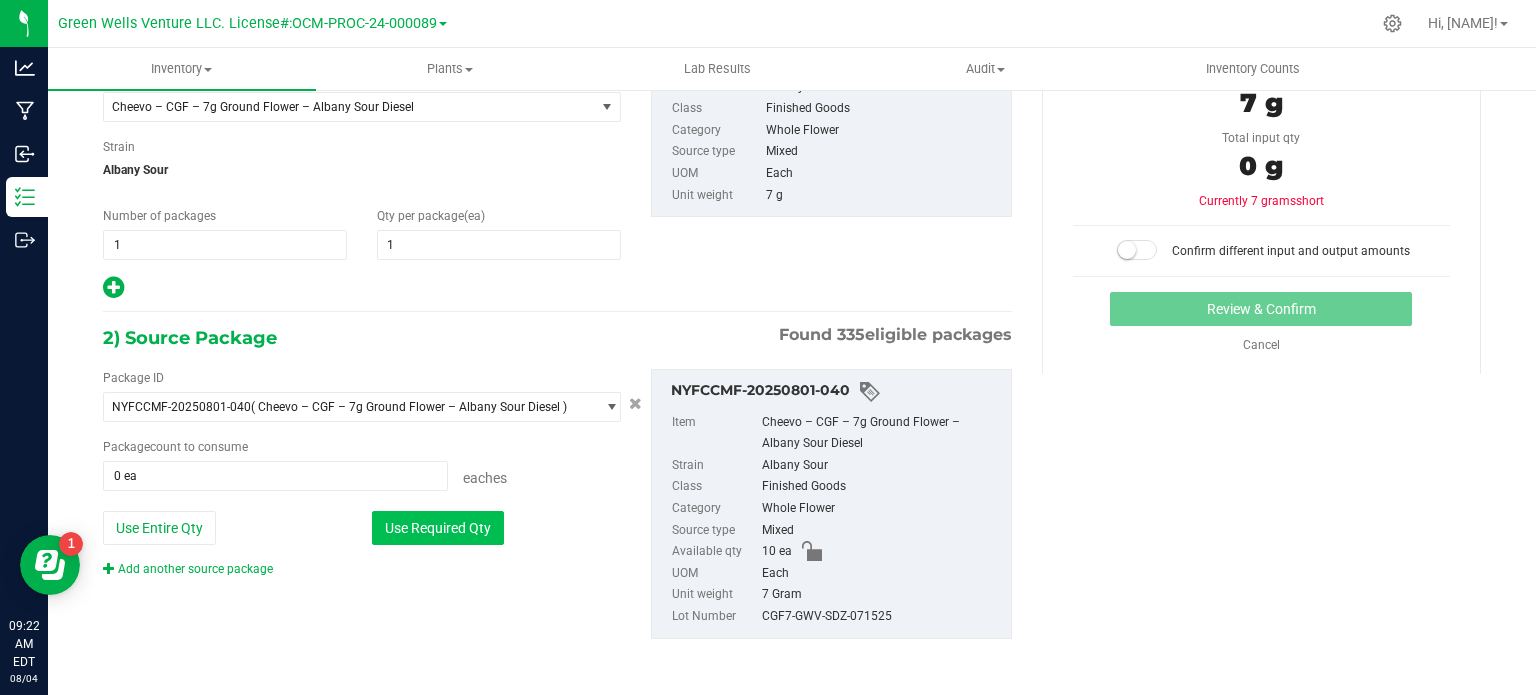 drag, startPoint x: 413, startPoint y: 529, endPoint x: 443, endPoint y: 523, distance: 30.594116 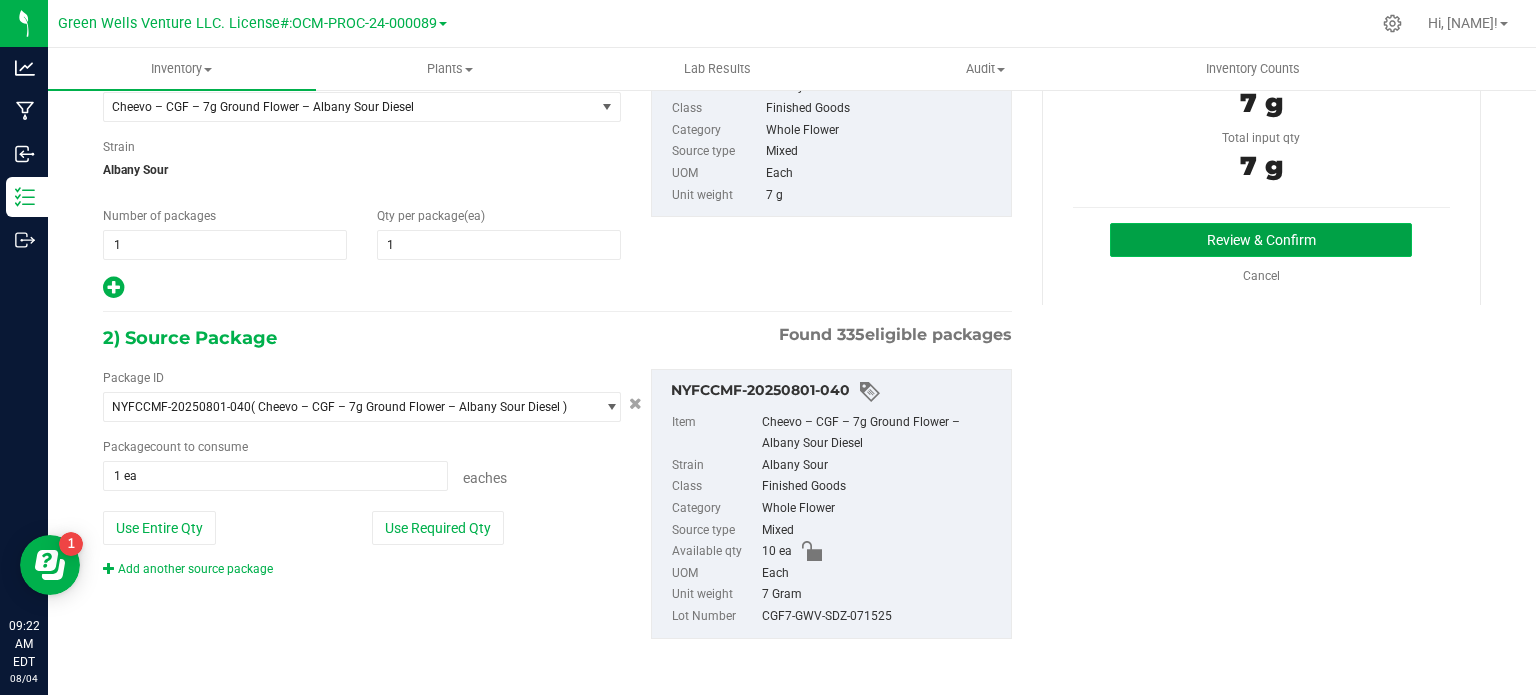 click on "Review & Confirm" at bounding box center (1261, 240) 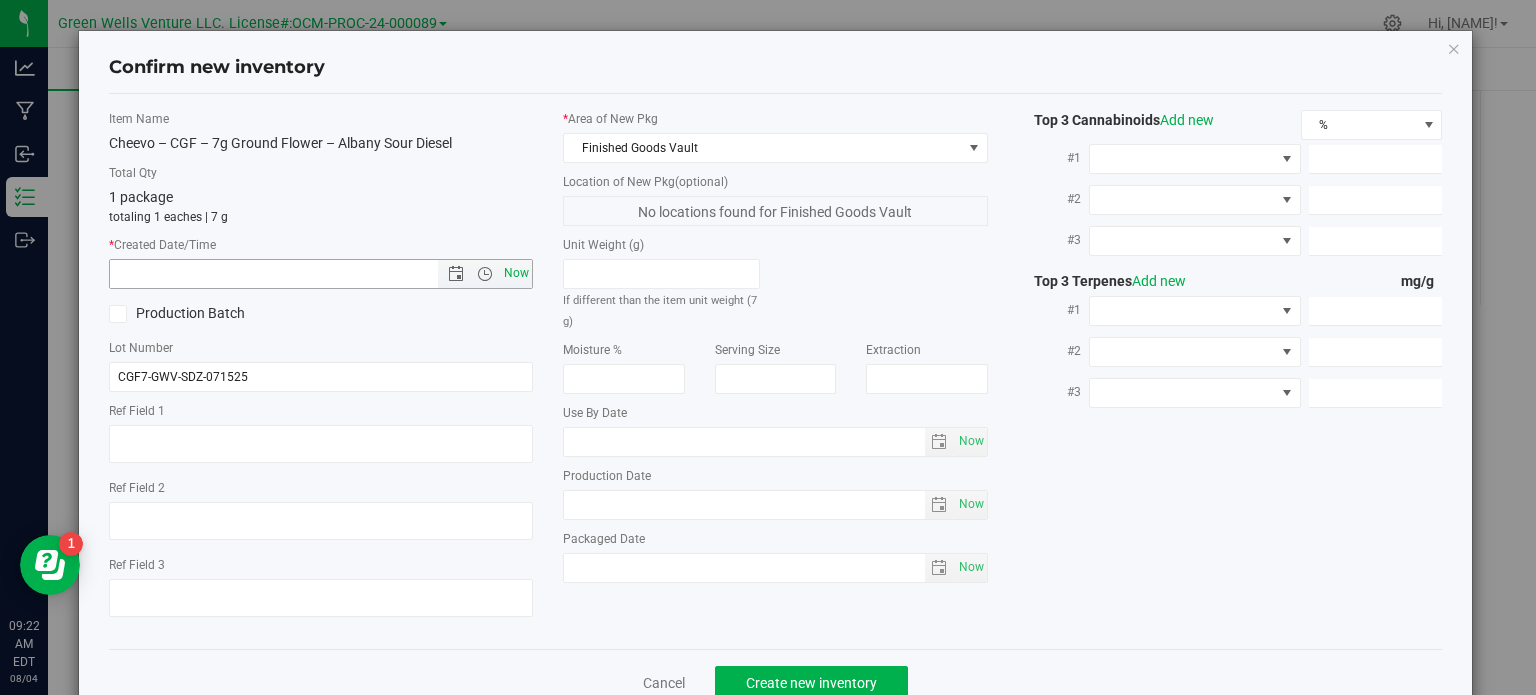 click on "Now" at bounding box center (517, 273) 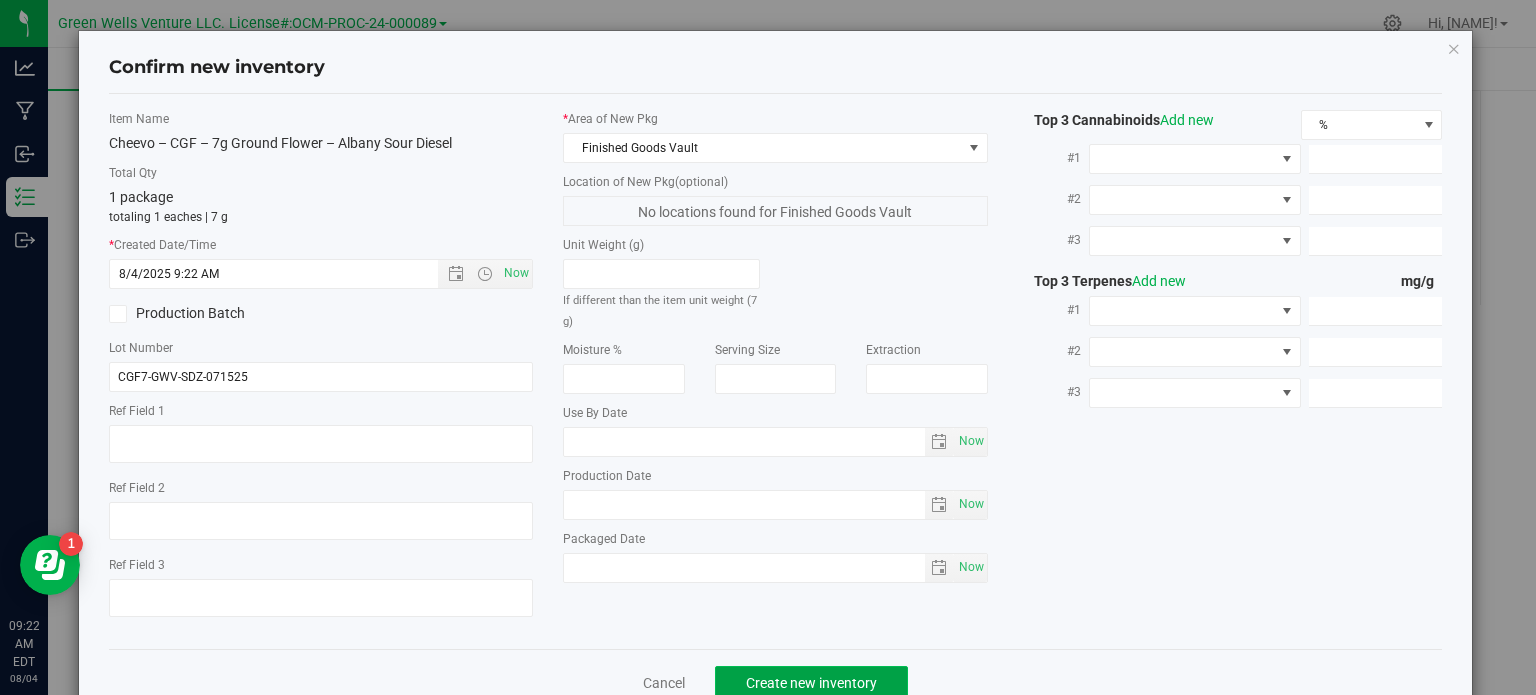 click on "Create new inventory" 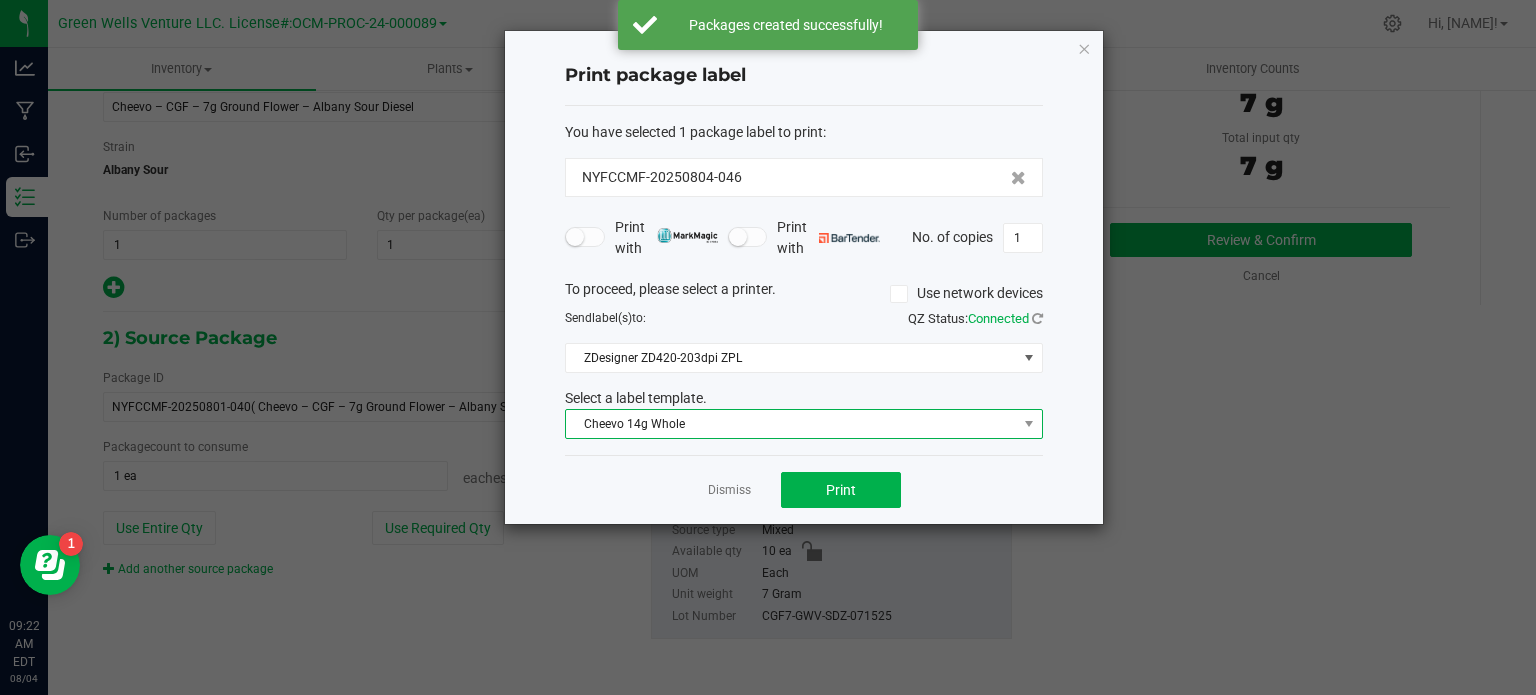 click on "Cheevo 14g Whole" at bounding box center [791, 424] 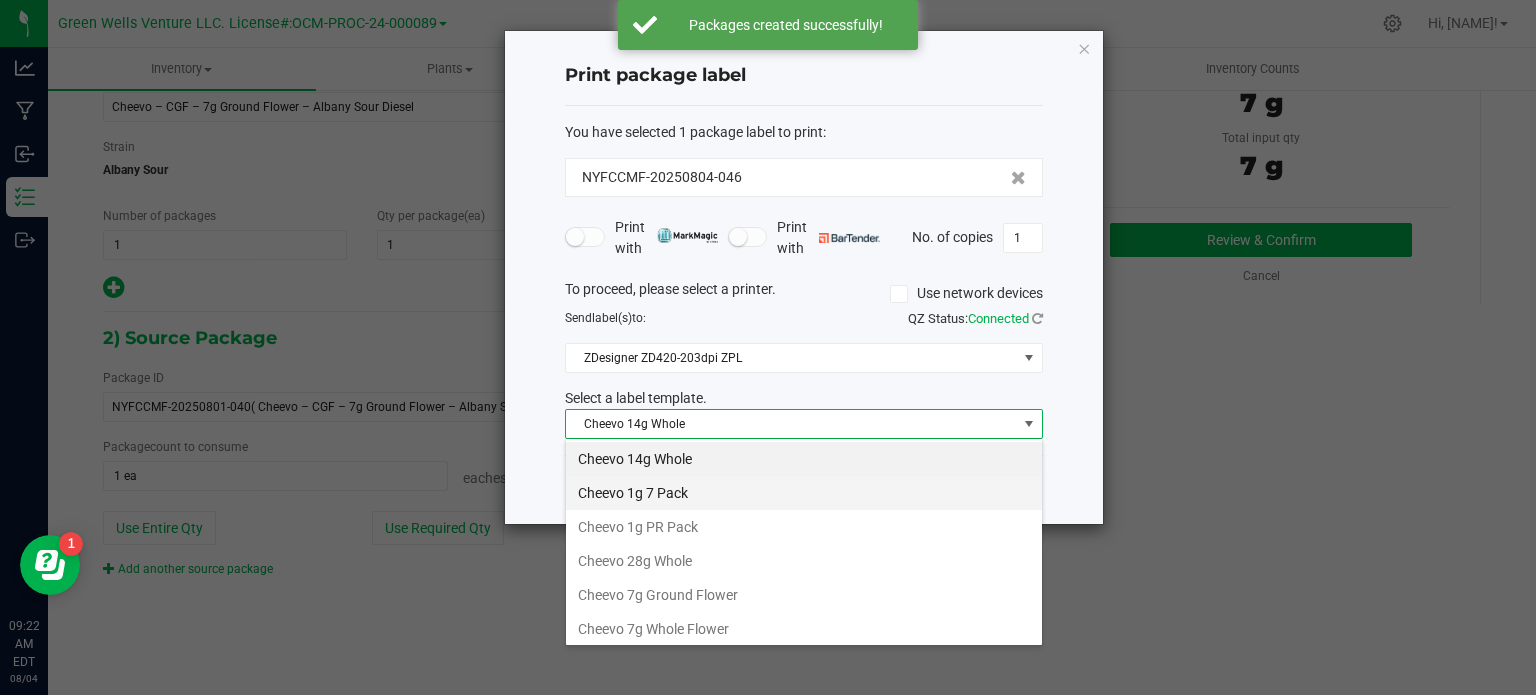 scroll, scrollTop: 99970, scrollLeft: 99521, axis: both 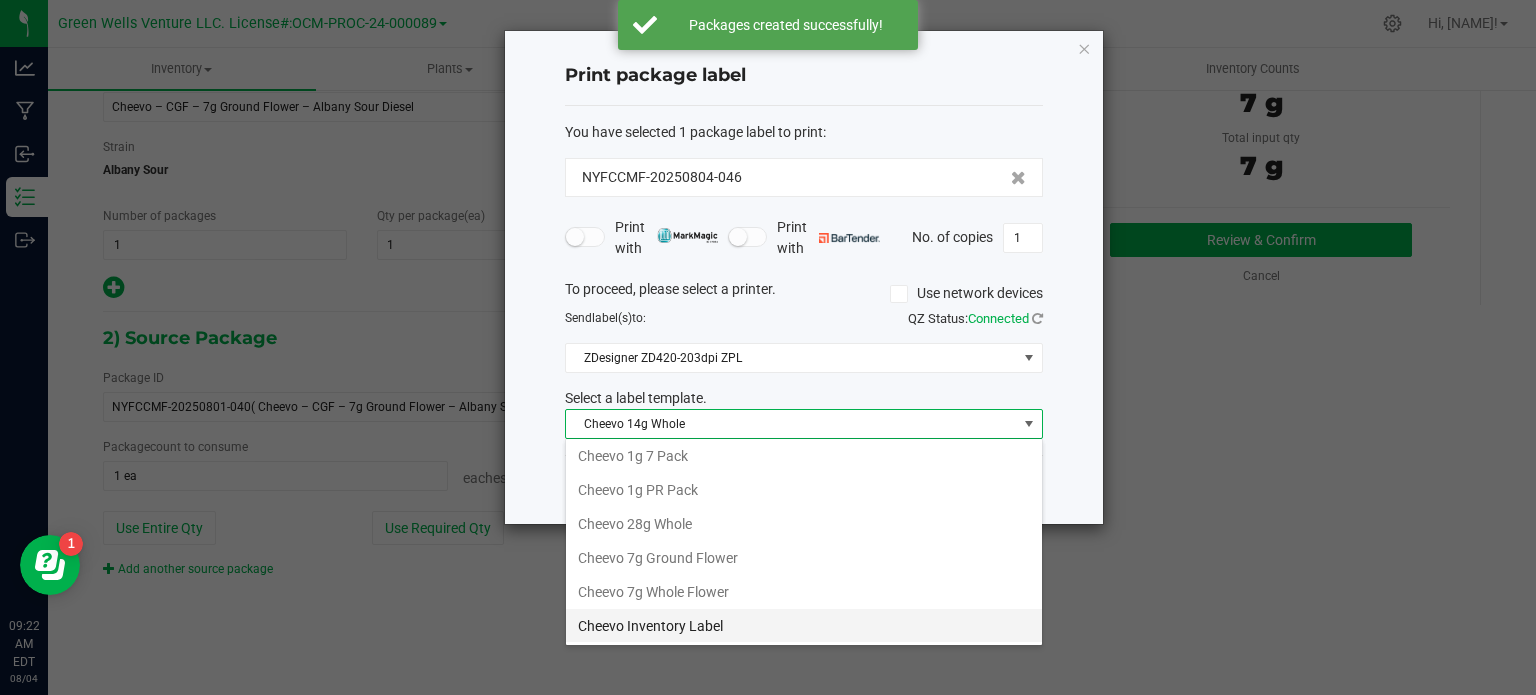 click on "Cheevo Inventory Label" at bounding box center (804, 626) 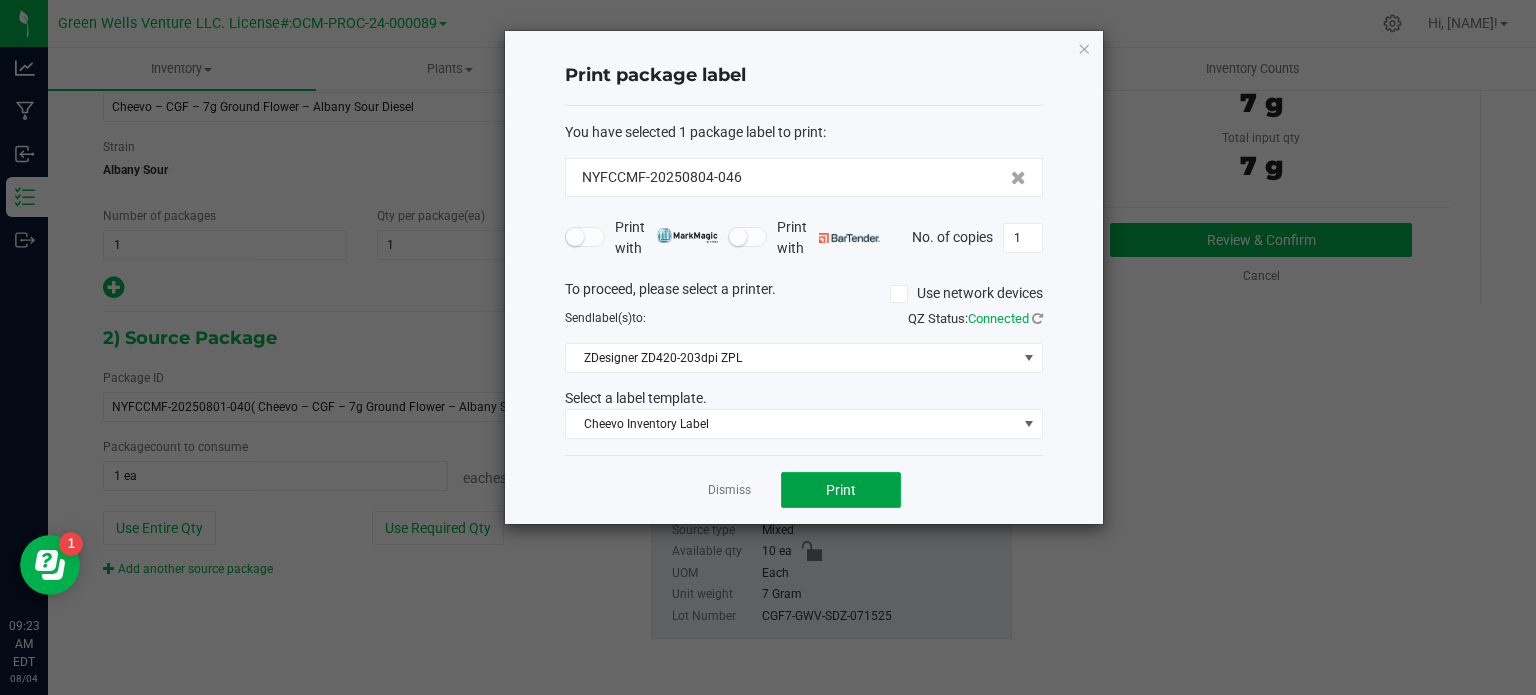 click on "Print" 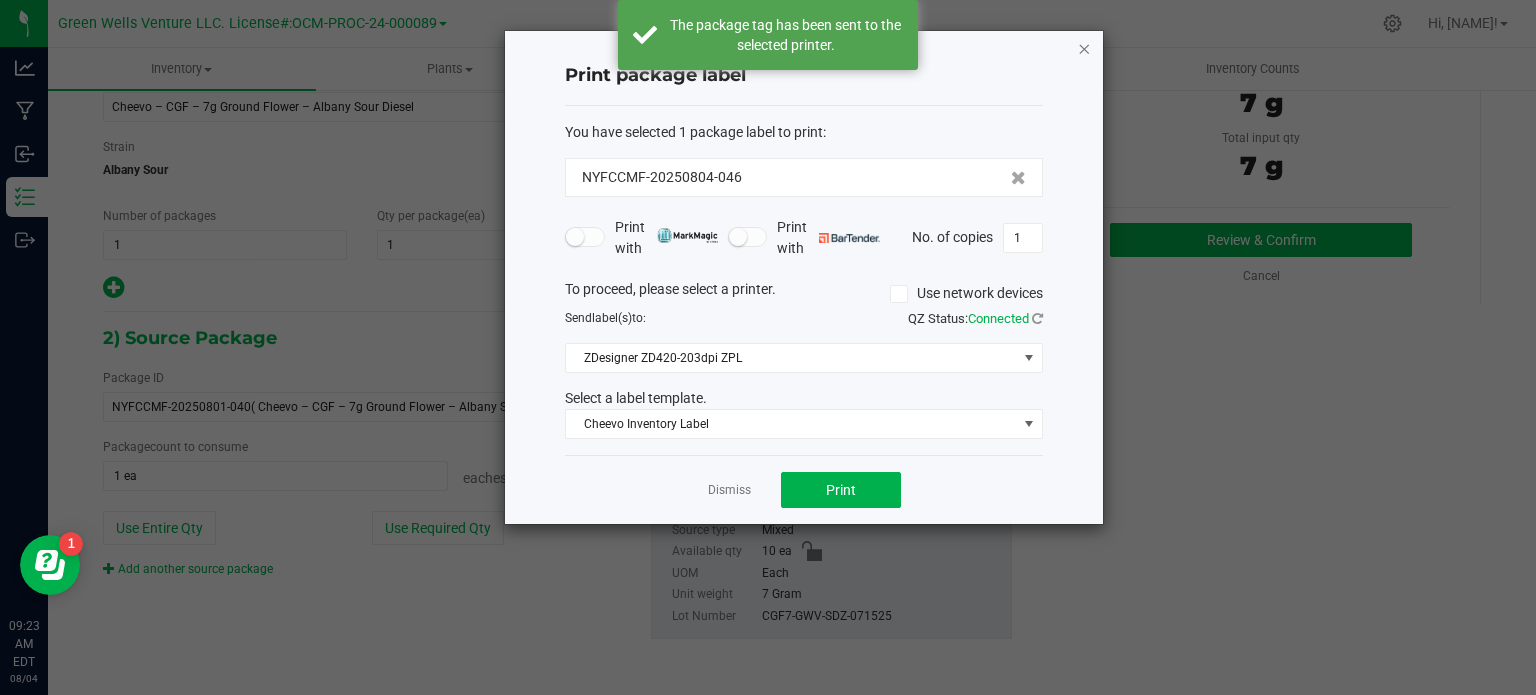 click 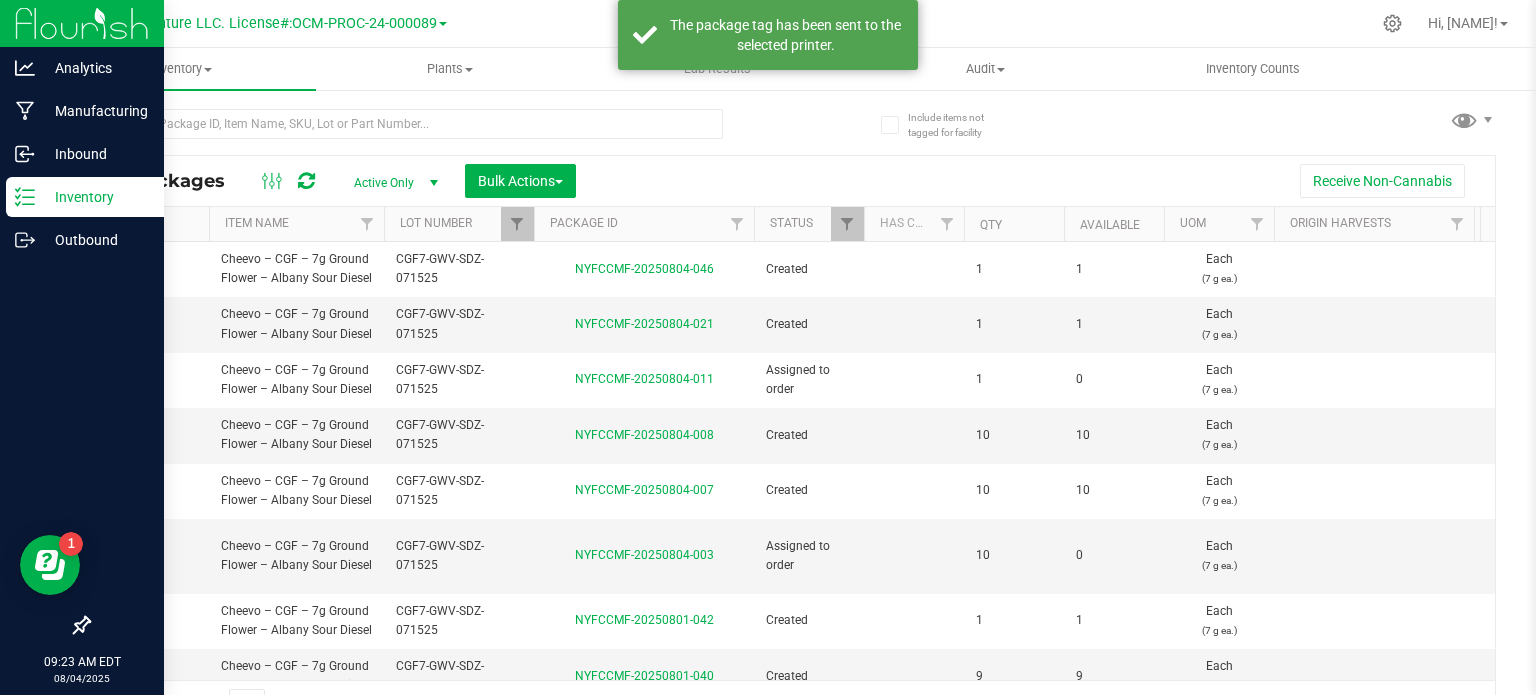click 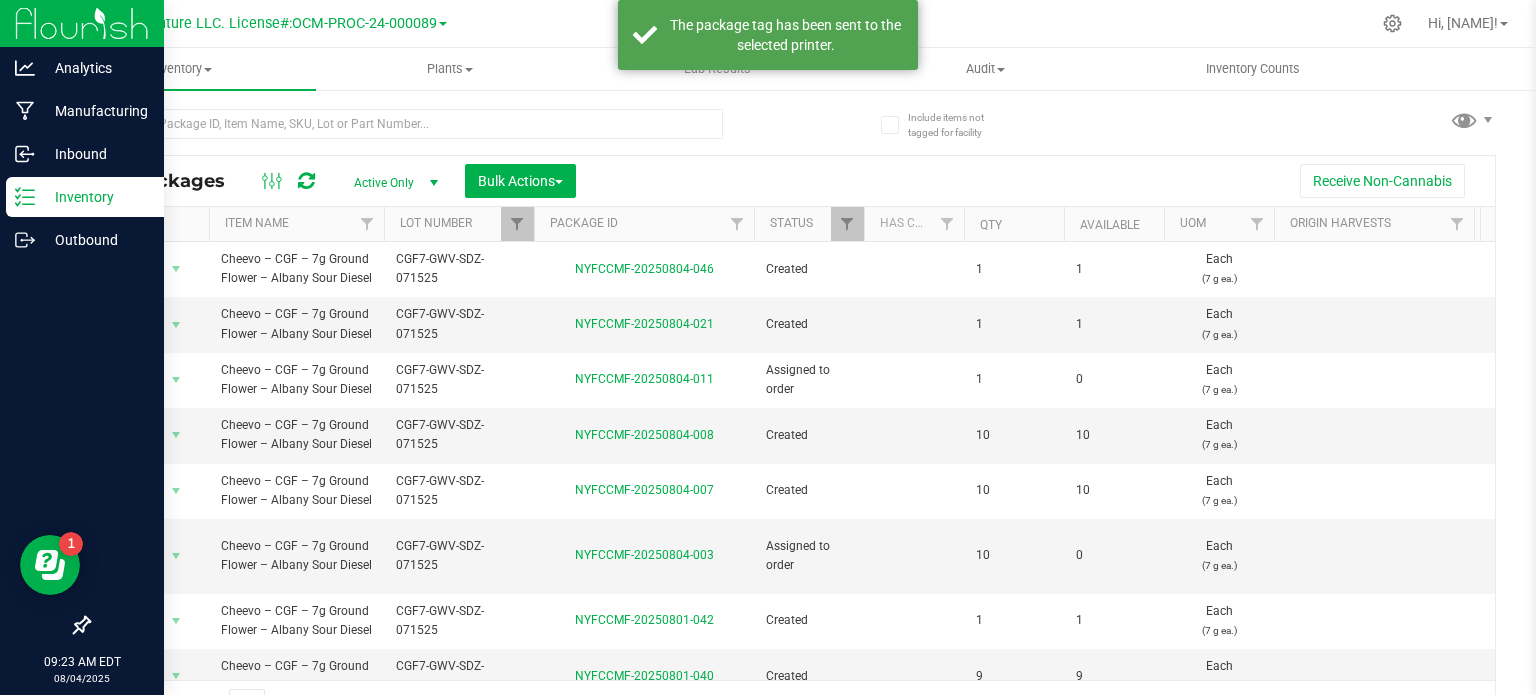 scroll, scrollTop: 35, scrollLeft: 0, axis: vertical 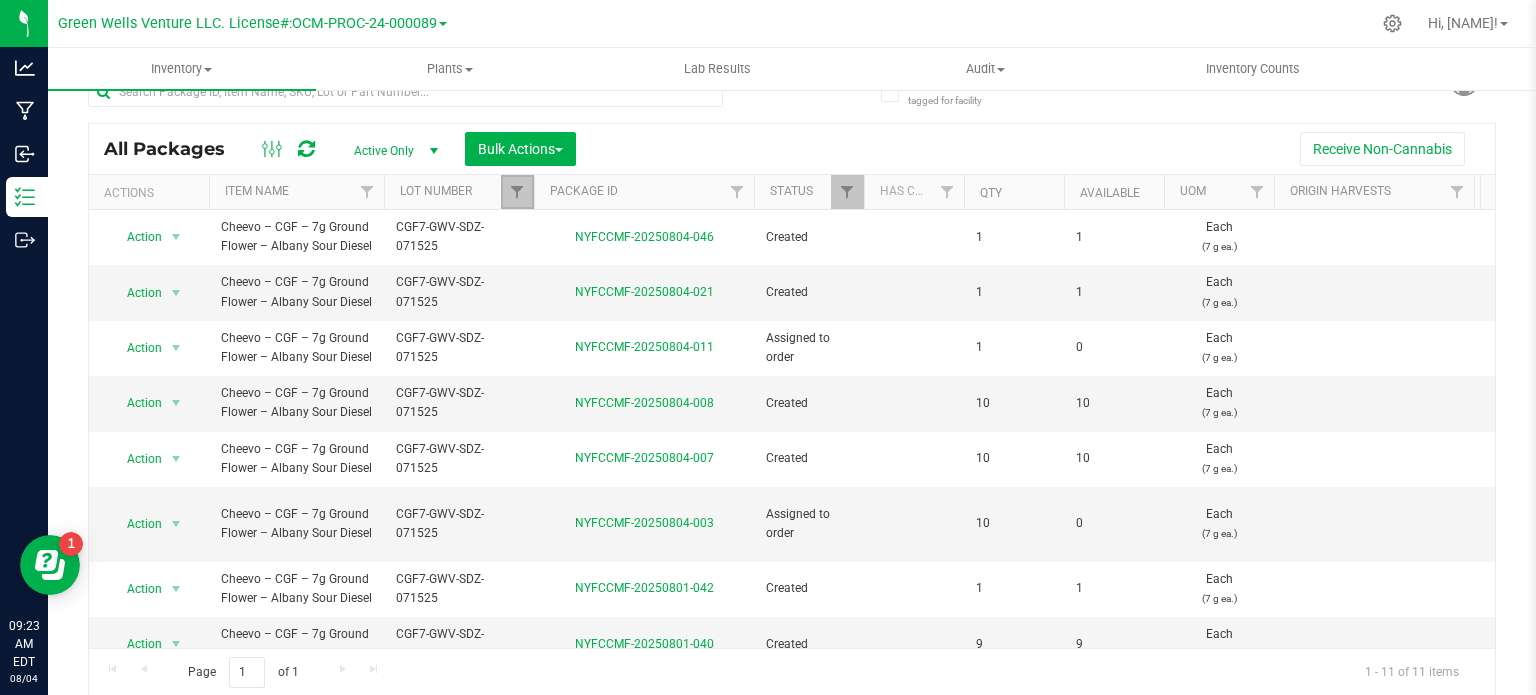 click at bounding box center [517, 192] 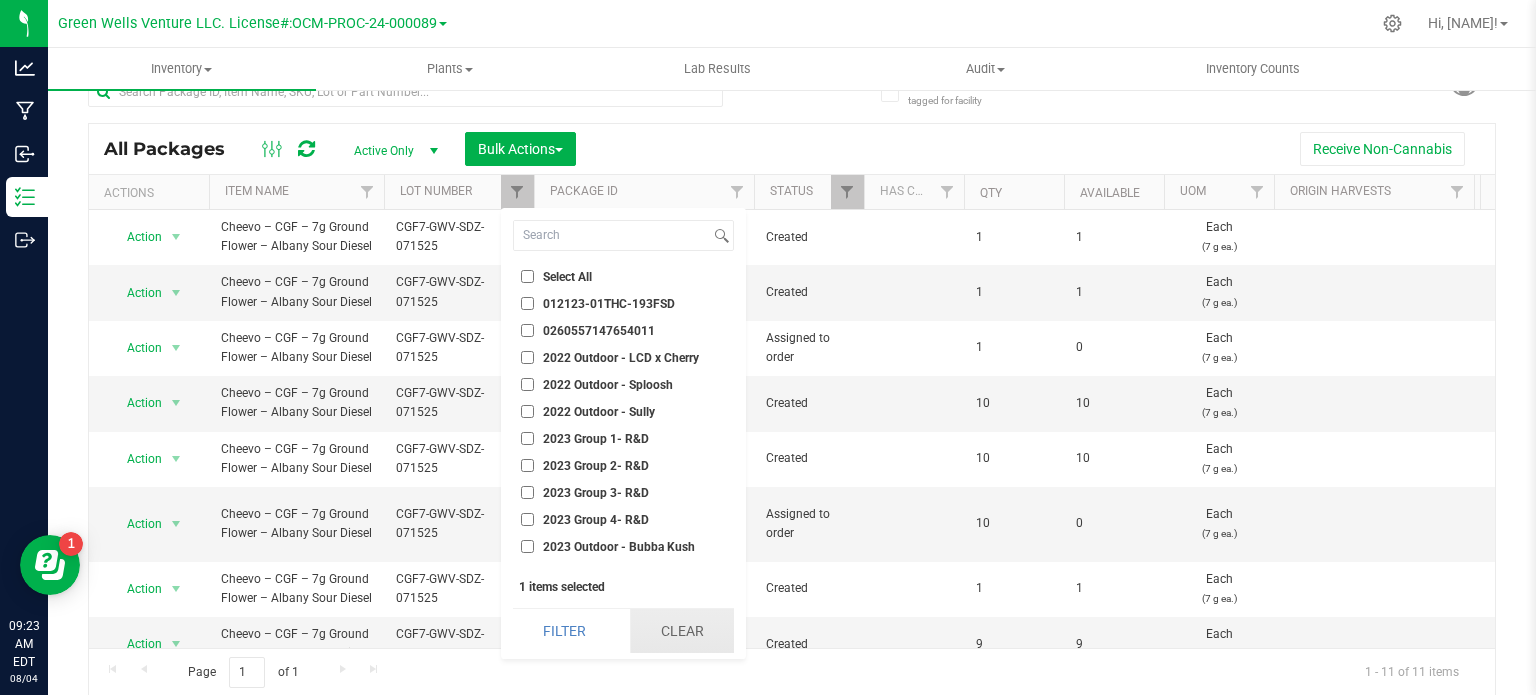 click on "Clear" at bounding box center (682, 631) 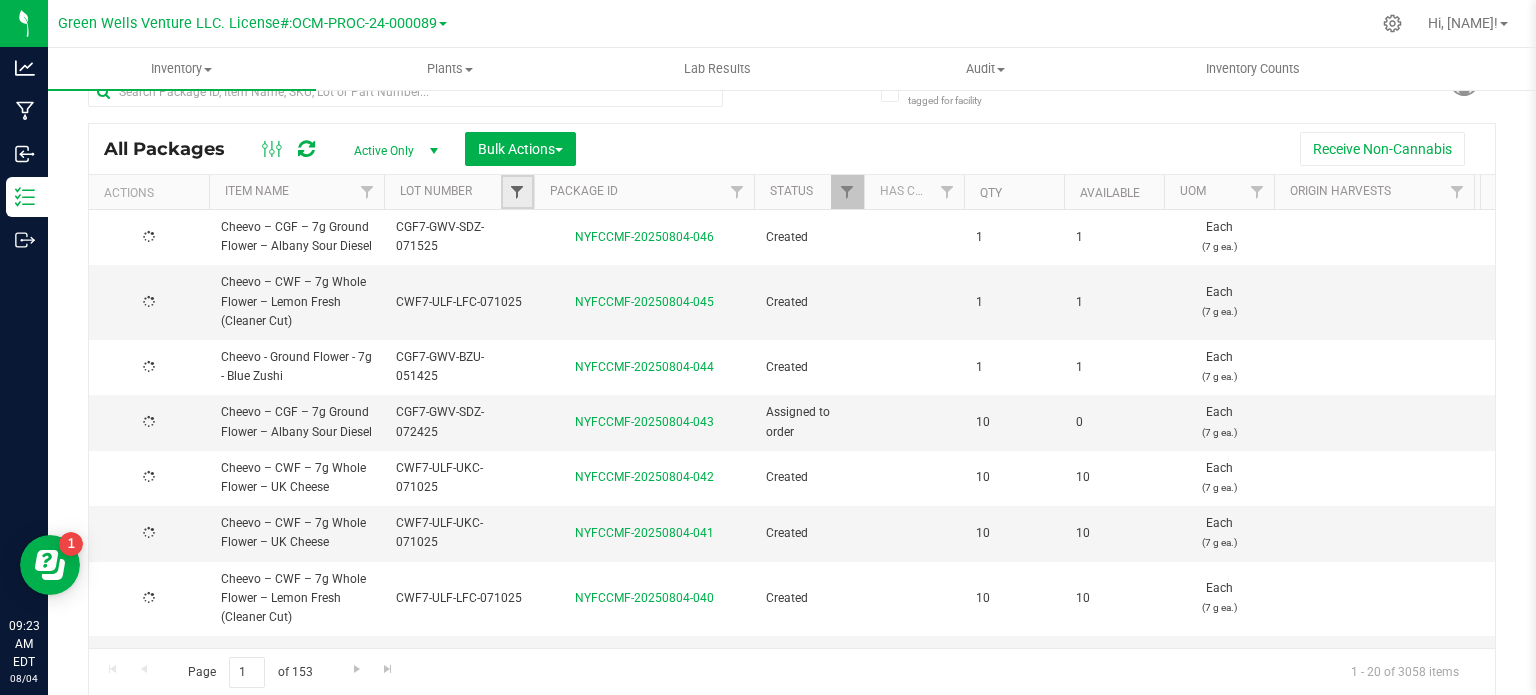 click at bounding box center [517, 192] 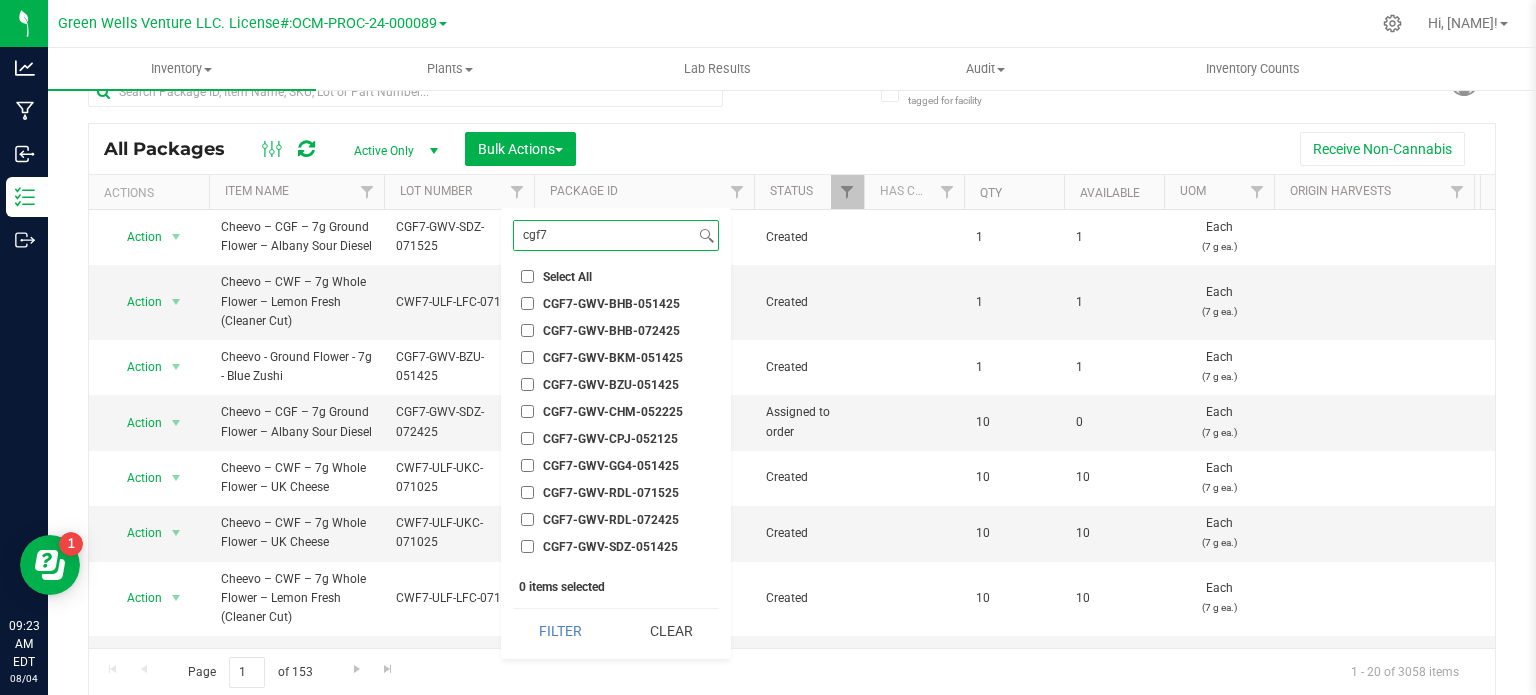 type on "cgf7" 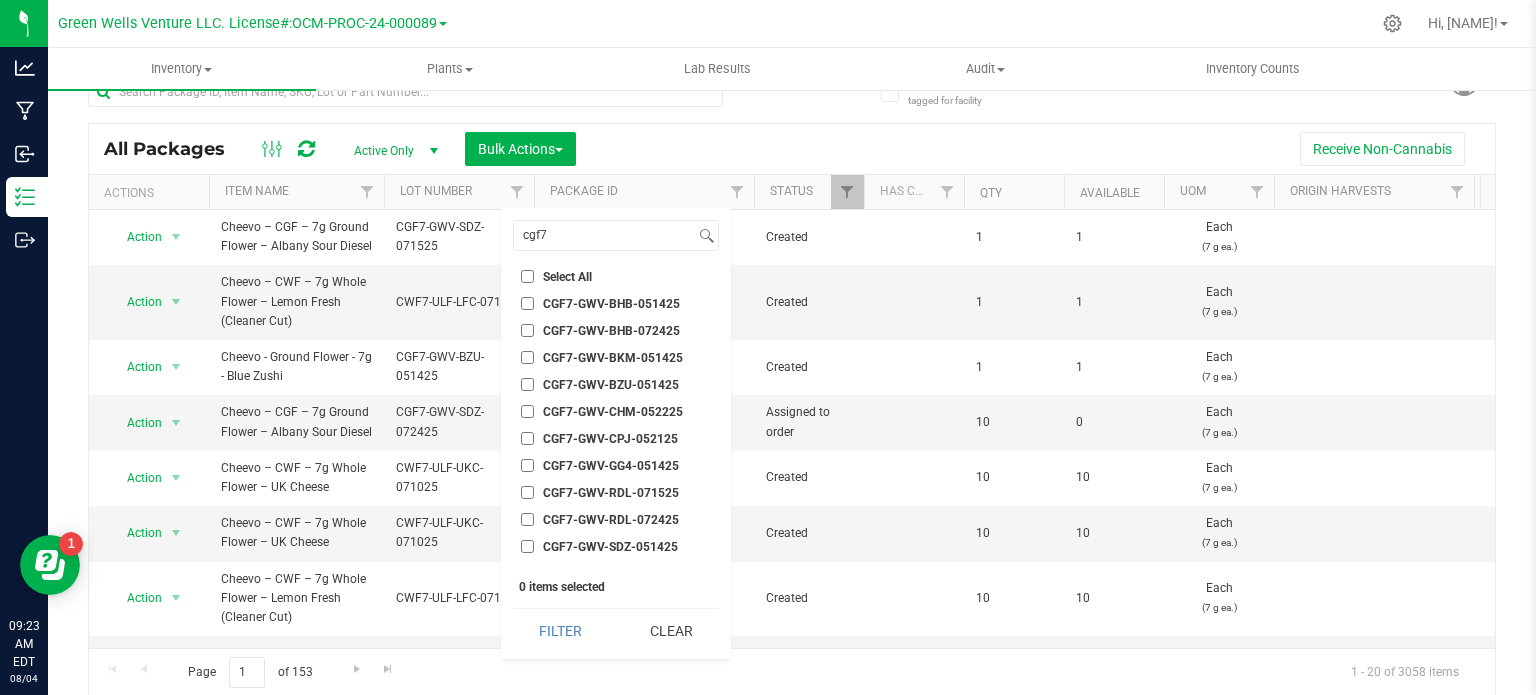 click on "CGF7-GWV-BZU-051425" at bounding box center (527, 384) 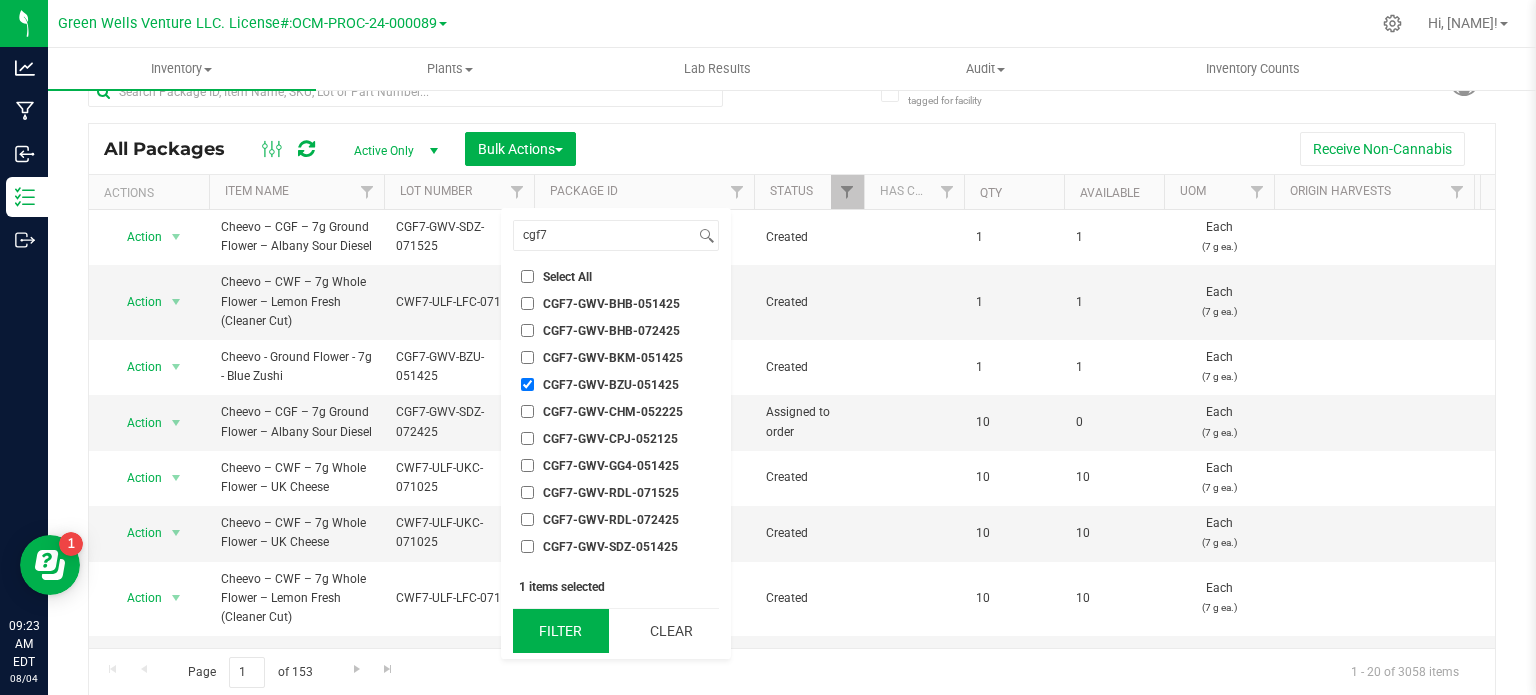 click on "Filter" at bounding box center (561, 631) 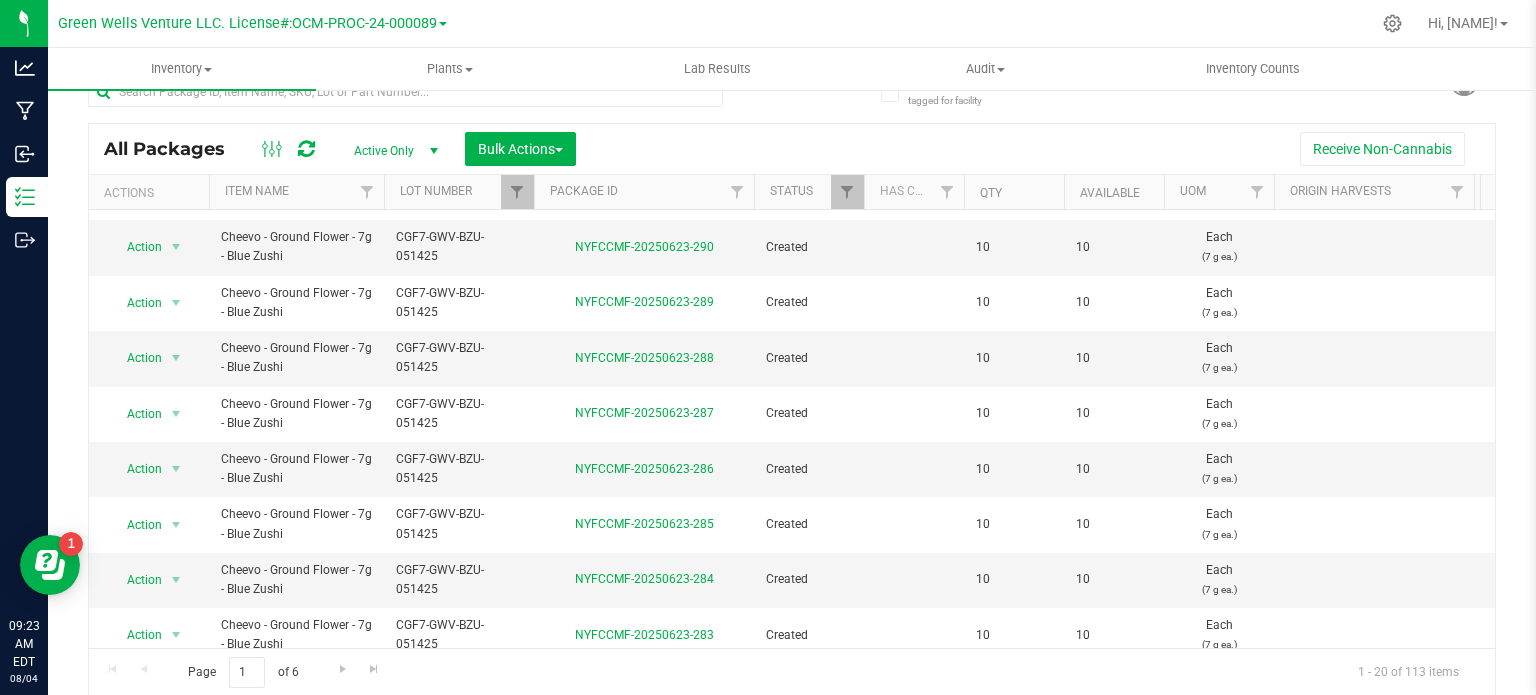 scroll, scrollTop: 680, scrollLeft: 0, axis: vertical 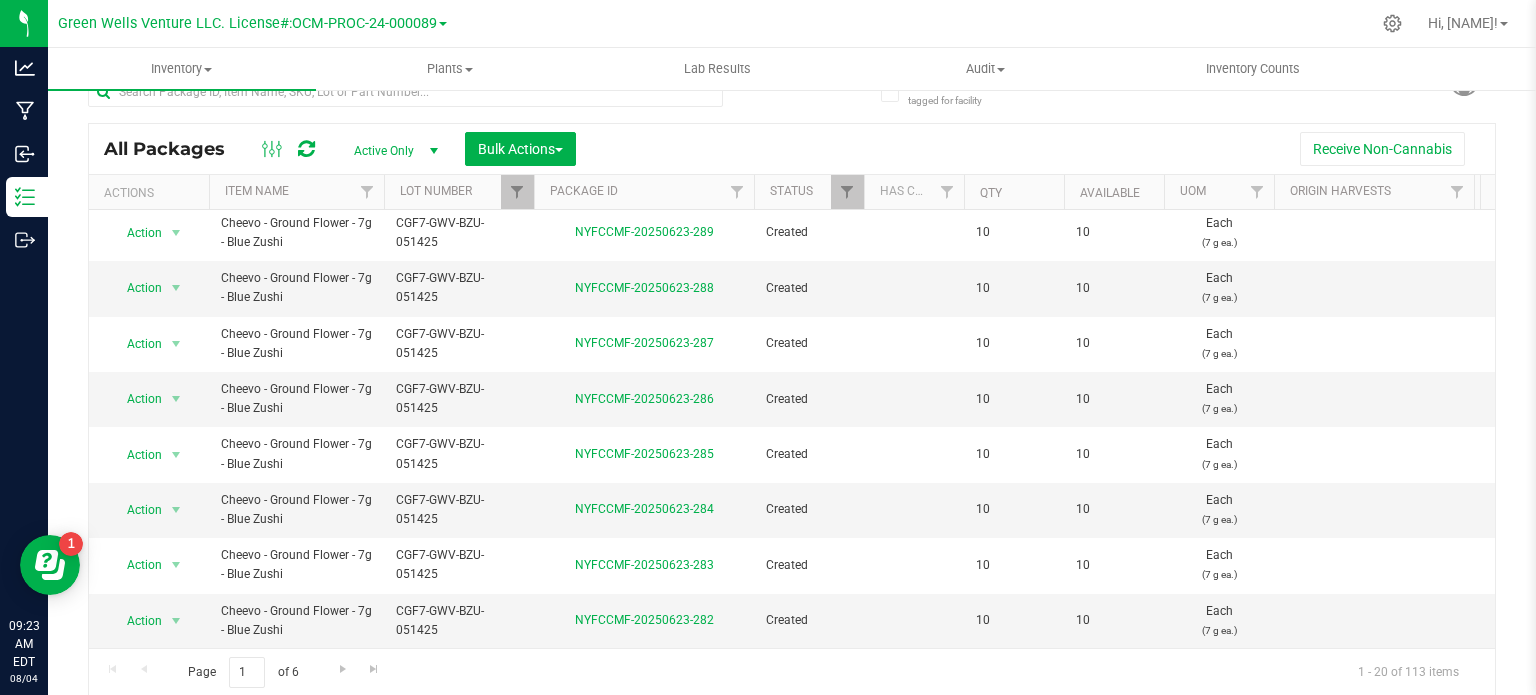 click on "Package ID" at bounding box center [644, 192] 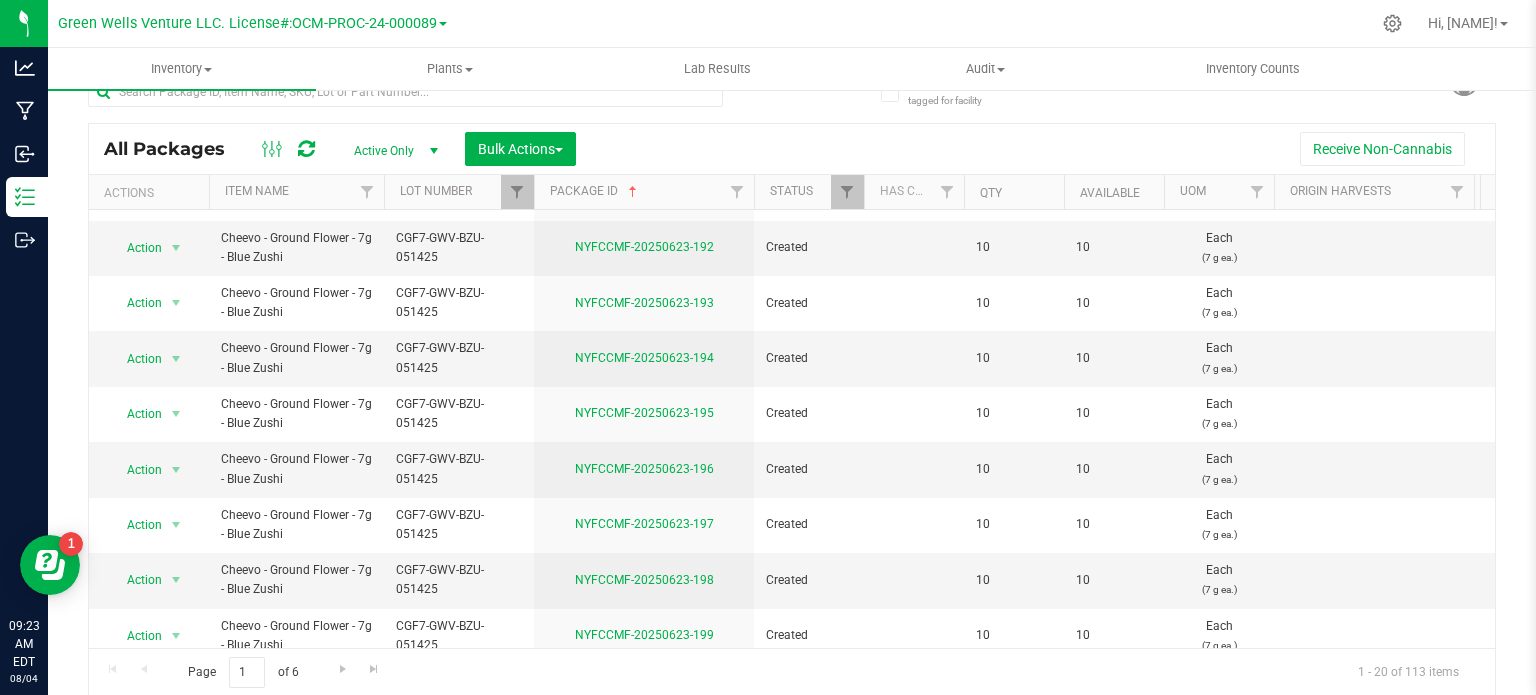 scroll, scrollTop: 0, scrollLeft: 0, axis: both 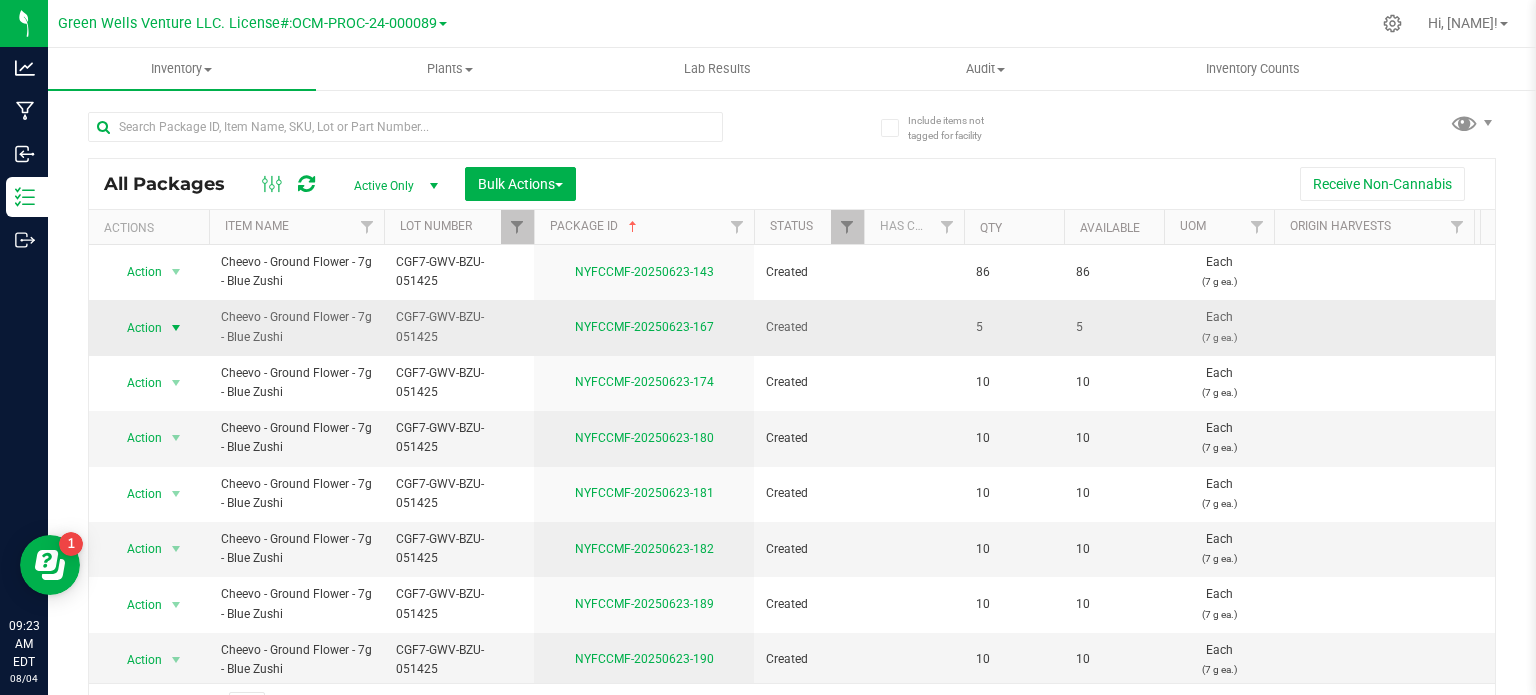 click on "Action" at bounding box center (136, 328) 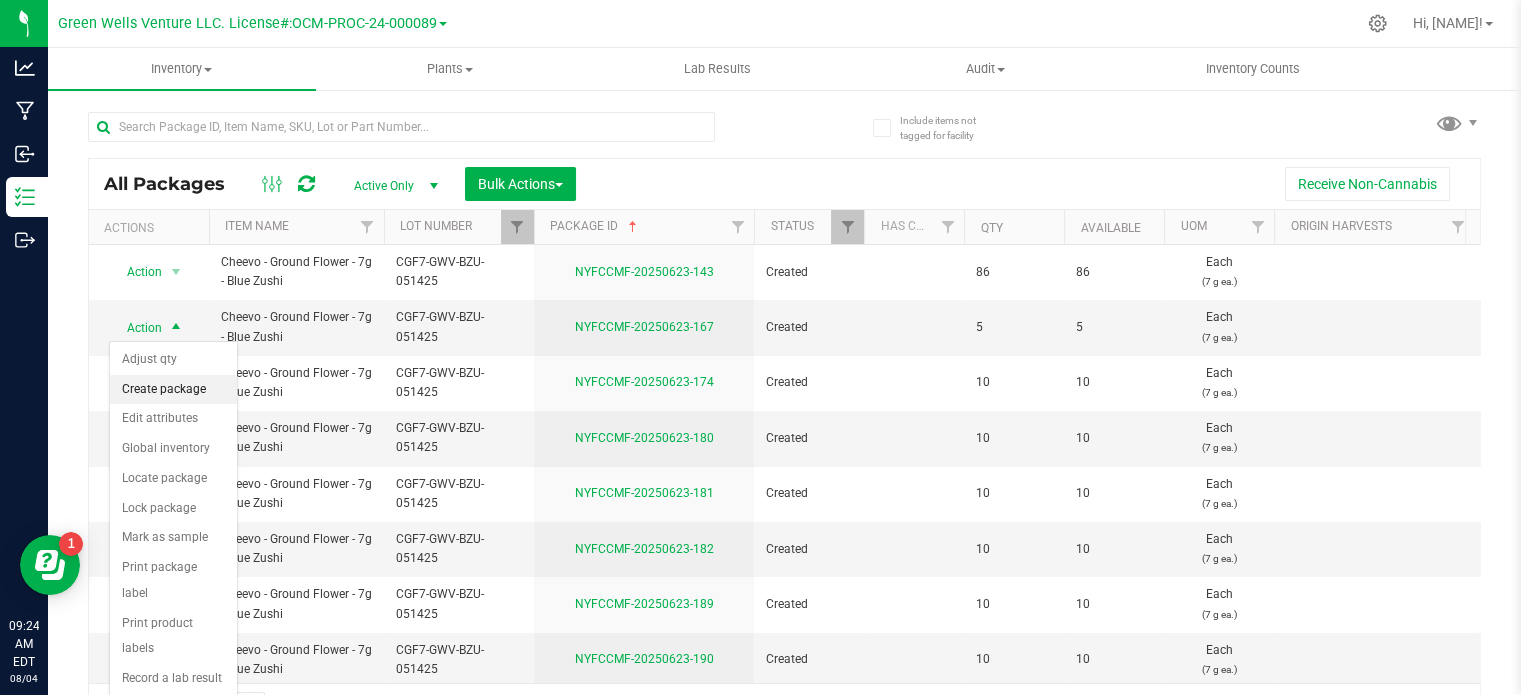 click on "Create package" at bounding box center (173, 390) 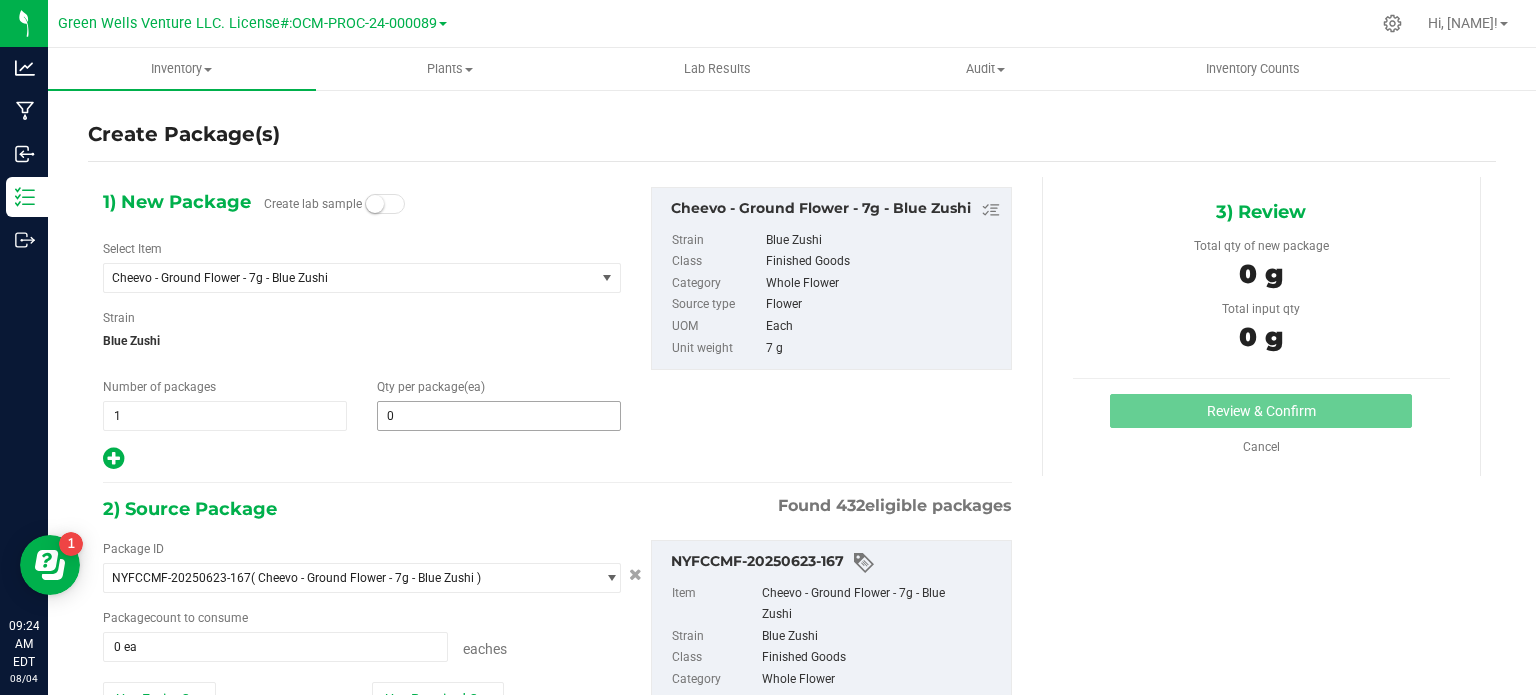 type 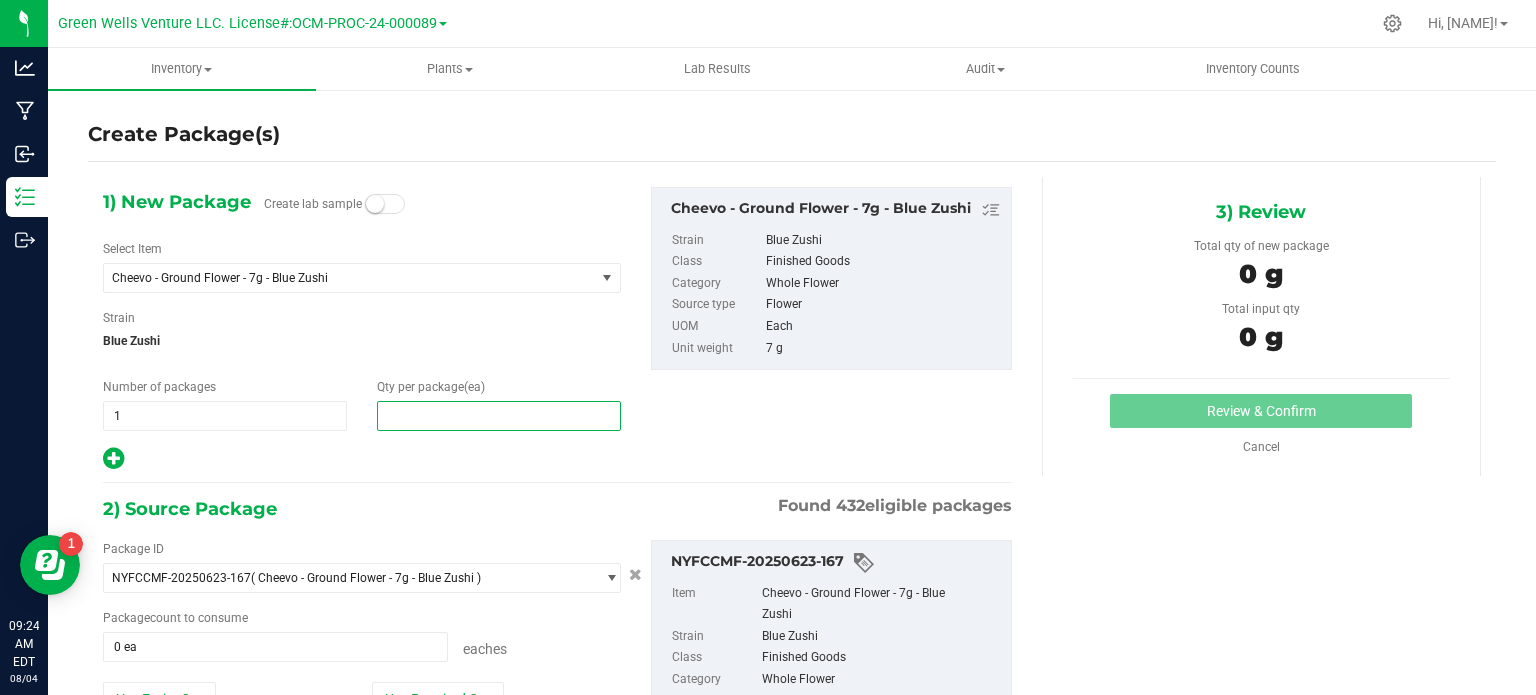 click at bounding box center [499, 416] 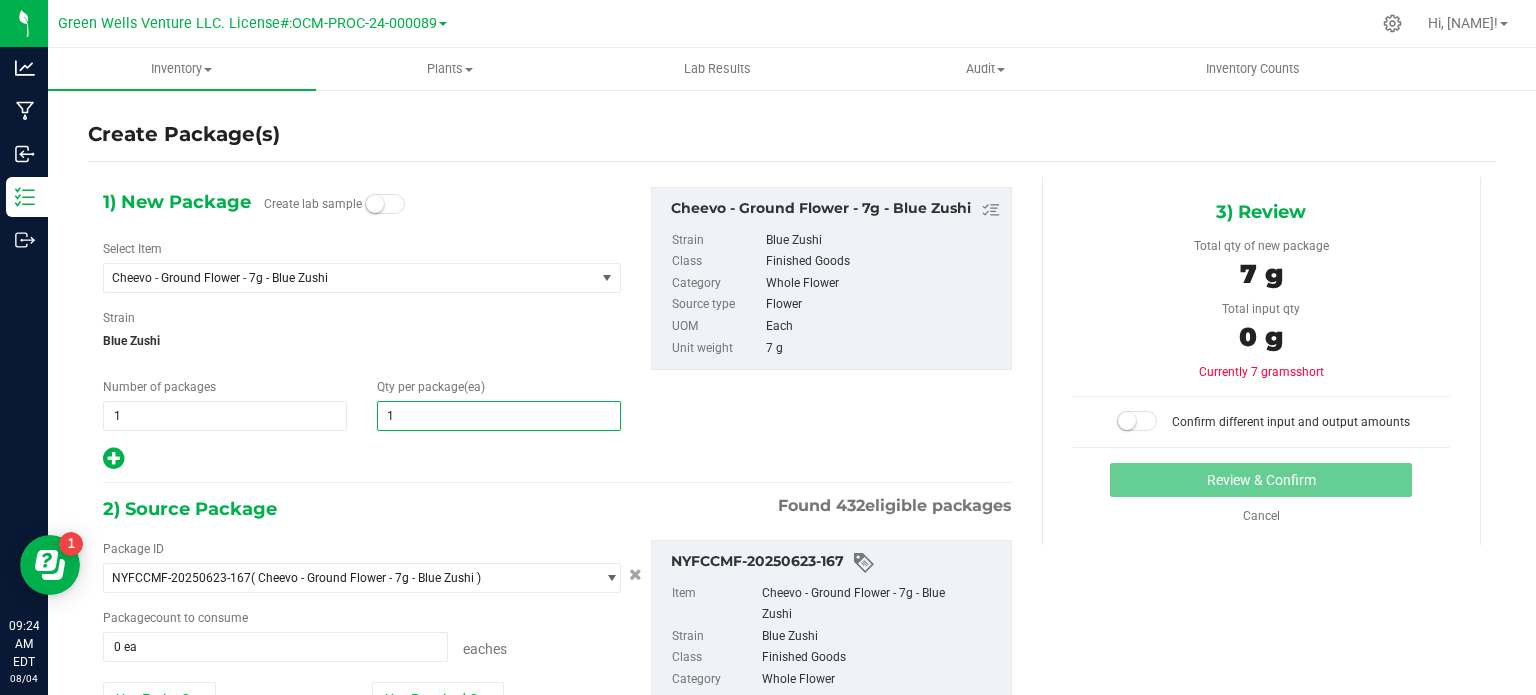 type on "1" 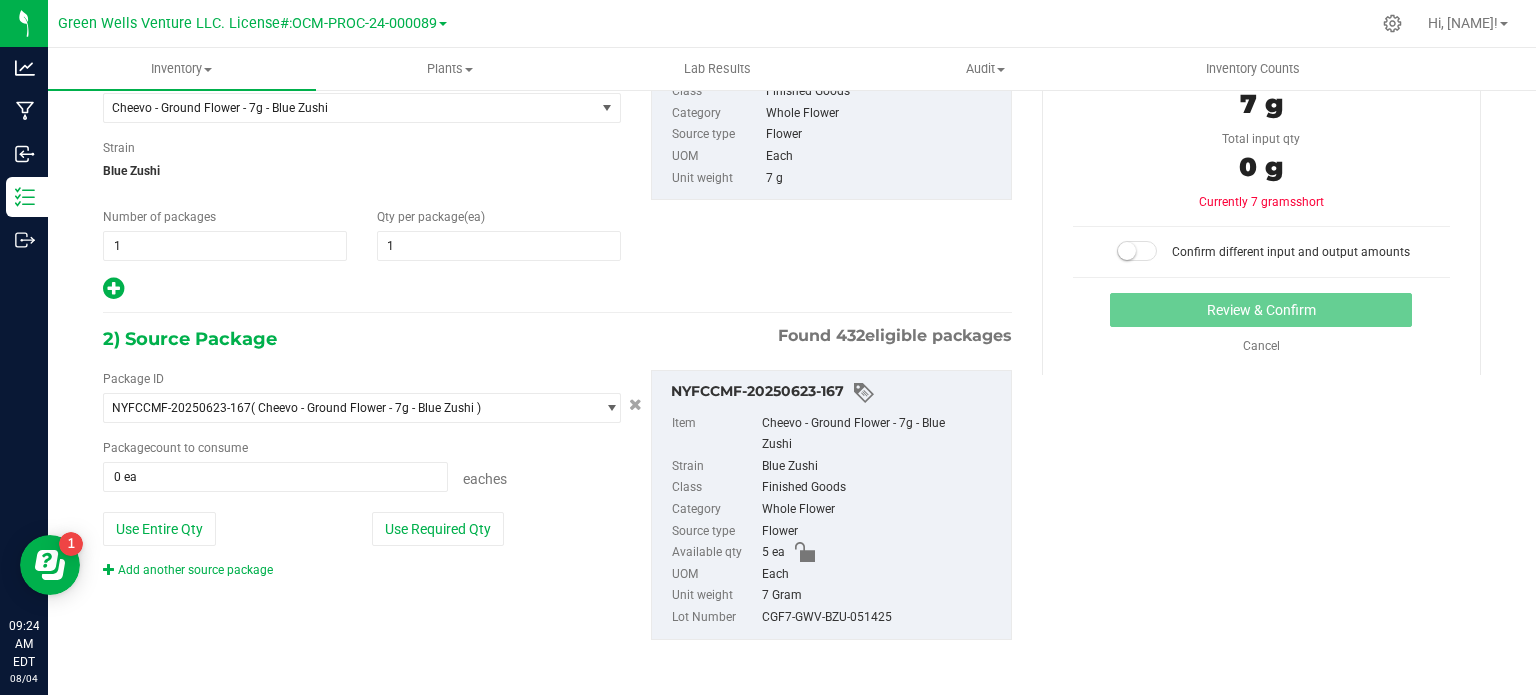 scroll, scrollTop: 171, scrollLeft: 0, axis: vertical 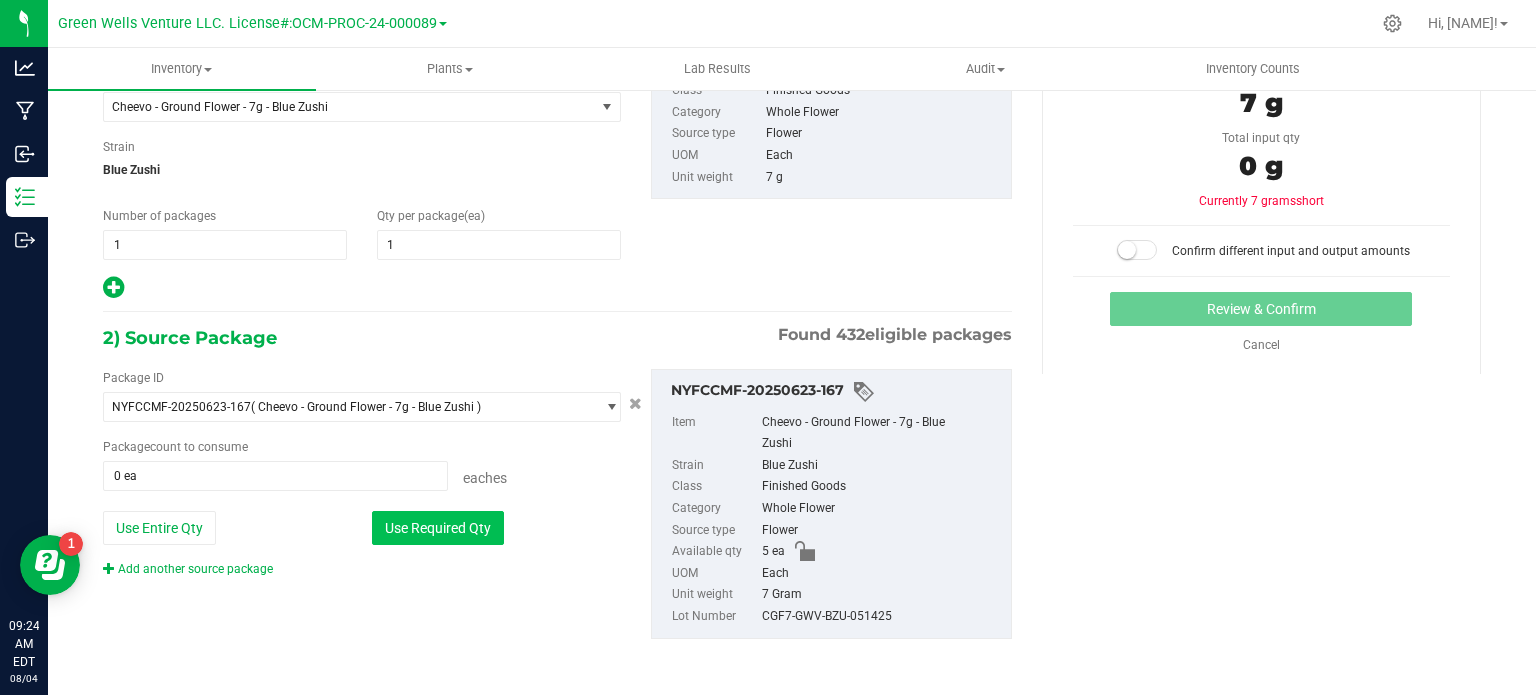 click on "Use Required Qty" at bounding box center [438, 528] 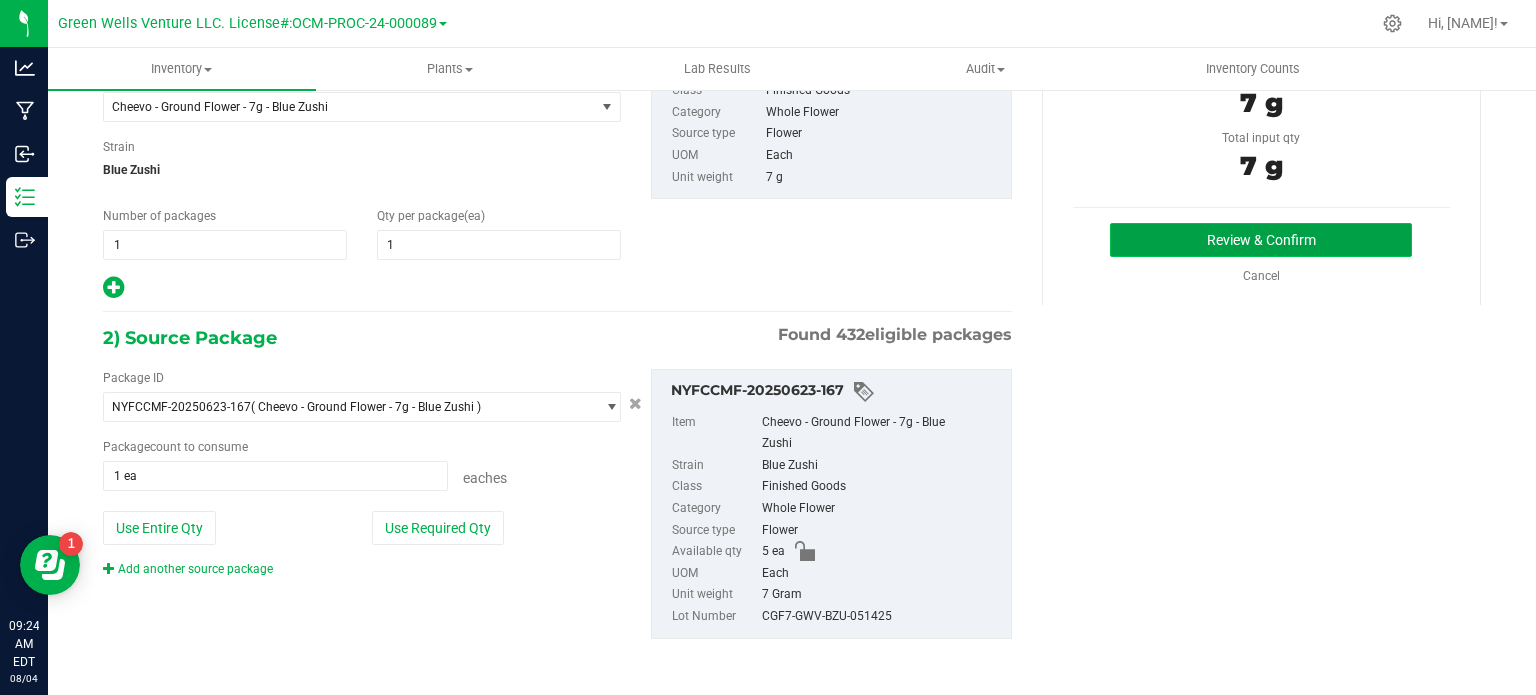 click on "Review & Confirm" at bounding box center [1261, 240] 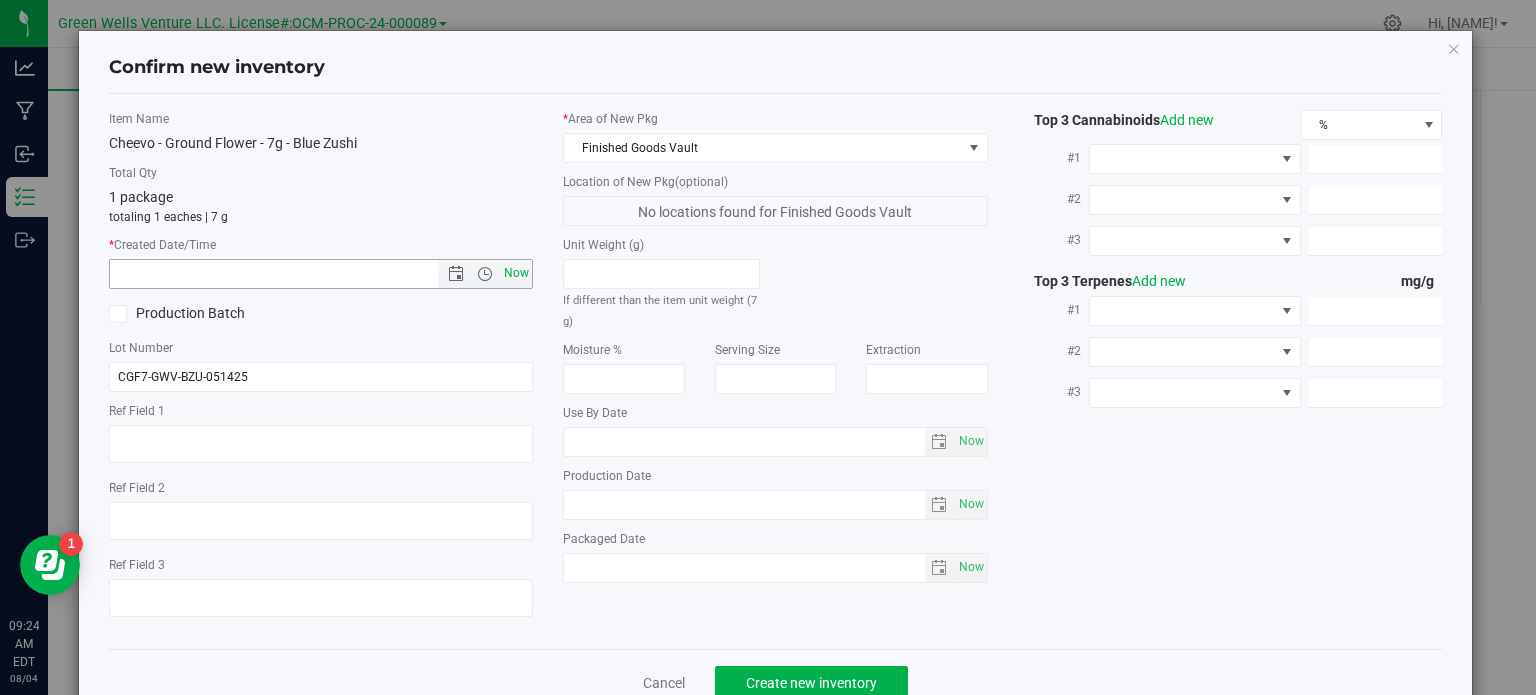 click on "Now" at bounding box center [517, 273] 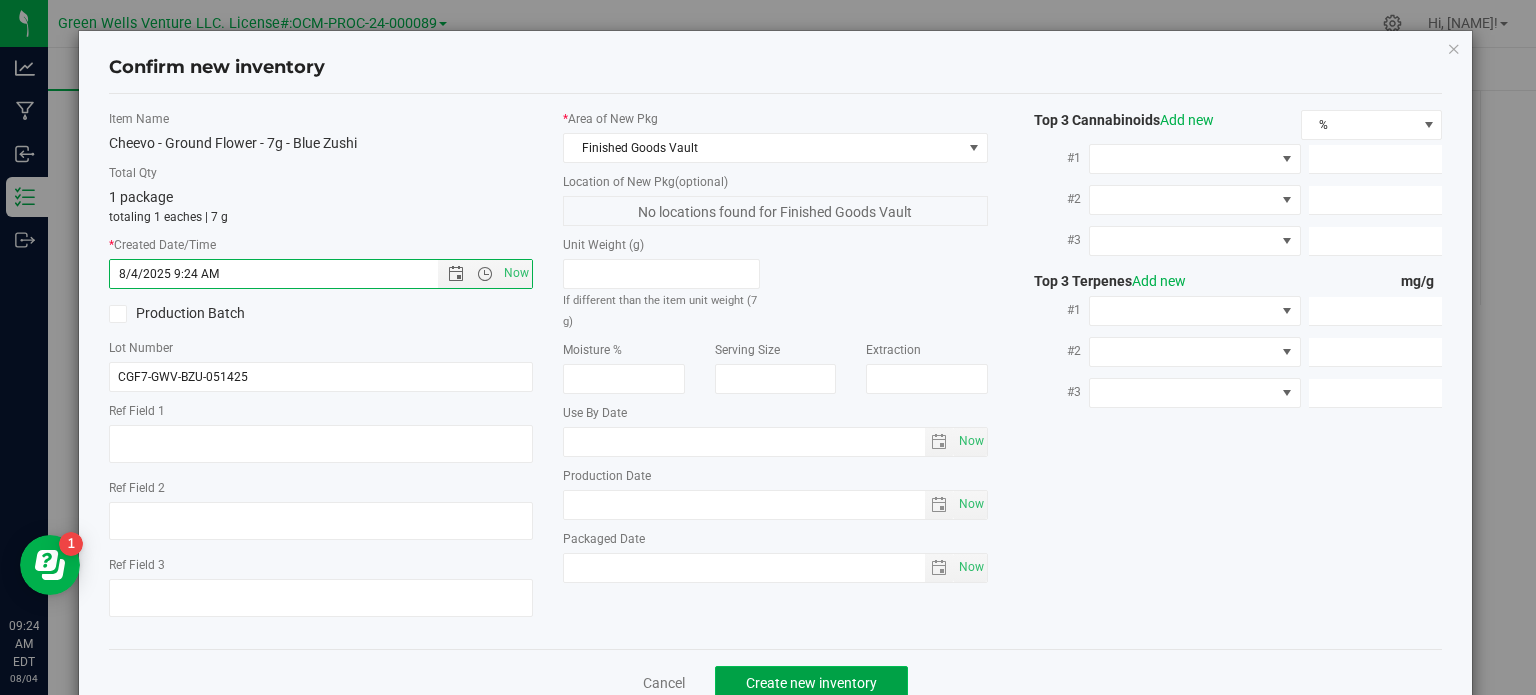 click on "Create new inventory" 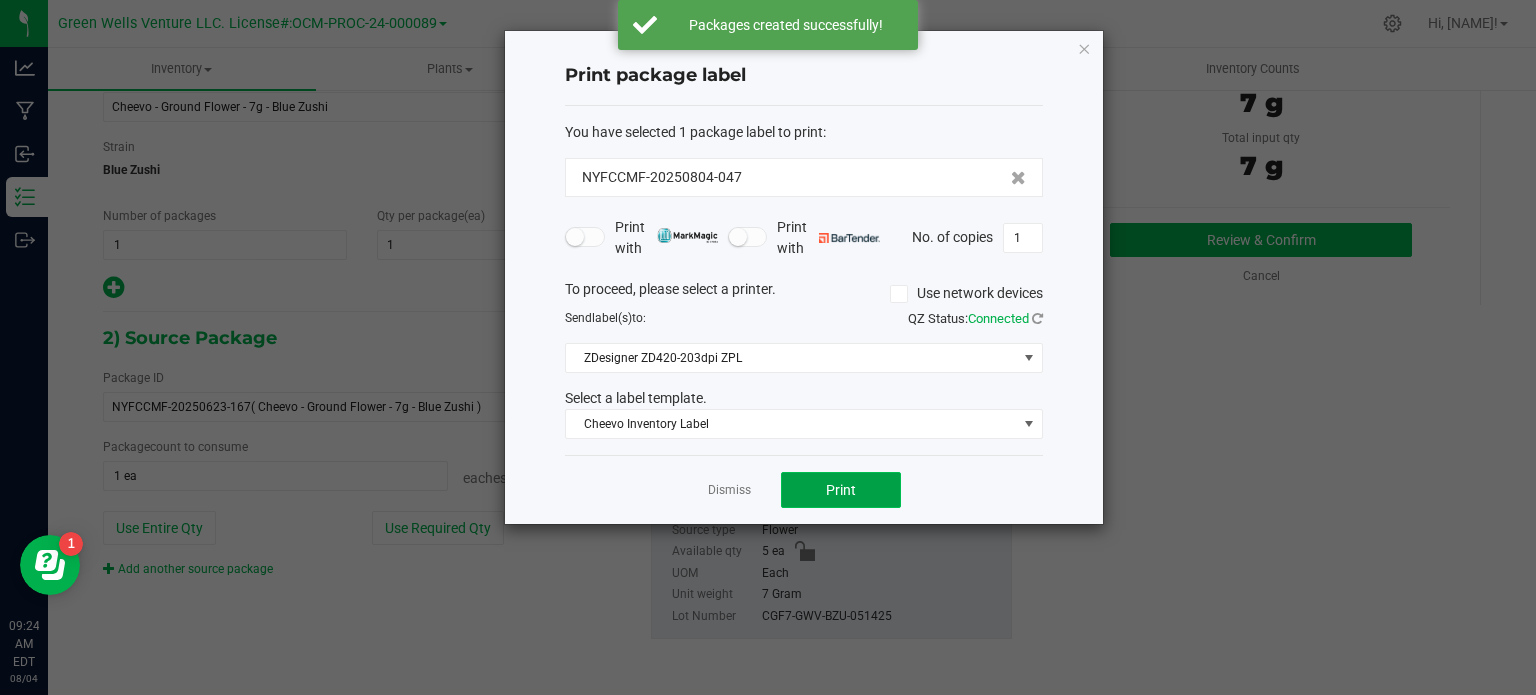 click on "Print" 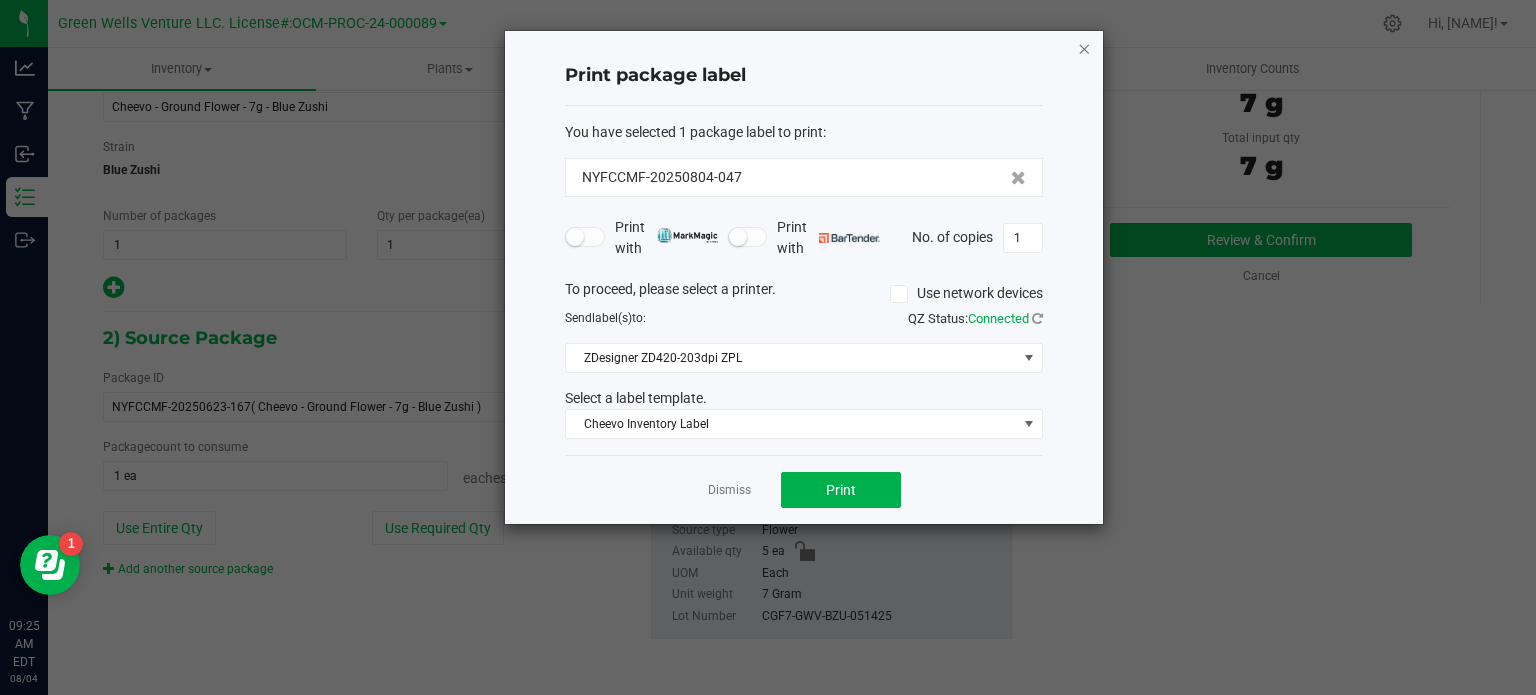 click 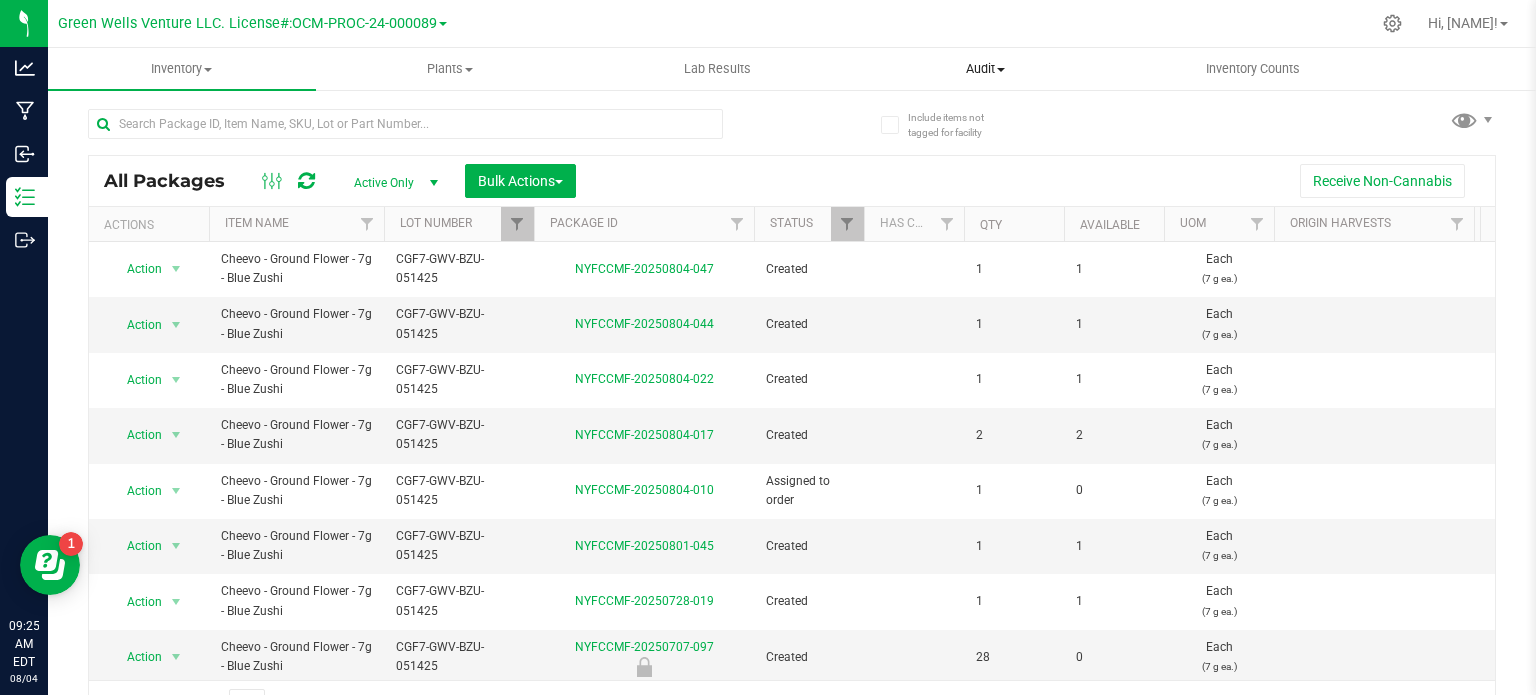 scroll, scrollTop: 35, scrollLeft: 0, axis: vertical 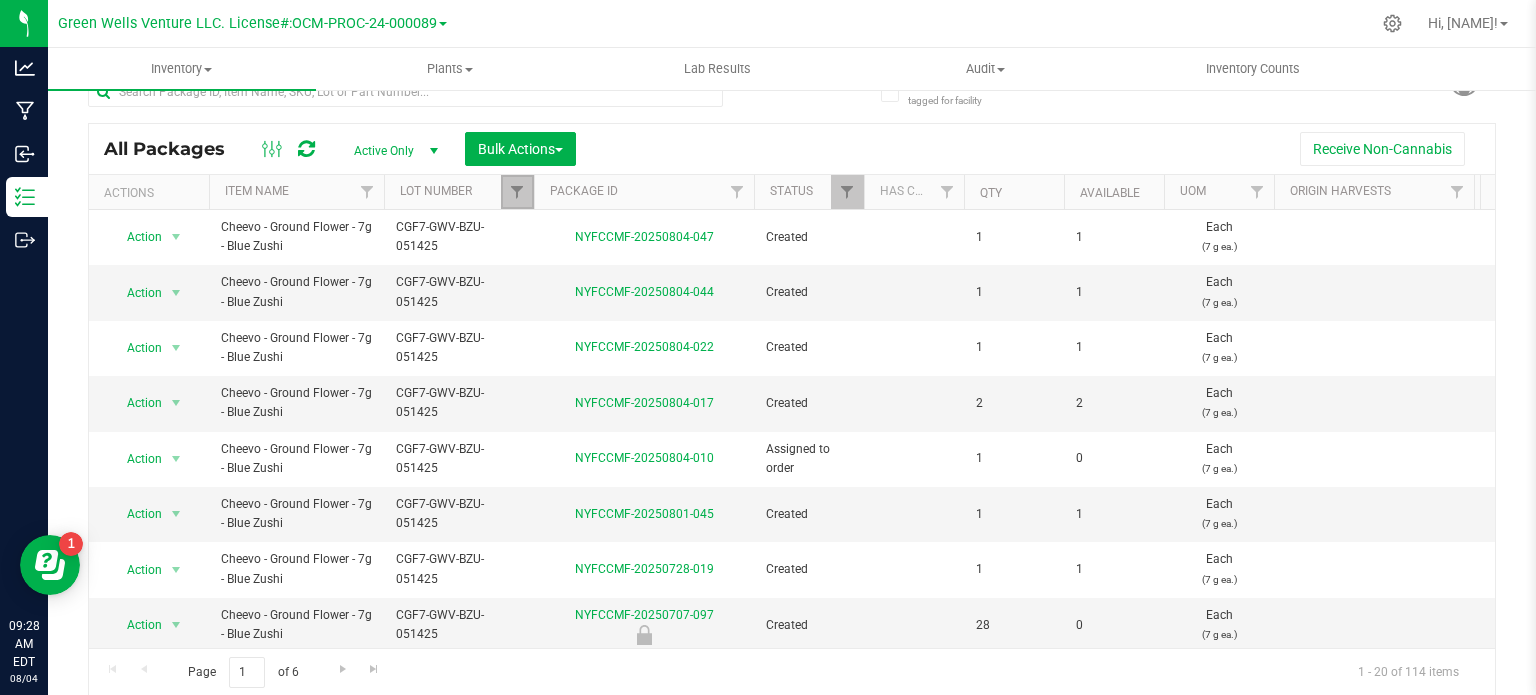 click at bounding box center [517, 192] 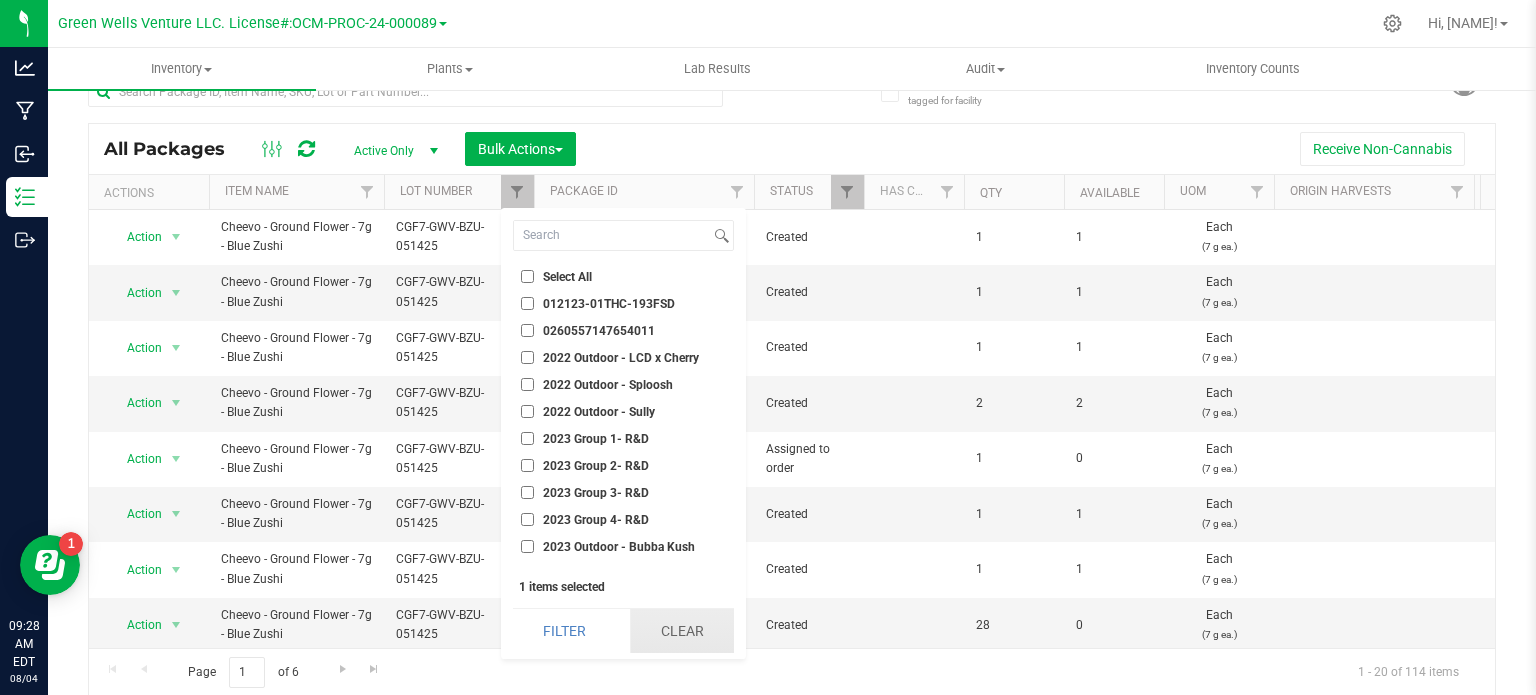 click on "Clear" at bounding box center (682, 631) 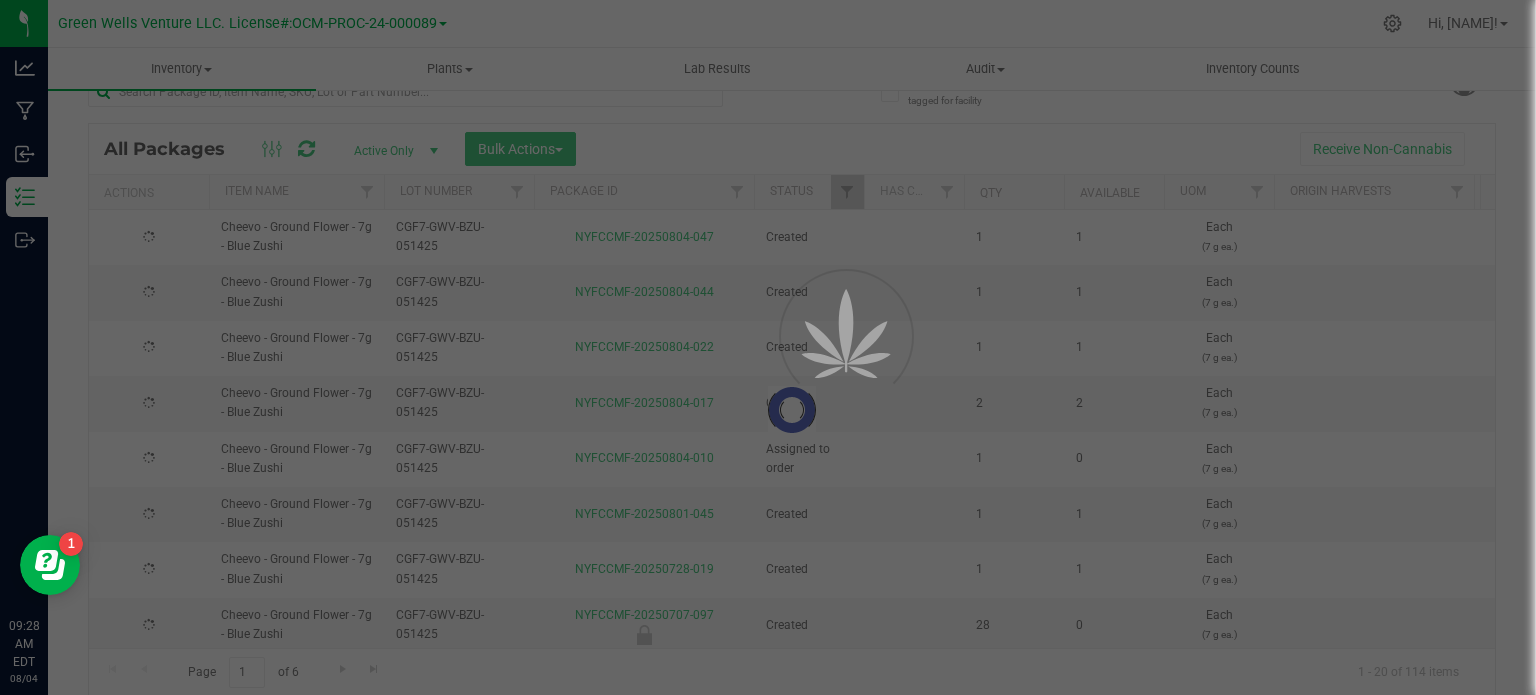 checkbox on "false" 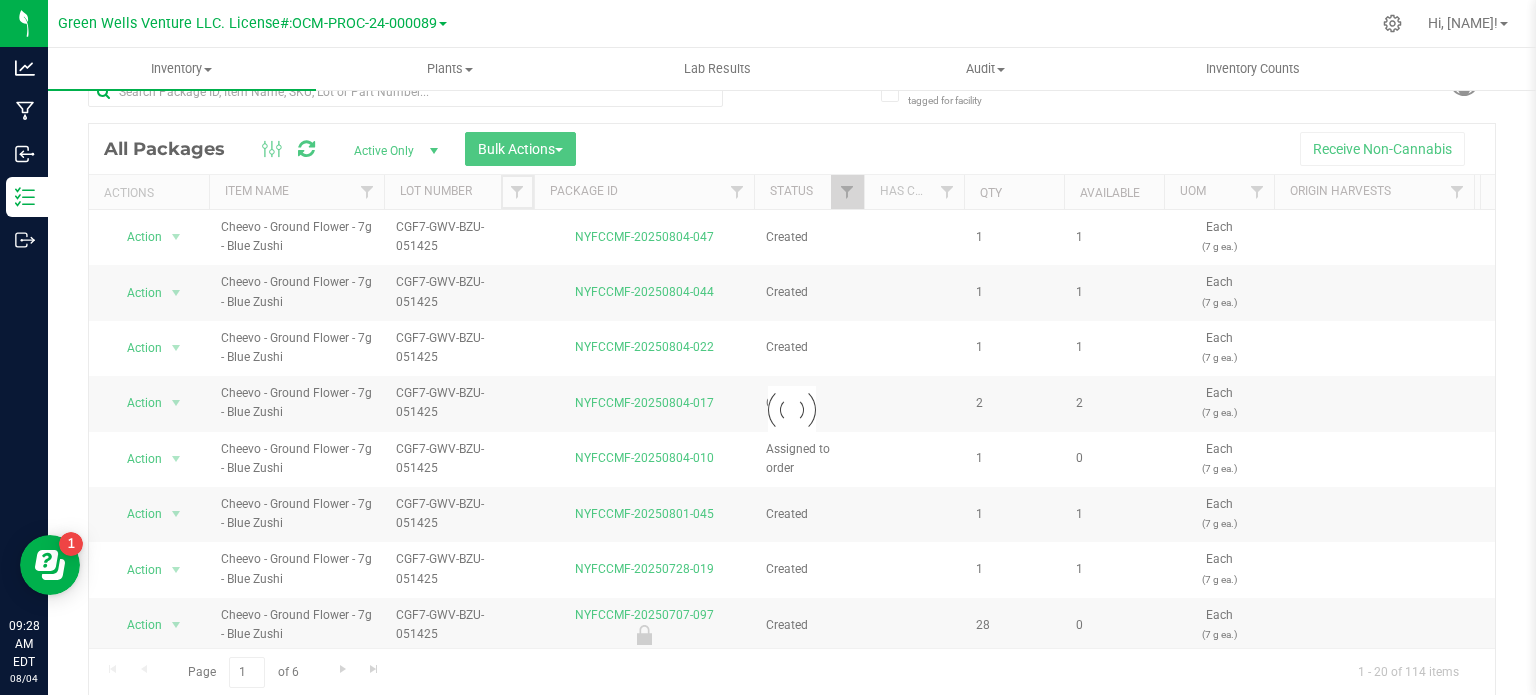 click at bounding box center [517, 192] 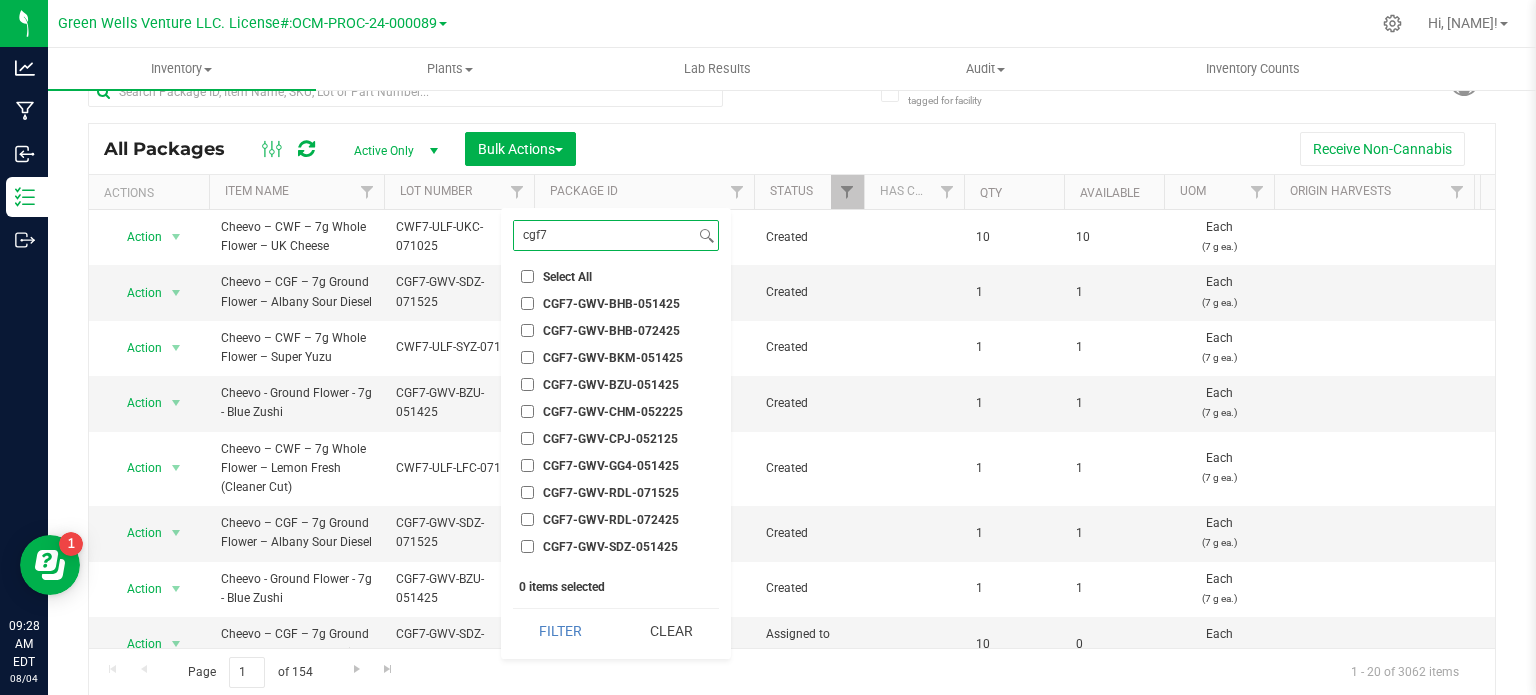 type on "cgf7" 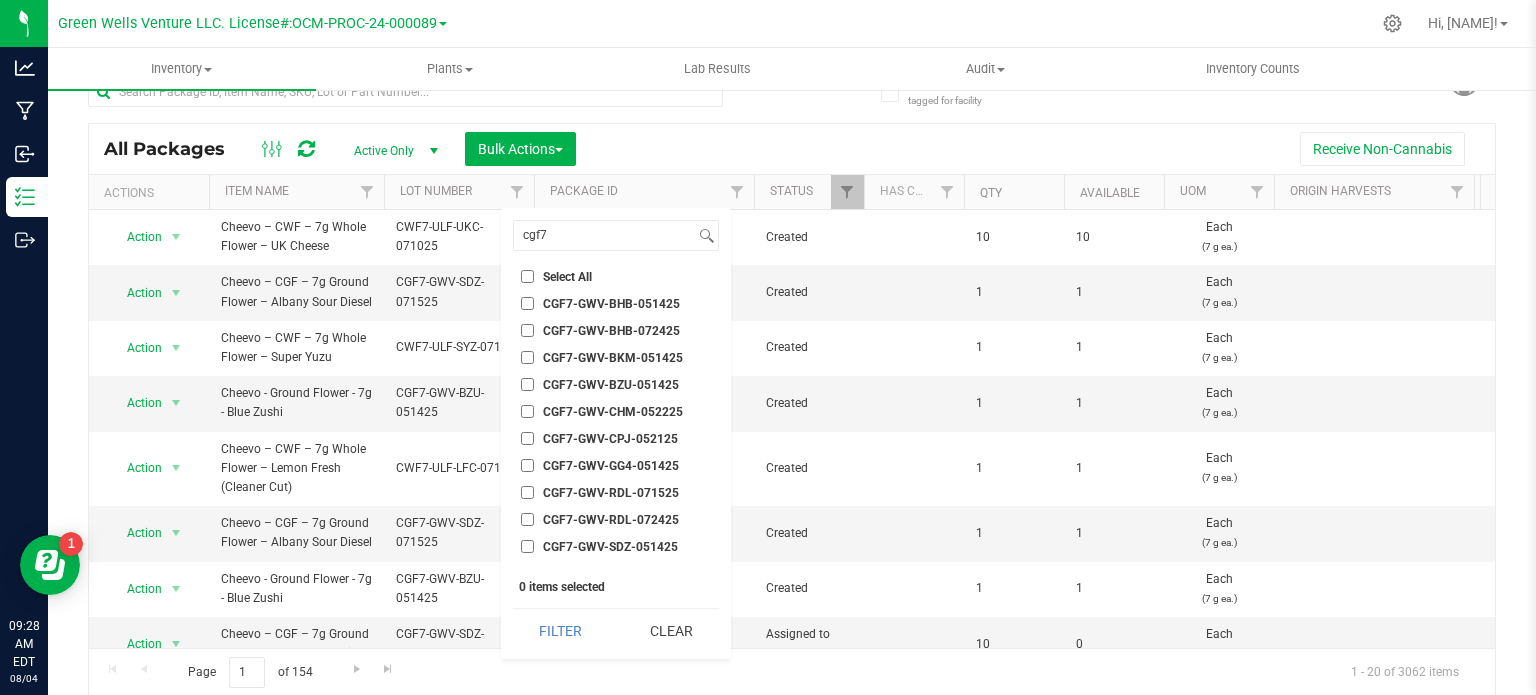 click on "CGF7-GWV-BHB-051425" at bounding box center [527, 303] 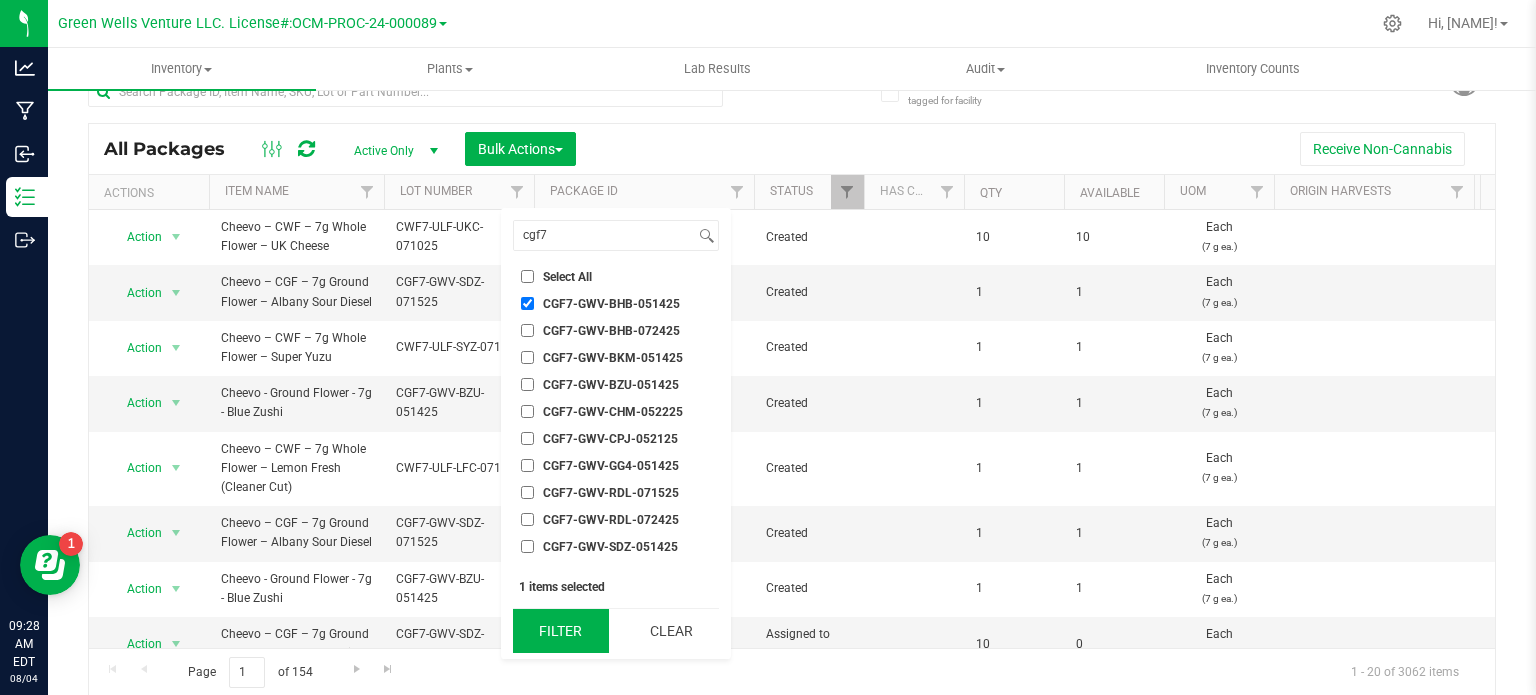 click on "Filter" at bounding box center [561, 631] 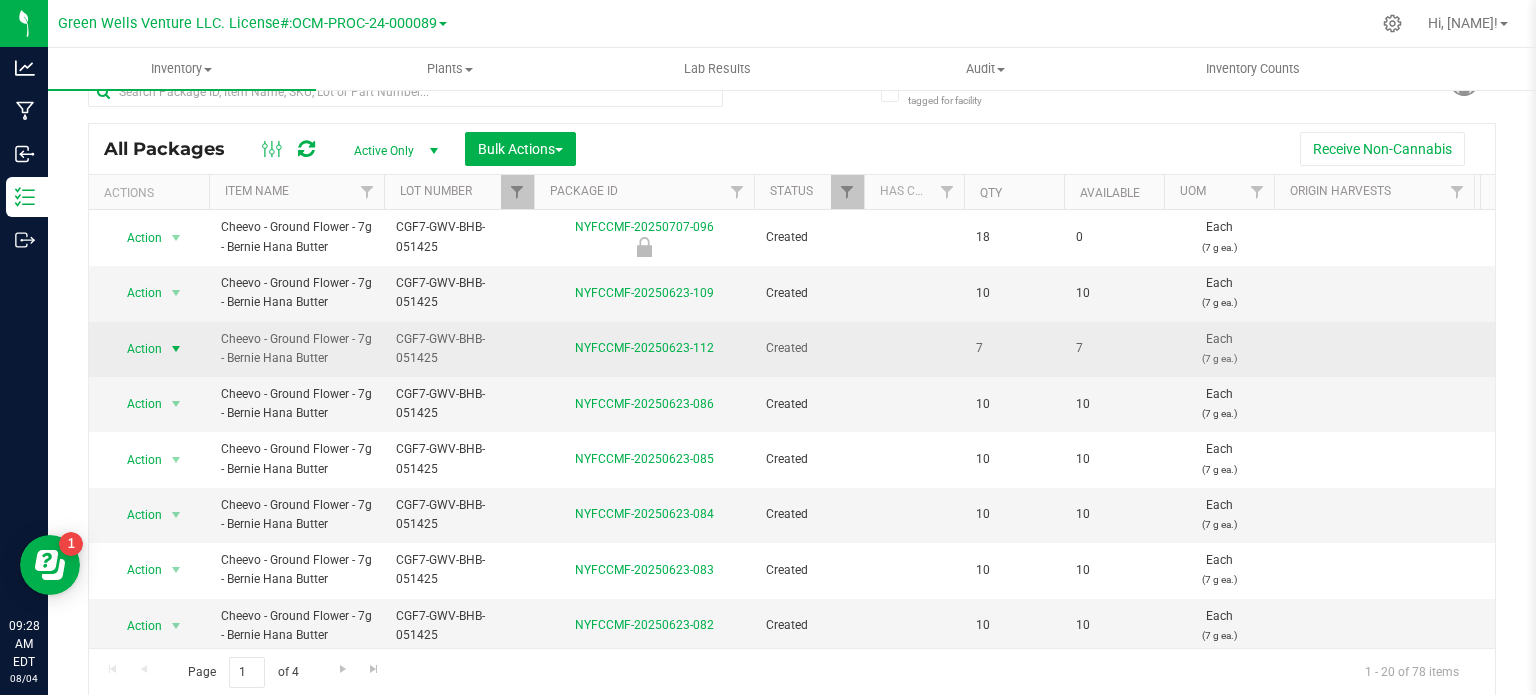 click at bounding box center [176, 349] 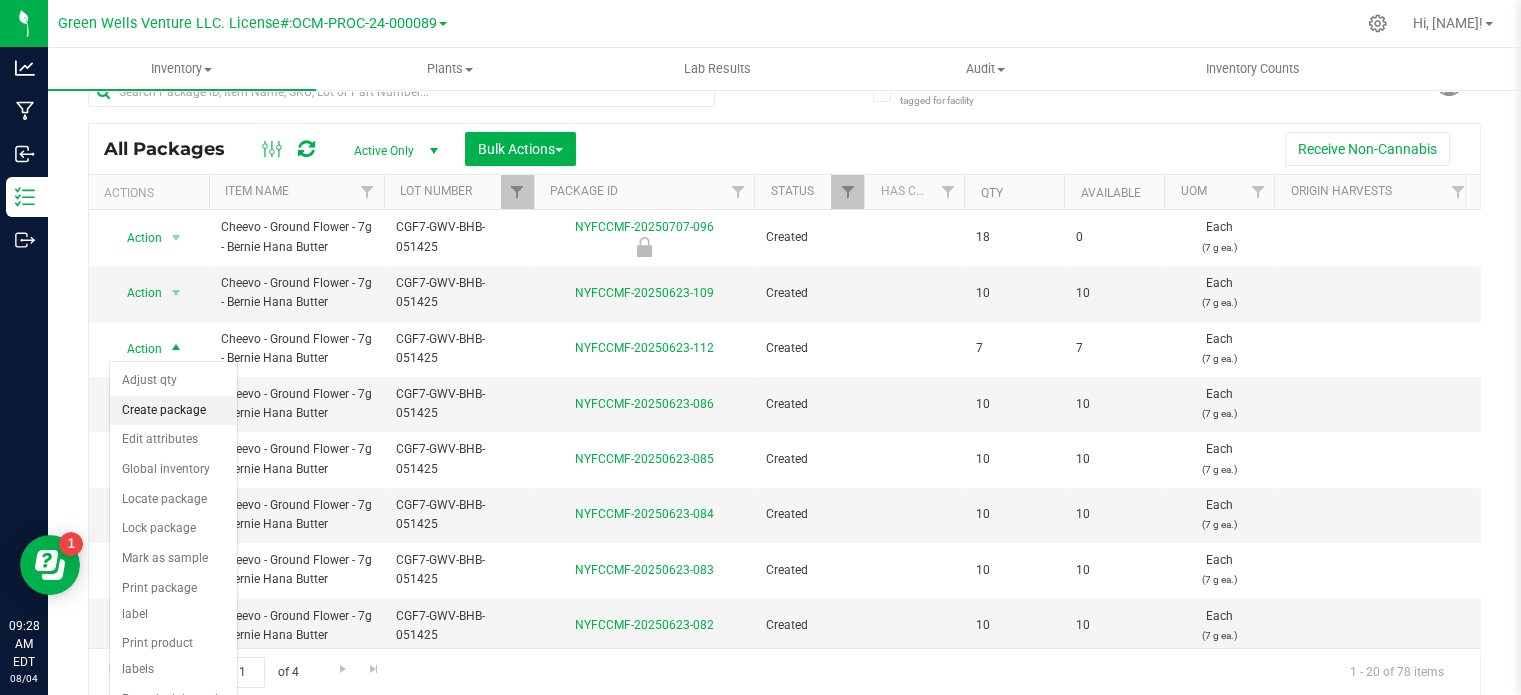 click on "Create package" at bounding box center [173, 411] 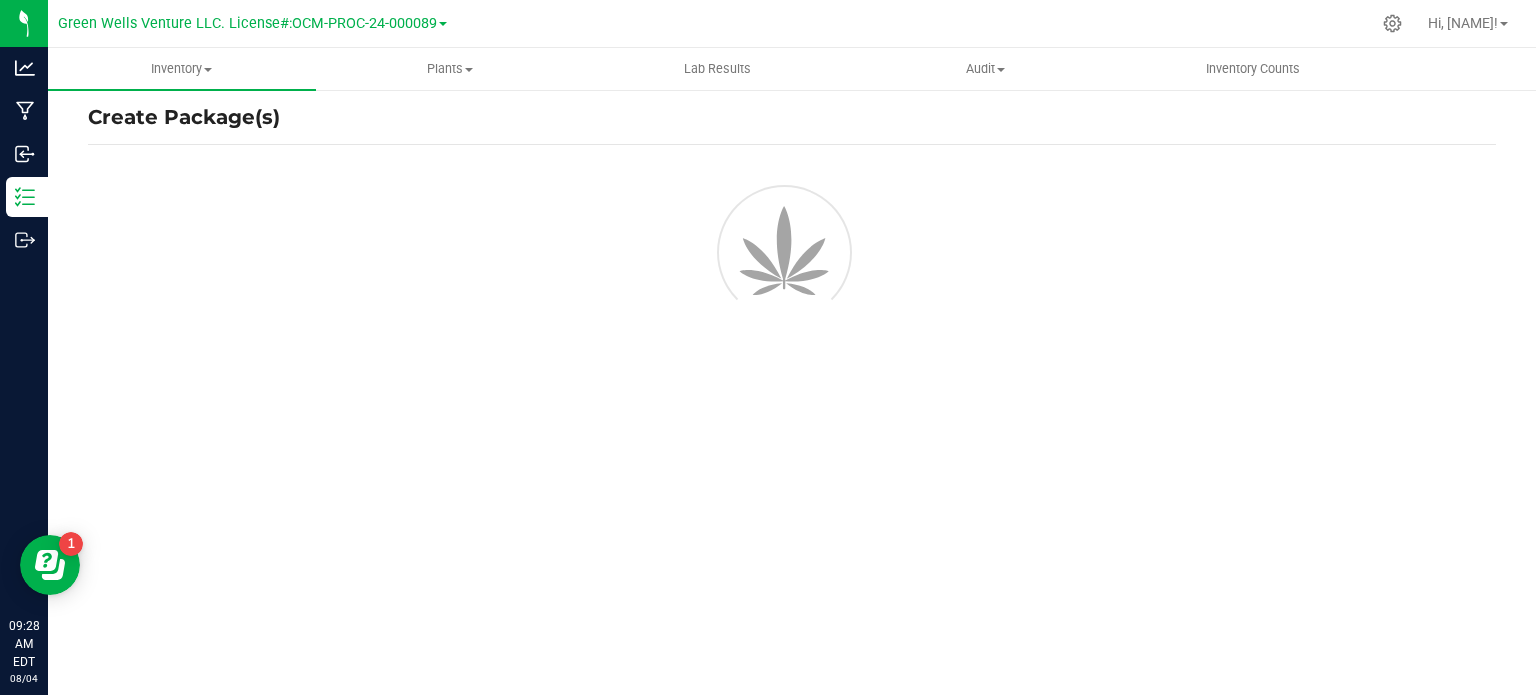 scroll, scrollTop: 35, scrollLeft: 0, axis: vertical 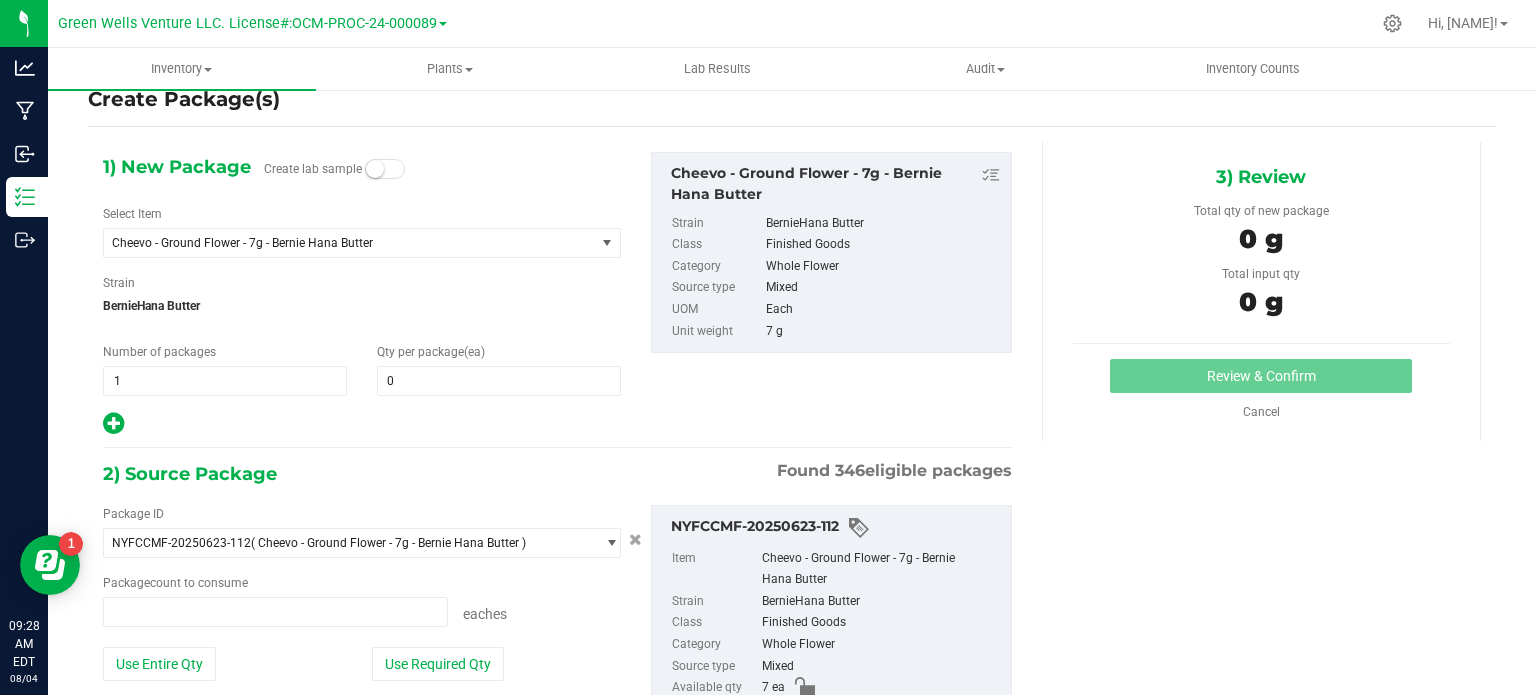 type on "0 ea" 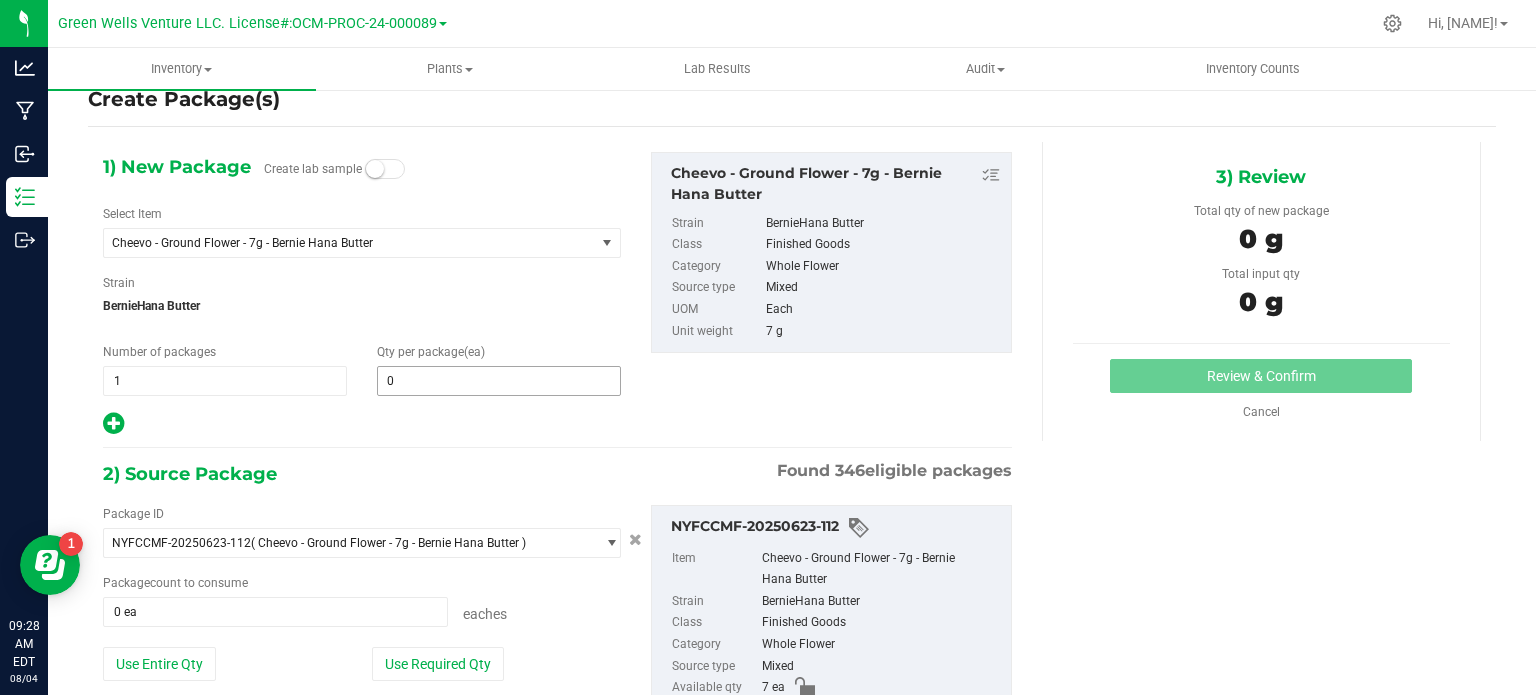 type 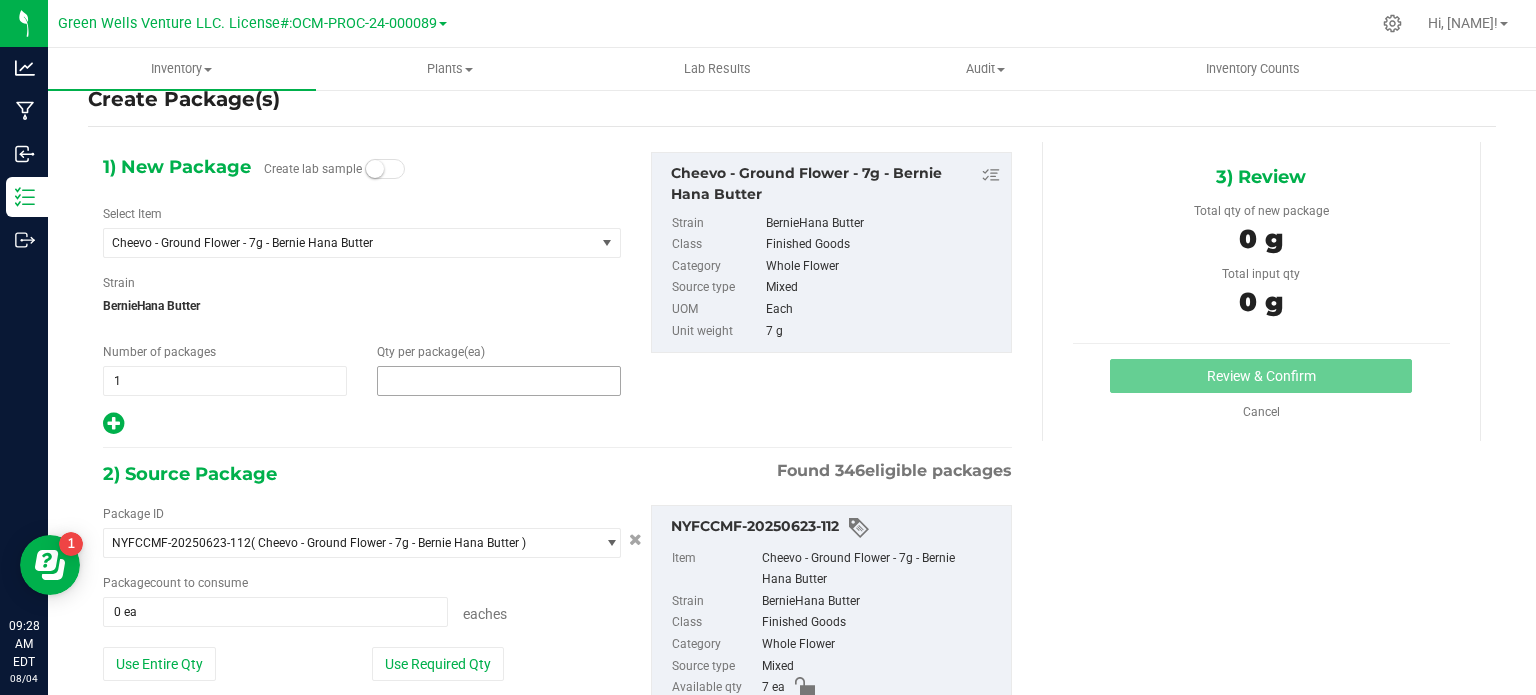 click at bounding box center (499, 381) 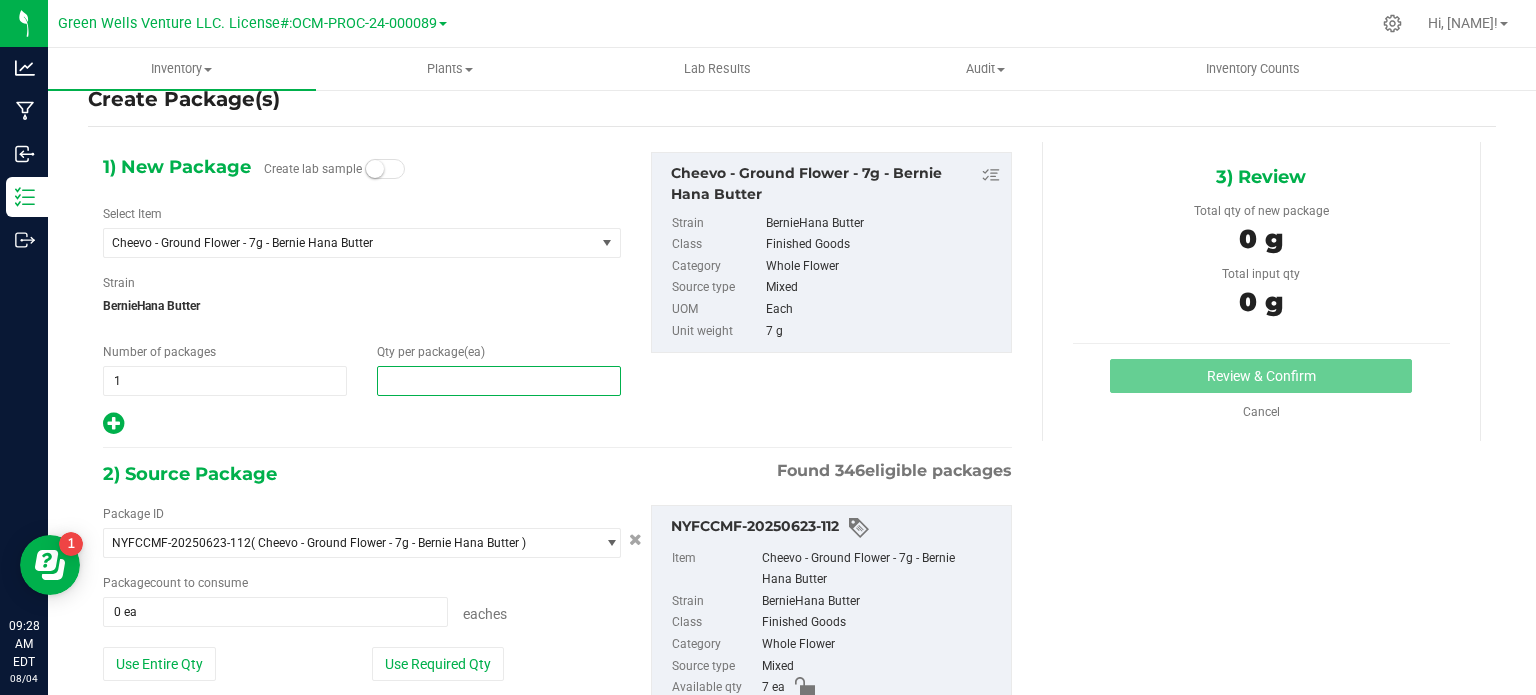 type on "1" 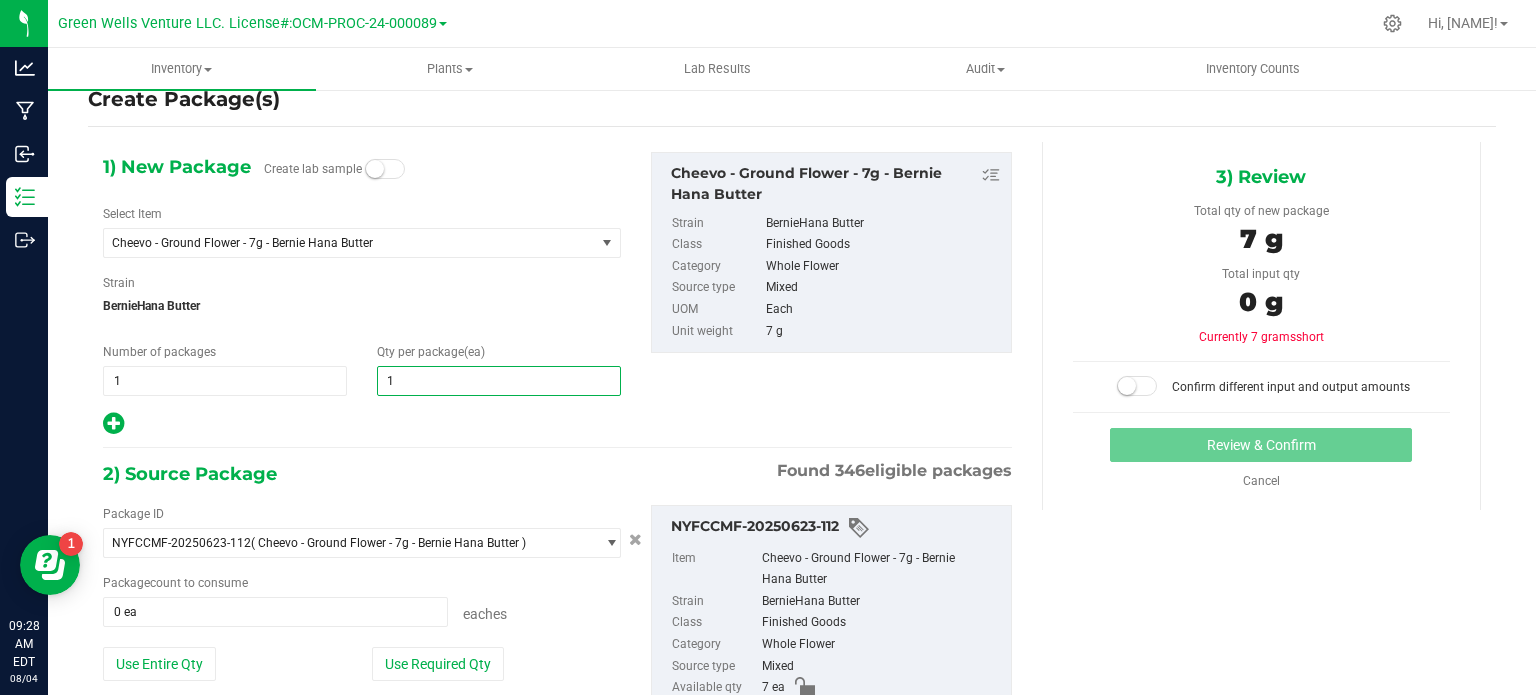 type on "1" 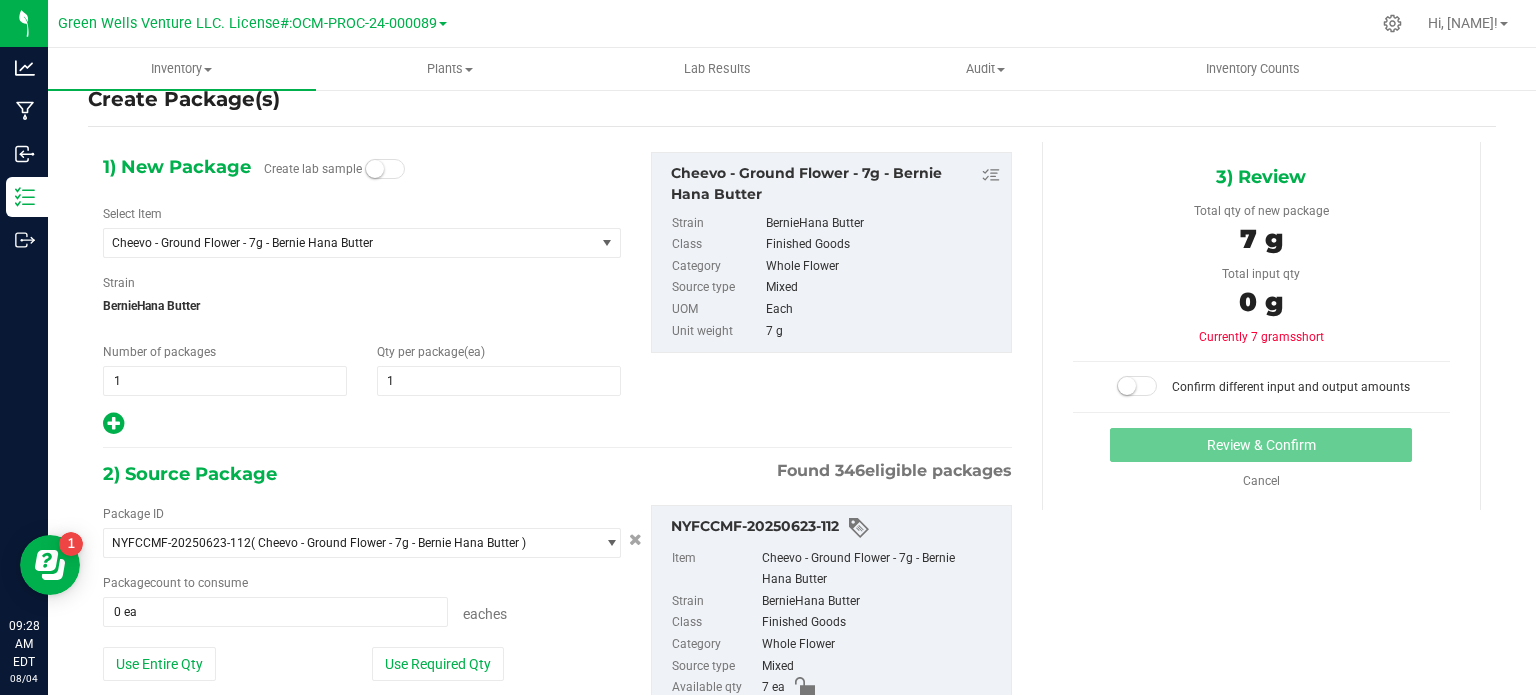click on "1) New Package
Create lab sample
Select Item
Cheevo - Ground Flower - 7g - Bernie Hana Butter
- PRJ - 1g Single - Albany Sour Diesel - PRJ - 1g Single - Bernie Hana Butter - PRJ - 1g Single - Black Maple - PRJ - 1g Single - Blue Zushi - PRJ - 1g Single - Chemdog D - PRJ - 1g Single - Redline Haze - PRJ - 1g Single - Tahoe OG .35g (5 Pack) Ice Cream Cake x Blueberry .35g (5 Pack) Jealousy .35g (5 Pack) Melon .5g (2 Pack) Ice Cream Cake x Blueberry .5g (5 Pack) Ice Cream Cake x Blueberry 0.35g (5 Pack) Headband GR Pheno 0.5g (2 Pack) Headband GR Pheno" at bounding box center [557, 294] 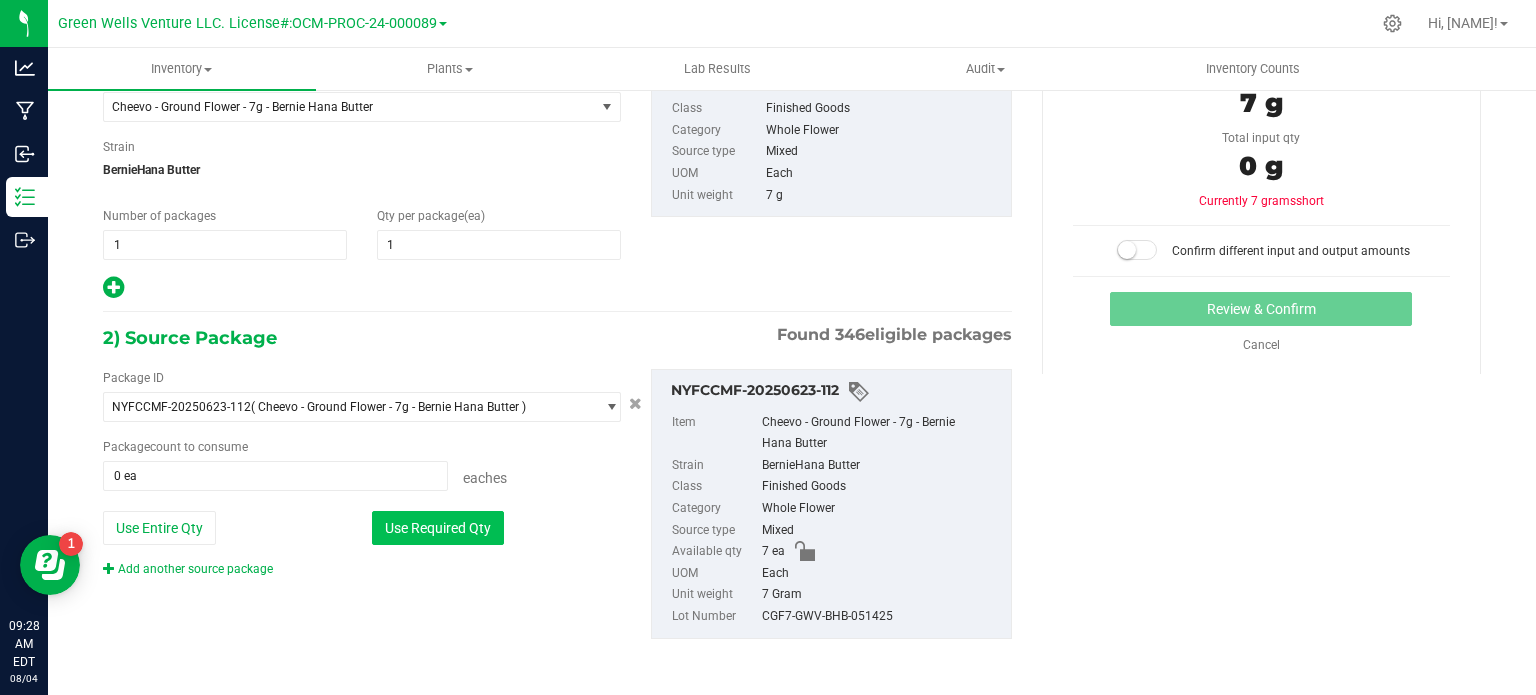 click on "Use Required Qty" at bounding box center [438, 528] 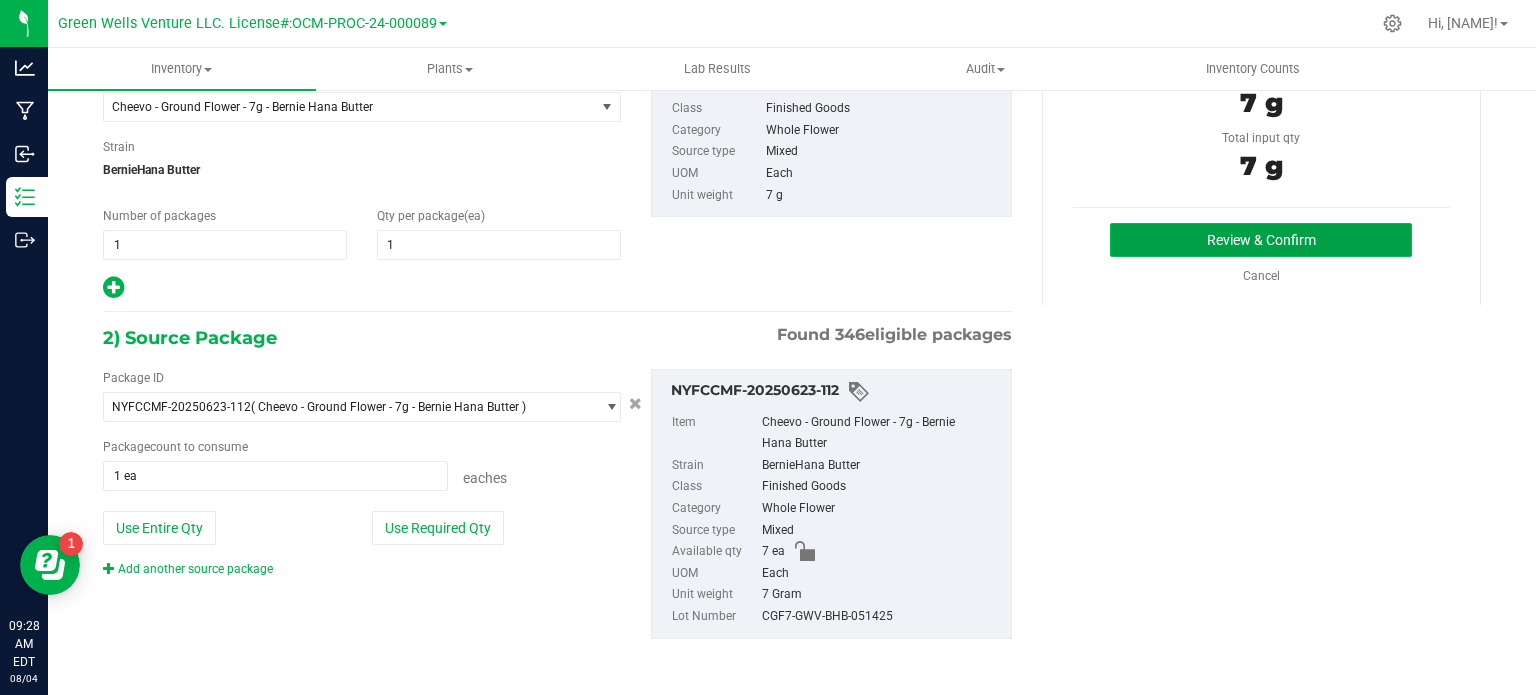 click on "Review & Confirm" at bounding box center (1261, 240) 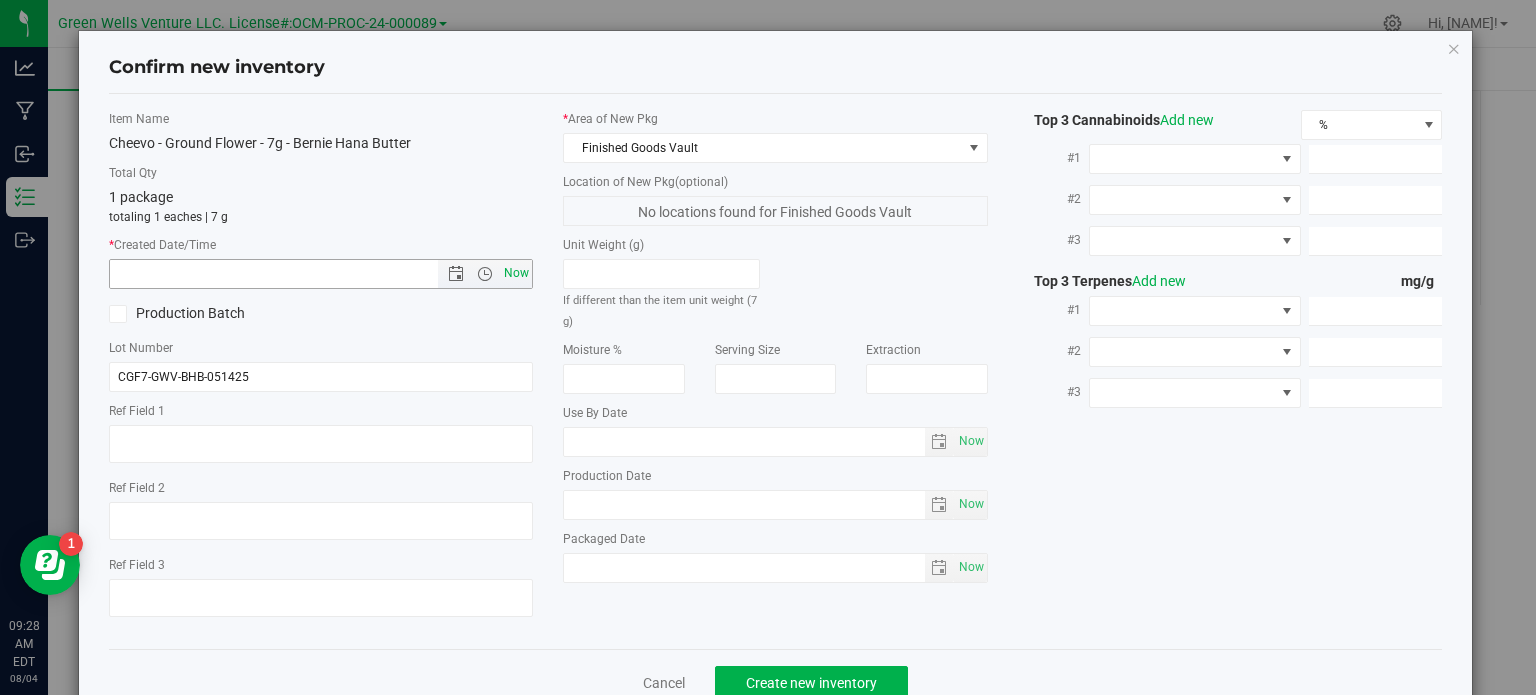 click on "Now" at bounding box center (517, 273) 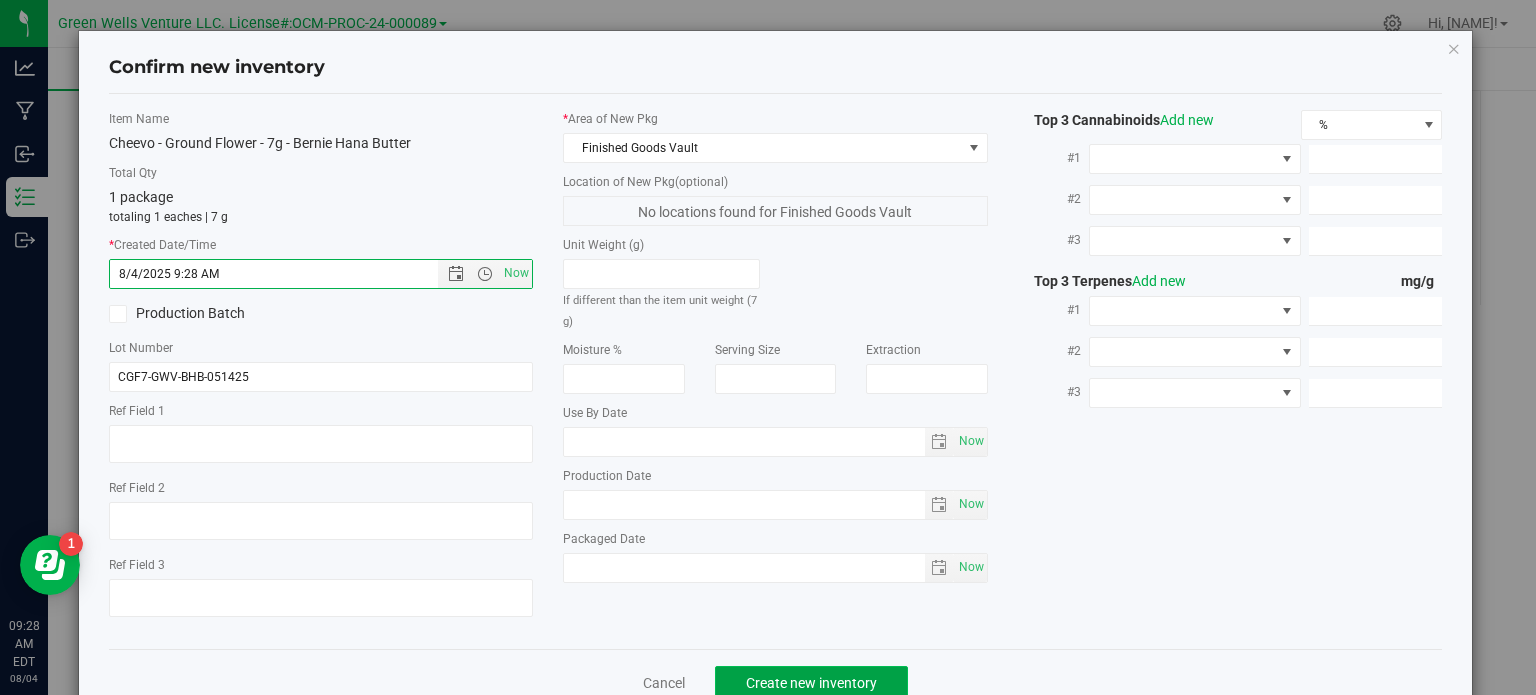 click on "Create new inventory" 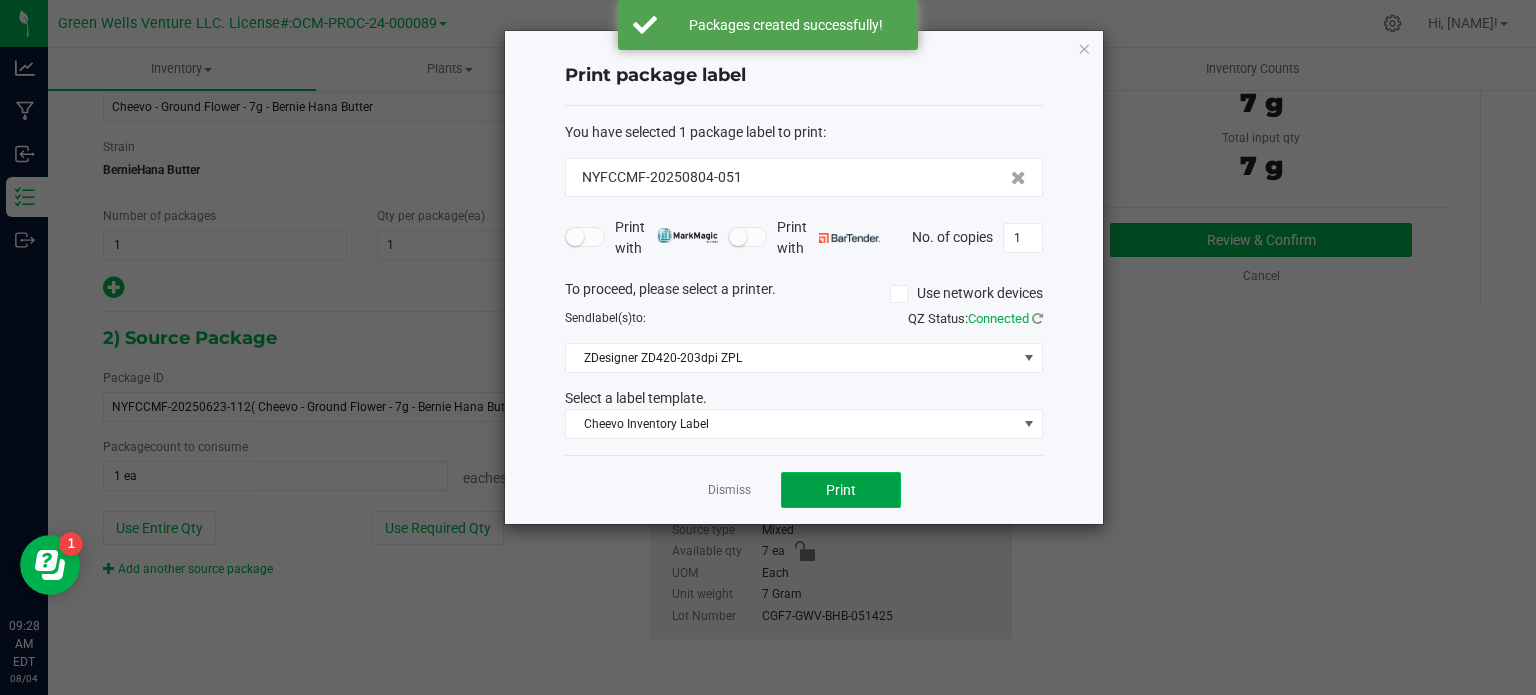click on "Print" 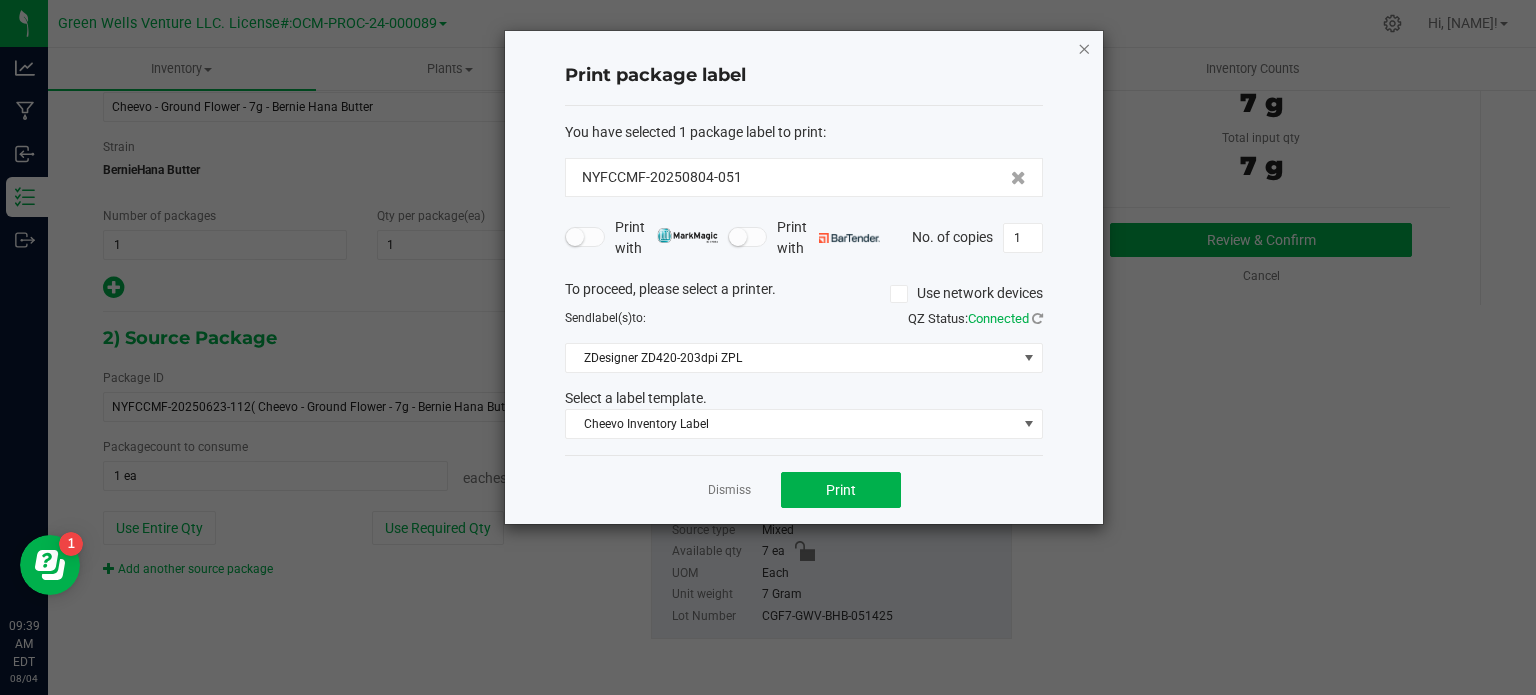 click 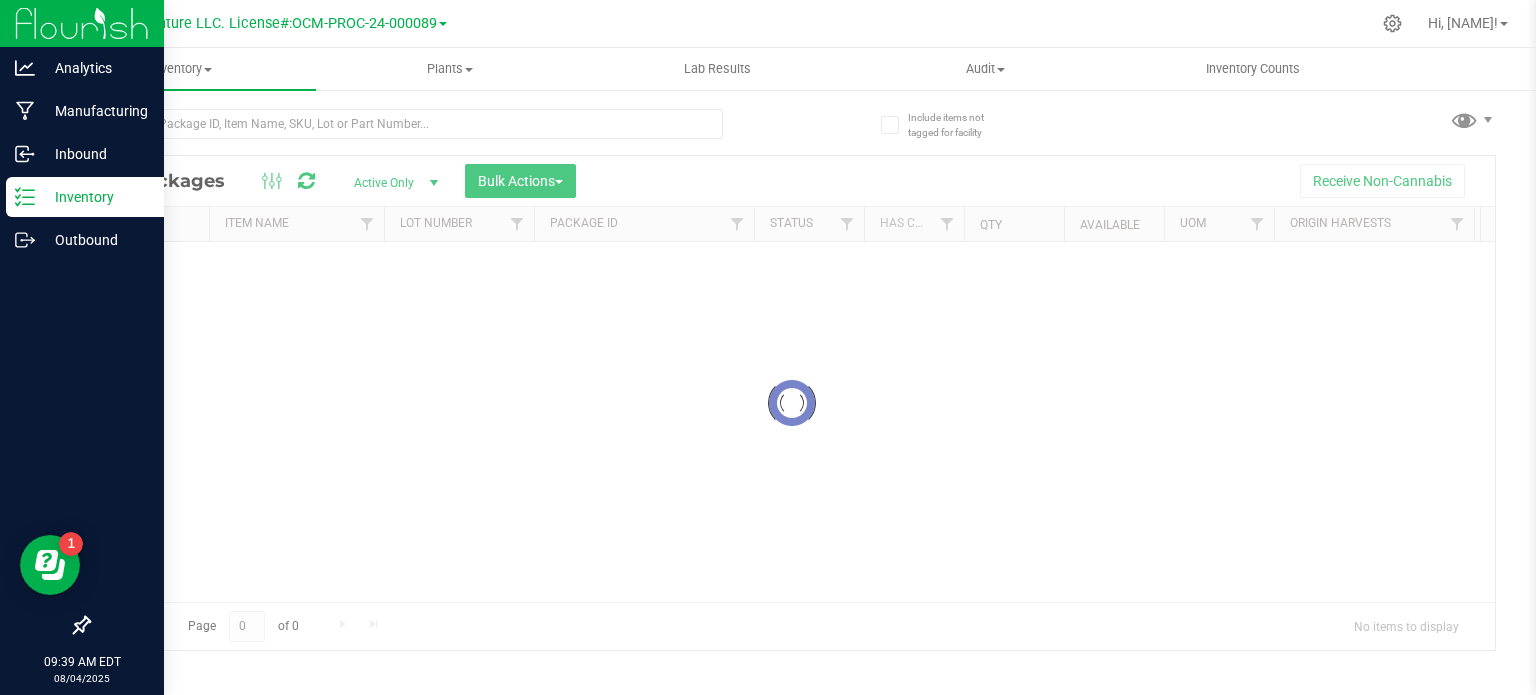 scroll, scrollTop: 3, scrollLeft: 0, axis: vertical 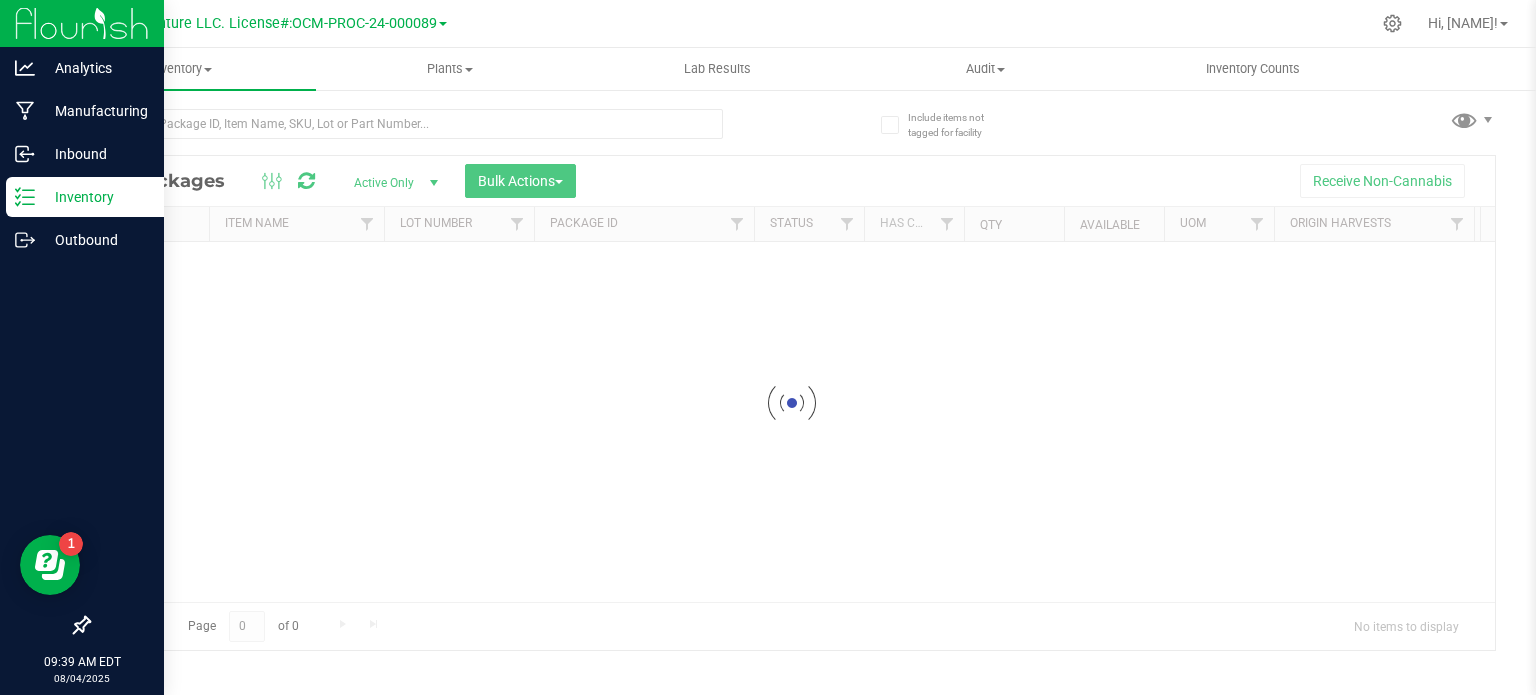 click on "Inventory" at bounding box center (95, 197) 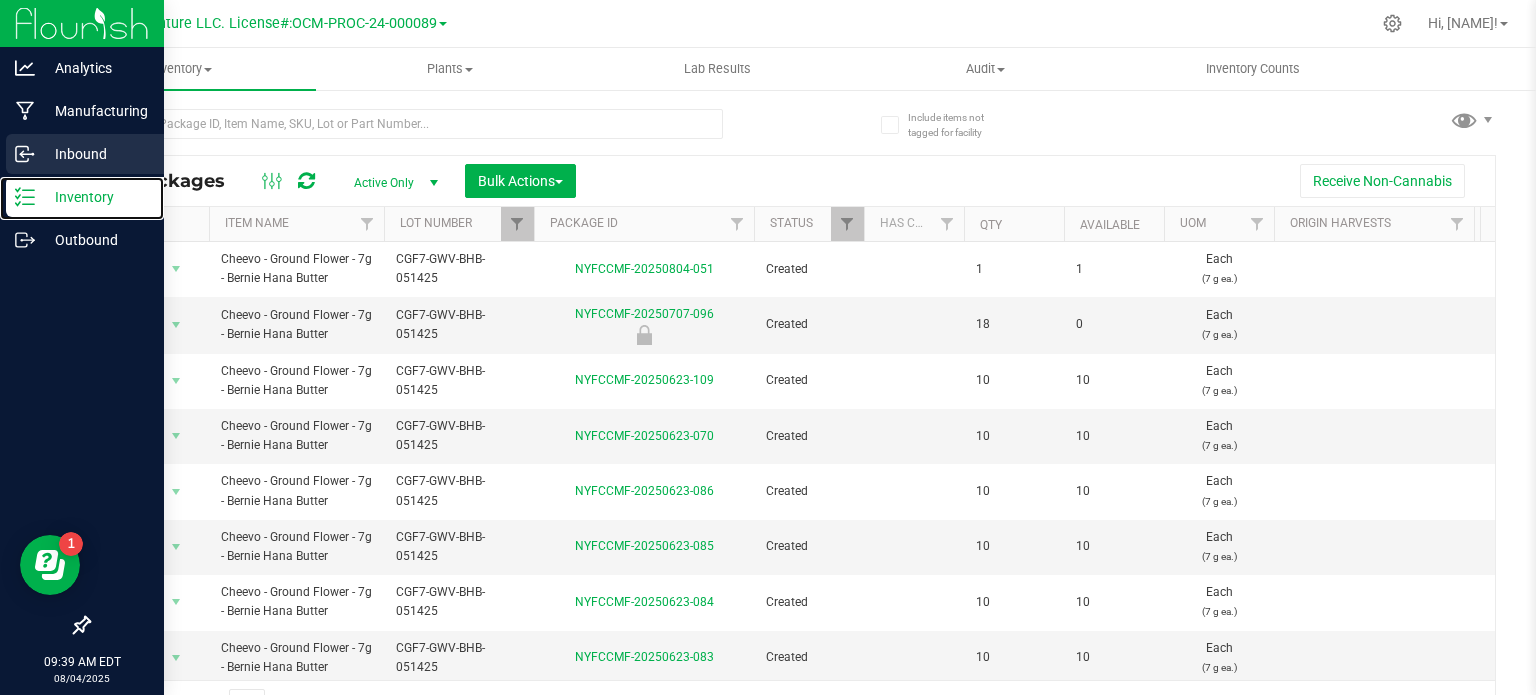 scroll, scrollTop: 35, scrollLeft: 0, axis: vertical 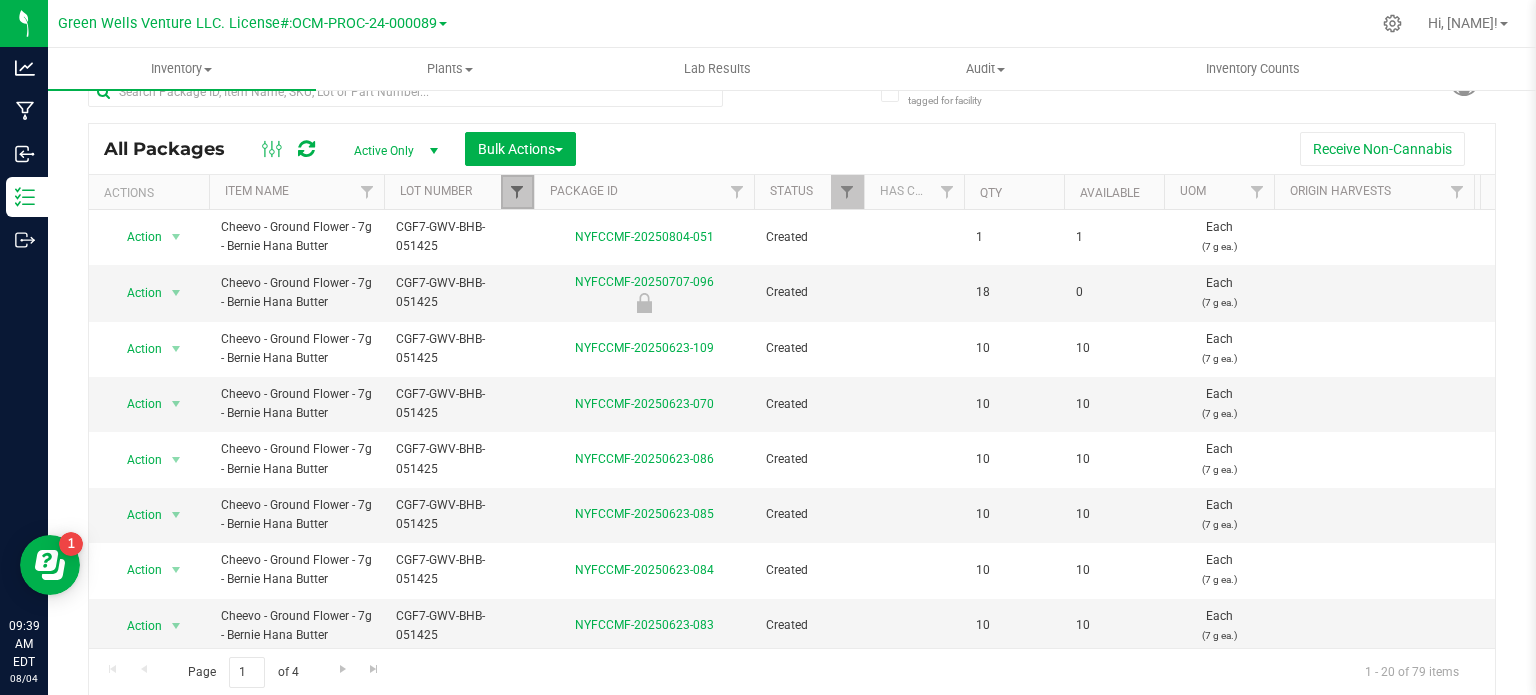 click at bounding box center [517, 192] 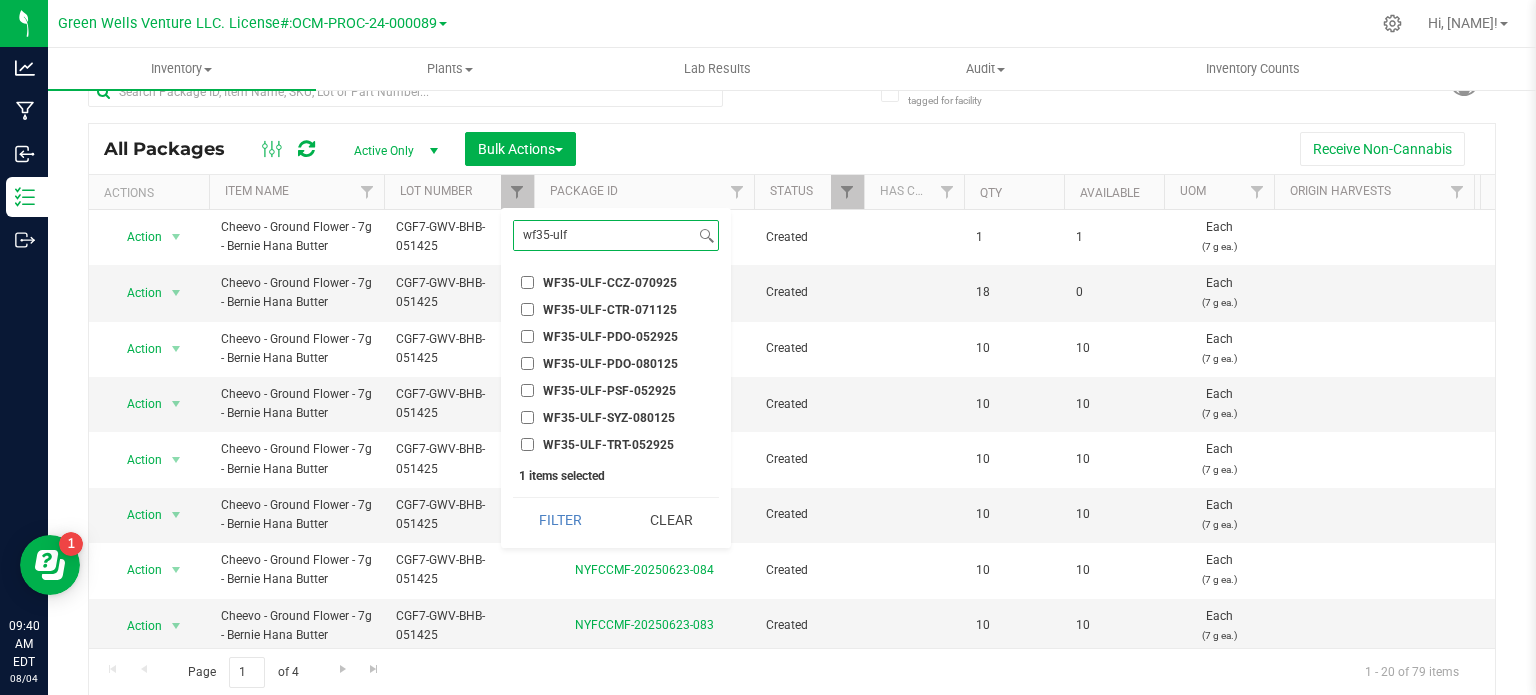type on "wf35-ulf" 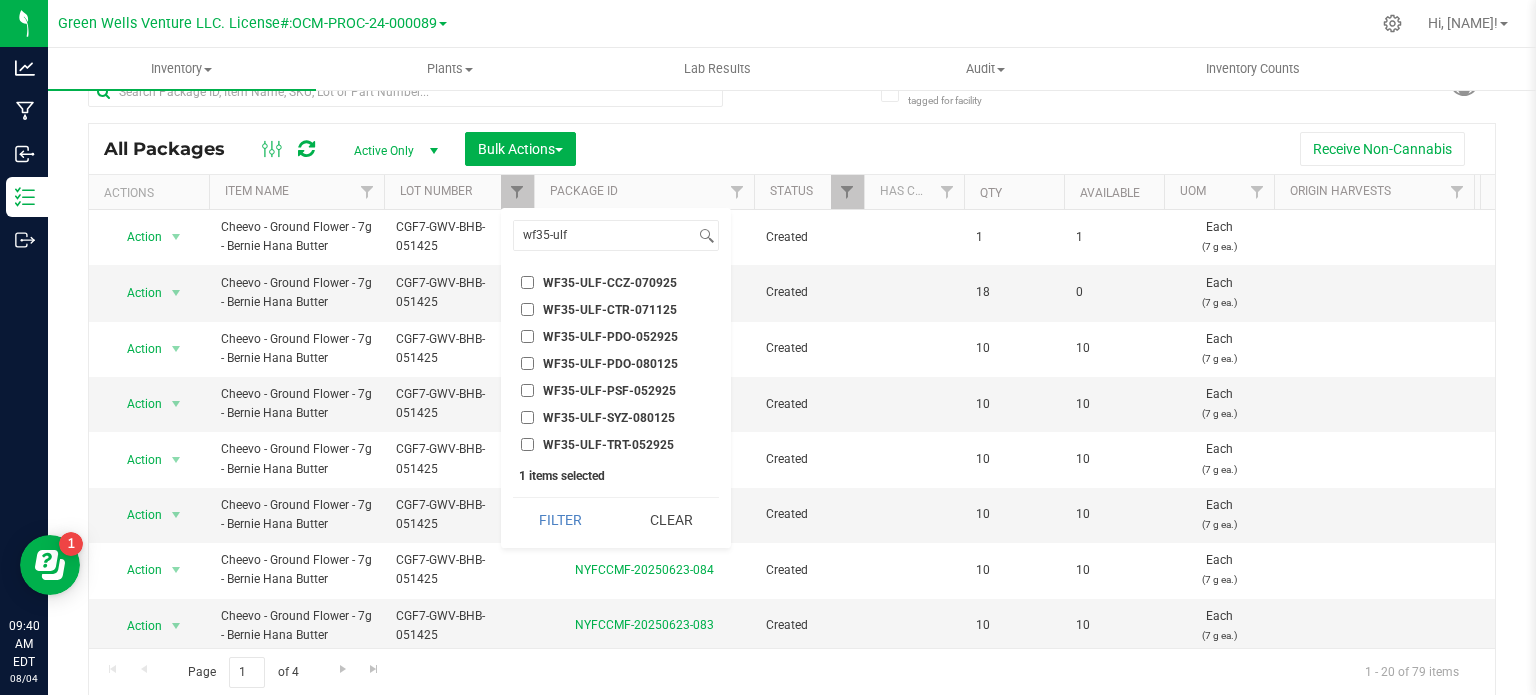 click on "WF35-ULF-PDO-052925" at bounding box center (527, 336) 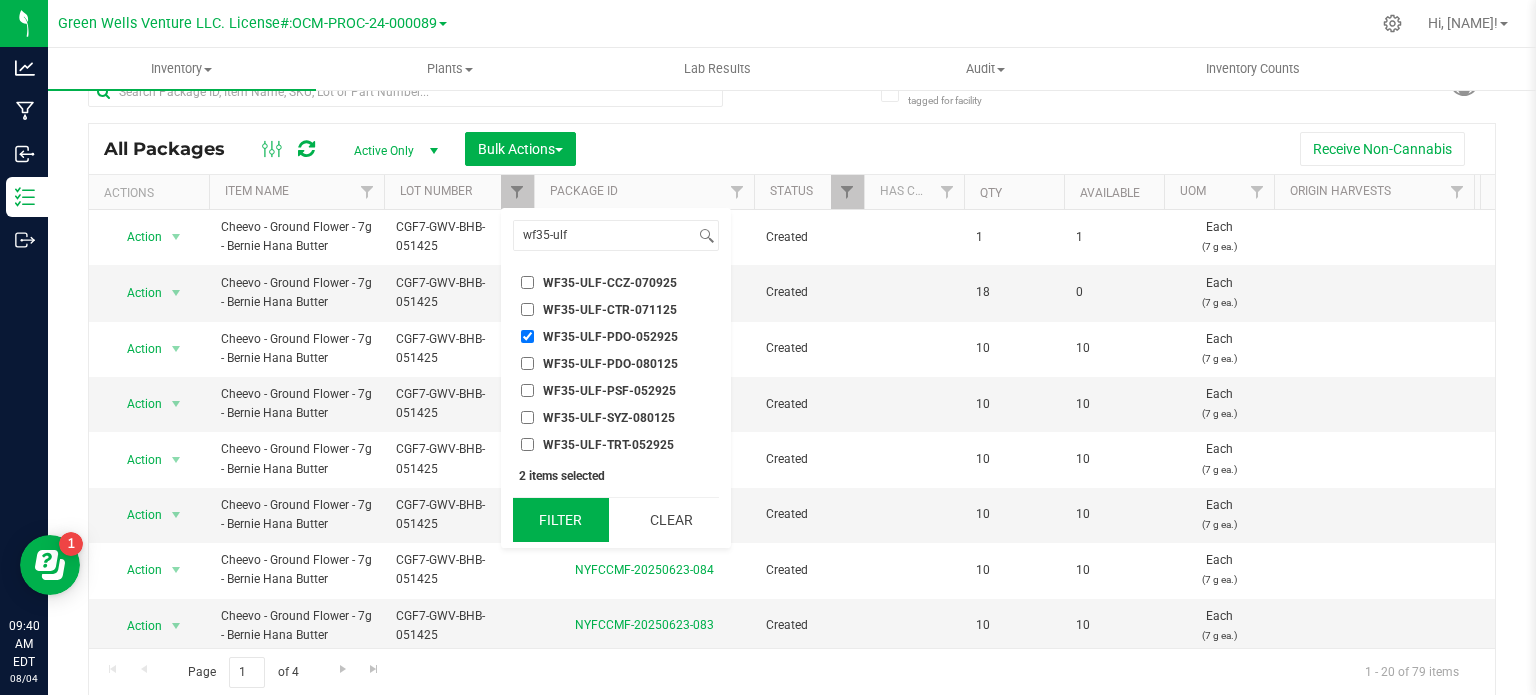 click on "Filter" at bounding box center (561, 520) 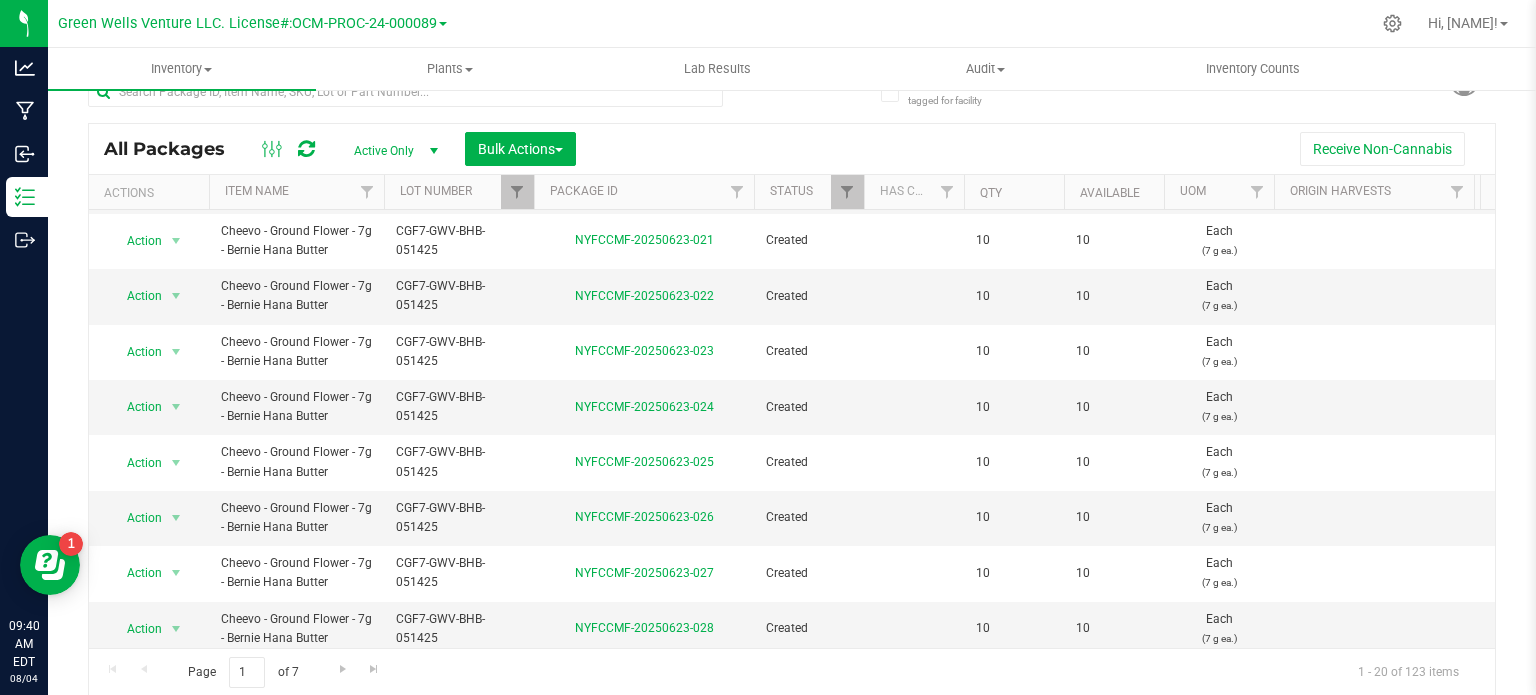 scroll, scrollTop: 680, scrollLeft: 0, axis: vertical 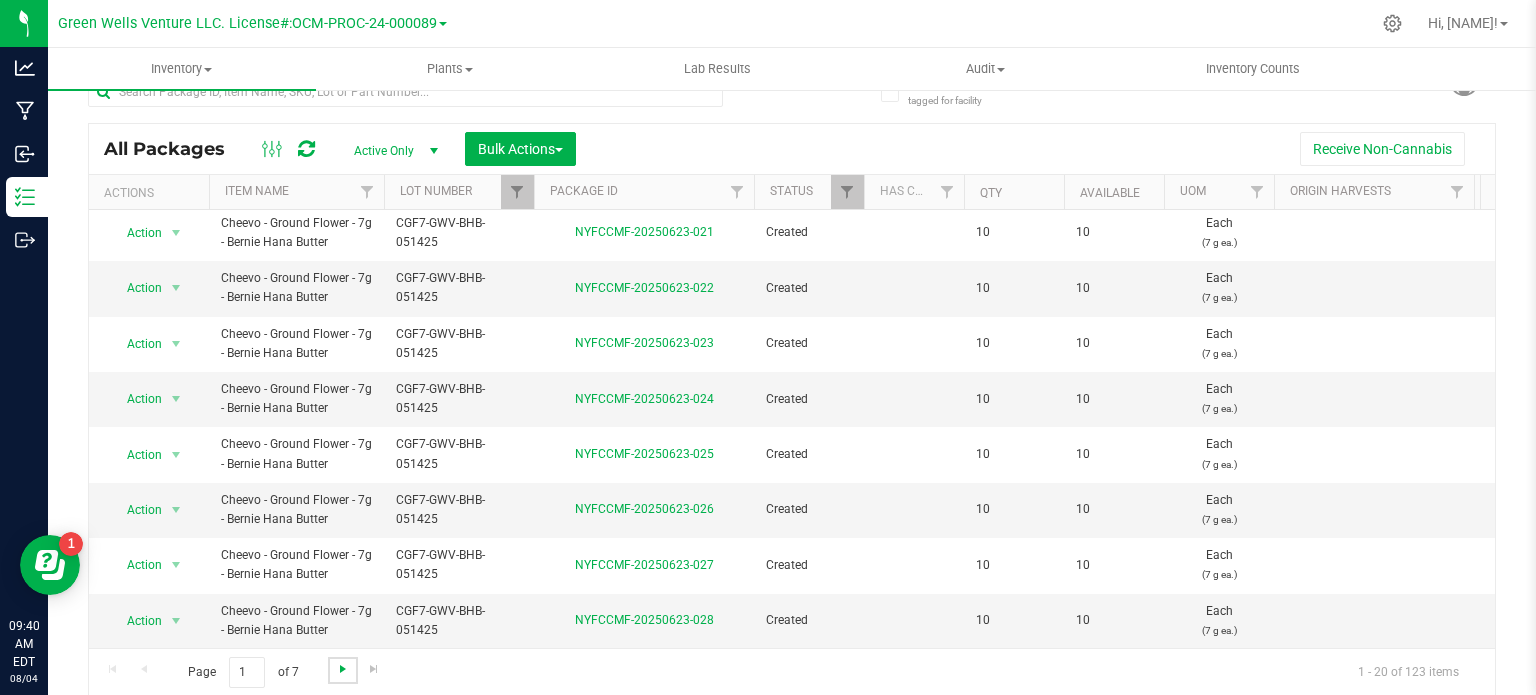 click at bounding box center (343, 669) 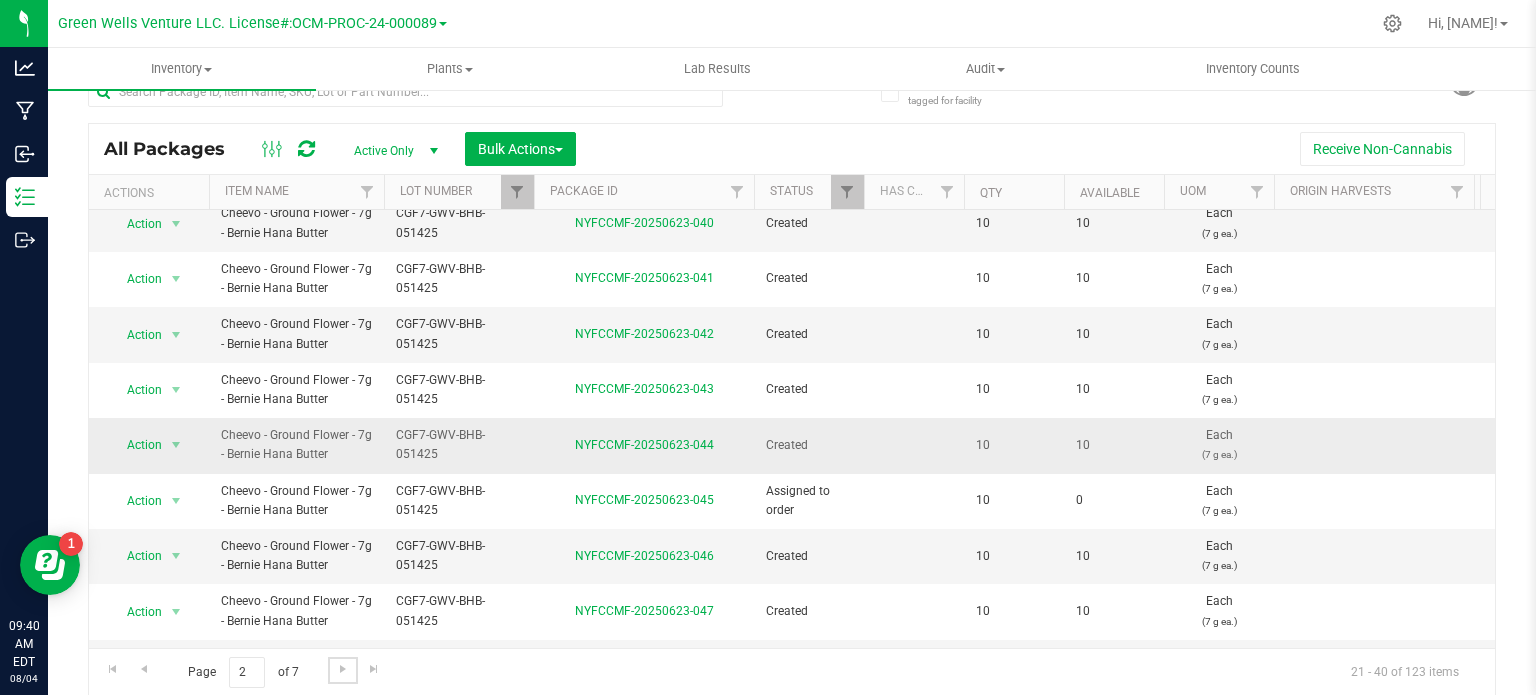 scroll, scrollTop: 680, scrollLeft: 0, axis: vertical 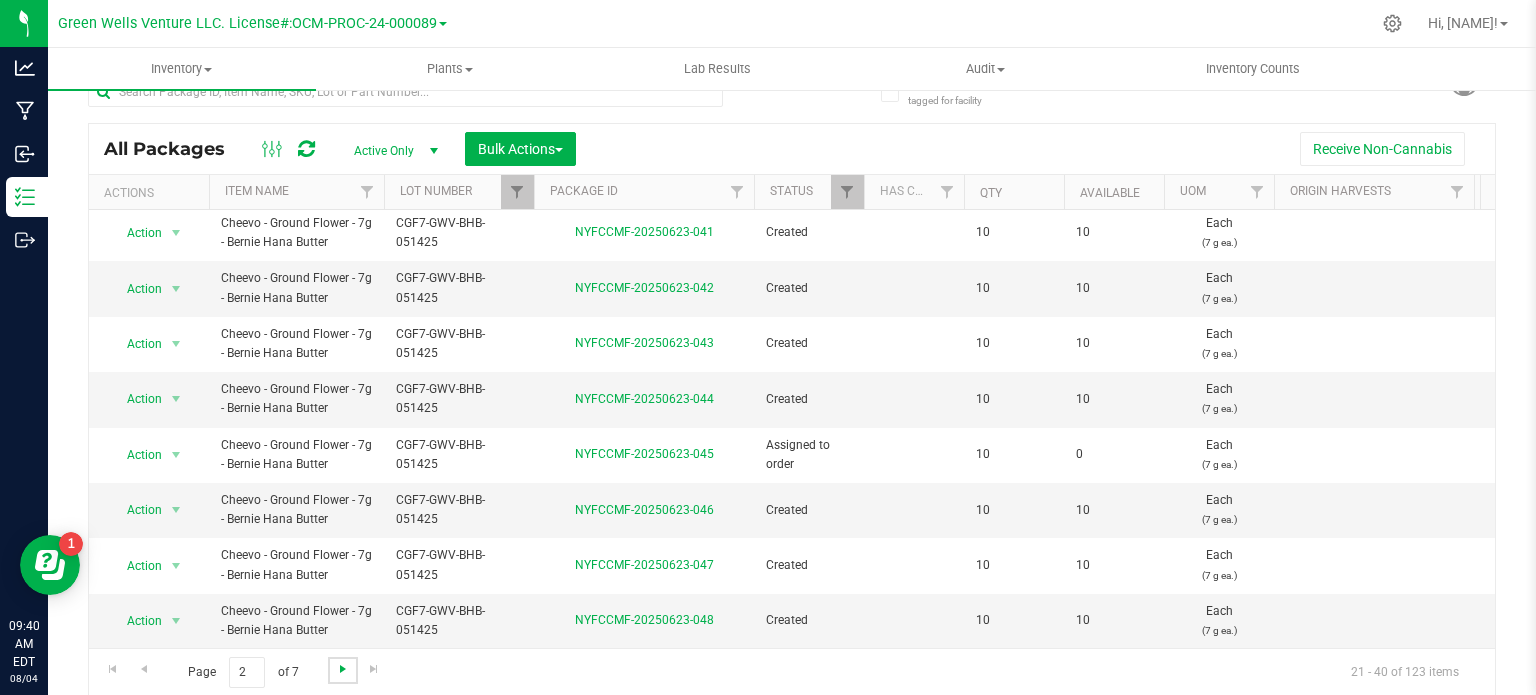 click at bounding box center (343, 669) 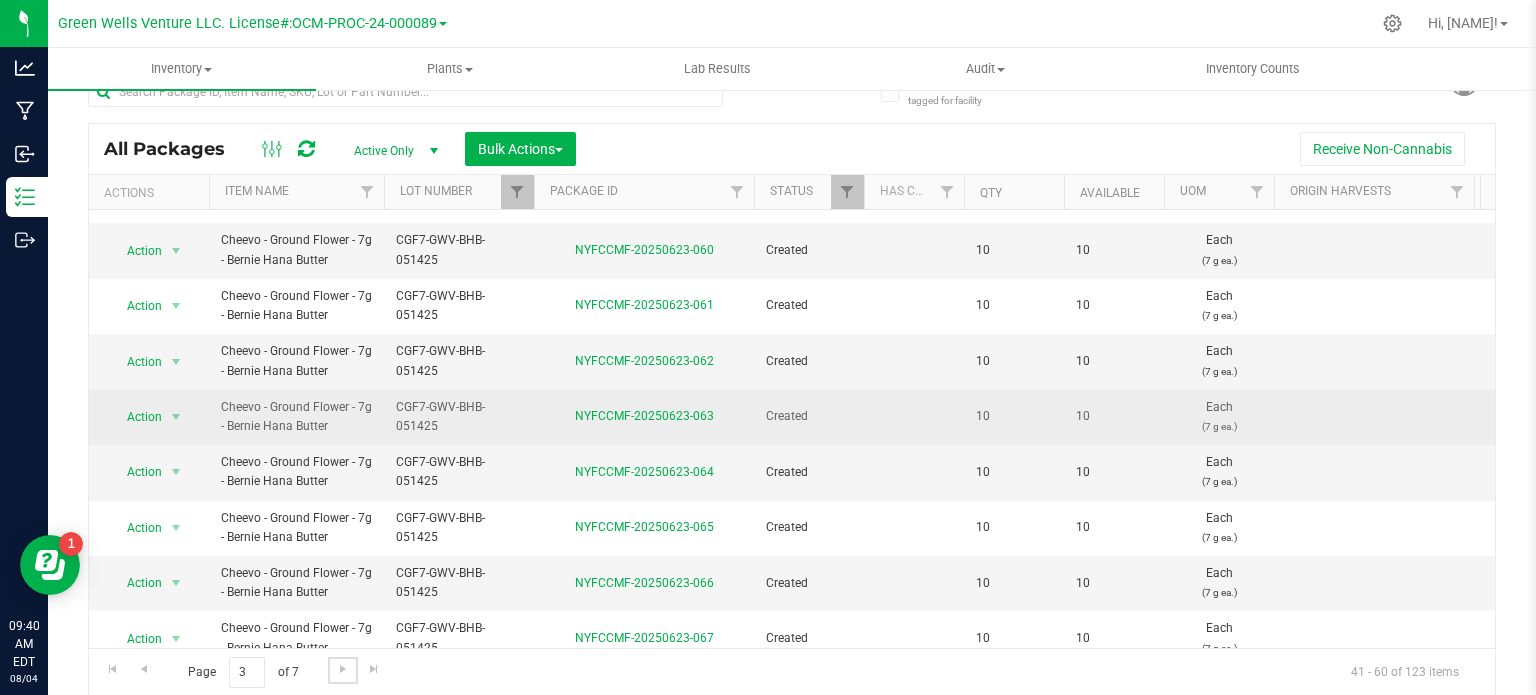 scroll, scrollTop: 680, scrollLeft: 0, axis: vertical 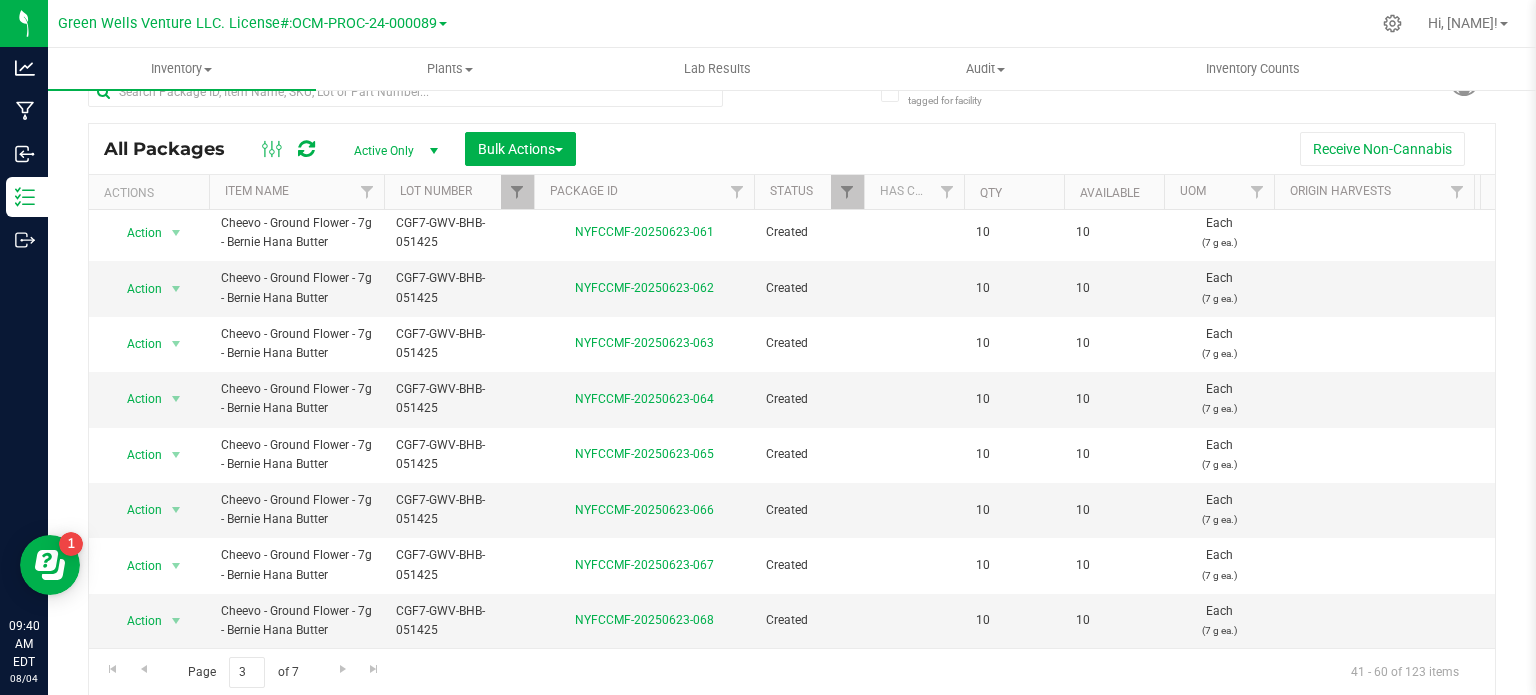 click on "Package ID" at bounding box center [644, 192] 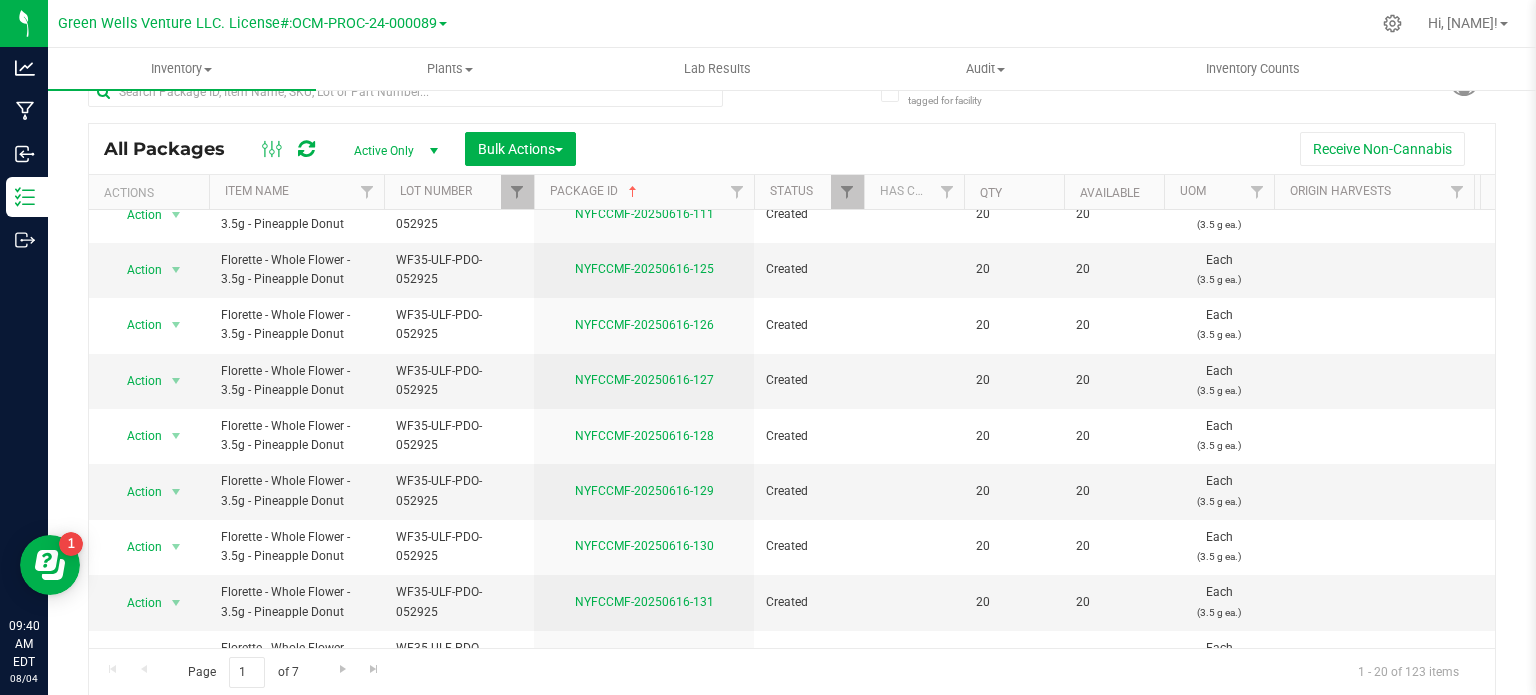 scroll, scrollTop: 680, scrollLeft: 0, axis: vertical 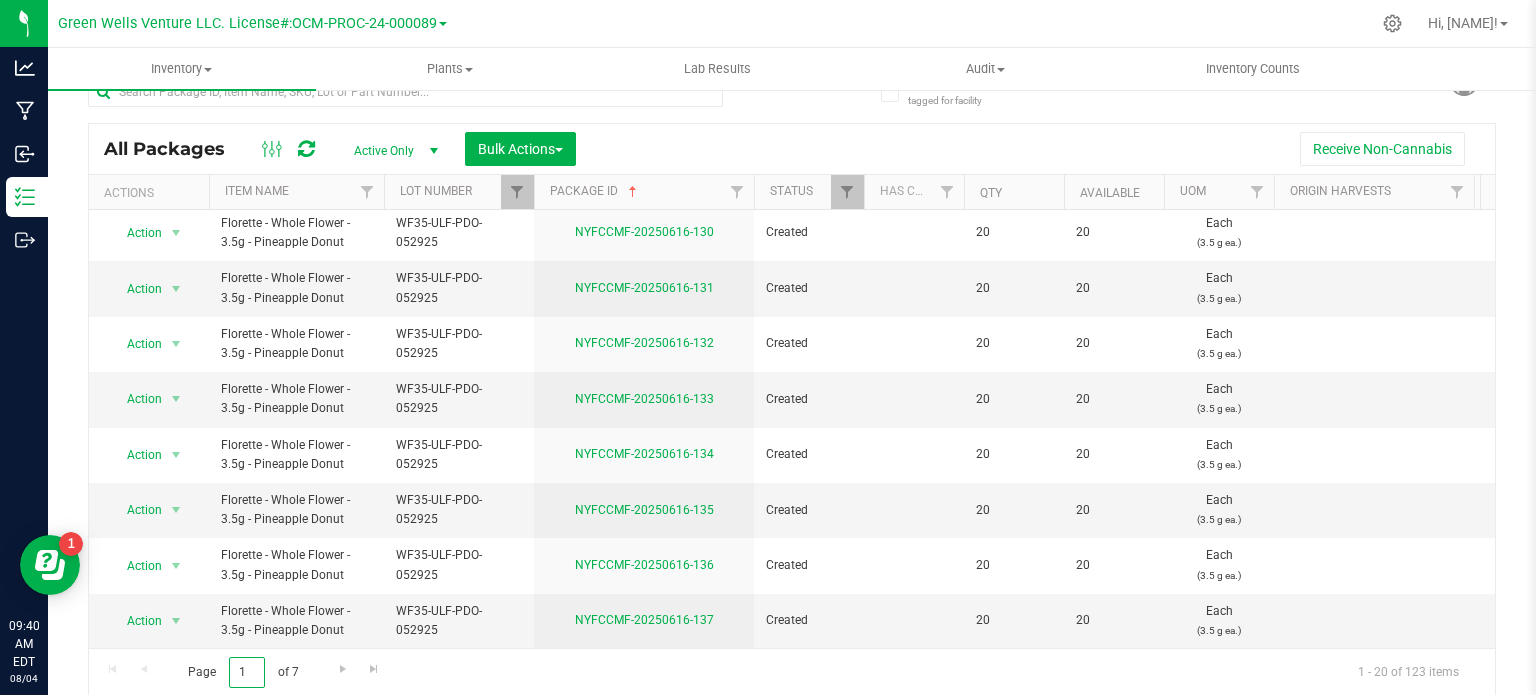 click on "1" at bounding box center [247, 672] 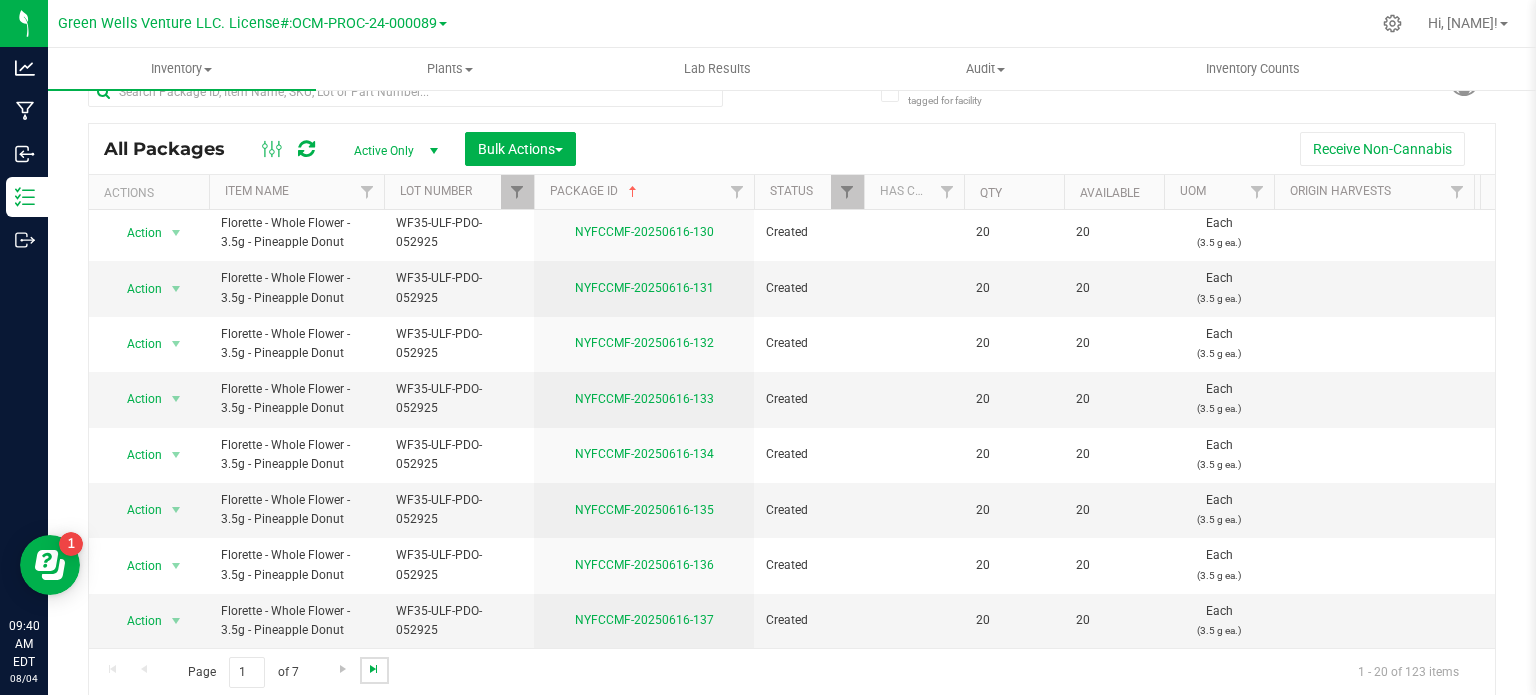 click at bounding box center (374, 669) 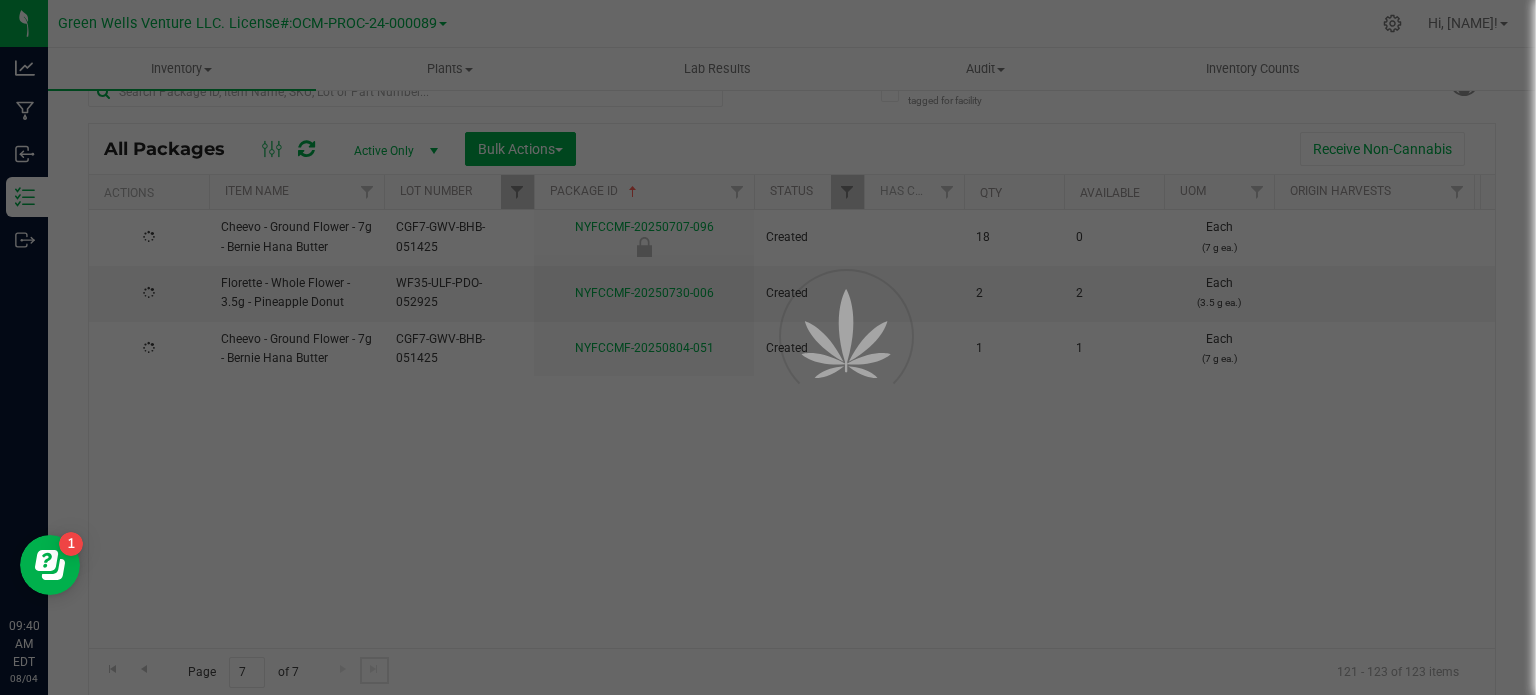 scroll, scrollTop: 0, scrollLeft: 0, axis: both 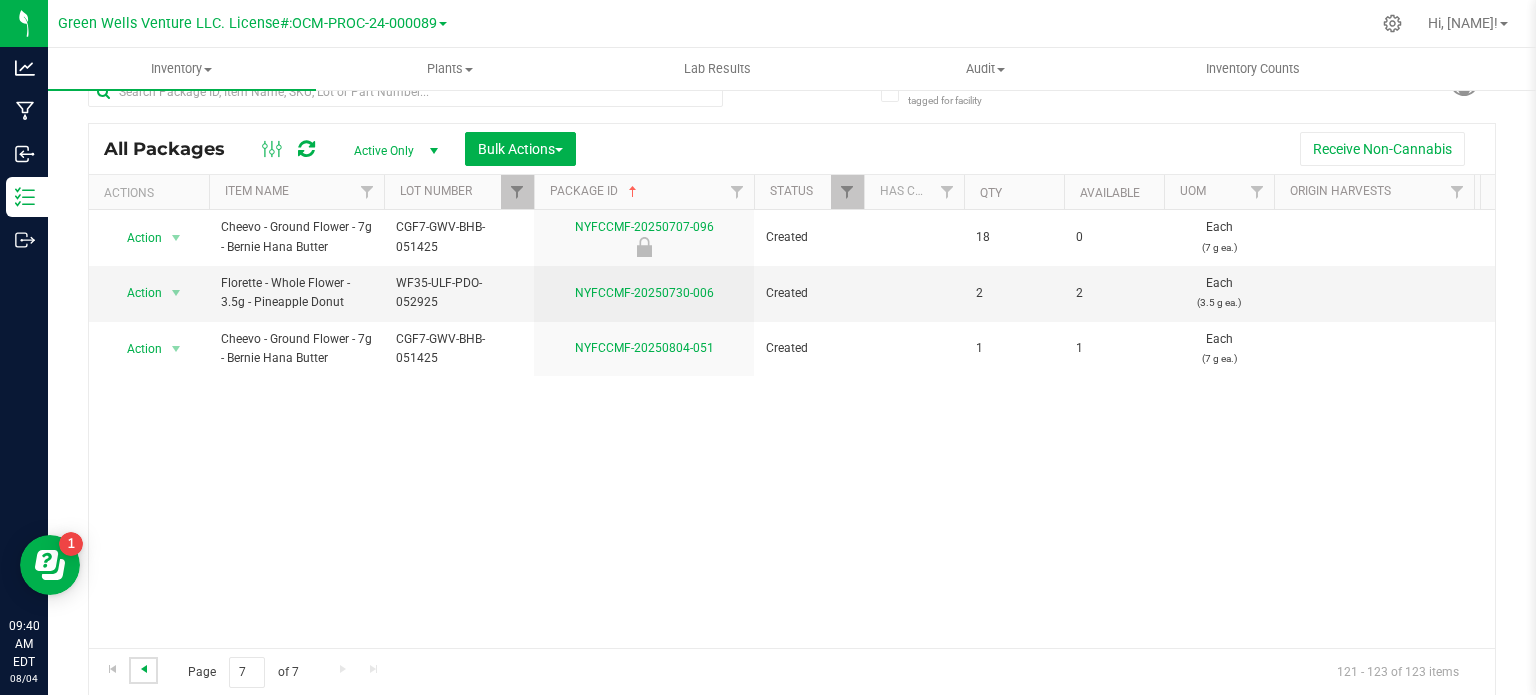 click at bounding box center (144, 669) 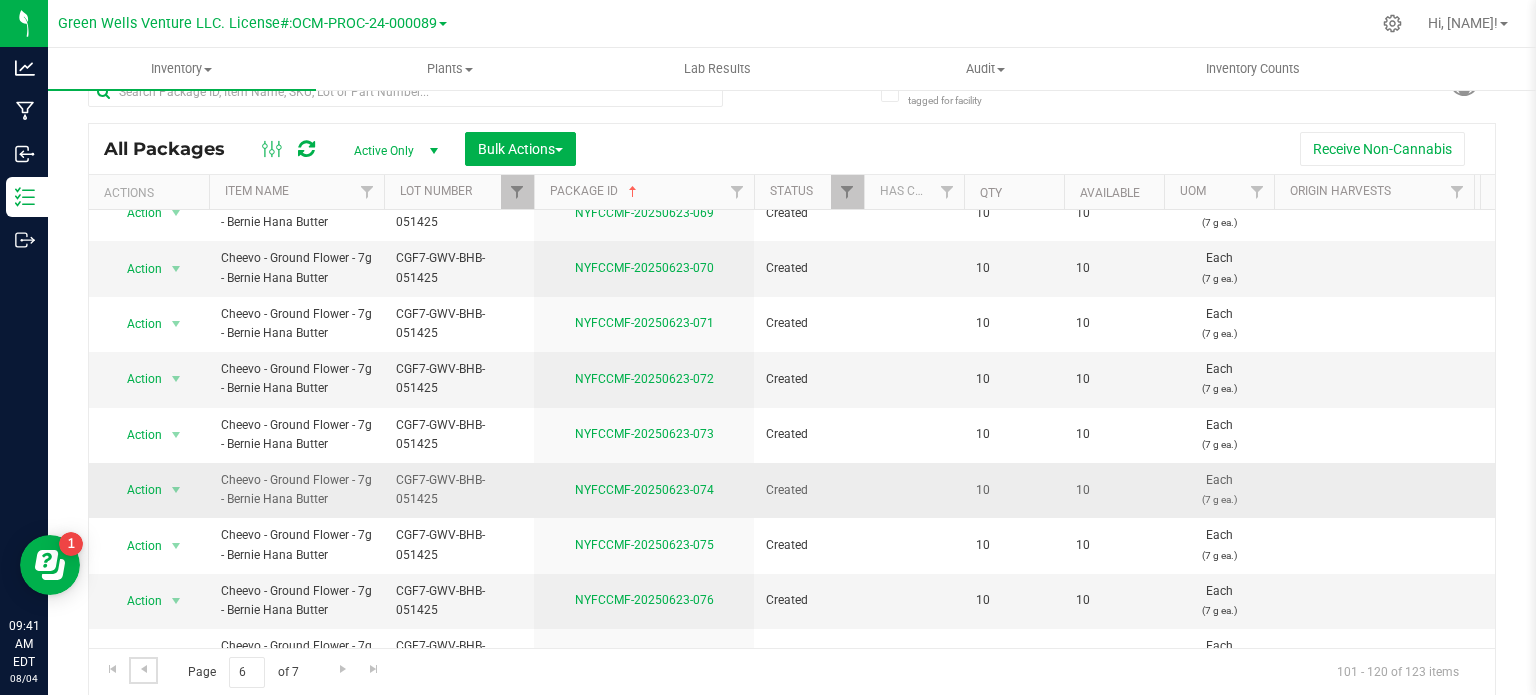 scroll, scrollTop: 0, scrollLeft: 0, axis: both 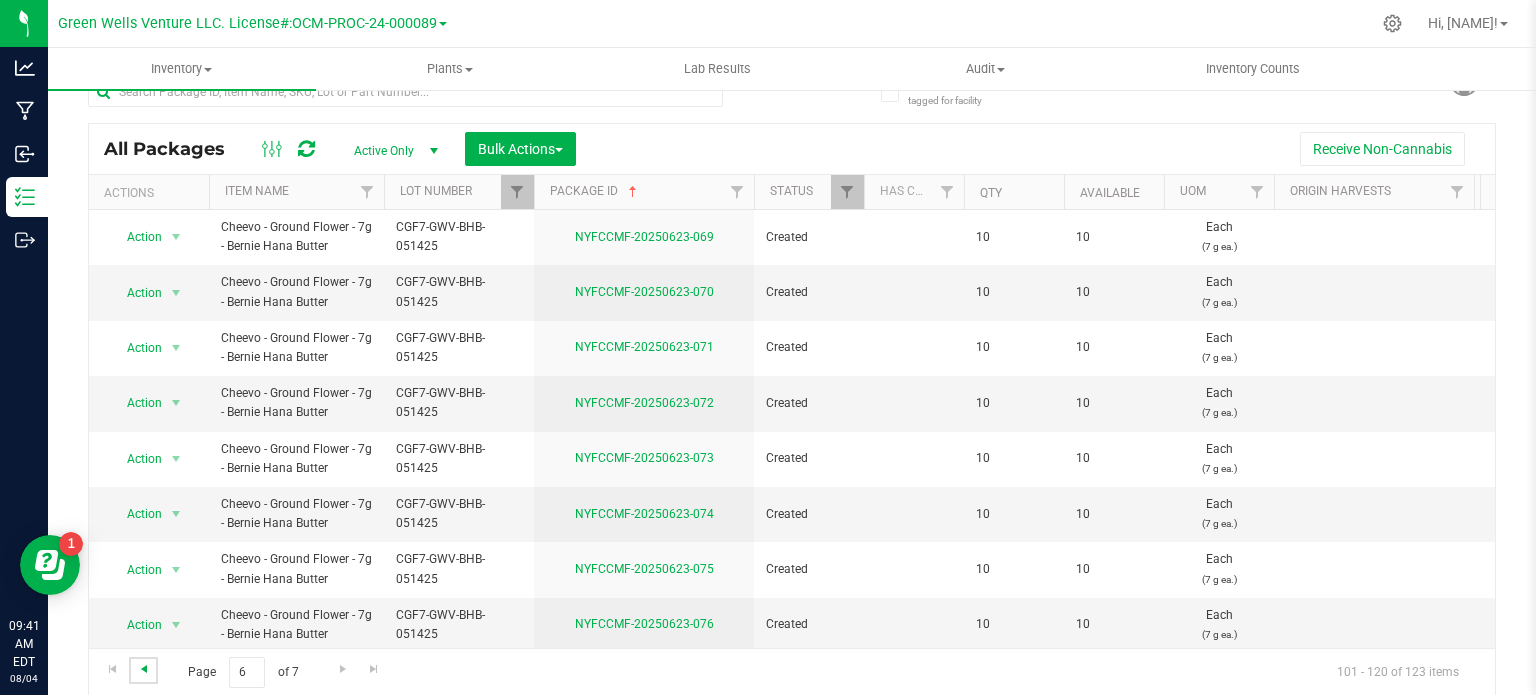 click at bounding box center (144, 669) 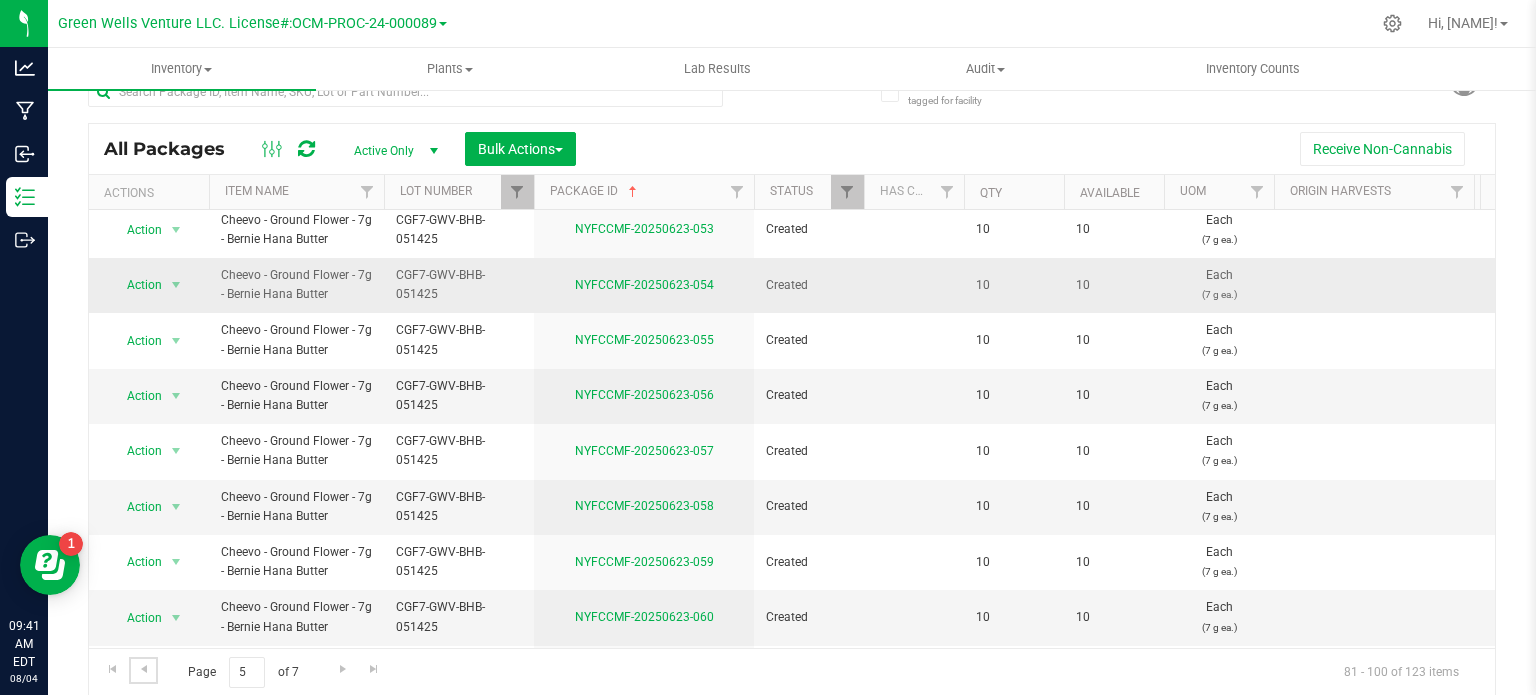 scroll, scrollTop: 0, scrollLeft: 0, axis: both 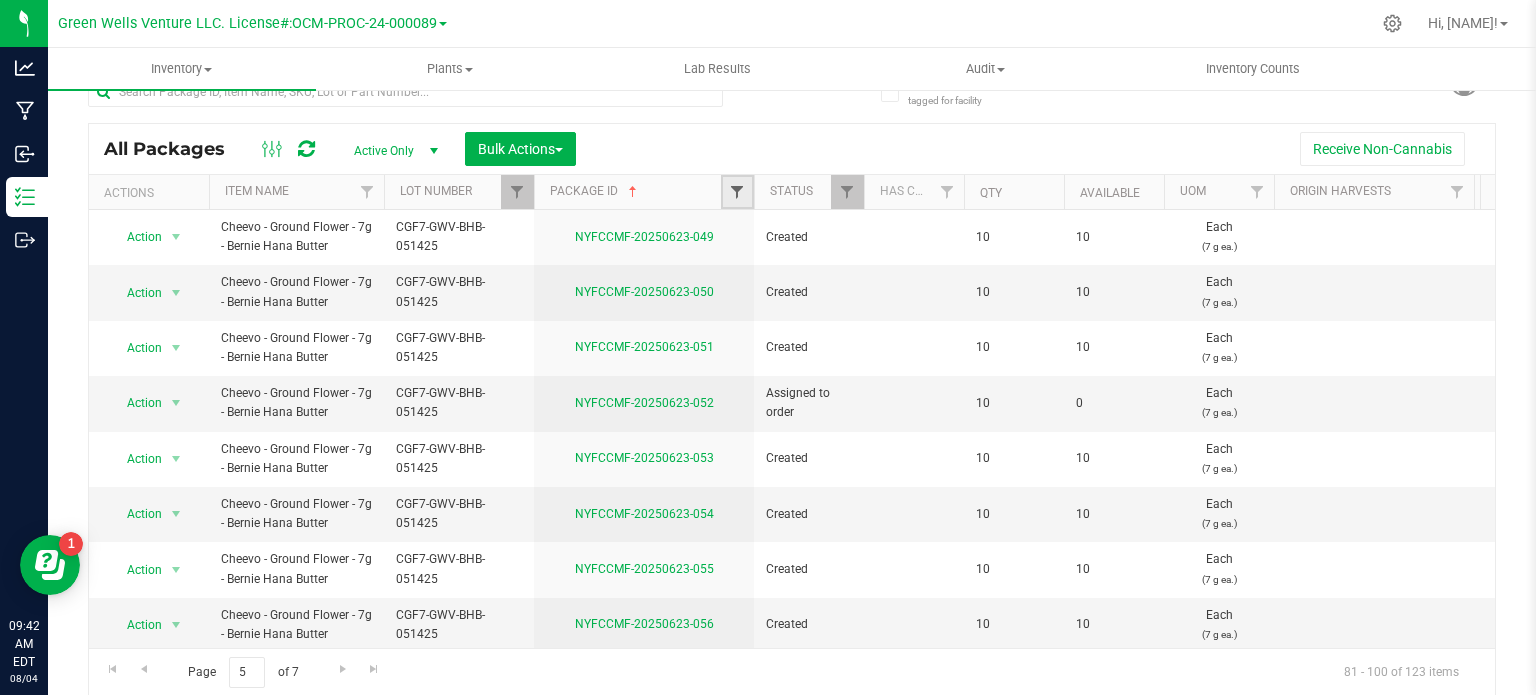 click at bounding box center (737, 192) 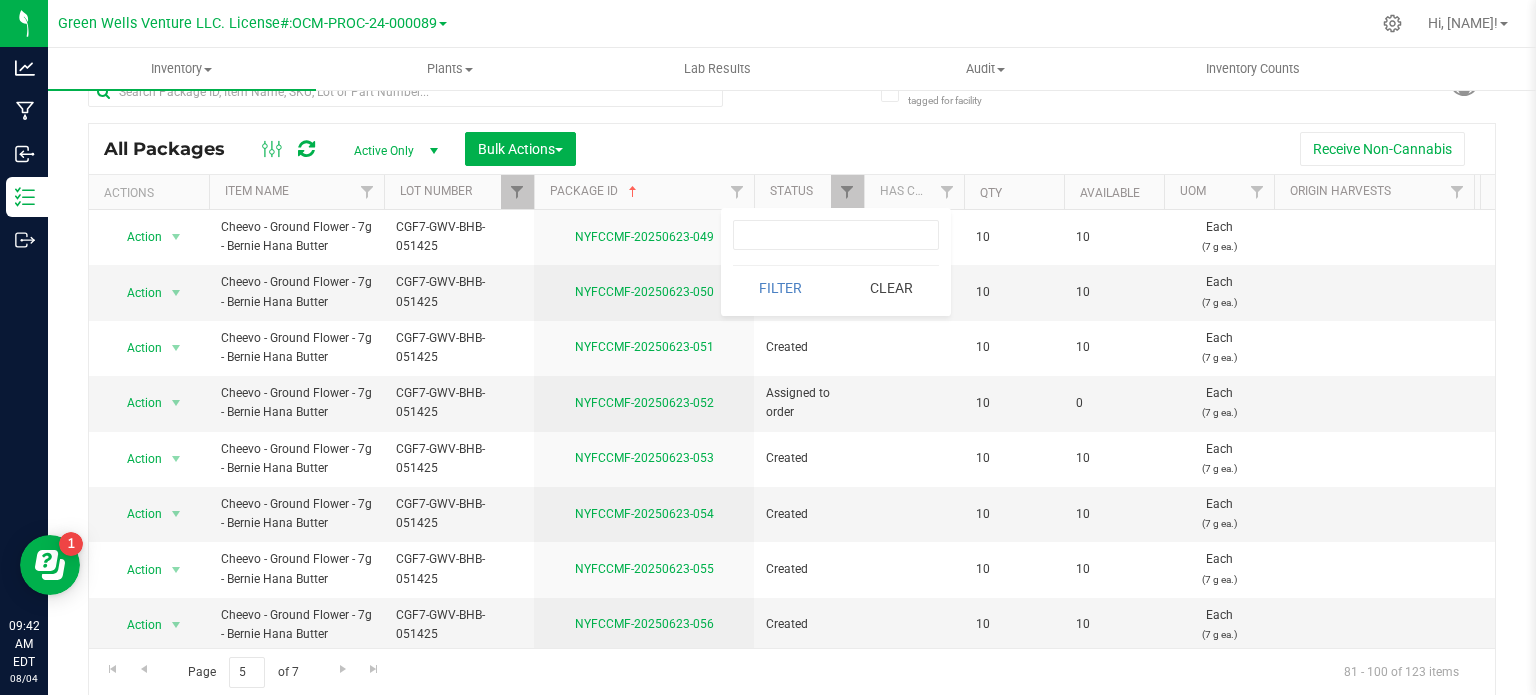 click on "Receive Non-Cannabis" at bounding box center [1035, 149] 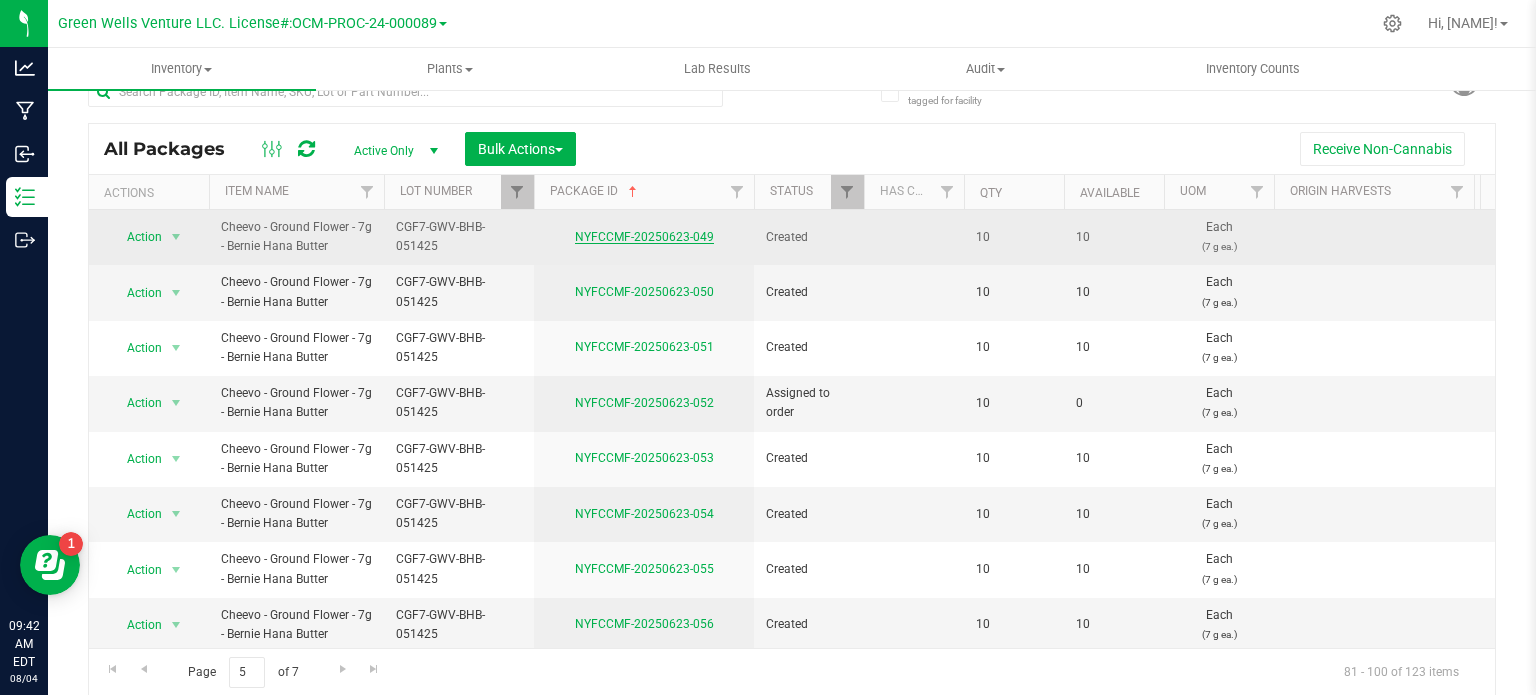drag, startPoint x: 575, startPoint y: 232, endPoint x: 692, endPoint y: 236, distance: 117.06836 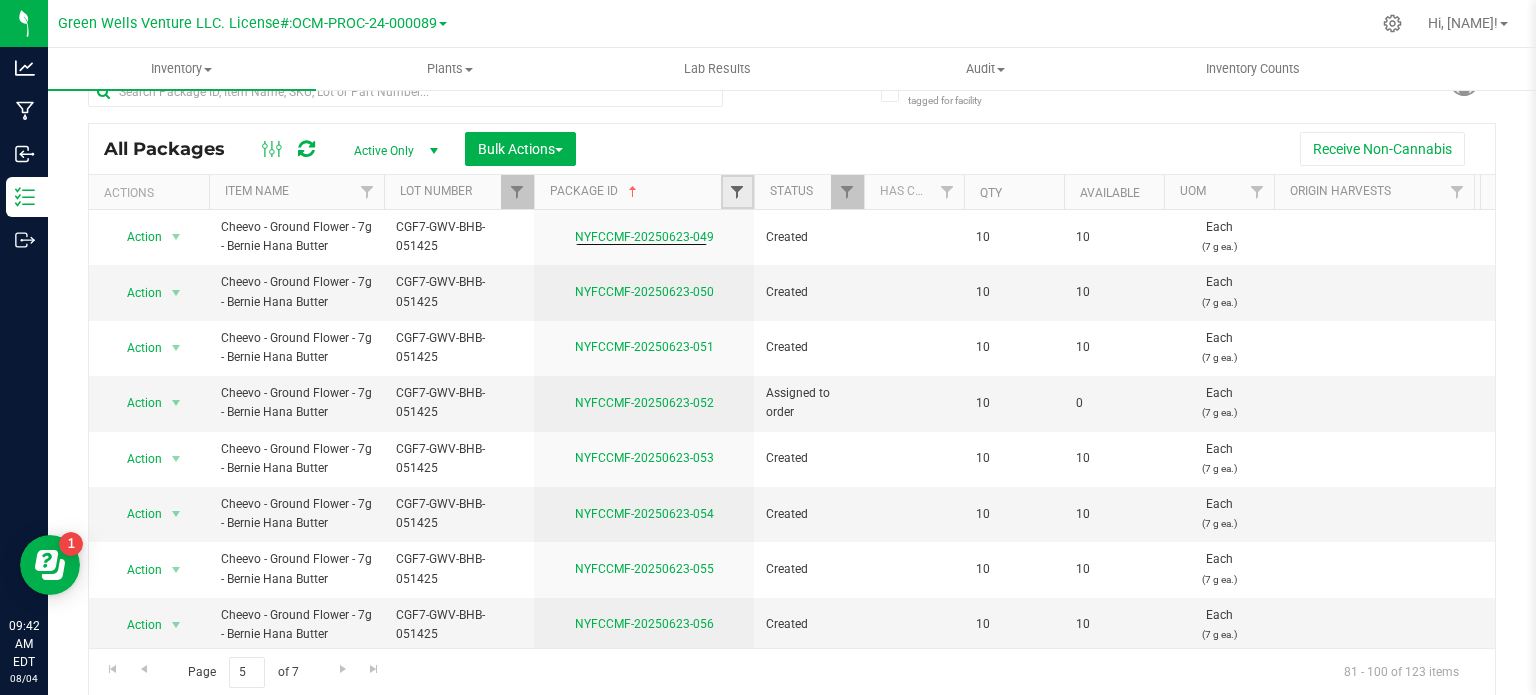 click at bounding box center (737, 192) 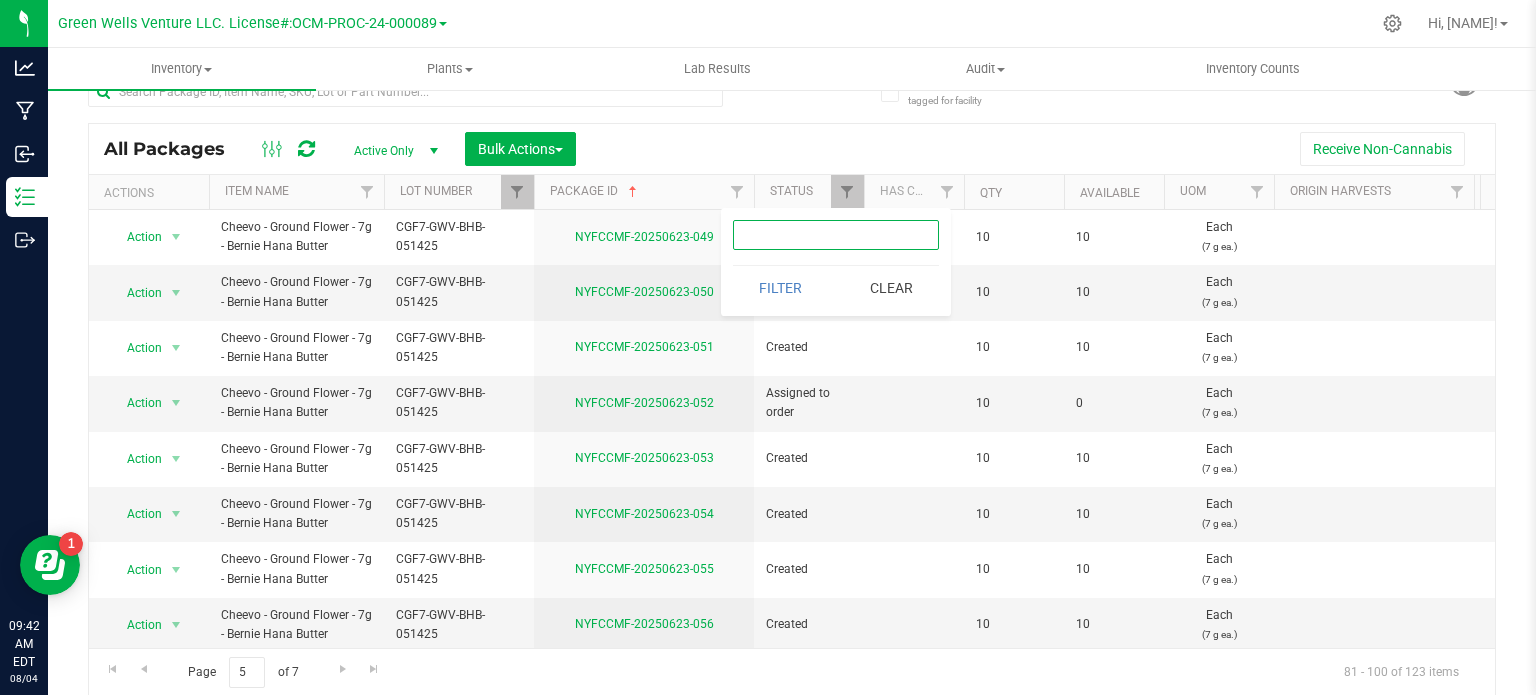 click at bounding box center (836, 235) 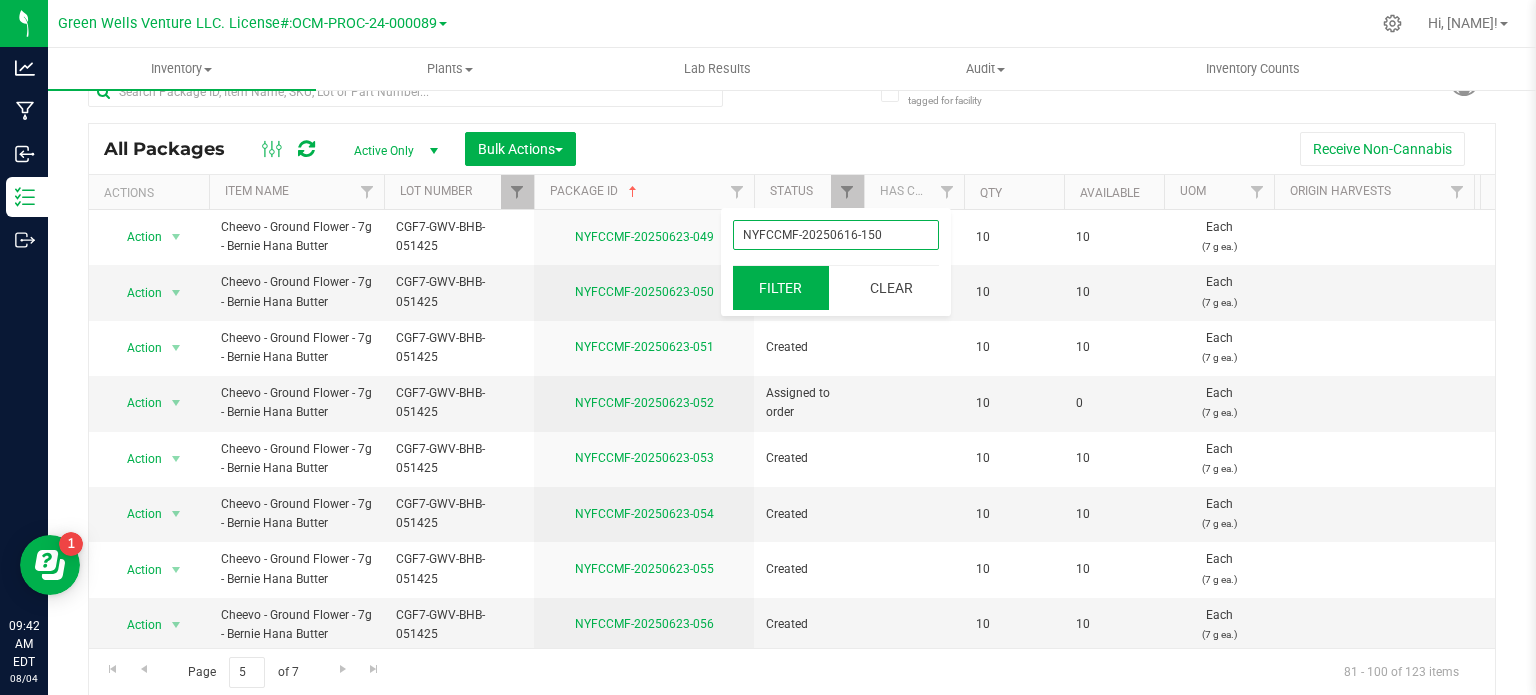 type on "NYFCCMF-20250616-150" 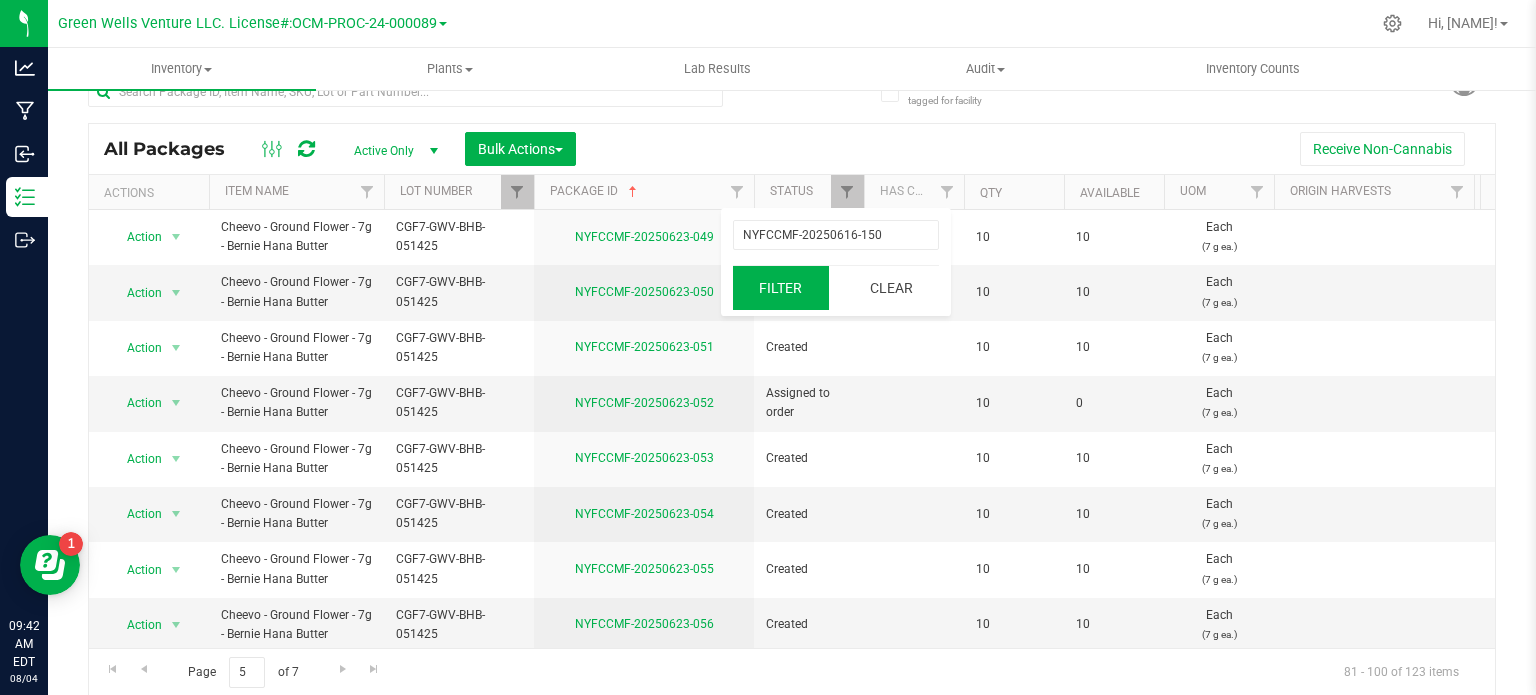 click on "Filter" at bounding box center [781, 288] 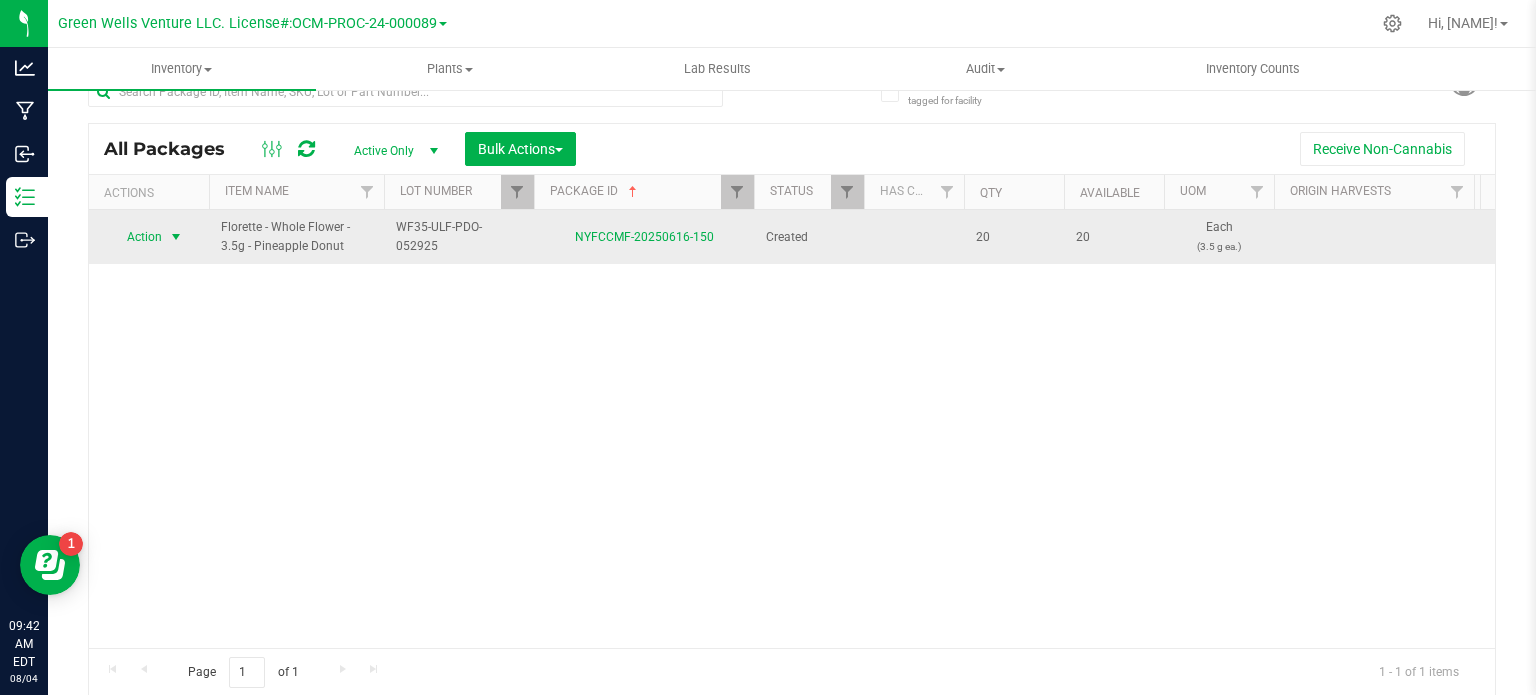click at bounding box center [176, 237] 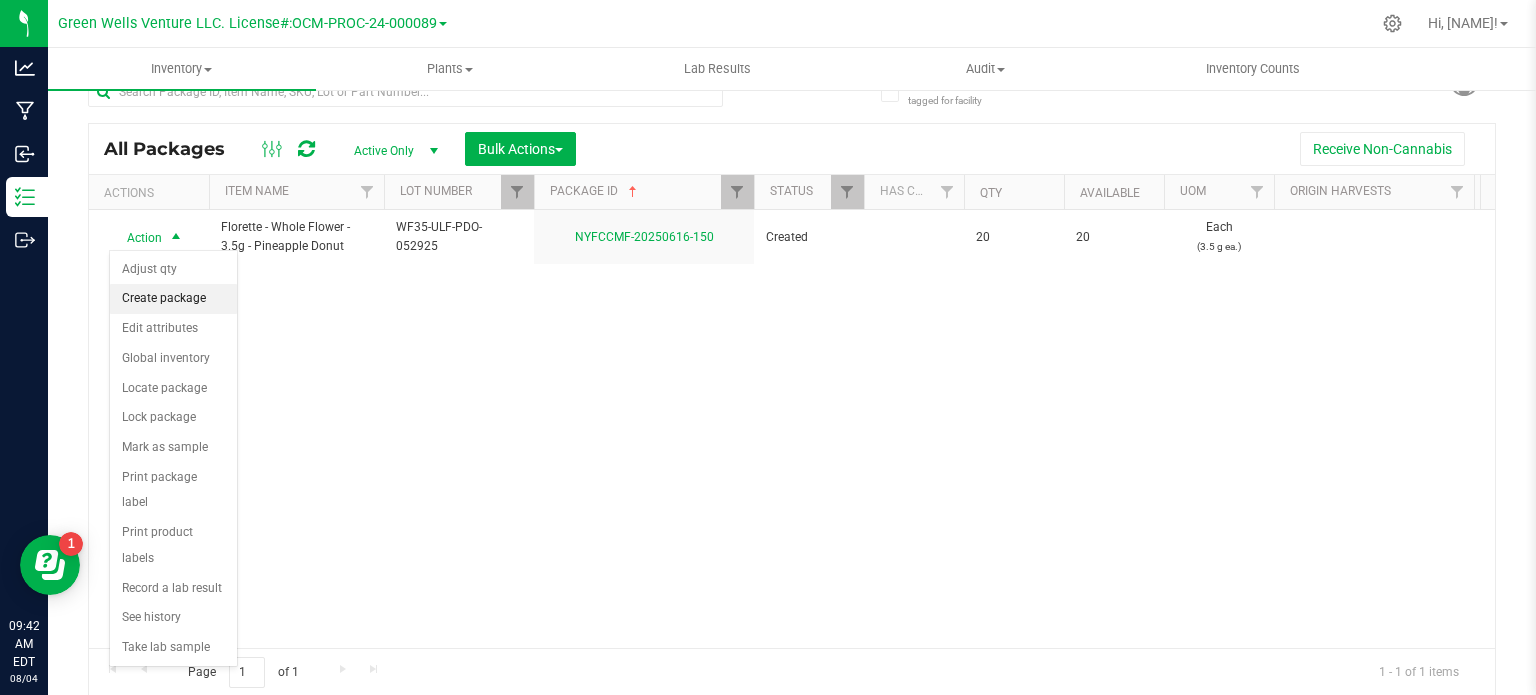 click on "Create package" at bounding box center (173, 299) 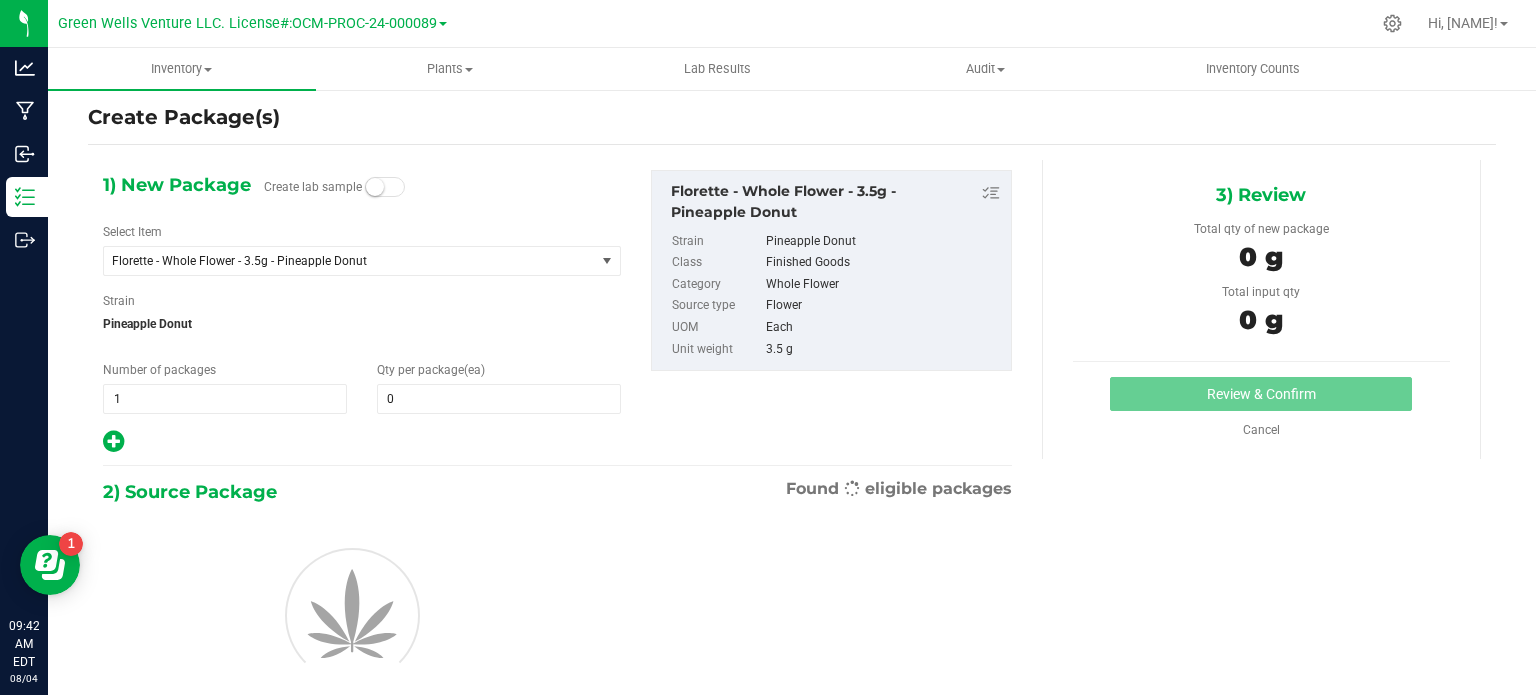 scroll, scrollTop: 35, scrollLeft: 0, axis: vertical 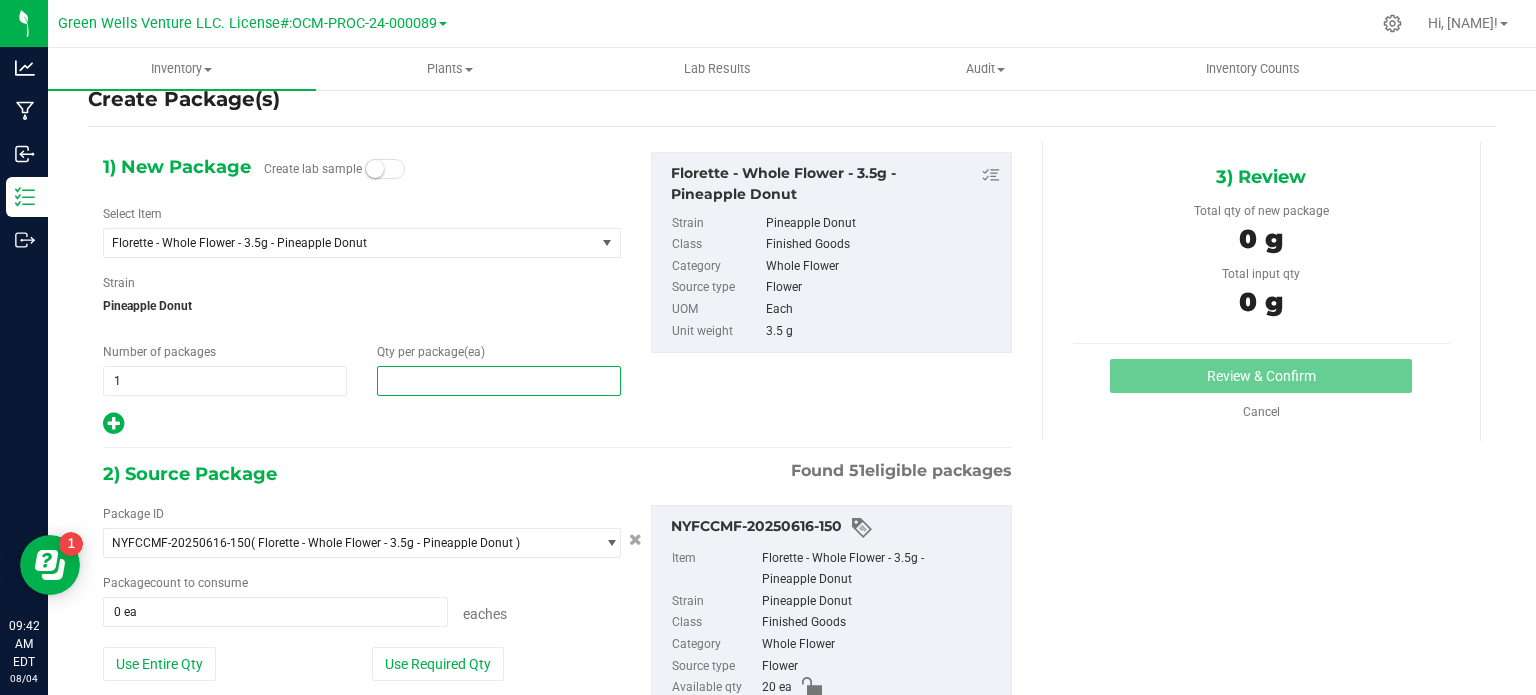 click at bounding box center (499, 381) 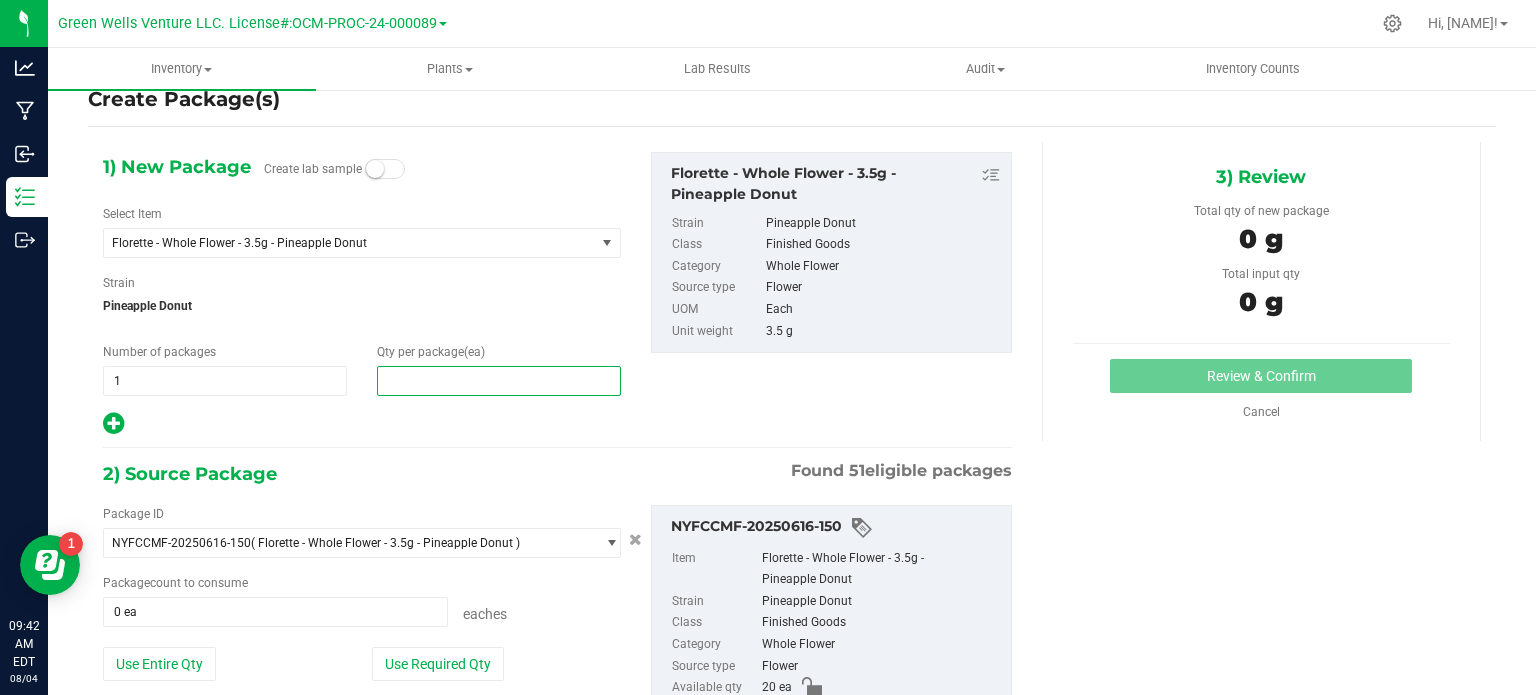 type on "2" 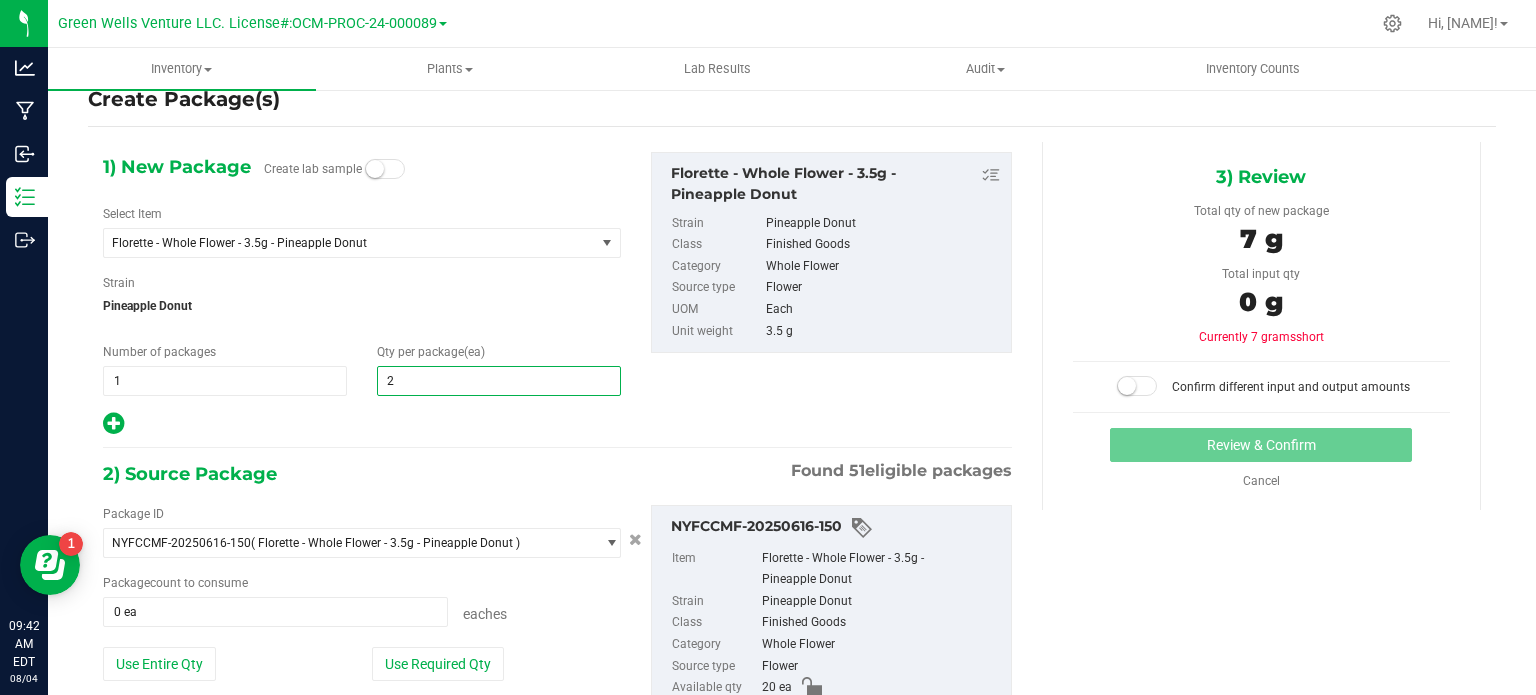 type on "2" 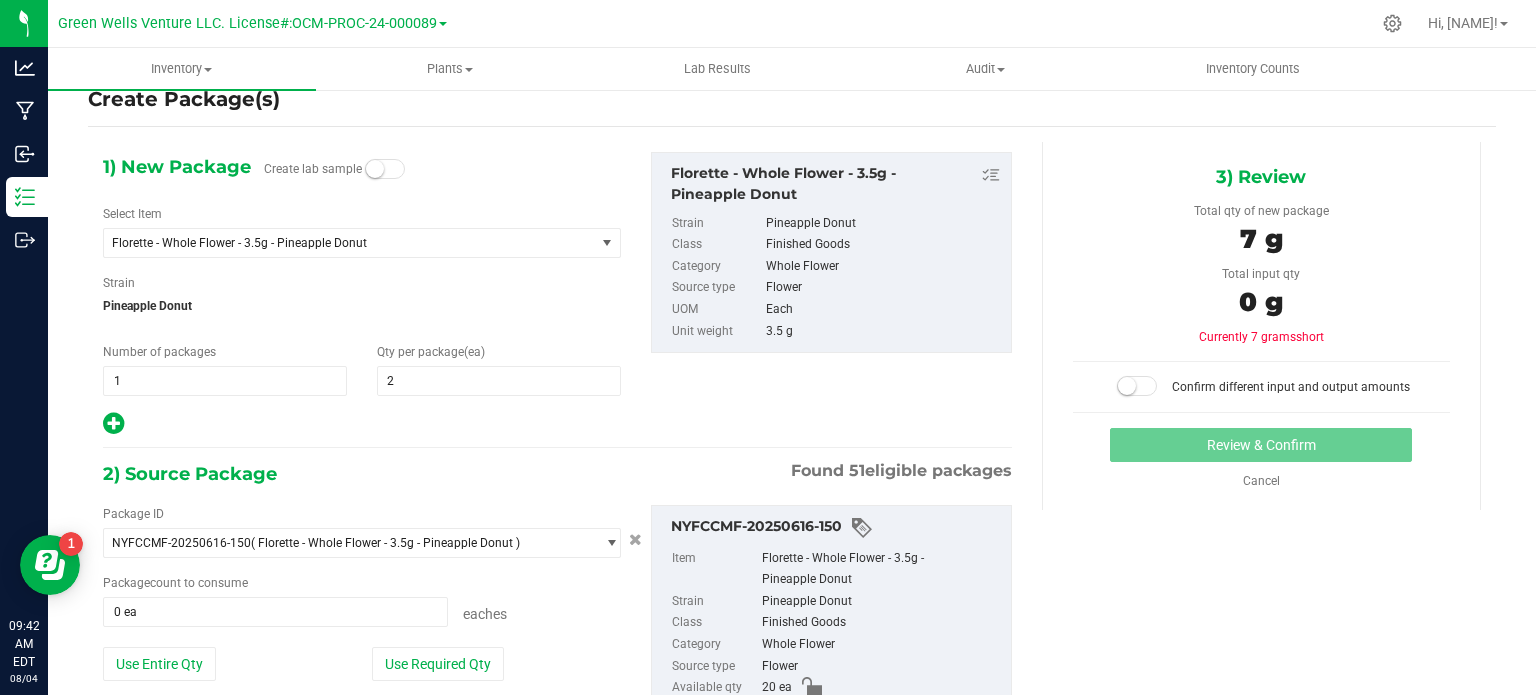 scroll, scrollTop: 171, scrollLeft: 0, axis: vertical 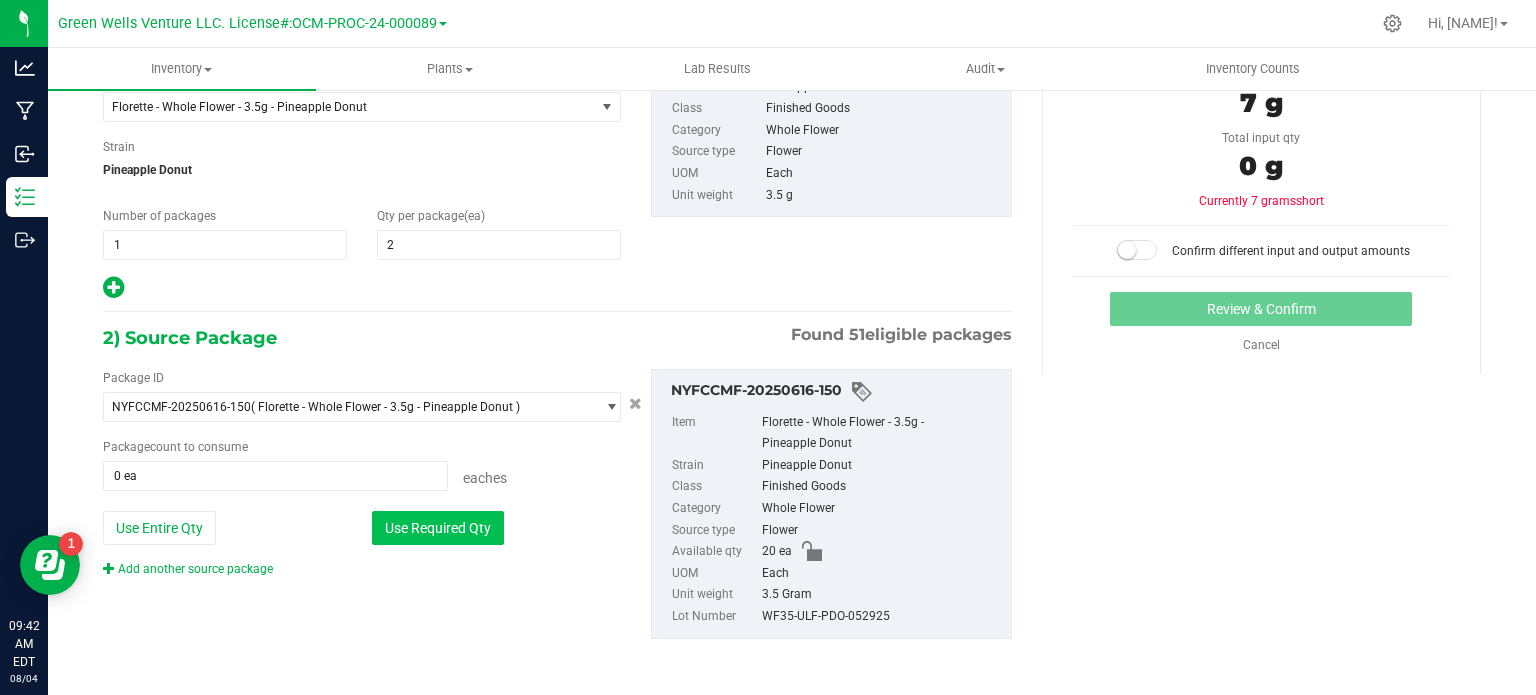 click on "Use Required Qty" at bounding box center (438, 528) 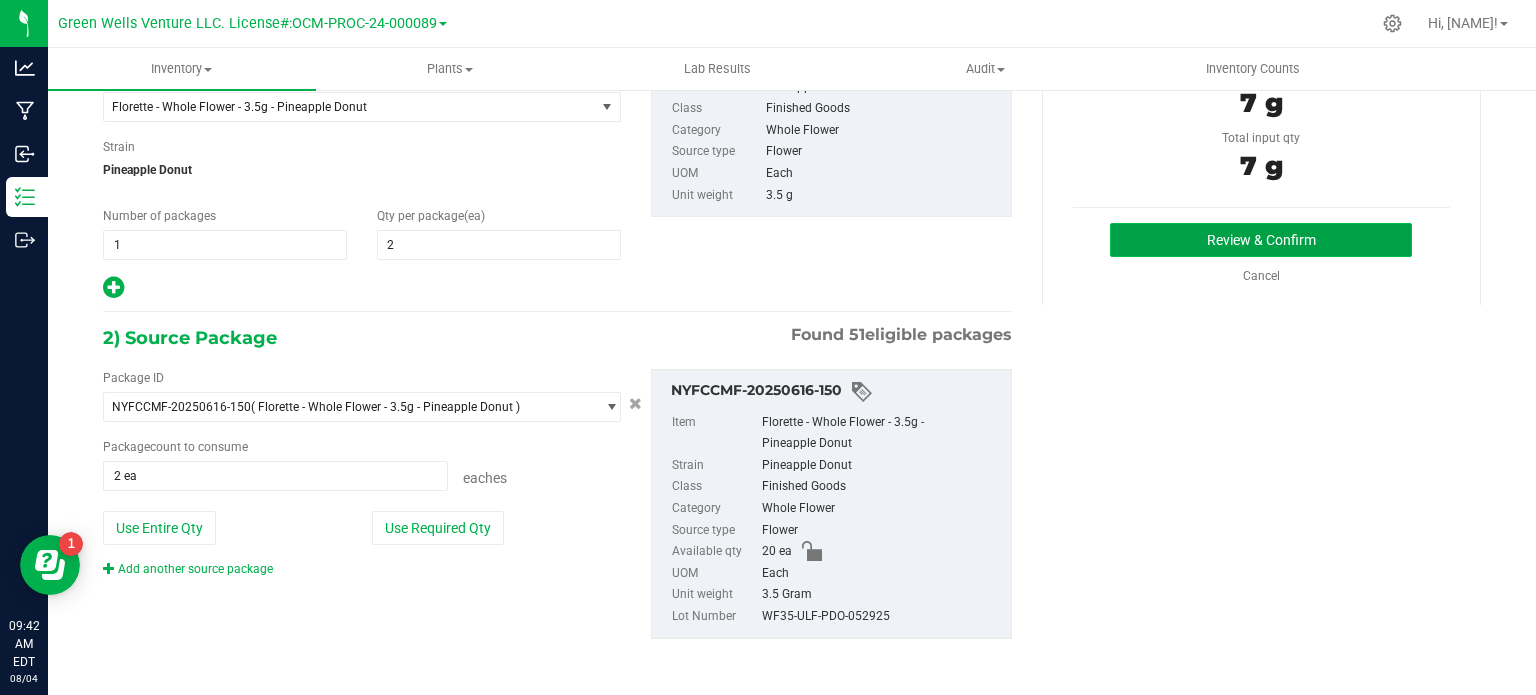 click on "Review & Confirm" at bounding box center (1261, 240) 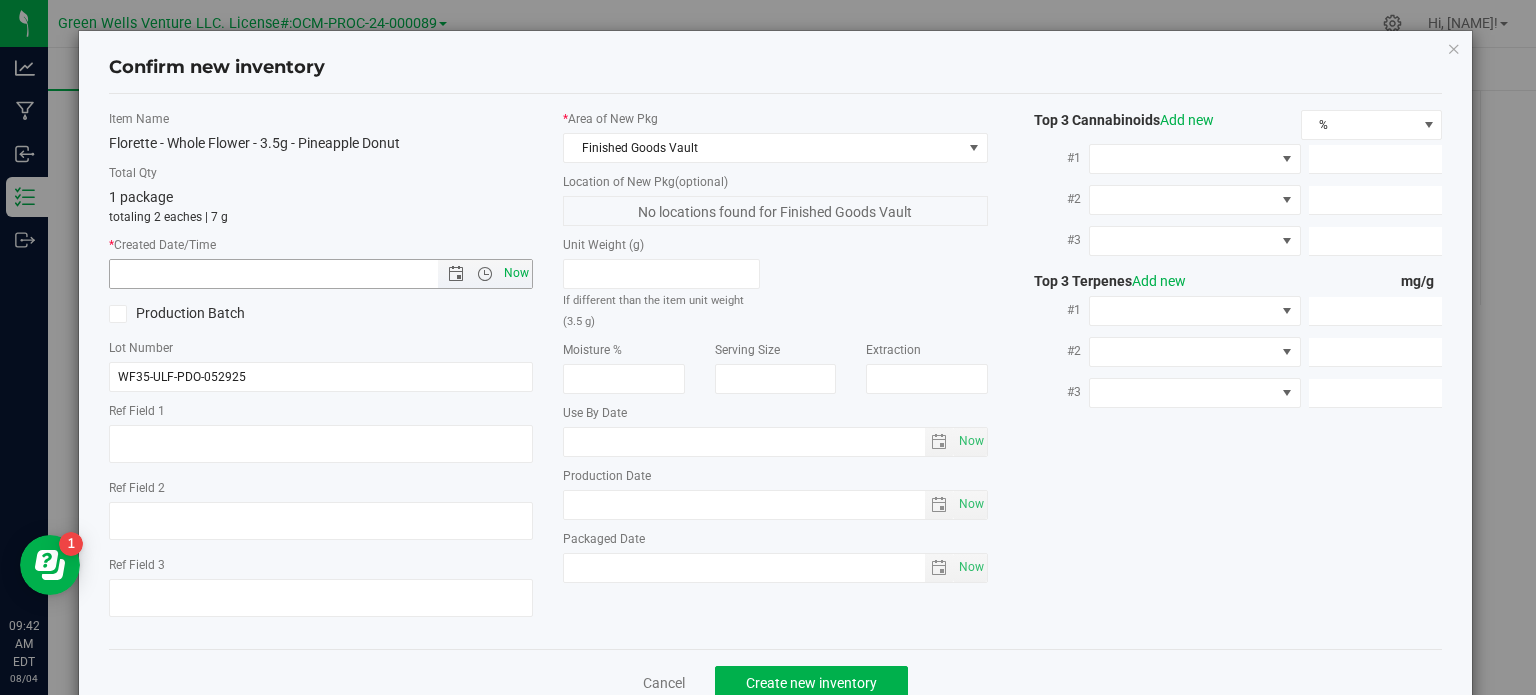 click on "Now" at bounding box center (517, 273) 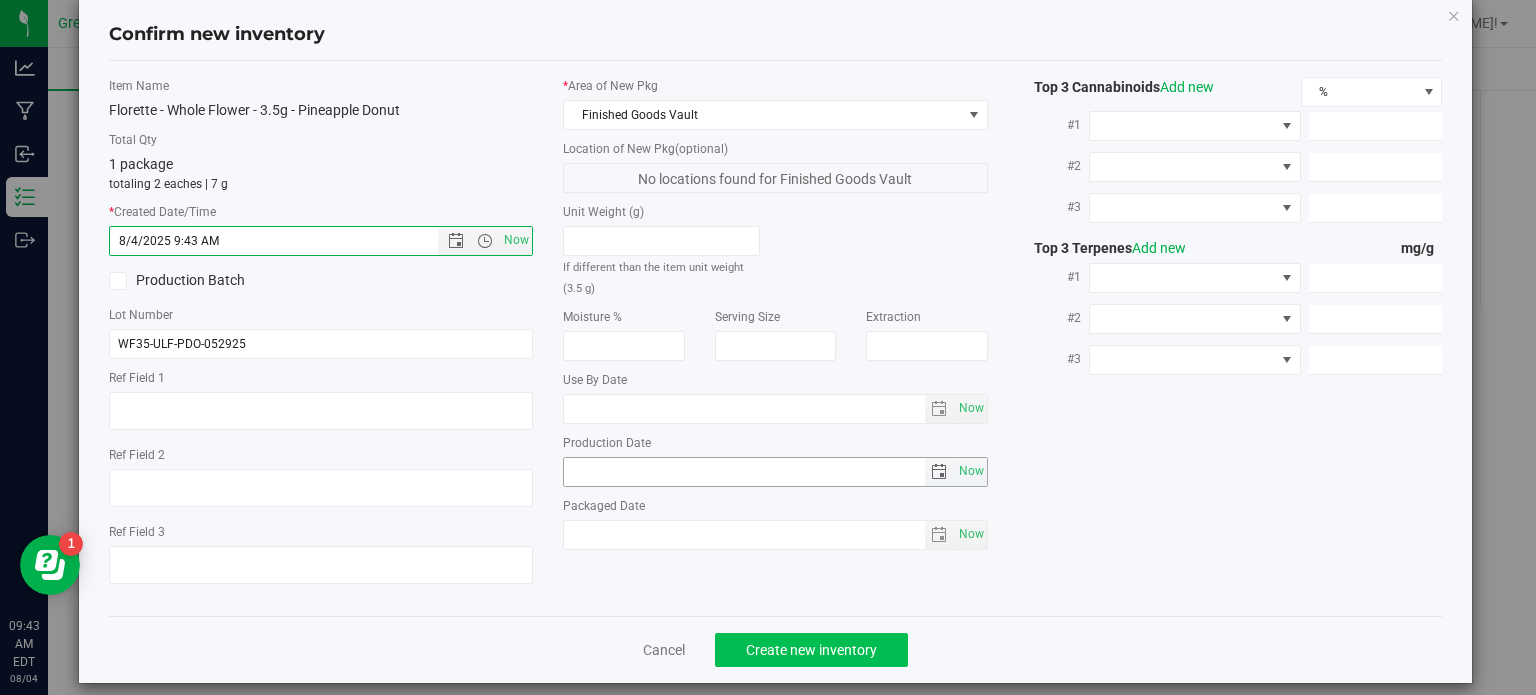 scroll, scrollTop: 50, scrollLeft: 0, axis: vertical 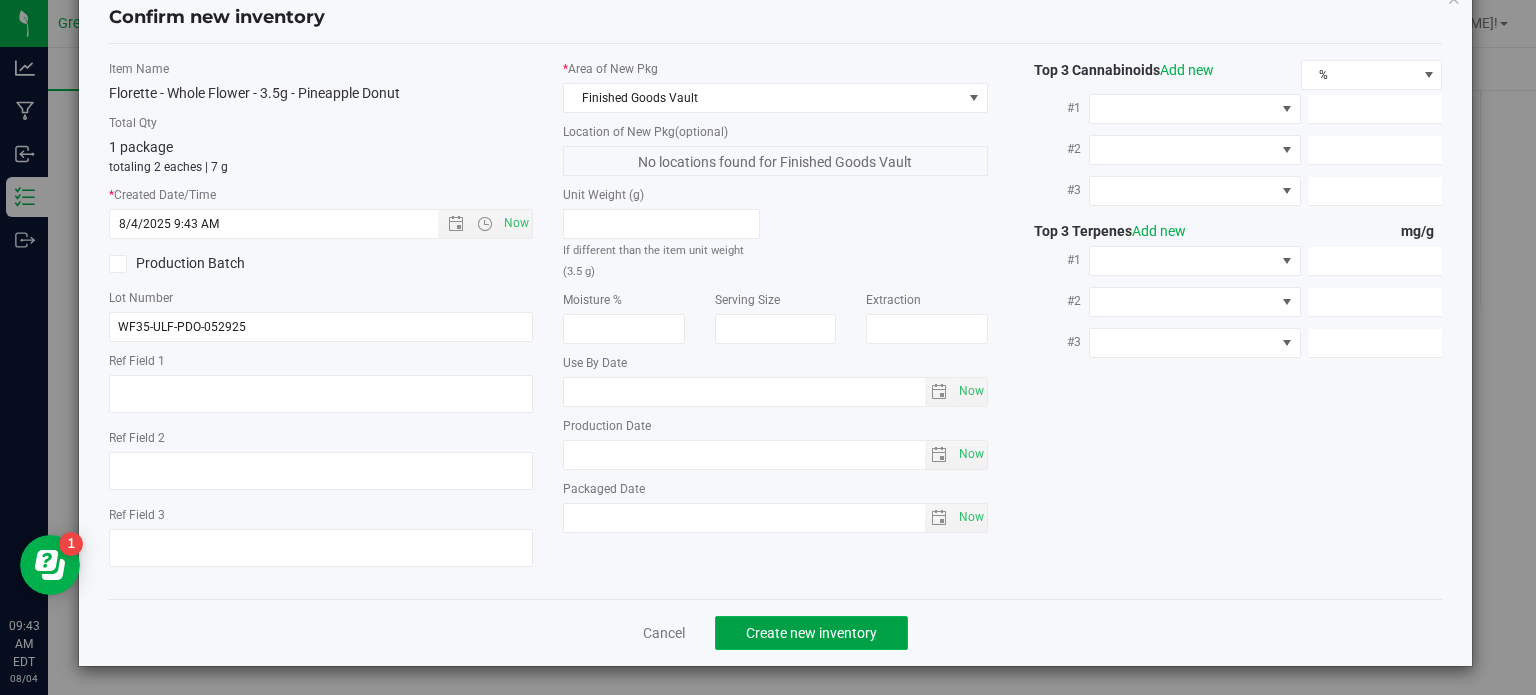 click on "Create new inventory" 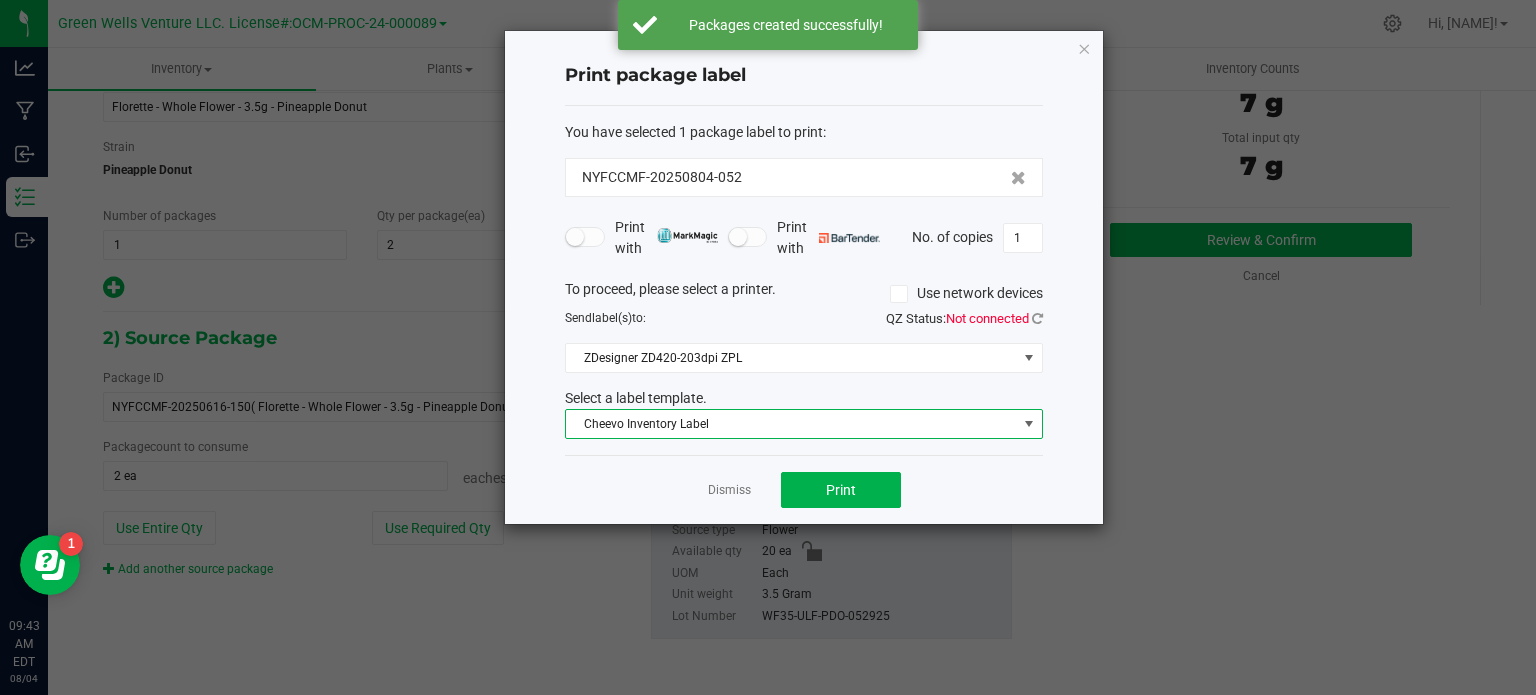 click on "Cheevo Inventory Label" at bounding box center [791, 424] 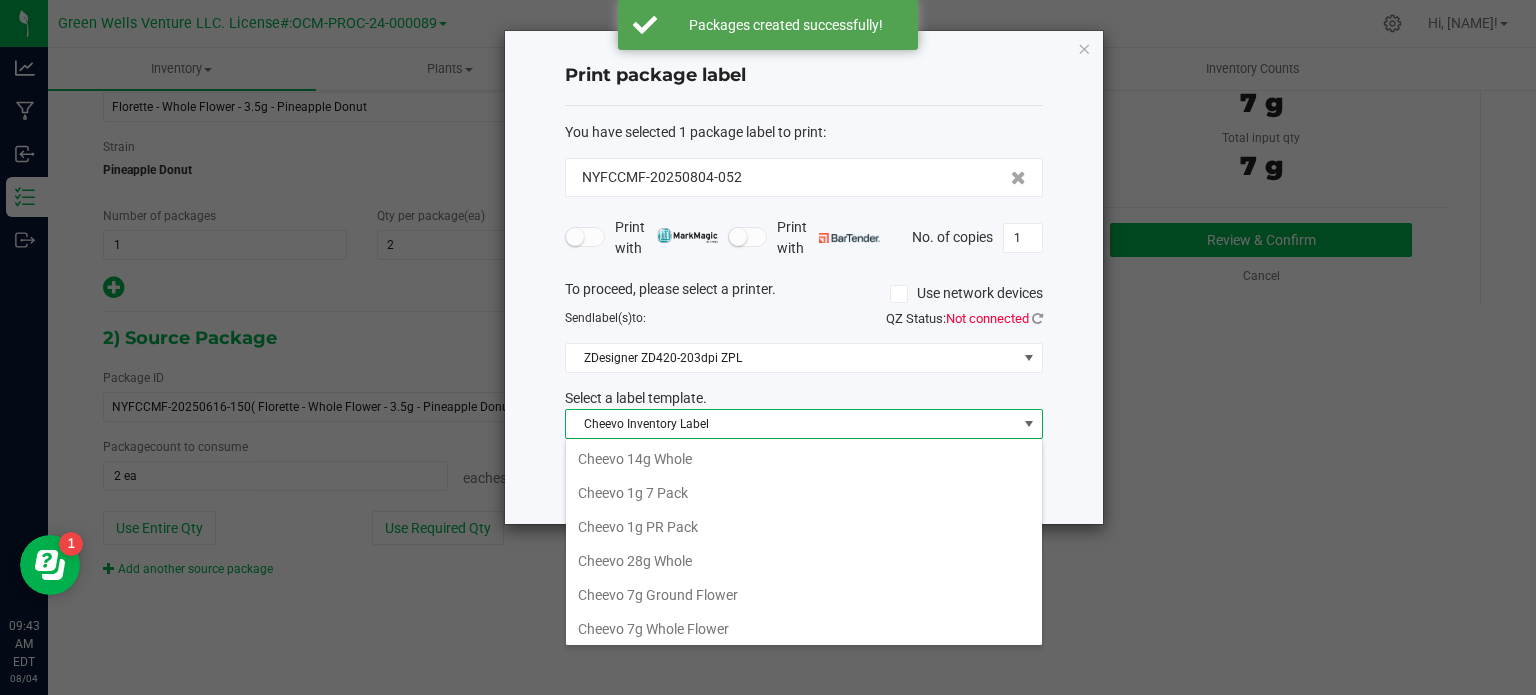 scroll, scrollTop: 36, scrollLeft: 0, axis: vertical 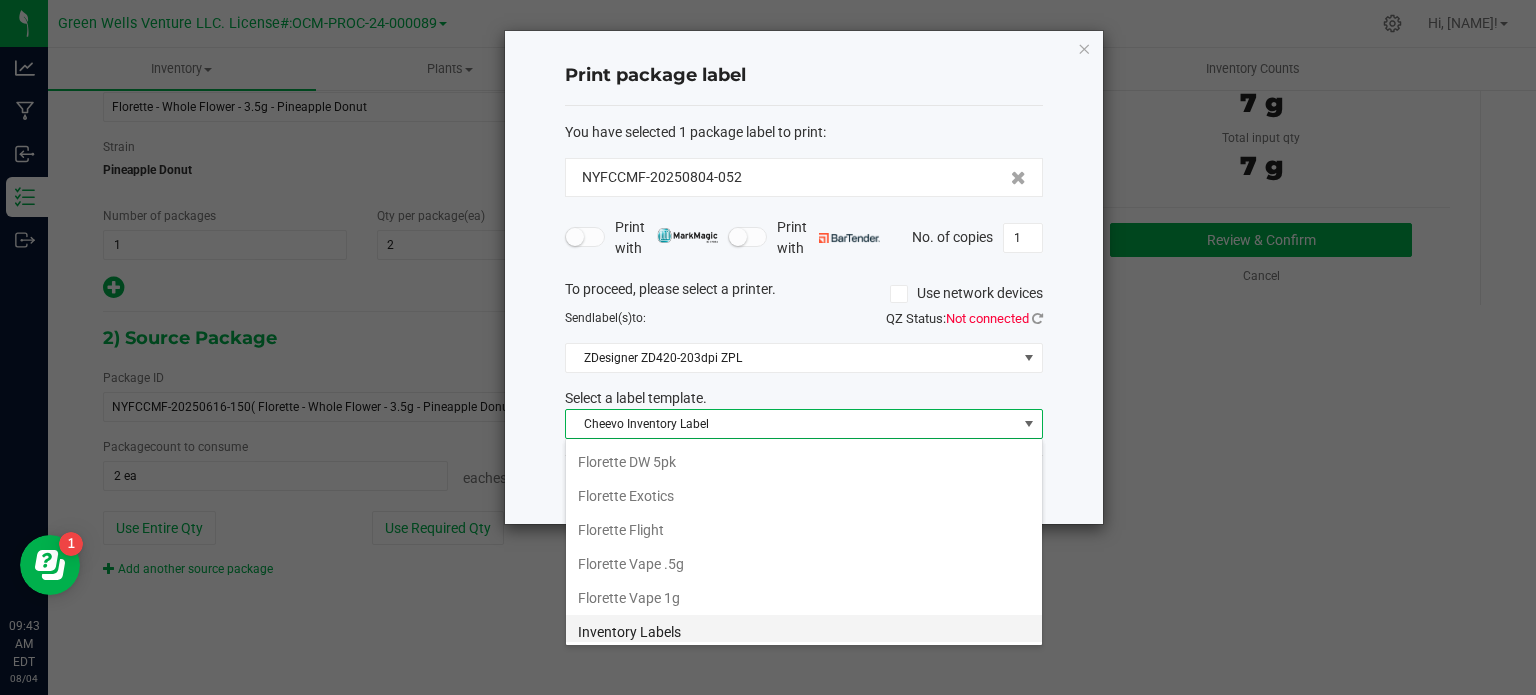 click on "Inventory Labels" at bounding box center (804, 632) 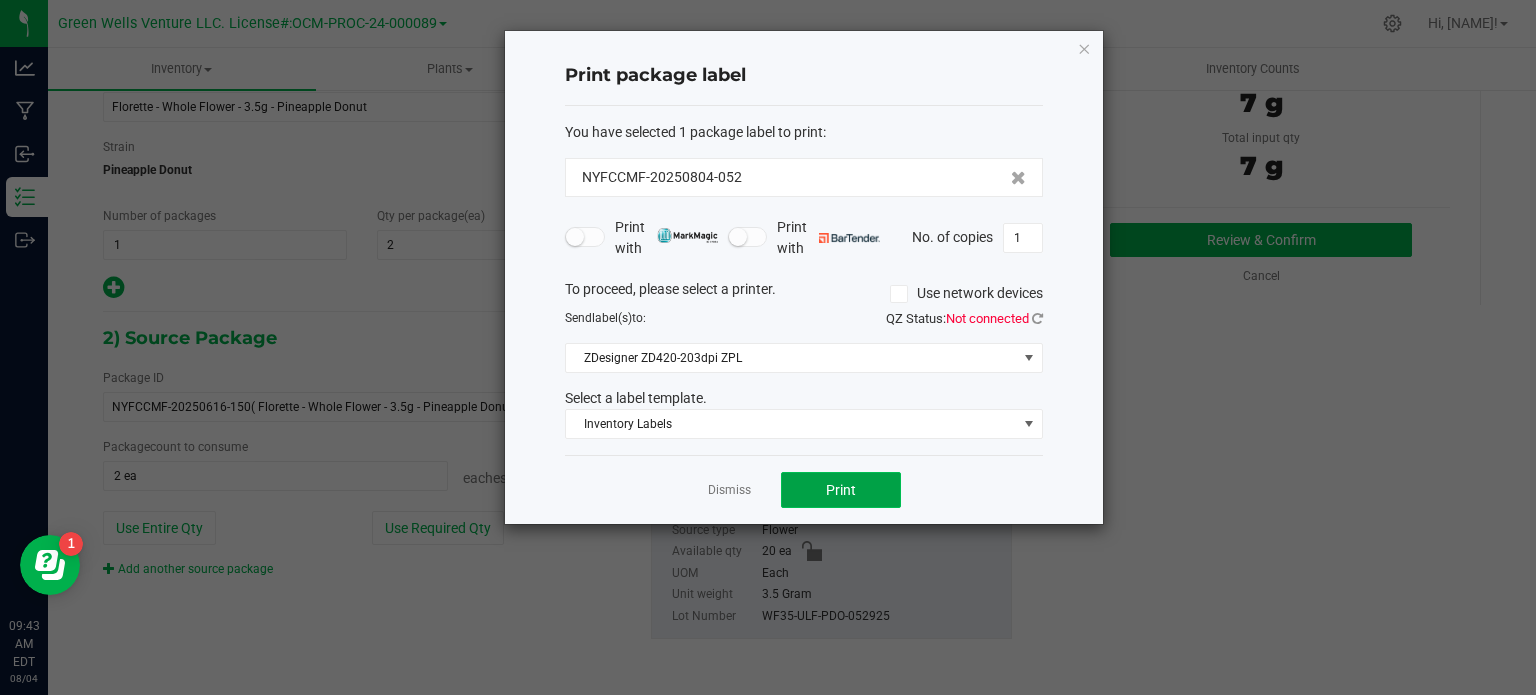 click on "Print" 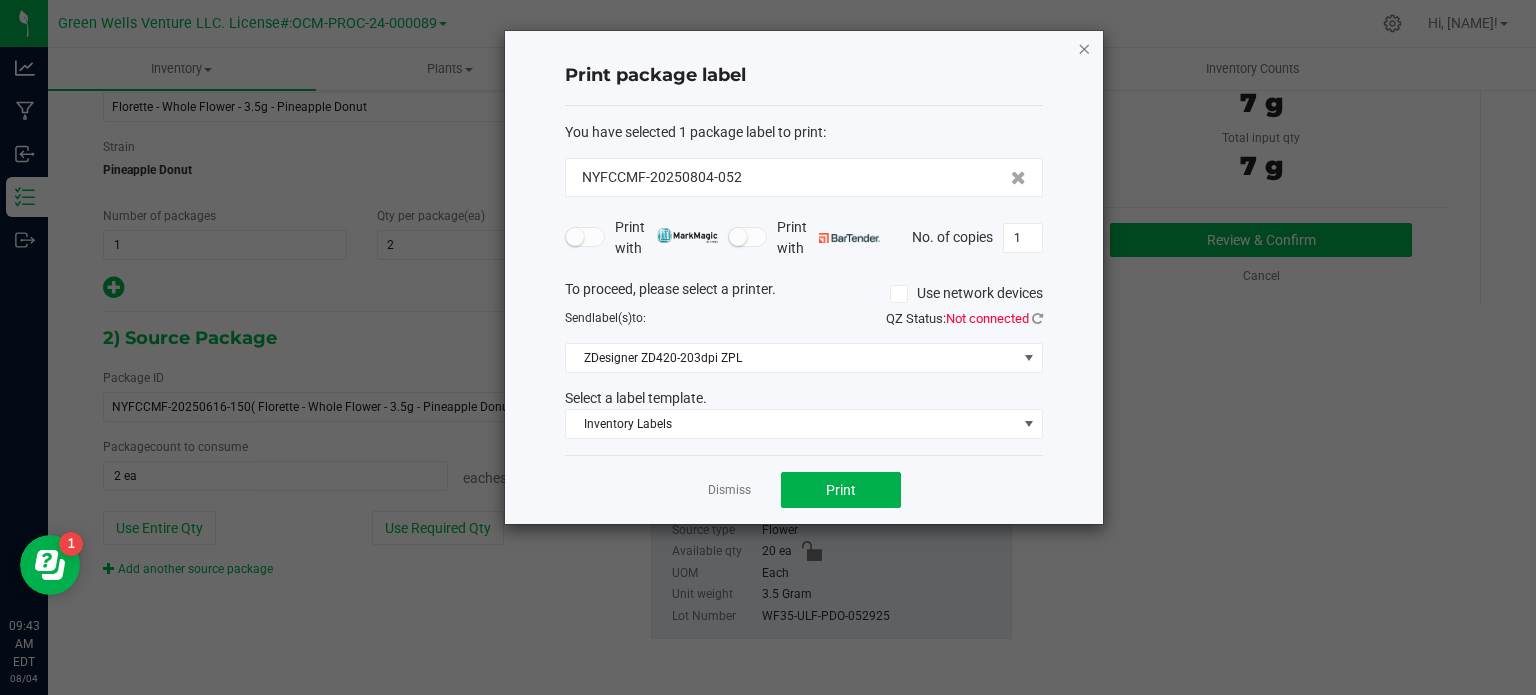 click 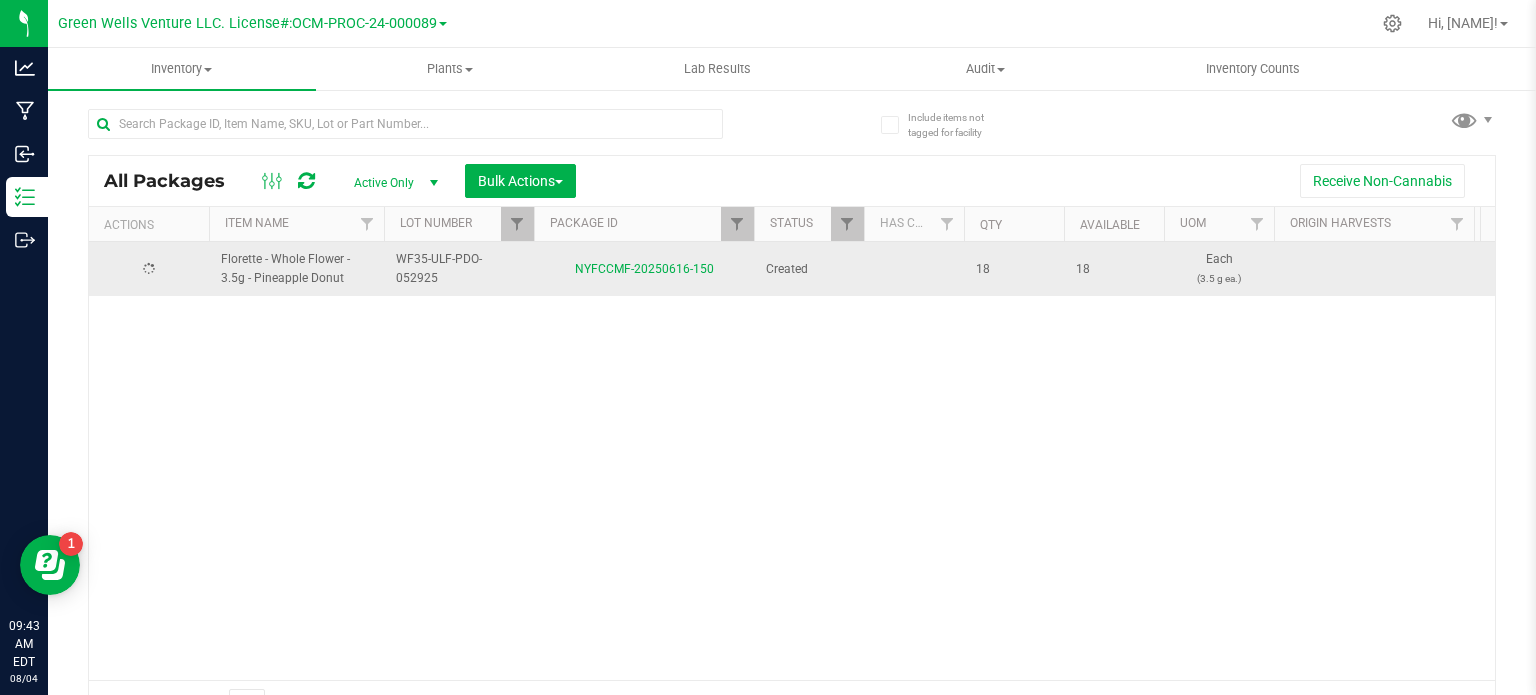 scroll, scrollTop: 35, scrollLeft: 0, axis: vertical 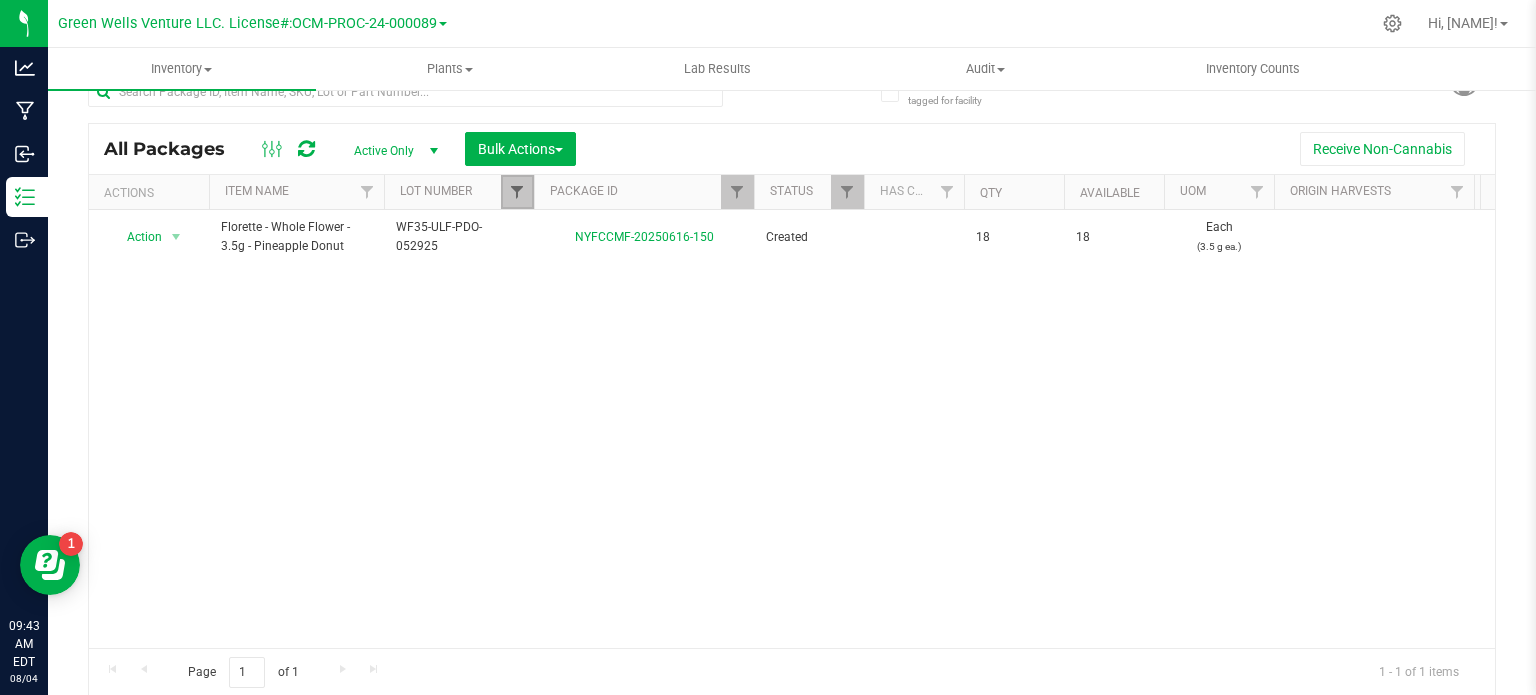 click at bounding box center [517, 192] 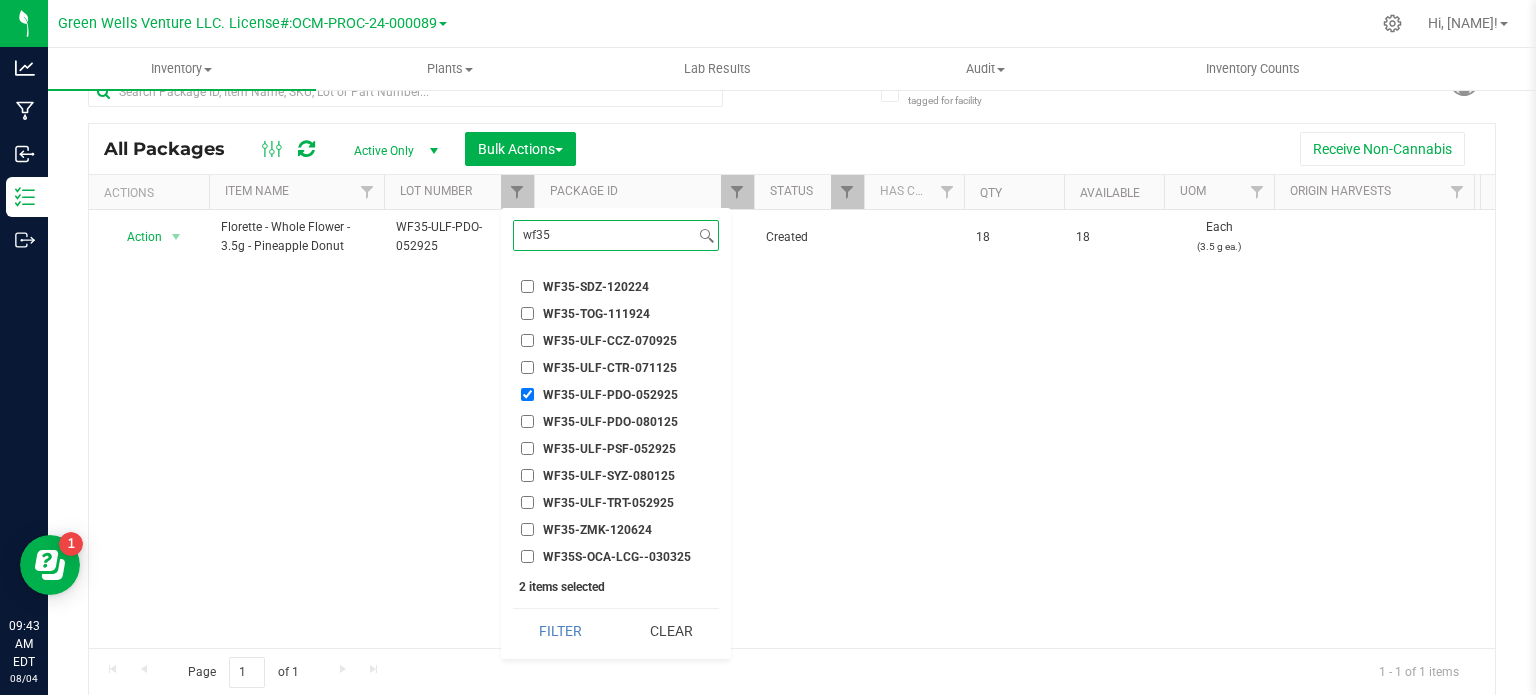 scroll, scrollTop: 240, scrollLeft: 0, axis: vertical 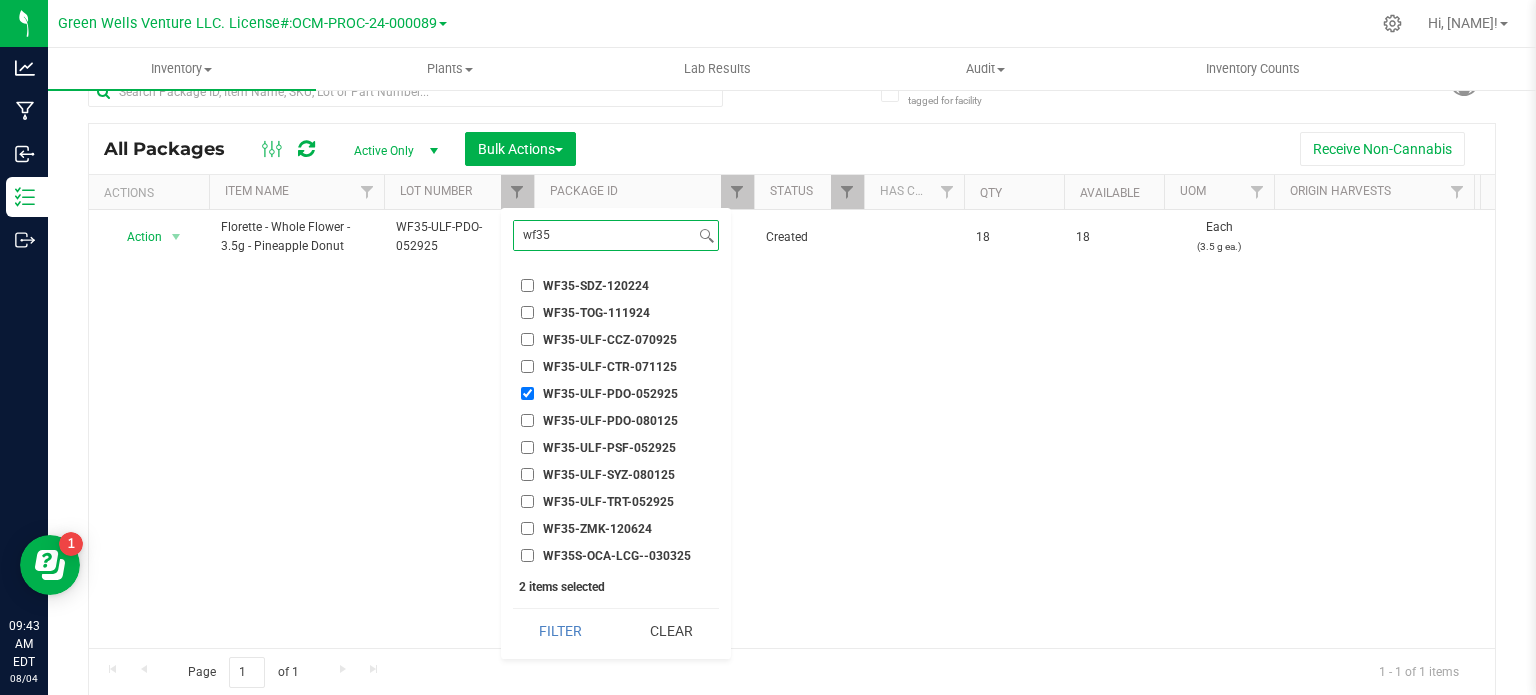 type on "wf35" 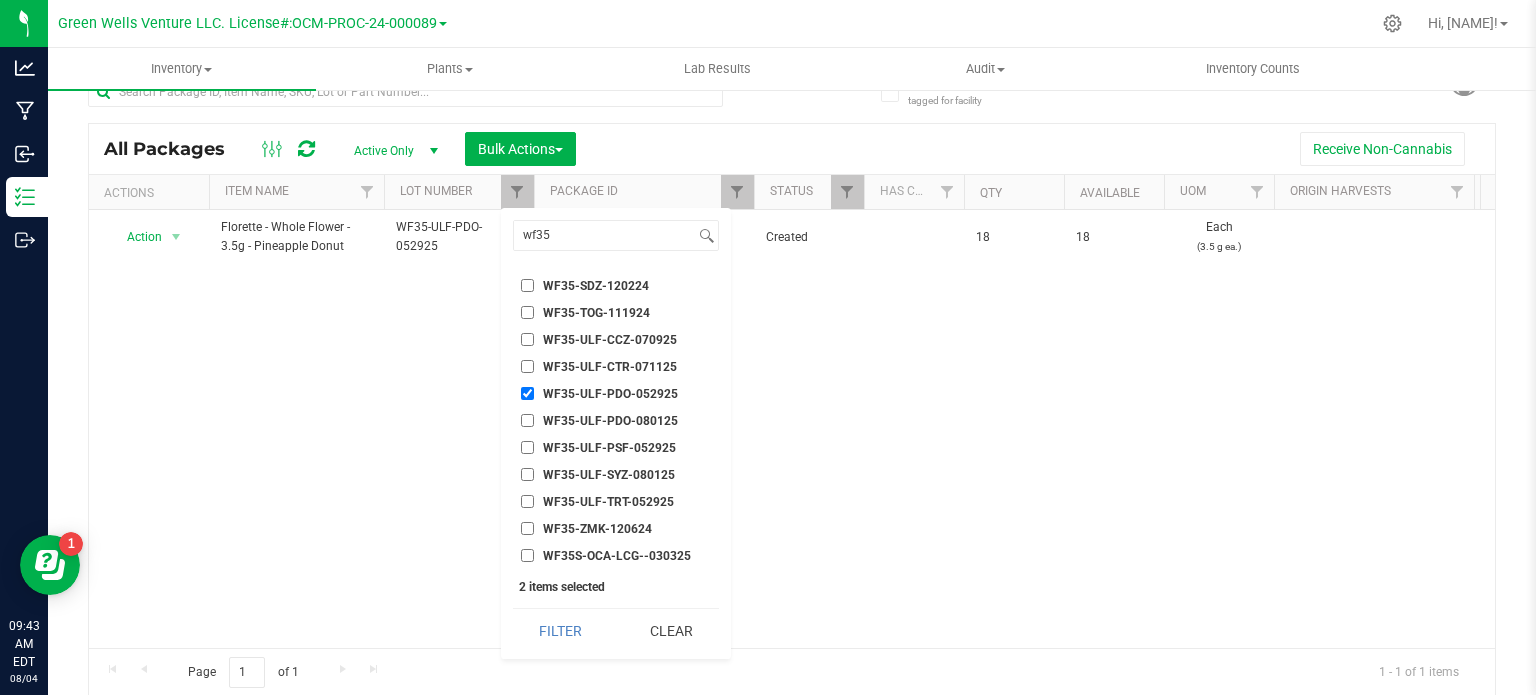 click on "WF35-ULF-PDO-052925" at bounding box center [527, 393] 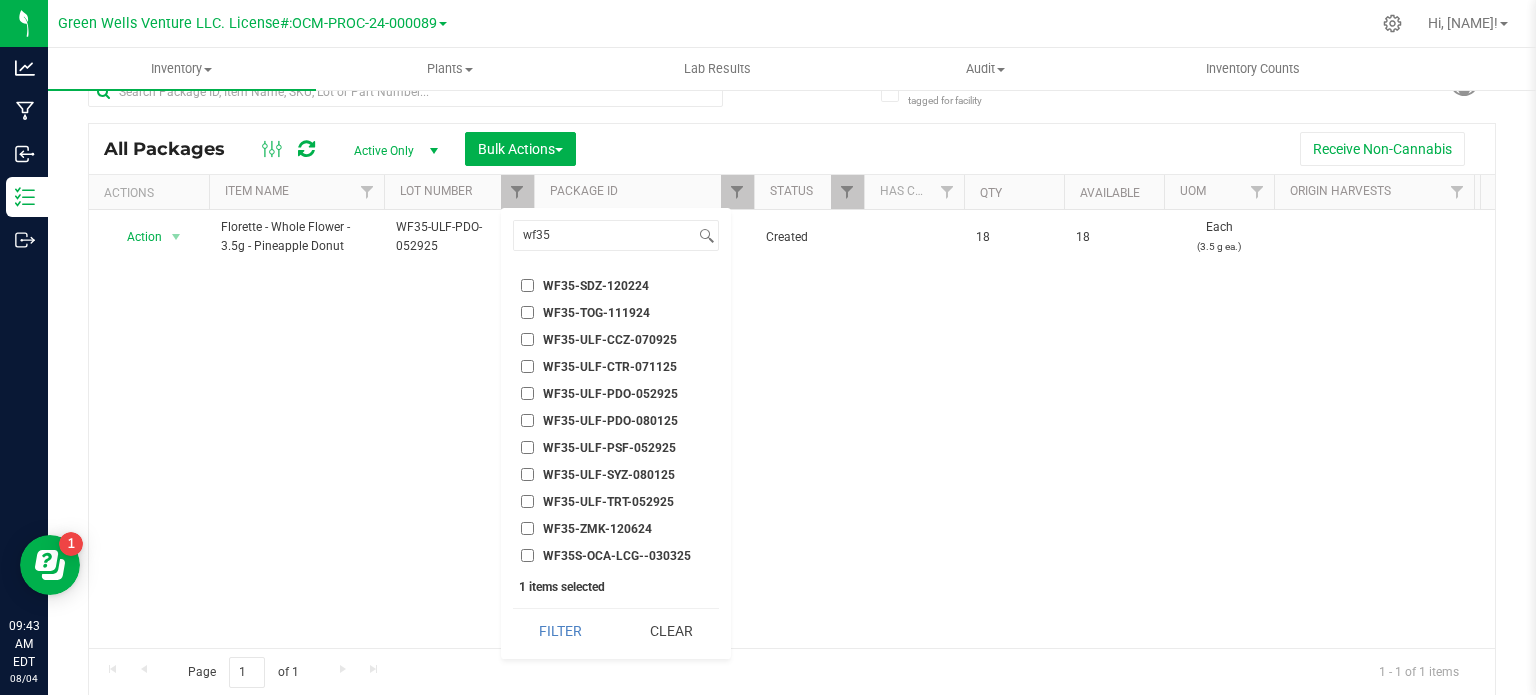 click on "WF35-ULF-CCZ-070925" at bounding box center (527, 339) 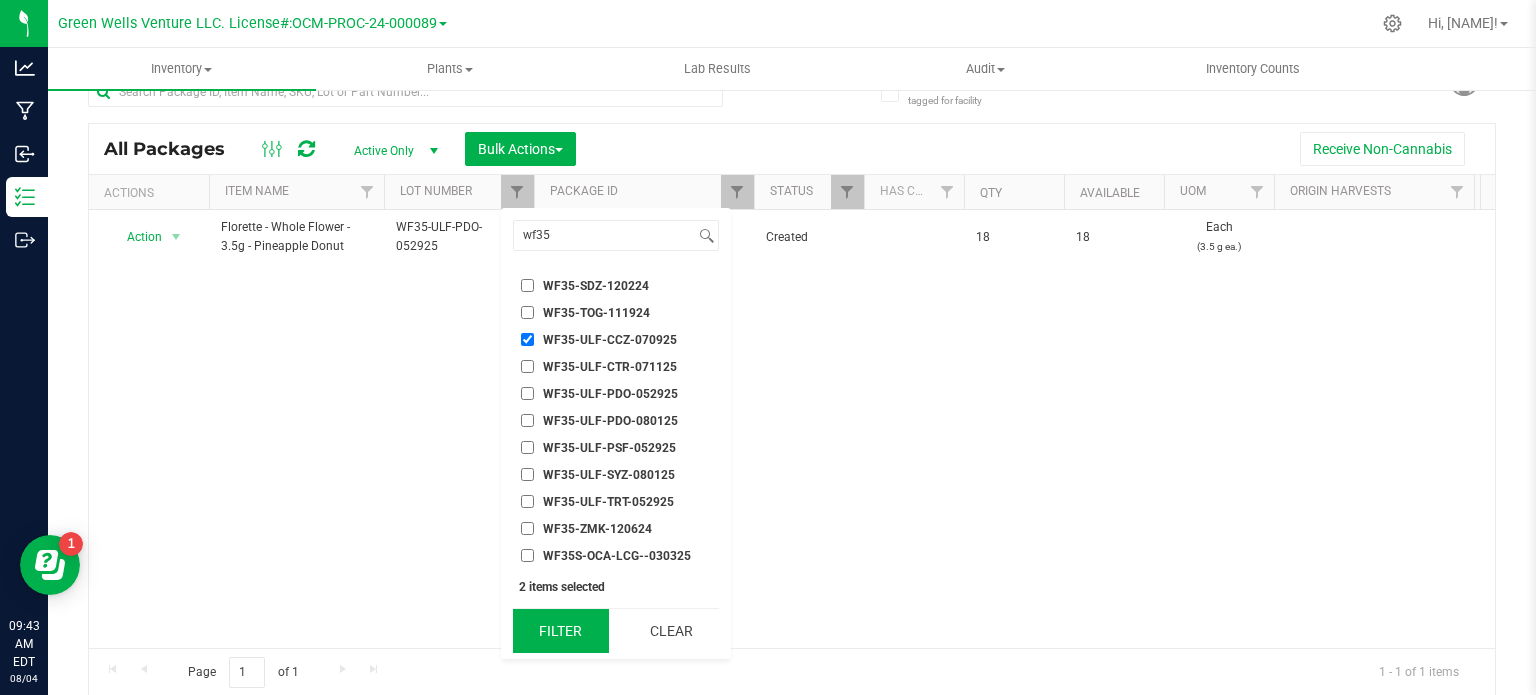 click on "Filter" at bounding box center [561, 631] 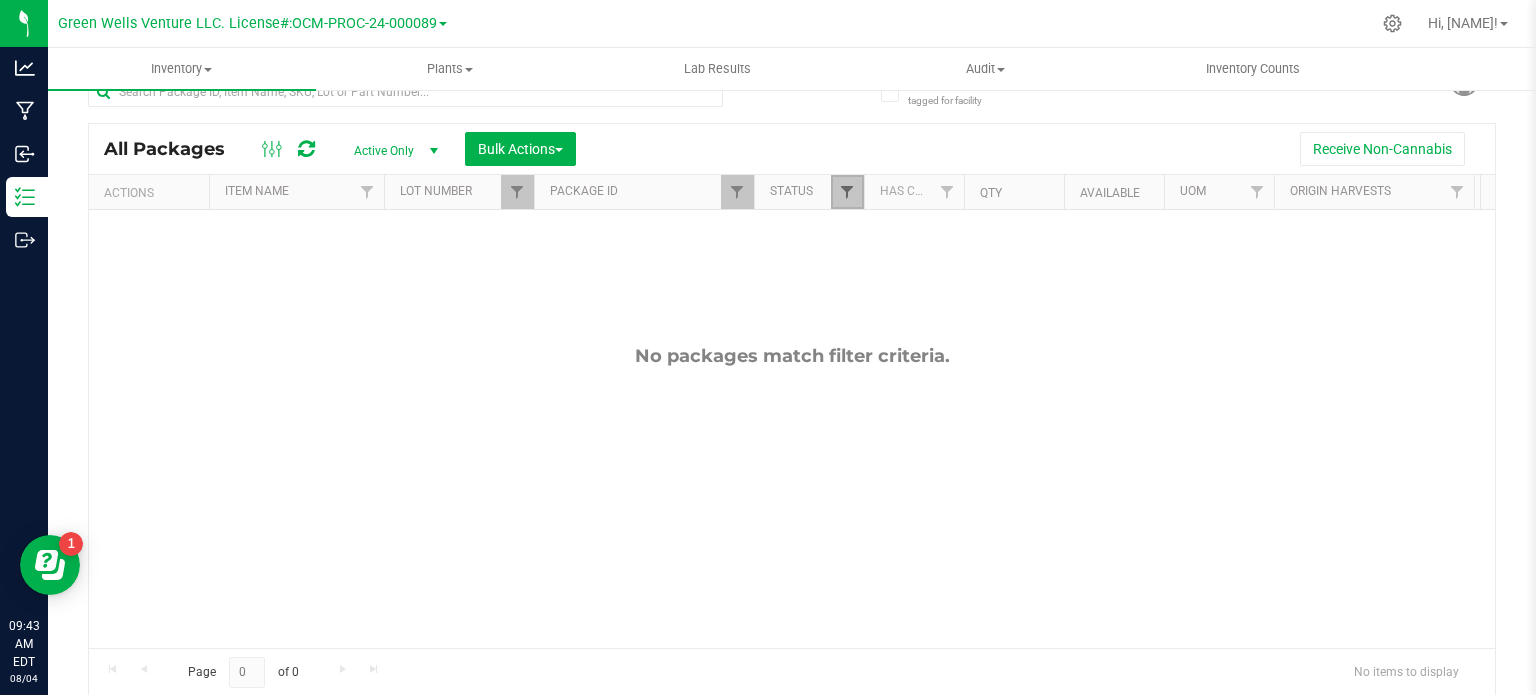click at bounding box center [847, 192] 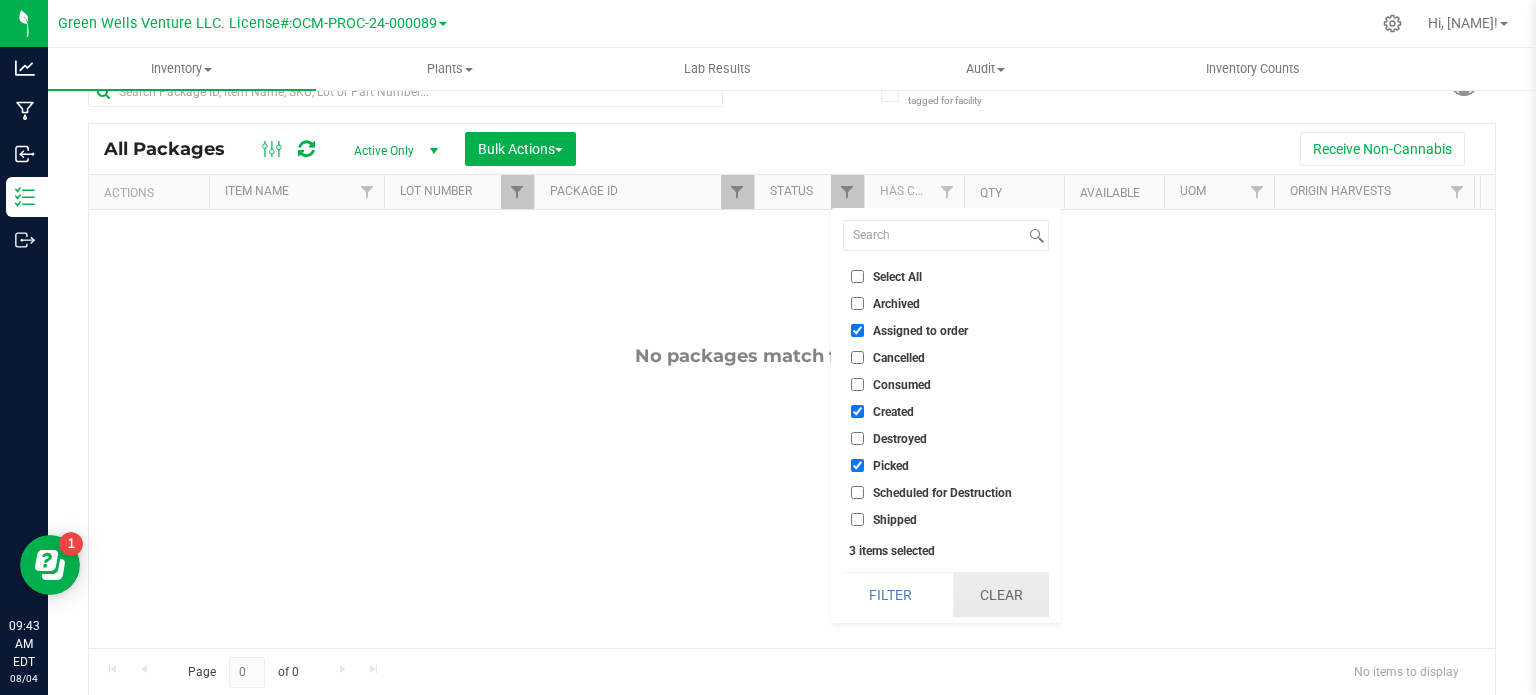 click on "Clear" at bounding box center (1001, 595) 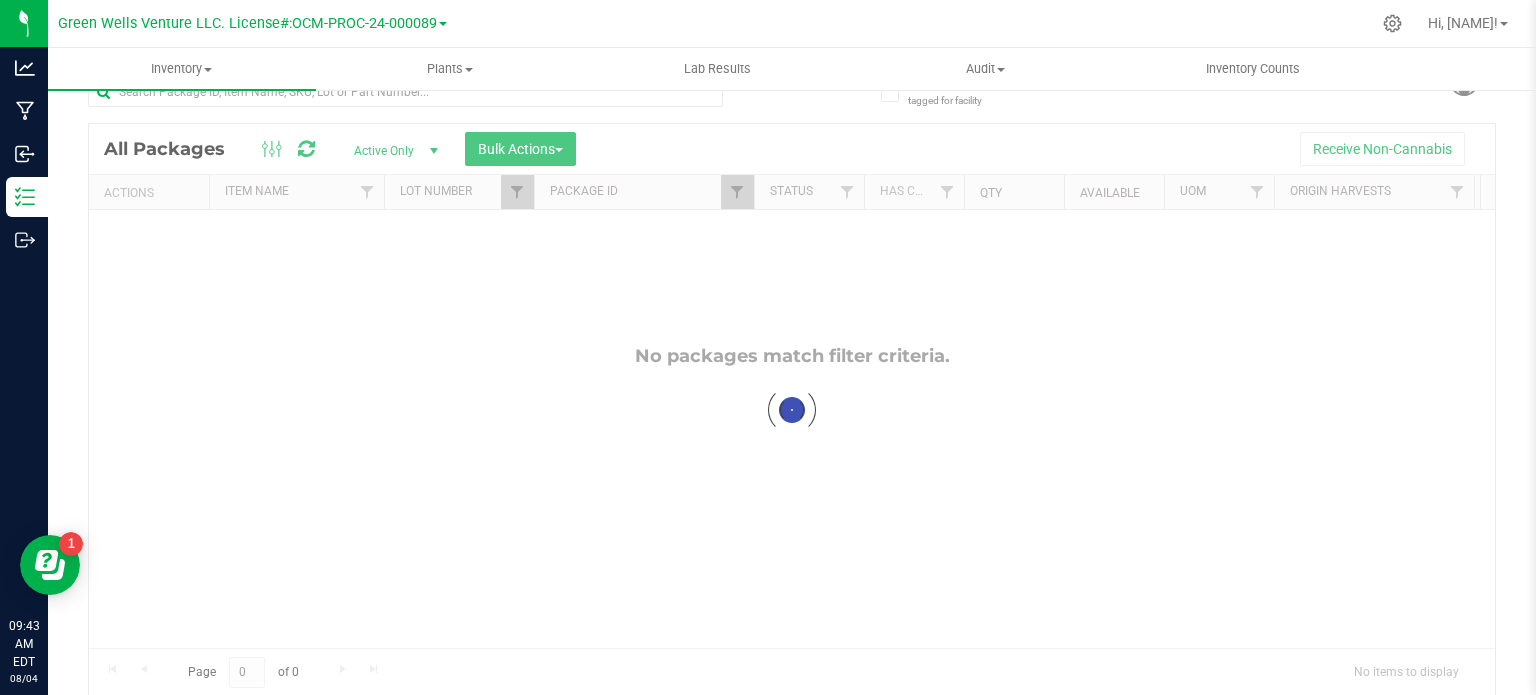 checkbox on "true" 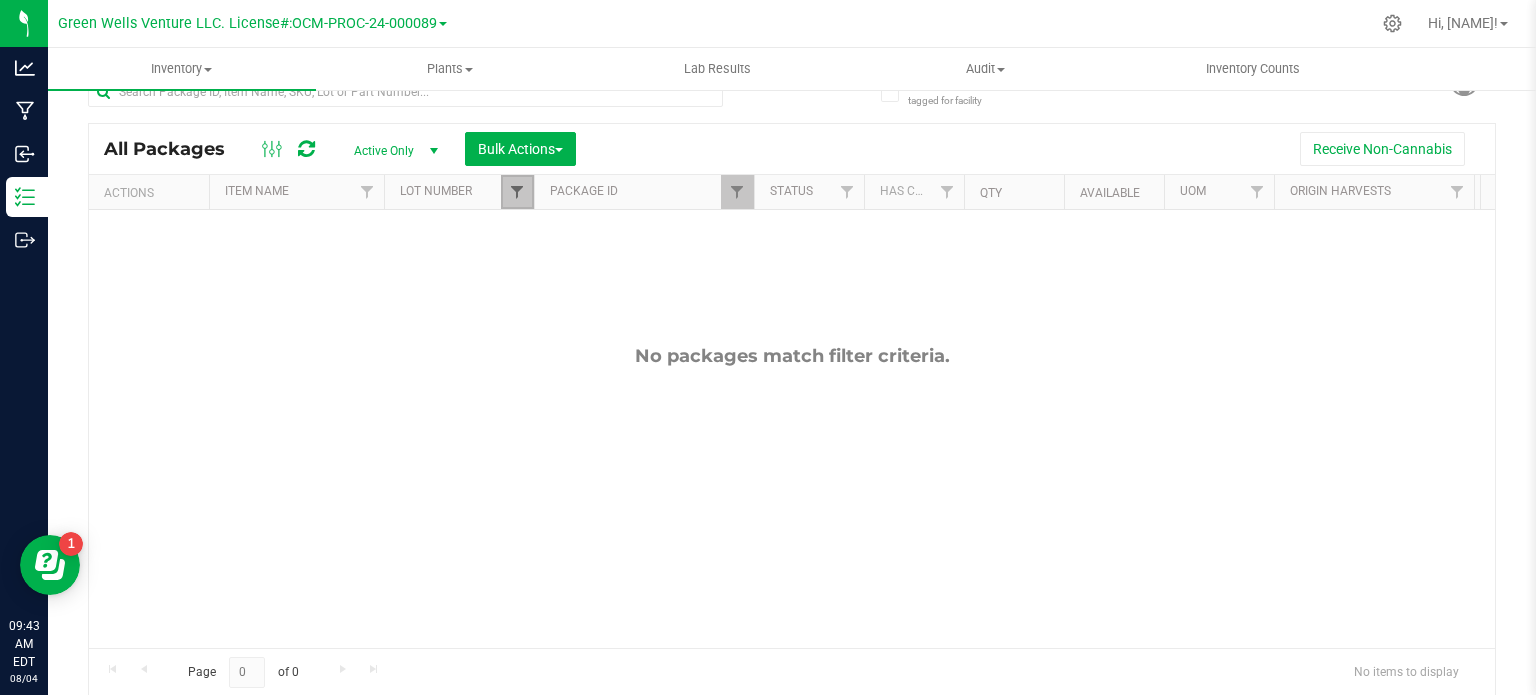 click at bounding box center (517, 192) 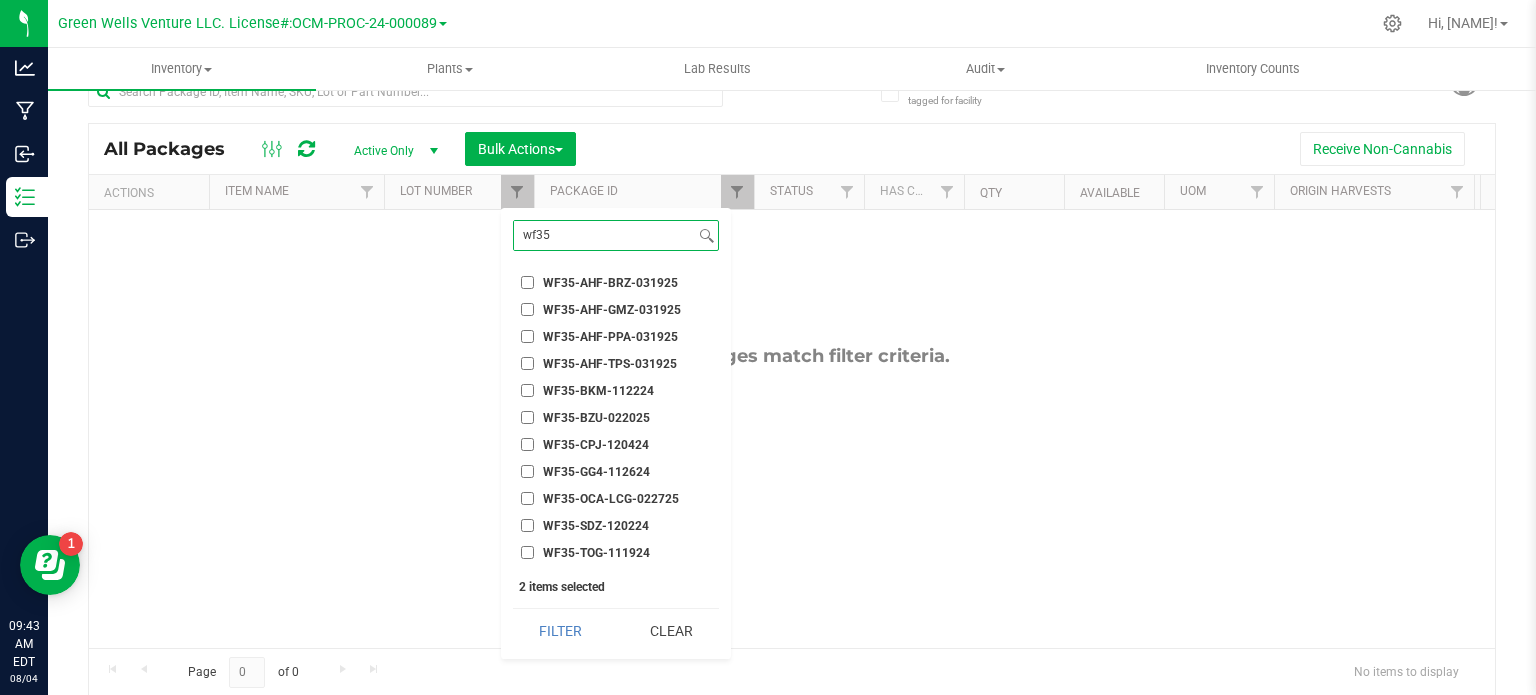scroll, scrollTop: 240, scrollLeft: 0, axis: vertical 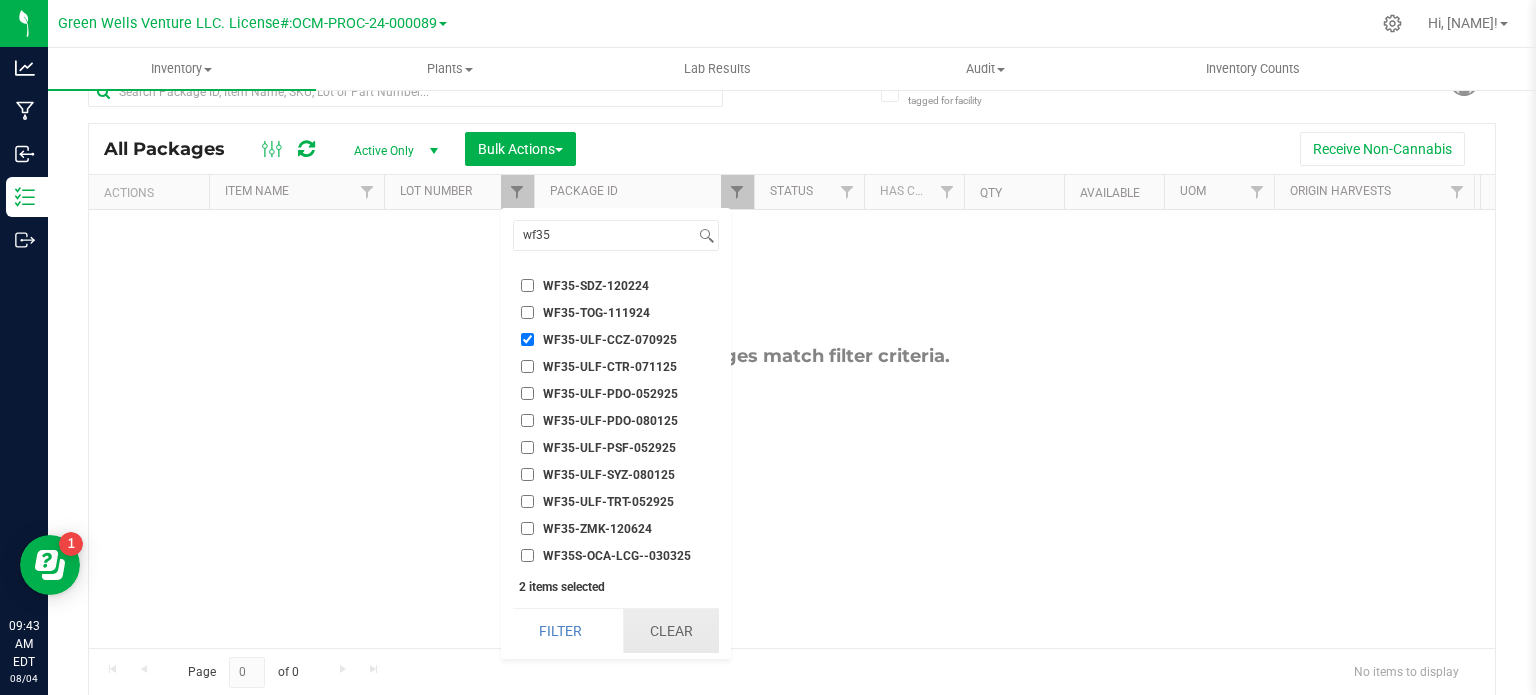 click on "Clear" at bounding box center [671, 631] 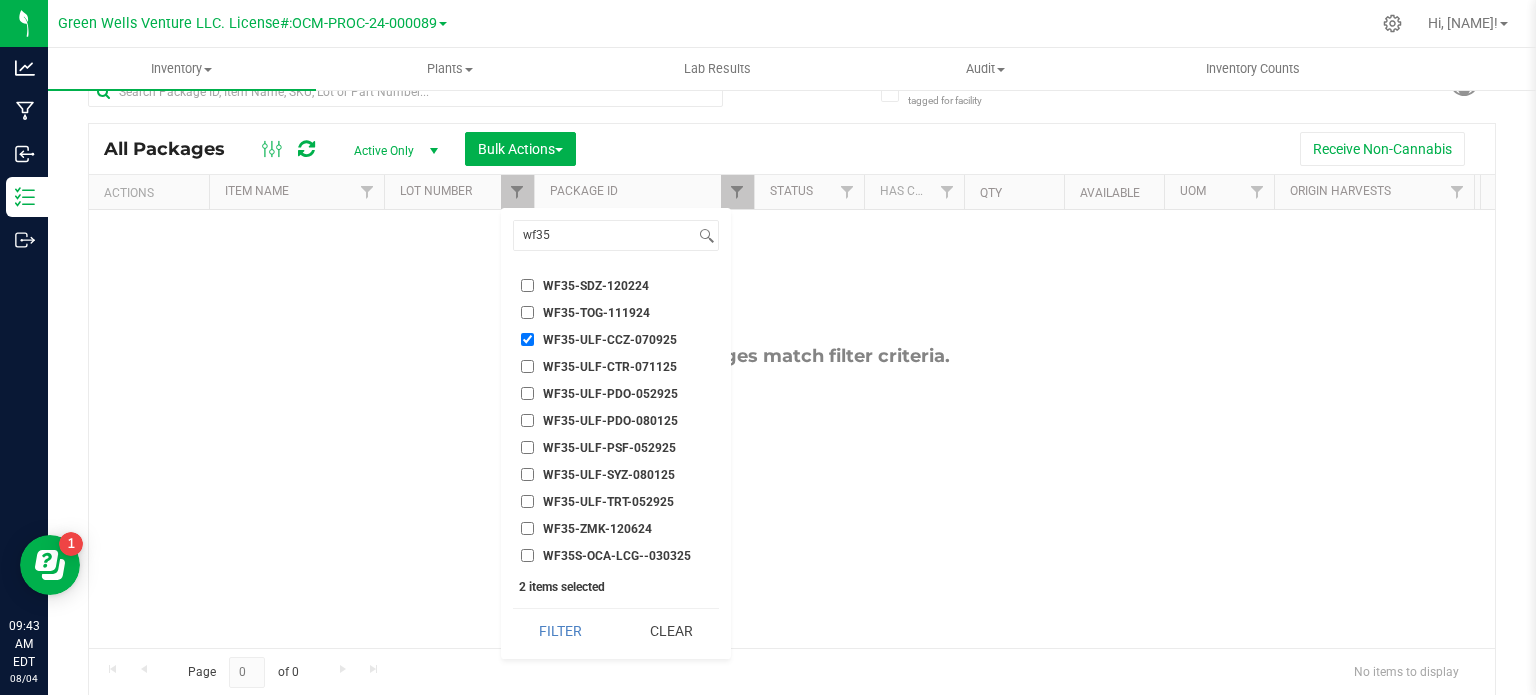 scroll, scrollTop: 0, scrollLeft: 0, axis: both 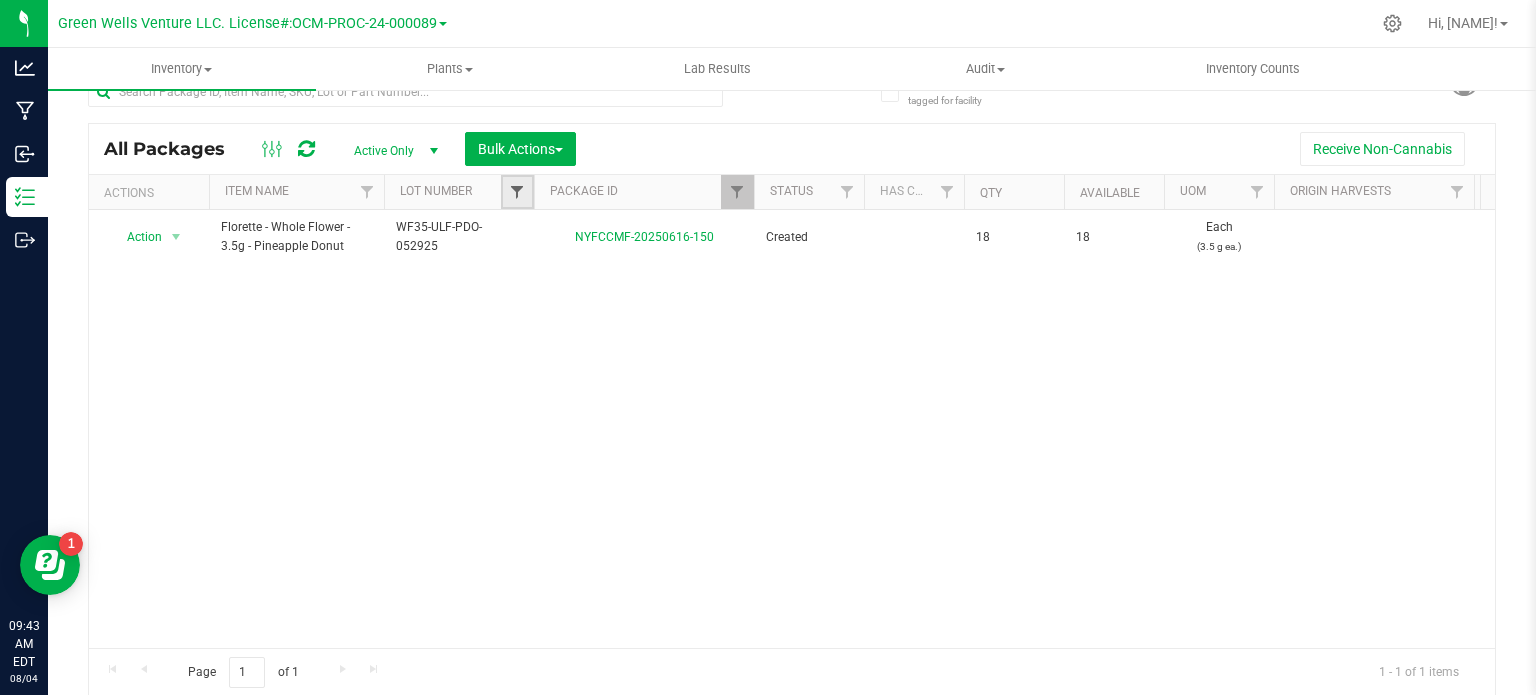 click at bounding box center (517, 192) 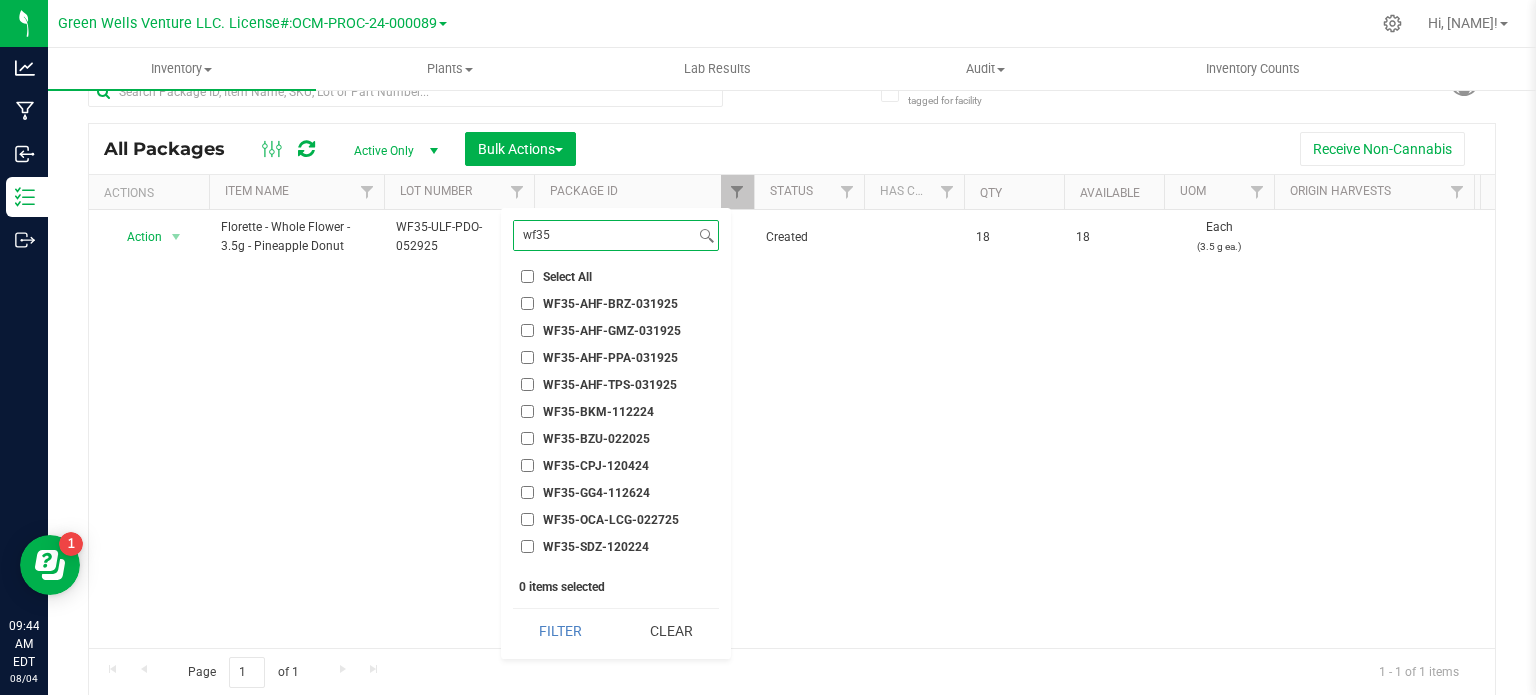 scroll, scrollTop: 260, scrollLeft: 0, axis: vertical 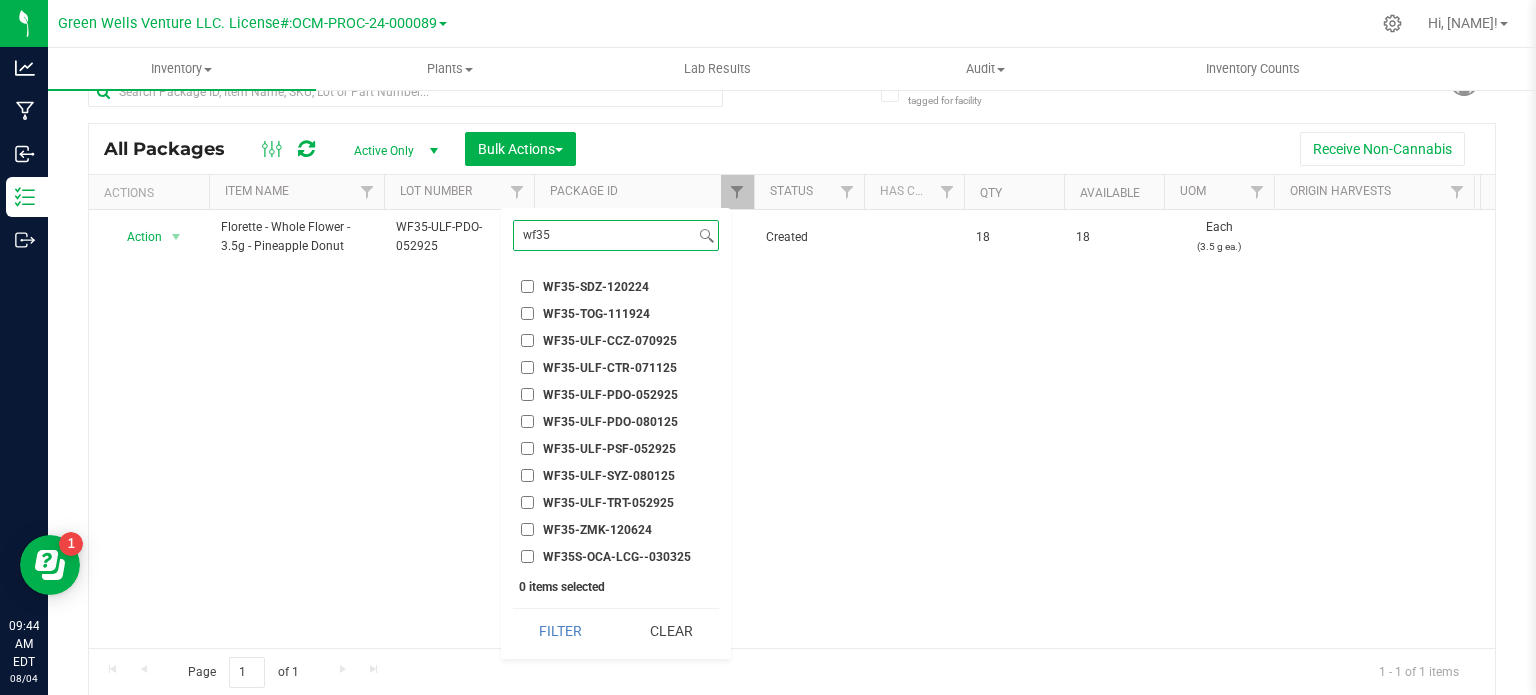 type on "wf35" 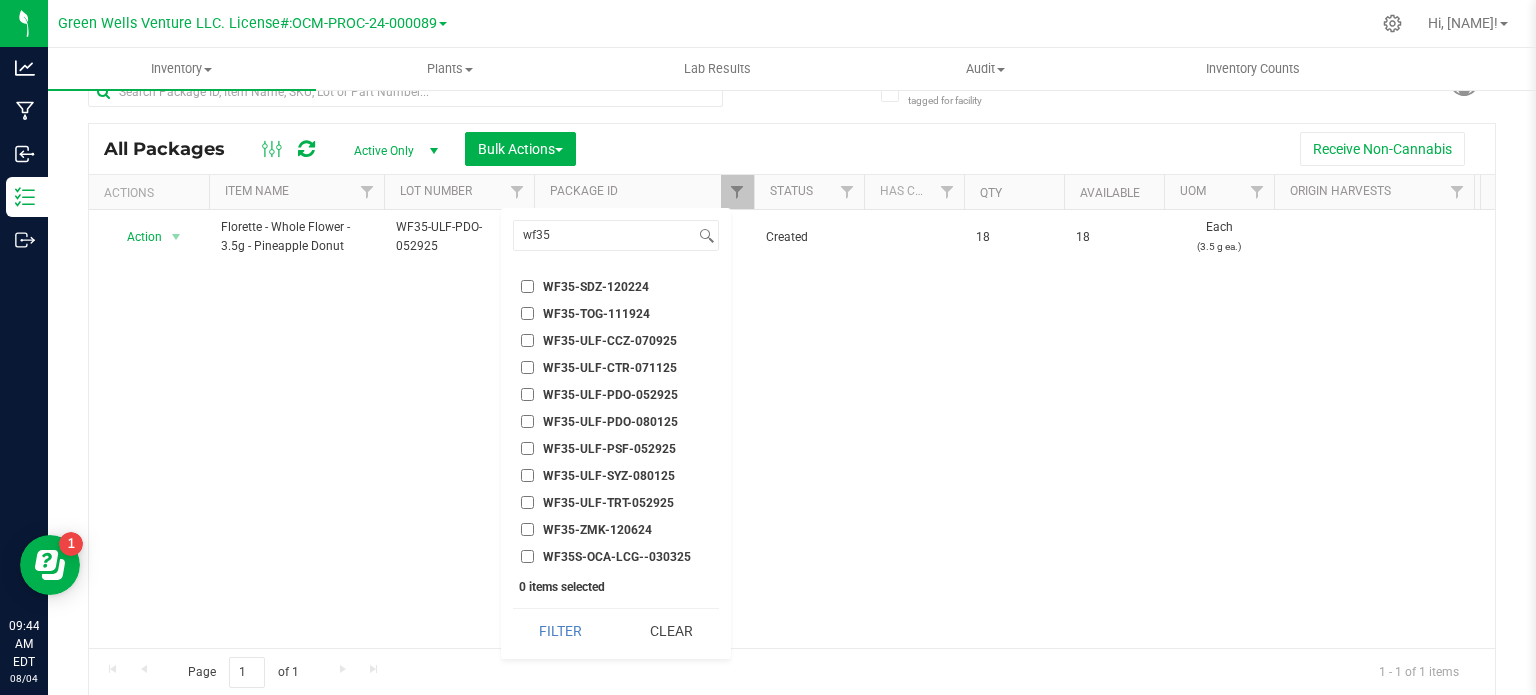 click on "WF35-ULF-CCZ-070925" at bounding box center [527, 340] 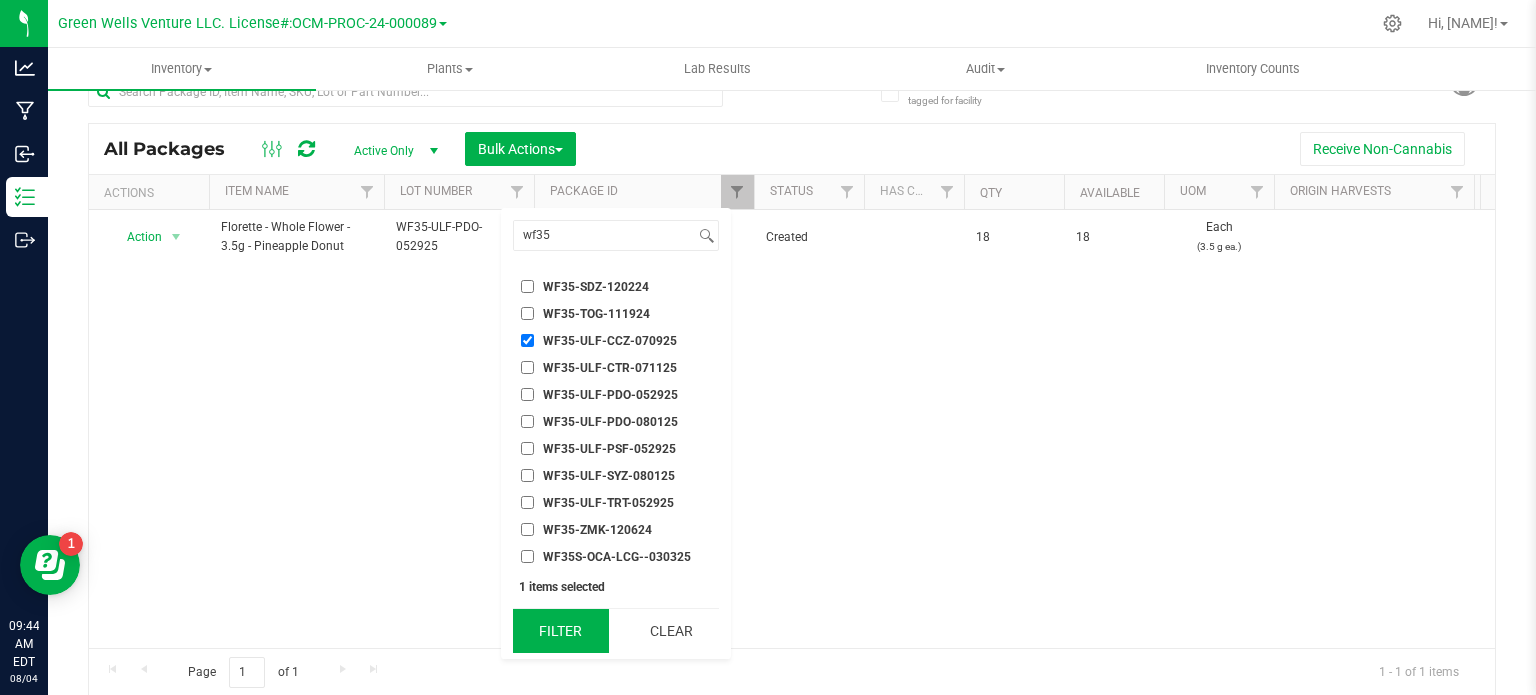 click on "Filter" at bounding box center [561, 631] 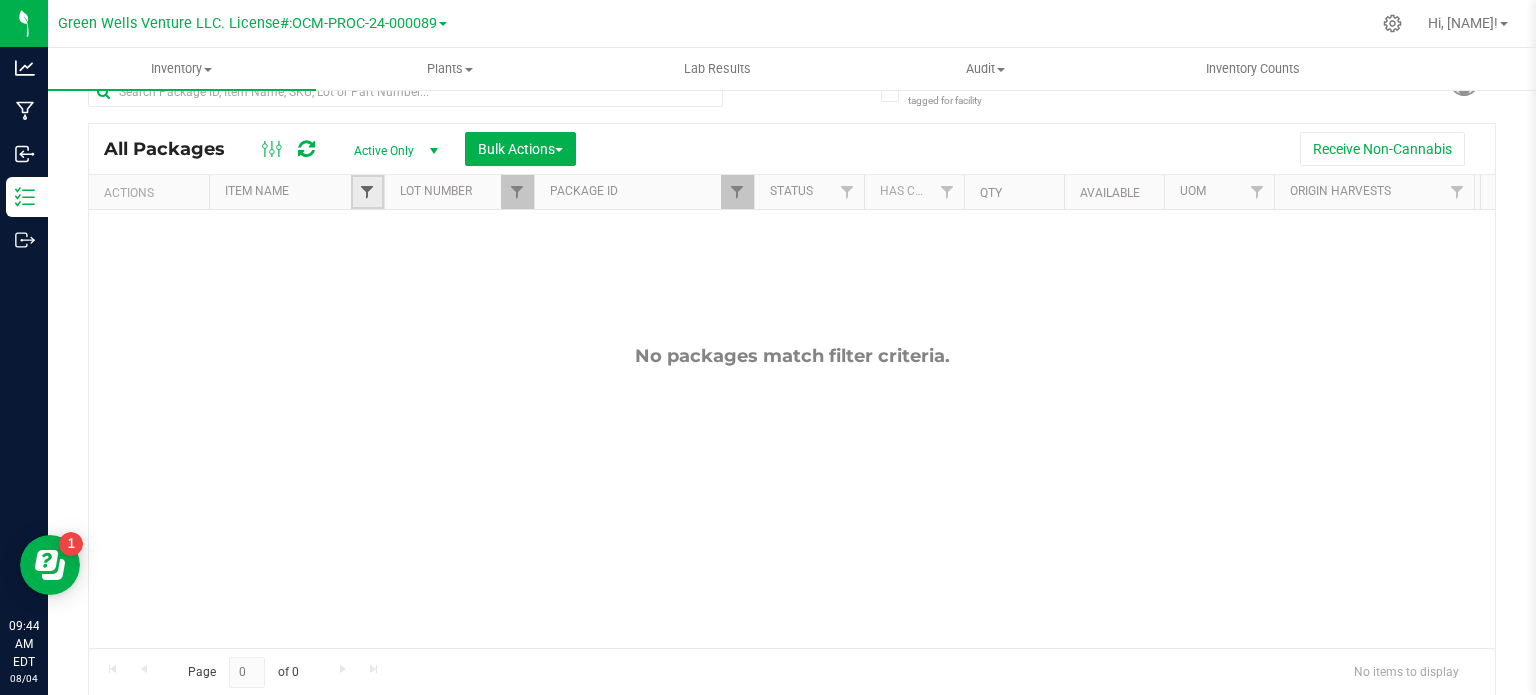 click at bounding box center [367, 192] 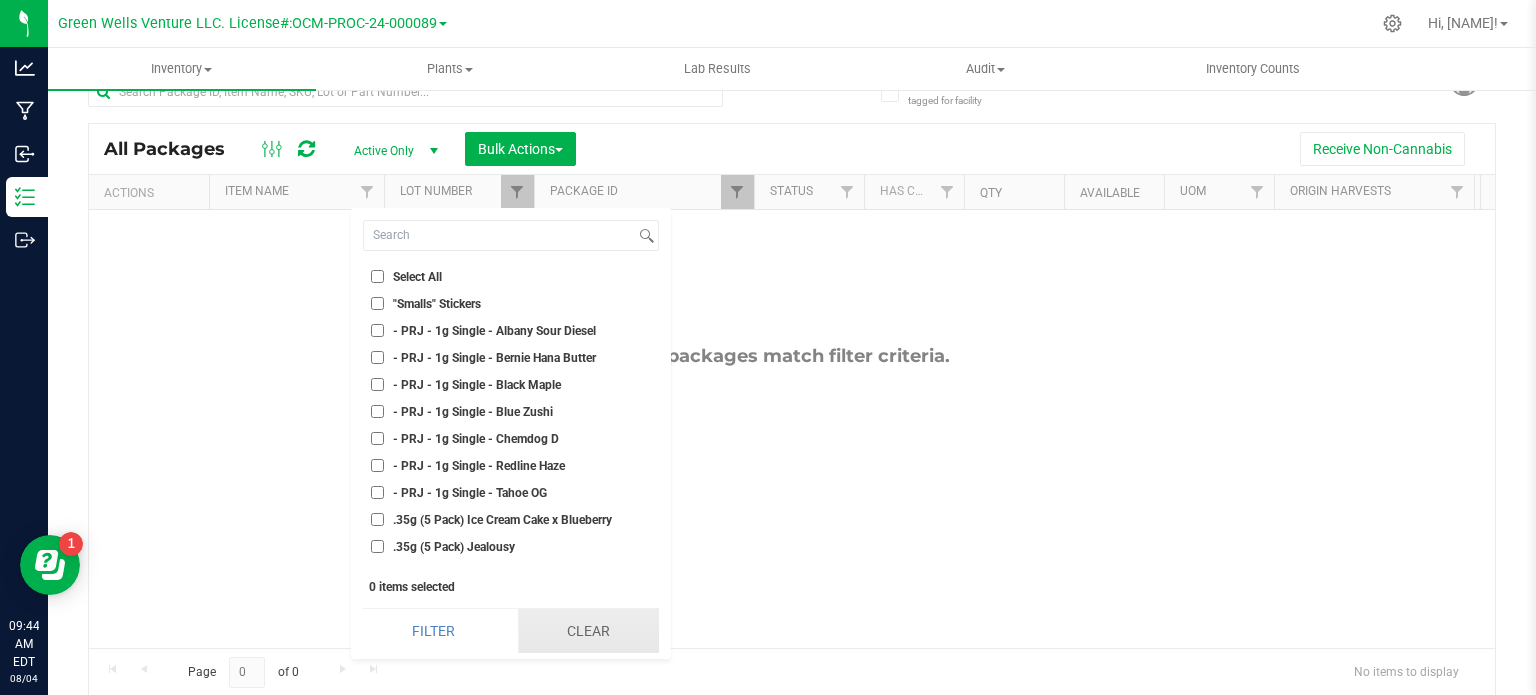 click on "Clear" at bounding box center (588, 631) 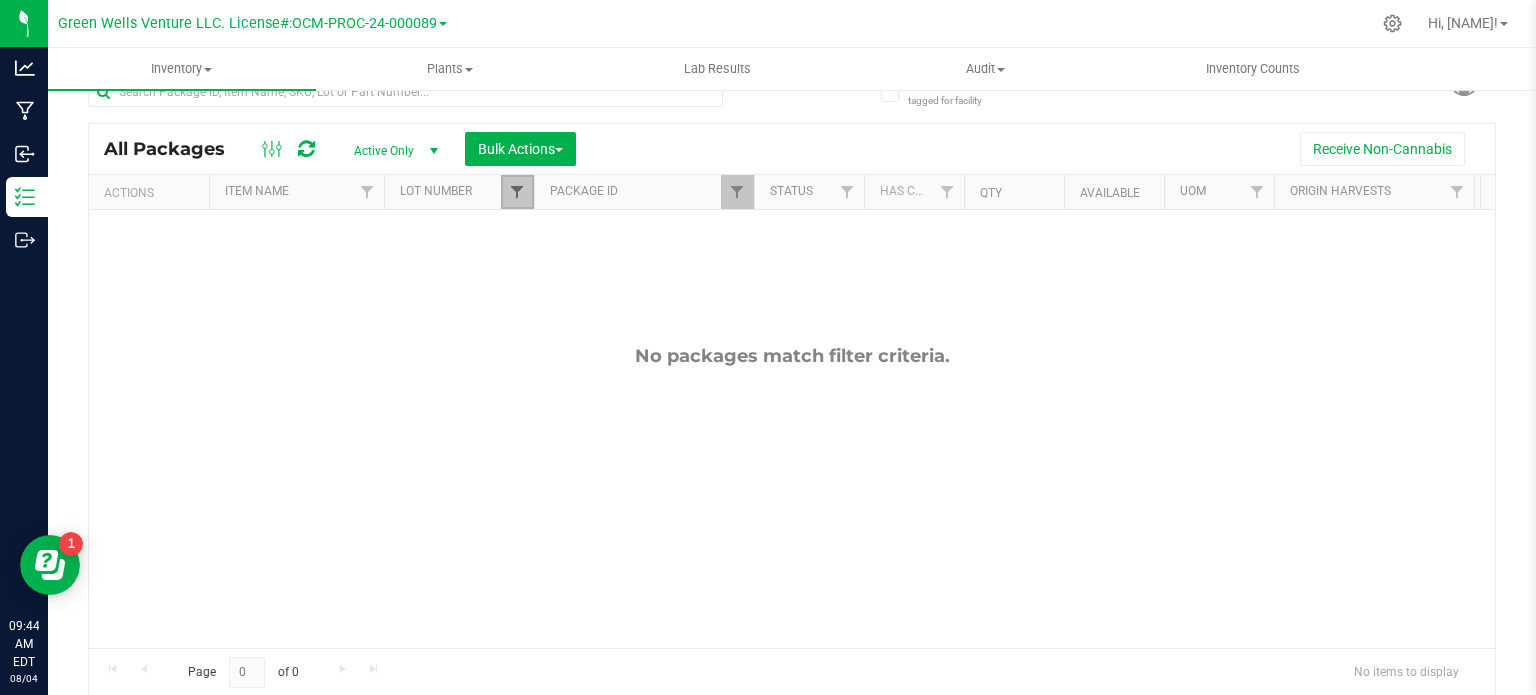 click at bounding box center (517, 192) 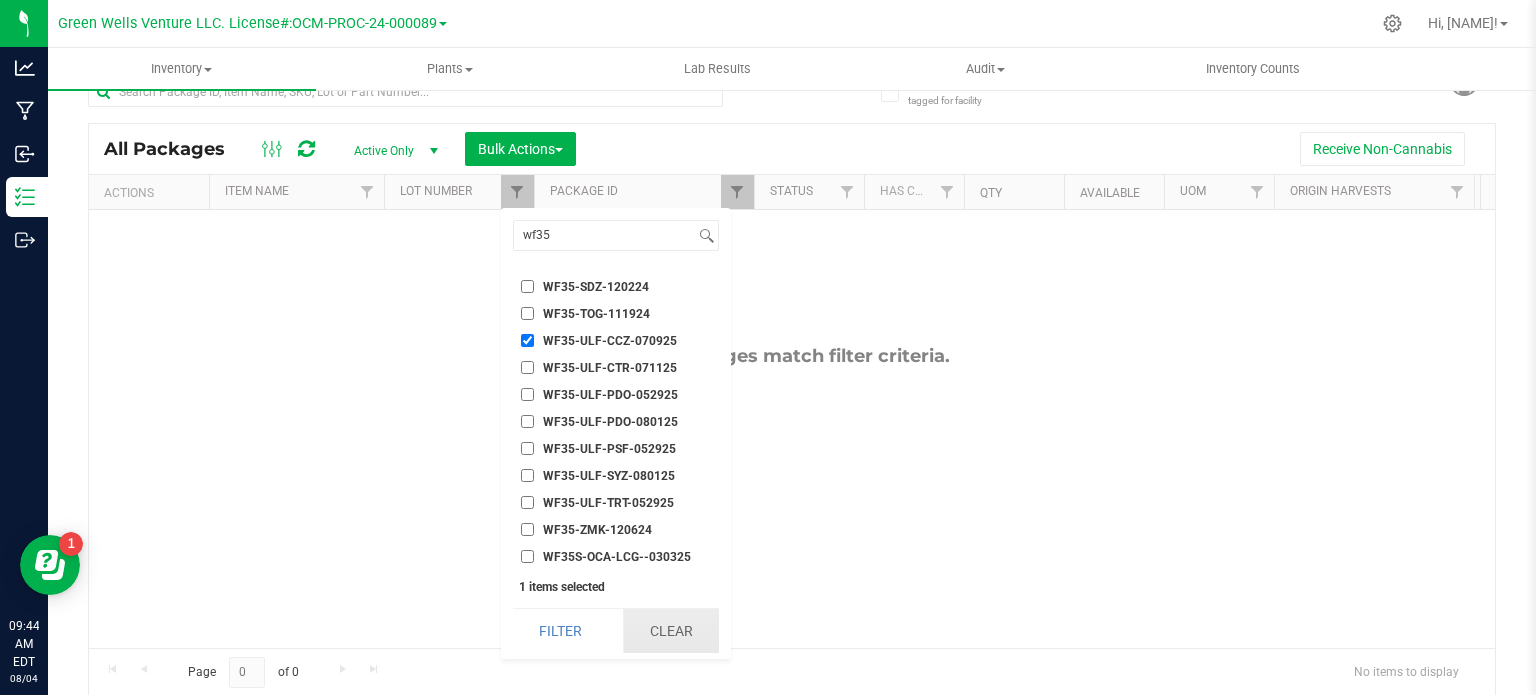 click on "Clear" at bounding box center [671, 631] 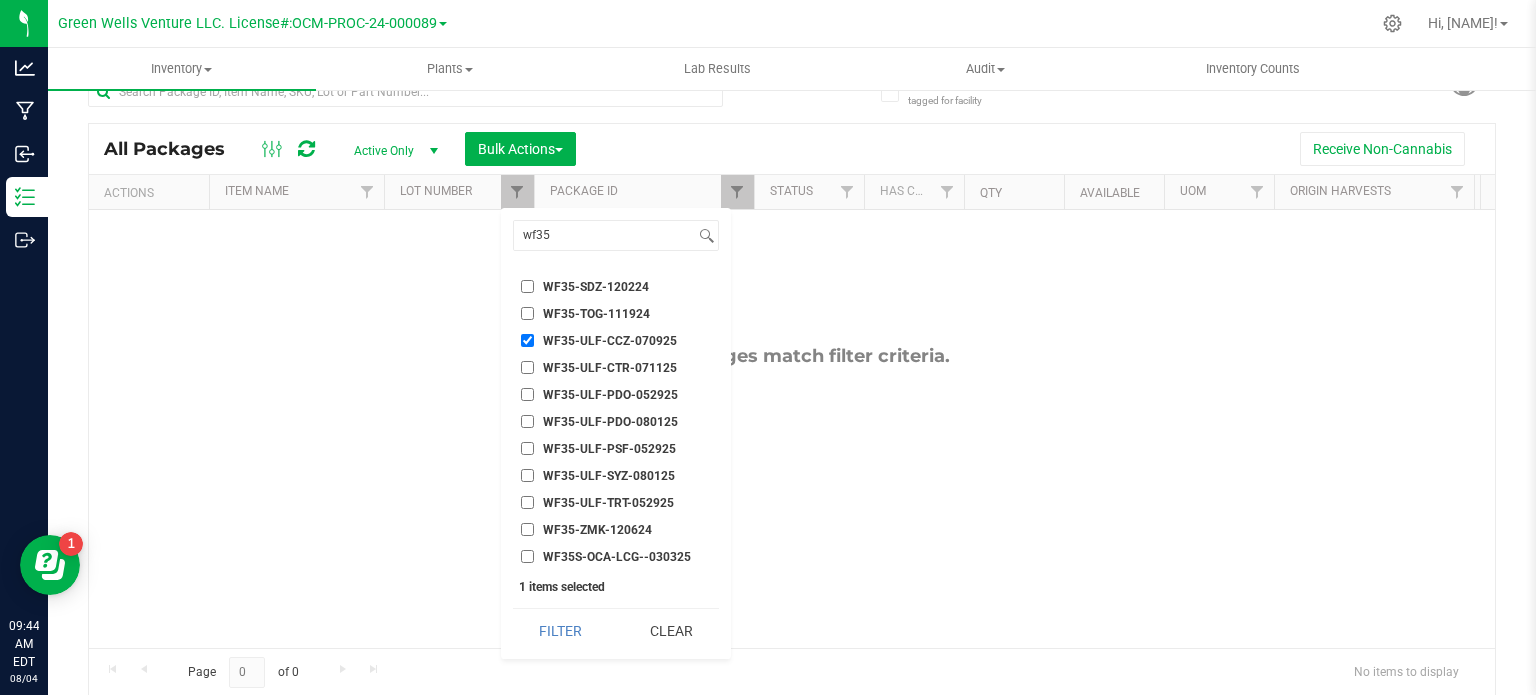 scroll, scrollTop: 0, scrollLeft: 0, axis: both 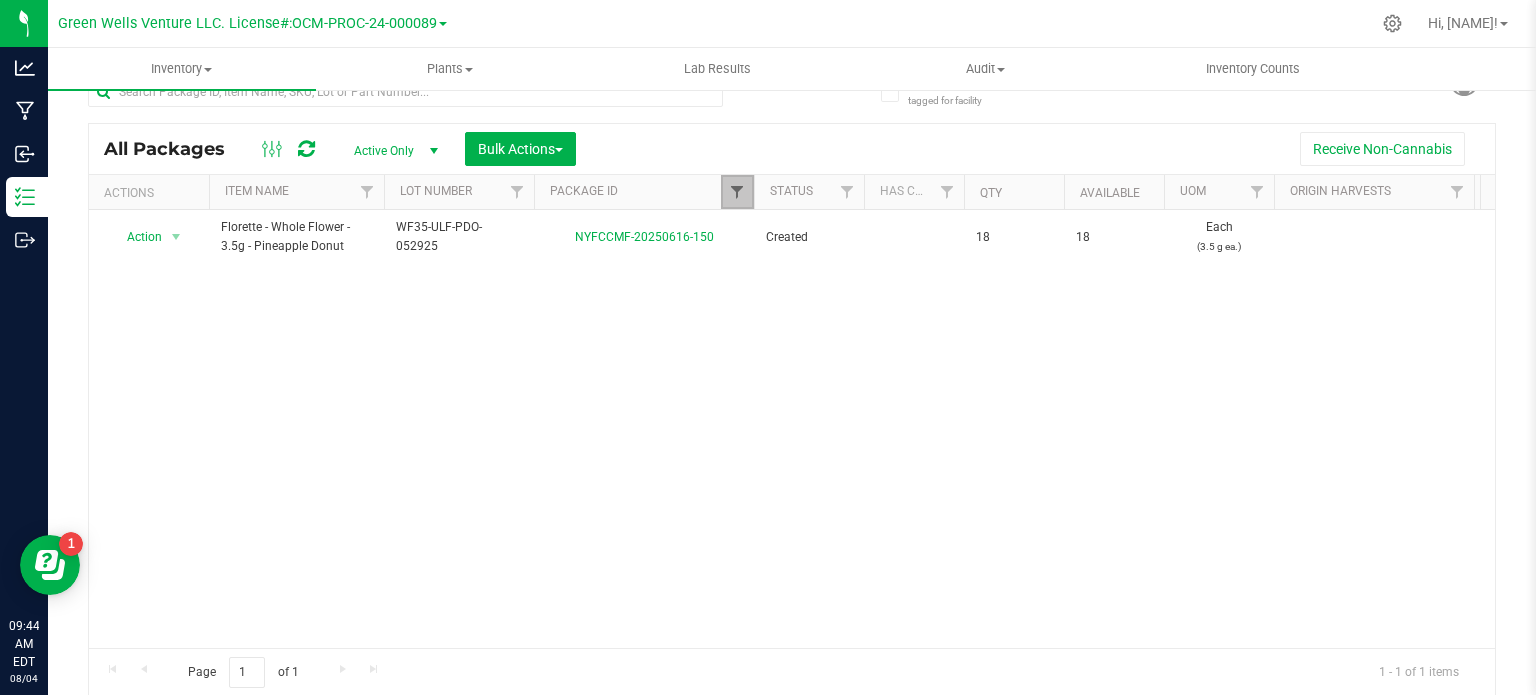 click at bounding box center [737, 192] 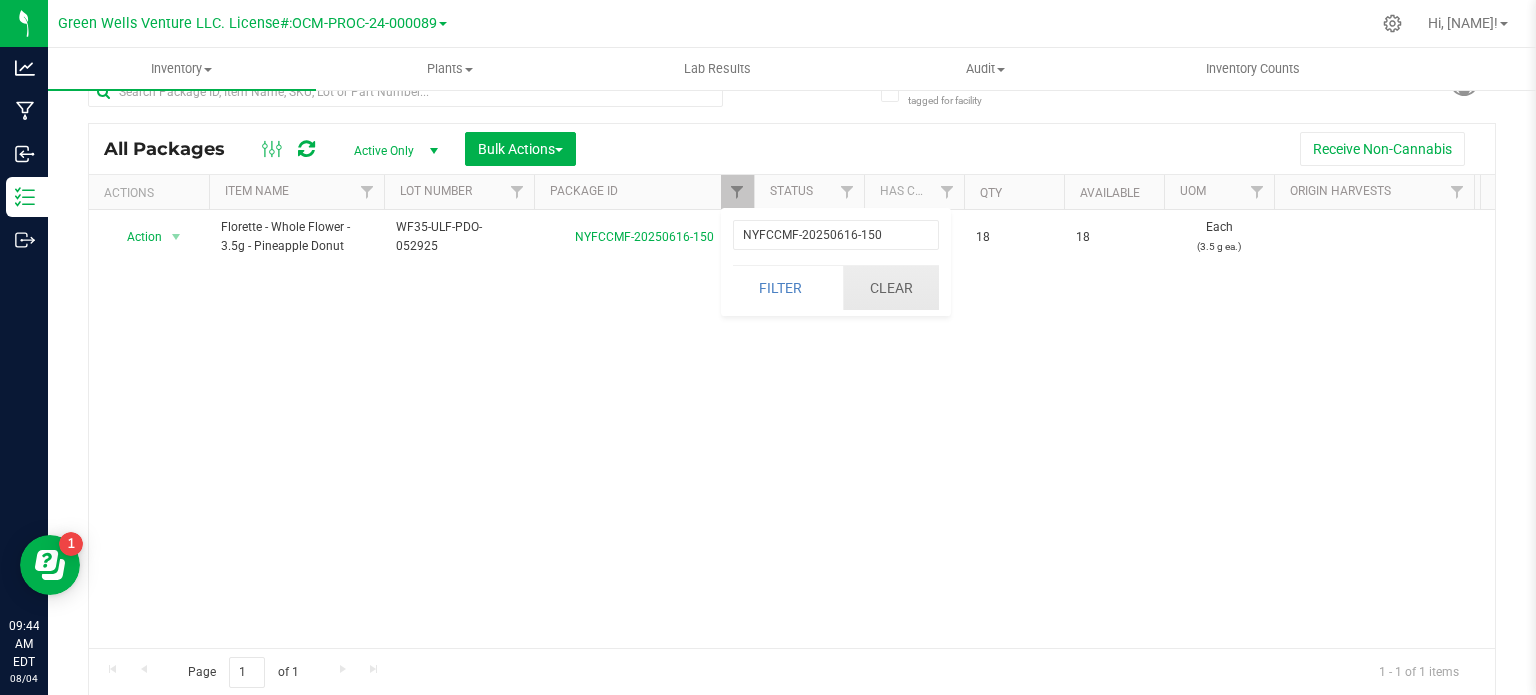 click on "Clear" at bounding box center (891, 288) 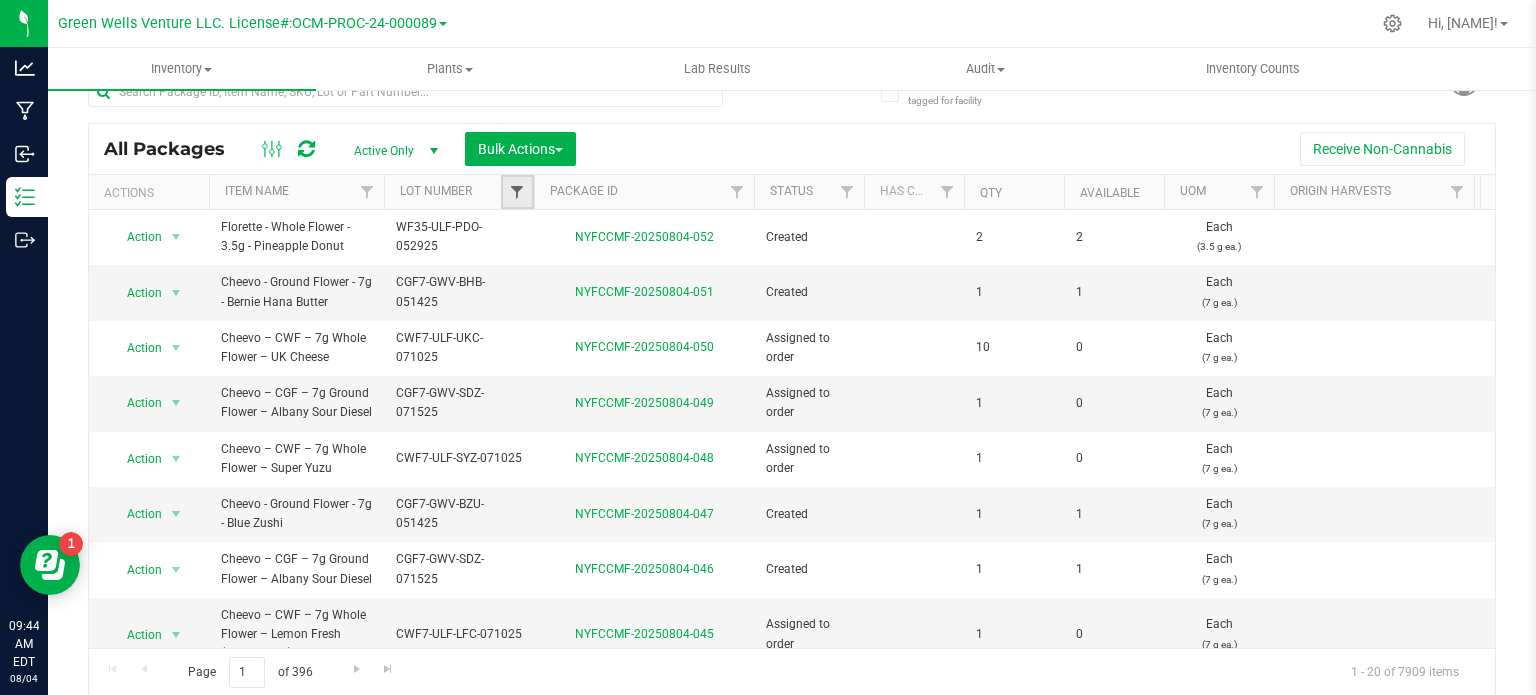 click at bounding box center [517, 192] 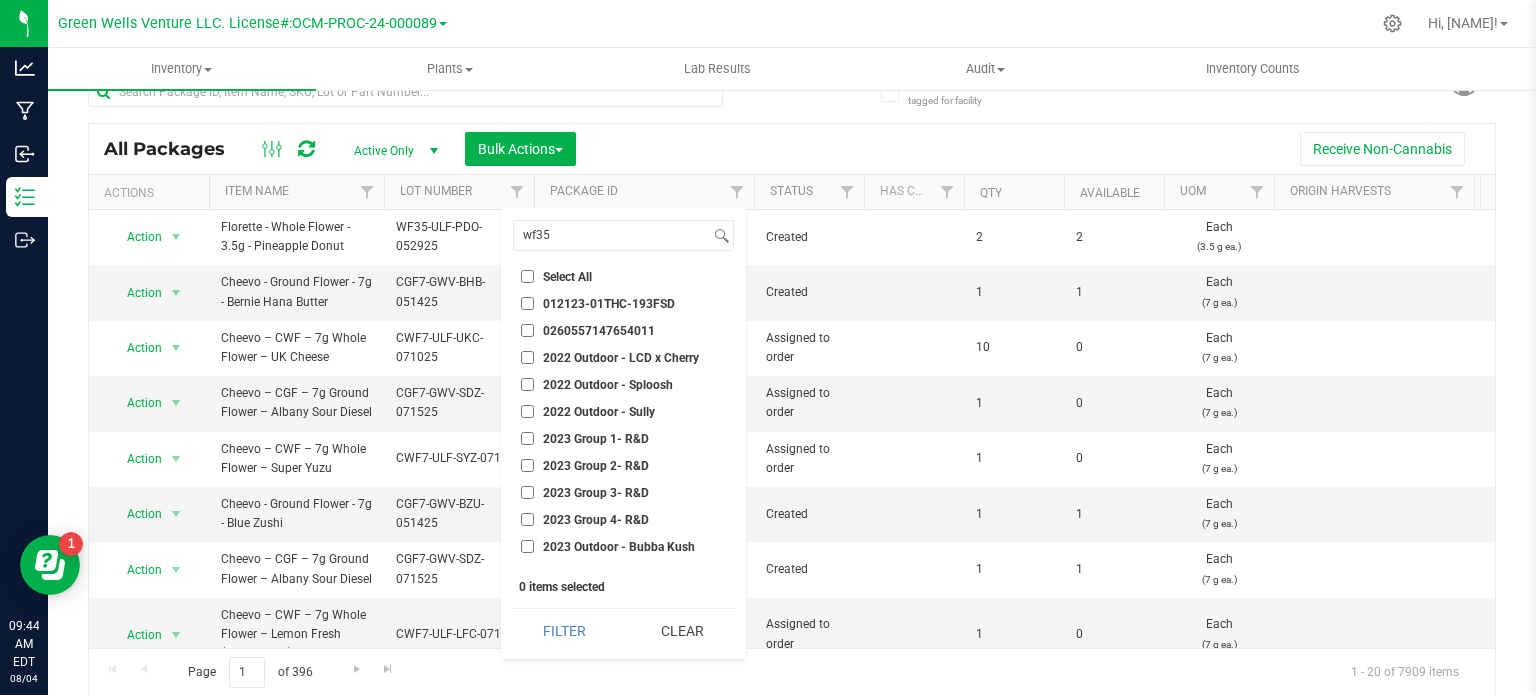 click on "WF35-ULF-CCZ-070925" at bounding box center (527, 7890) 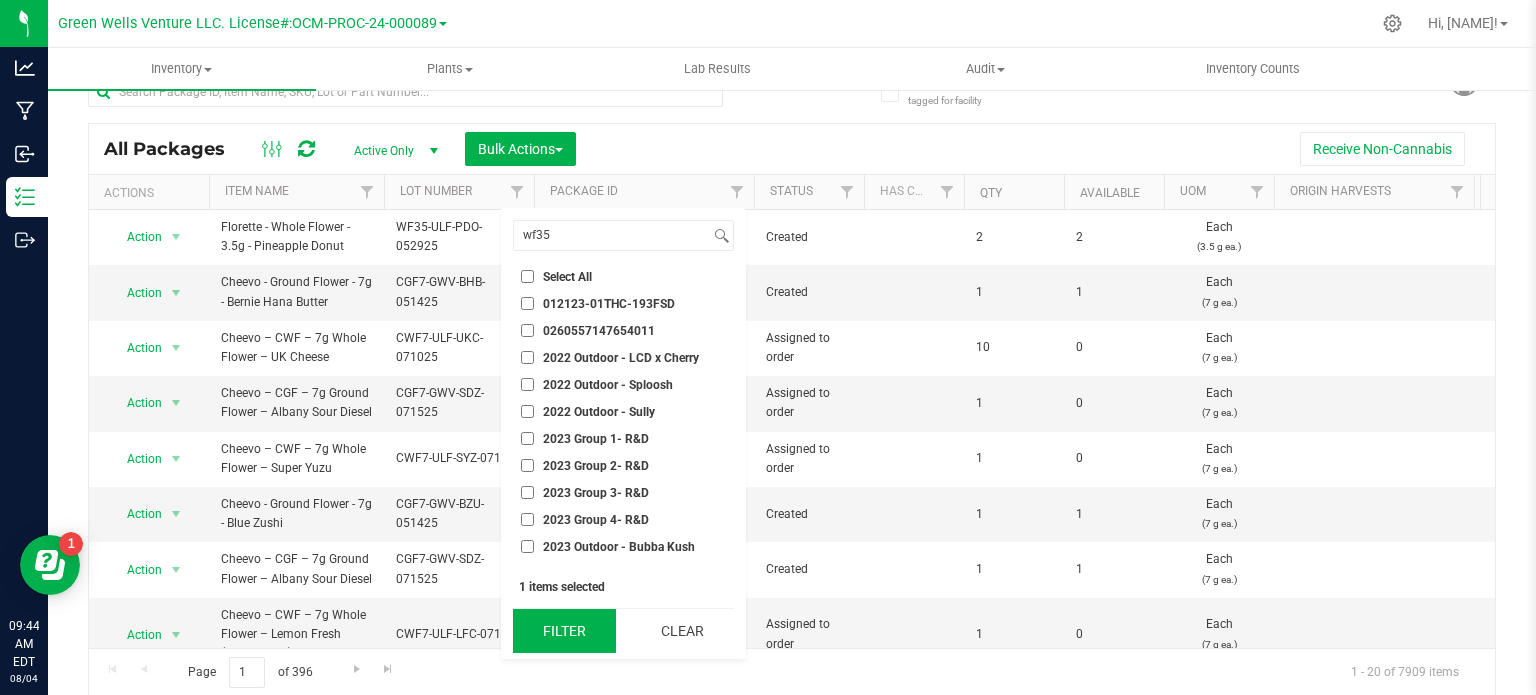 click on "Filter" at bounding box center (564, 631) 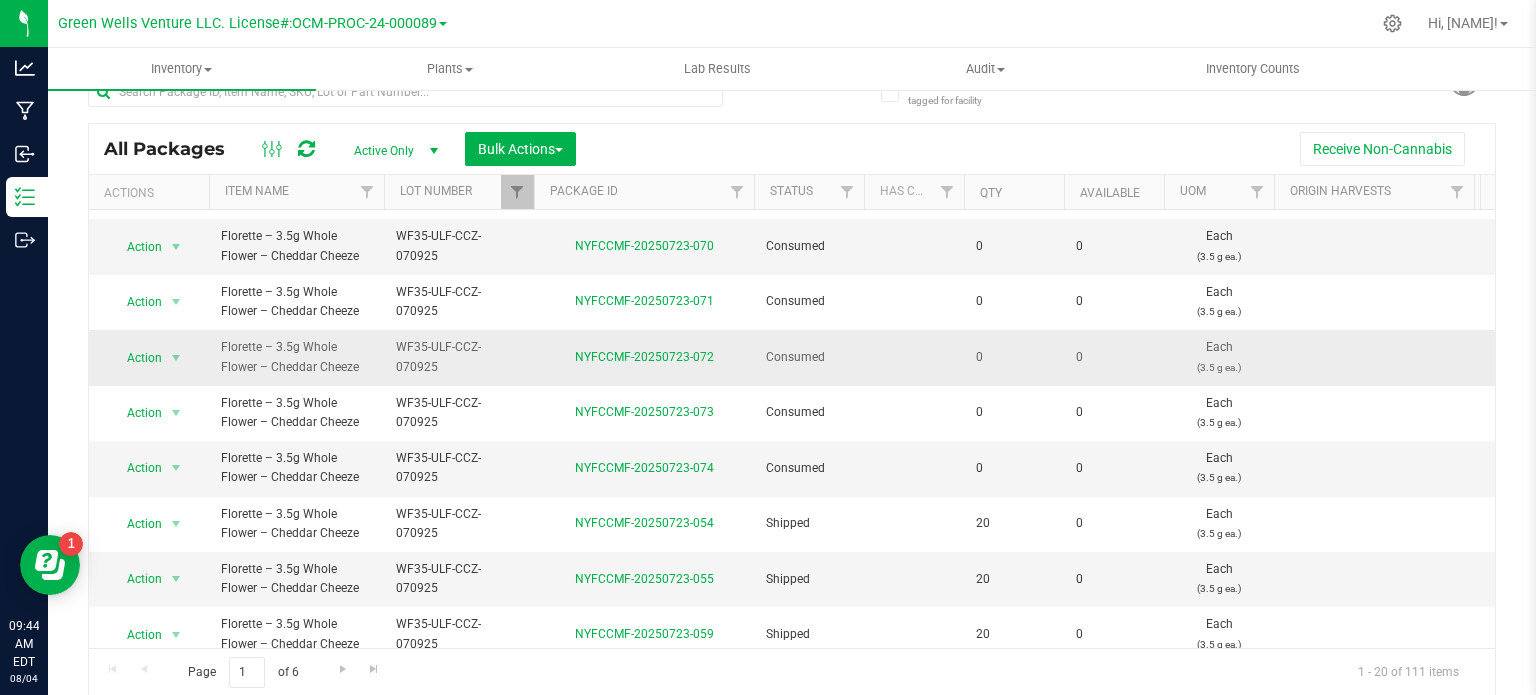 scroll, scrollTop: 699, scrollLeft: 0, axis: vertical 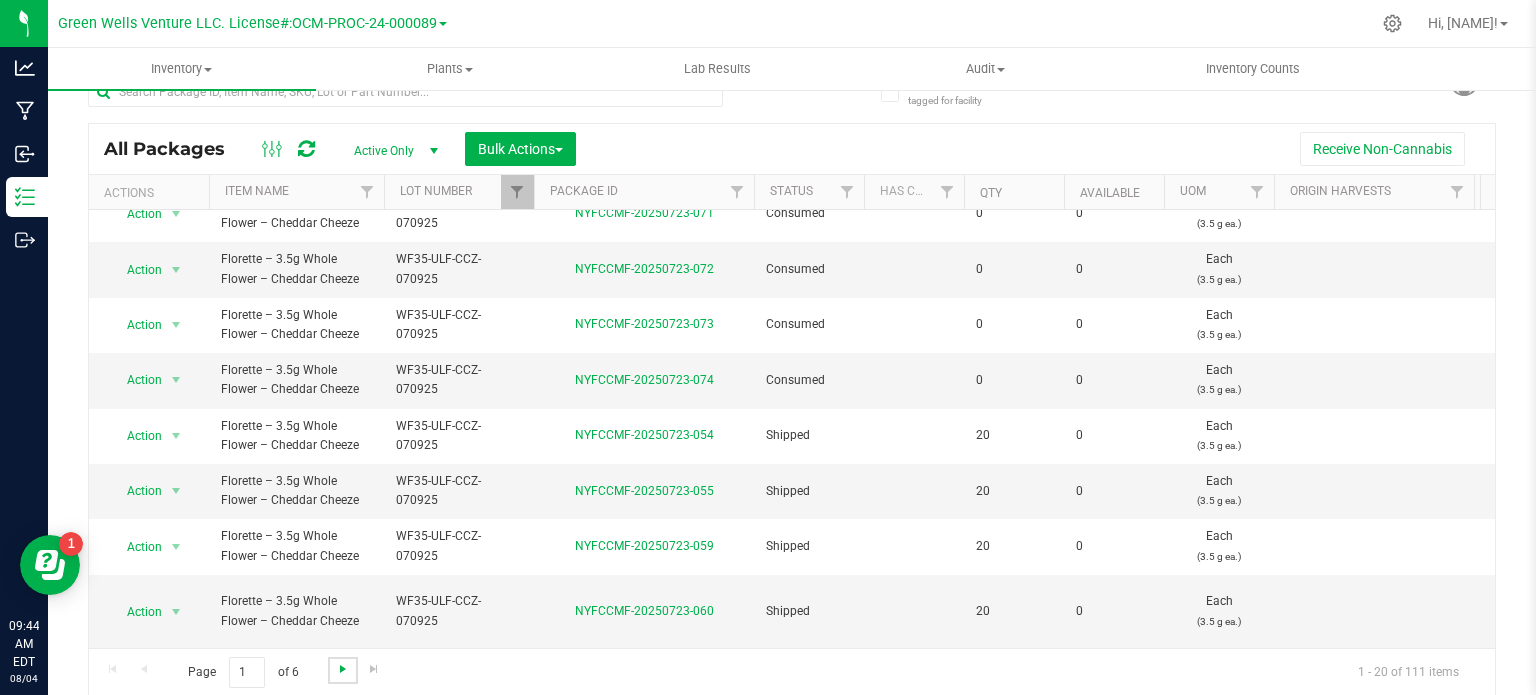 click at bounding box center (343, 669) 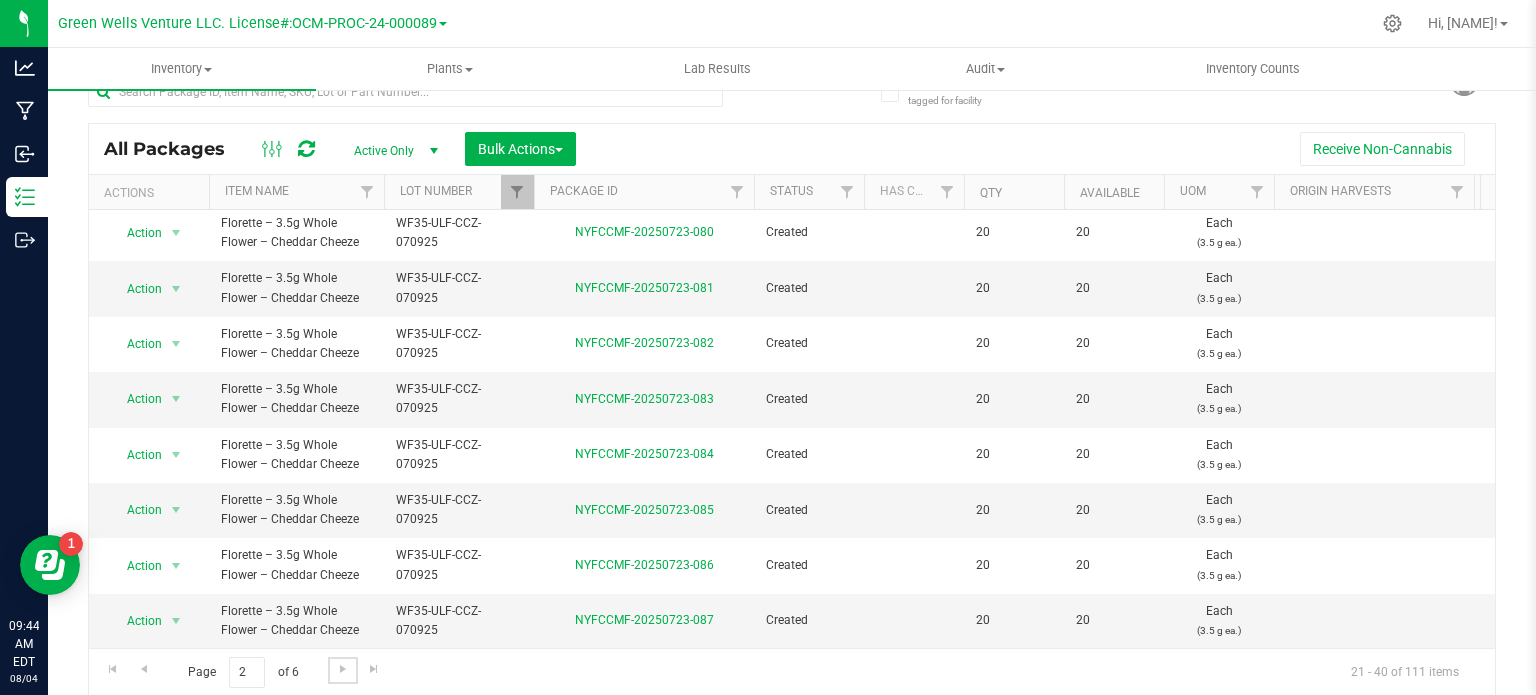scroll, scrollTop: 0, scrollLeft: 0, axis: both 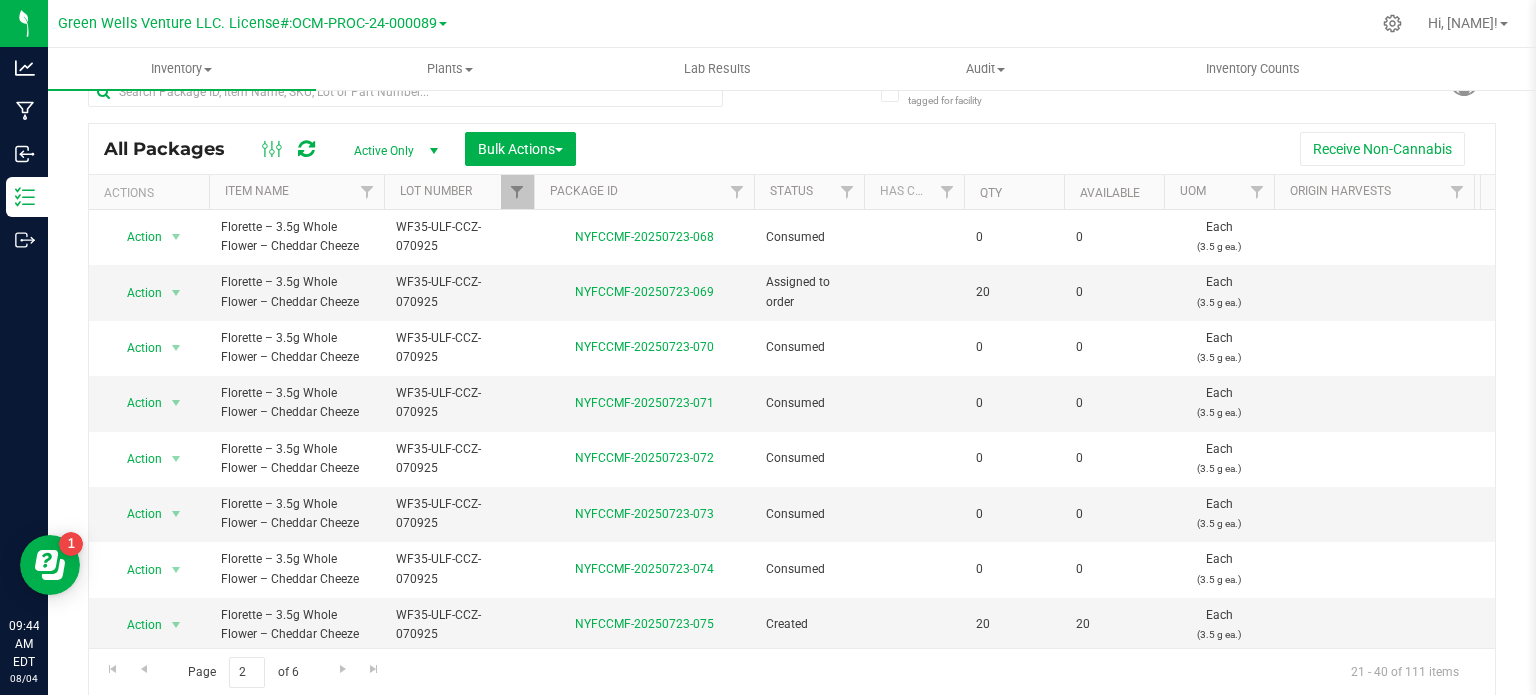 click on "Package ID" at bounding box center (644, 192) 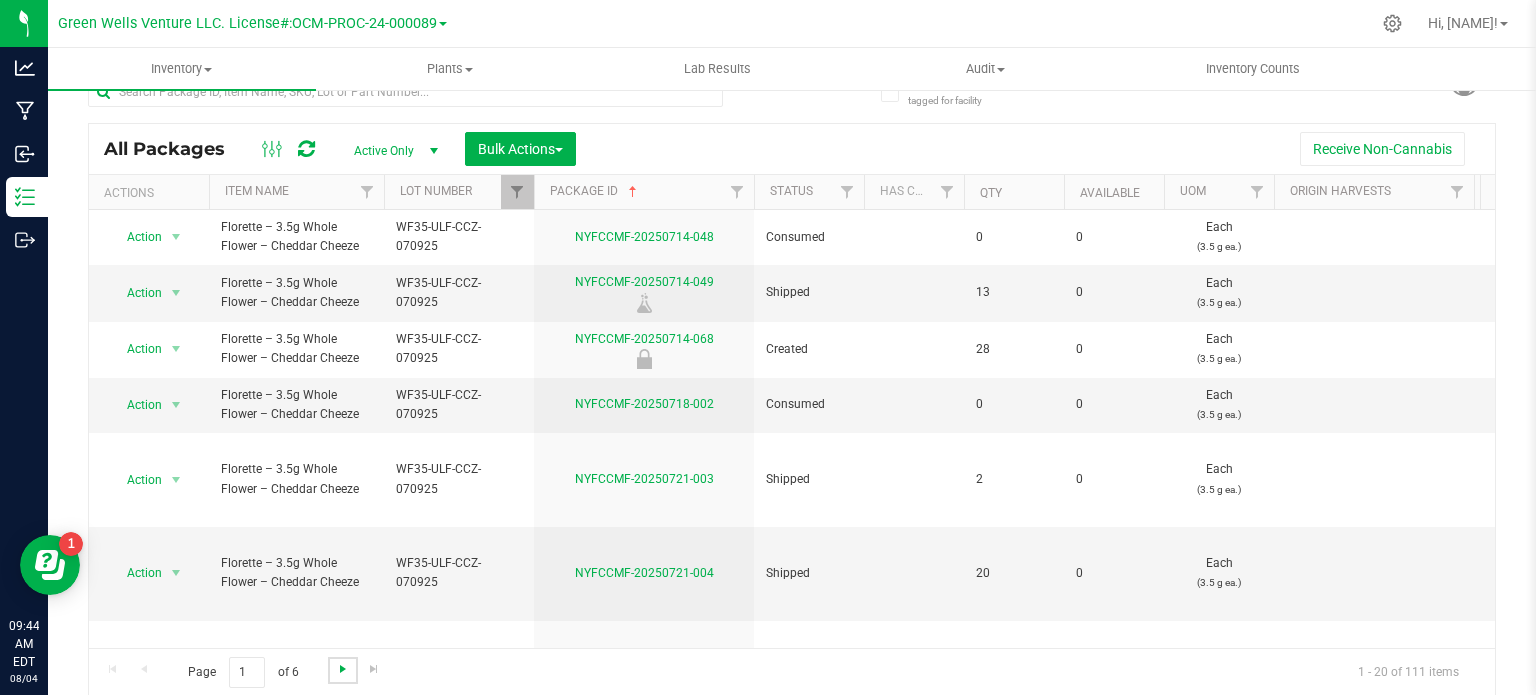 click at bounding box center [343, 669] 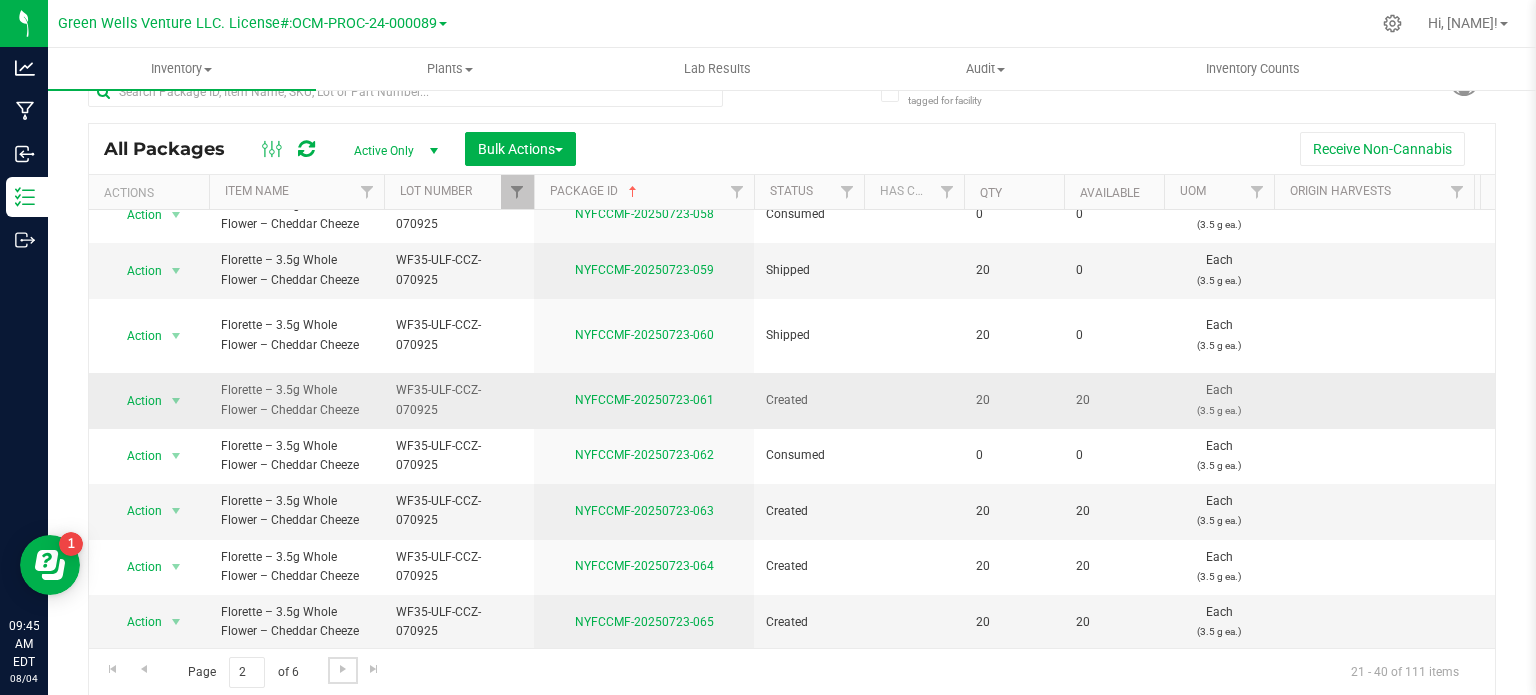 scroll, scrollTop: 699, scrollLeft: 0, axis: vertical 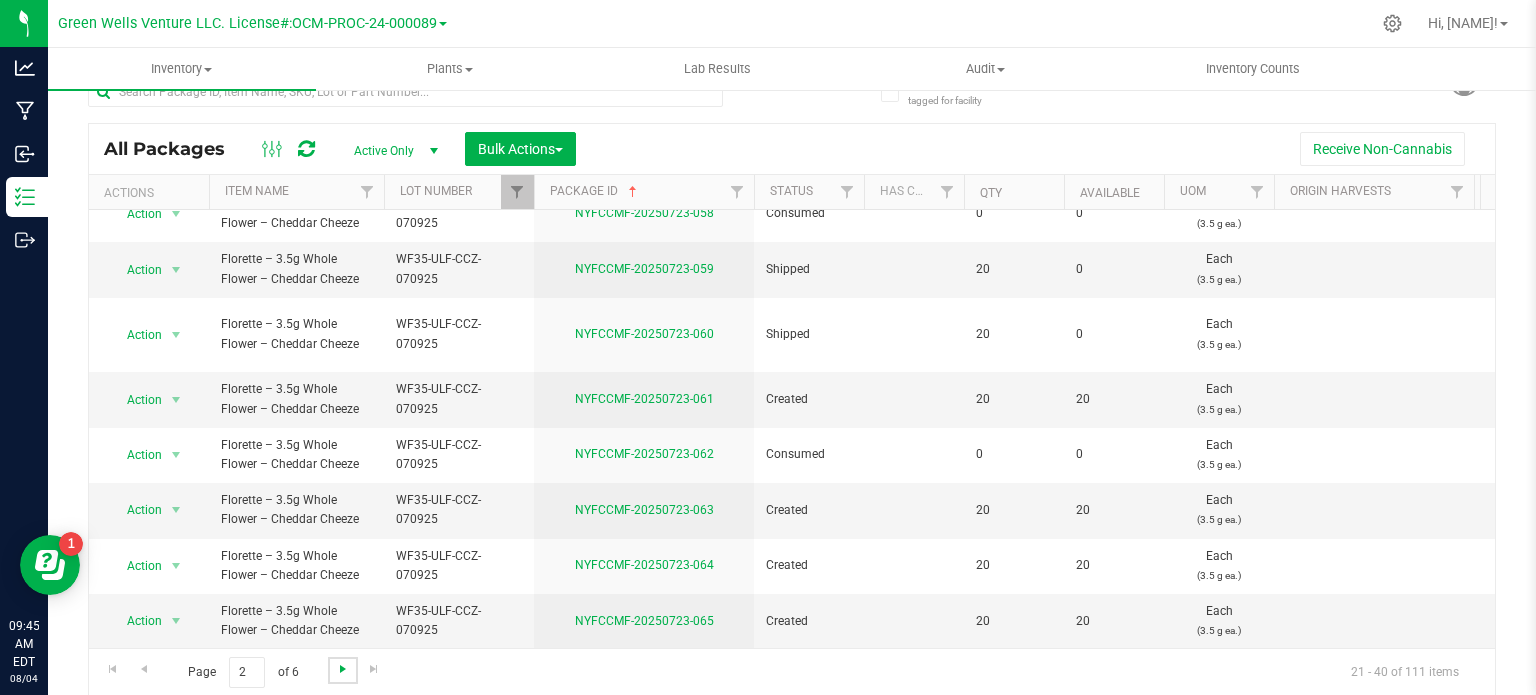 click at bounding box center [343, 669] 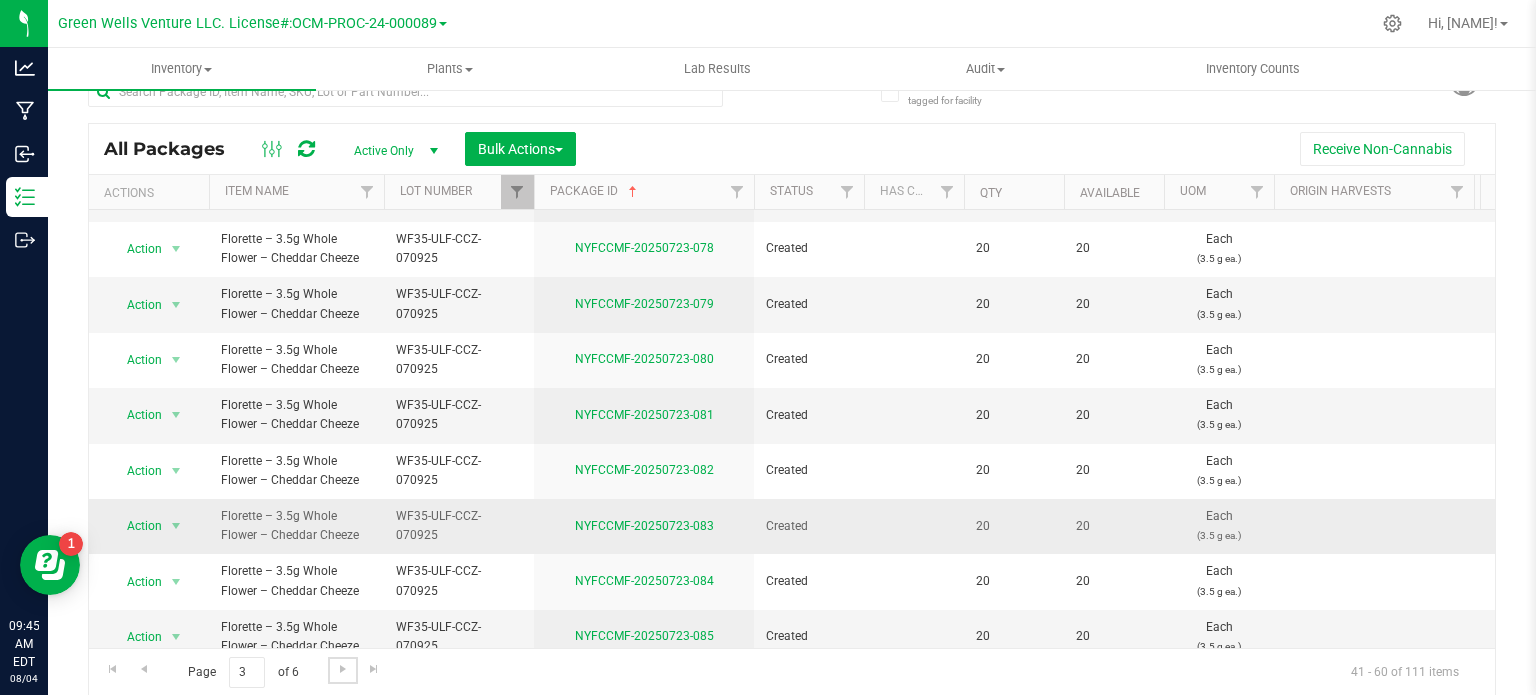 scroll, scrollTop: 680, scrollLeft: 0, axis: vertical 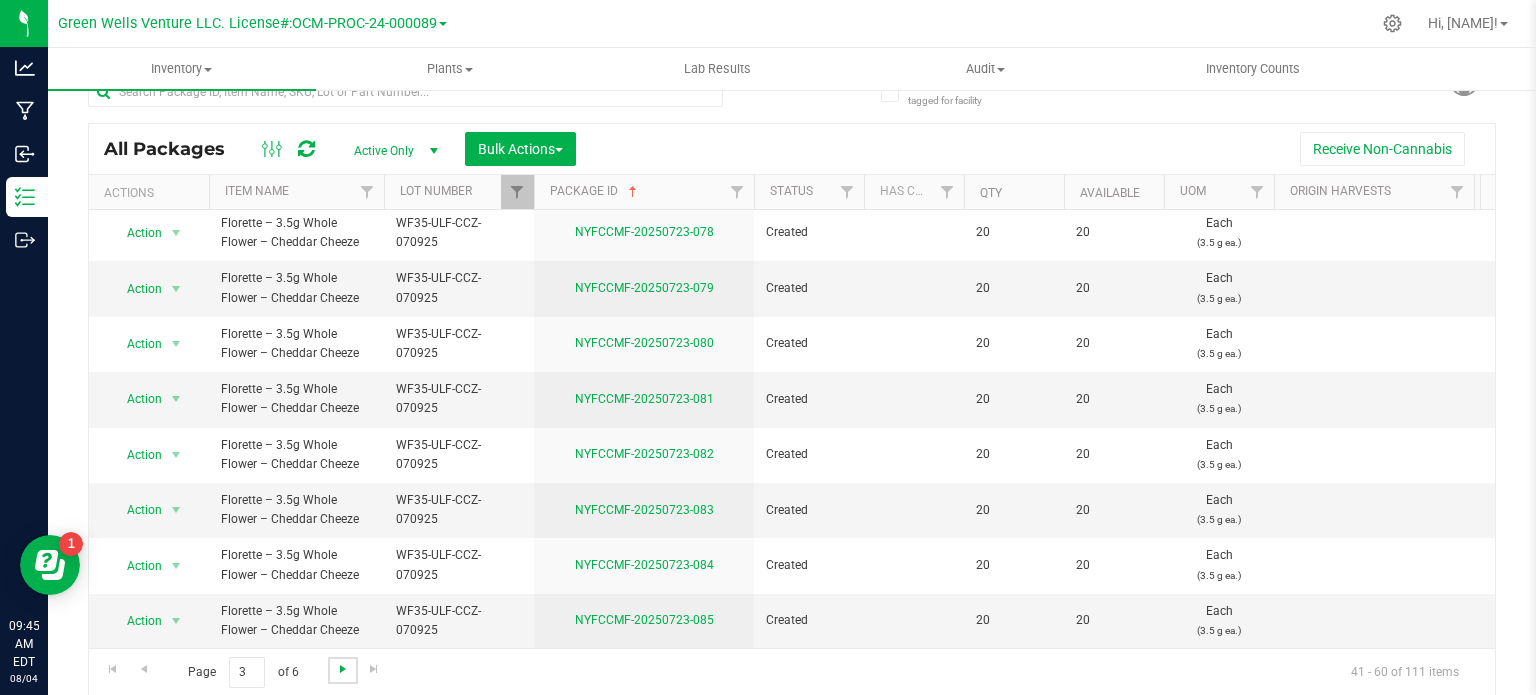 click at bounding box center (343, 669) 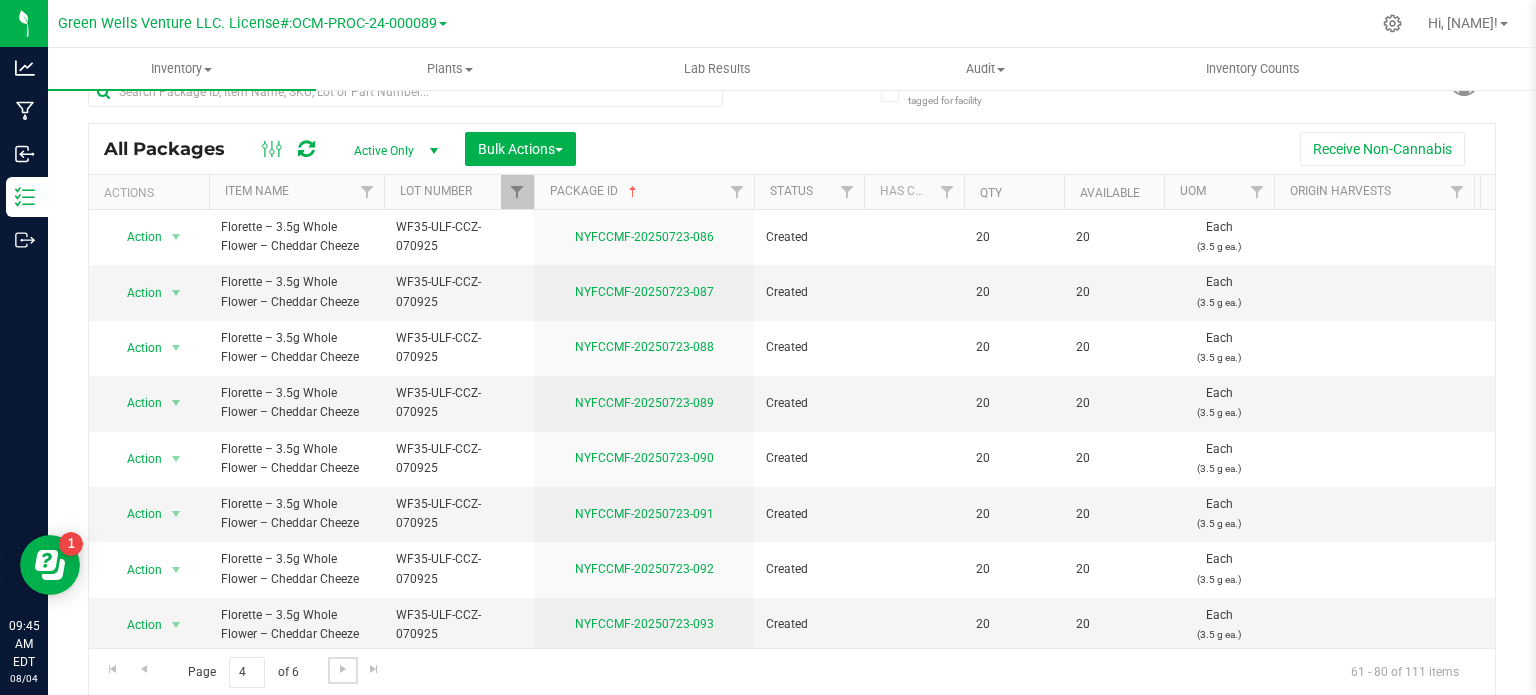 scroll, scrollTop: 680, scrollLeft: 0, axis: vertical 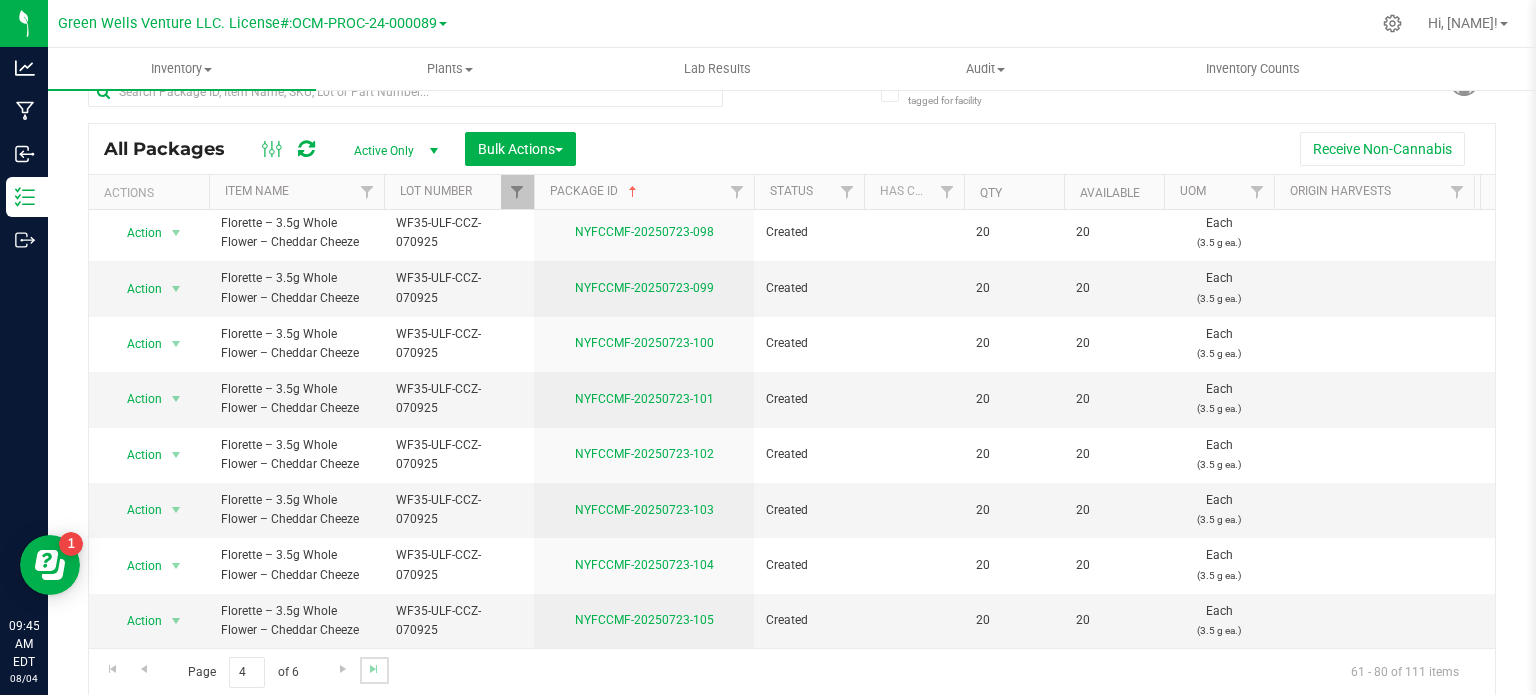 click at bounding box center [374, 670] 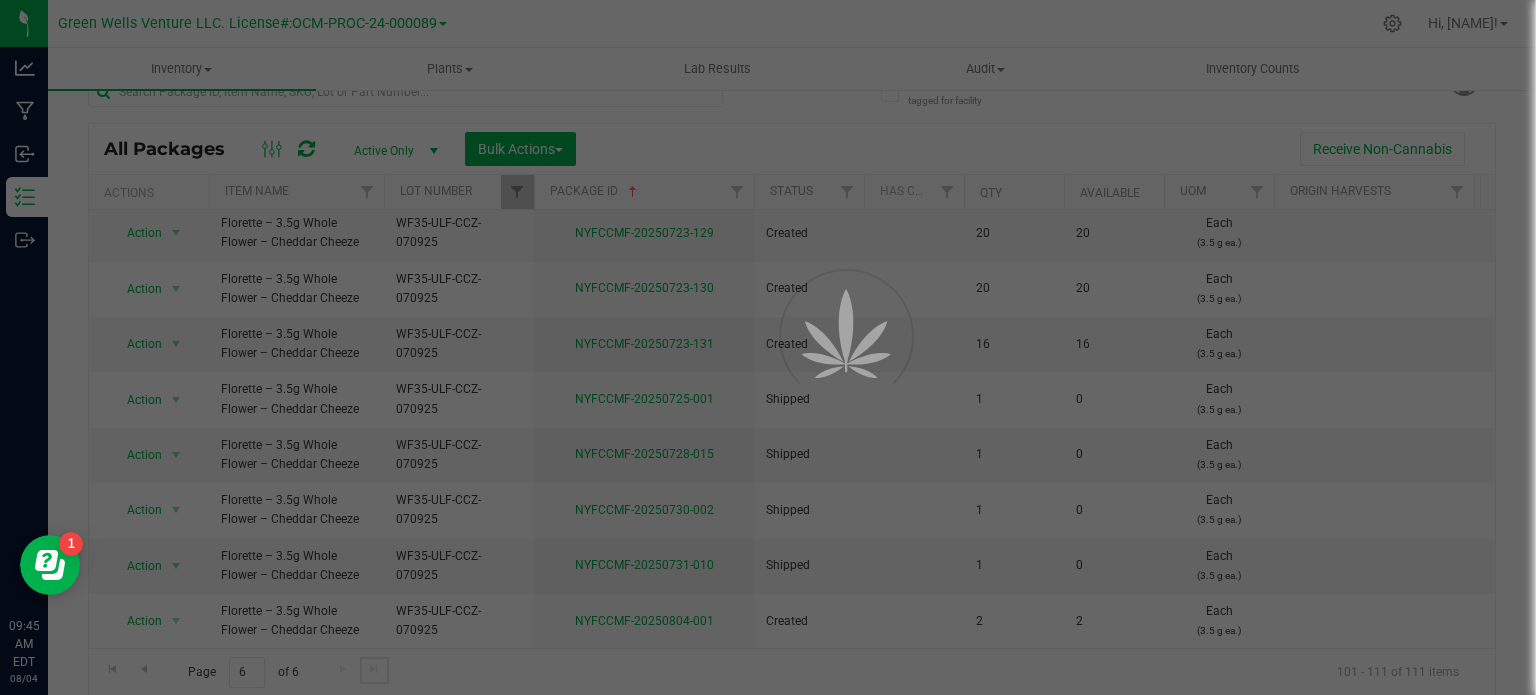 scroll, scrollTop: 0, scrollLeft: 0, axis: both 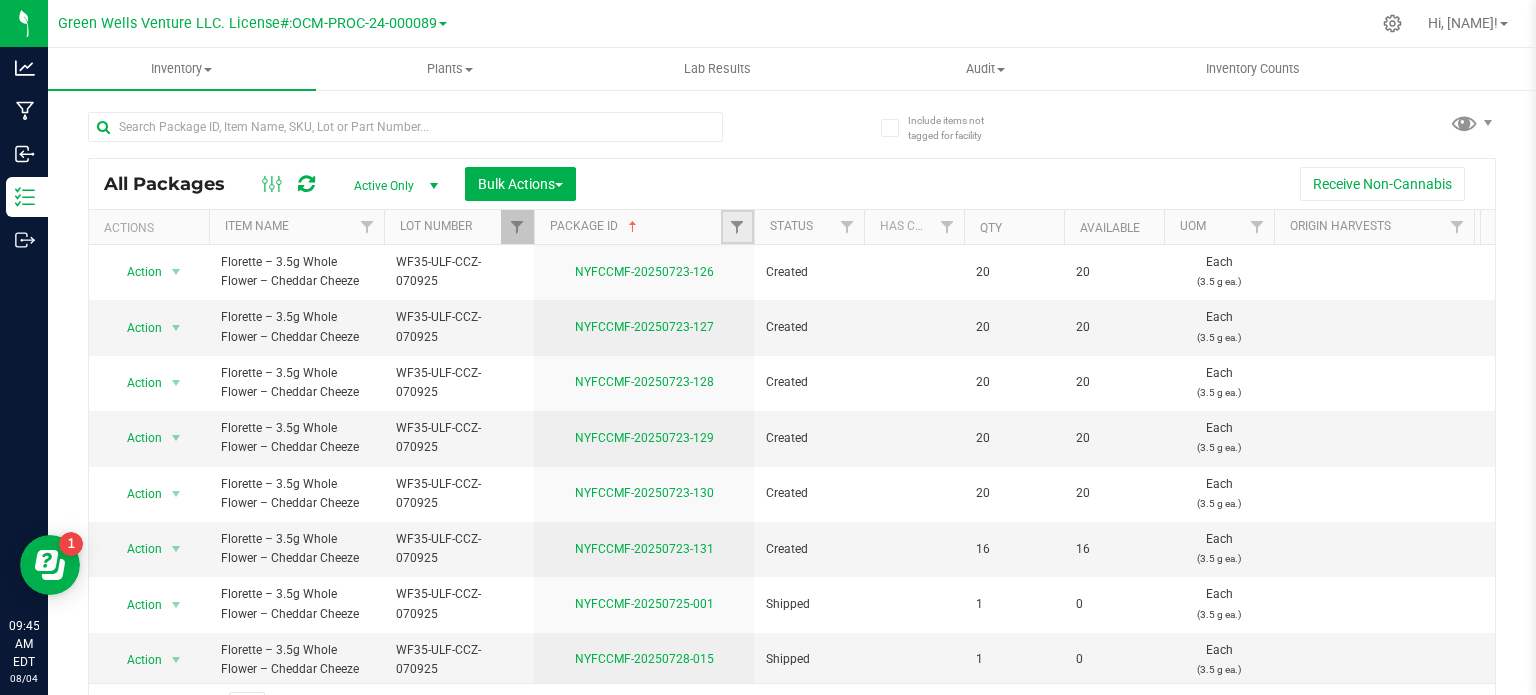 click at bounding box center [737, 227] 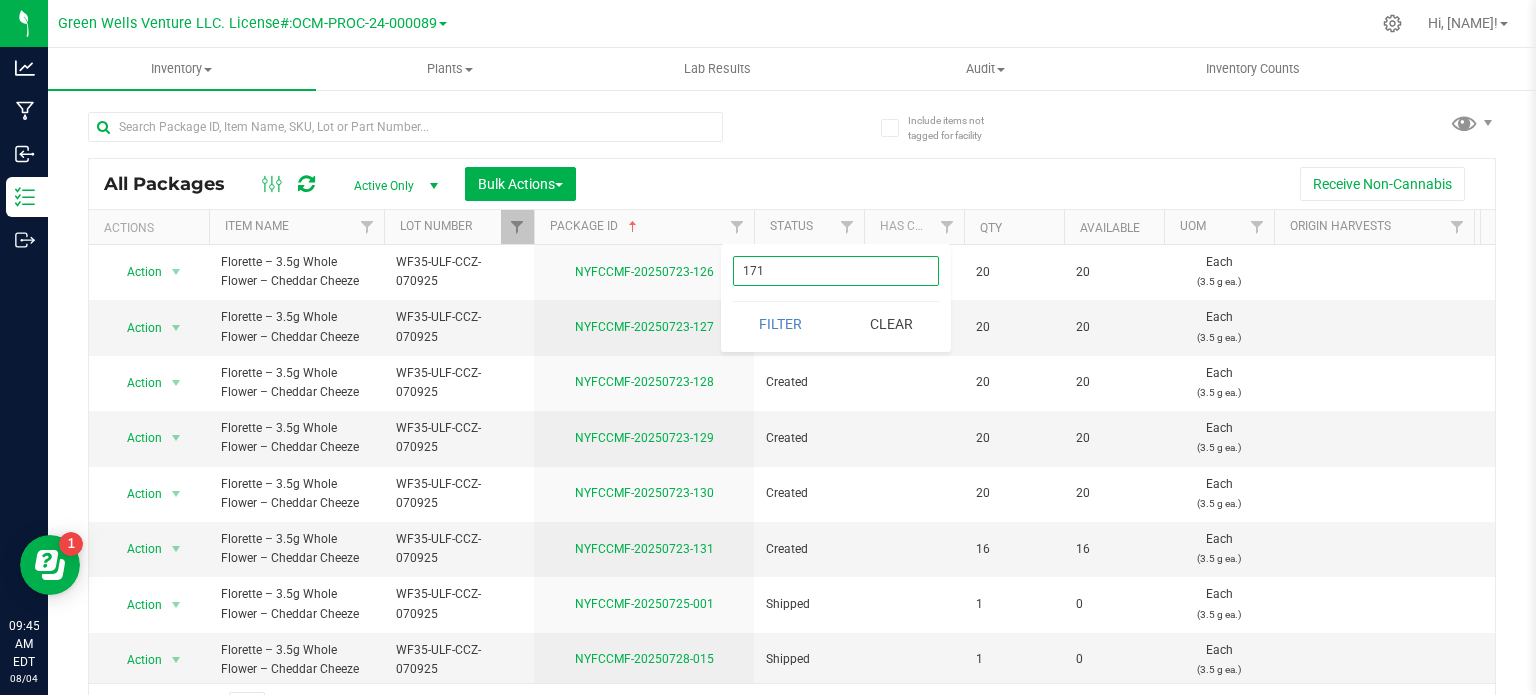 click on "Filter" at bounding box center (781, 324) 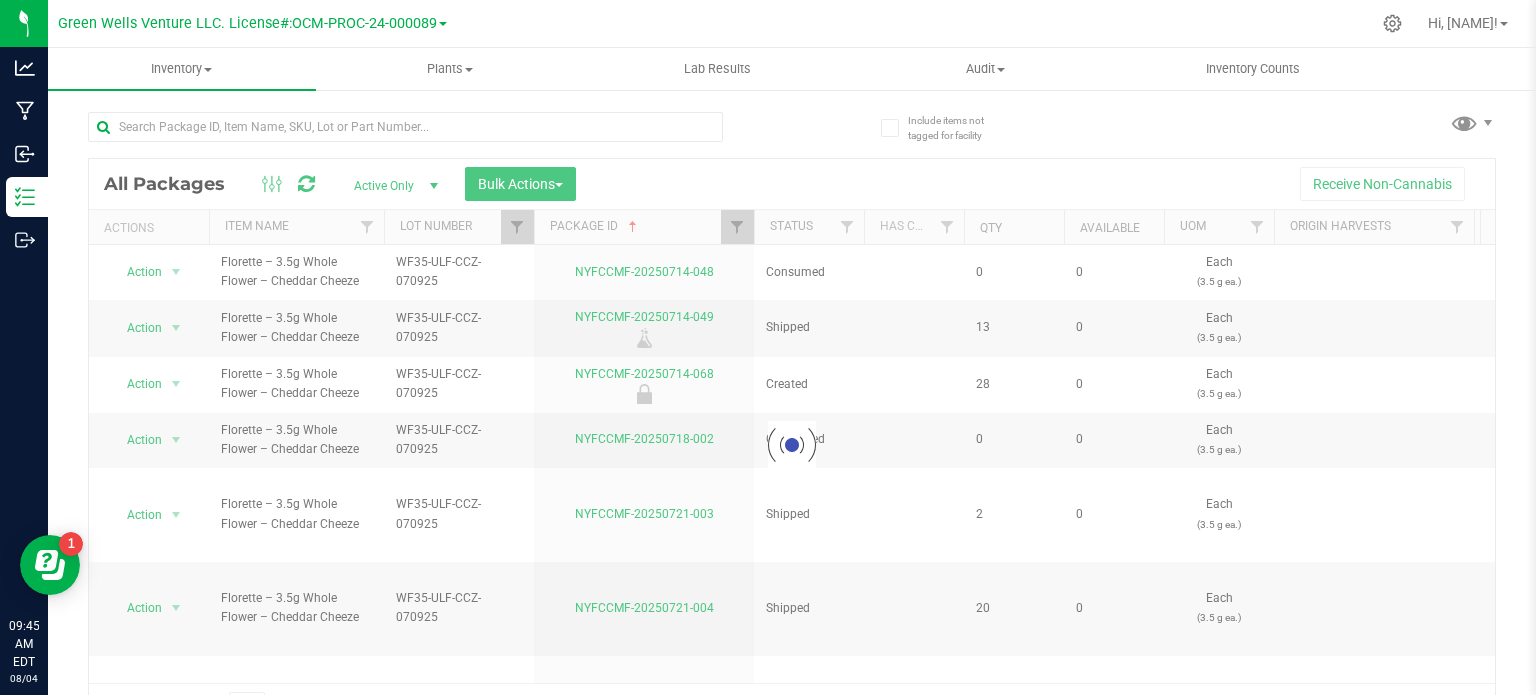 type on "171" 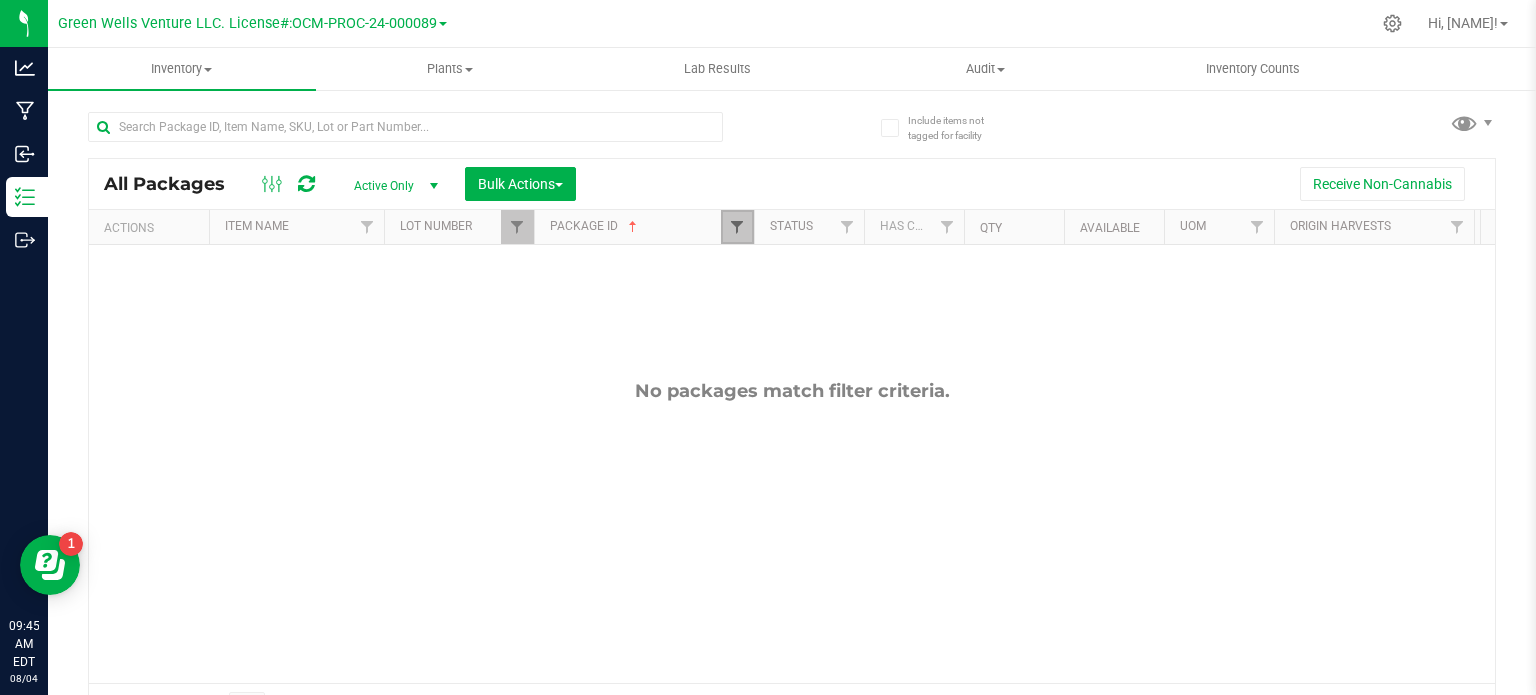 click at bounding box center (737, 227) 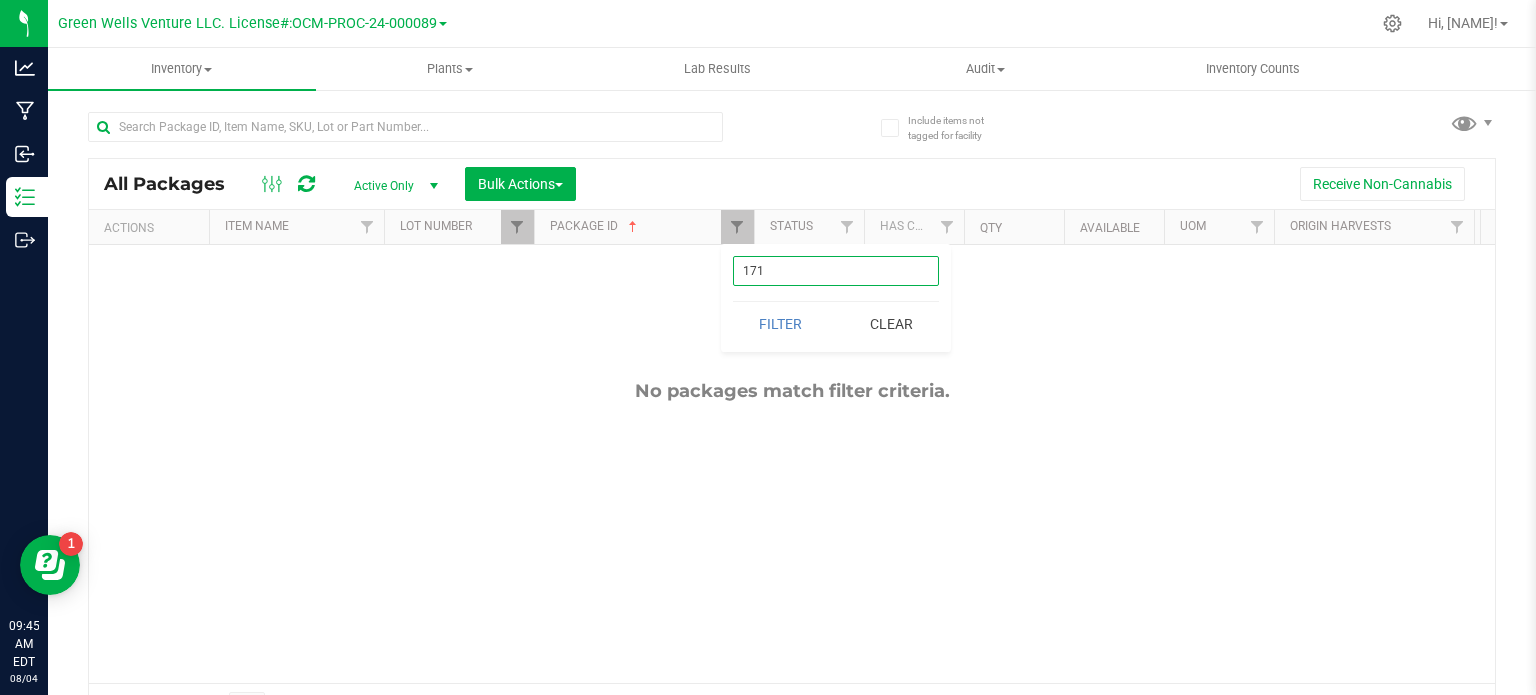 drag, startPoint x: 785, startPoint y: 257, endPoint x: 736, endPoint y: 279, distance: 53.712196 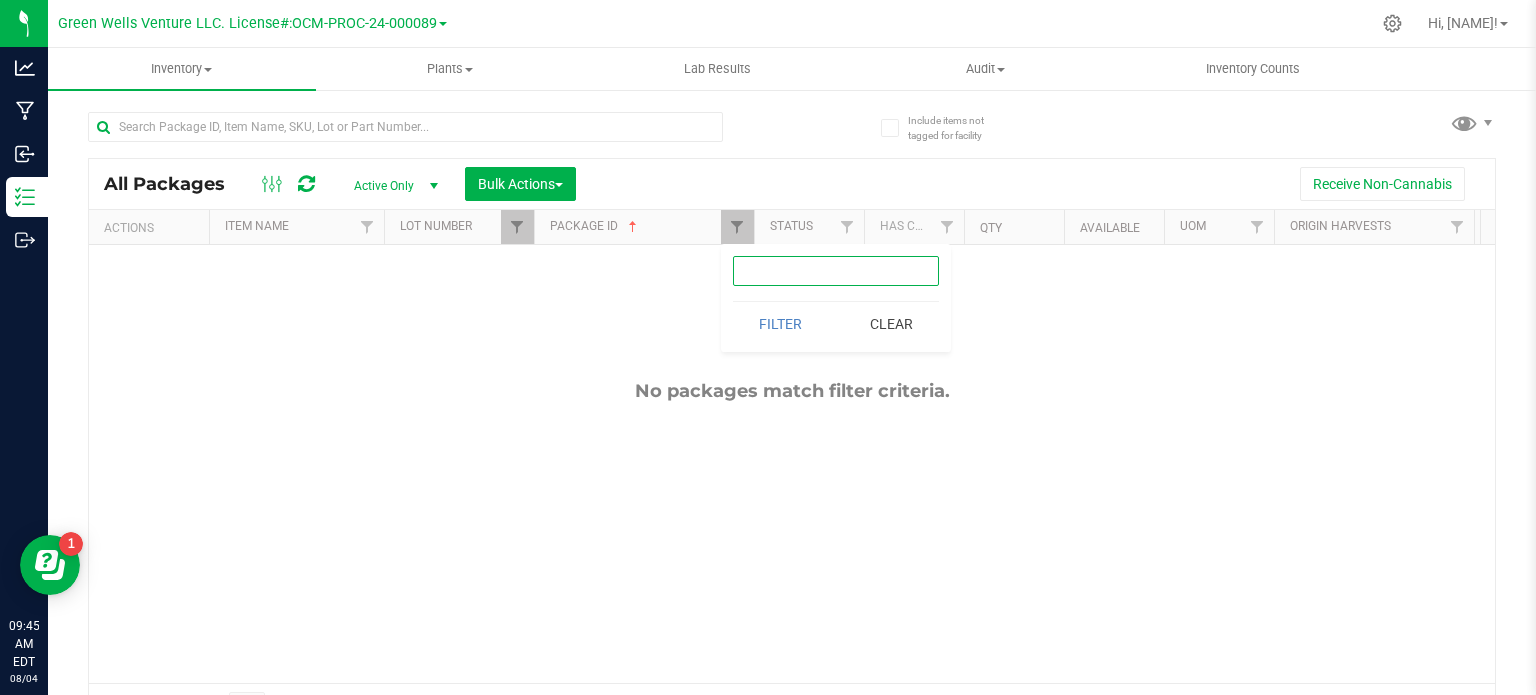 click at bounding box center (836, 271) 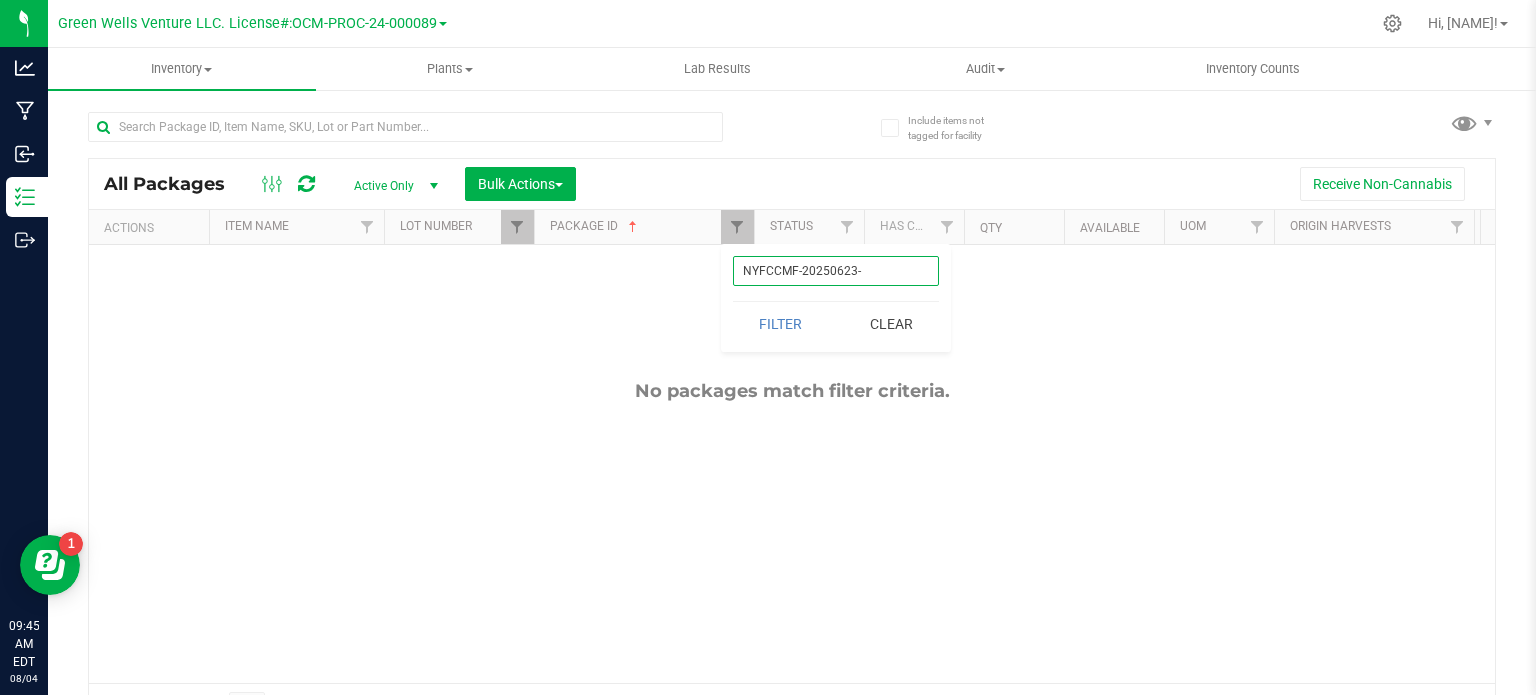 click on "NYFCCMF-20250623-" at bounding box center [836, 271] 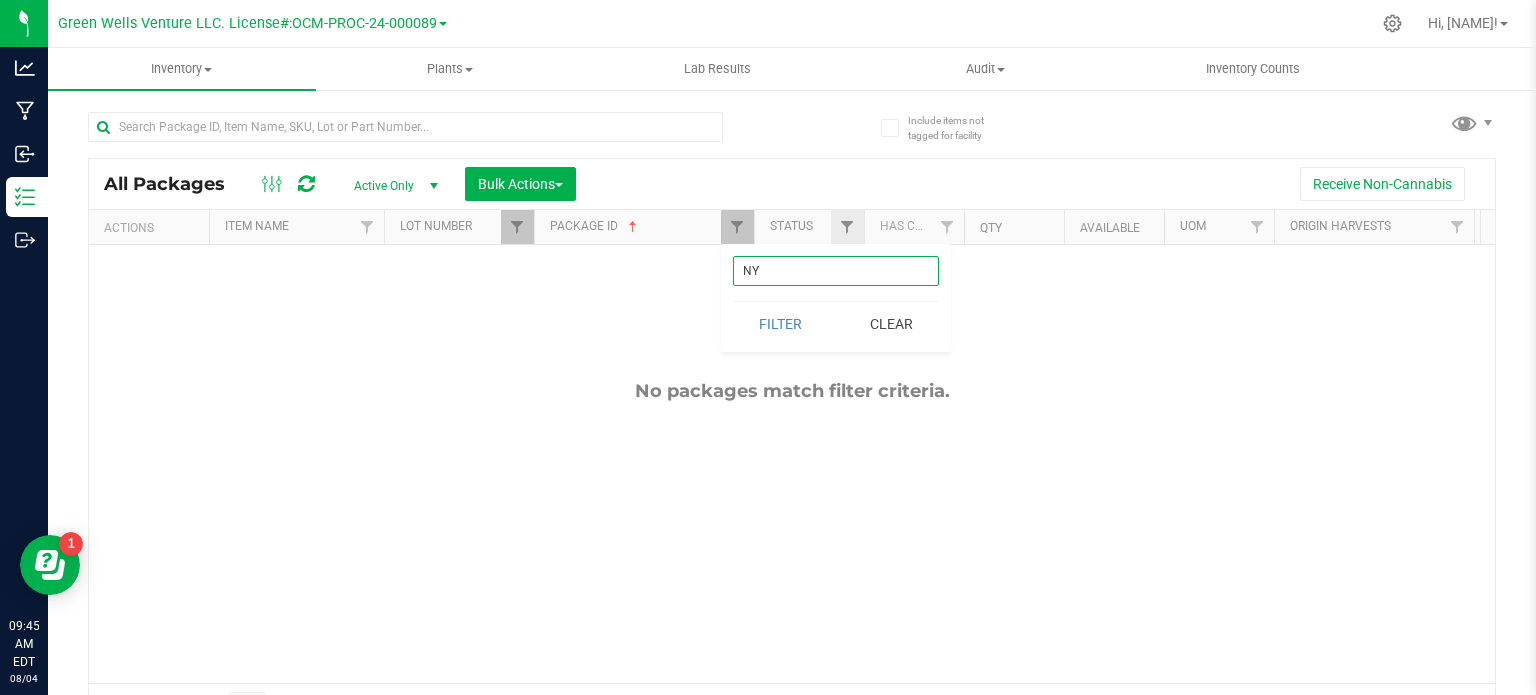 type on "N" 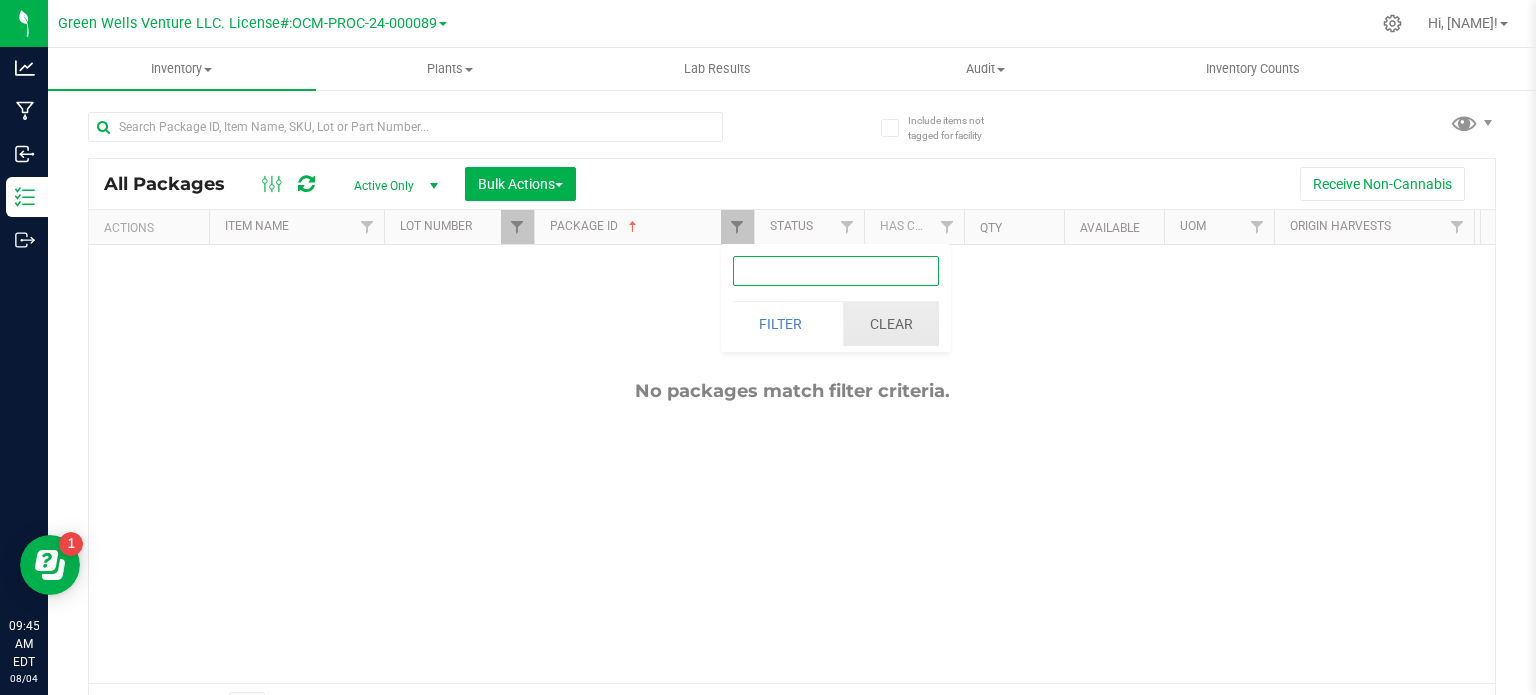 type 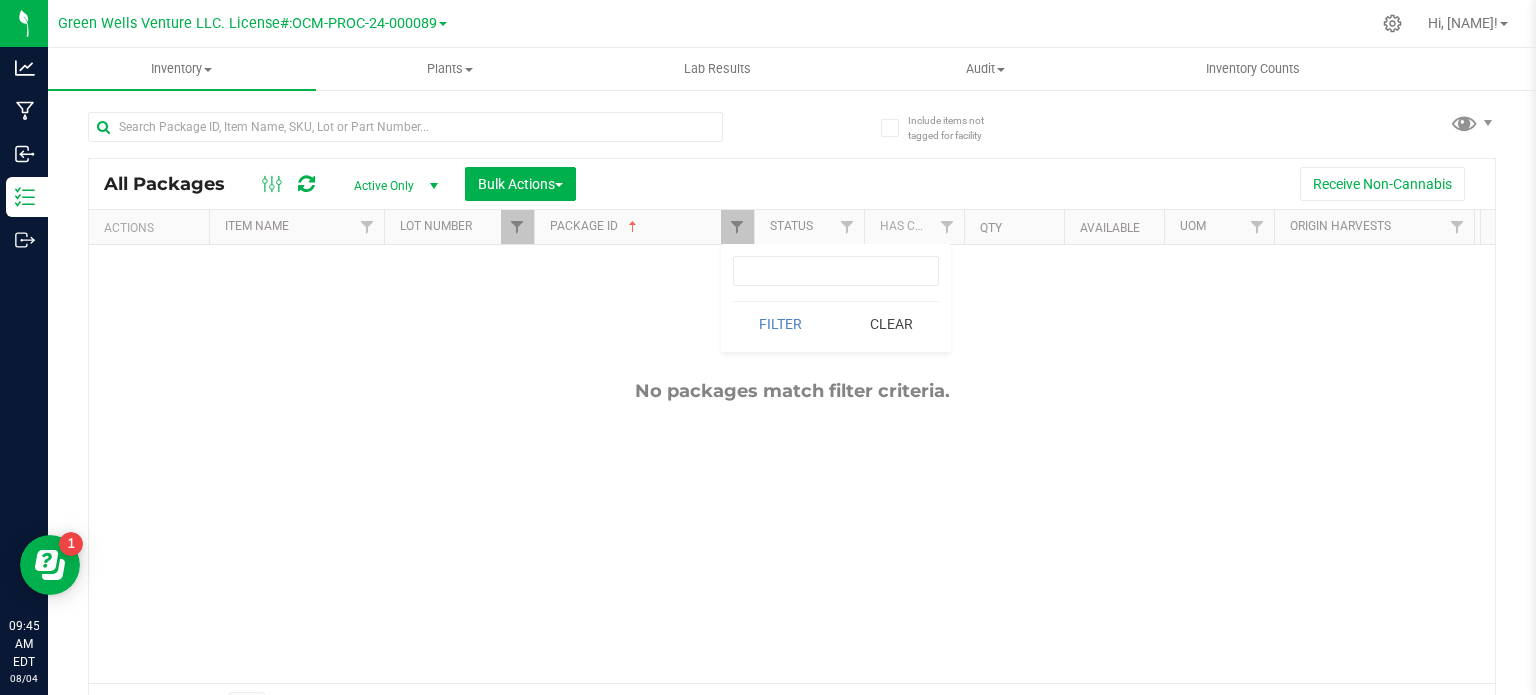drag, startPoint x: 900, startPoint y: 322, endPoint x: 733, endPoint y: 287, distance: 170.62825 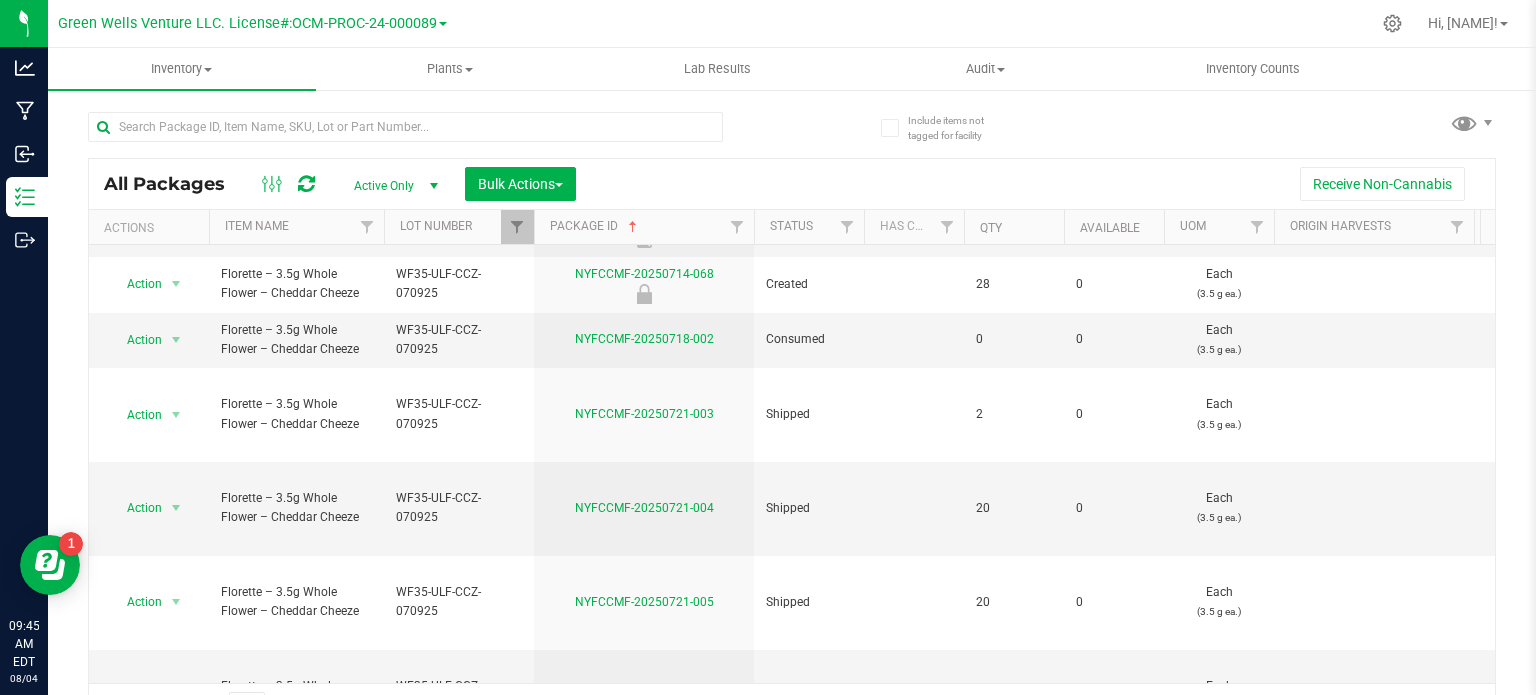 scroll, scrollTop: 835, scrollLeft: 0, axis: vertical 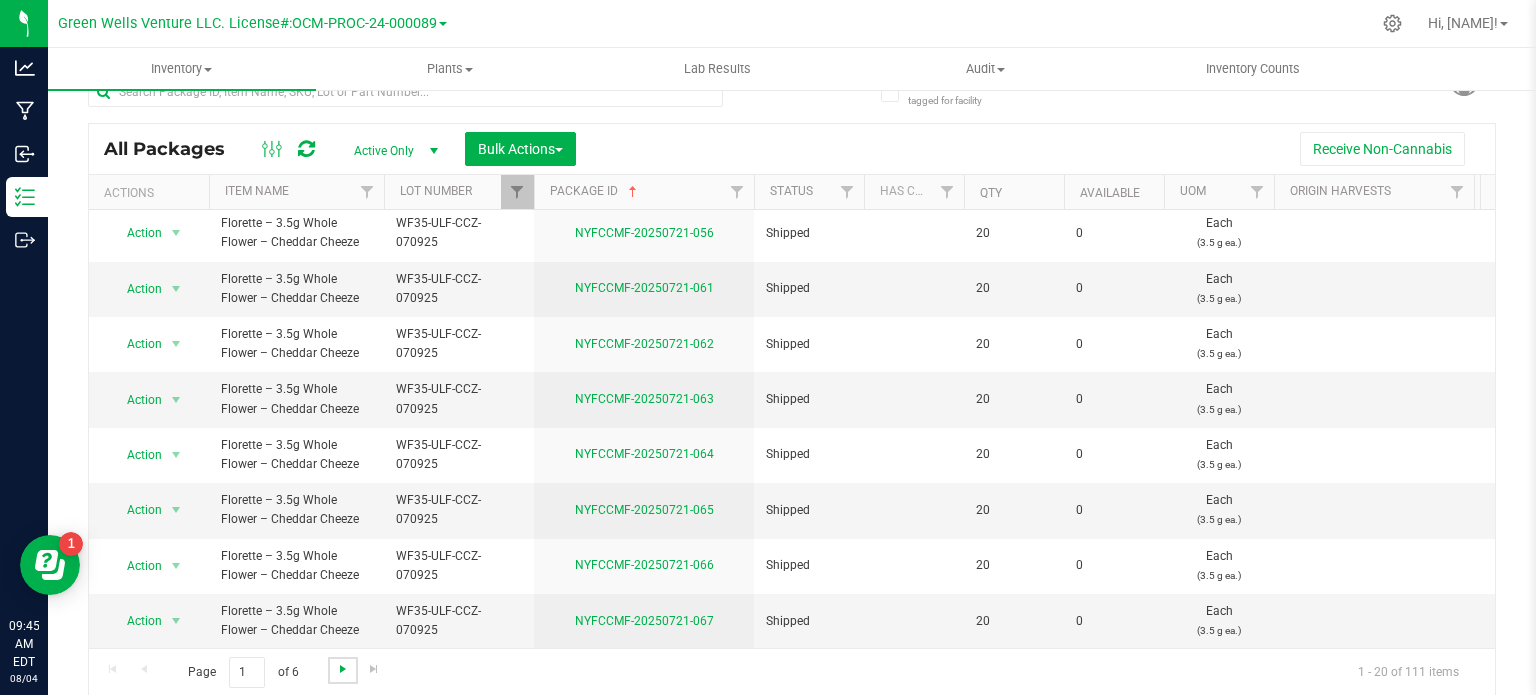 click at bounding box center (343, 669) 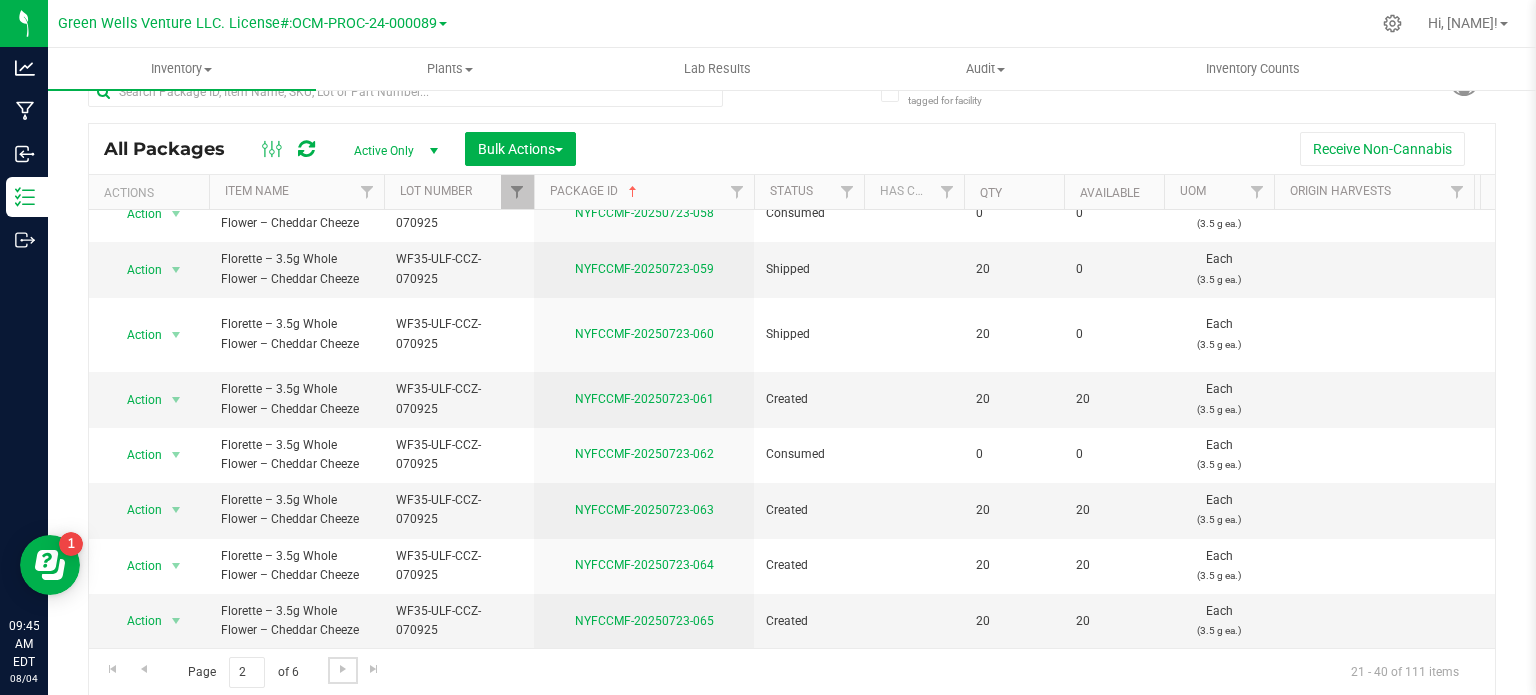 scroll, scrollTop: 699, scrollLeft: 0, axis: vertical 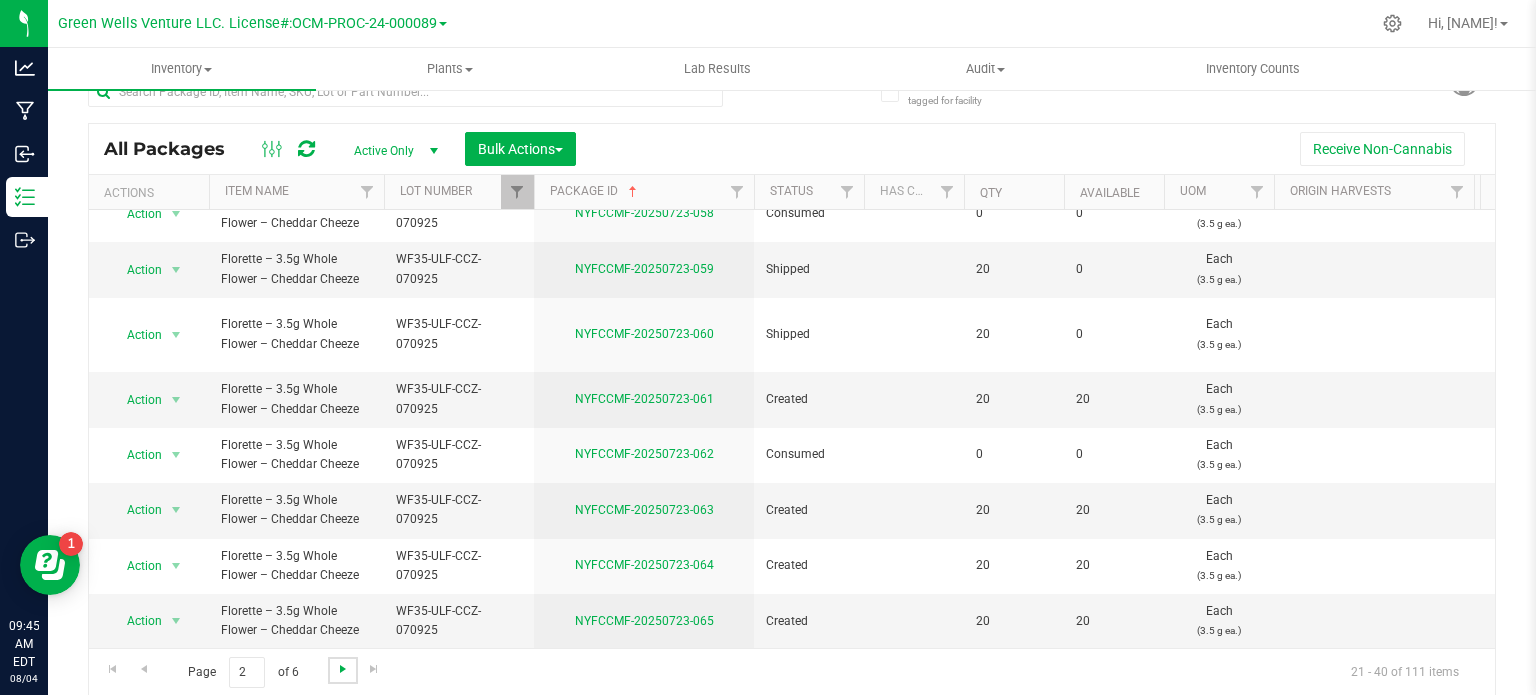 click at bounding box center (343, 669) 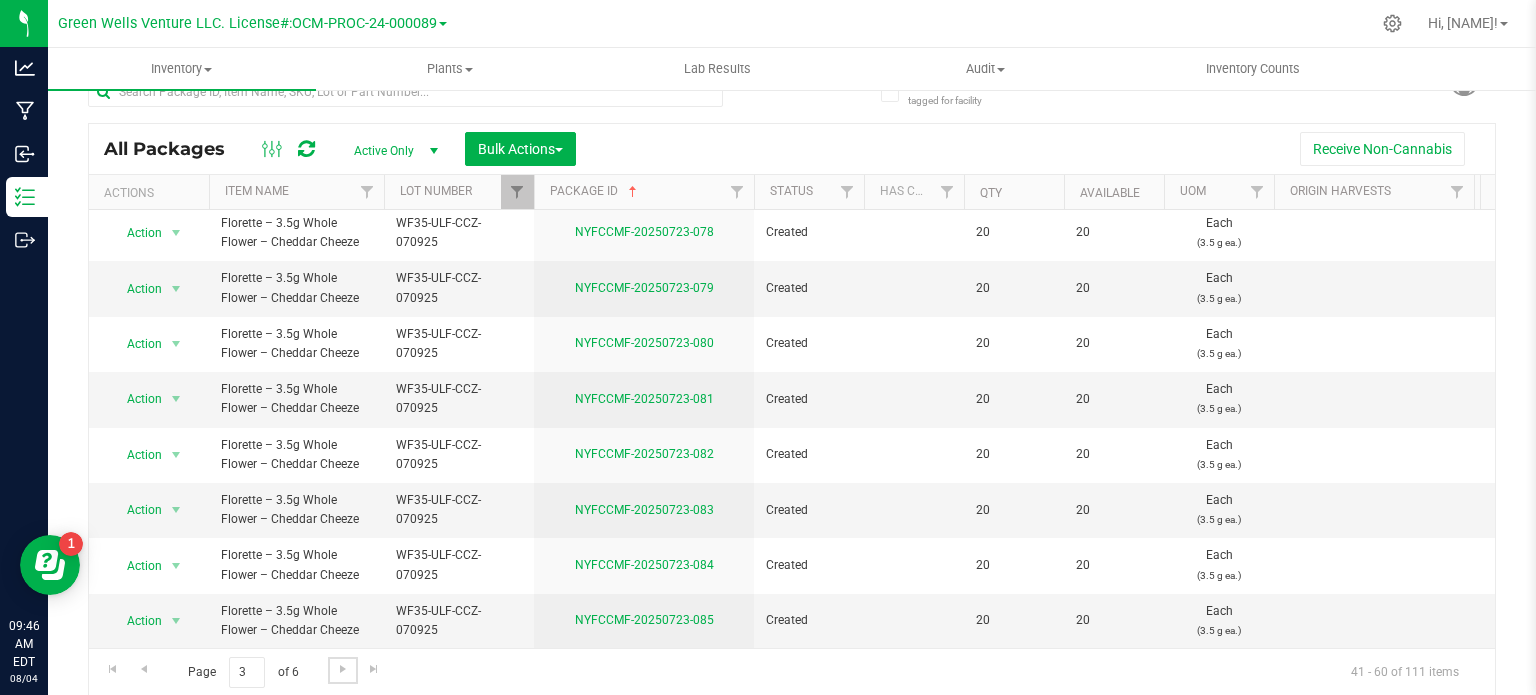 scroll, scrollTop: 680, scrollLeft: 0, axis: vertical 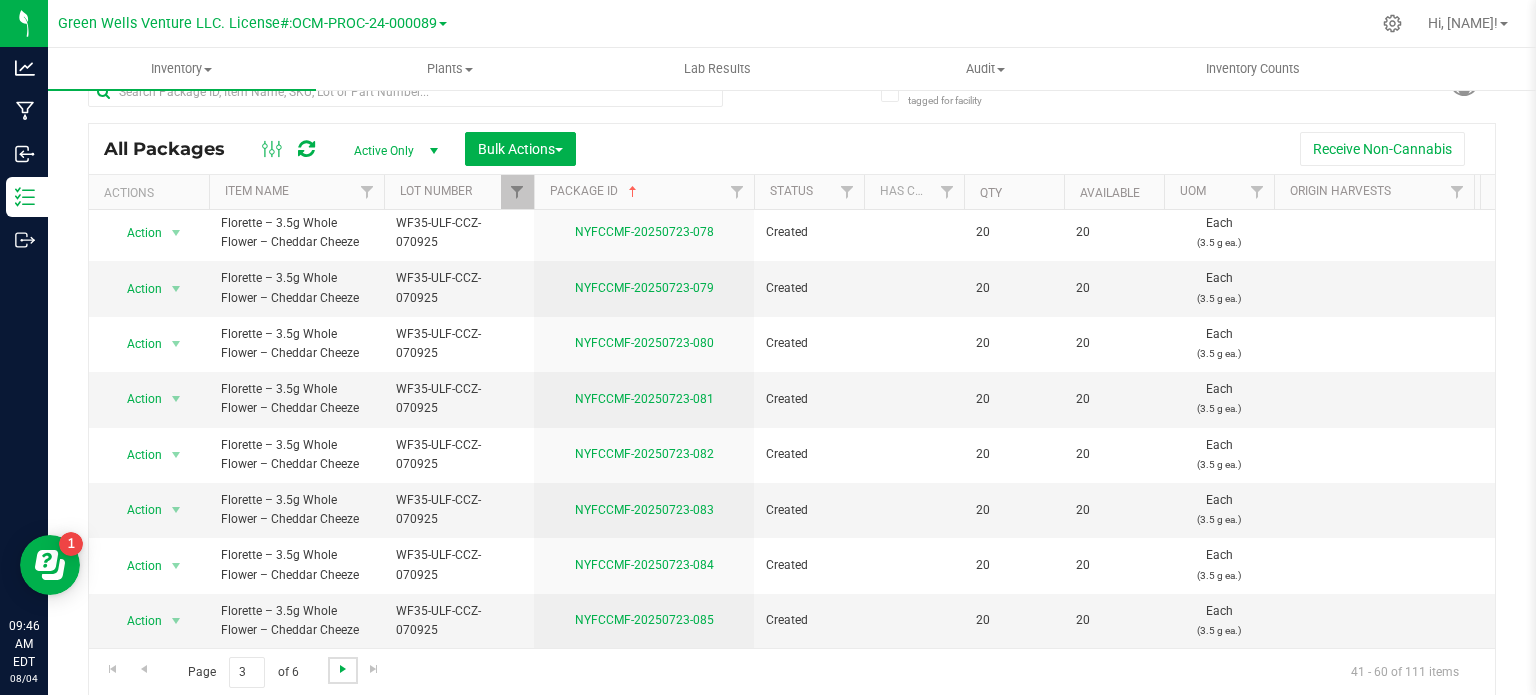 click at bounding box center (343, 669) 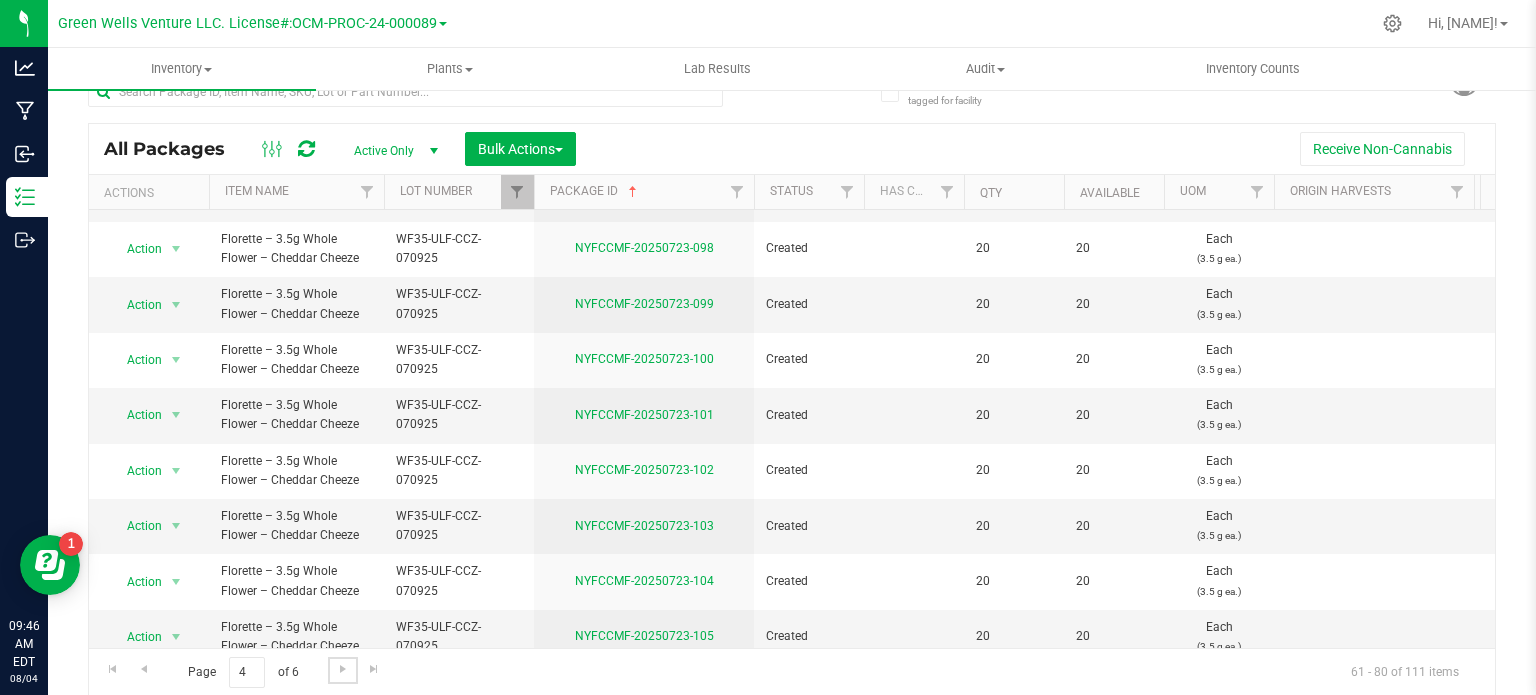 scroll, scrollTop: 680, scrollLeft: 0, axis: vertical 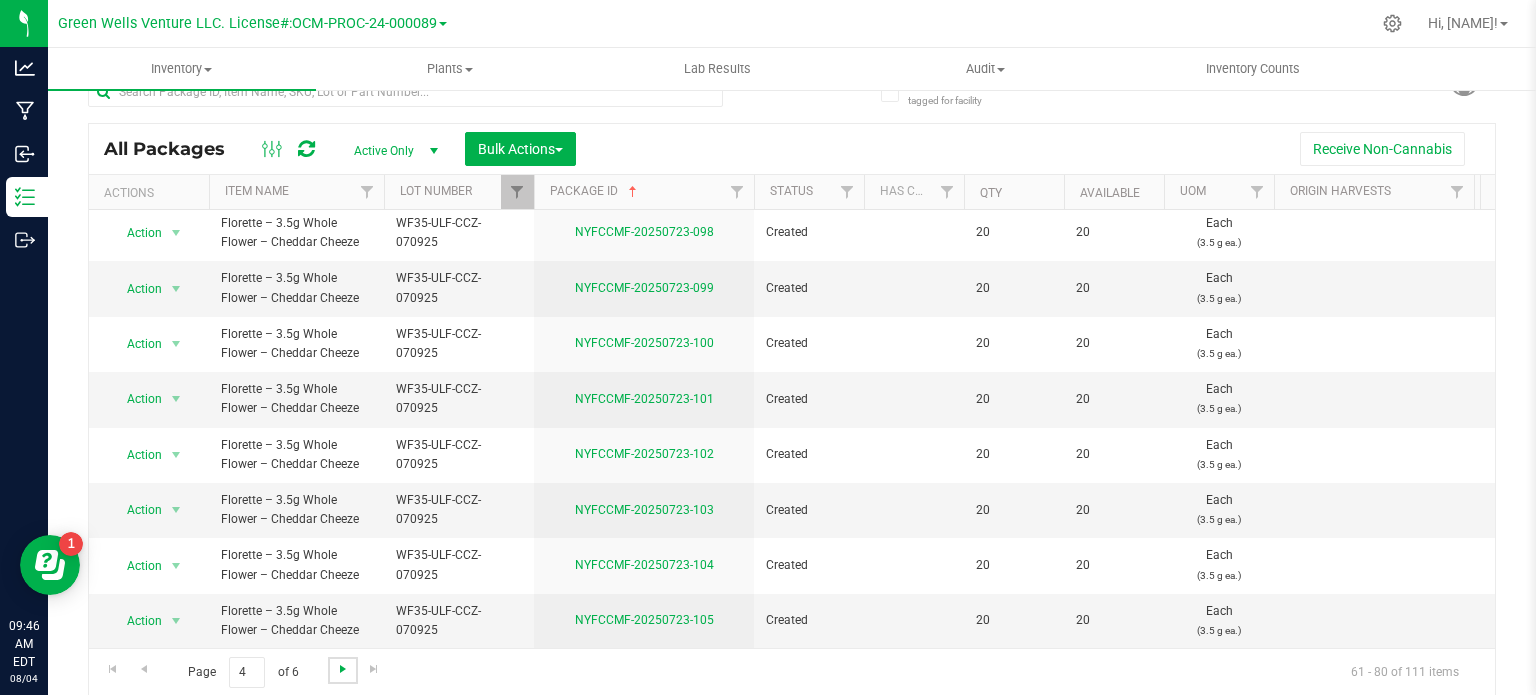 click at bounding box center [343, 669] 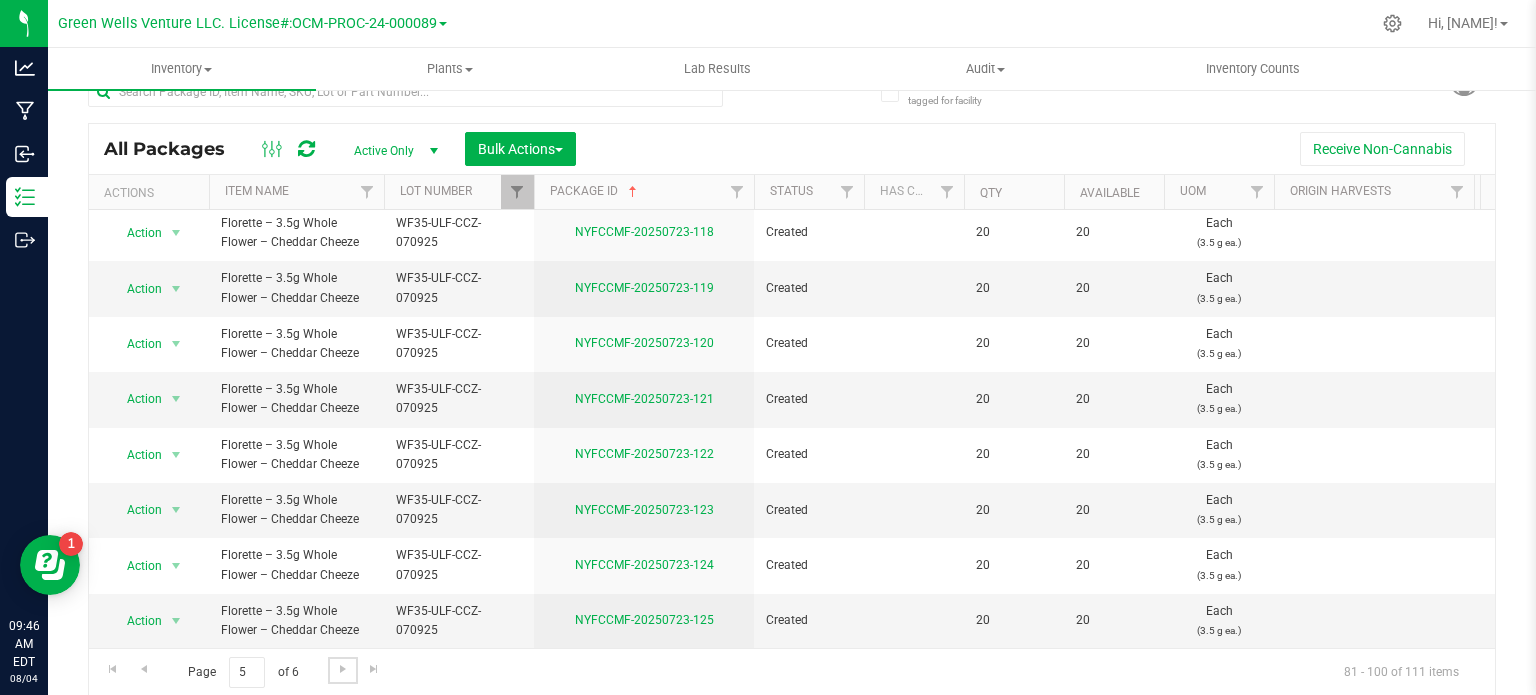 scroll, scrollTop: 0, scrollLeft: 0, axis: both 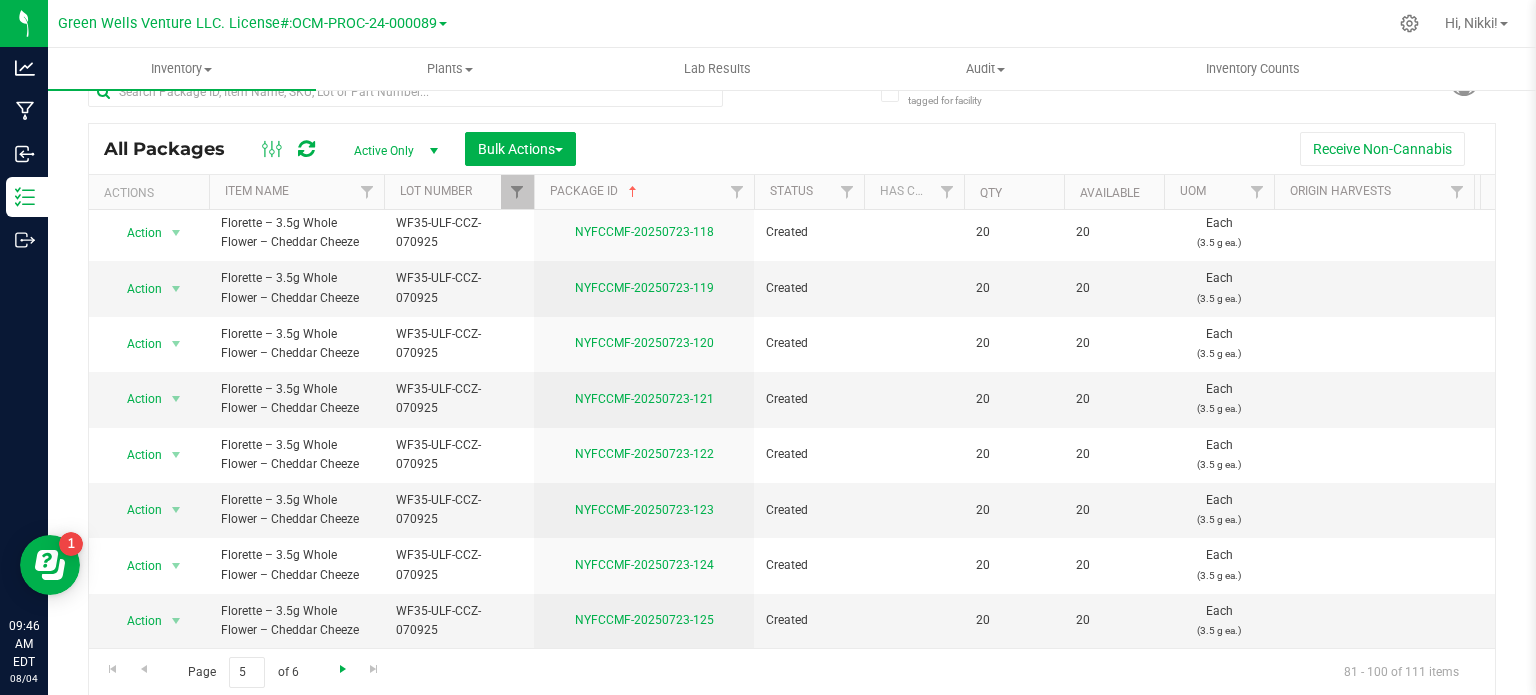 click at bounding box center [343, 669] 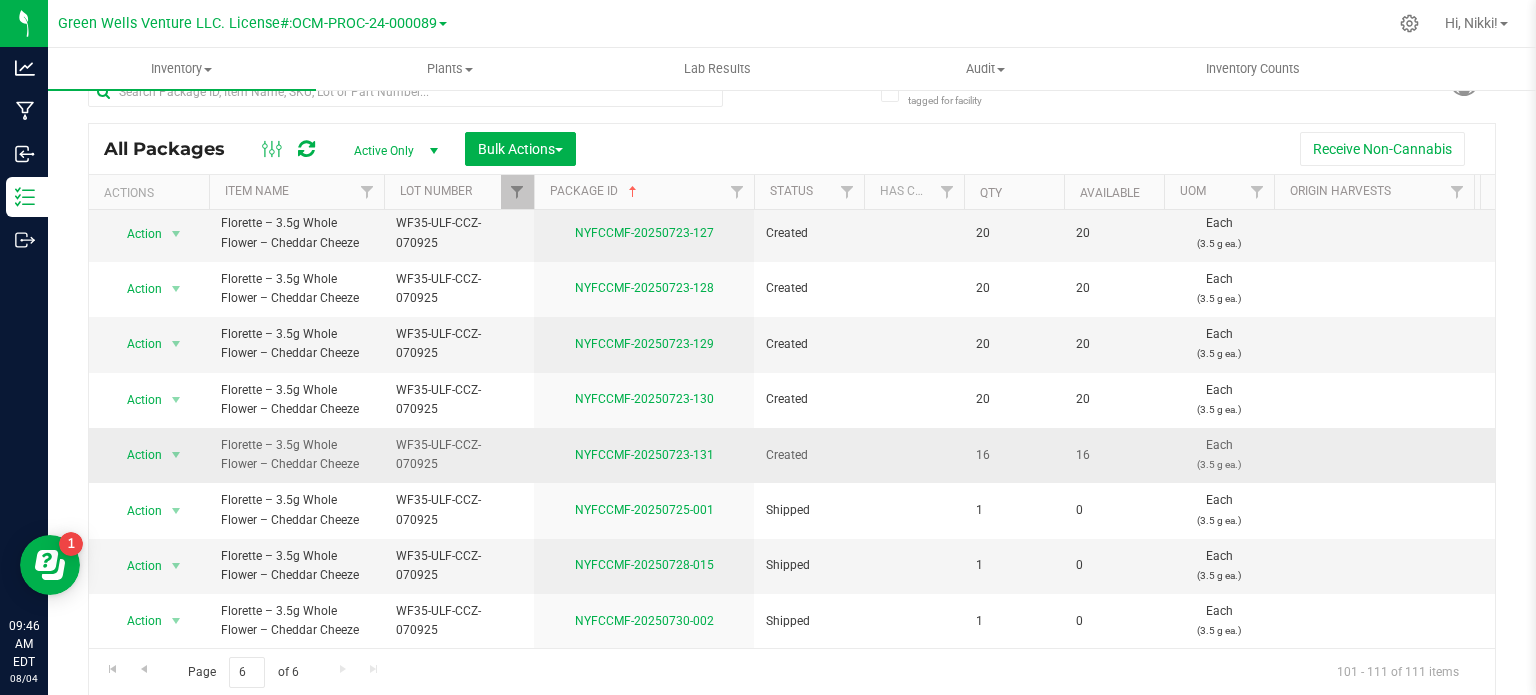 scroll, scrollTop: 0, scrollLeft: 0, axis: both 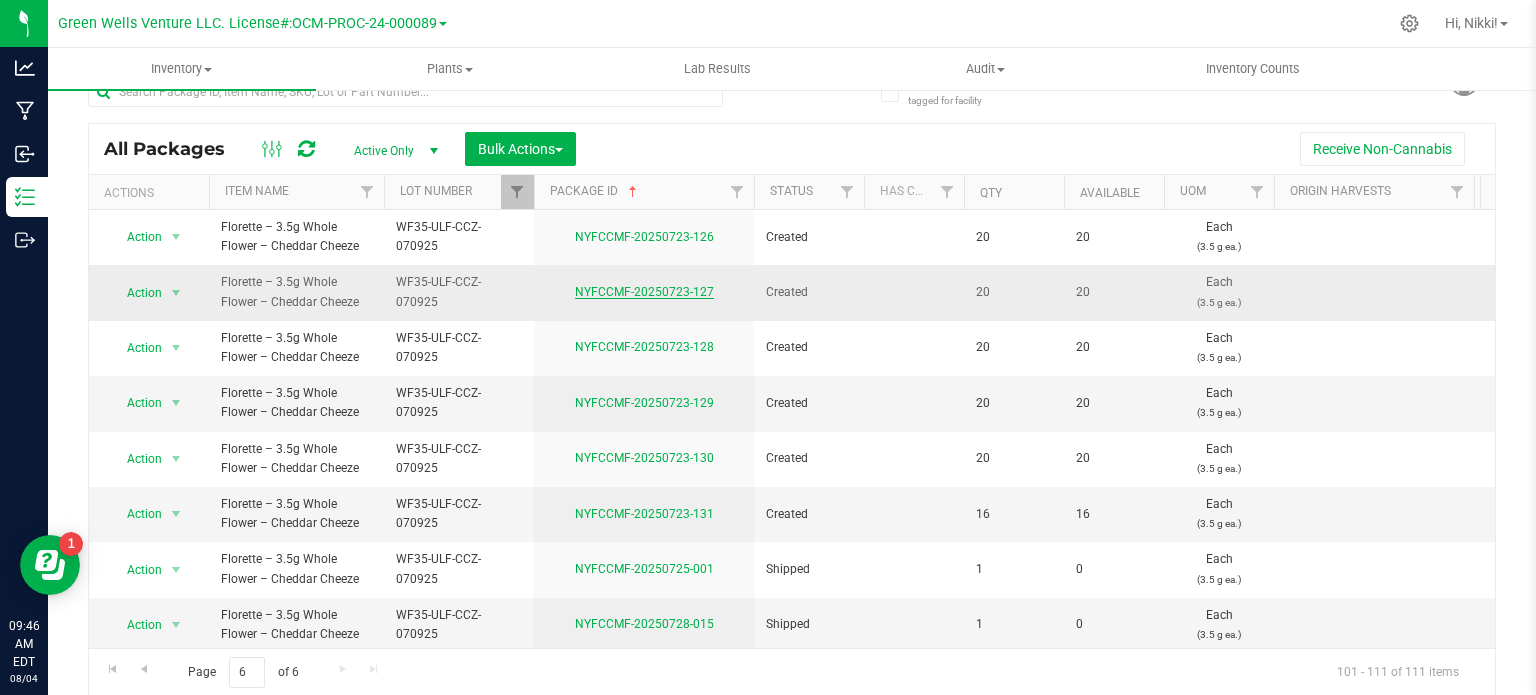 drag, startPoint x: 565, startPoint y: 289, endPoint x: 695, endPoint y: 291, distance: 130.01538 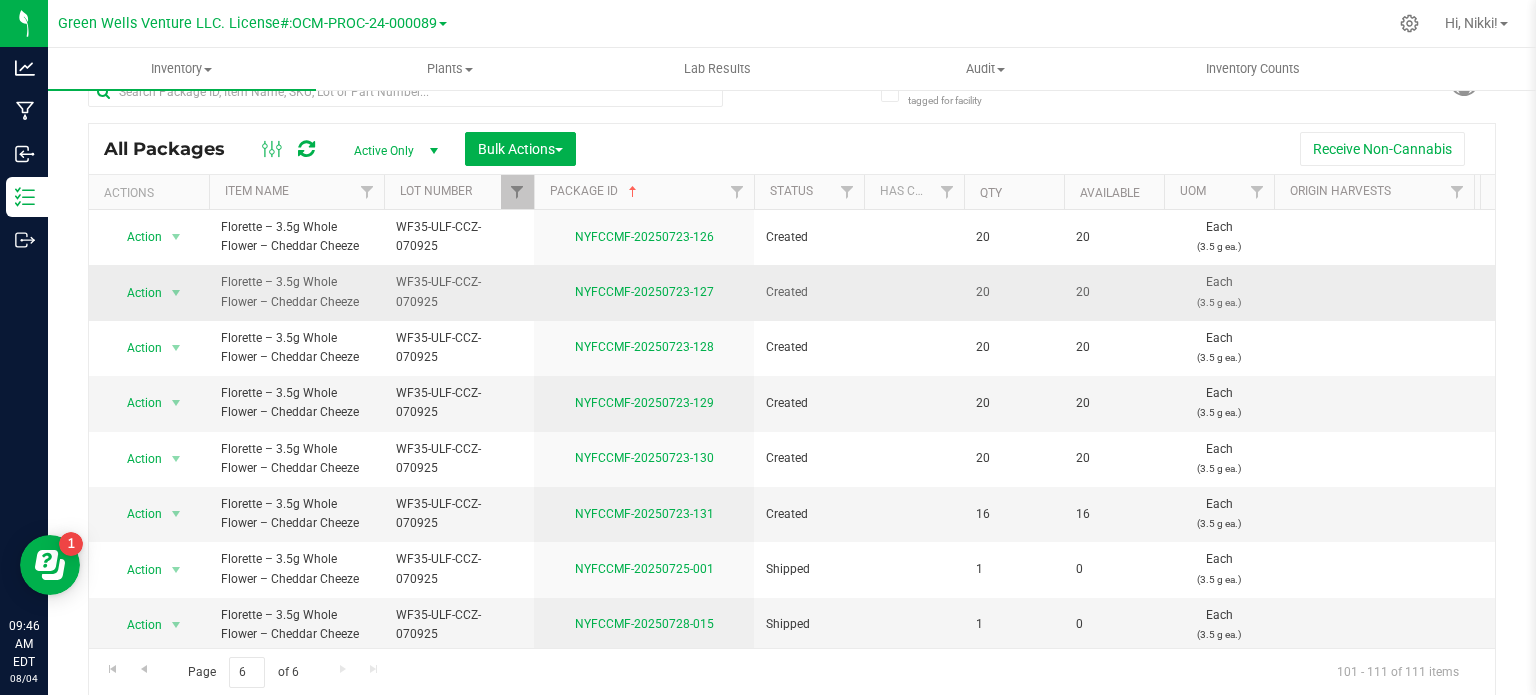 drag, startPoint x: 672, startPoint y: 291, endPoint x: 607, endPoint y: 309, distance: 67.44627 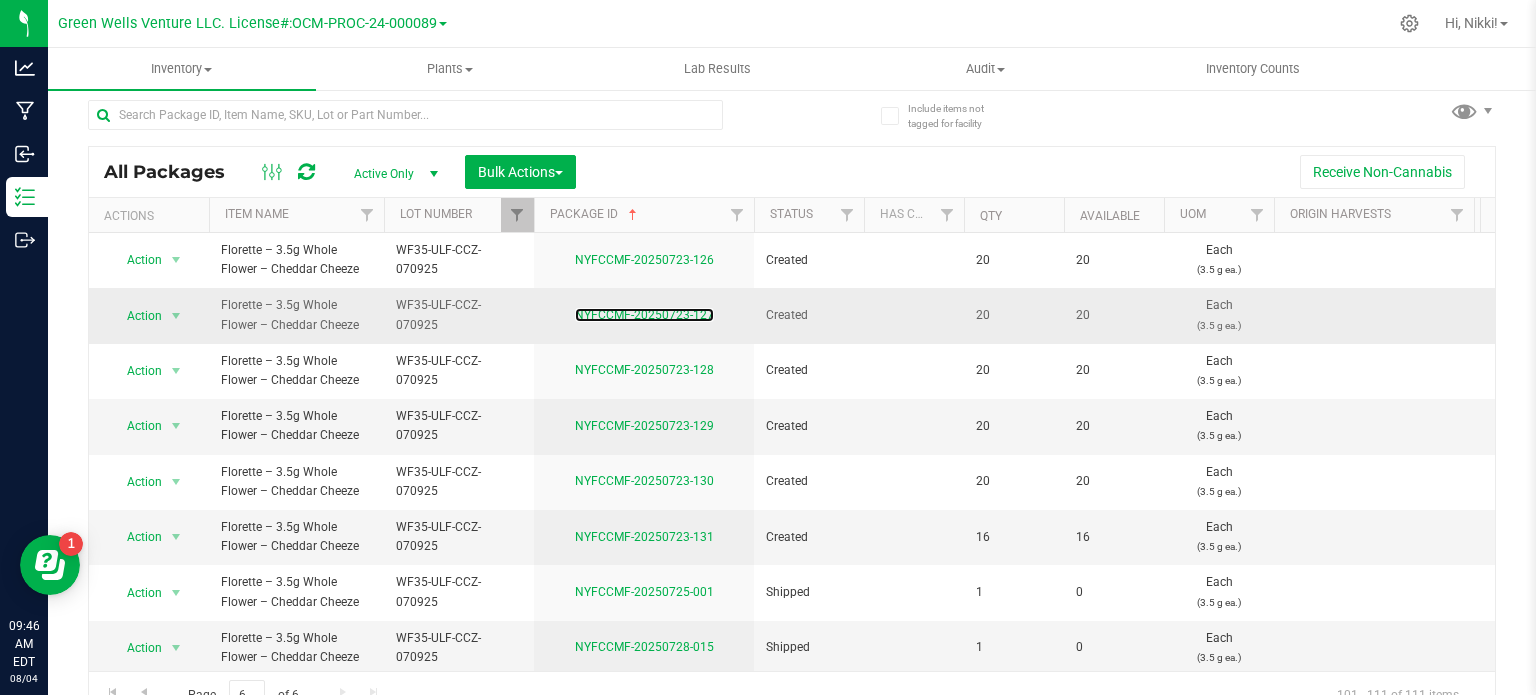 scroll, scrollTop: 0, scrollLeft: 0, axis: both 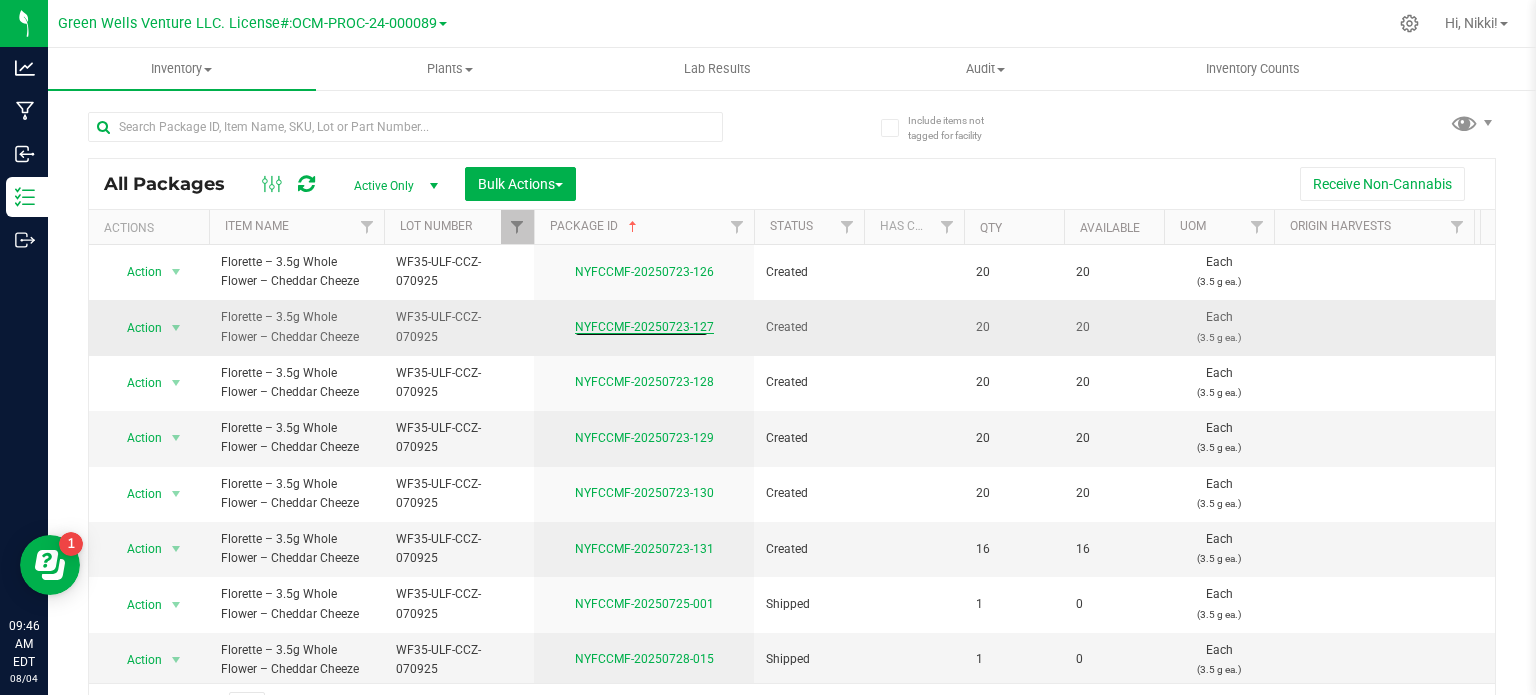 click on "NYFCCMF-20250723-127" at bounding box center (644, 327) 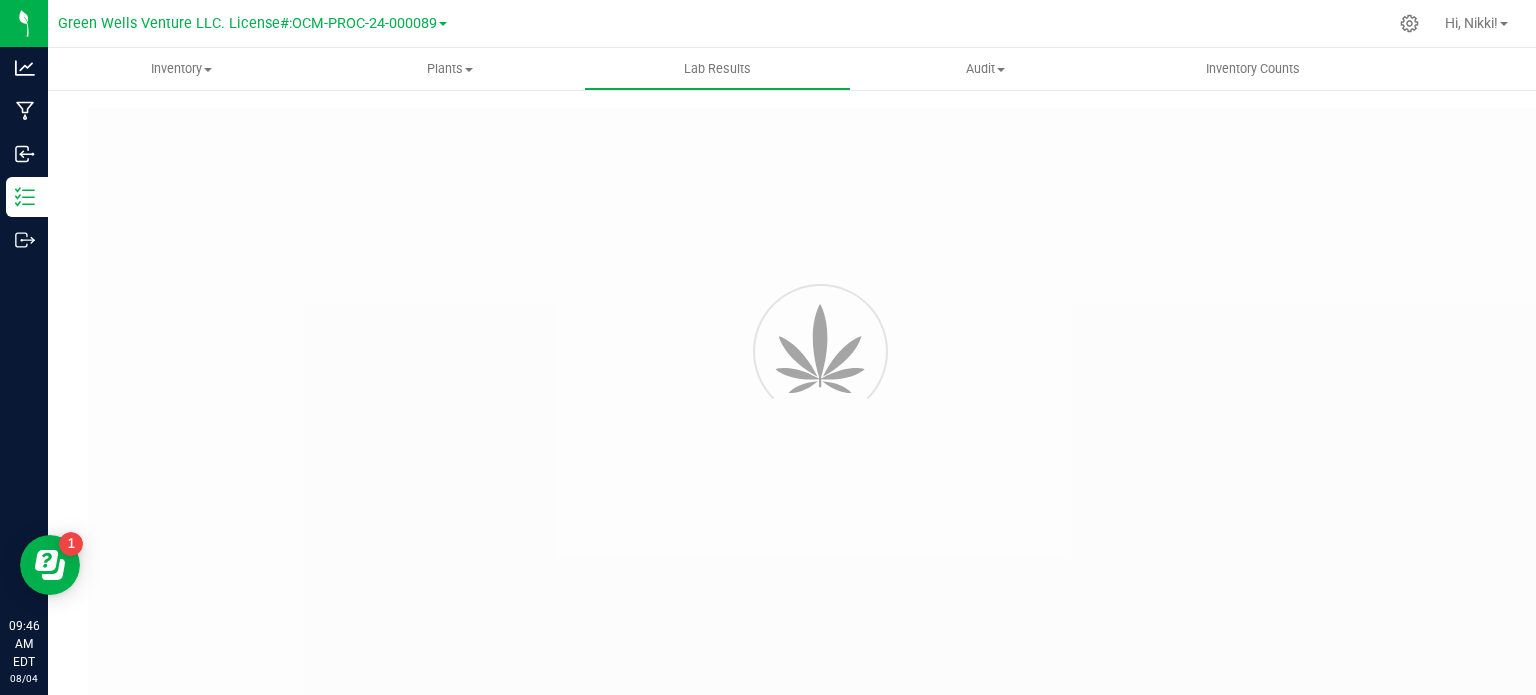 type on "NYFCCMF-20250714-048" 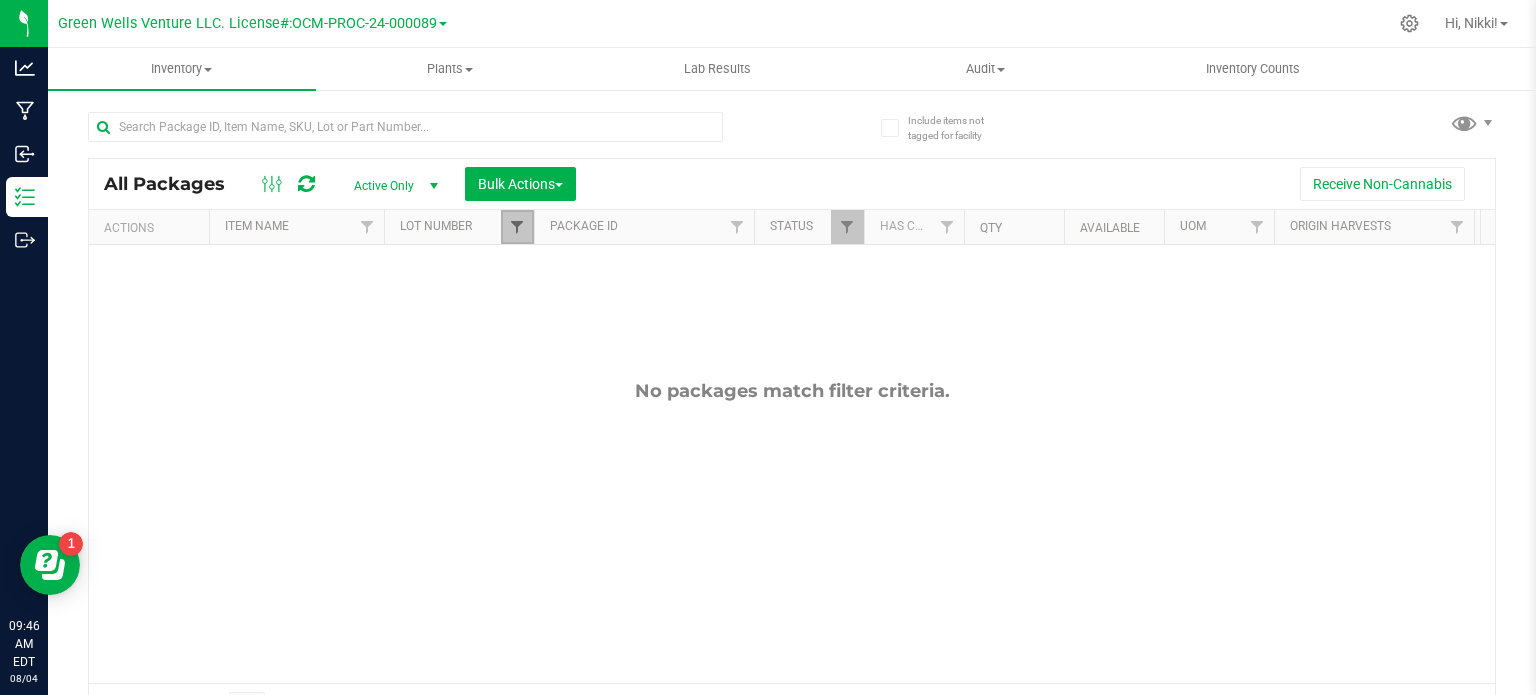click at bounding box center [517, 227] 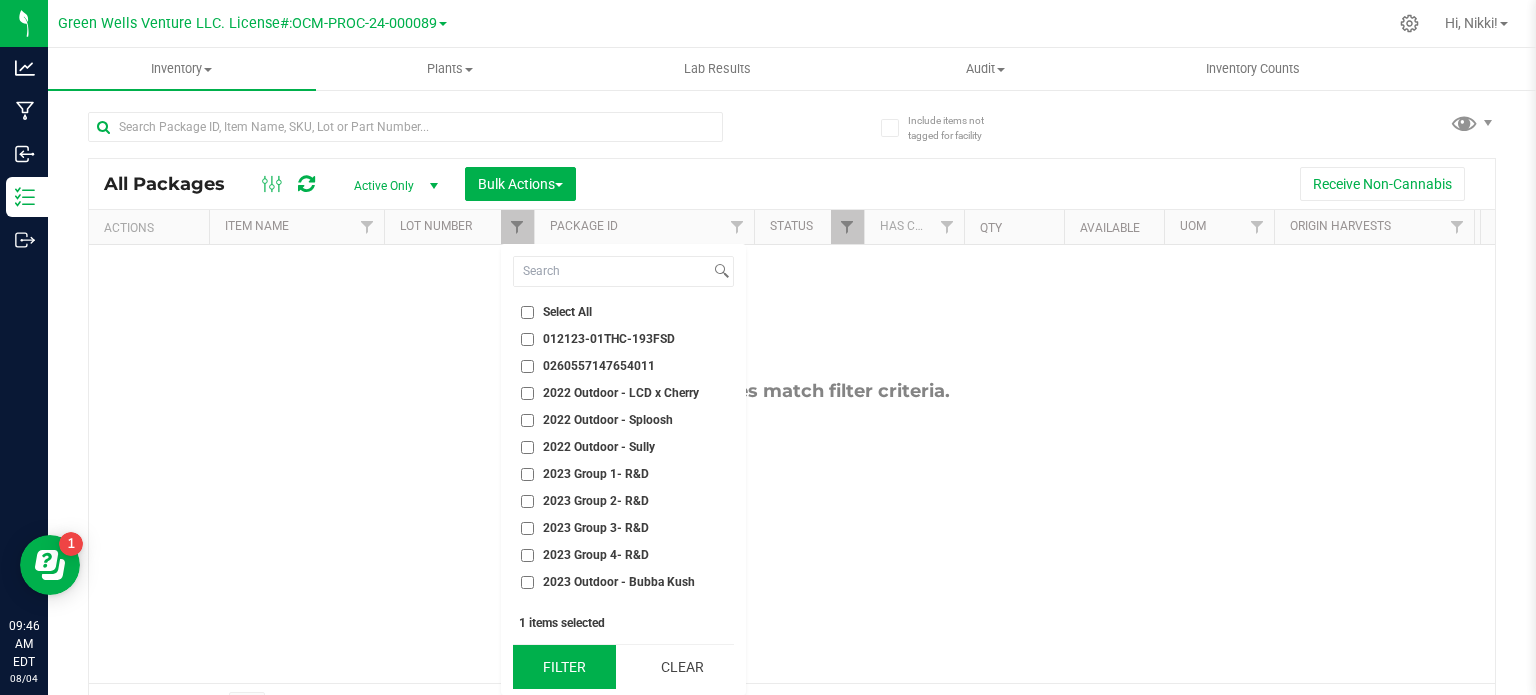 click on "Filter" at bounding box center (564, 667) 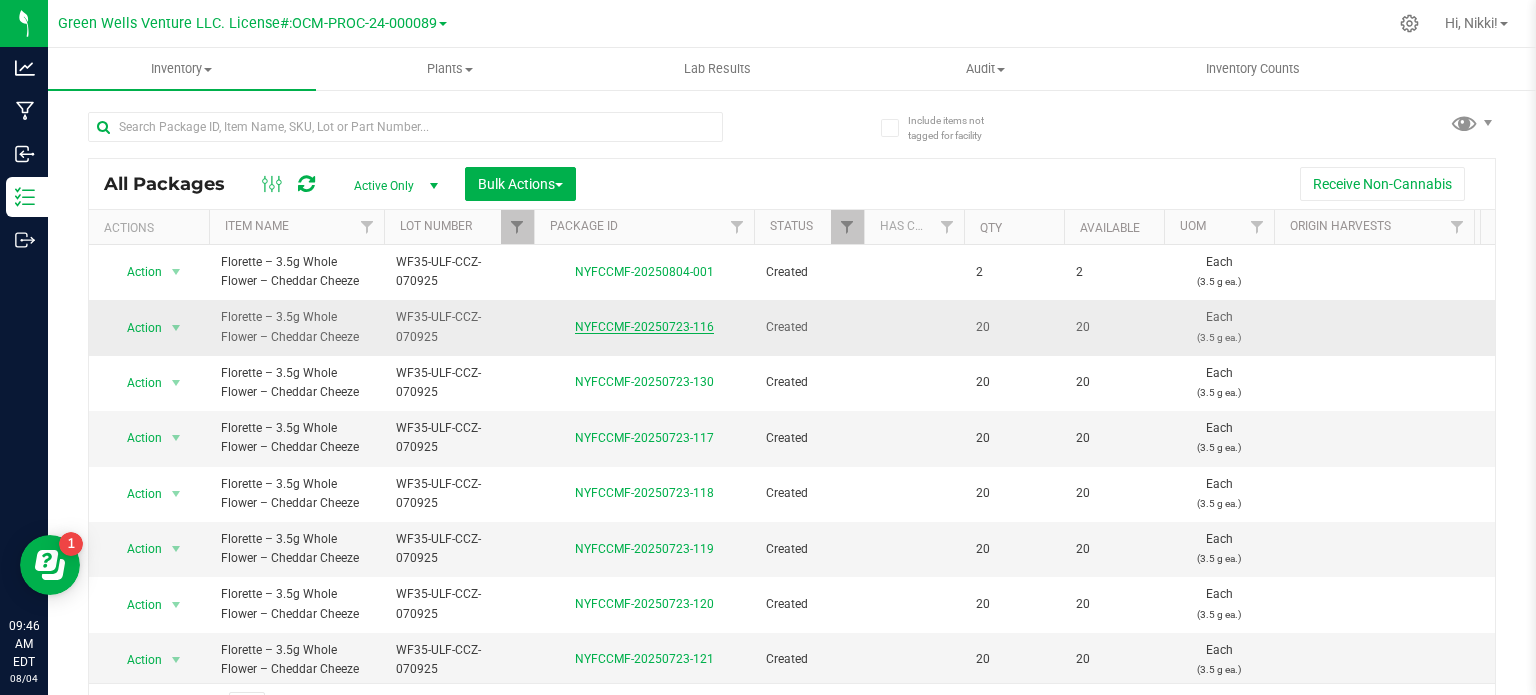 drag, startPoint x: 569, startPoint y: 319, endPoint x: 692, endPoint y: 325, distance: 123.146255 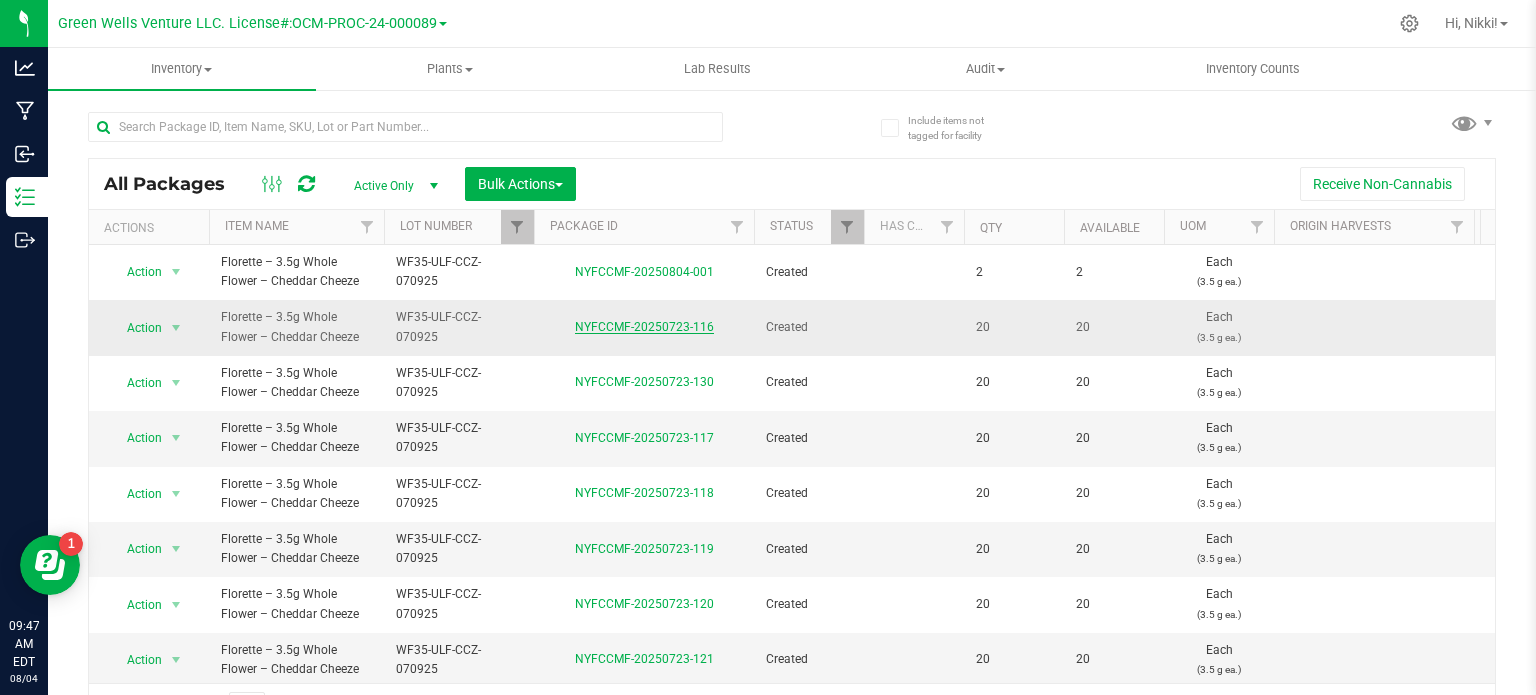 copy on "NYFCCMF-20250723-" 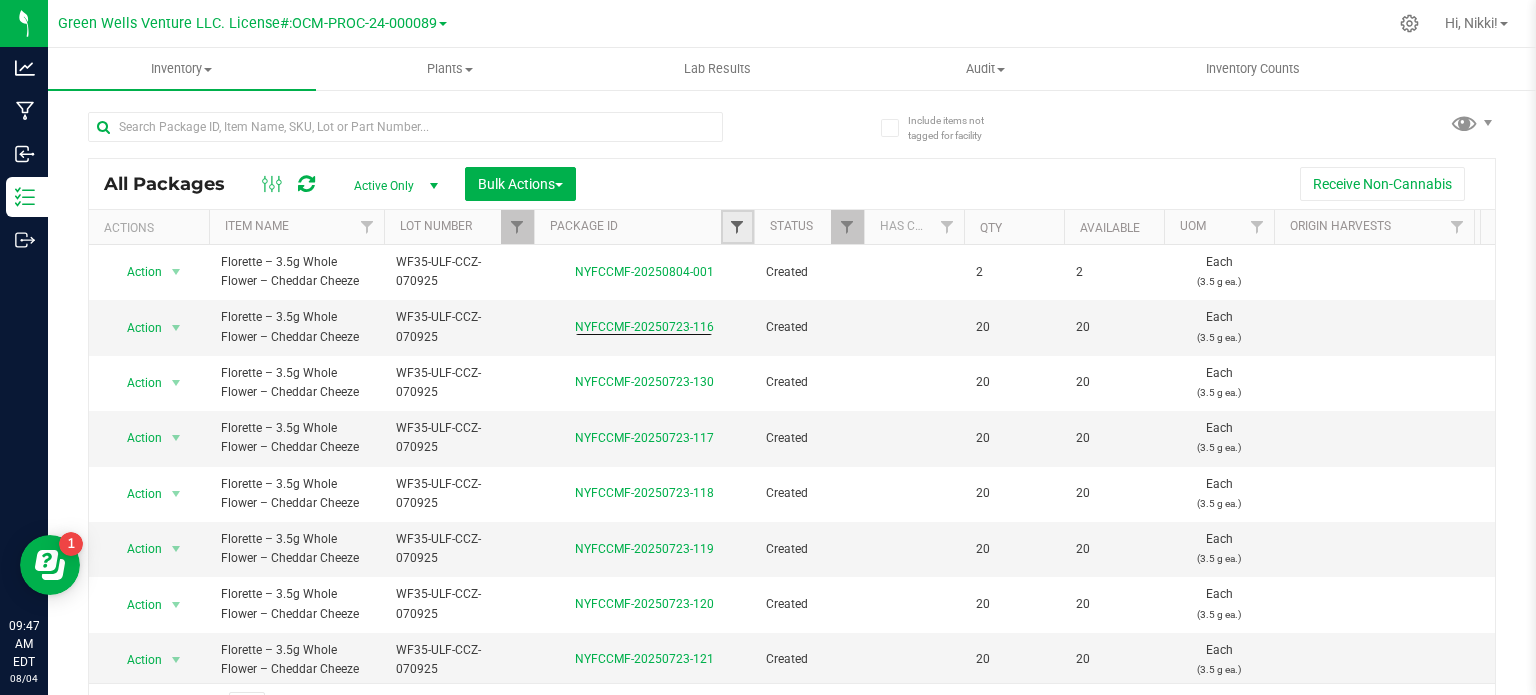click at bounding box center (737, 227) 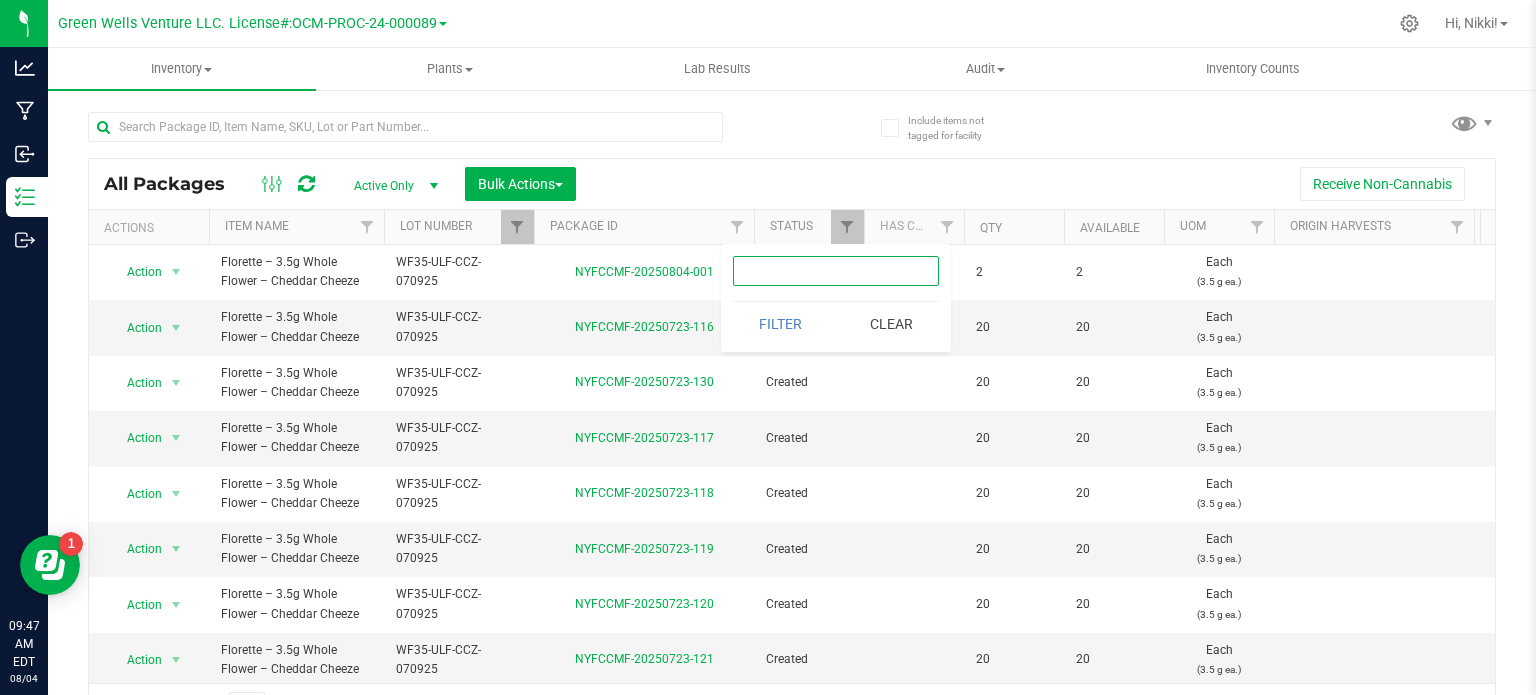 paste on "NYFCCMF-20250723-" 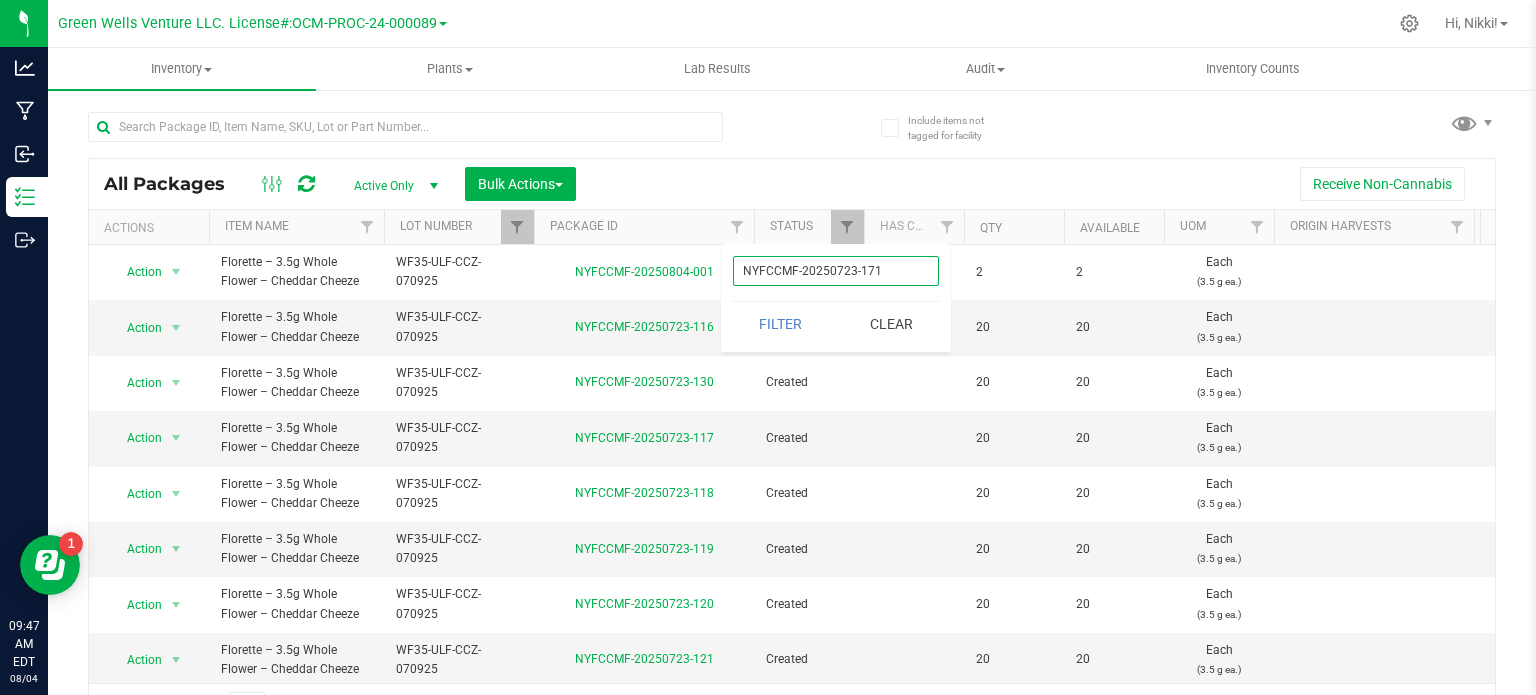 type on "NYFCCMF-20250723-171" 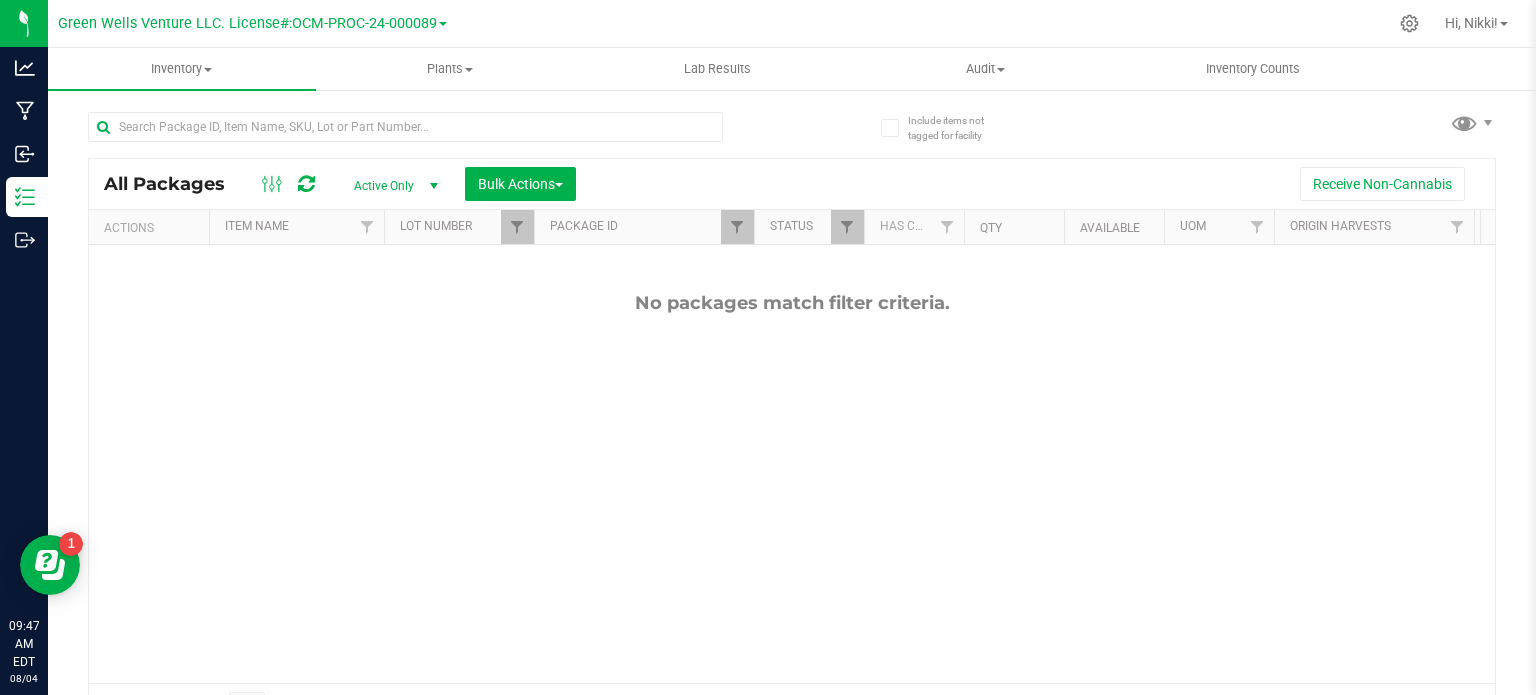 scroll, scrollTop: 135, scrollLeft: 0, axis: vertical 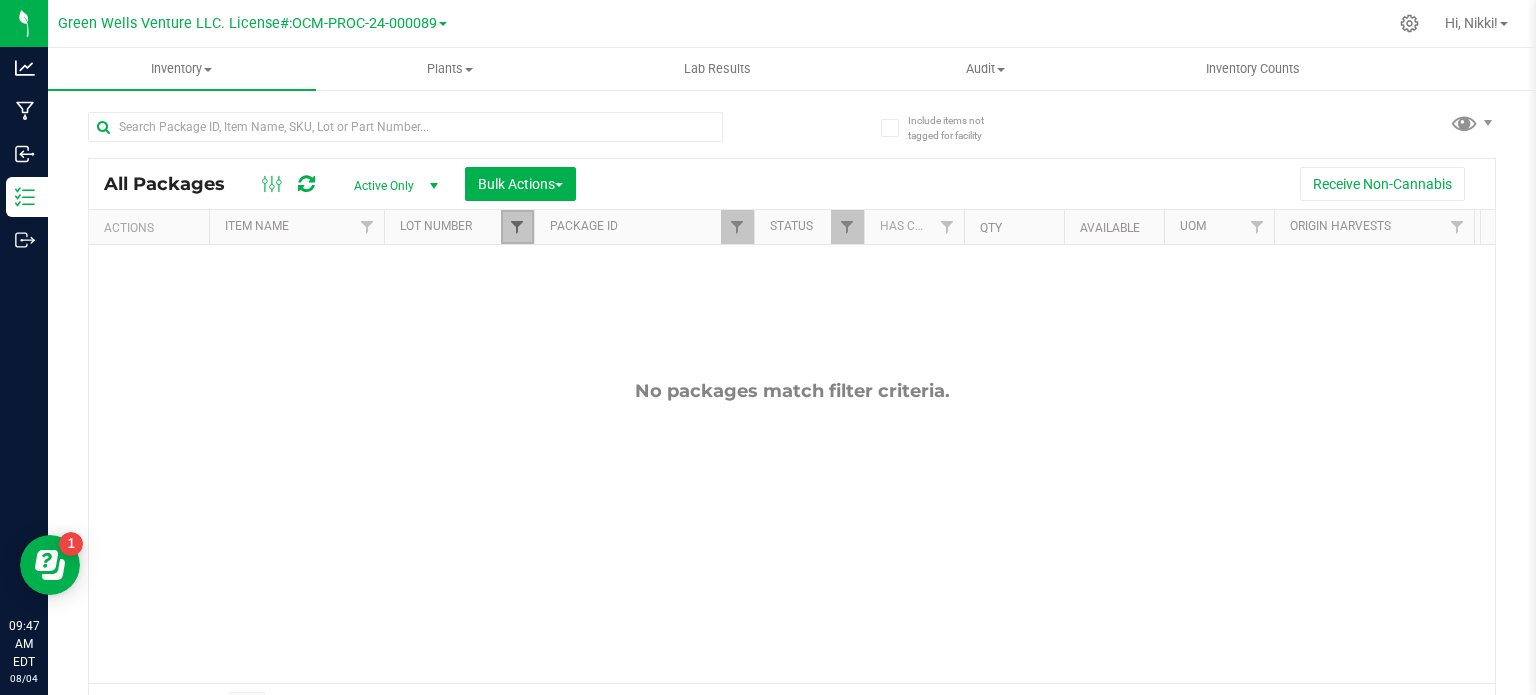 click at bounding box center (517, 227) 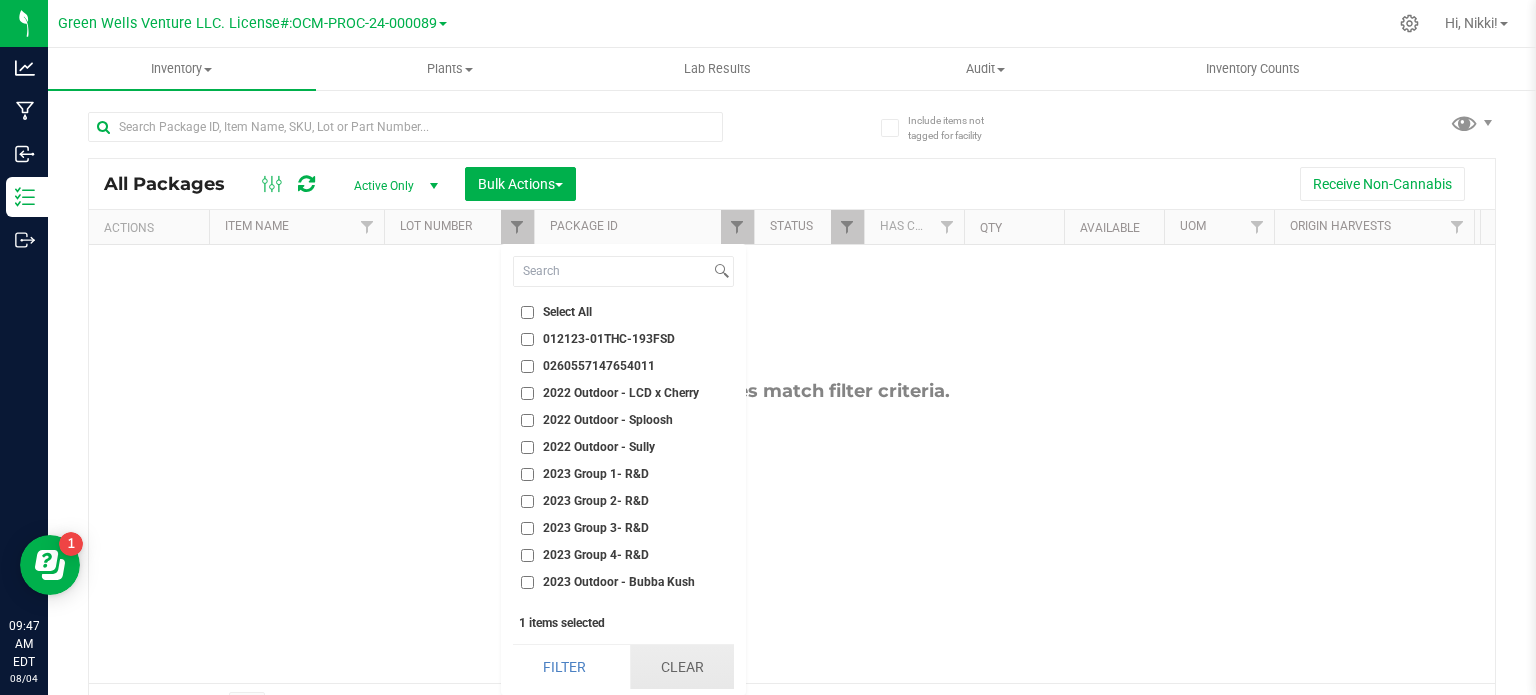 click on "Clear" at bounding box center (682, 667) 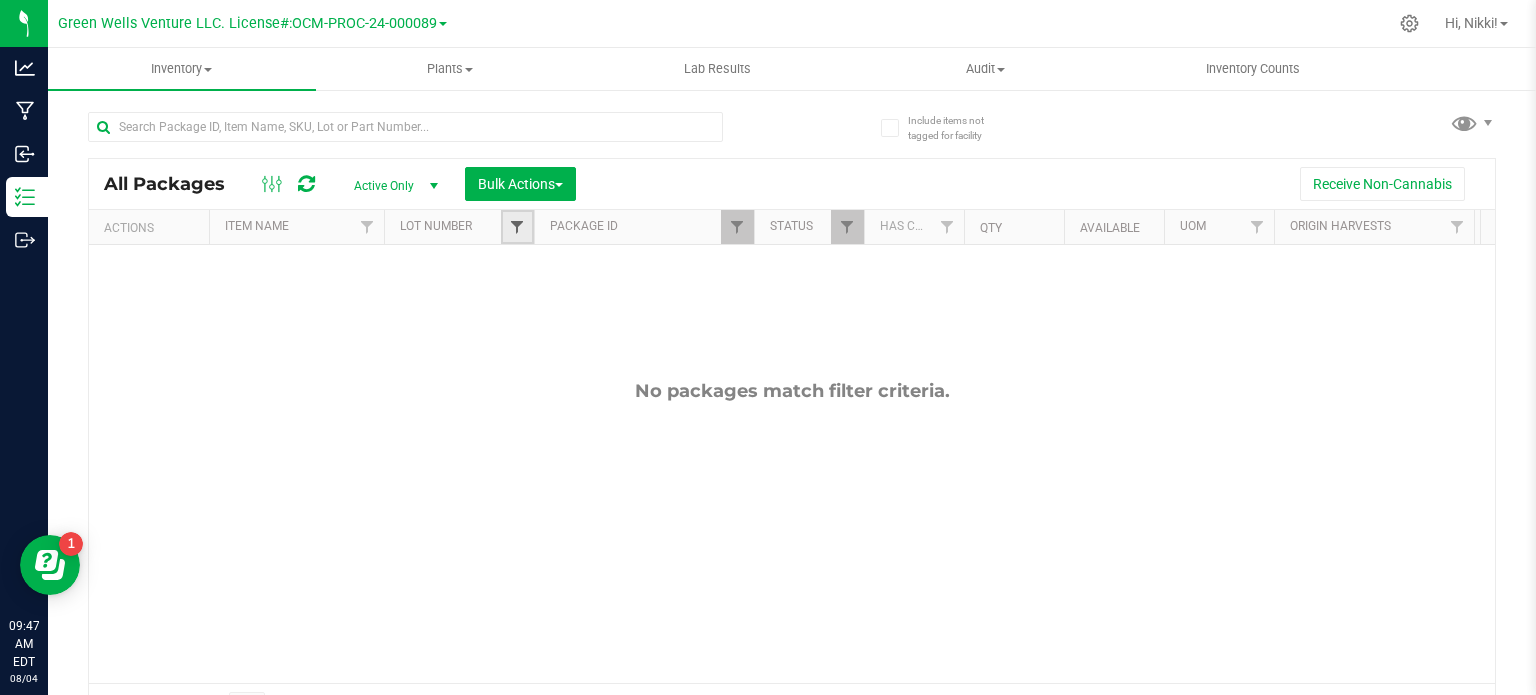 click at bounding box center (517, 227) 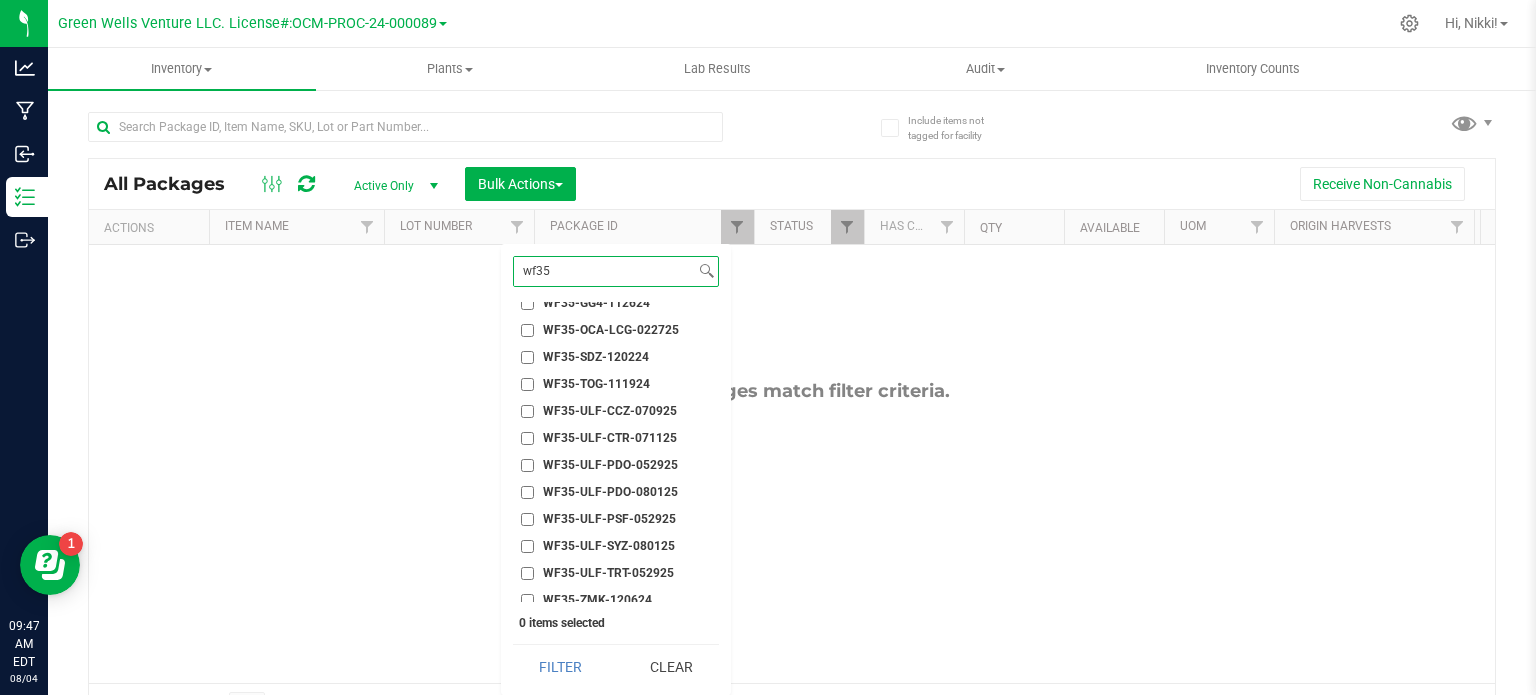 scroll, scrollTop: 260, scrollLeft: 0, axis: vertical 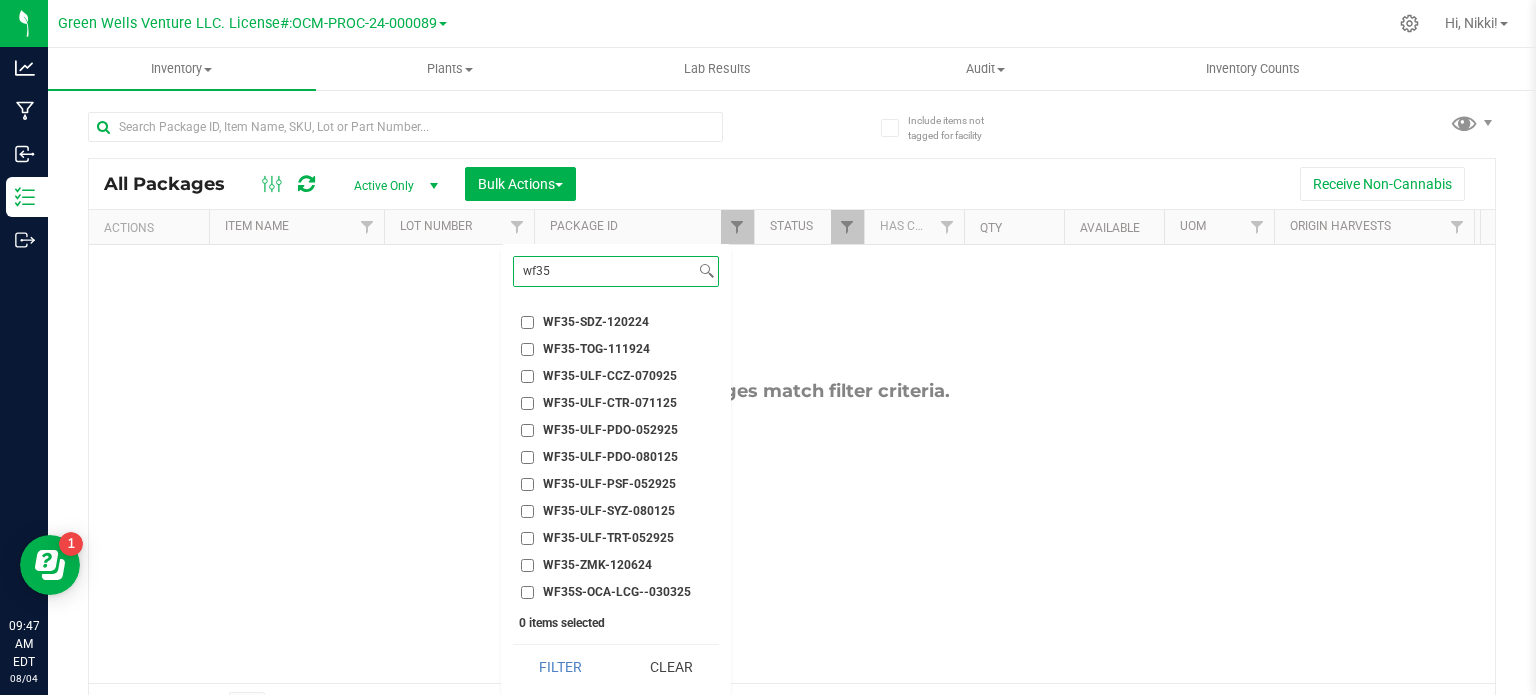 type on "wf35" 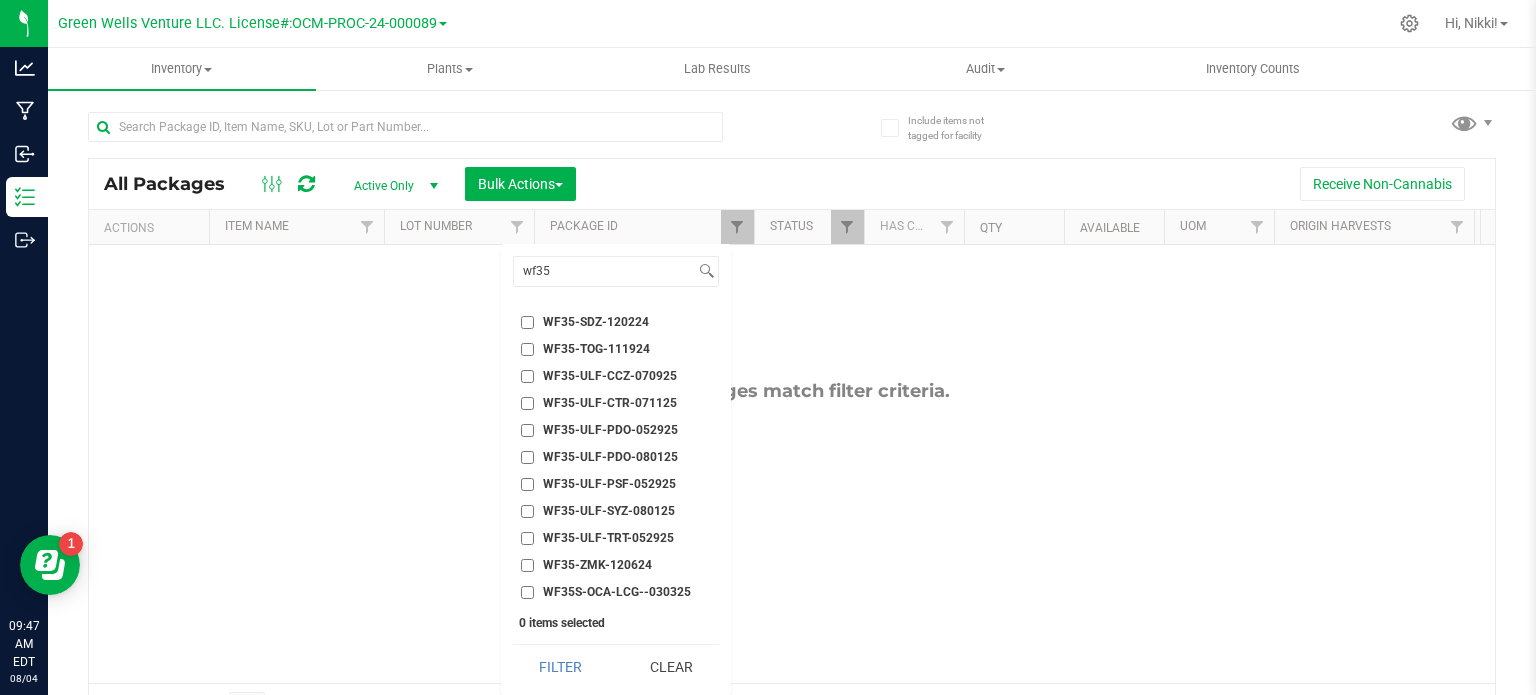 click on "WF35-ULF-CTR-071125" at bounding box center (527, 403) 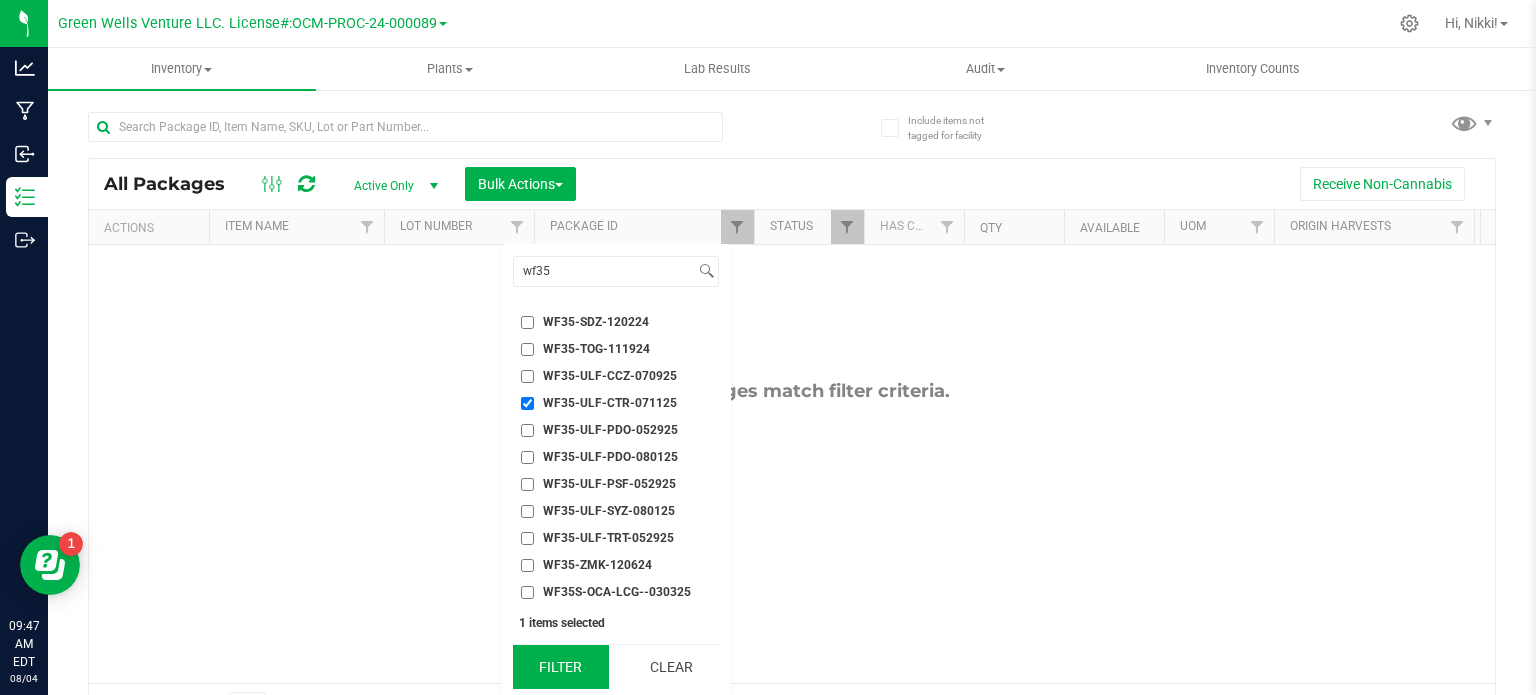 click on "Filter" at bounding box center [561, 667] 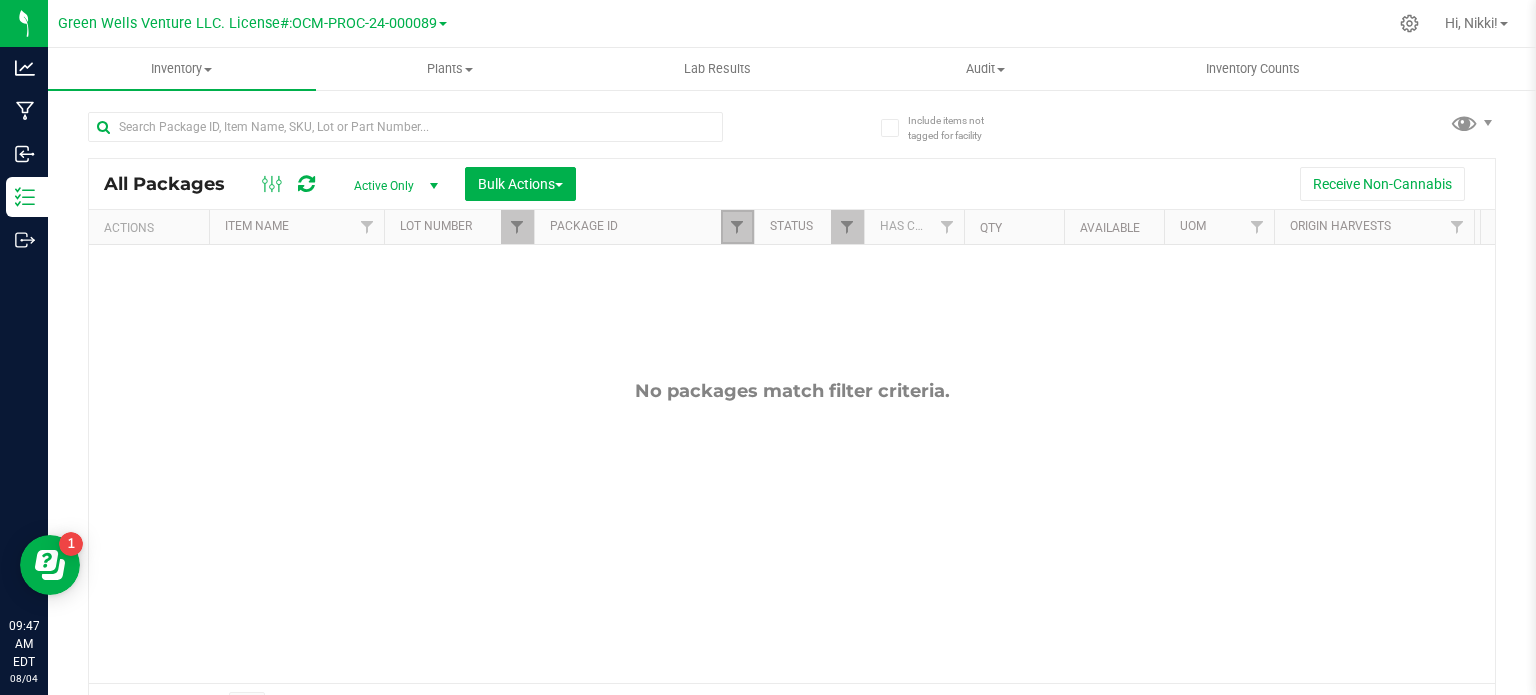 click at bounding box center [737, 227] 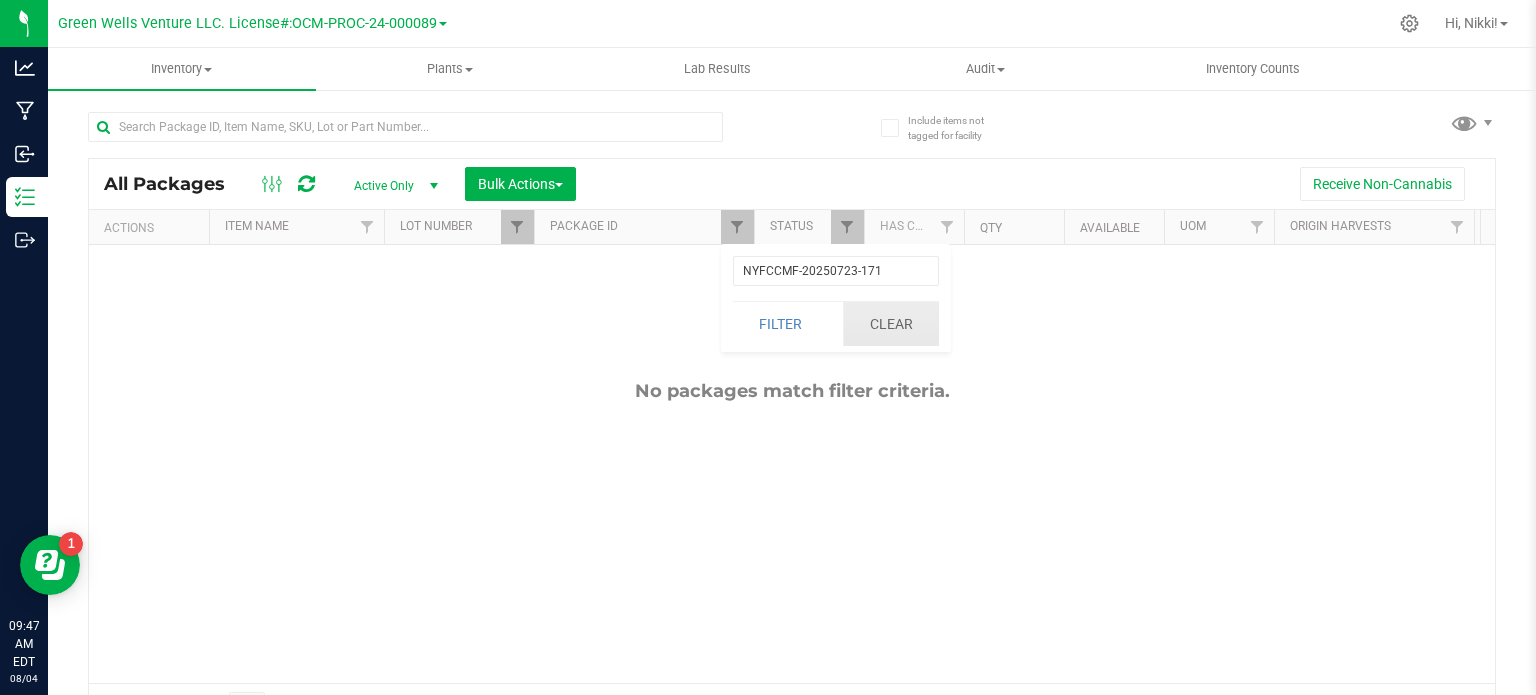click on "Clear" at bounding box center [891, 324] 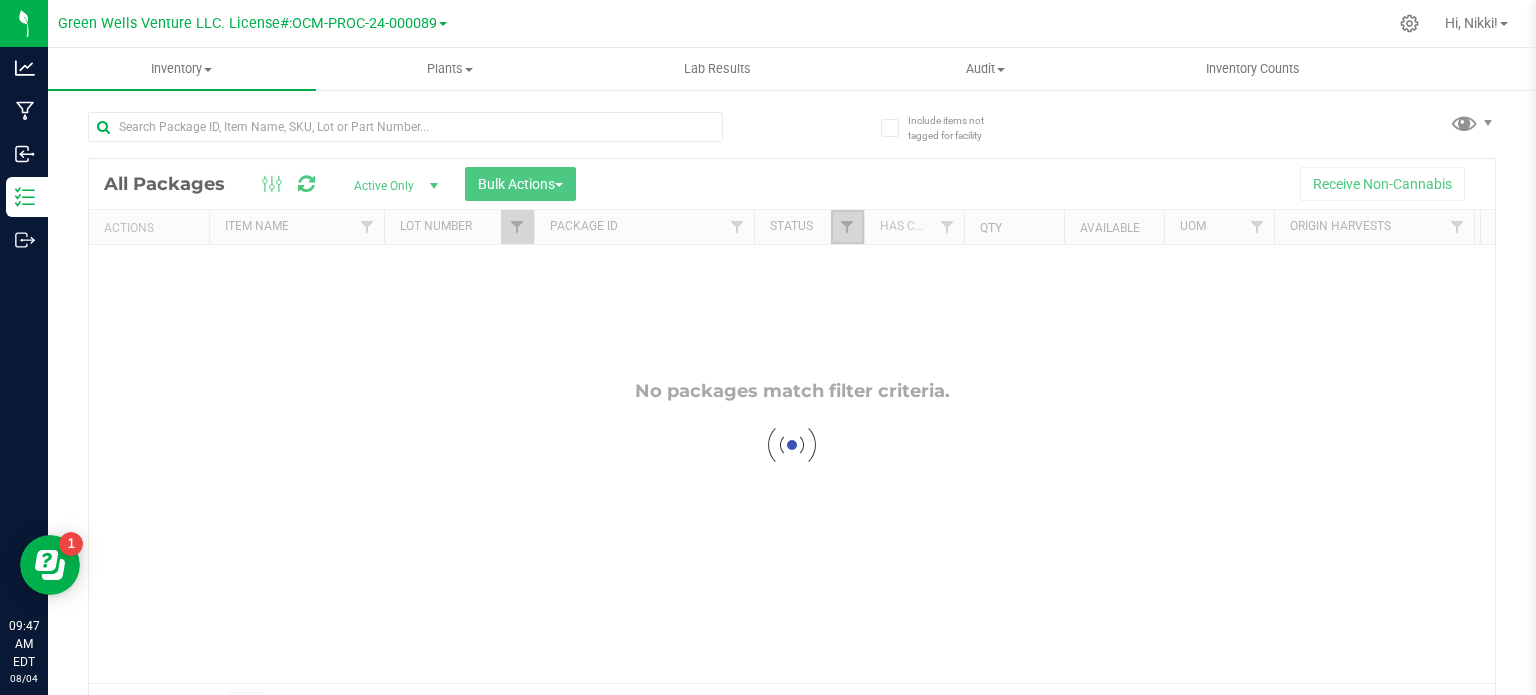 click at bounding box center [847, 227] 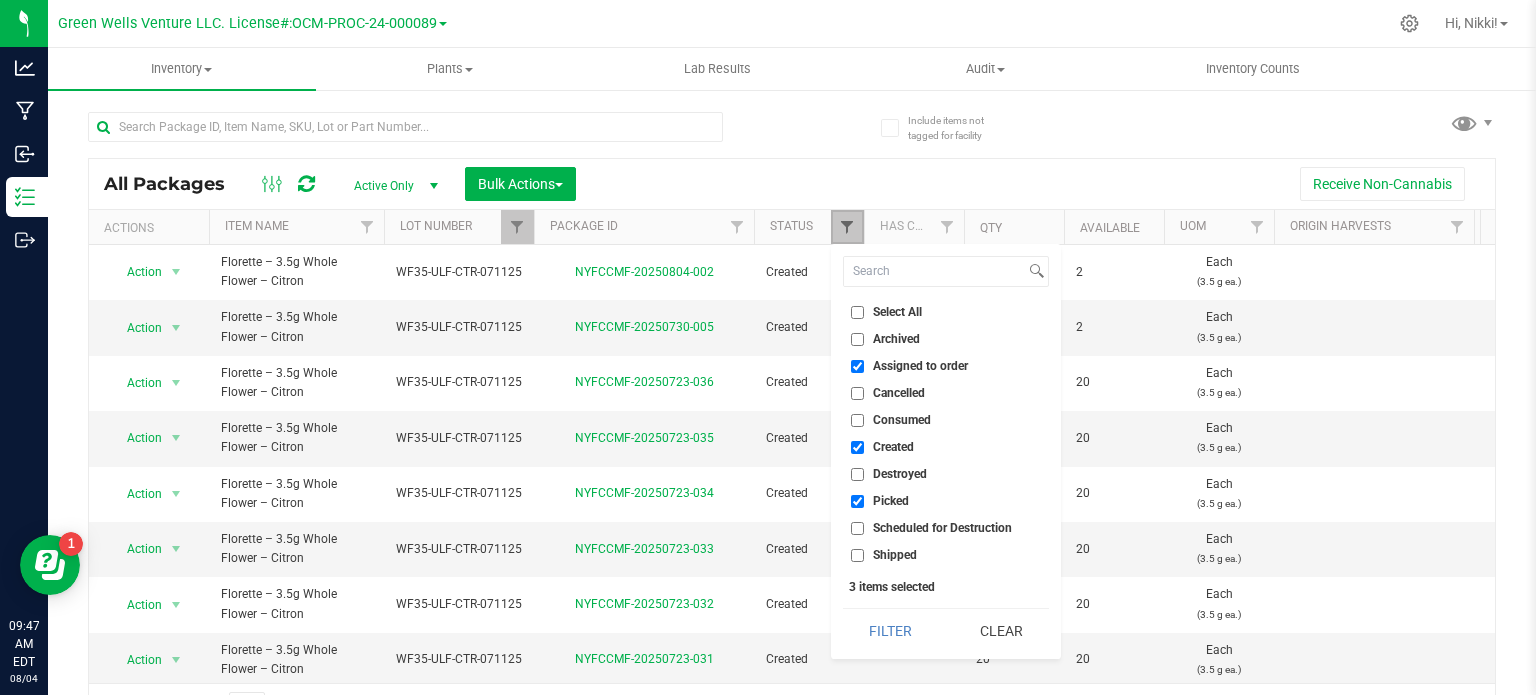 click at bounding box center (847, 227) 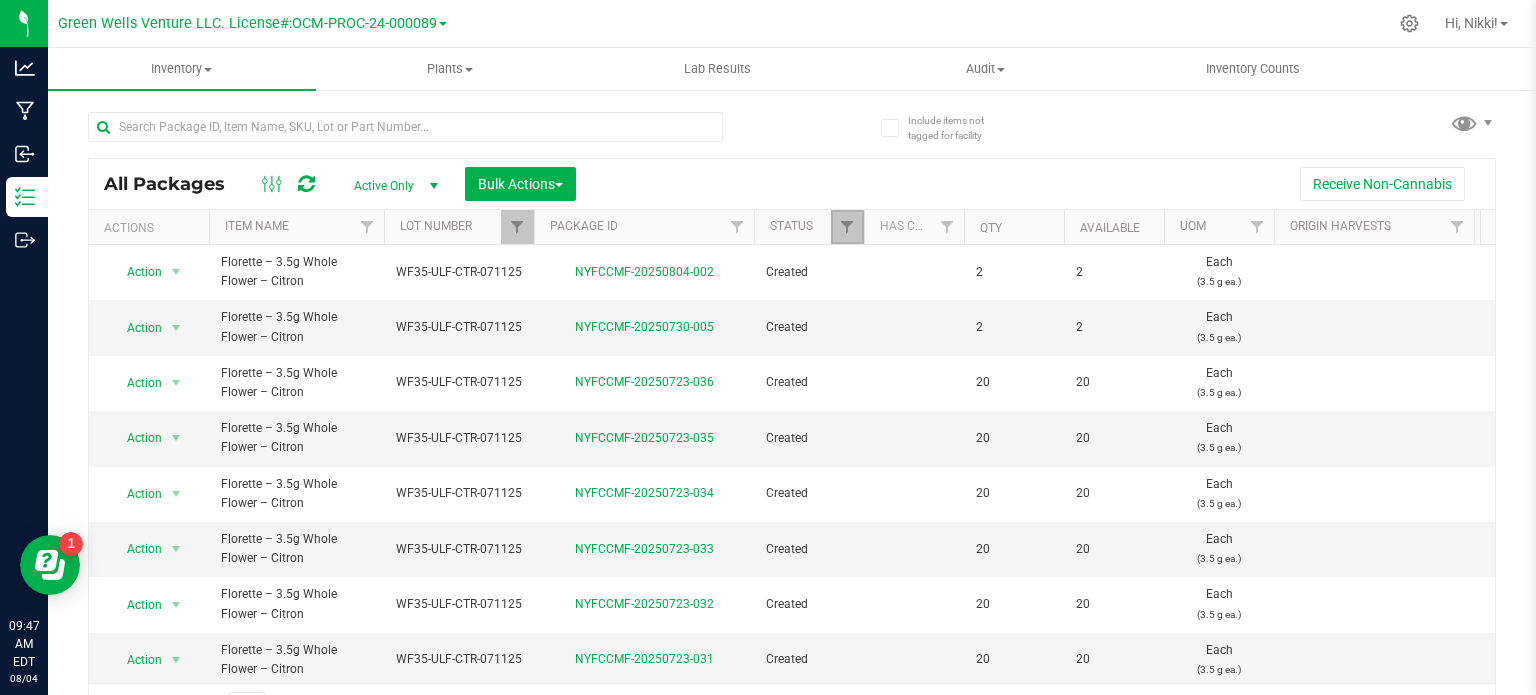 click at bounding box center (847, 227) 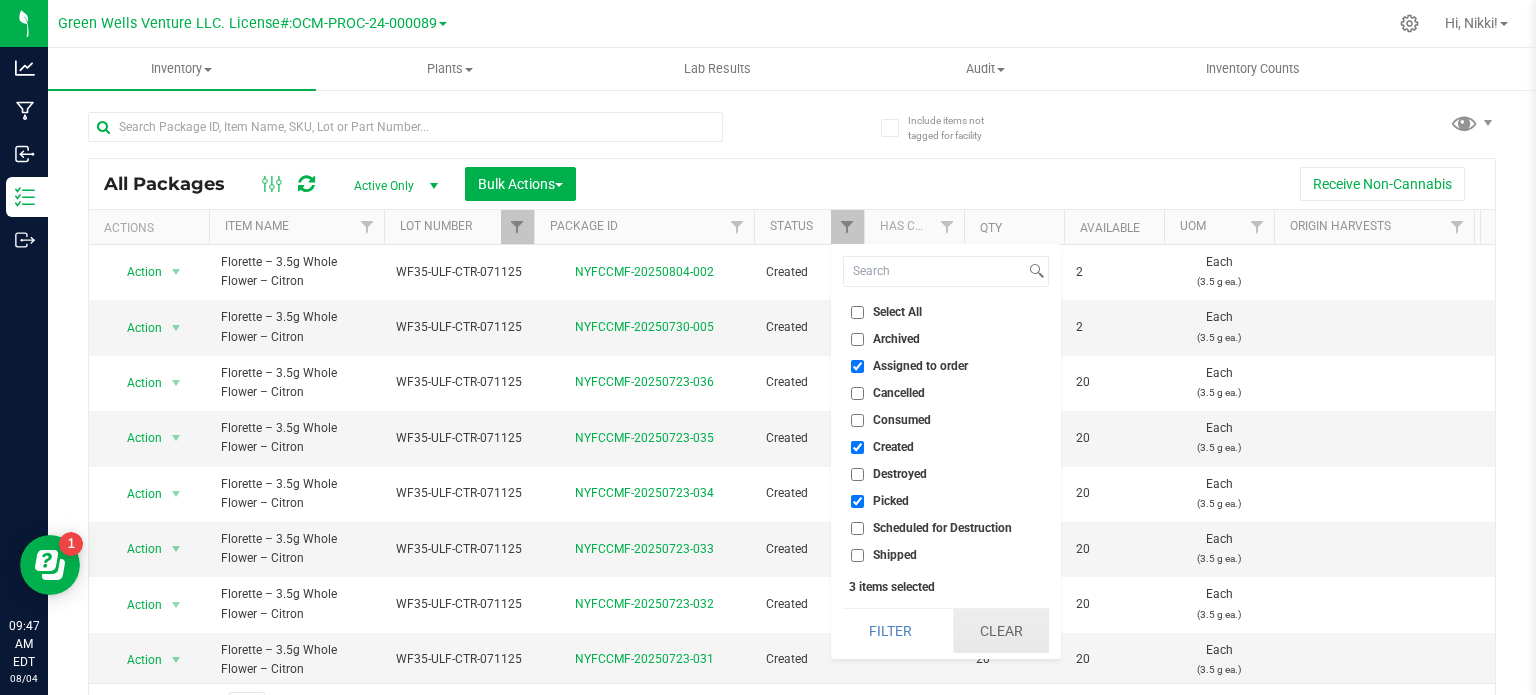 click on "Clear" at bounding box center (1001, 631) 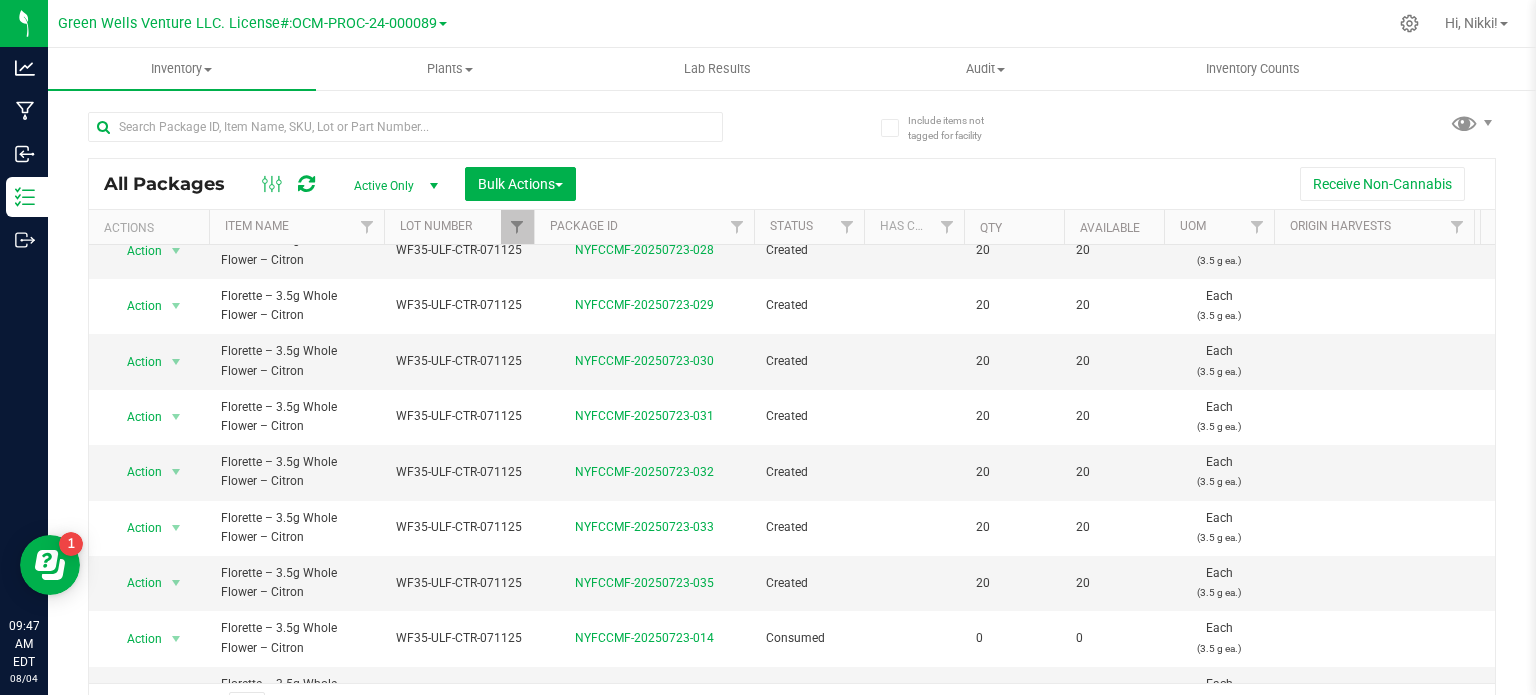 scroll, scrollTop: 680, scrollLeft: 0, axis: vertical 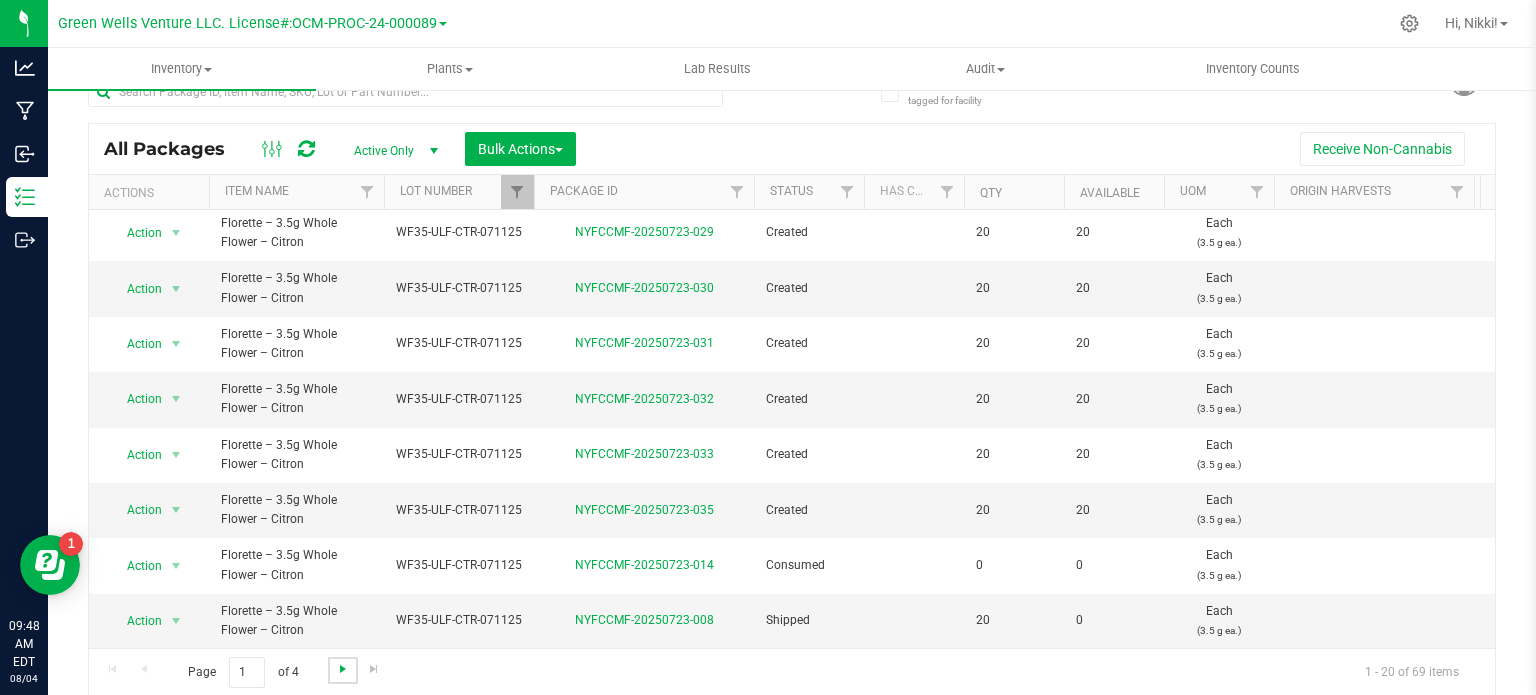 click at bounding box center [343, 669] 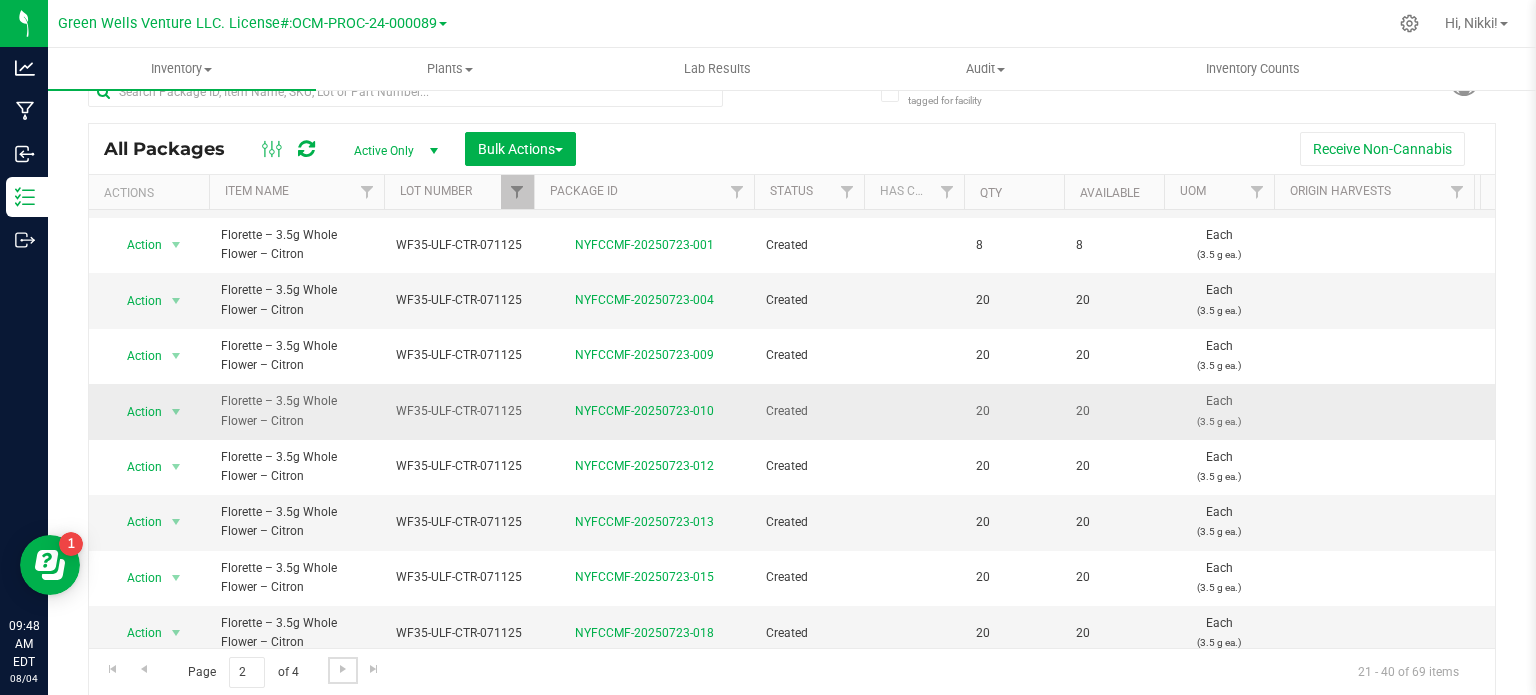 scroll, scrollTop: 680, scrollLeft: 0, axis: vertical 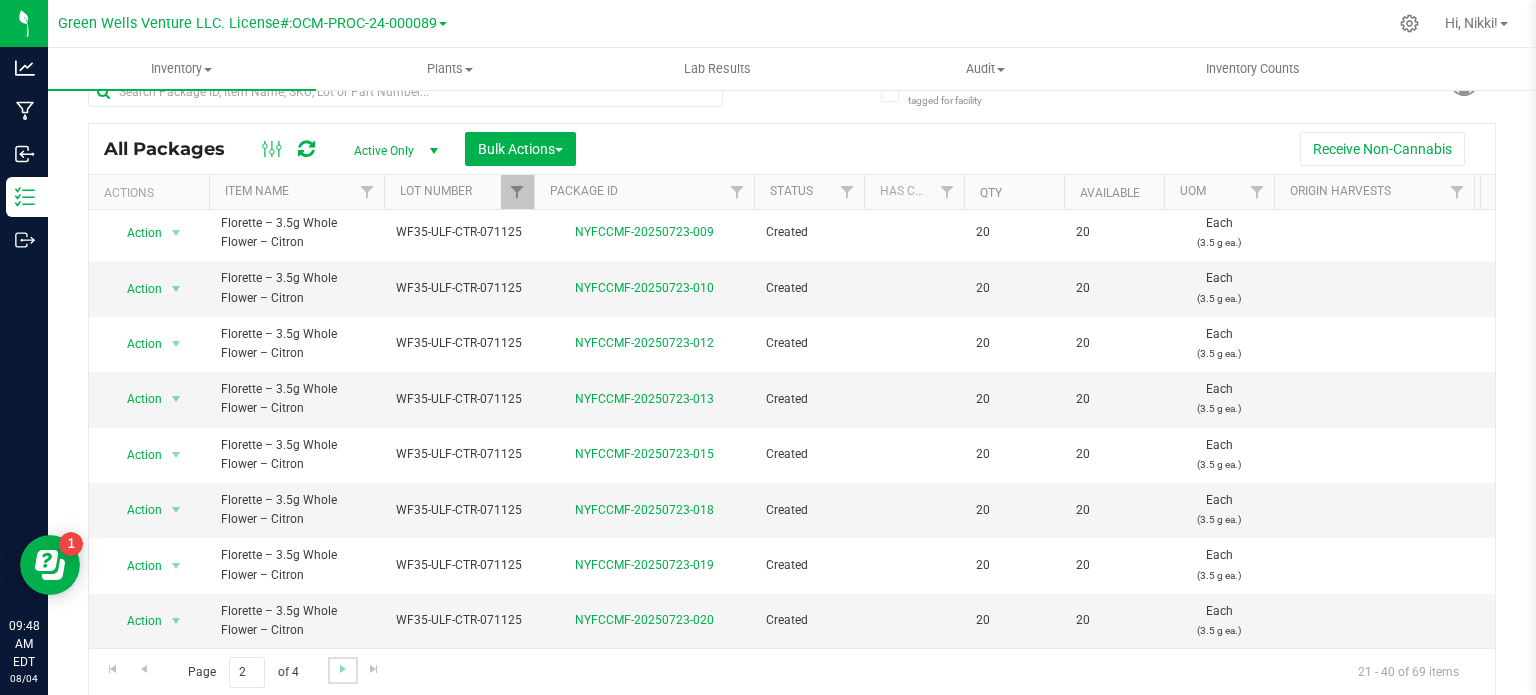 click at bounding box center [342, 670] 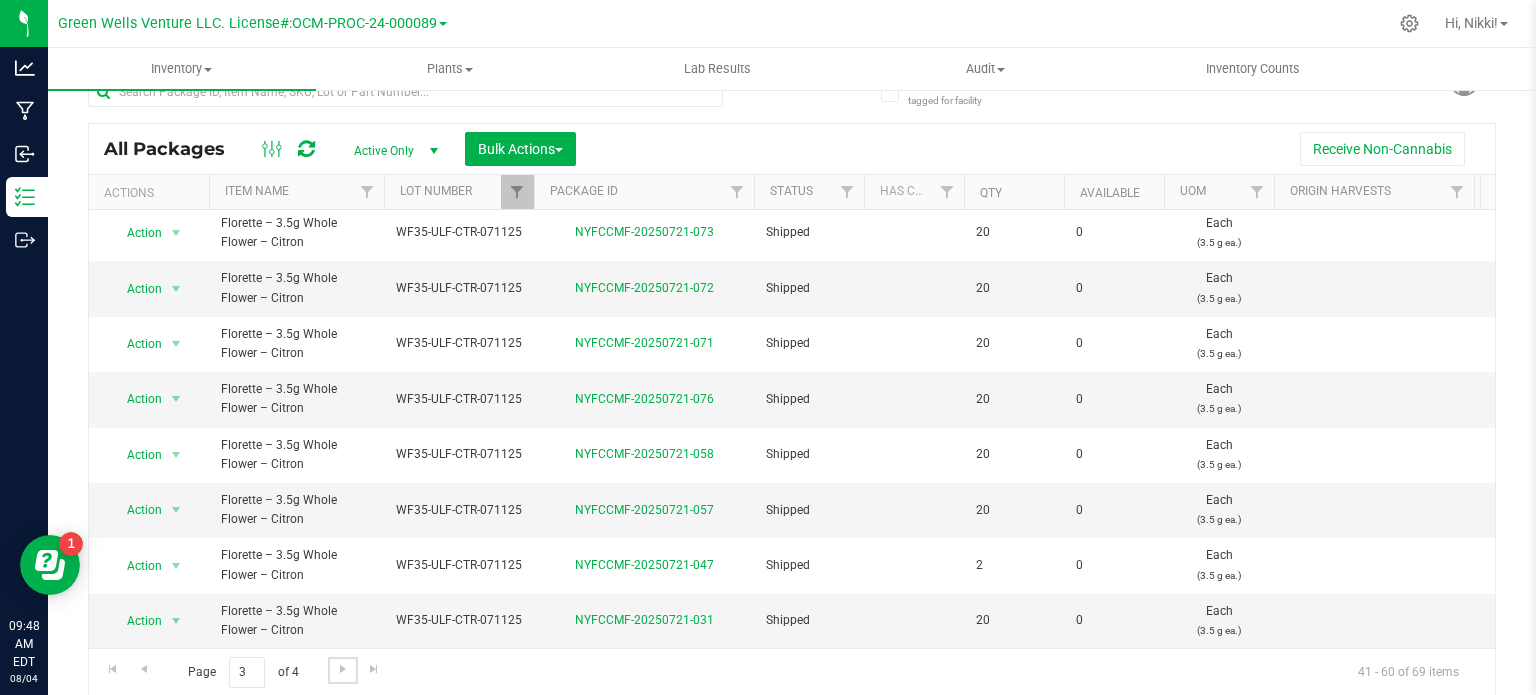 scroll, scrollTop: 0, scrollLeft: 0, axis: both 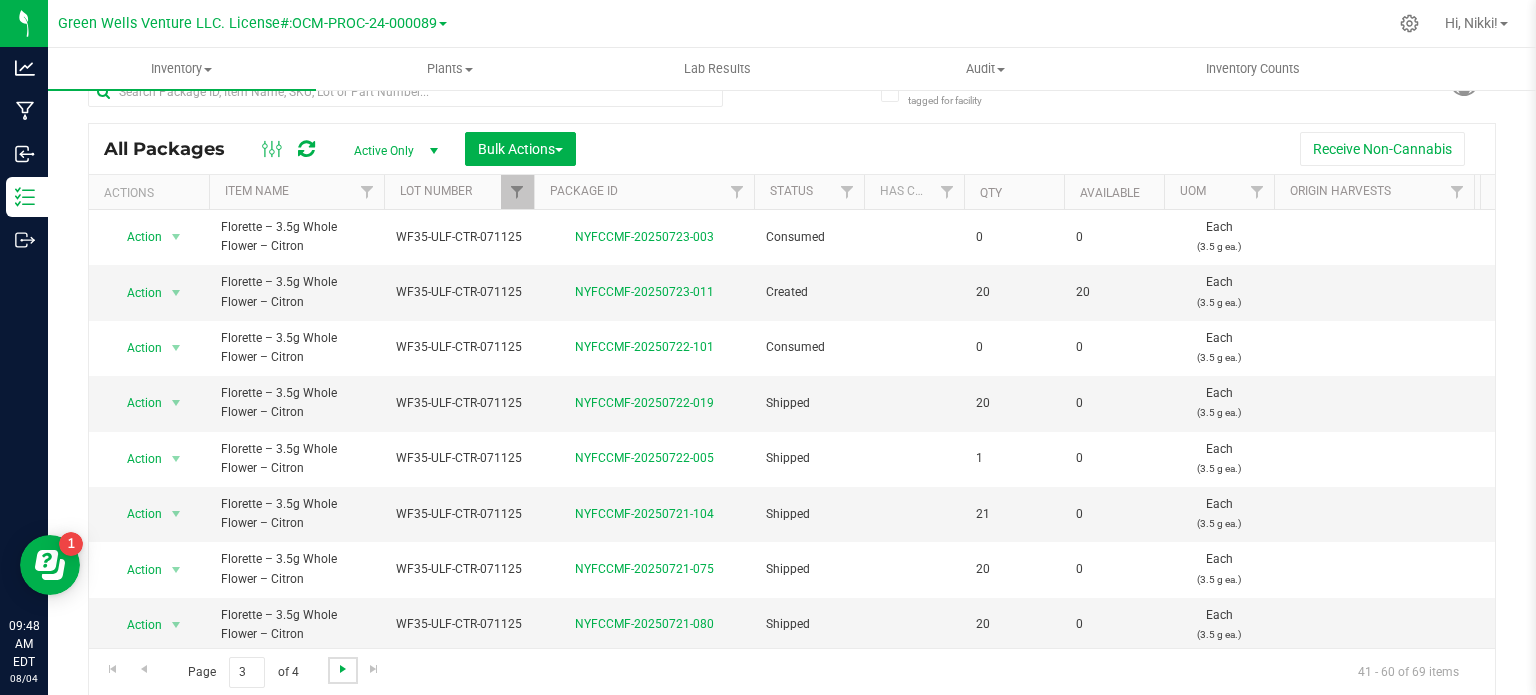 click at bounding box center [343, 669] 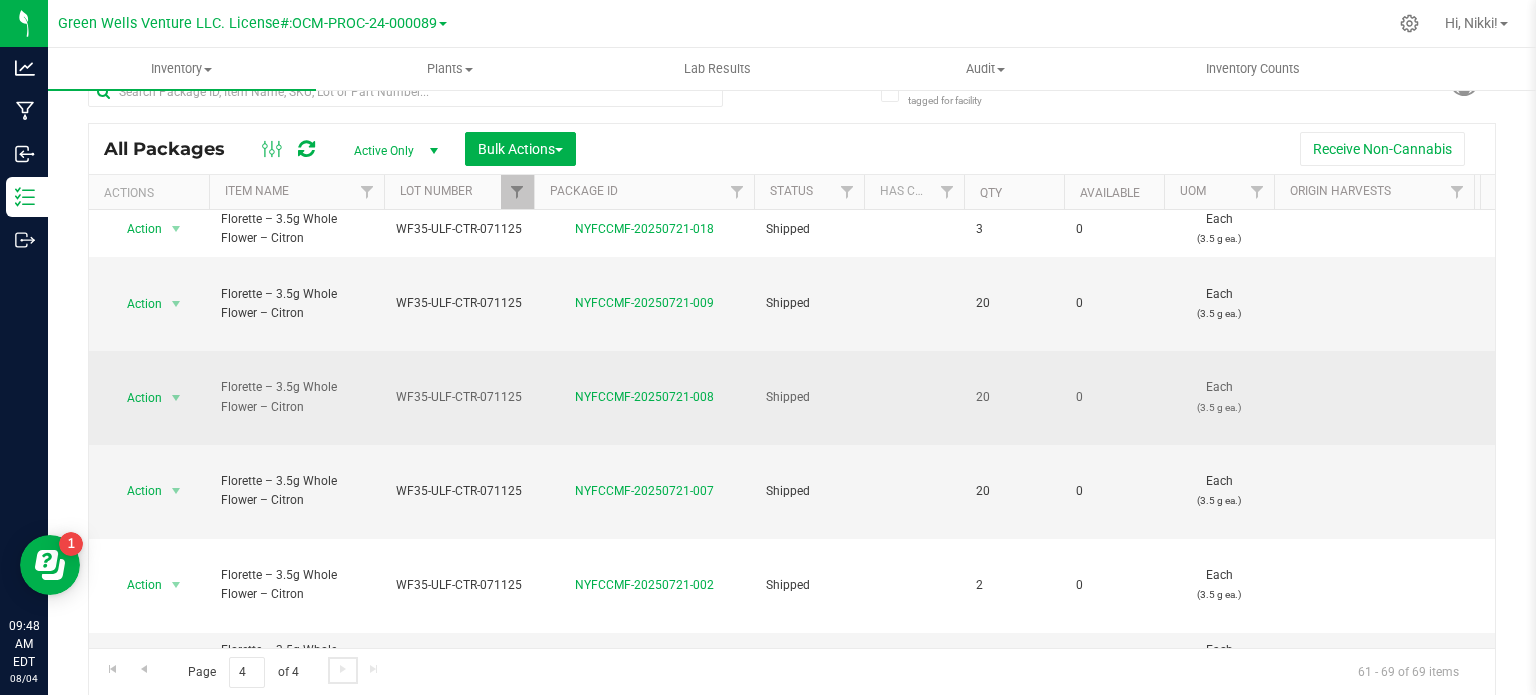 scroll, scrollTop: 0, scrollLeft: 0, axis: both 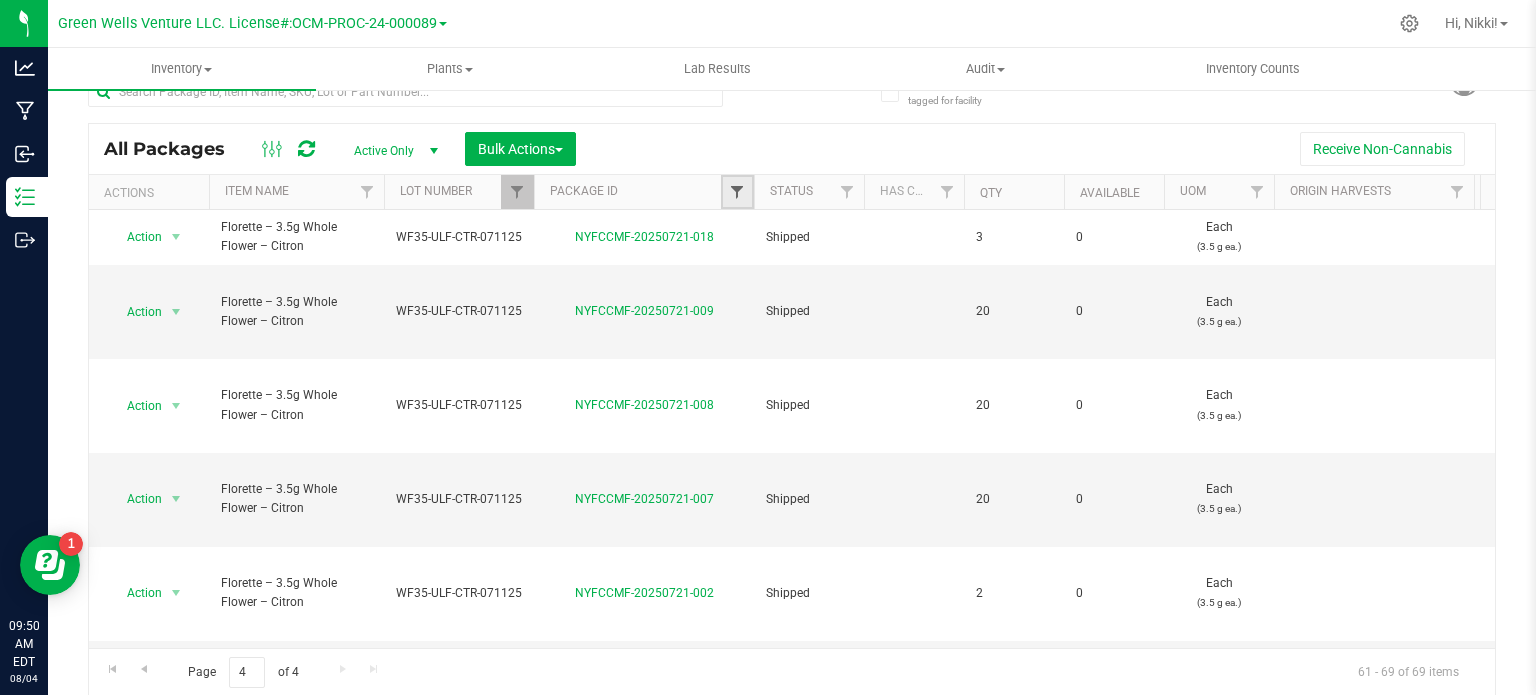 click at bounding box center [737, 192] 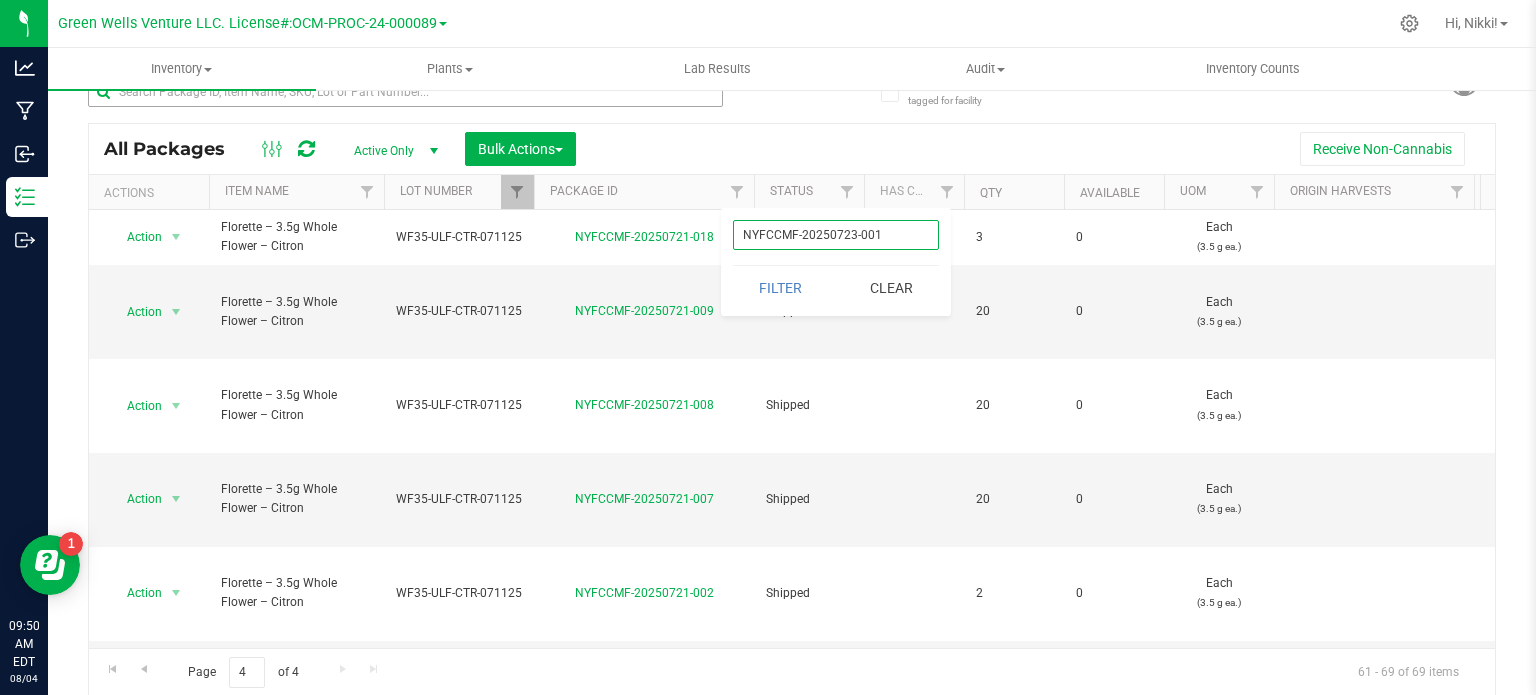 type on "NYFCCMF-20250723-001" 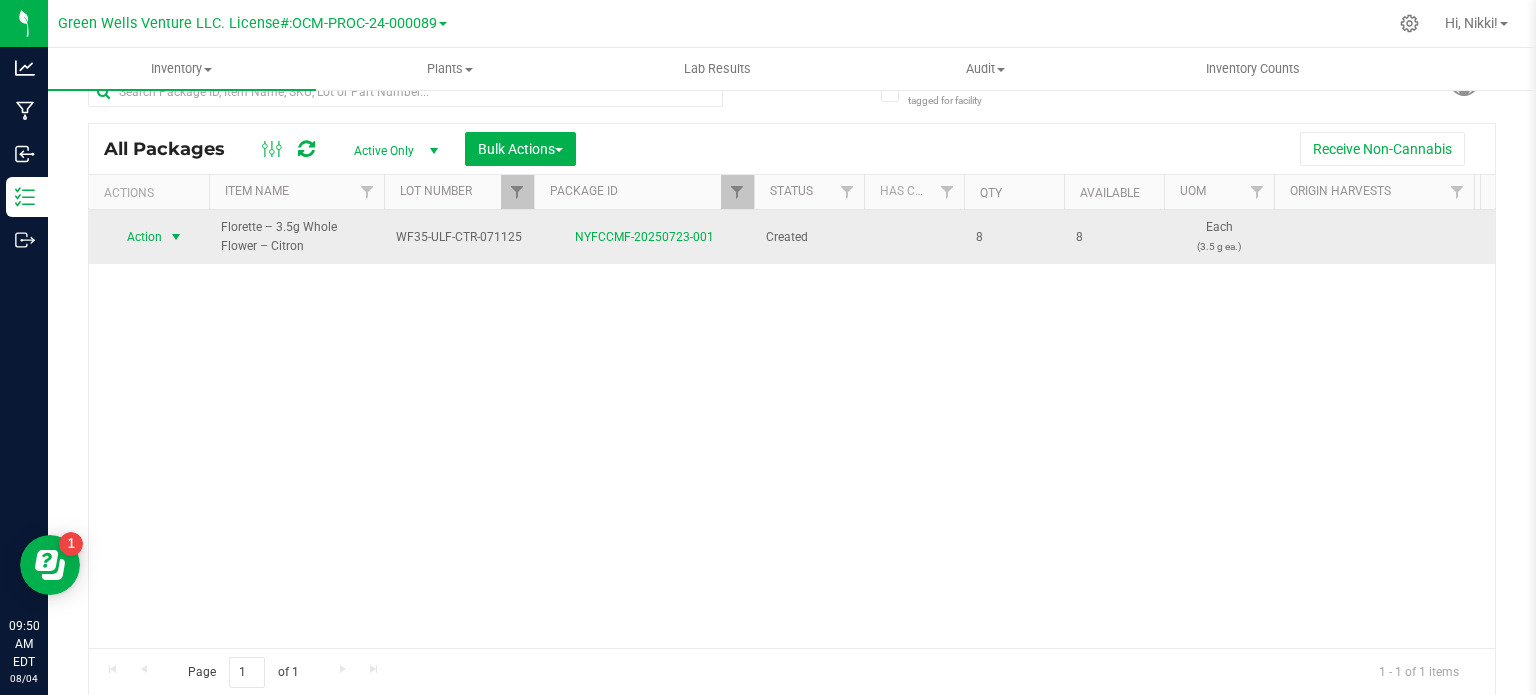 click on "Action" at bounding box center (136, 237) 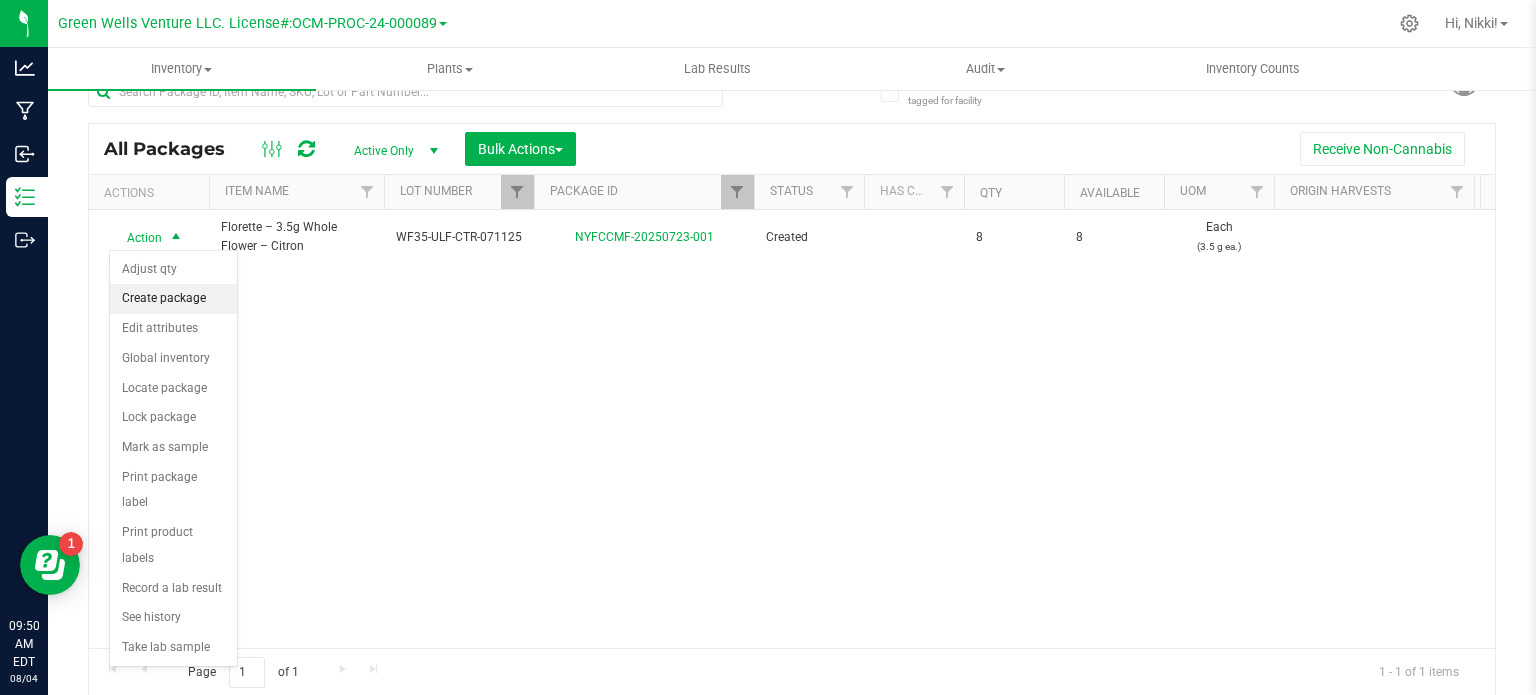 click on "Create package" at bounding box center (173, 299) 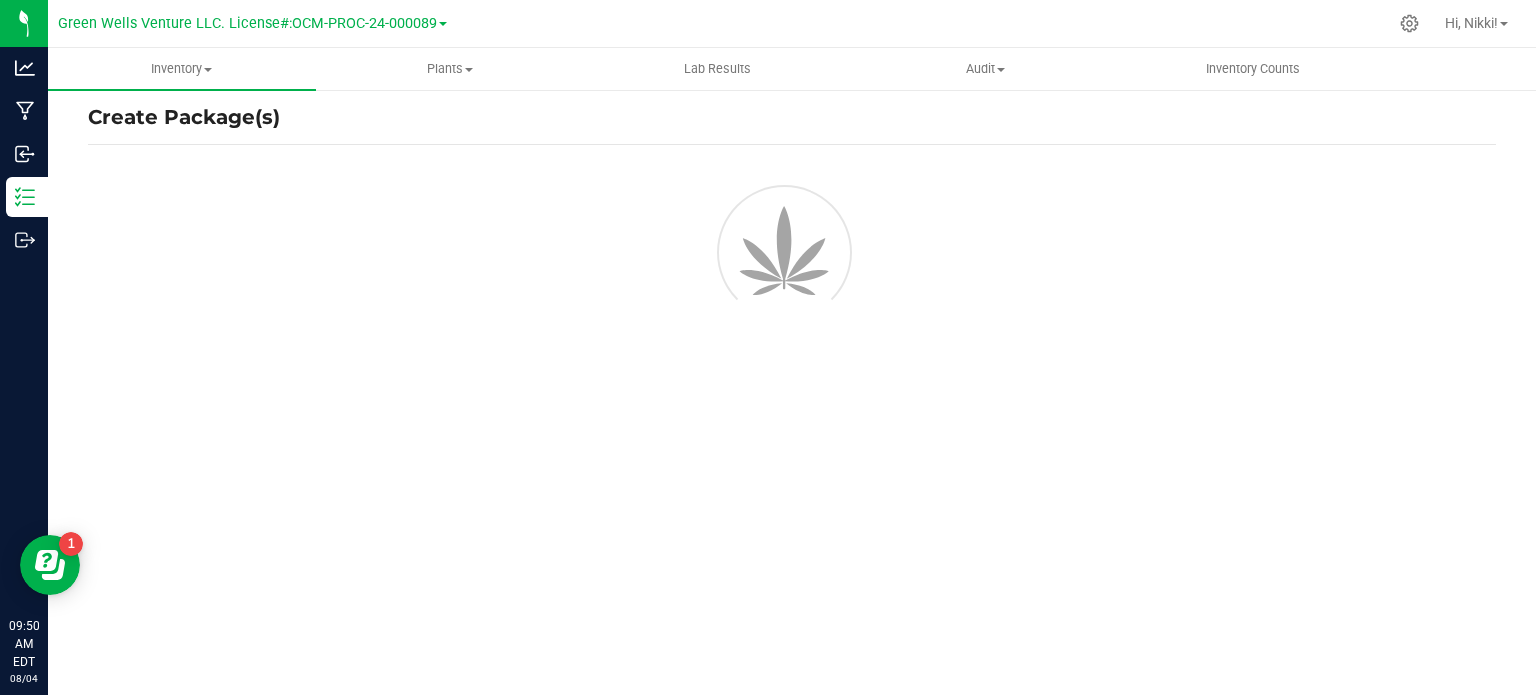 scroll, scrollTop: 35, scrollLeft: 0, axis: vertical 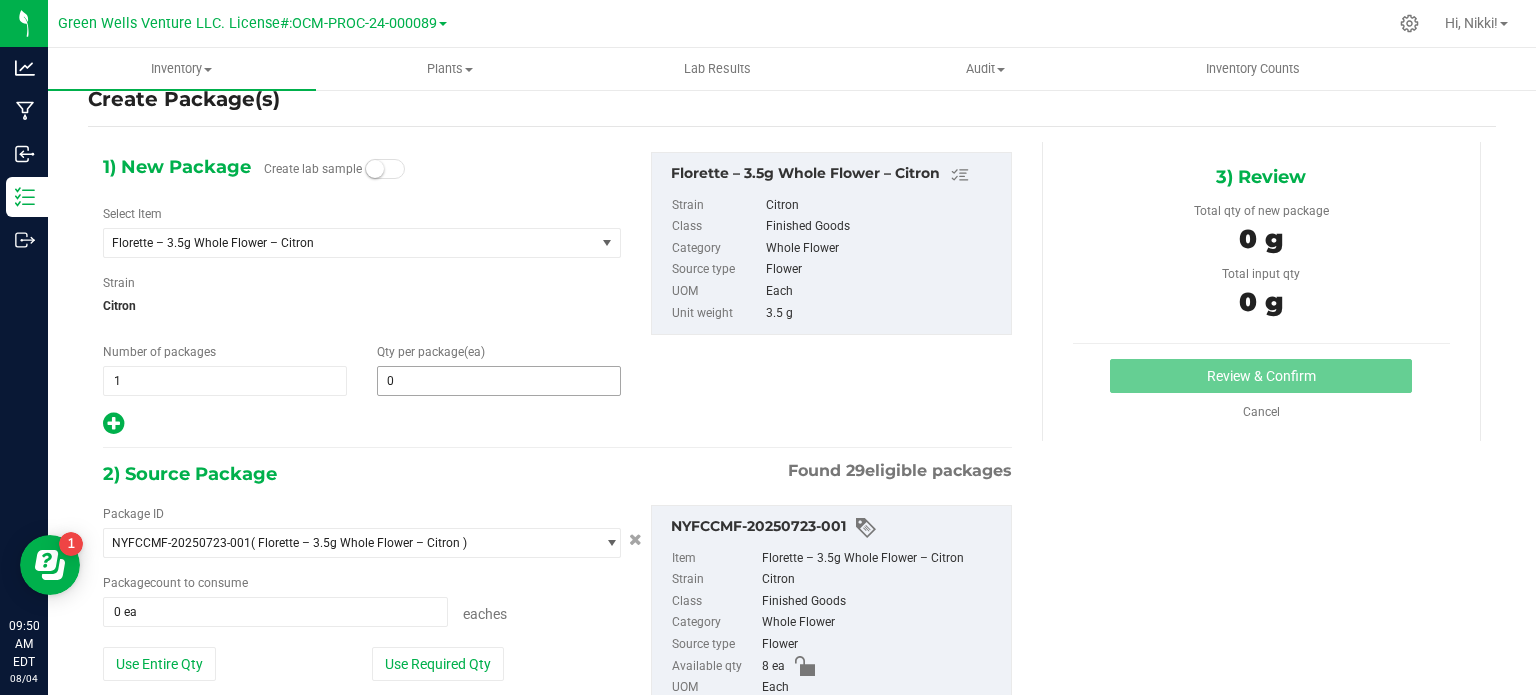 type 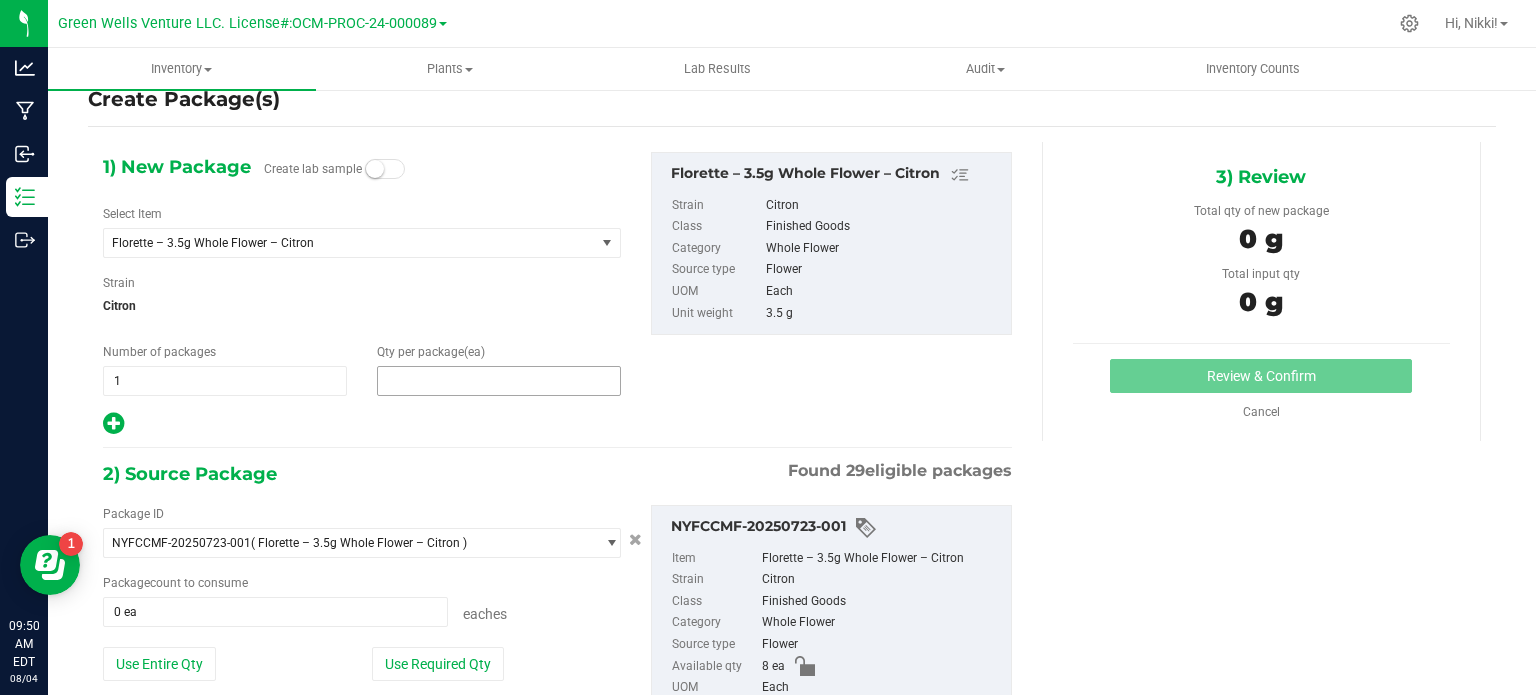 click at bounding box center [499, 381] 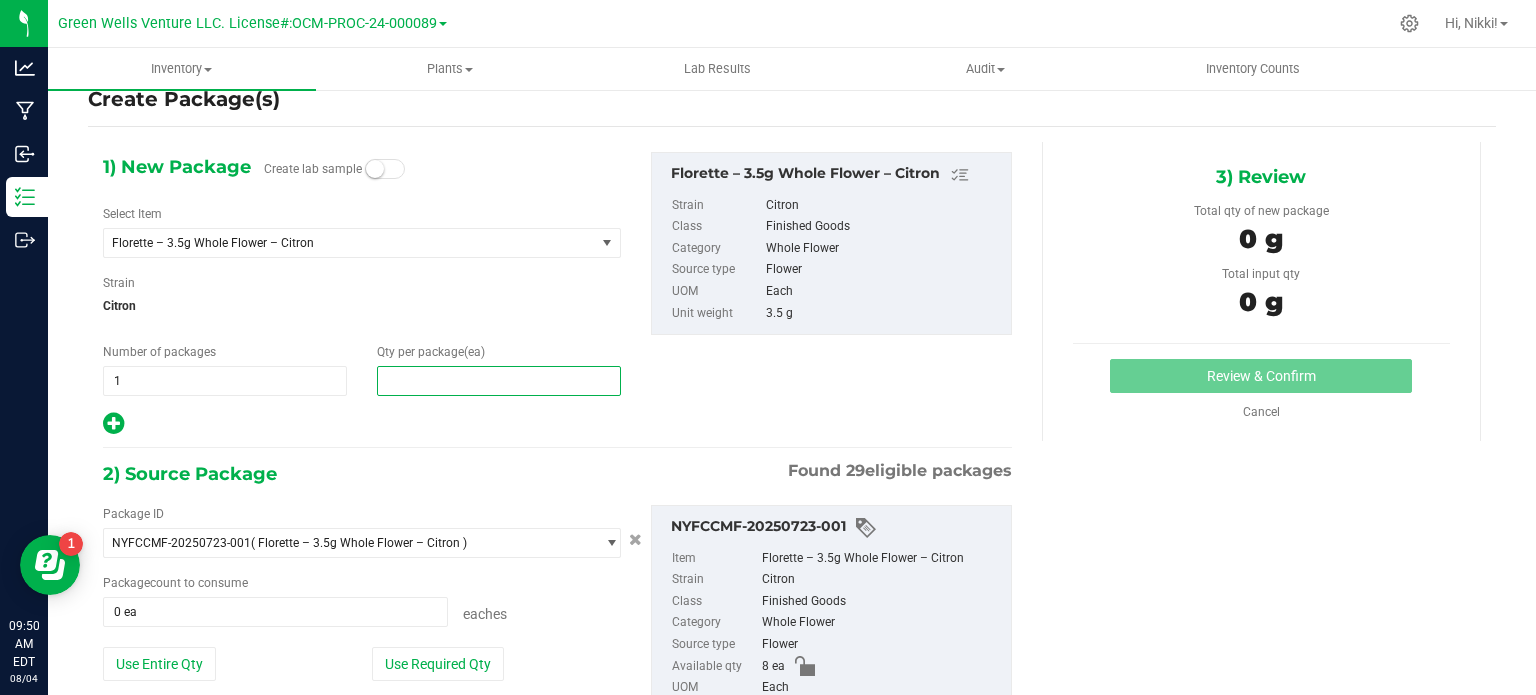 type on "2" 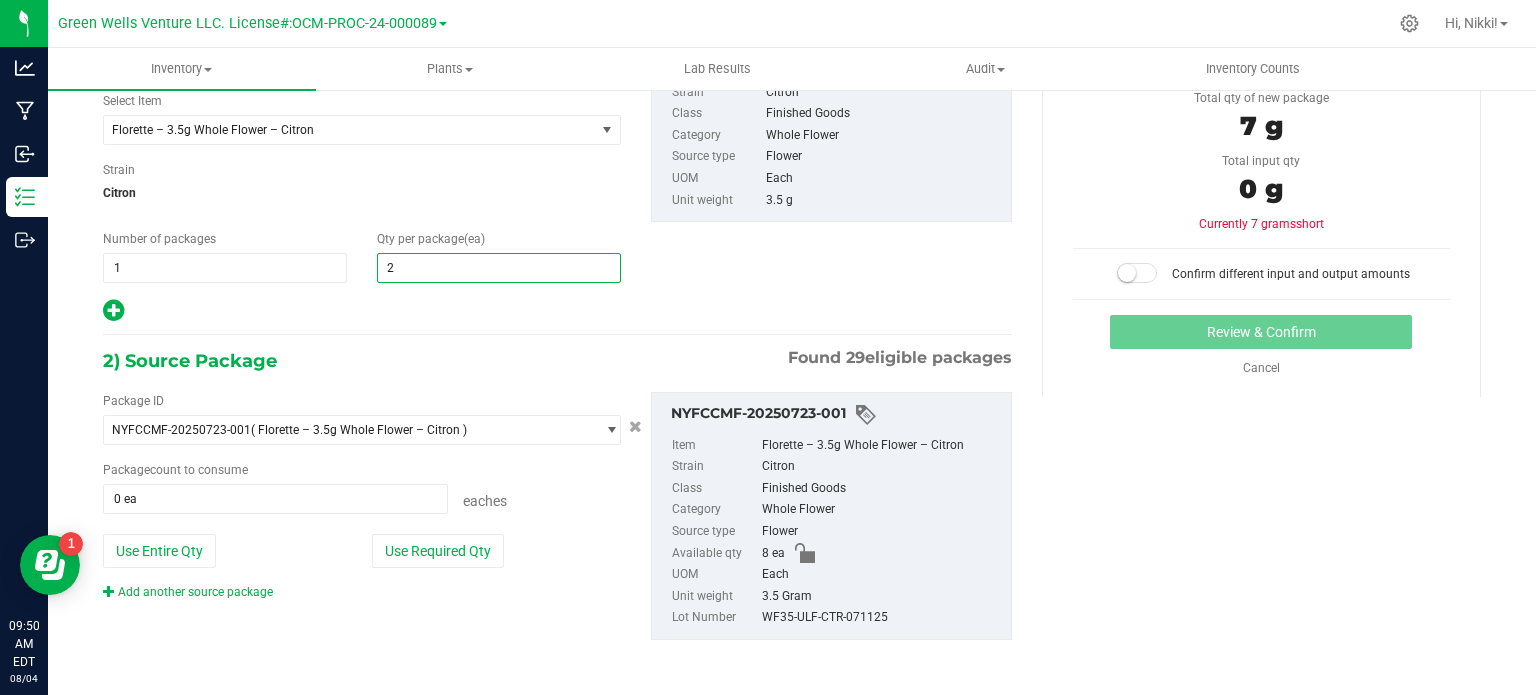 scroll, scrollTop: 149, scrollLeft: 0, axis: vertical 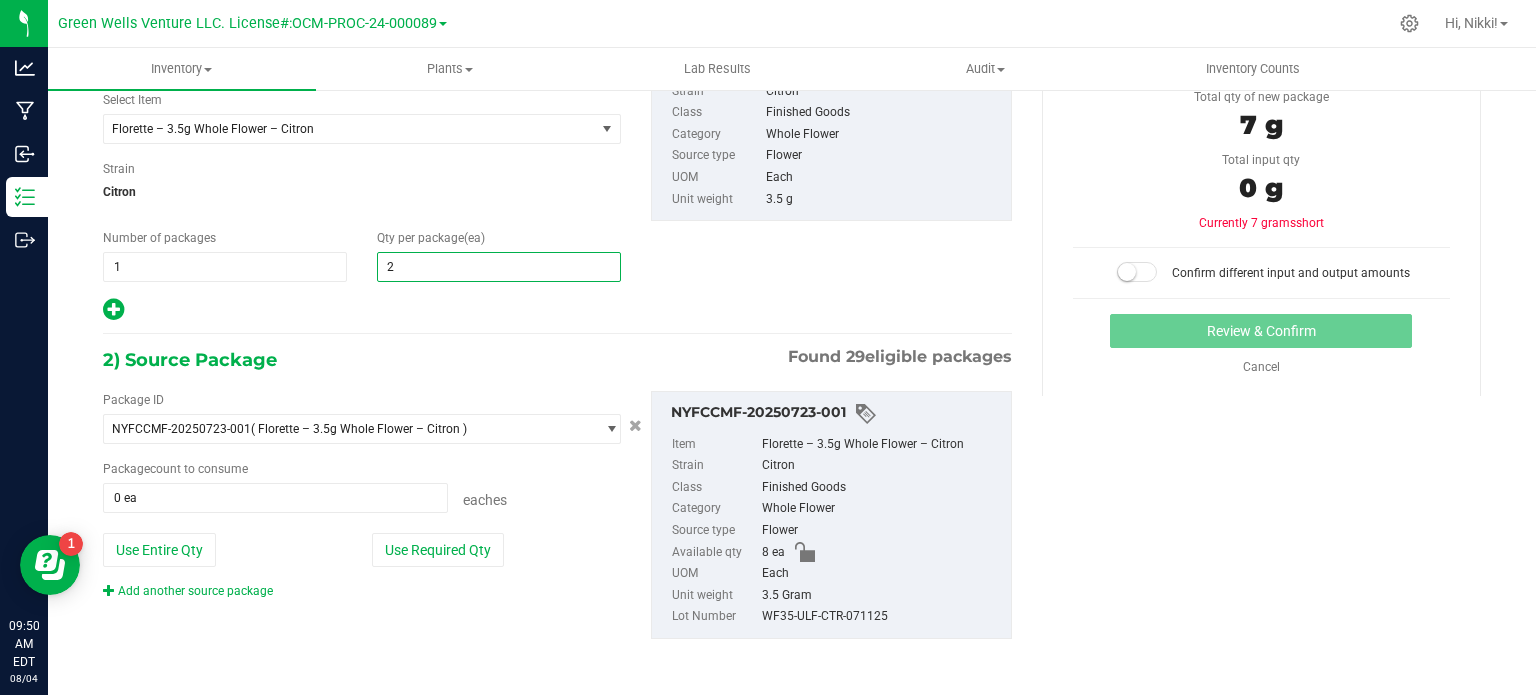 type on "2" 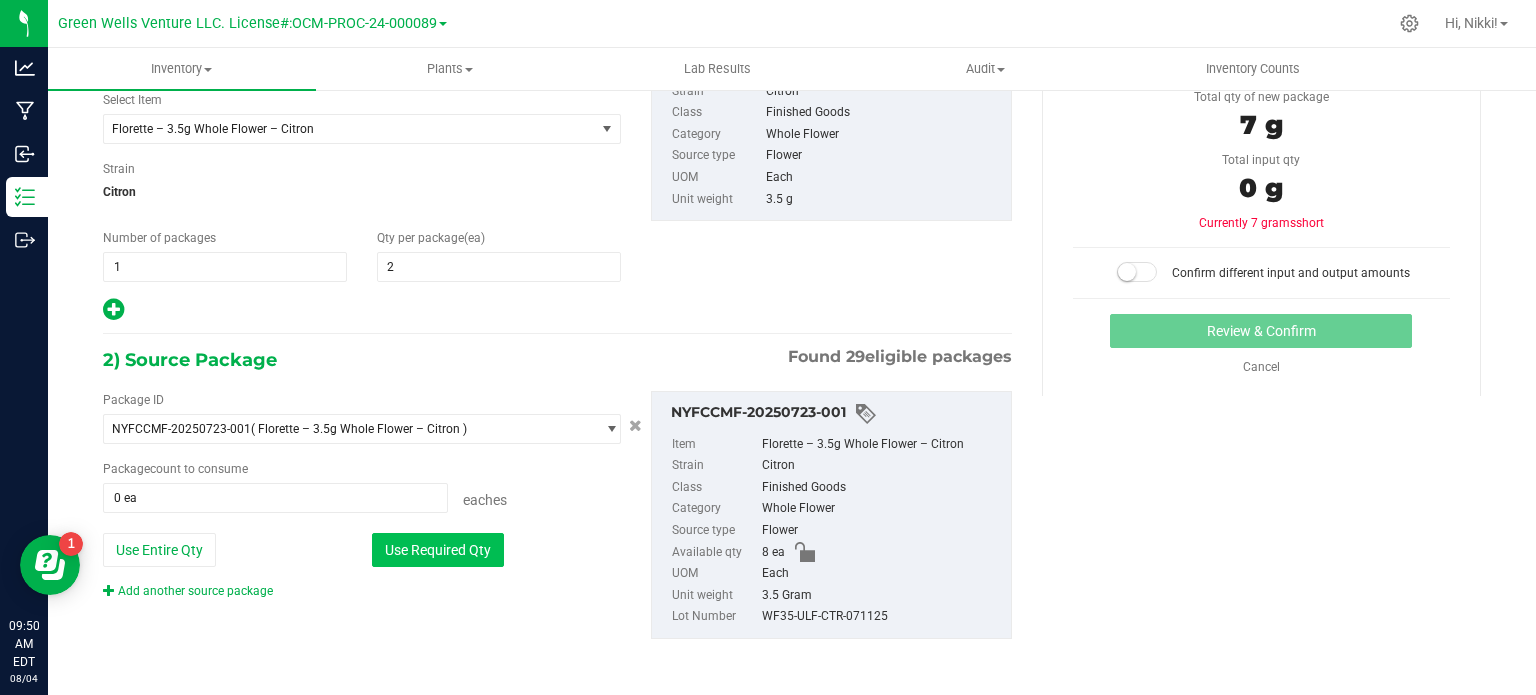drag, startPoint x: 398, startPoint y: 545, endPoint x: 497, endPoint y: 527, distance: 100.62306 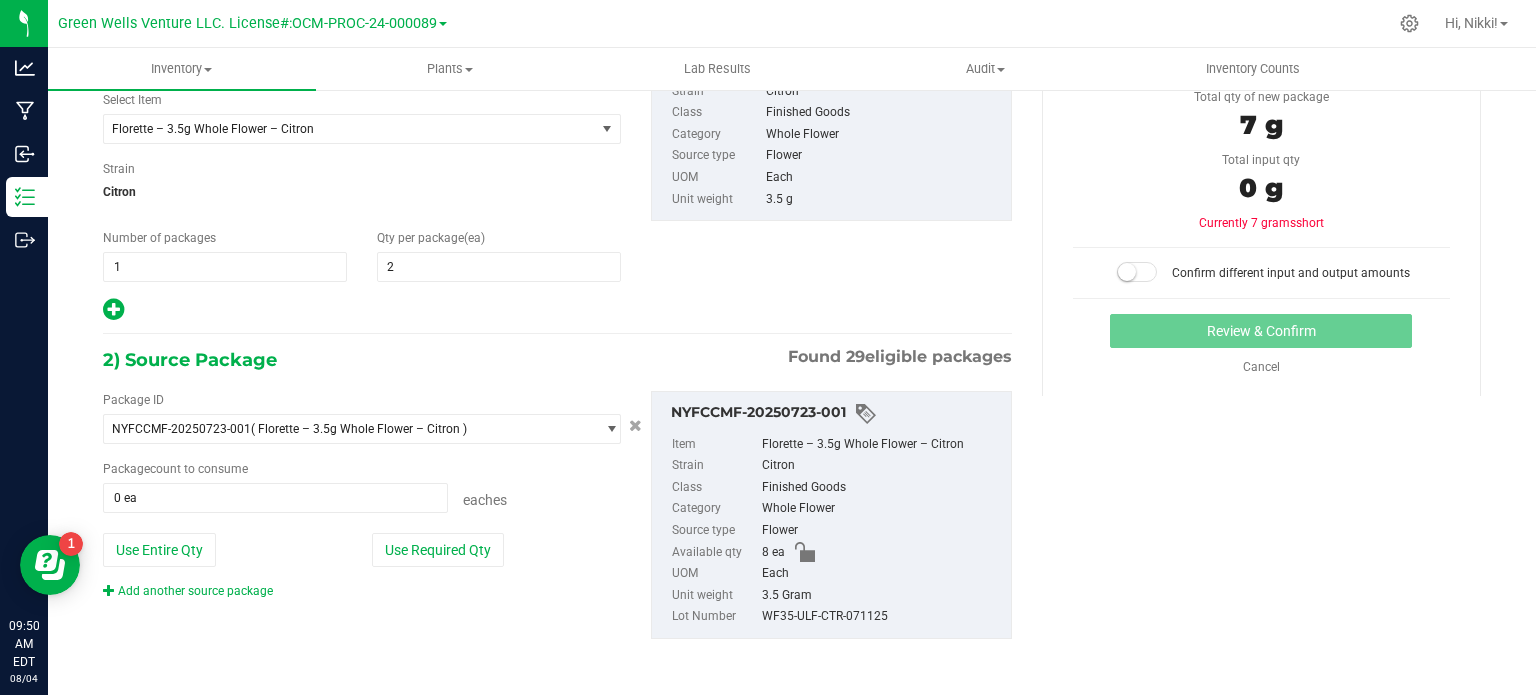 click on "Use Required Qty" at bounding box center (438, 550) 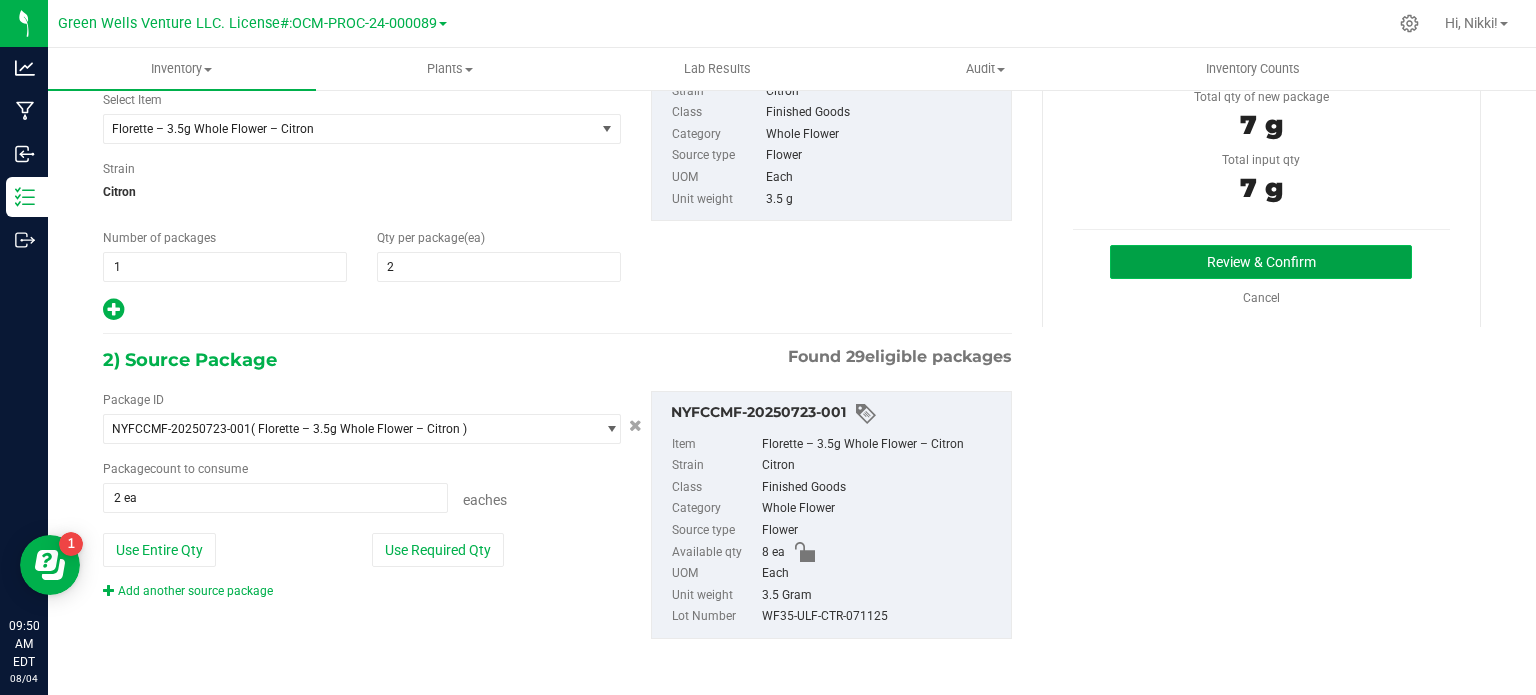 click on "Review & Confirm" at bounding box center (1261, 262) 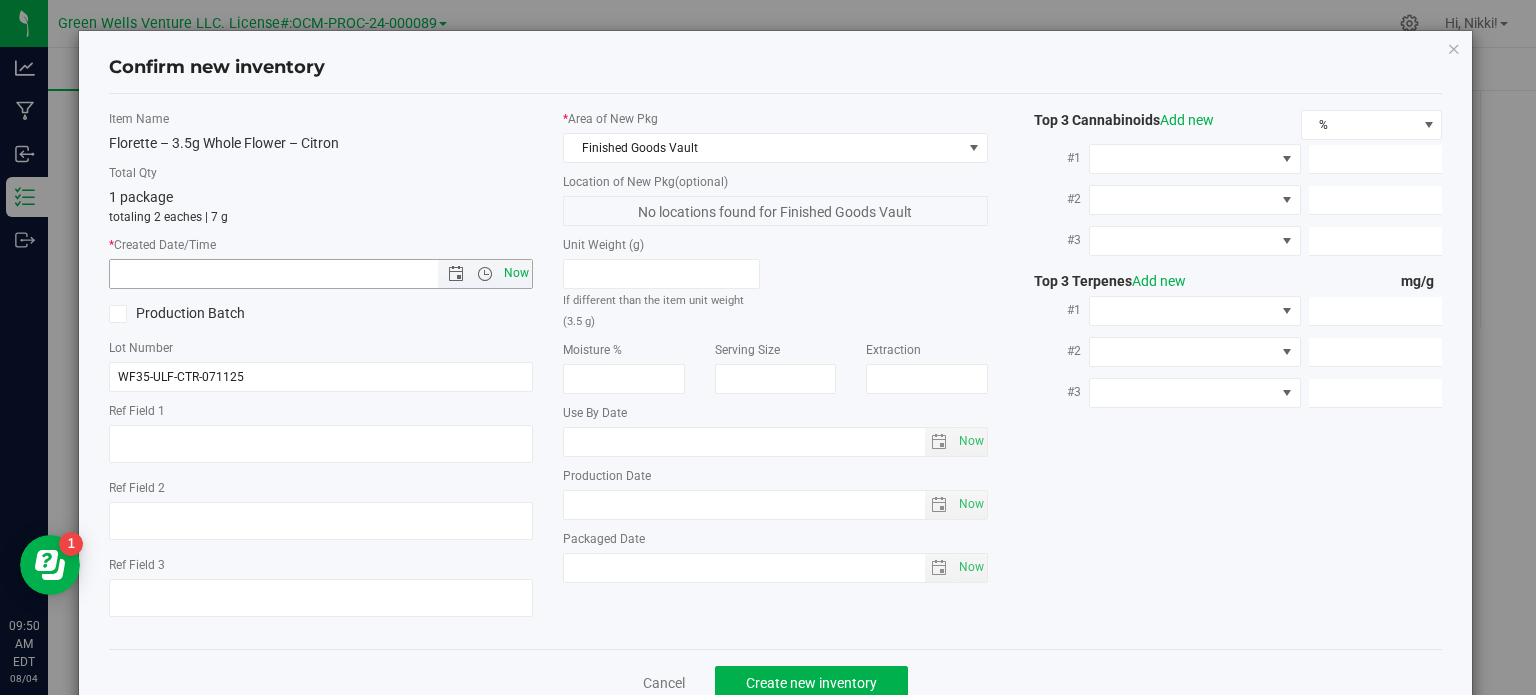 click on "Now" at bounding box center (517, 273) 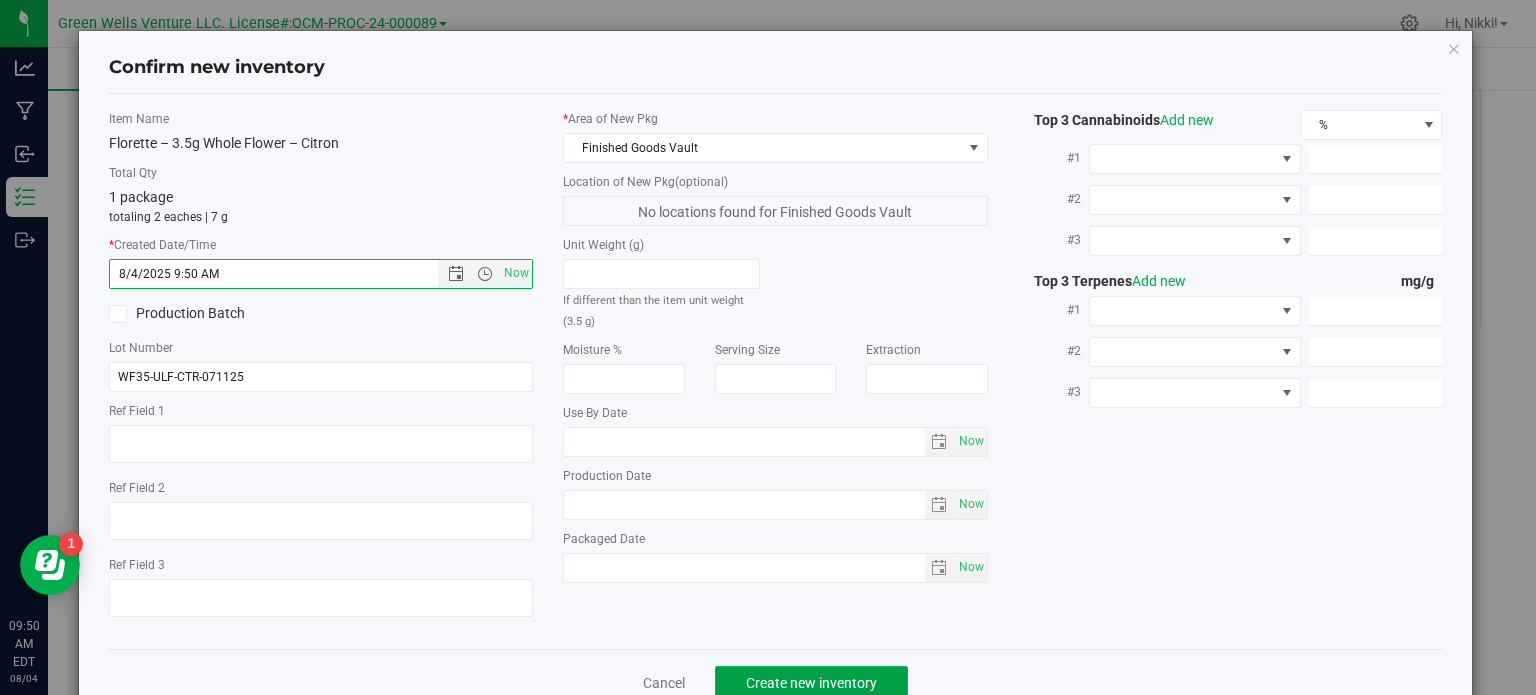 click on "Create new inventory" 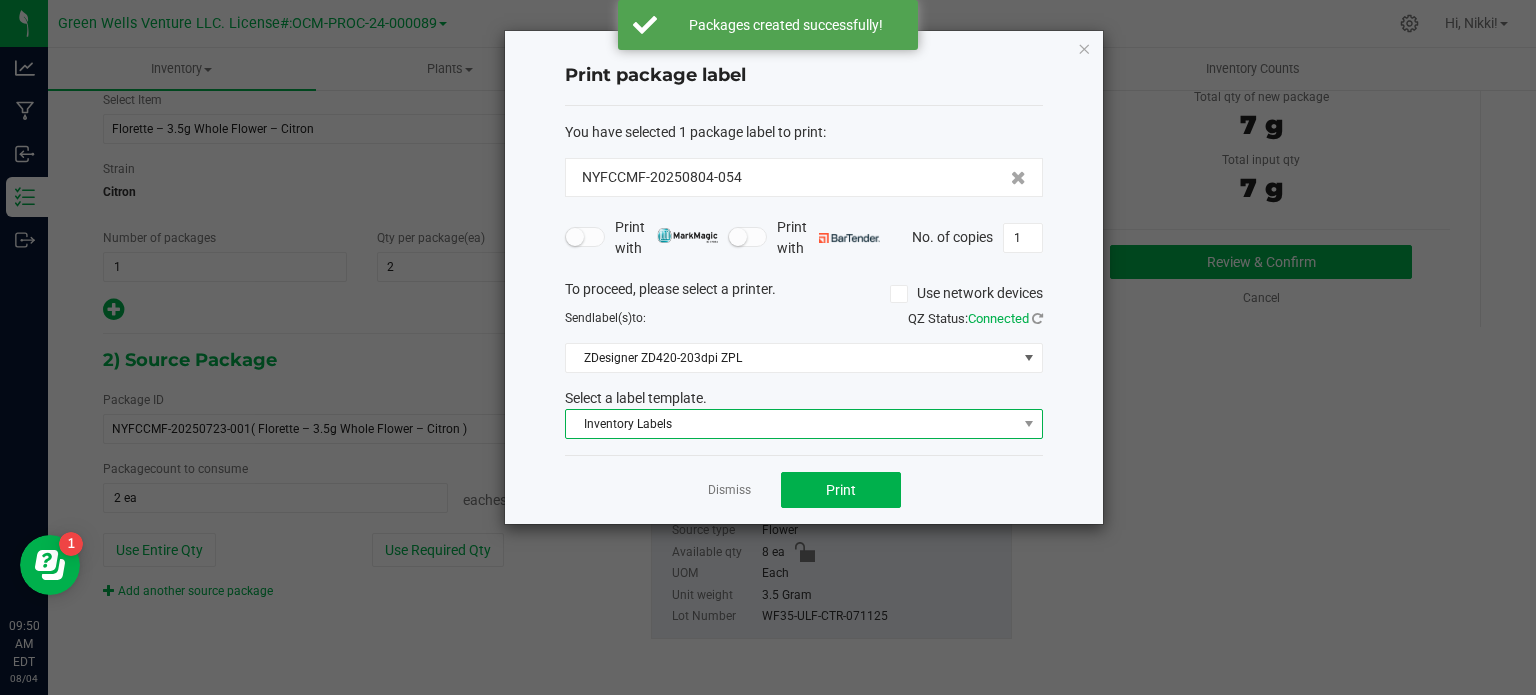click on "Inventory Labels" at bounding box center [791, 424] 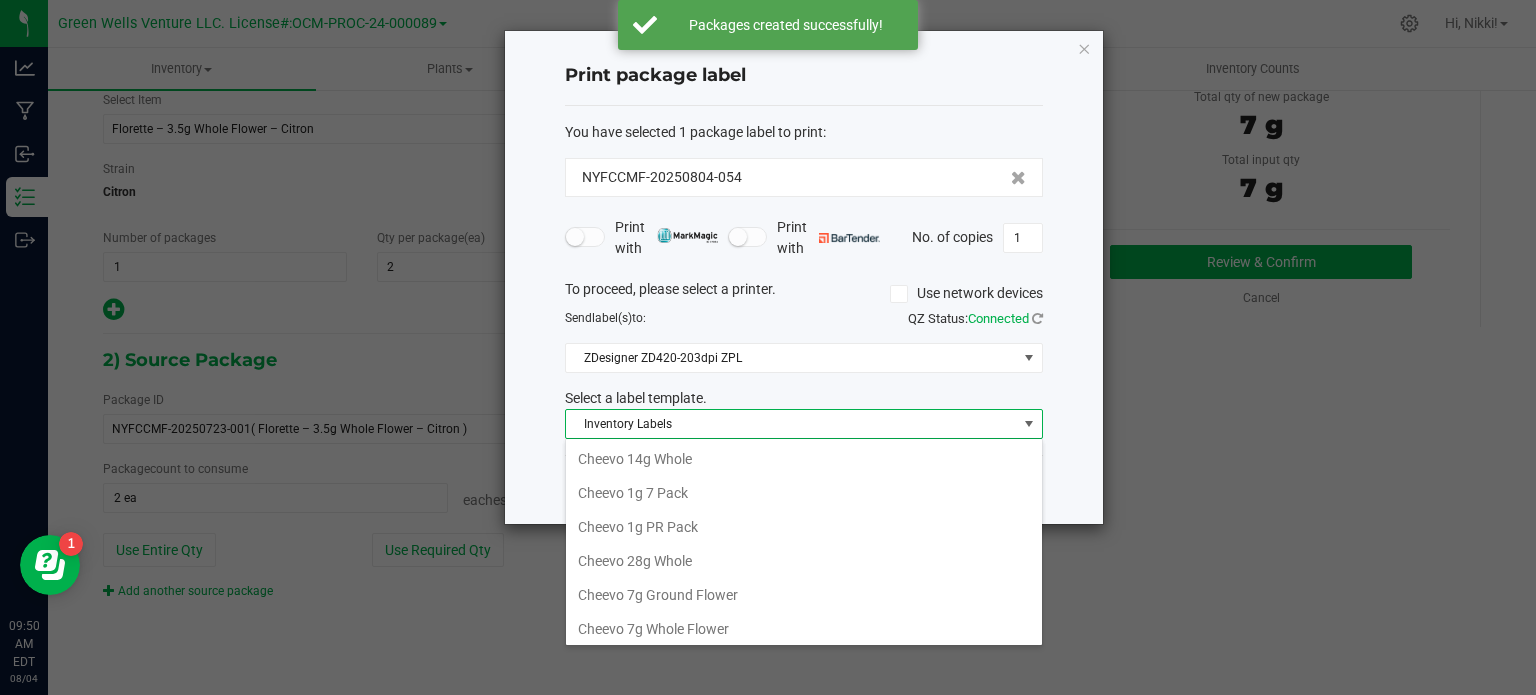 scroll, scrollTop: 337, scrollLeft: 0, axis: vertical 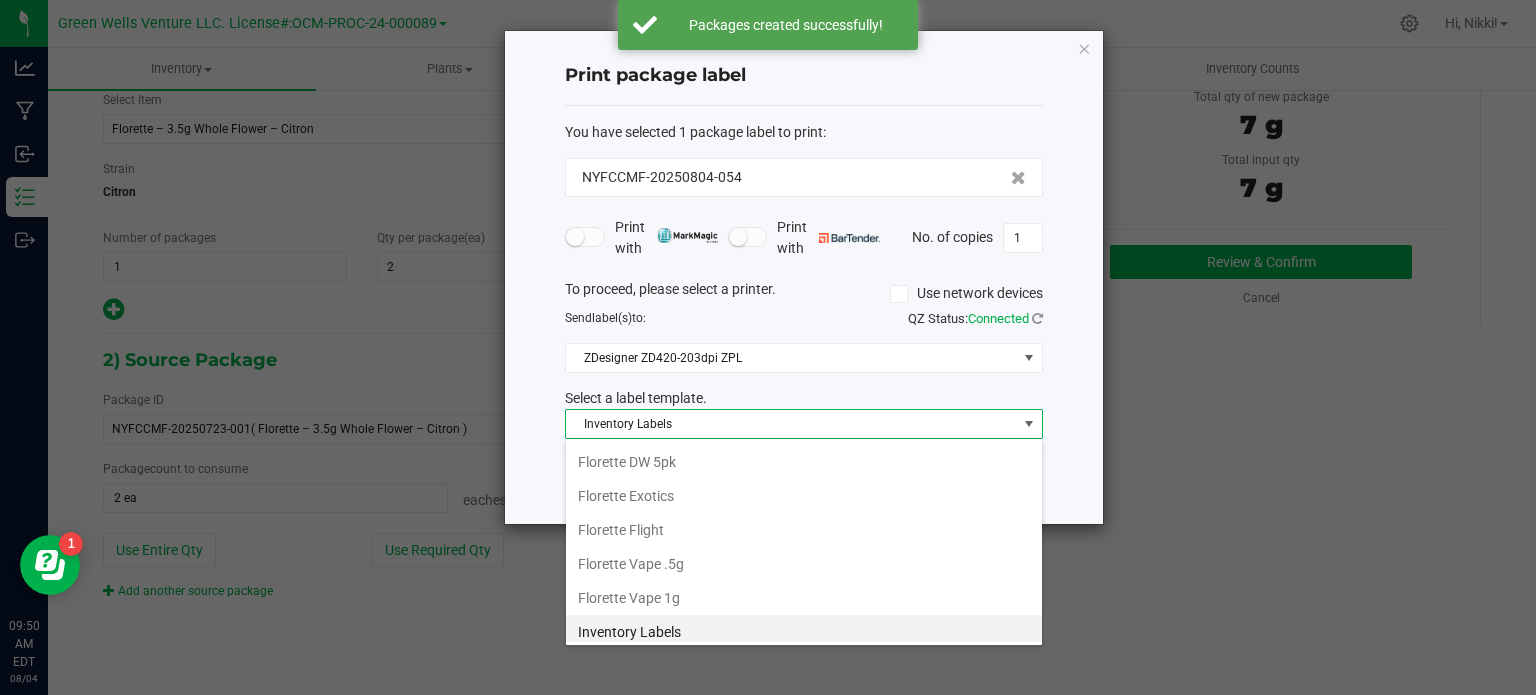 click on "Inventory Labels" at bounding box center [791, 424] 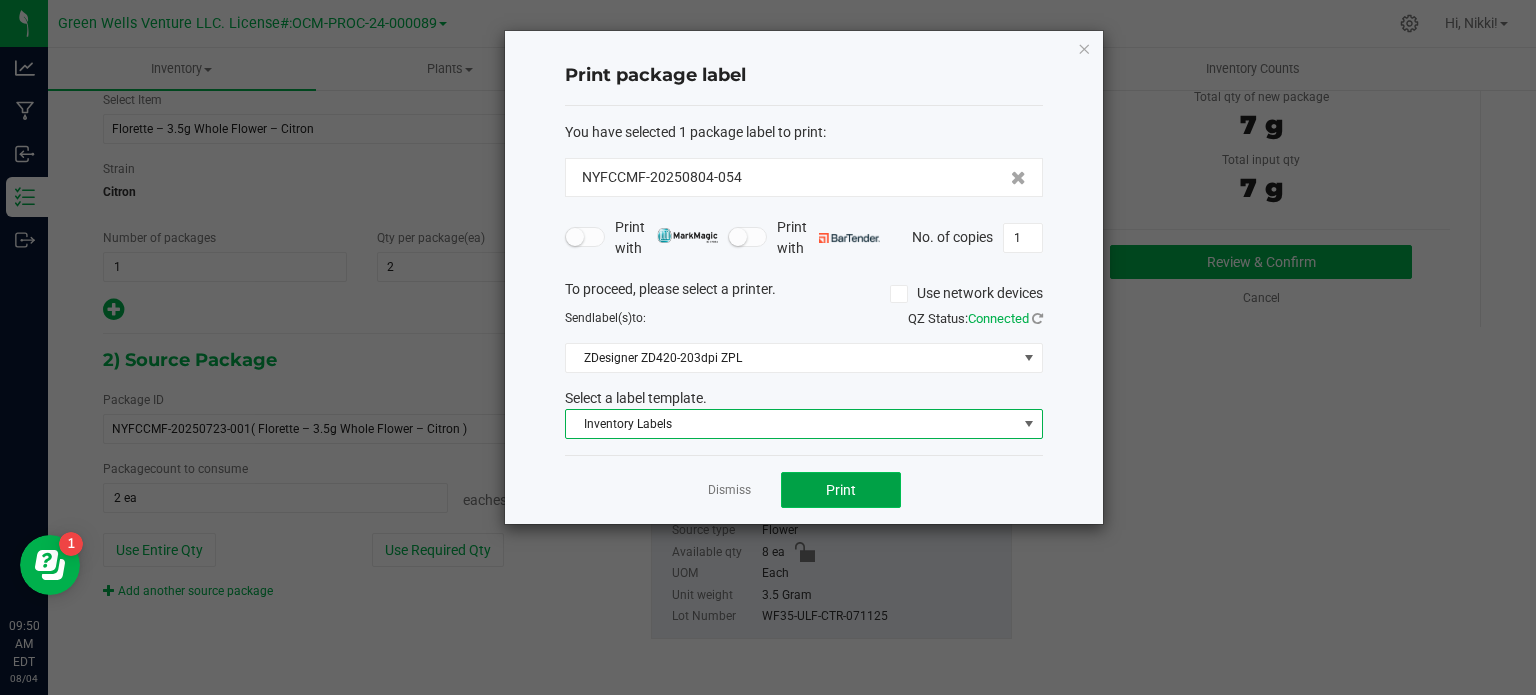 click on "Print" 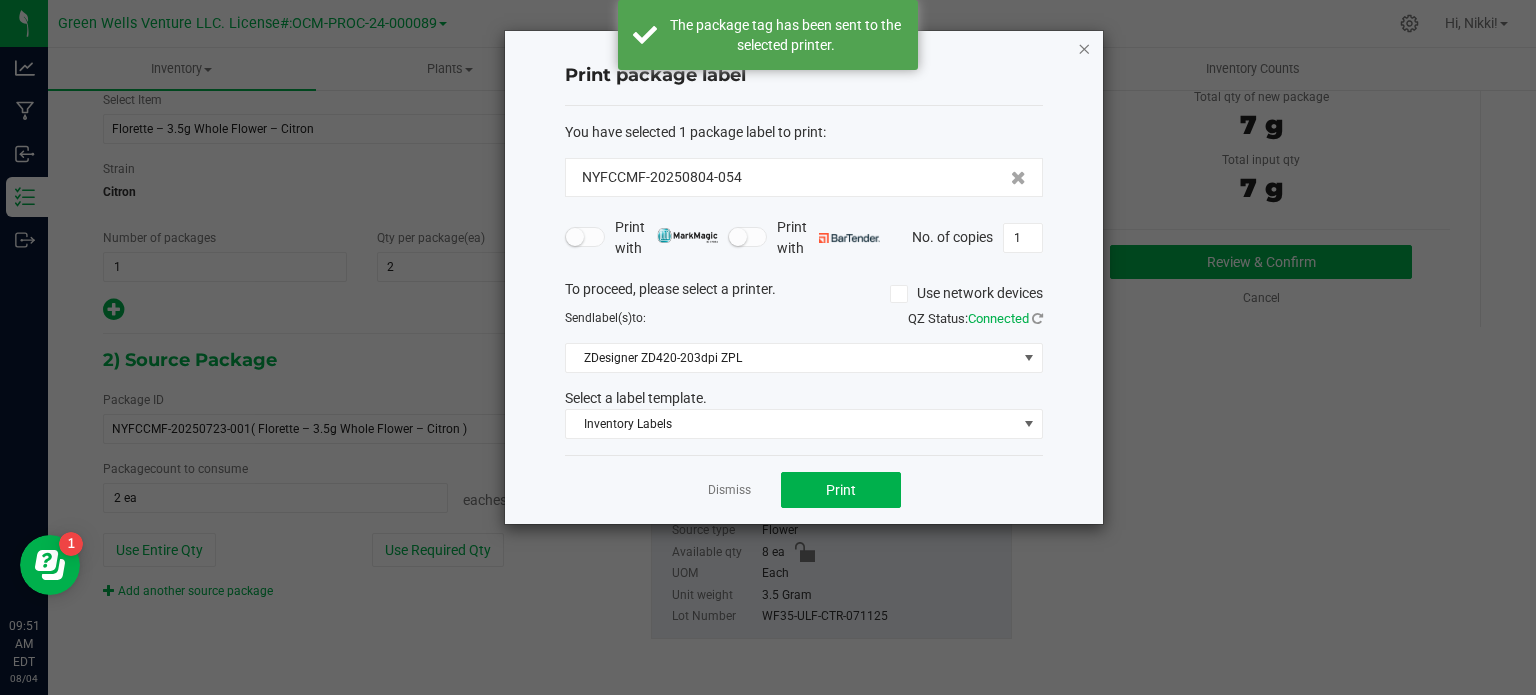 click 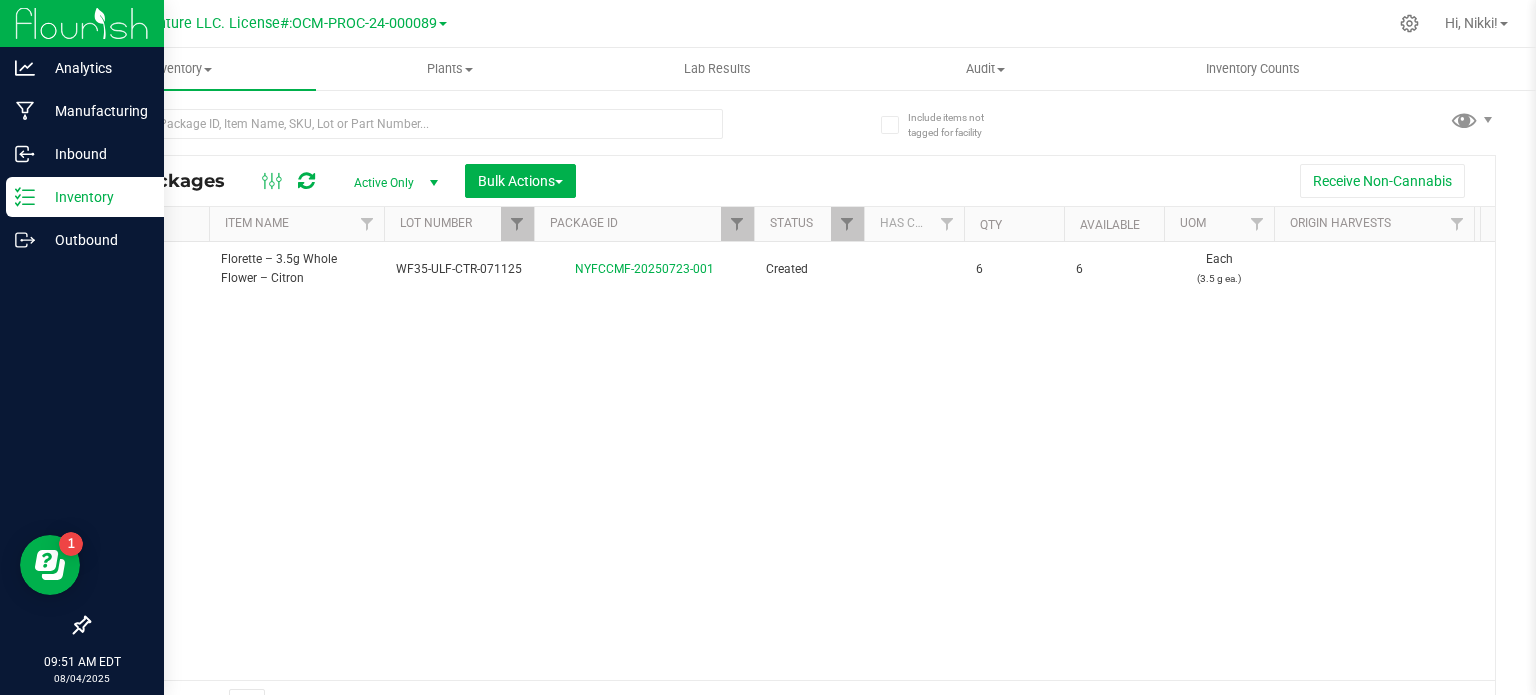scroll, scrollTop: 35, scrollLeft: 0, axis: vertical 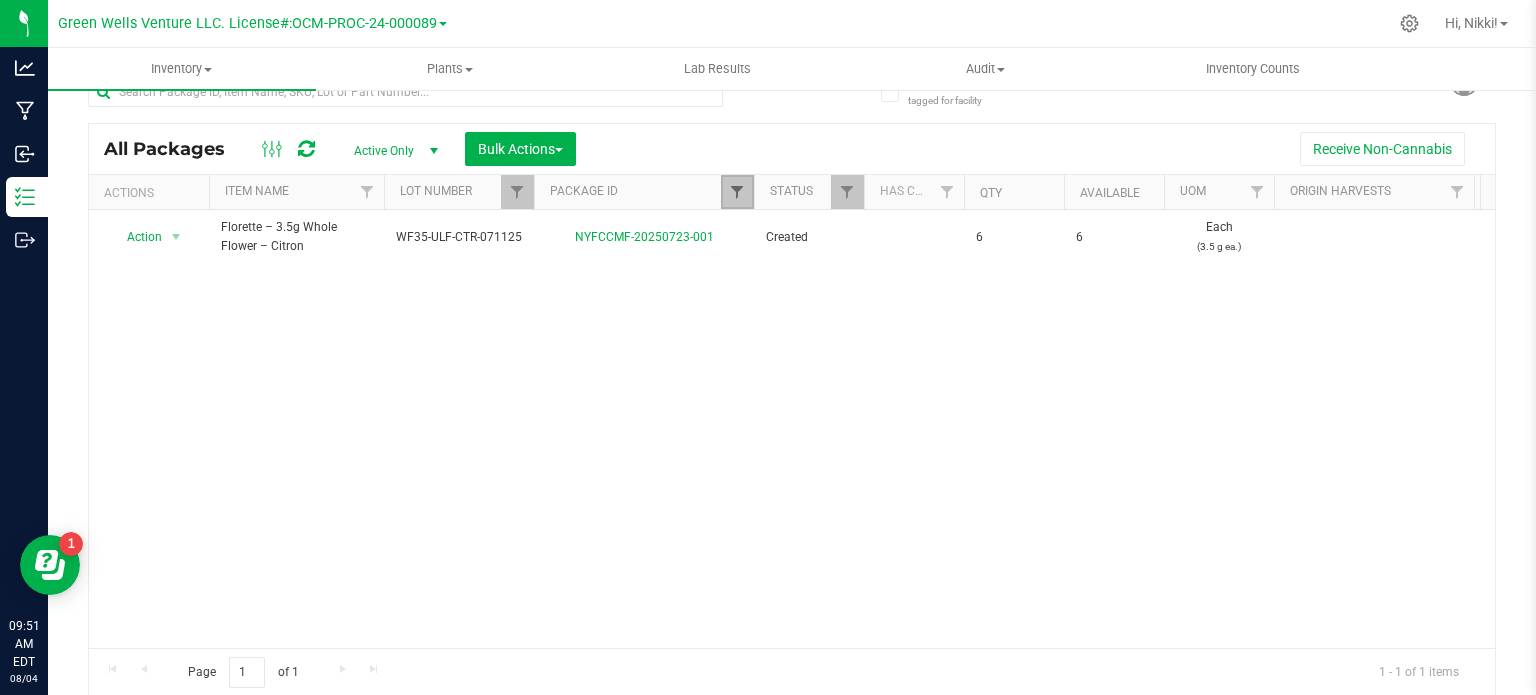 click at bounding box center [737, 192] 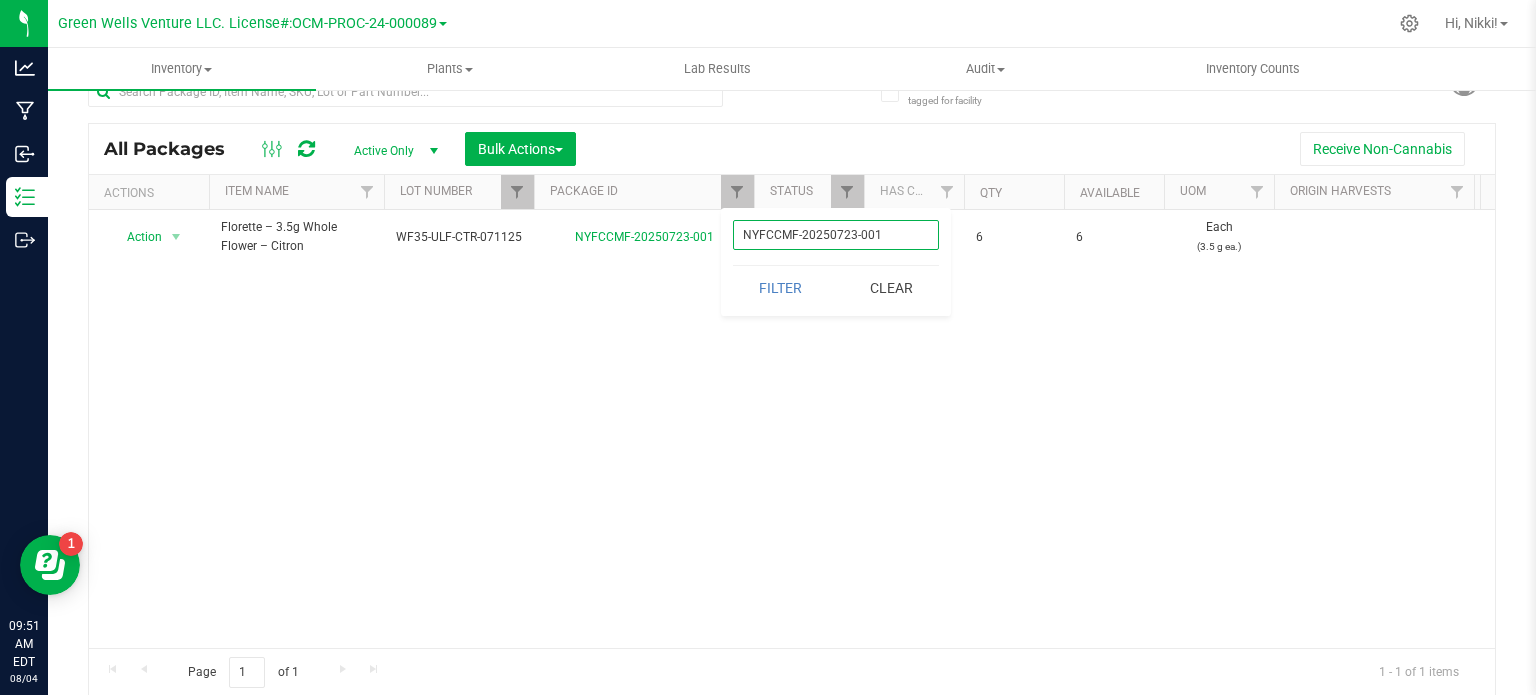 drag, startPoint x: 901, startPoint y: 235, endPoint x: 727, endPoint y: 235, distance: 174 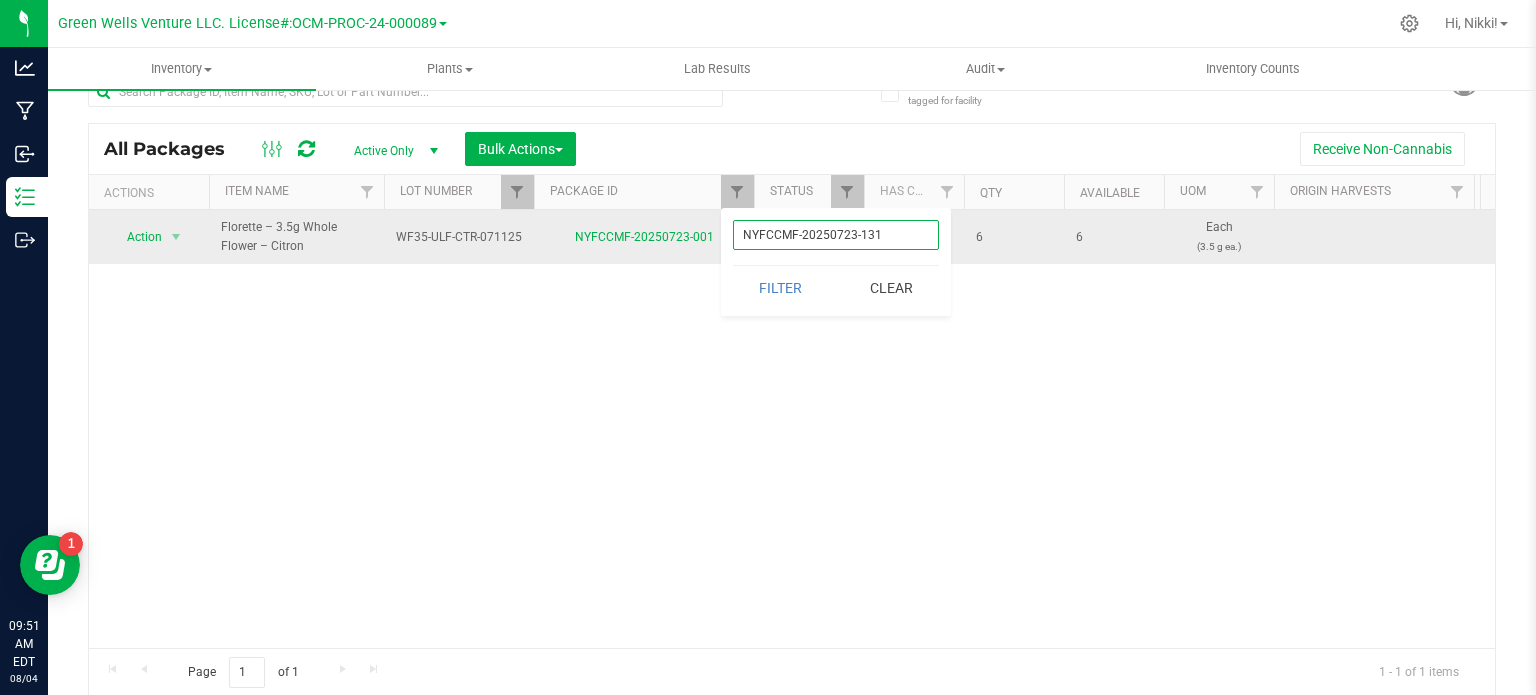 type on "NYFCCMF-20250723-131" 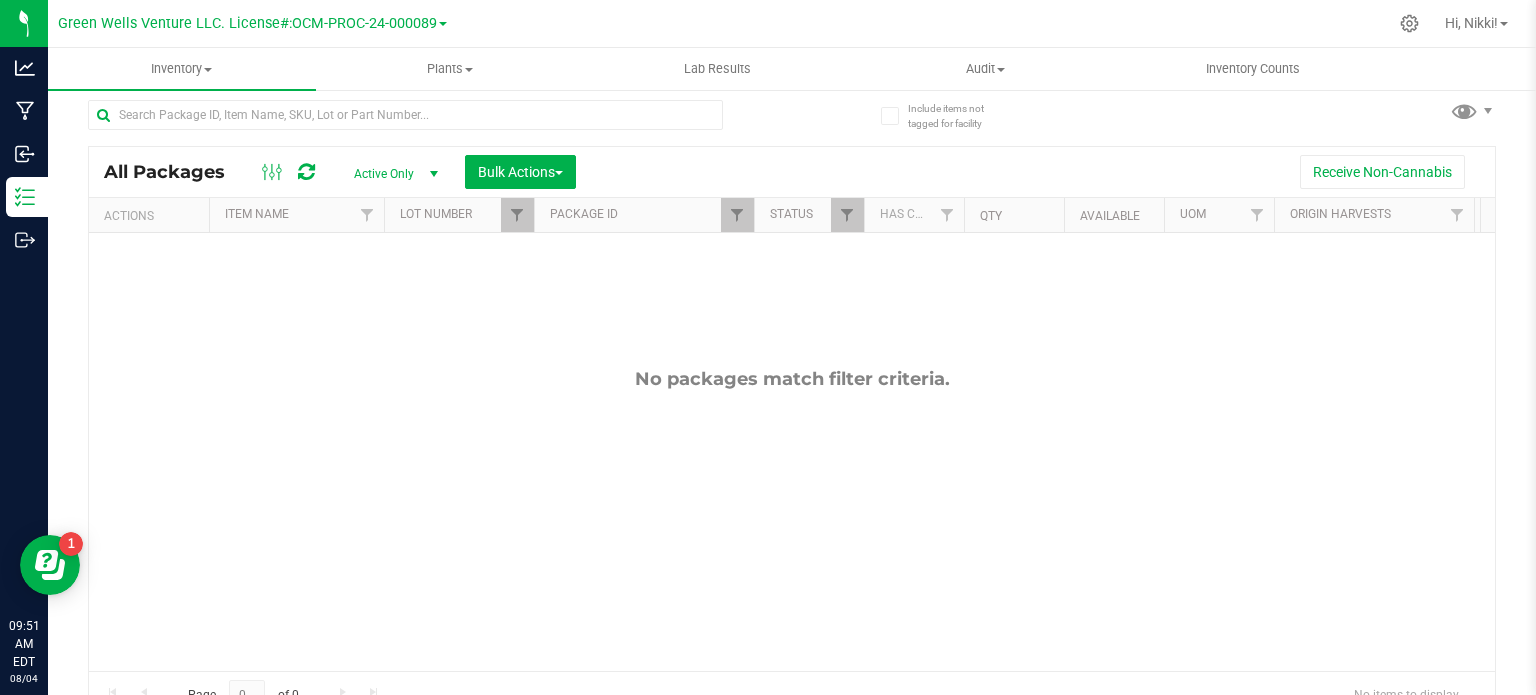 scroll, scrollTop: 0, scrollLeft: 0, axis: both 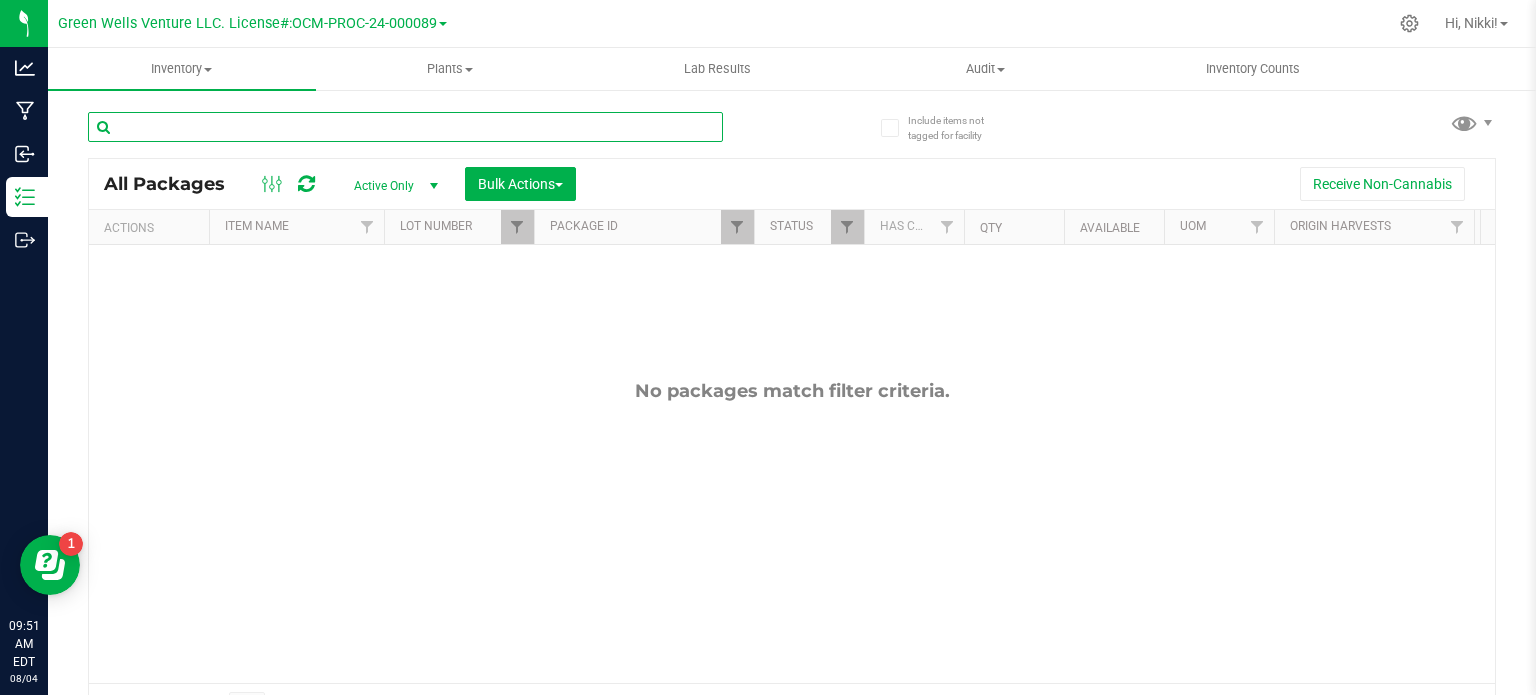 click at bounding box center [405, 127] 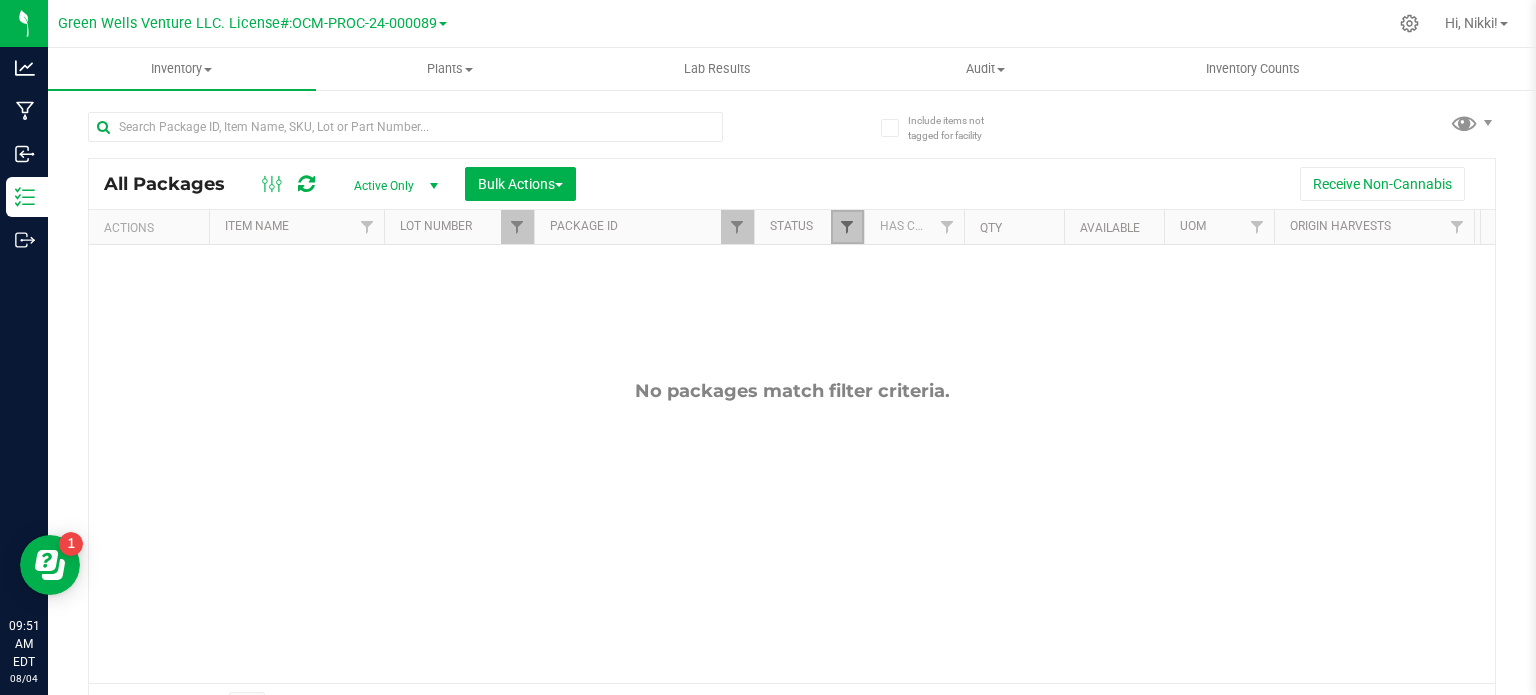 click at bounding box center [847, 227] 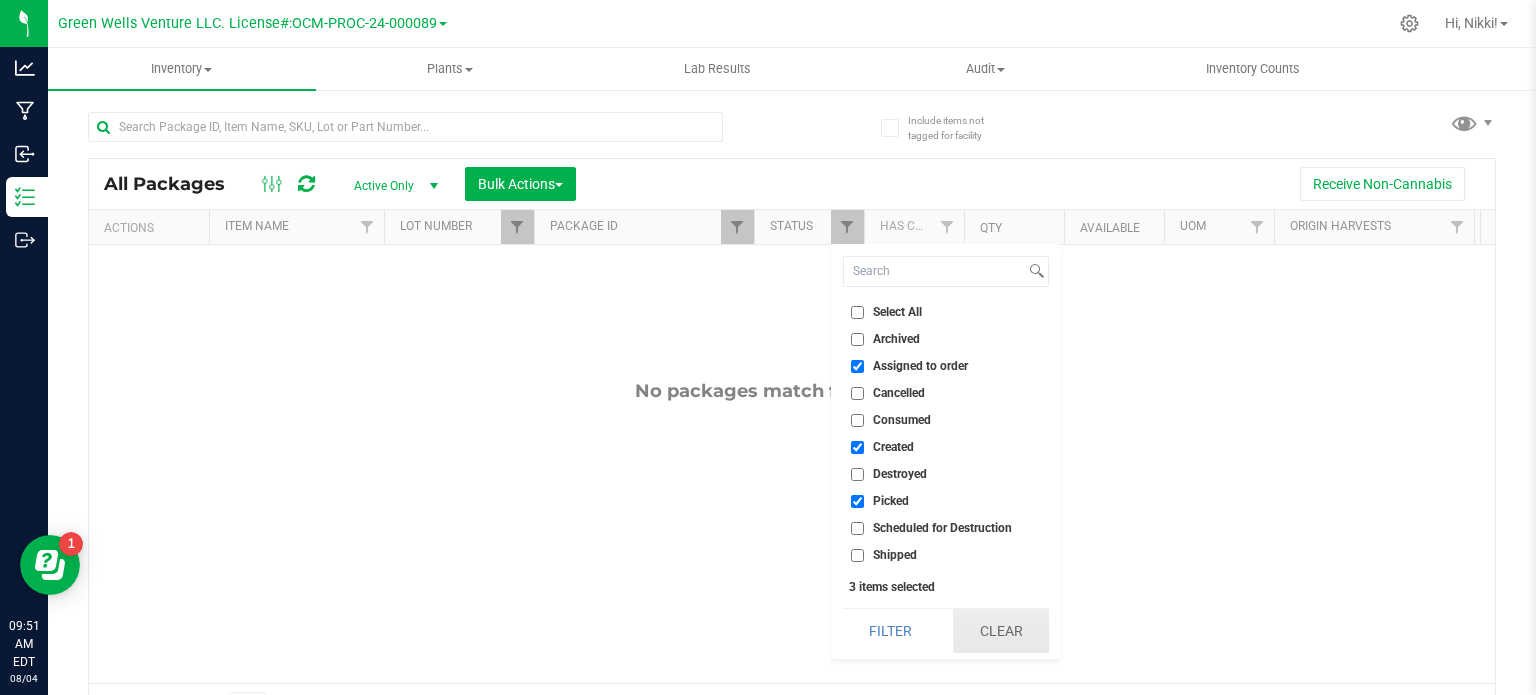click on "Clear" at bounding box center (1001, 631) 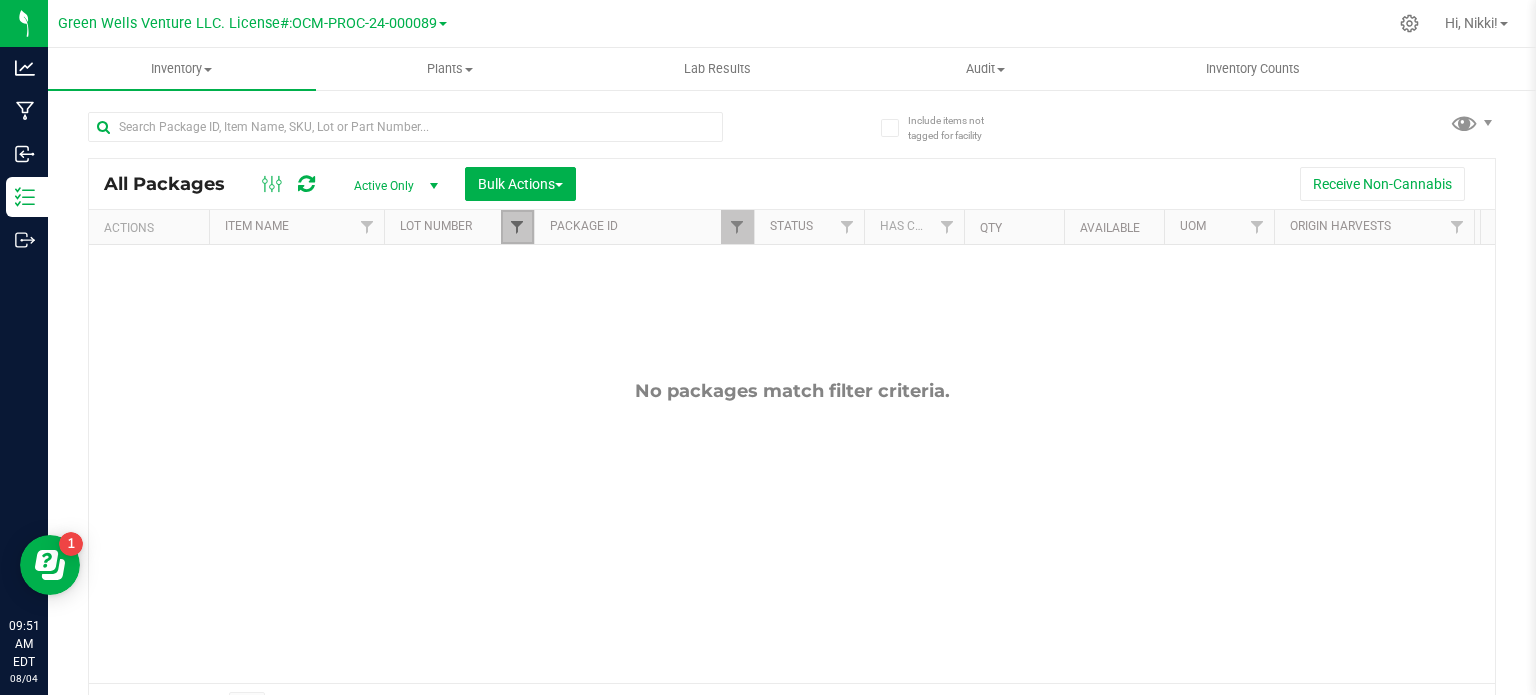 click at bounding box center [517, 227] 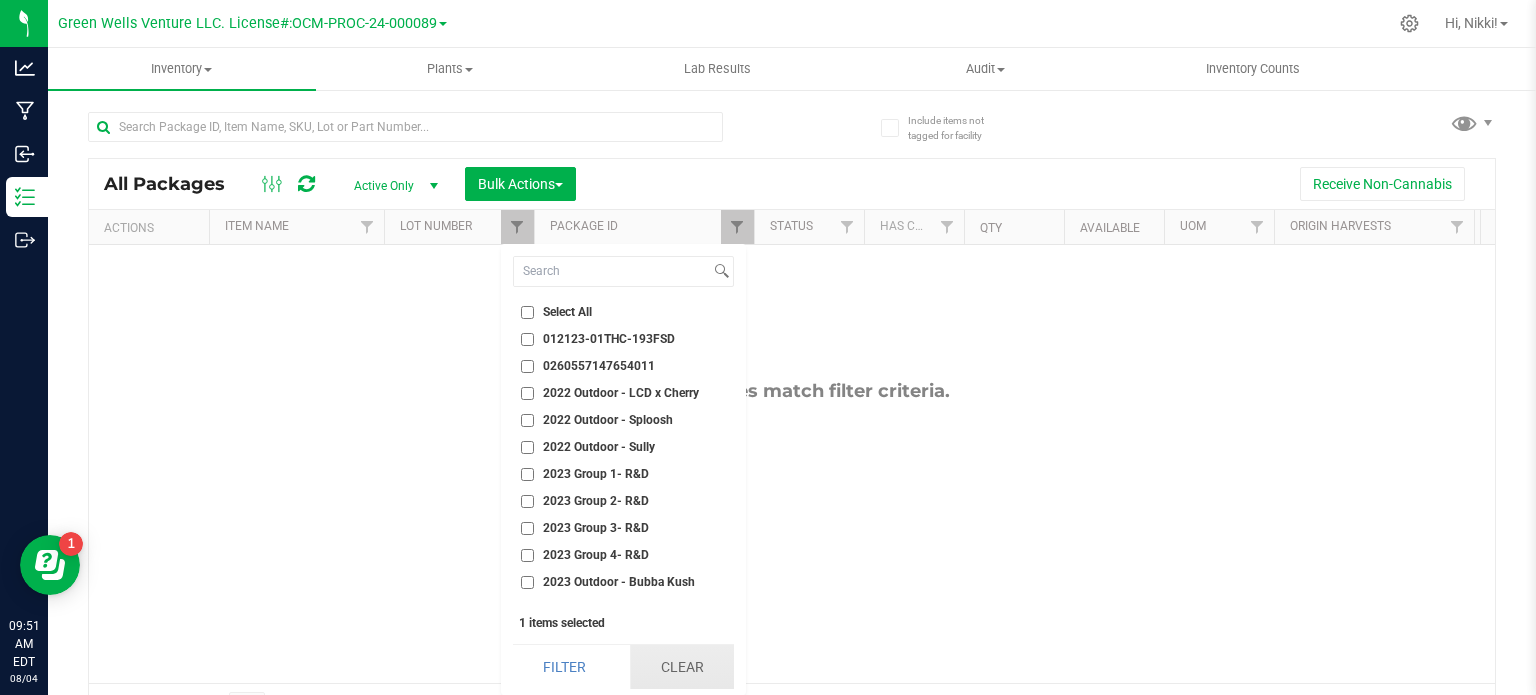 click on "Clear" at bounding box center [682, 667] 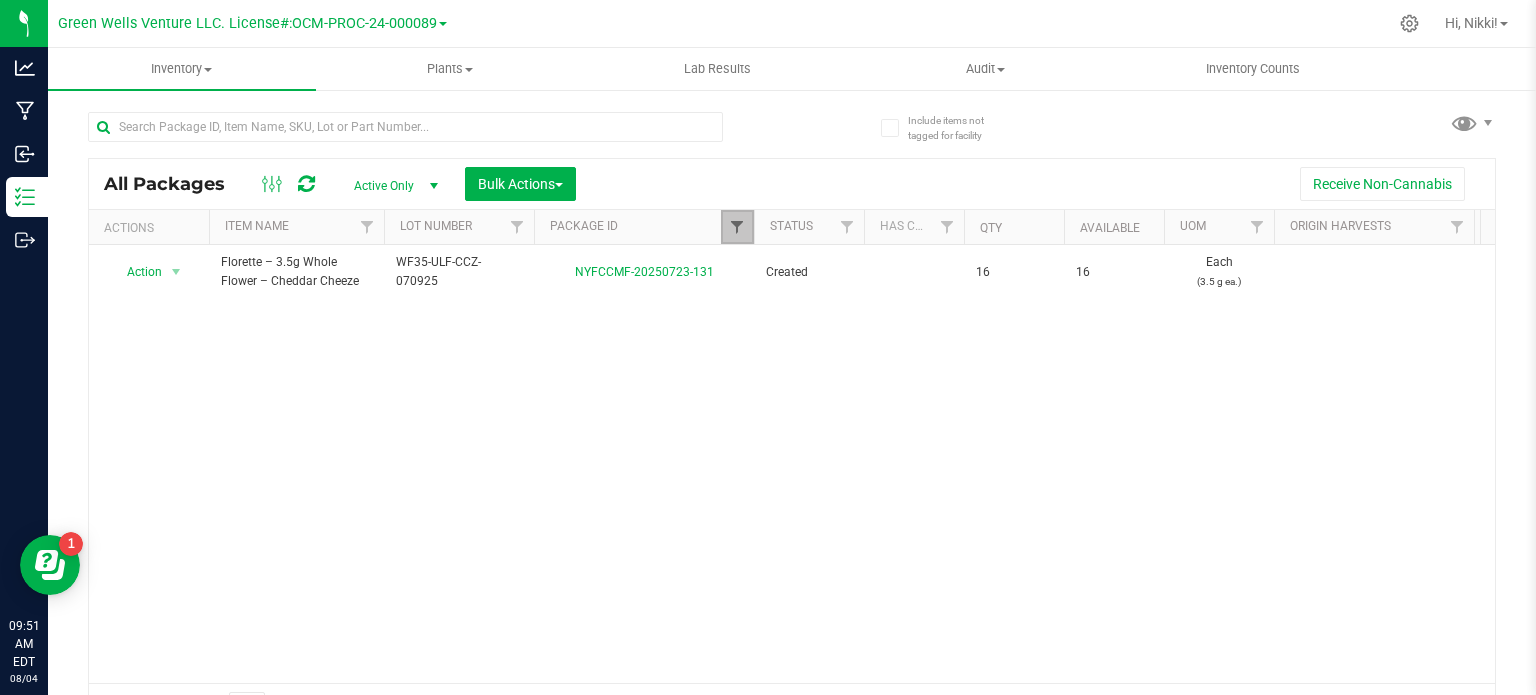 click at bounding box center [737, 227] 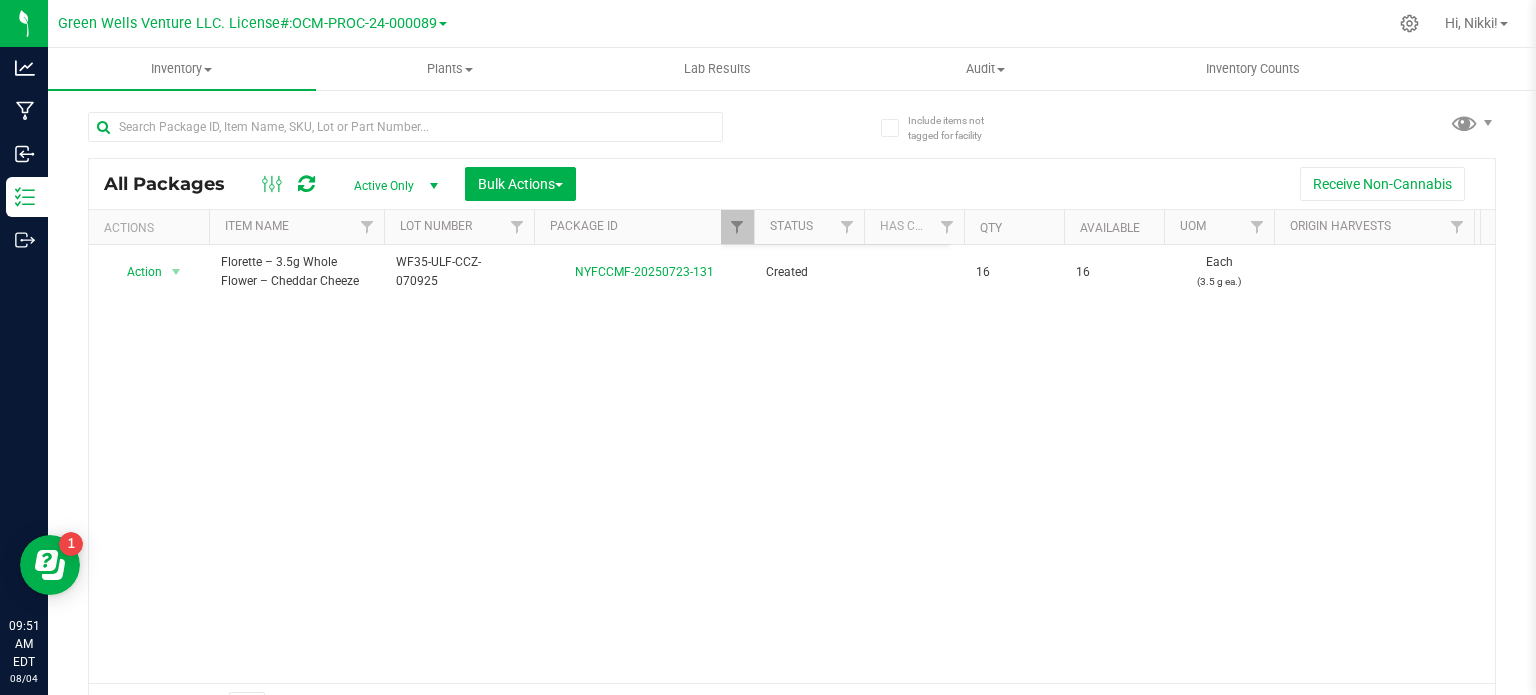 drag, startPoint x: 533, startPoint y: 459, endPoint x: 584, endPoint y: 440, distance: 54.42426 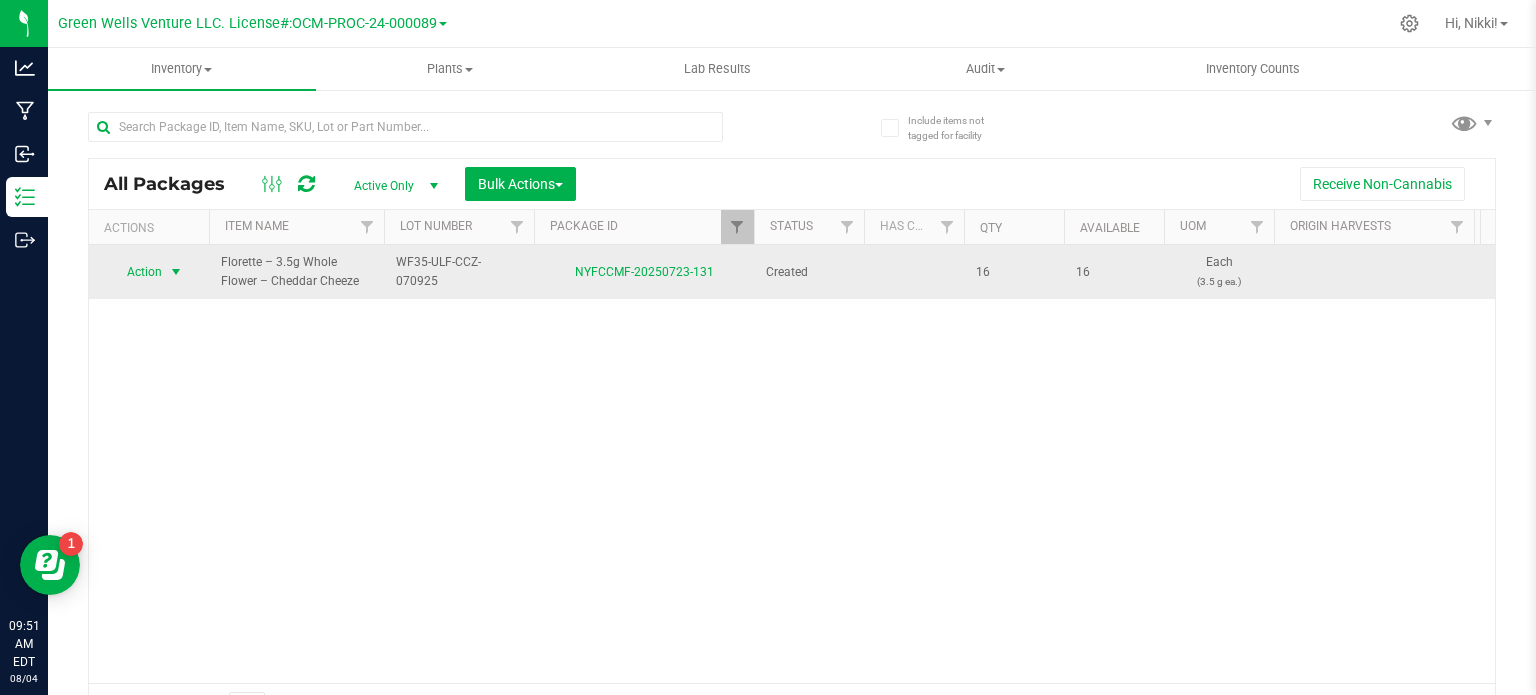click at bounding box center [176, 272] 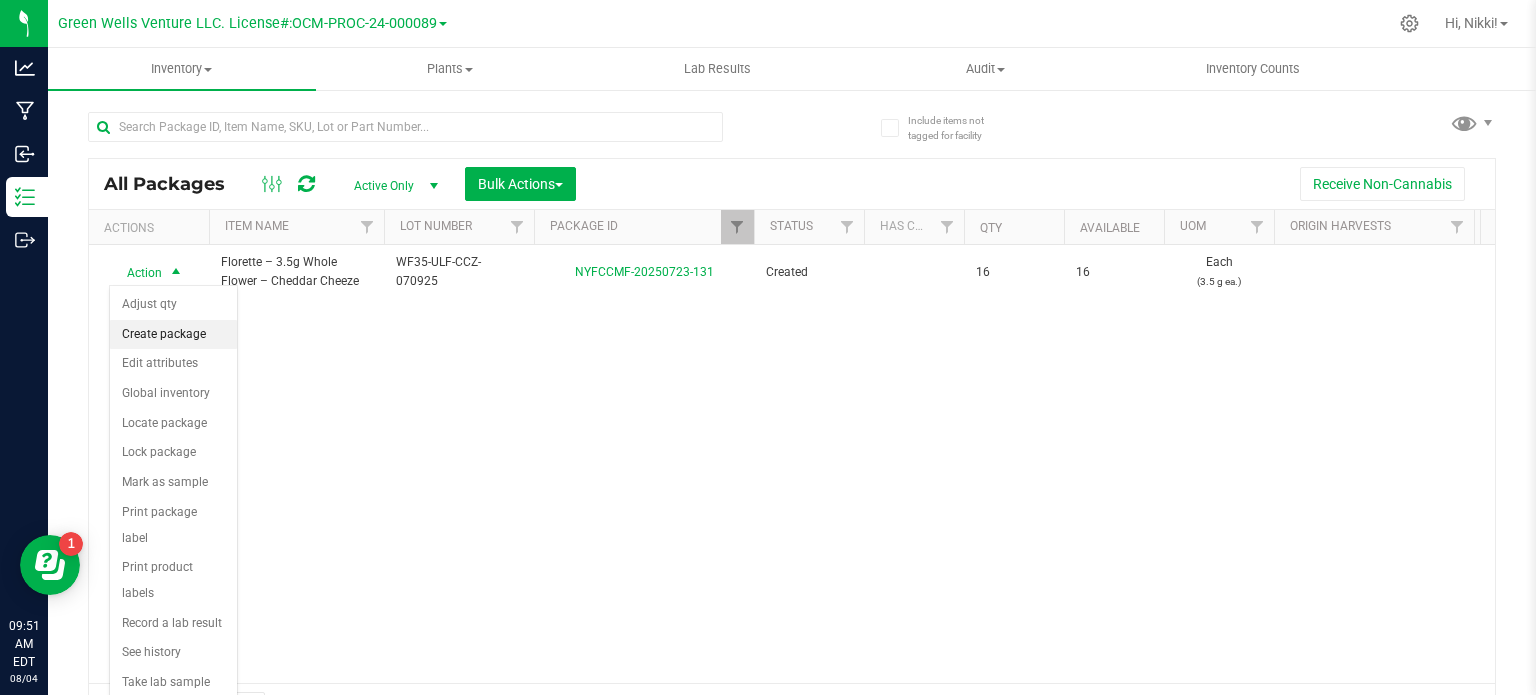 click on "Create package" at bounding box center [173, 335] 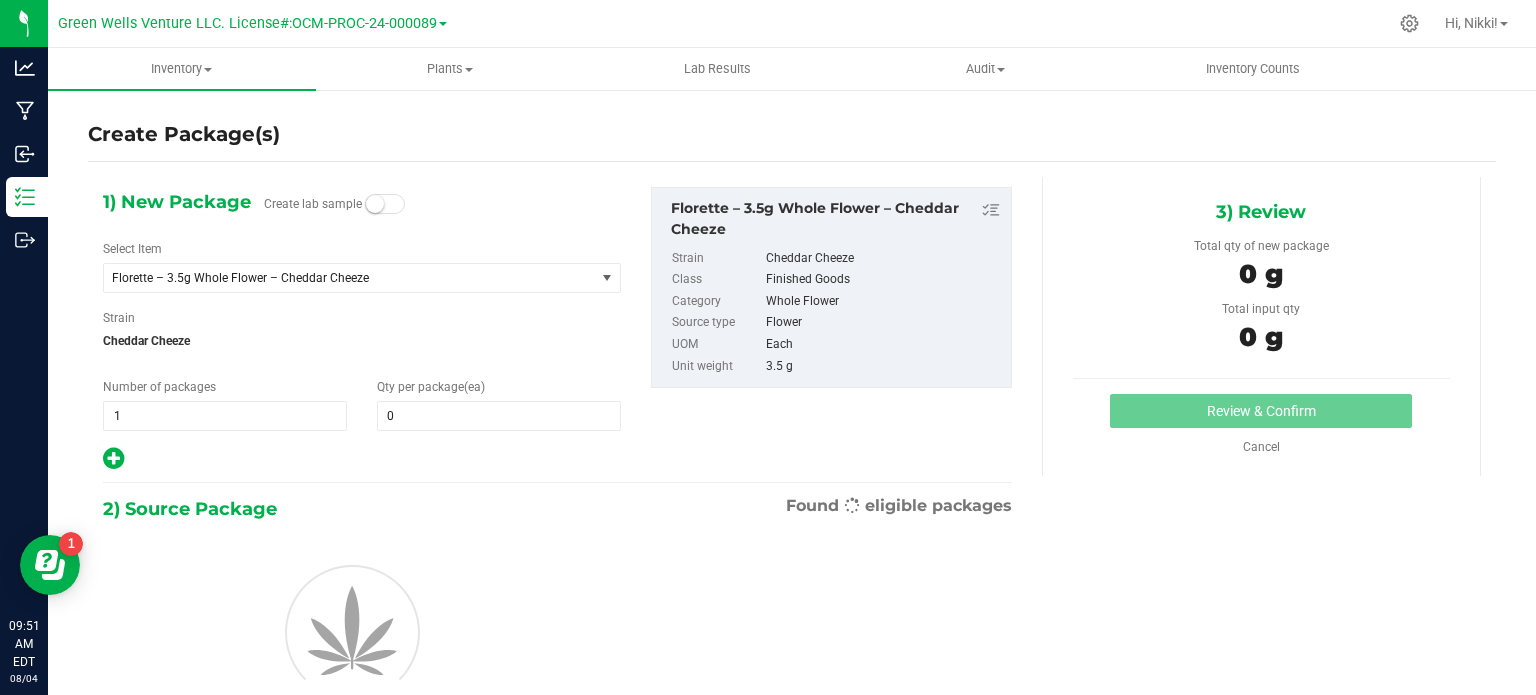 type on "0" 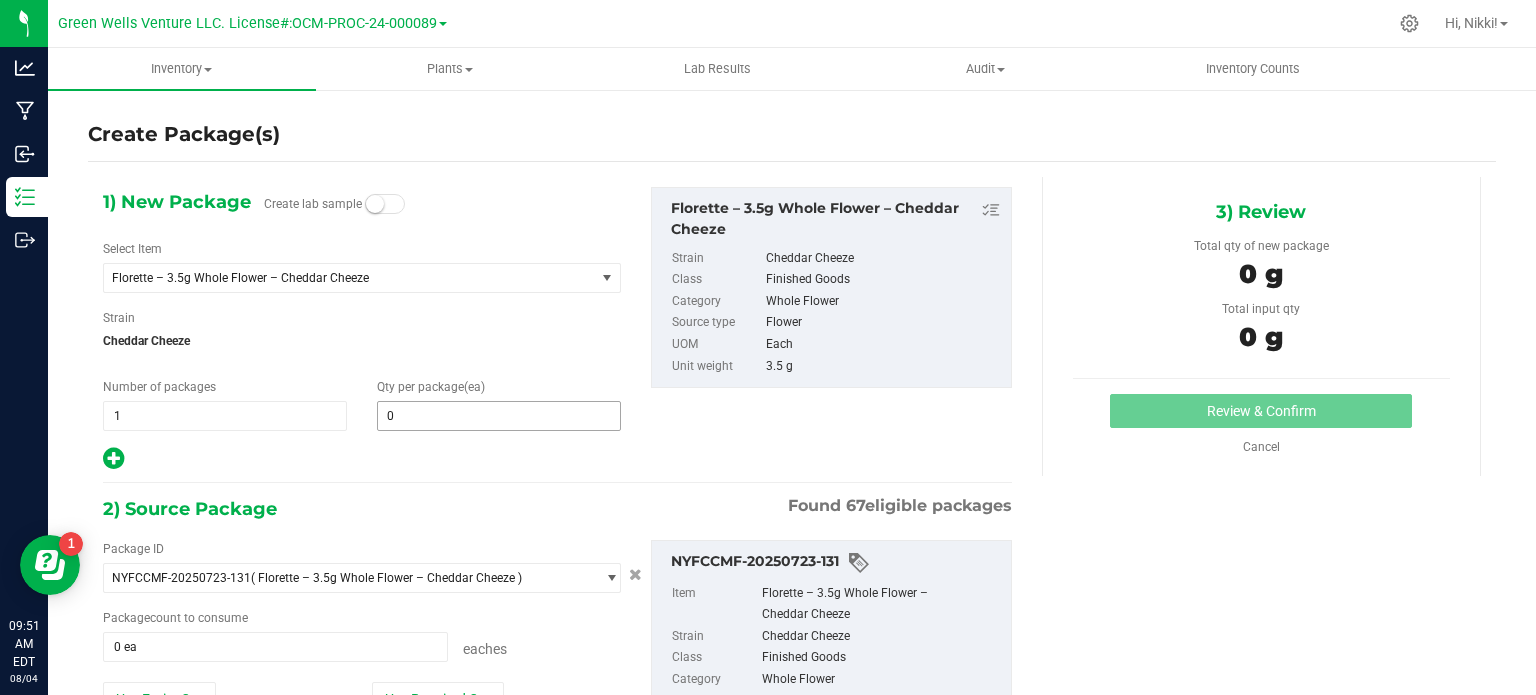 click on "0 0" at bounding box center [499, 416] 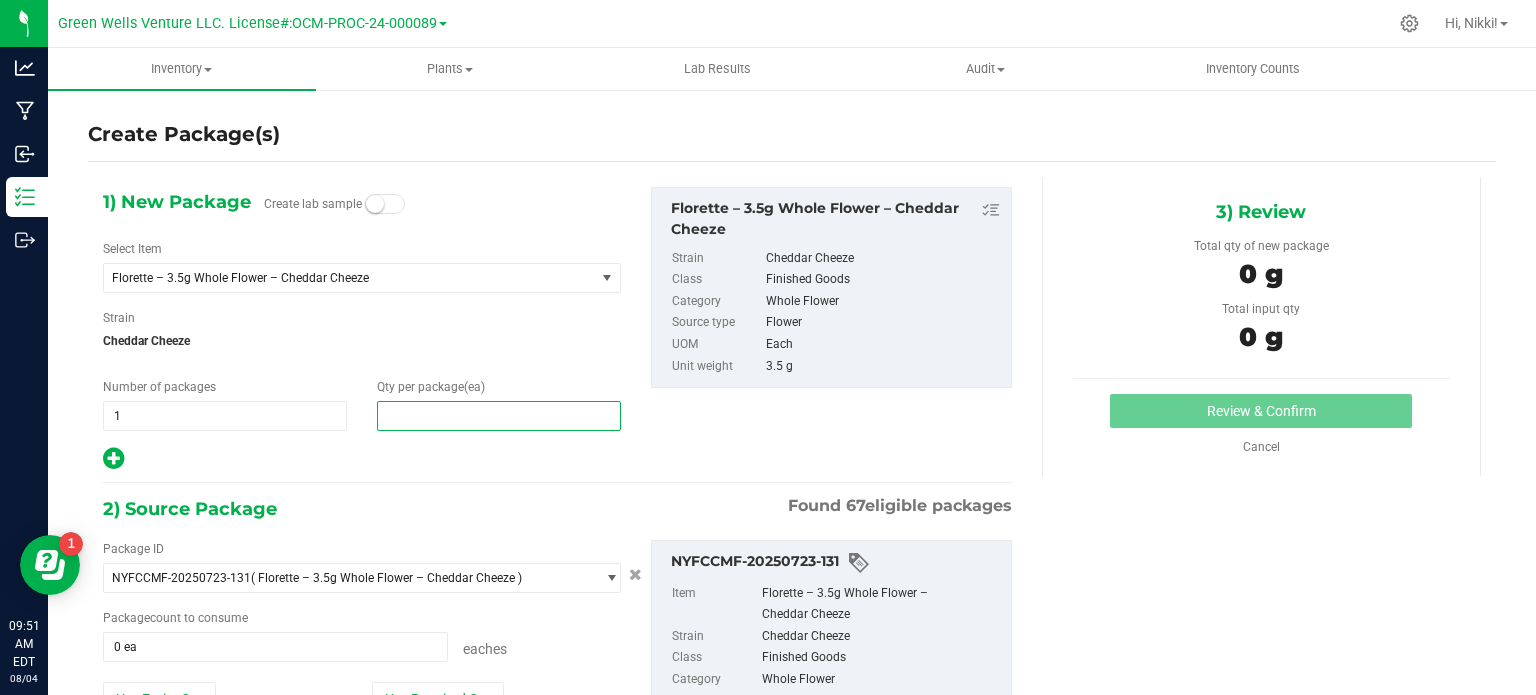 type on "1" 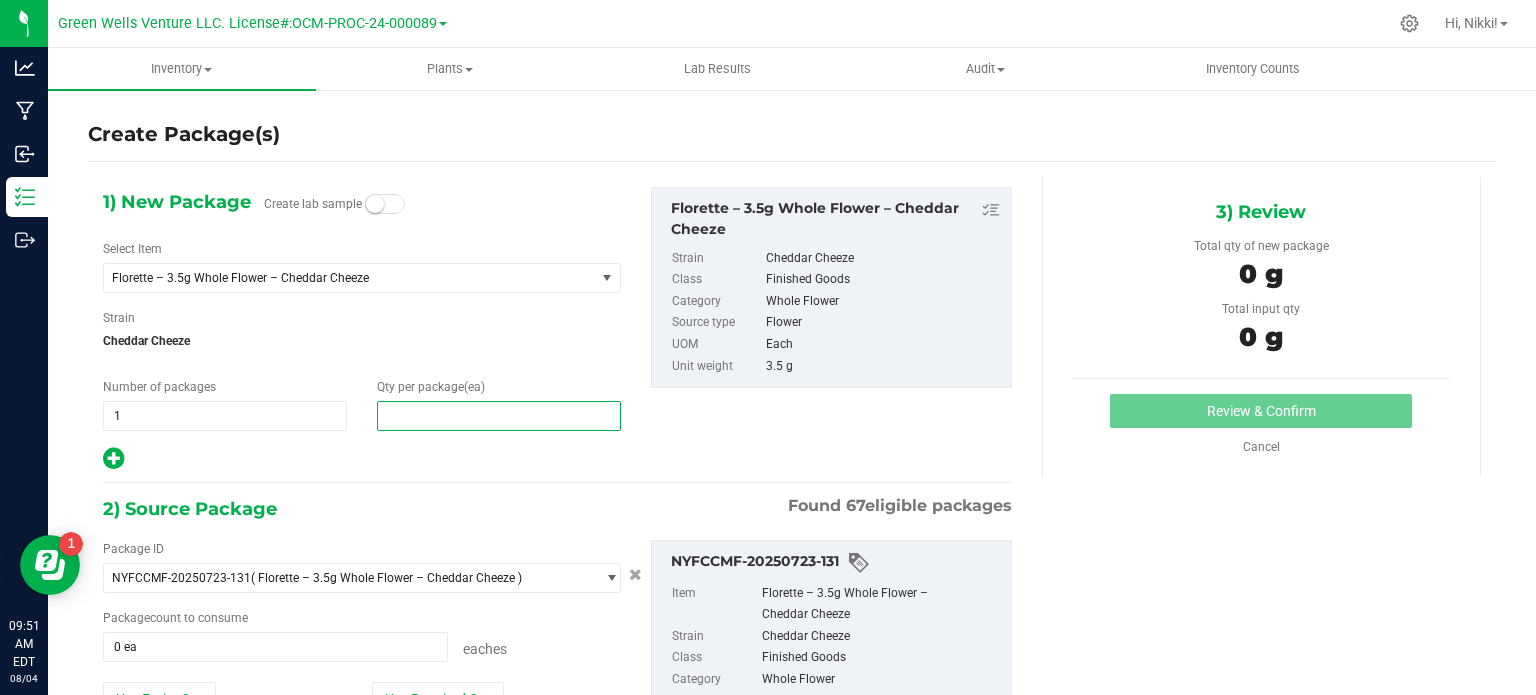 type on "2" 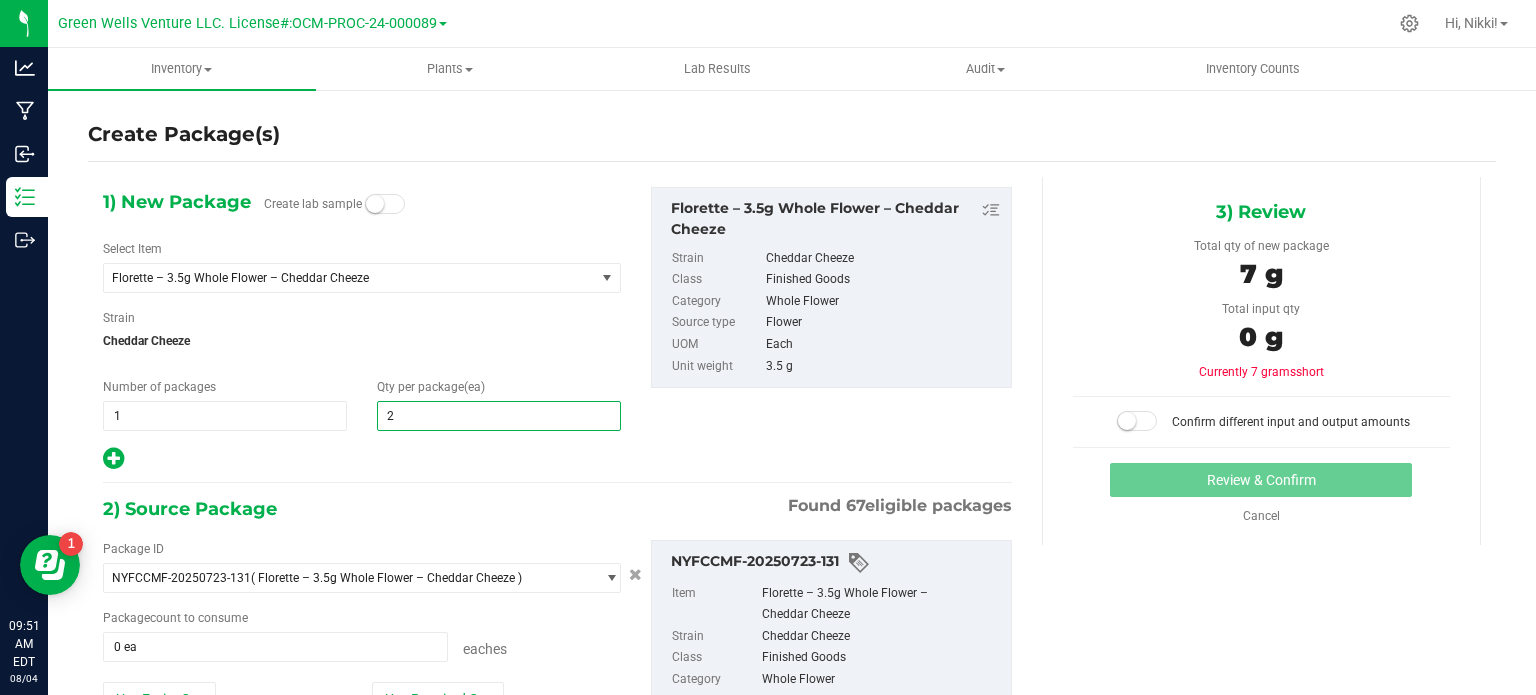 type on "2" 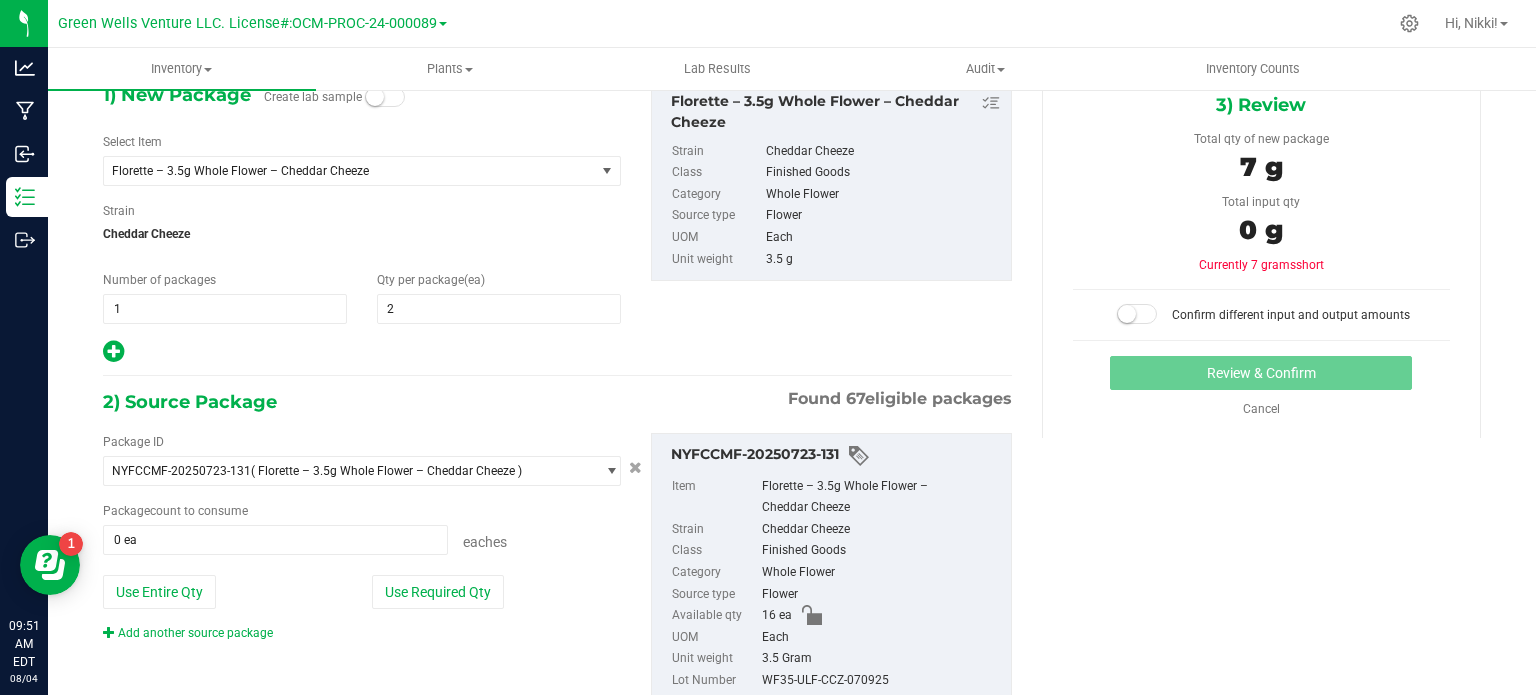 scroll, scrollTop: 171, scrollLeft: 0, axis: vertical 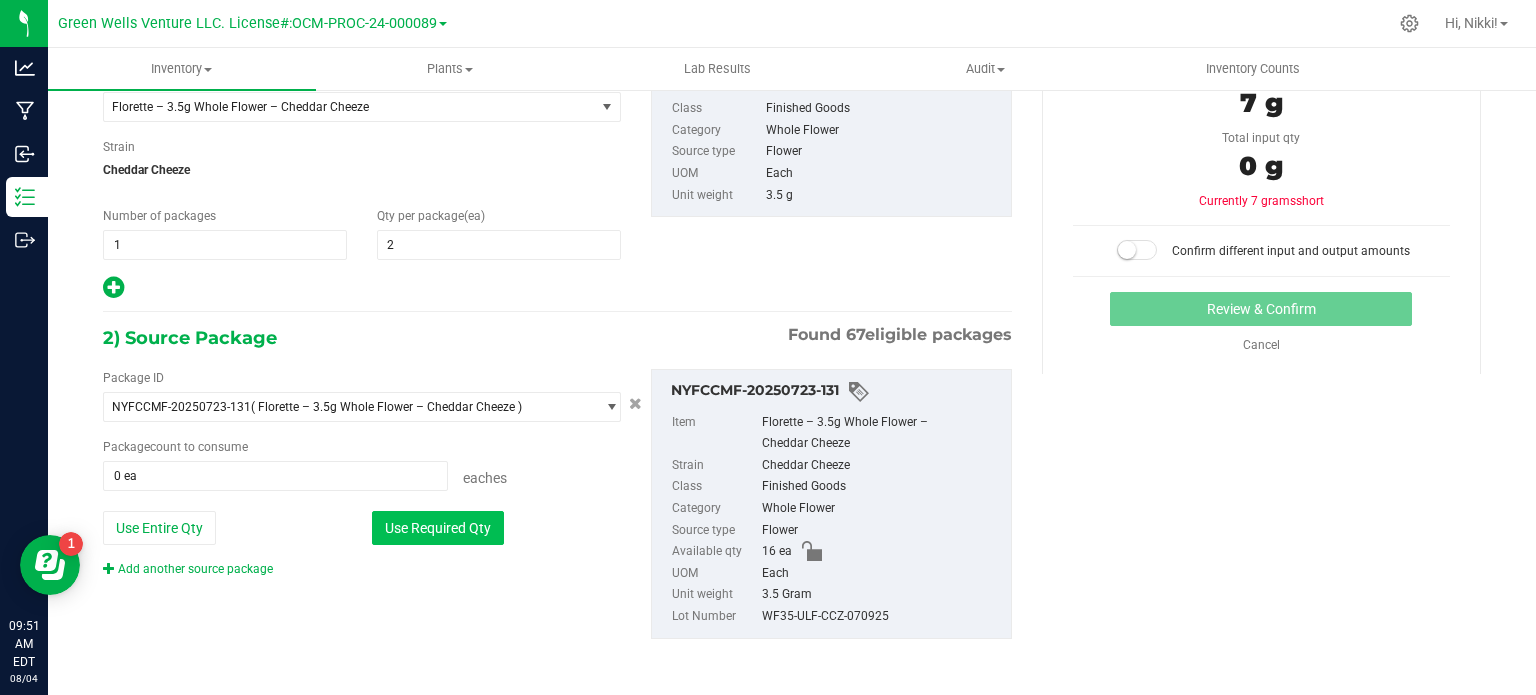 click on "Use Required Qty" at bounding box center (438, 528) 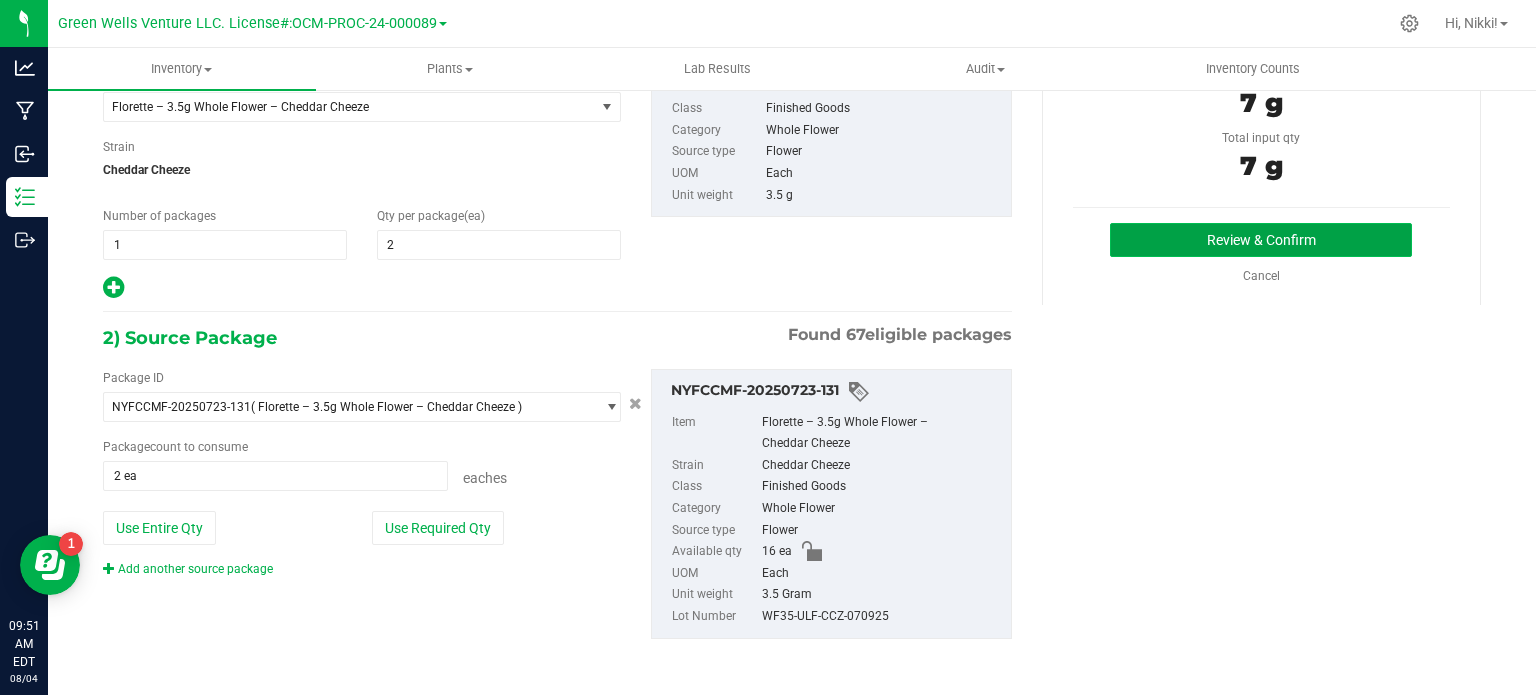 click on "Review & Confirm" at bounding box center [1261, 240] 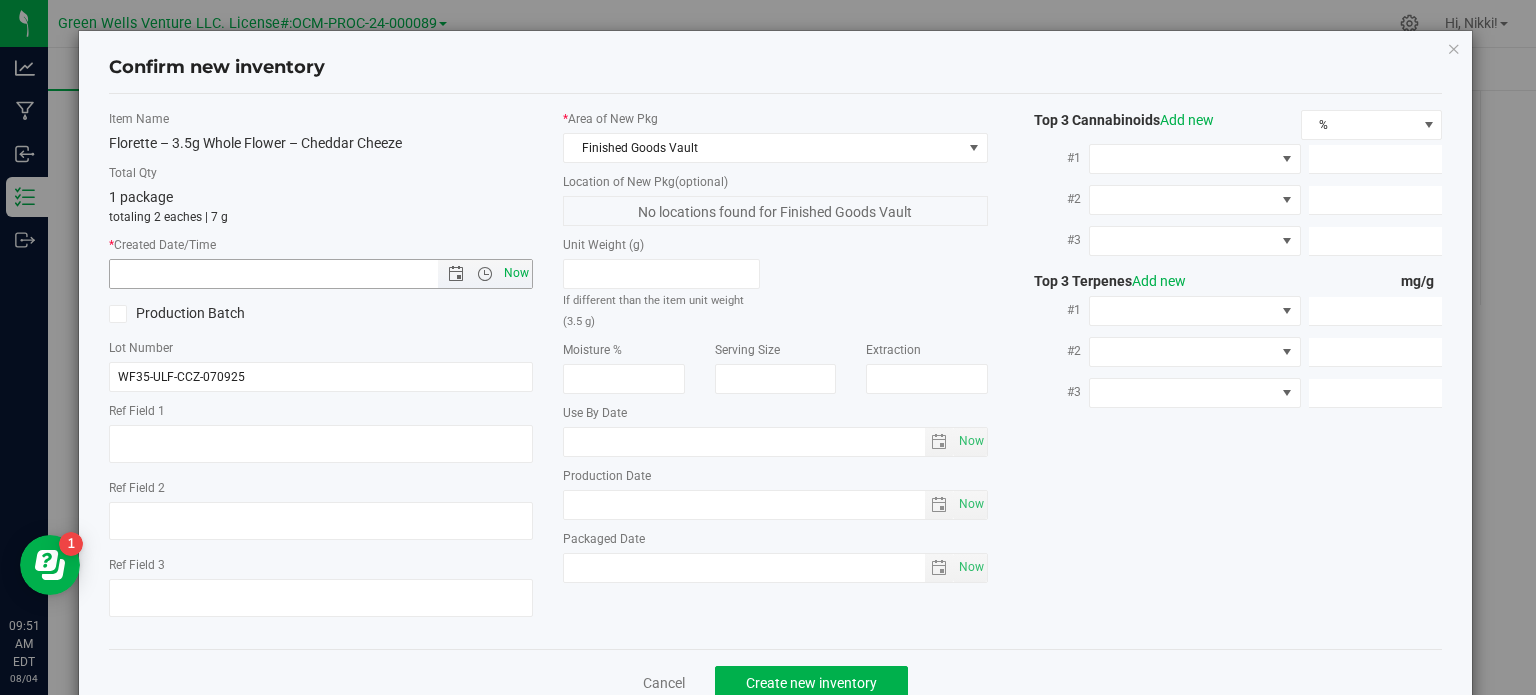click on "Now" at bounding box center [517, 273] 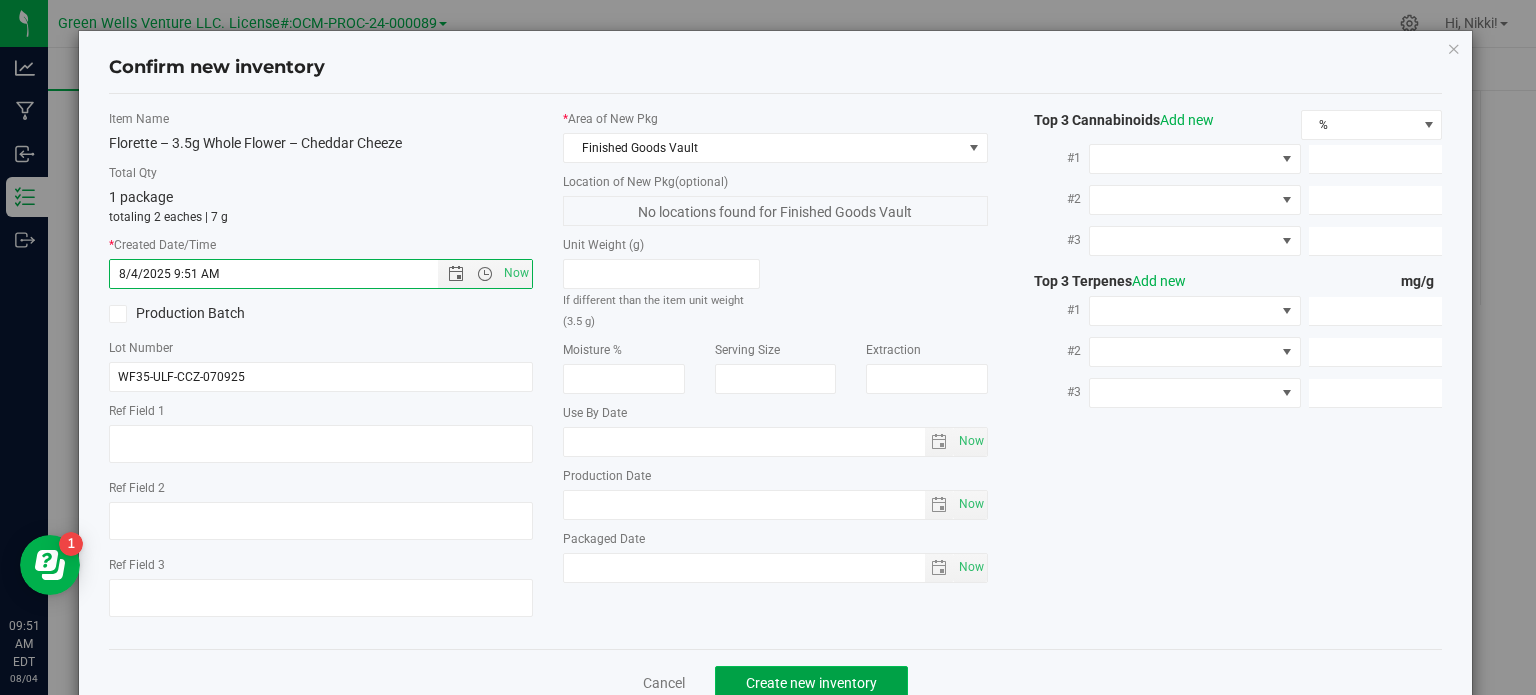 click on "Create new inventory" 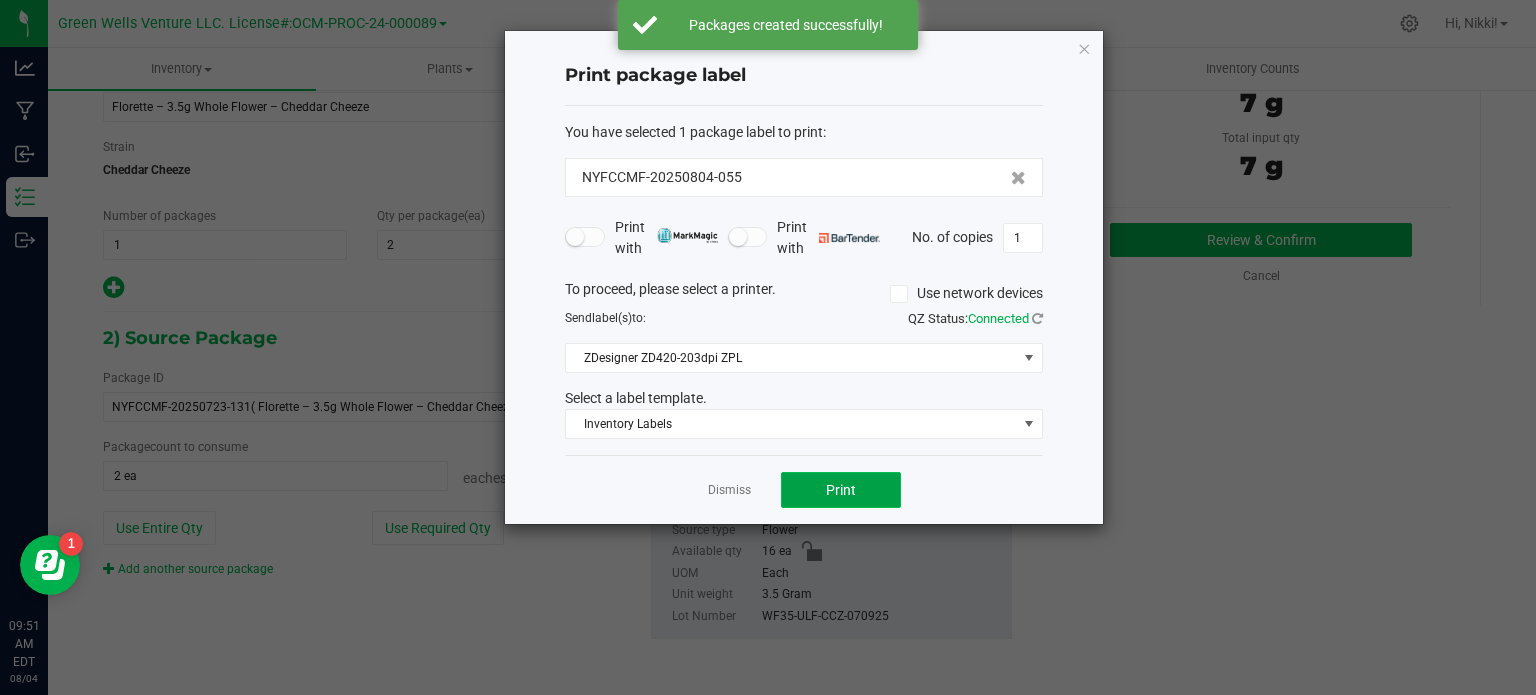 click on "Print" 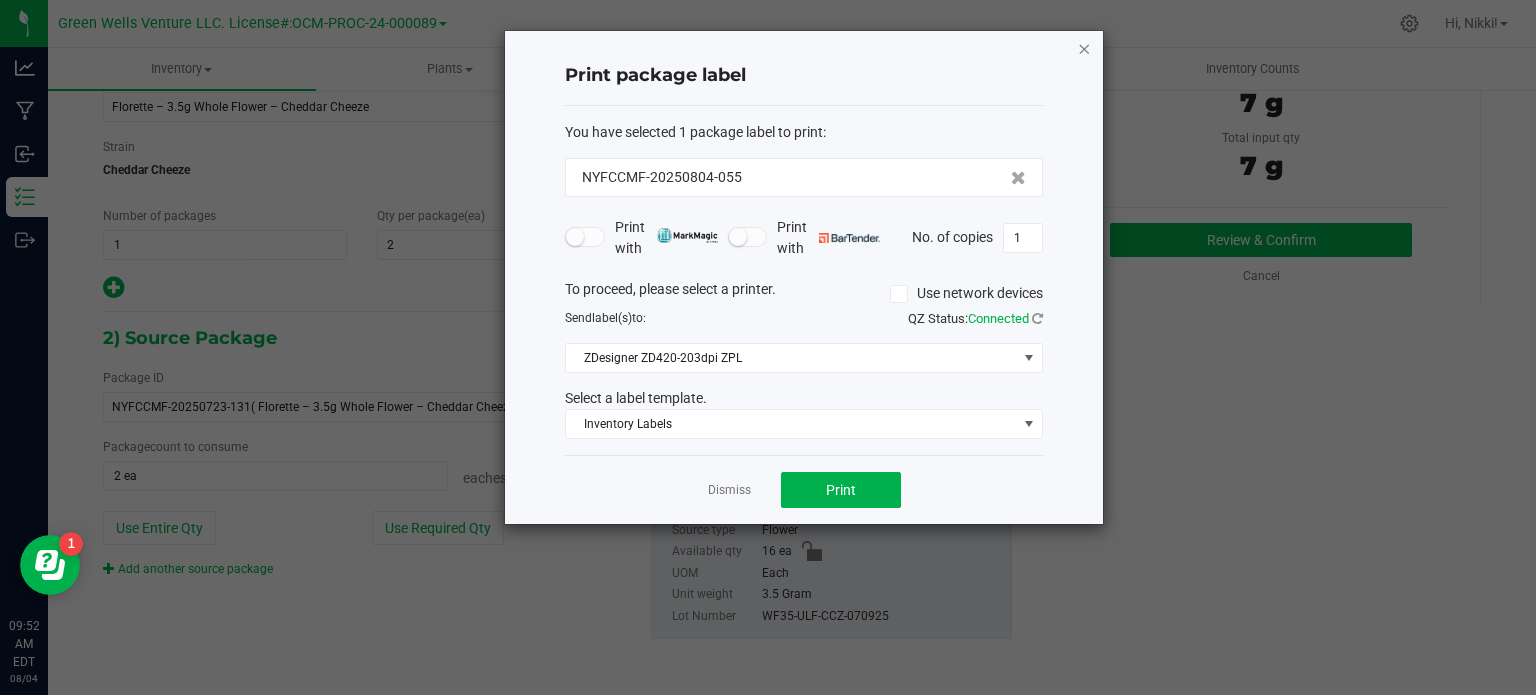 click 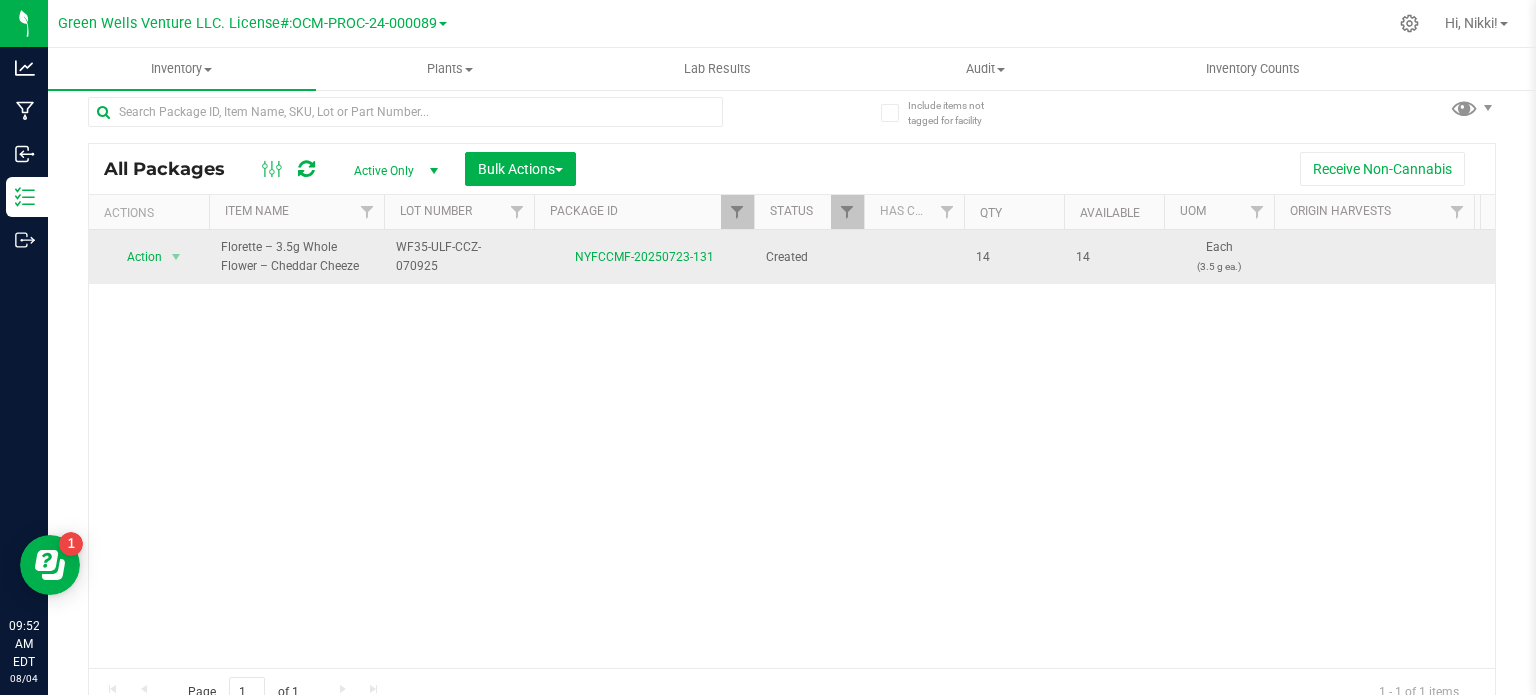 scroll, scrollTop: 0, scrollLeft: 0, axis: both 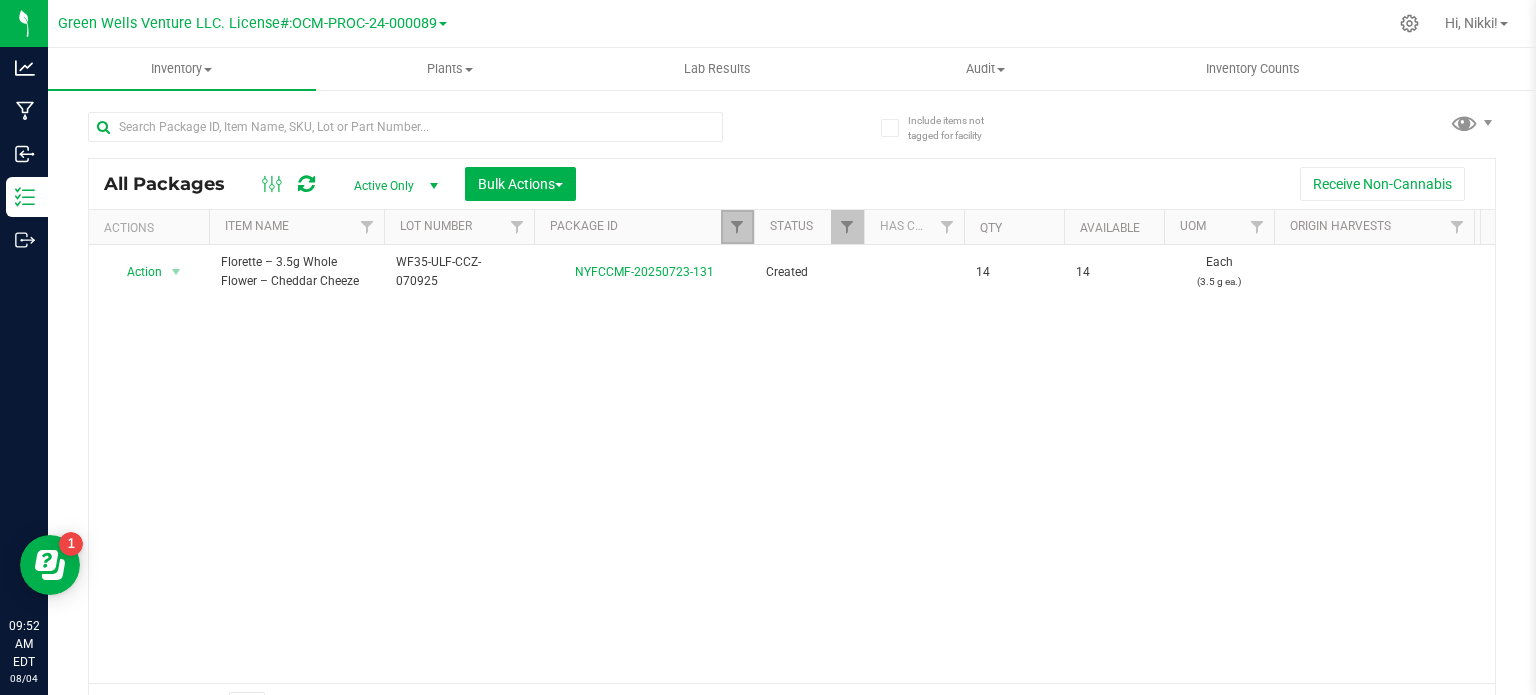 click at bounding box center (737, 227) 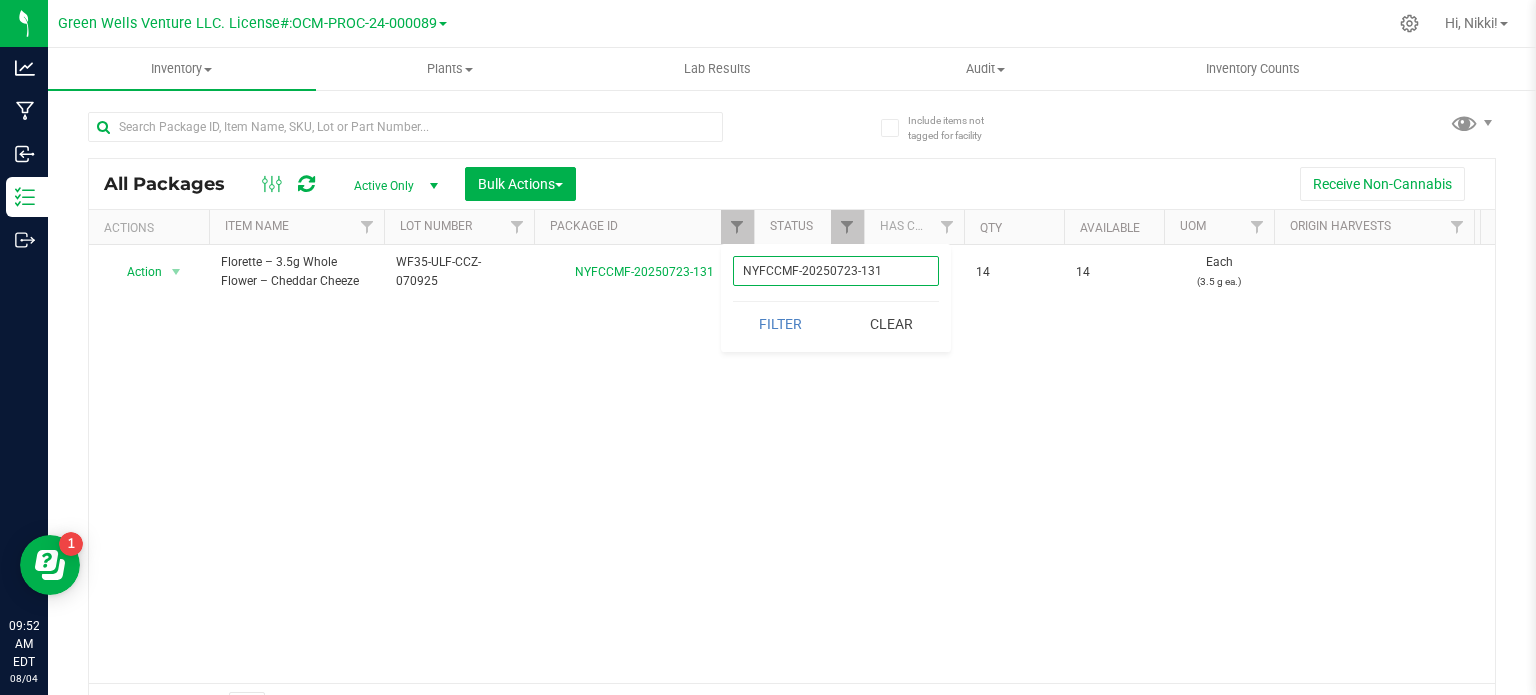 drag, startPoint x: 881, startPoint y: 260, endPoint x: 723, endPoint y: 251, distance: 158.25612 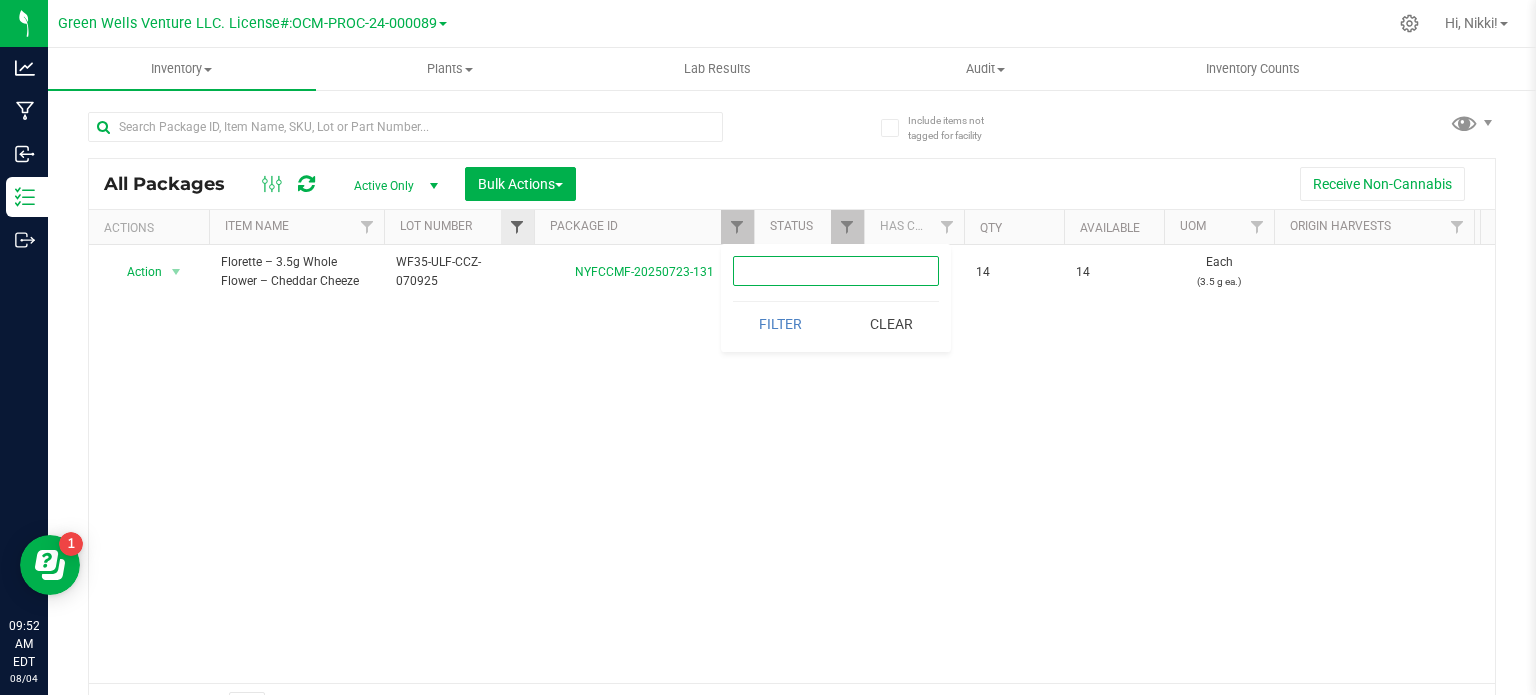 type 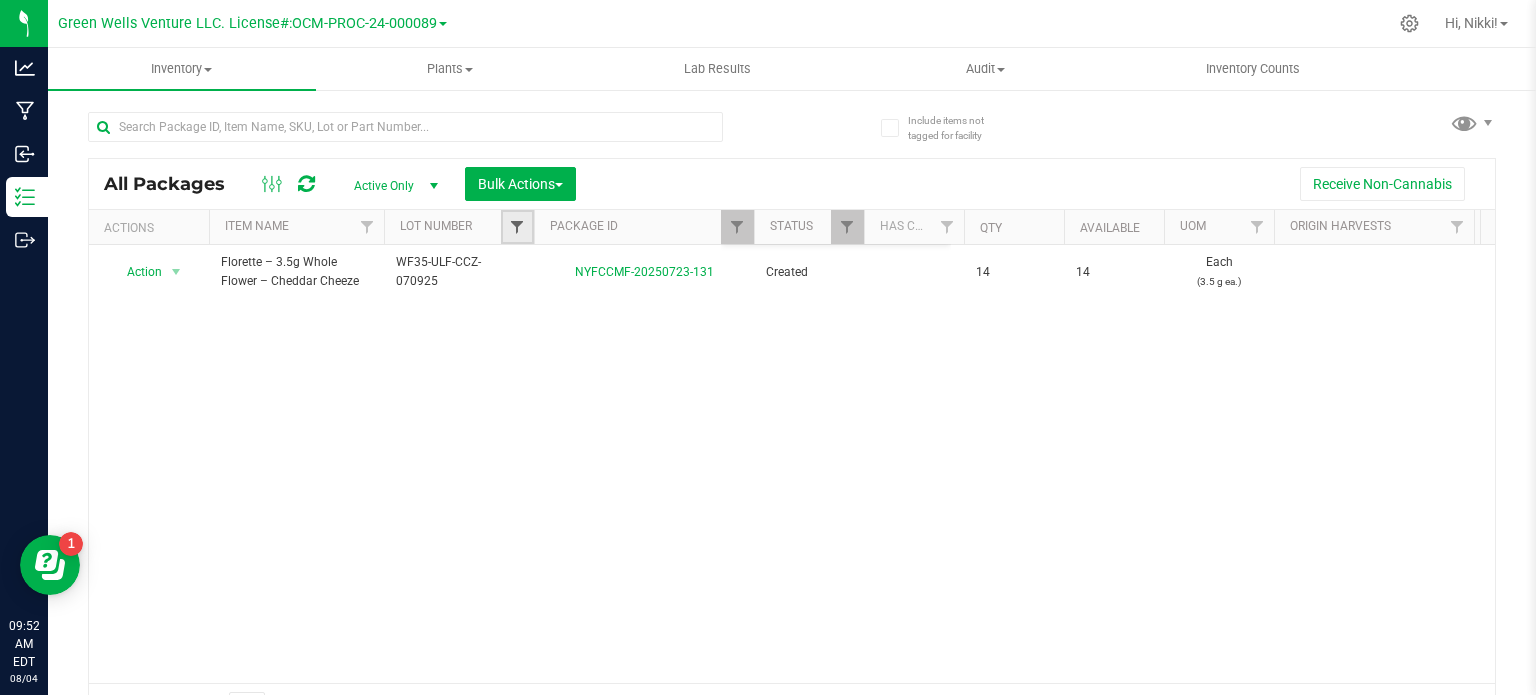 click at bounding box center [517, 227] 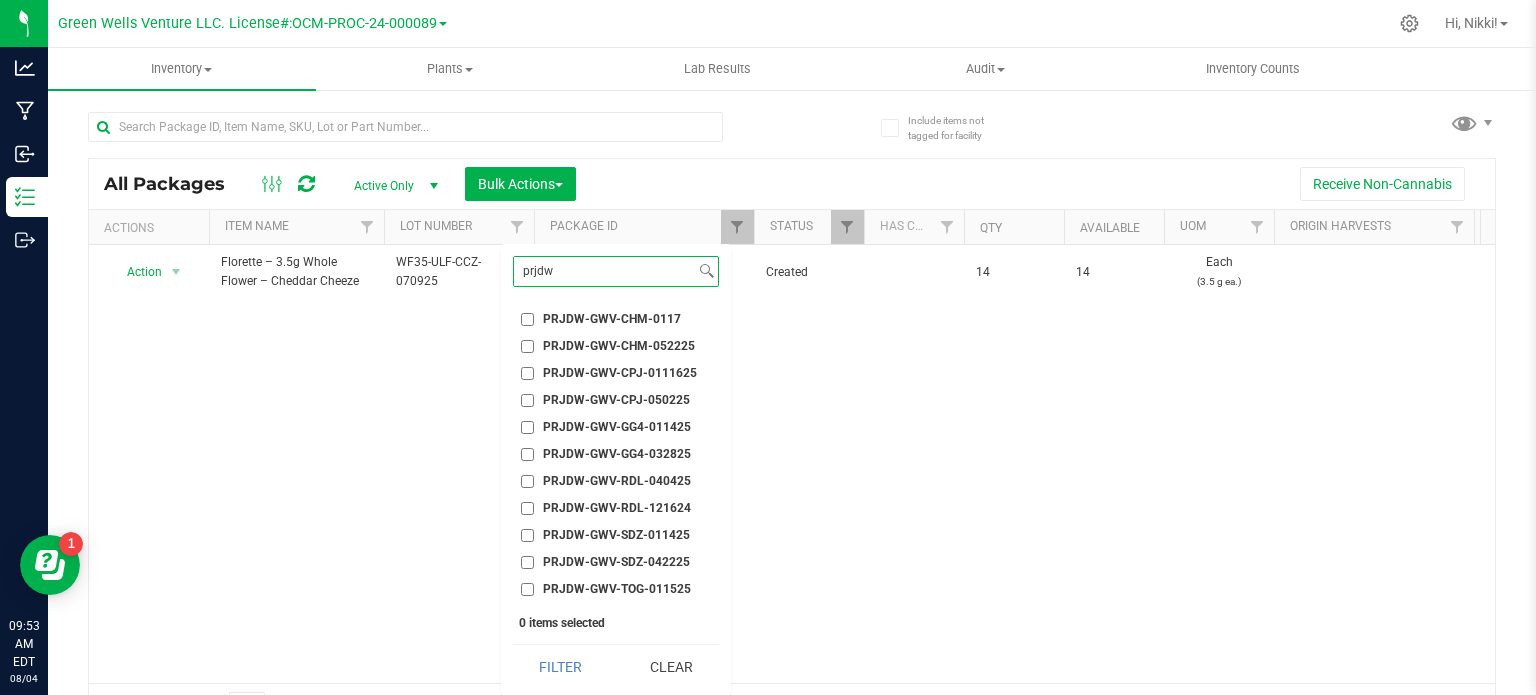 scroll, scrollTop: 300, scrollLeft: 0, axis: vertical 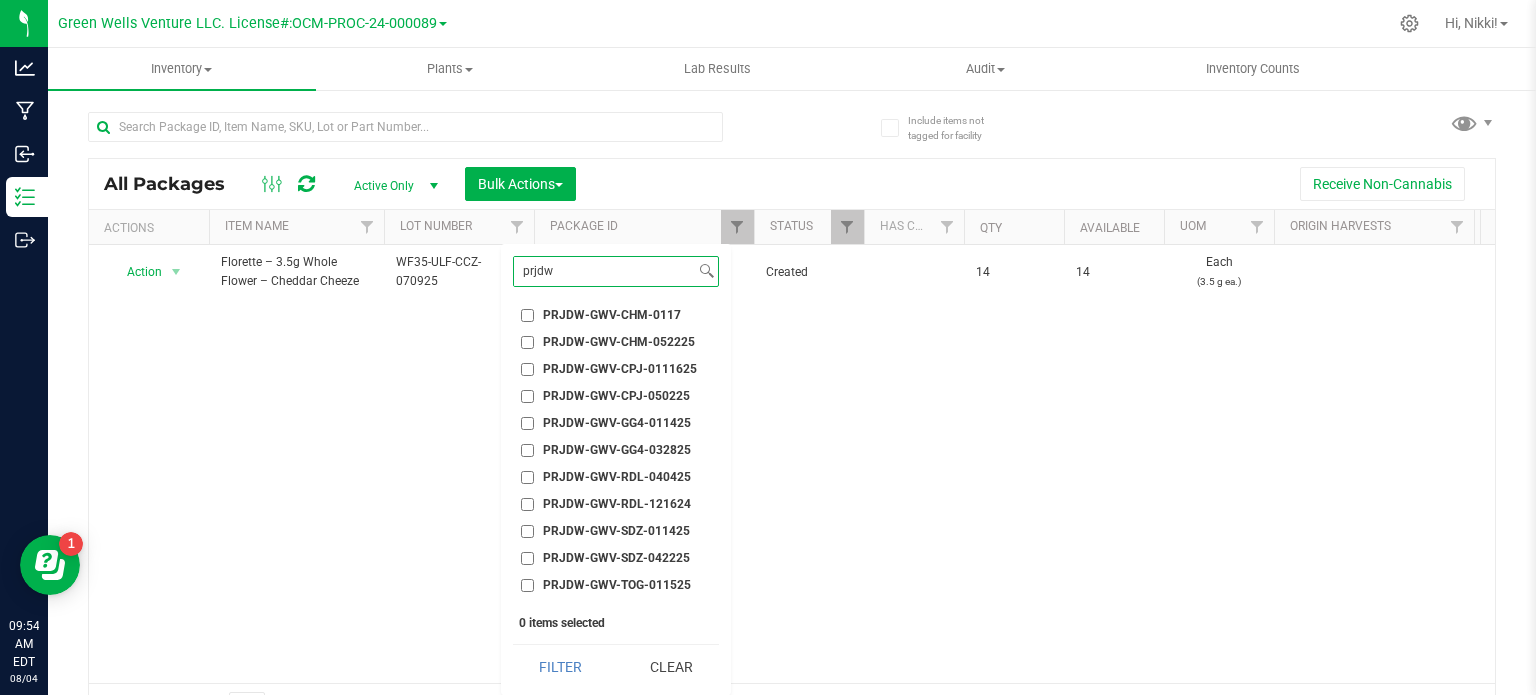type on "prjdw" 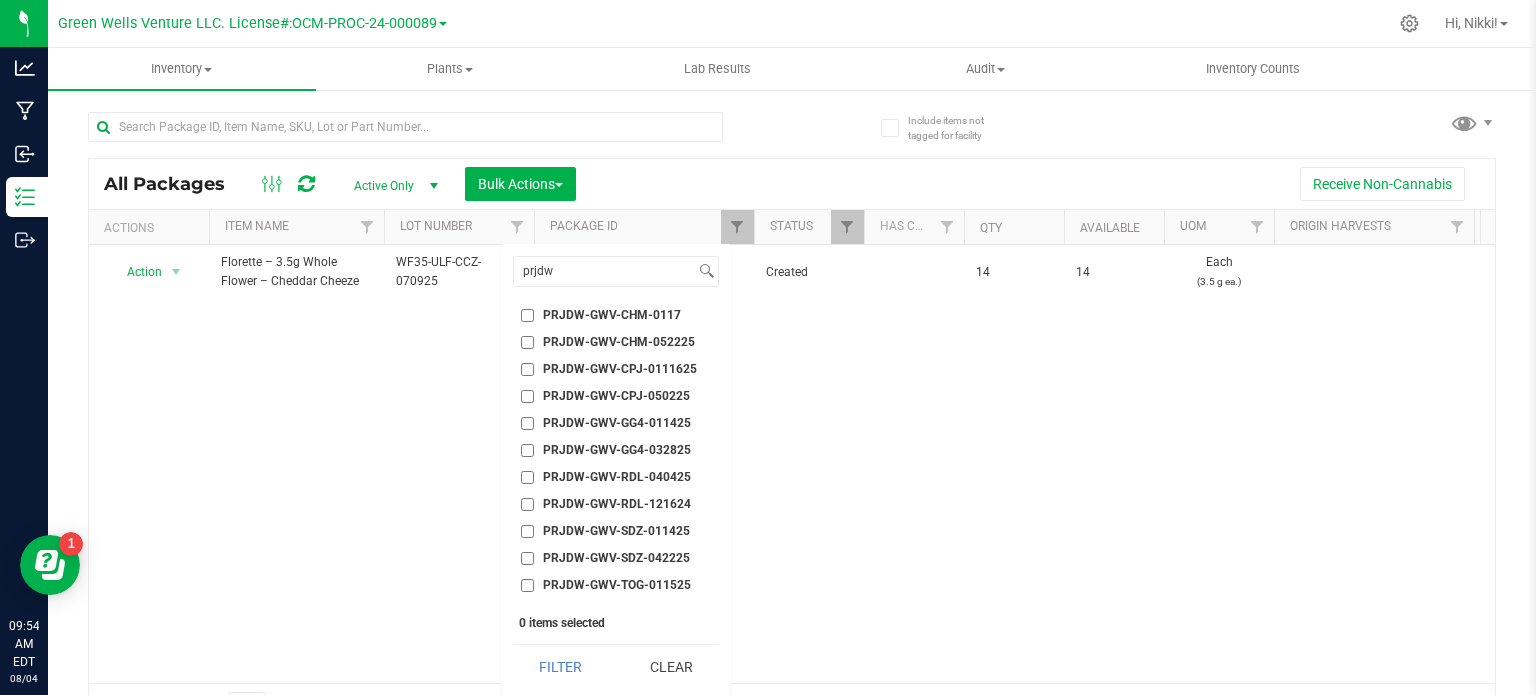 click on "PRJDW-GWV-CPJ-0111625" at bounding box center [527, 369] 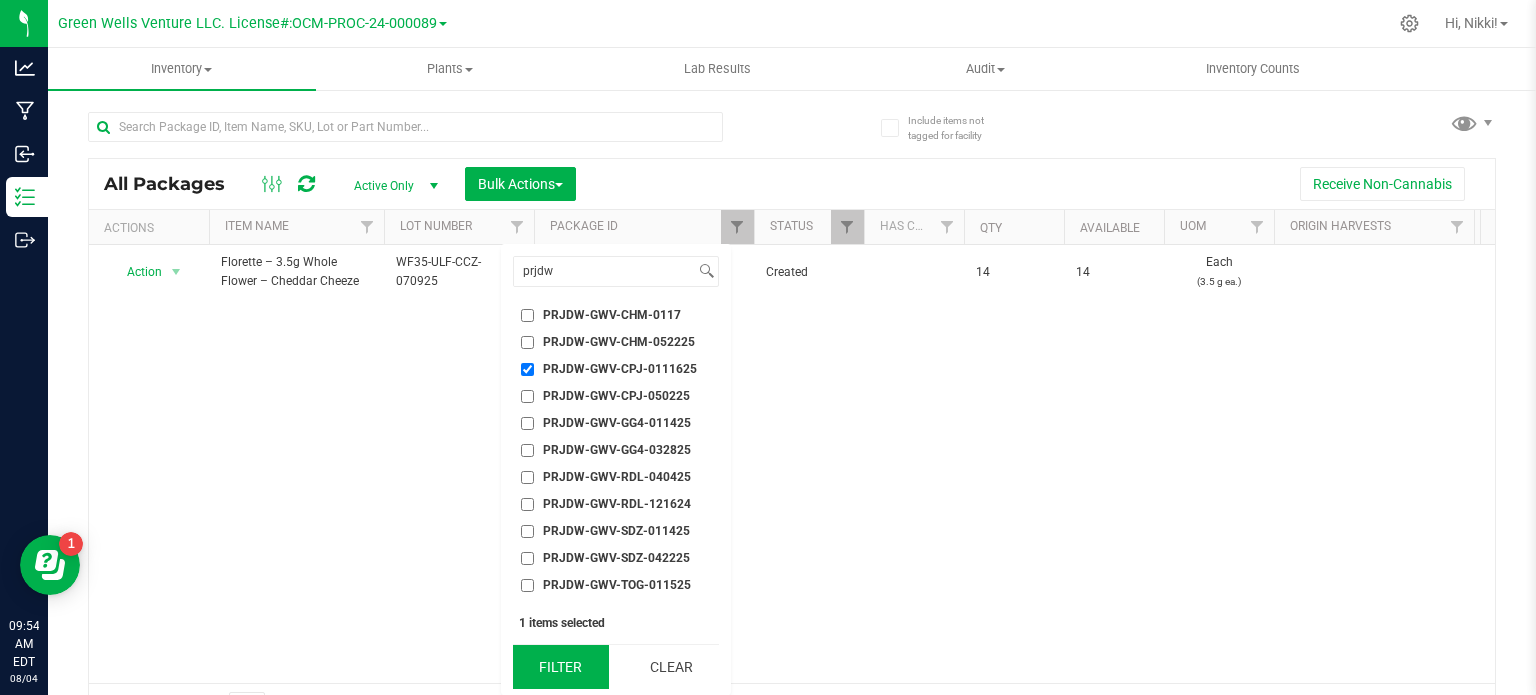 click on "Filter" at bounding box center [561, 667] 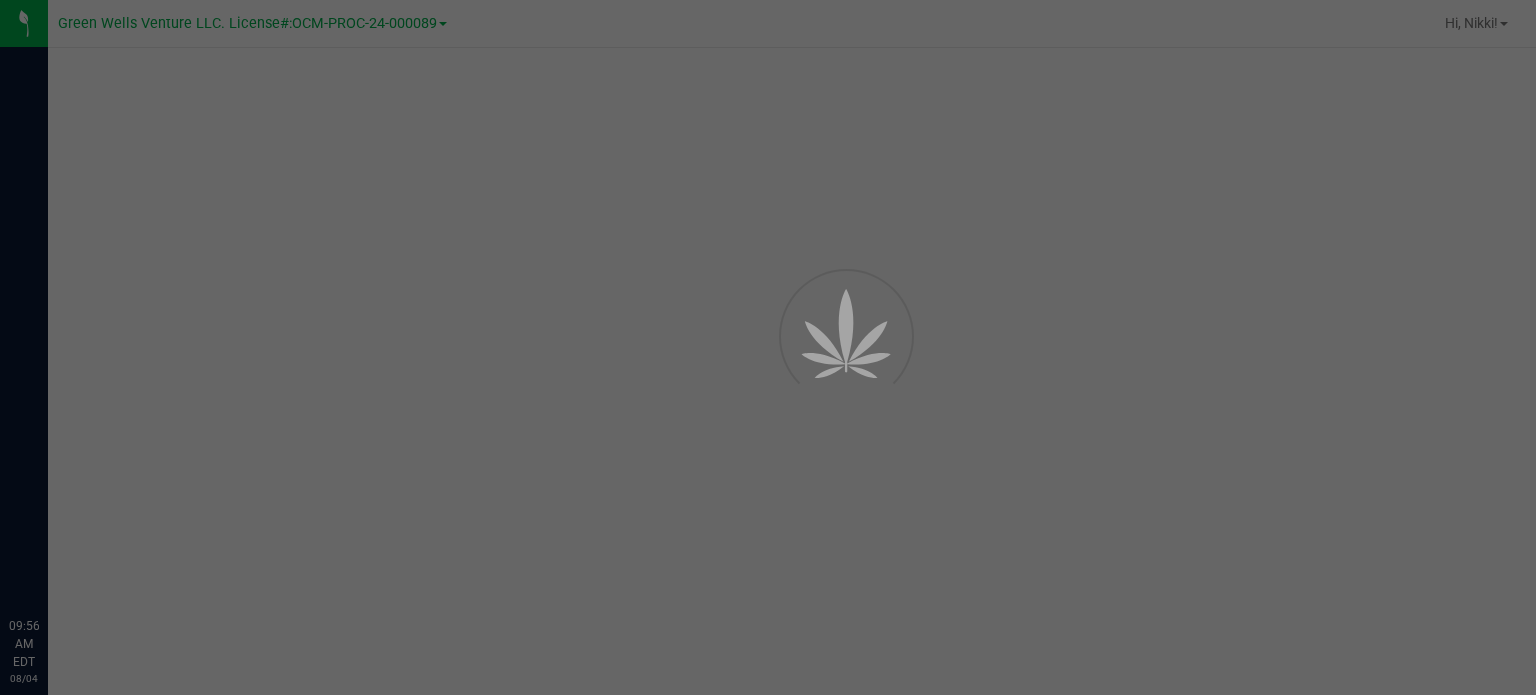 scroll, scrollTop: 0, scrollLeft: 0, axis: both 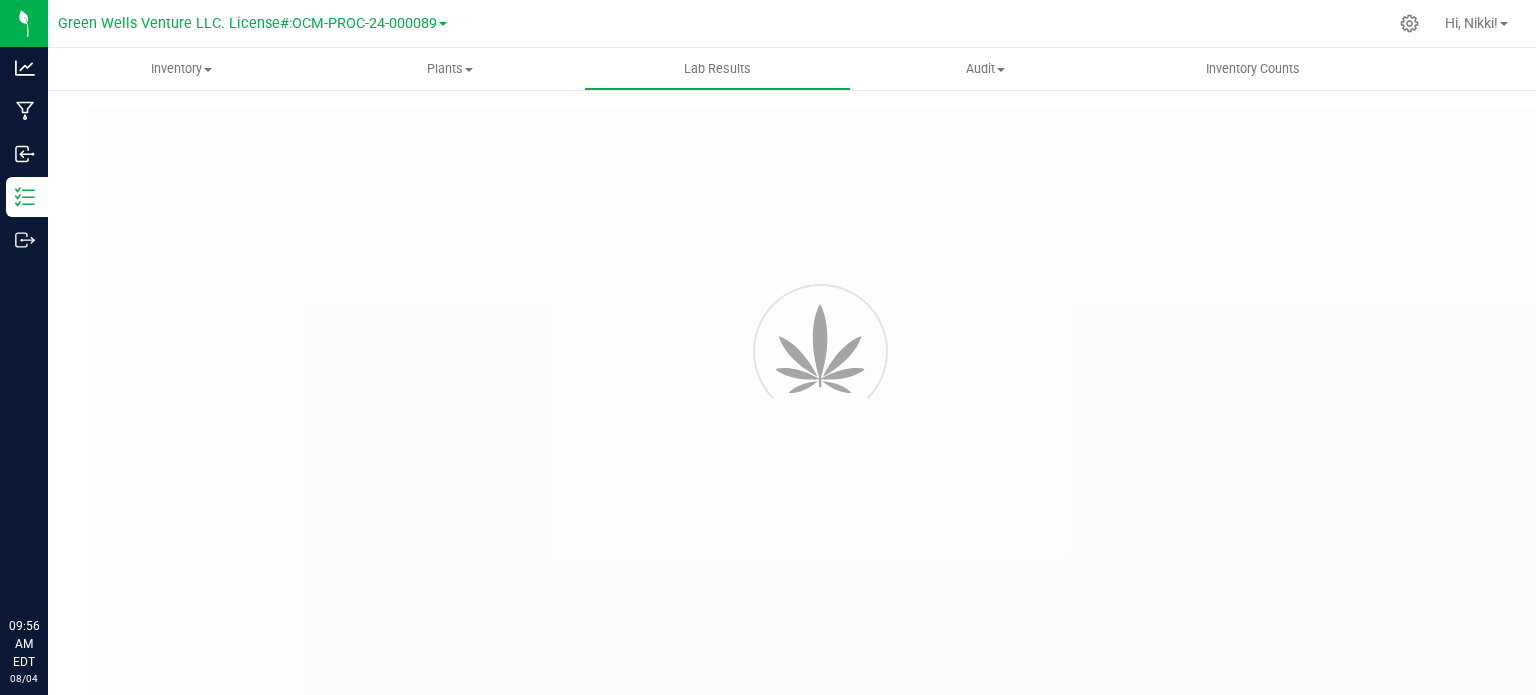 type on "NYFCCMF-20250624-034" 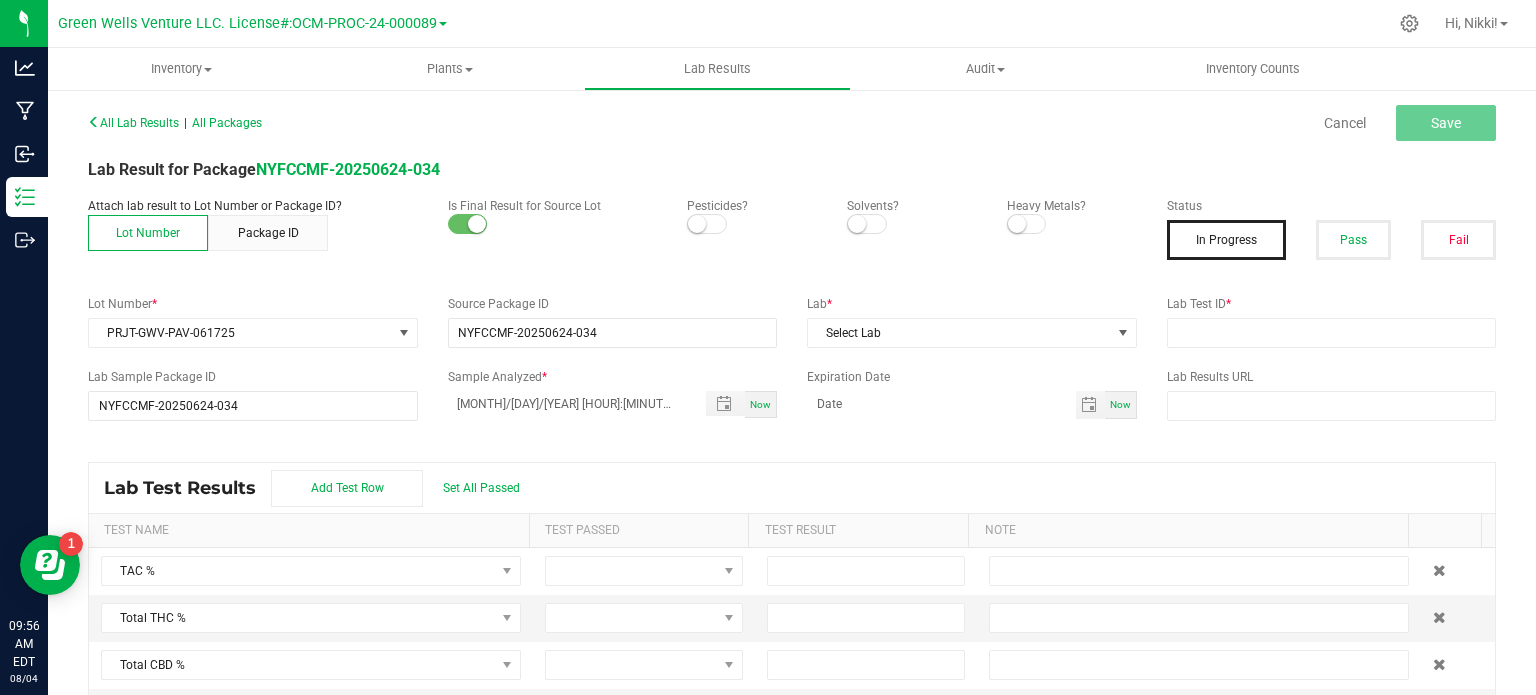 scroll, scrollTop: 0, scrollLeft: 0, axis: both 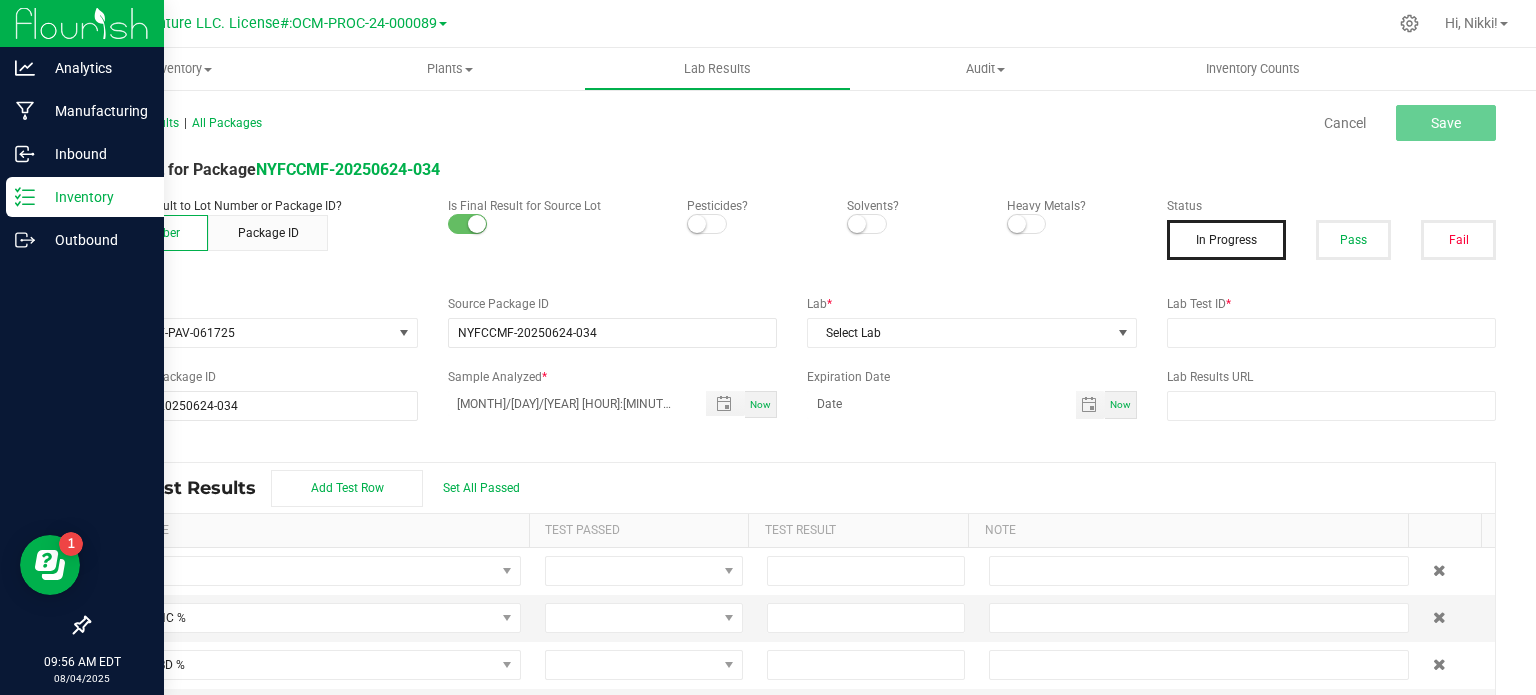 click on "Inventory" at bounding box center [85, 197] 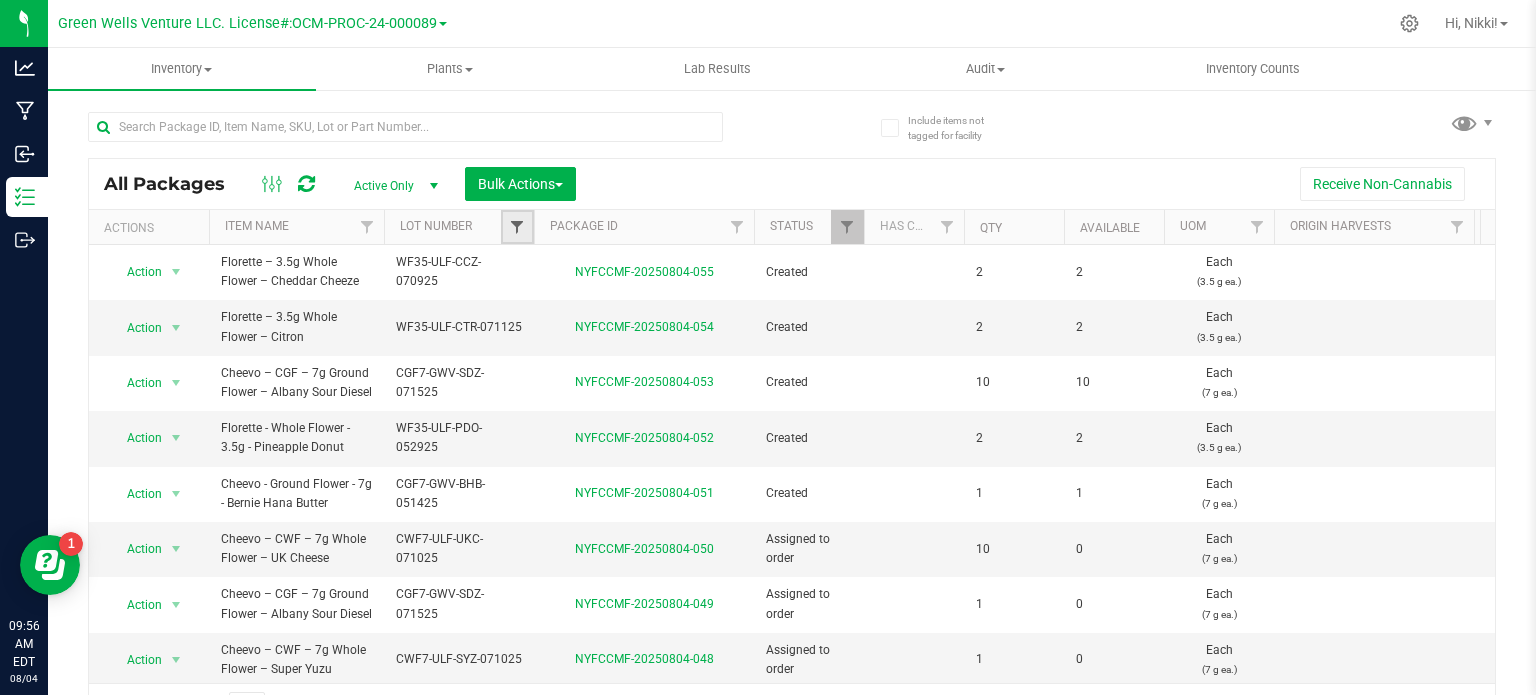 click at bounding box center (517, 227) 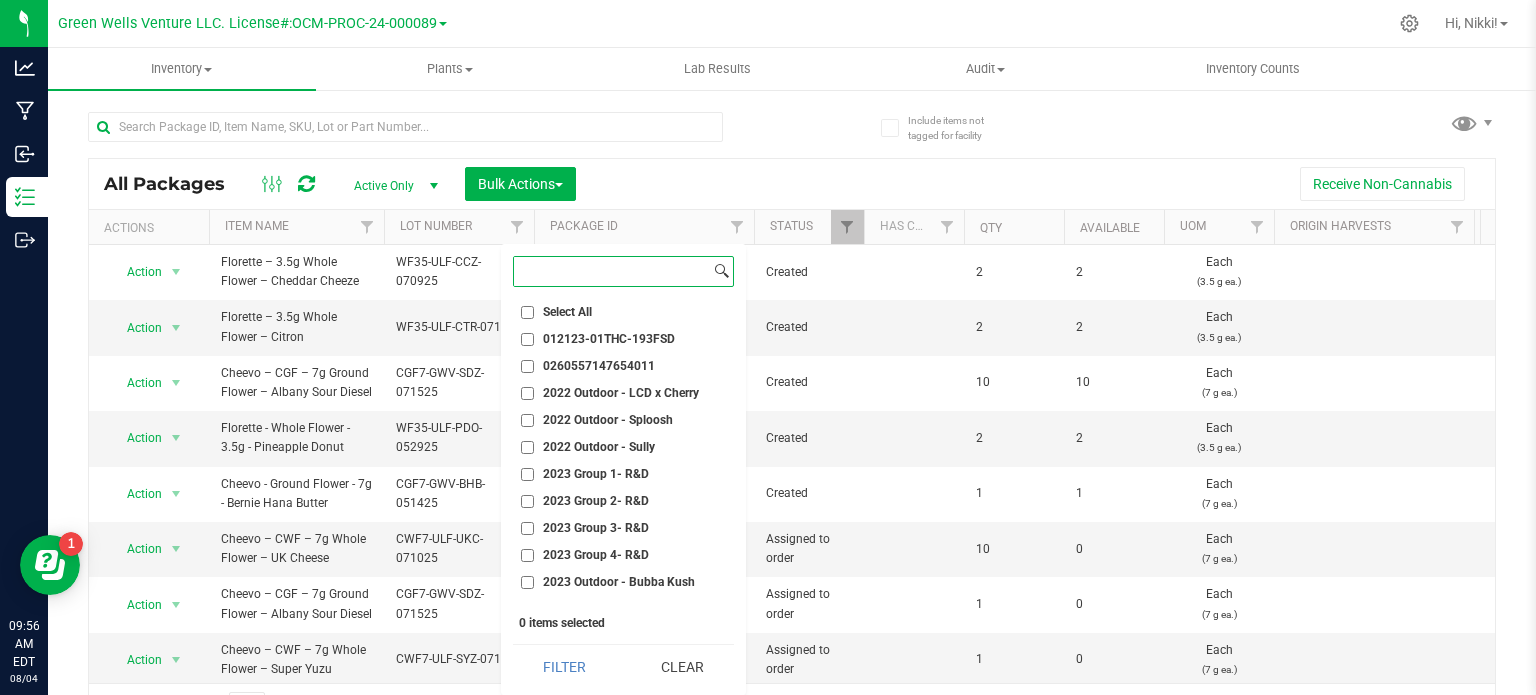 click at bounding box center [612, 271] 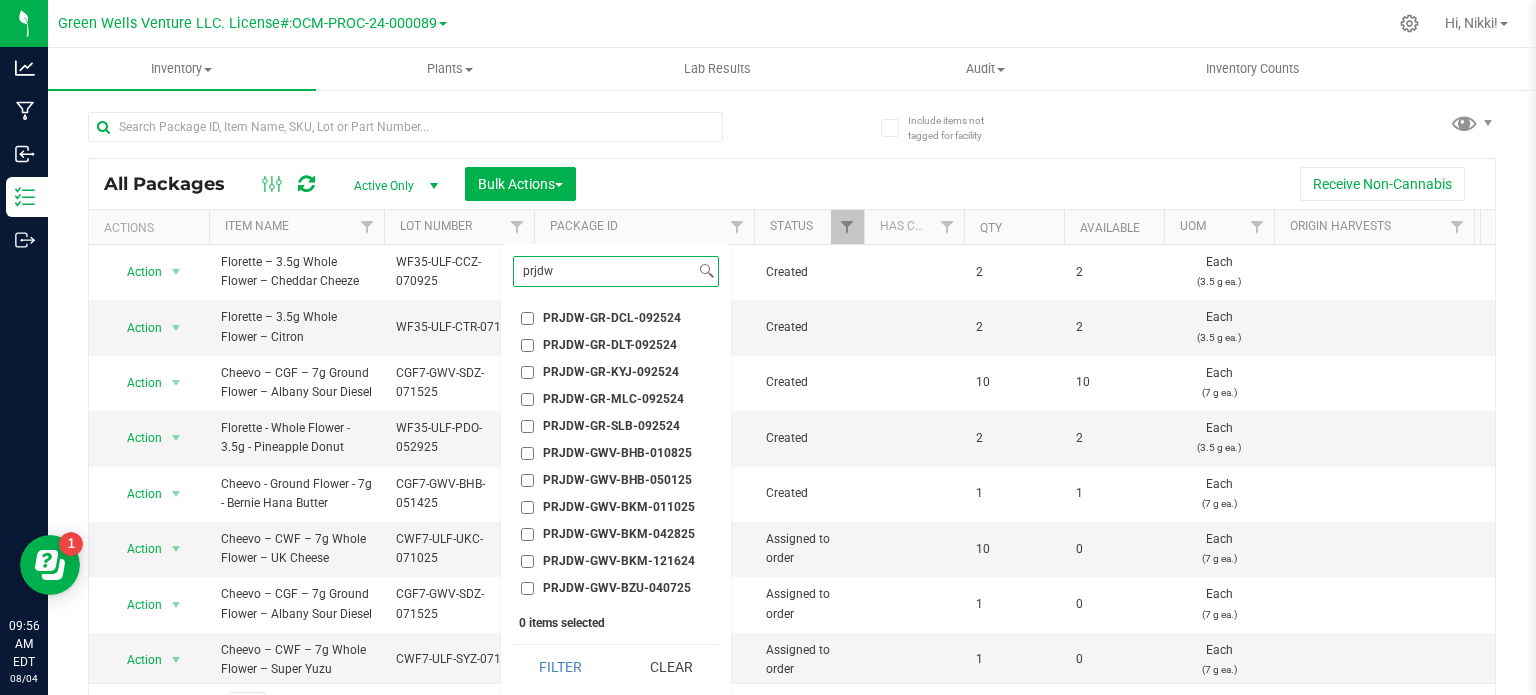 scroll, scrollTop: 600, scrollLeft: 0, axis: vertical 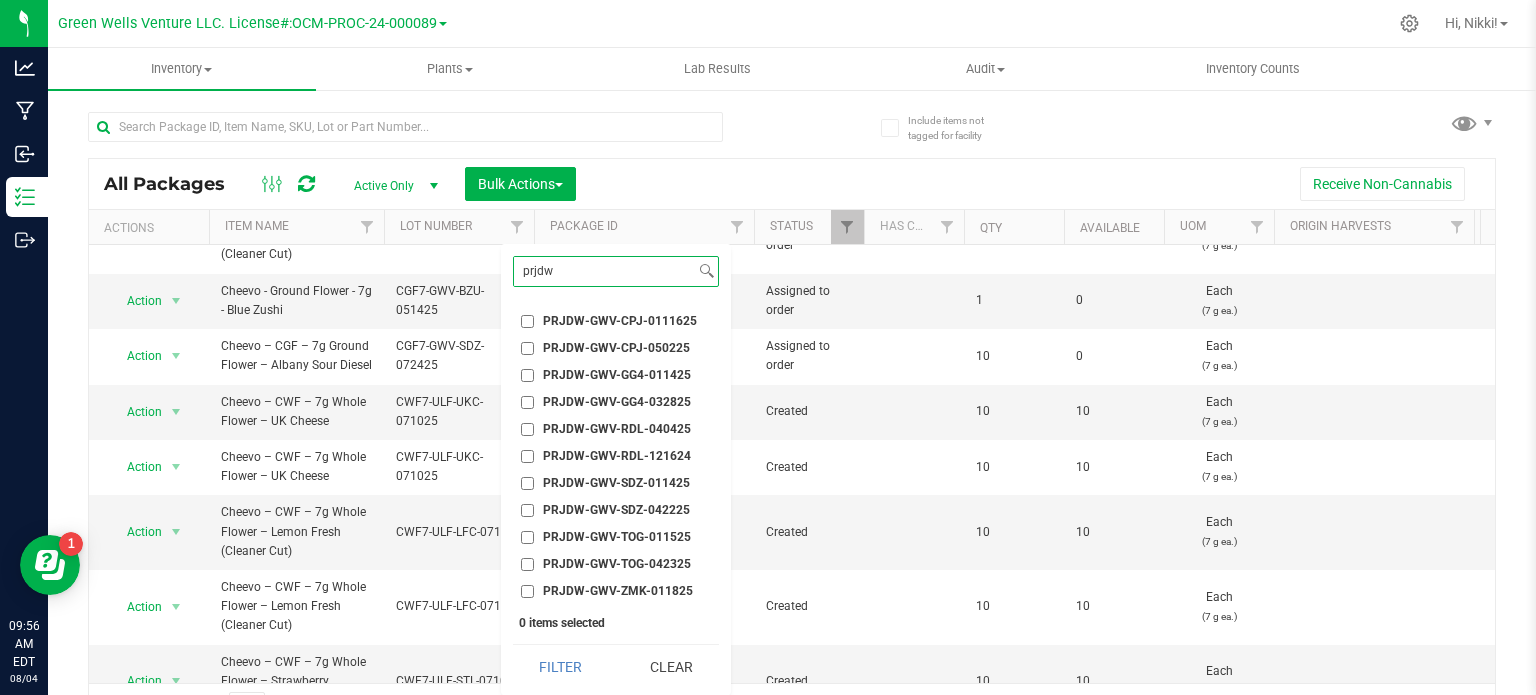 type on "prjdw" 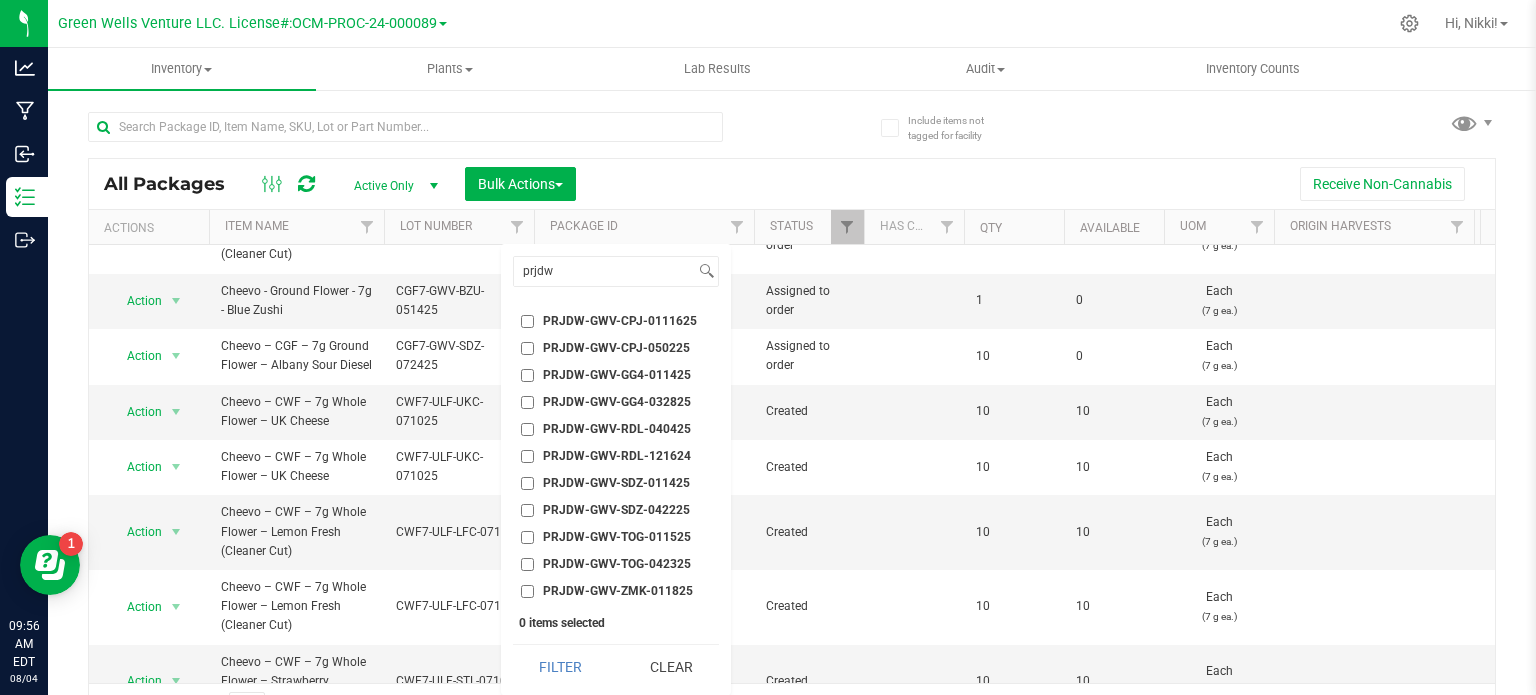 click on "PRJDW-GWV-CPJ-0111625" at bounding box center (527, 321) 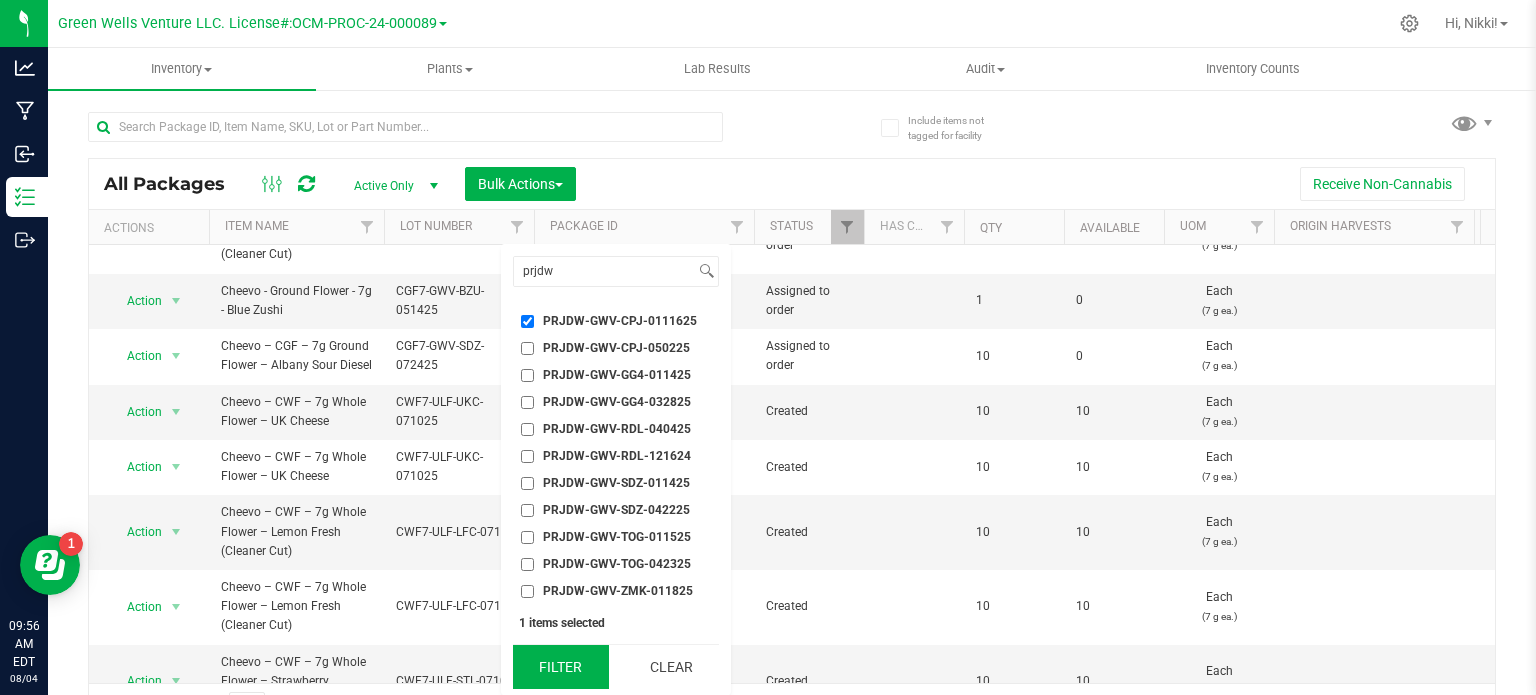 click on "Filter" at bounding box center [561, 667] 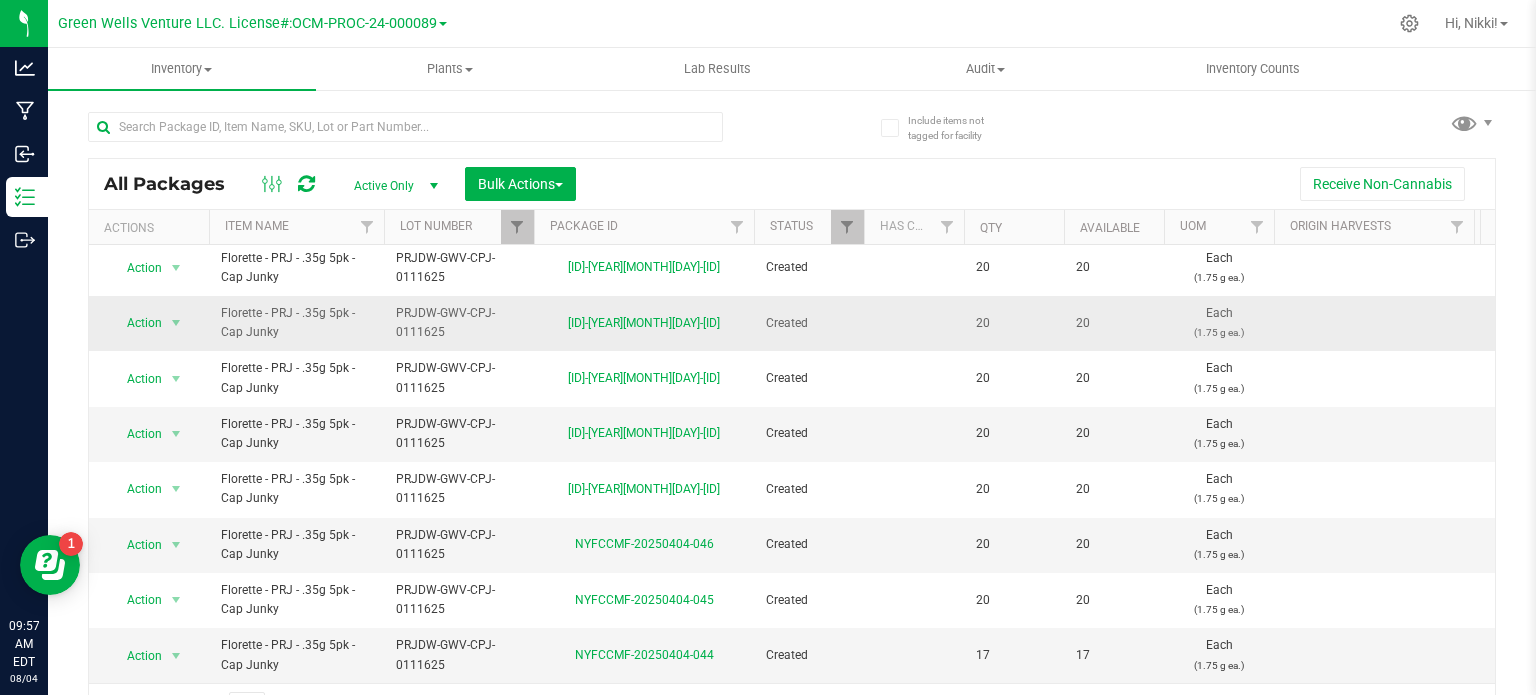 scroll, scrollTop: 128, scrollLeft: 0, axis: vertical 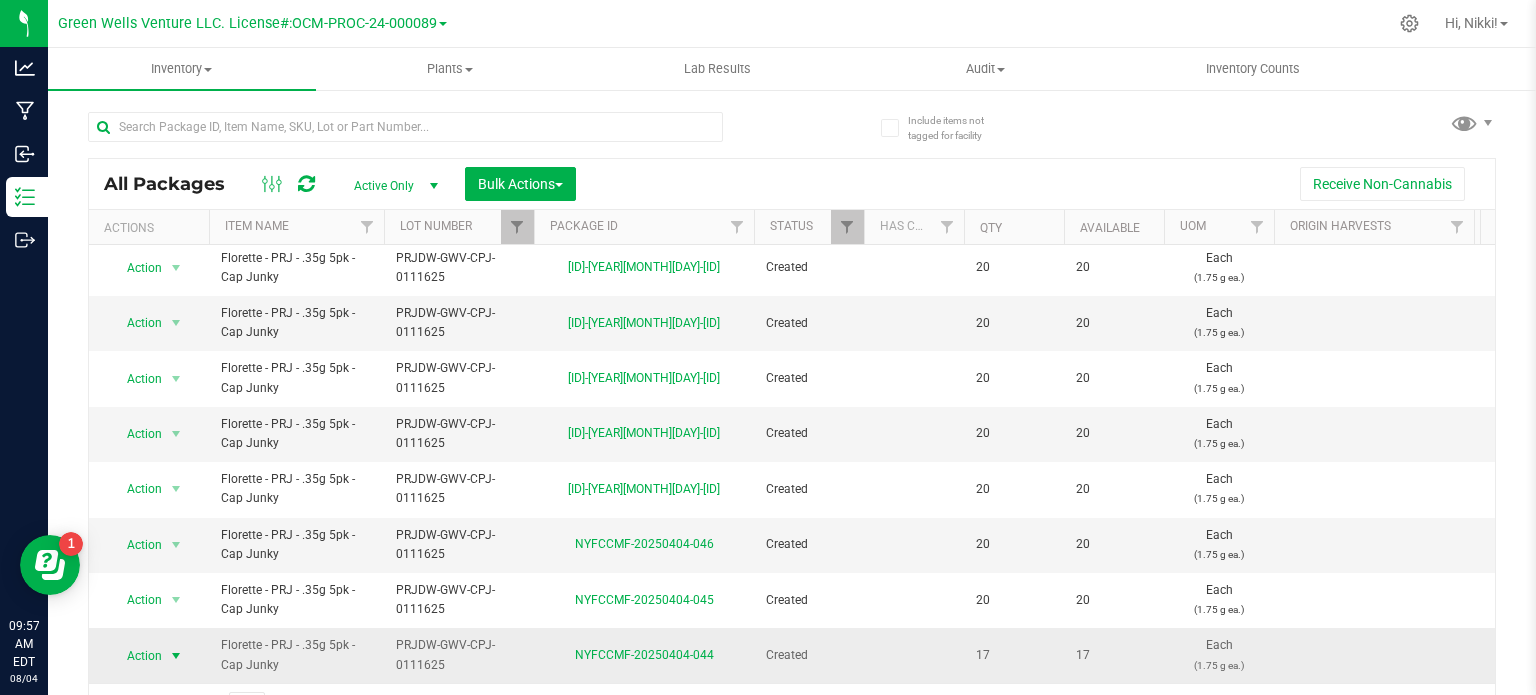 click at bounding box center (176, 656) 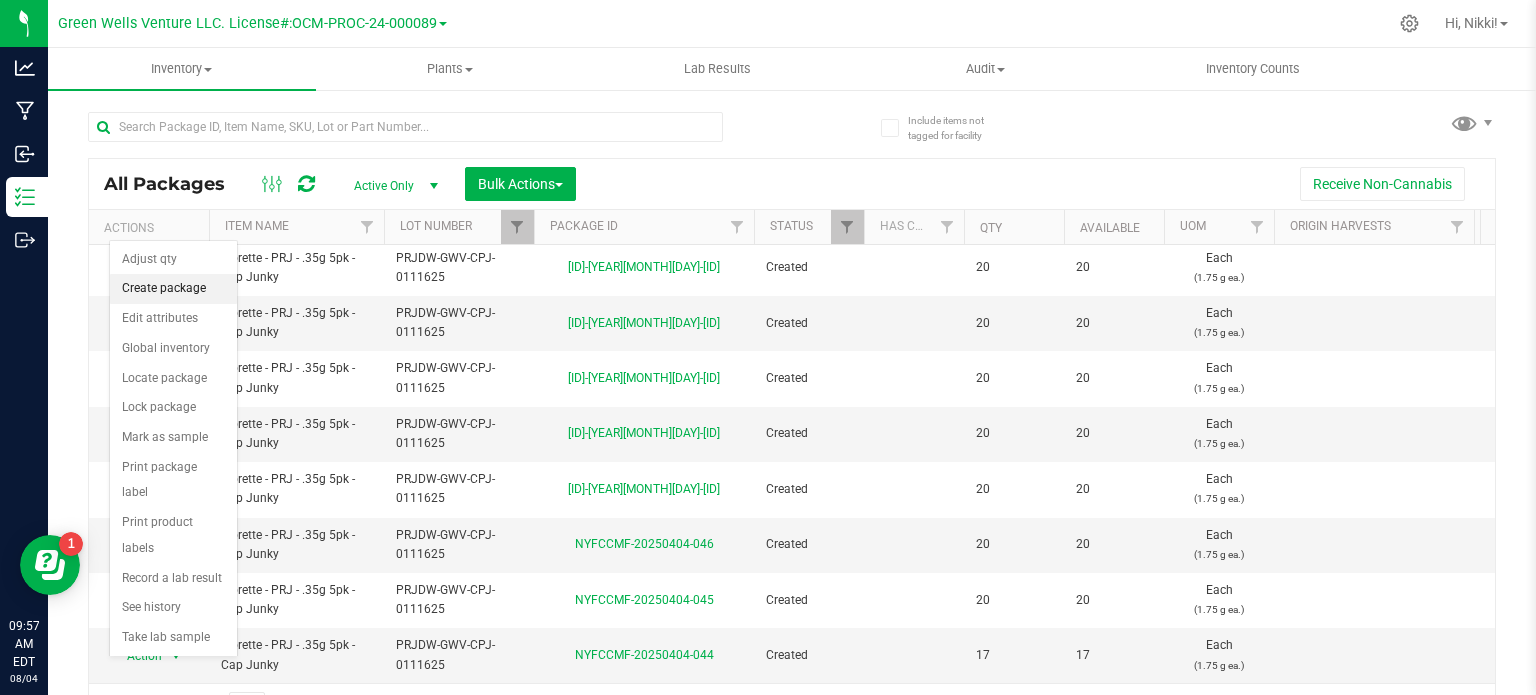 click on "Create package" at bounding box center [173, 289] 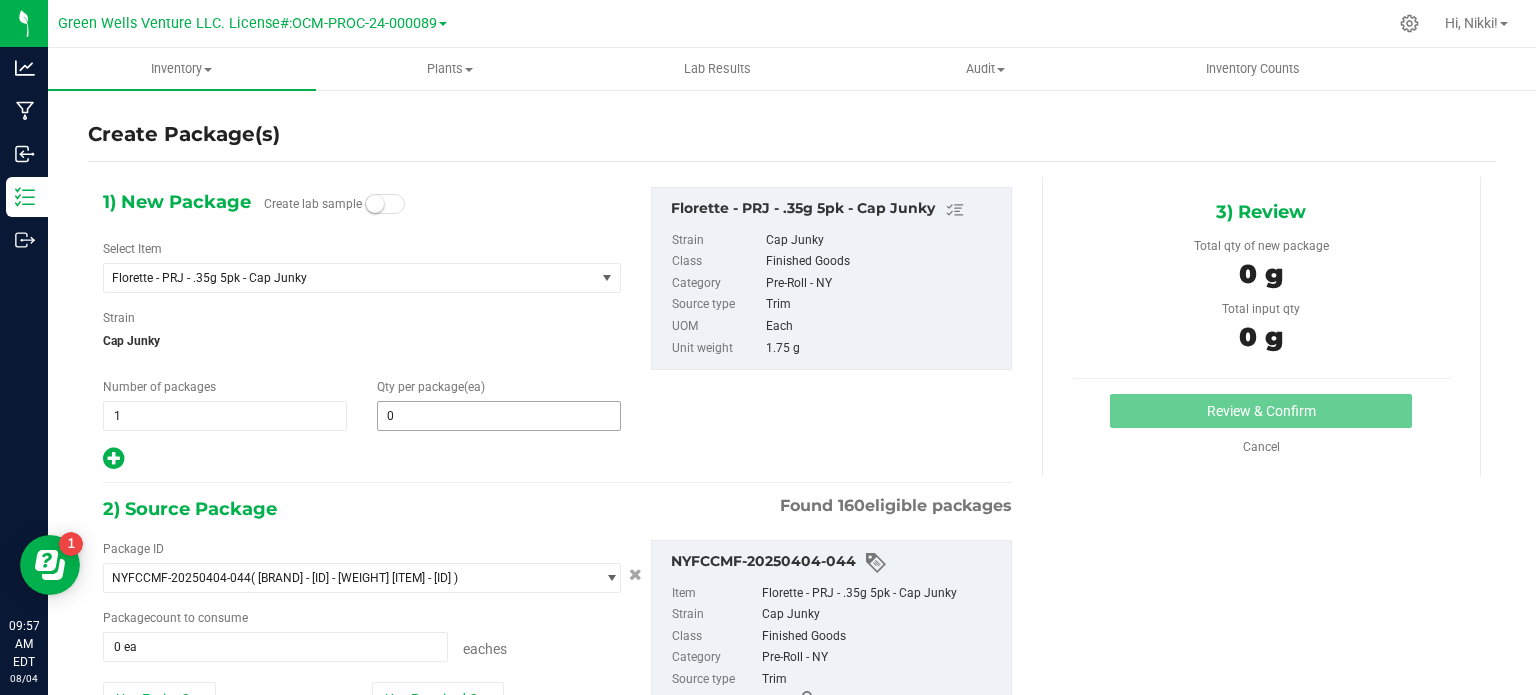 type 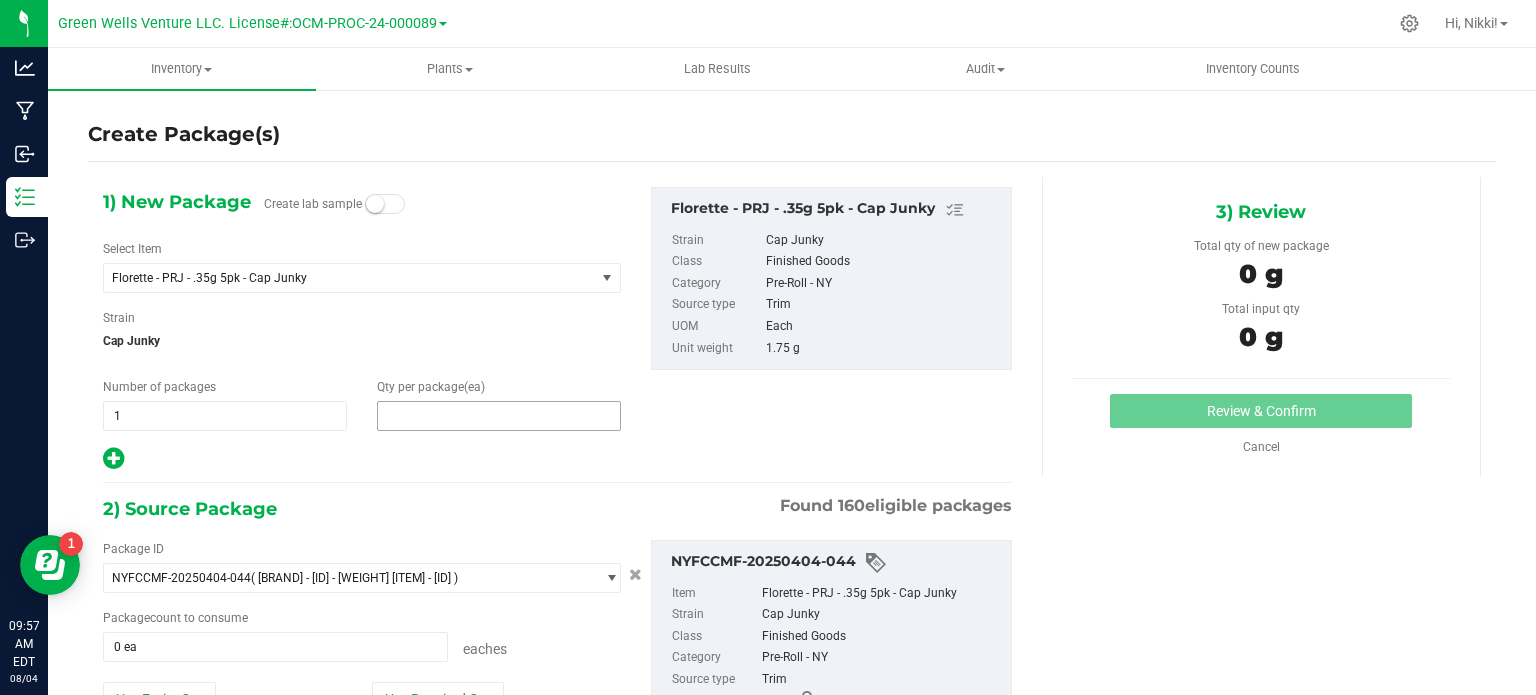 click at bounding box center (499, 416) 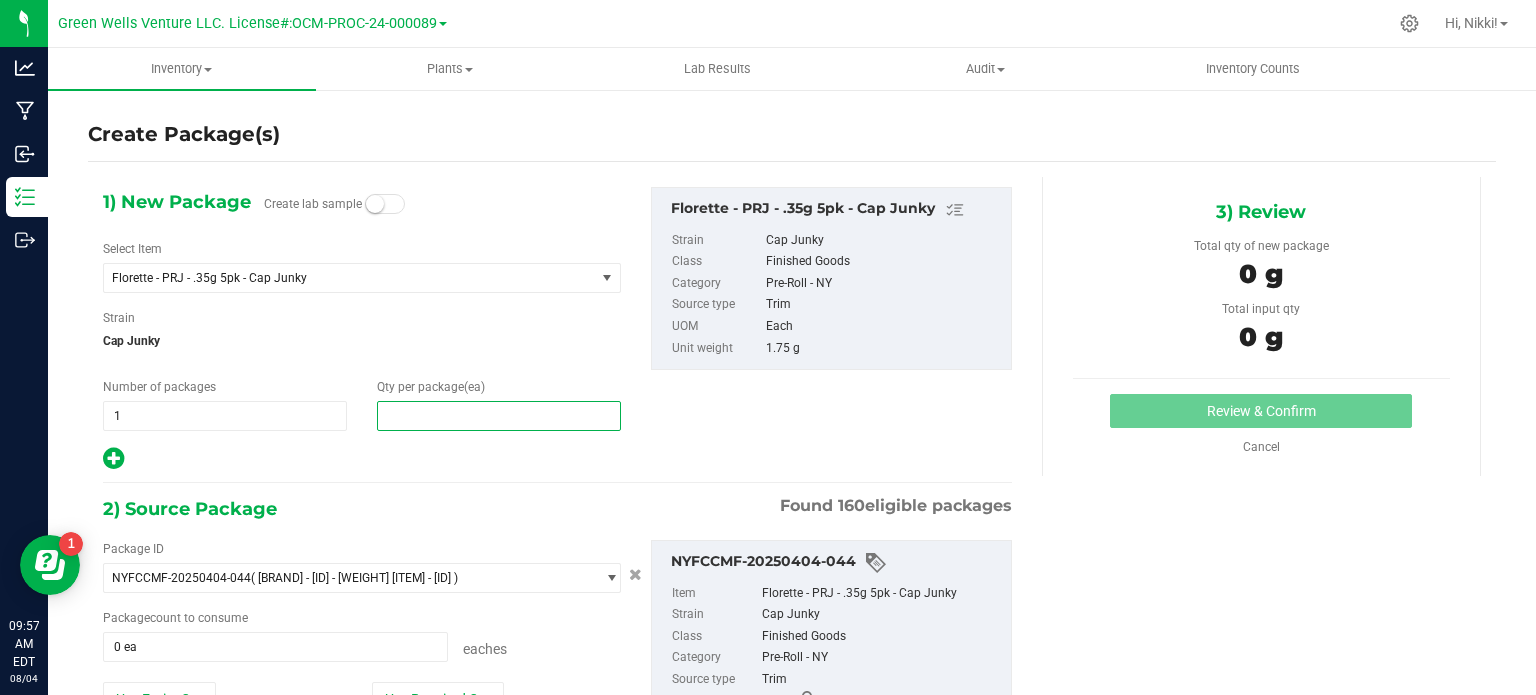 type on "2" 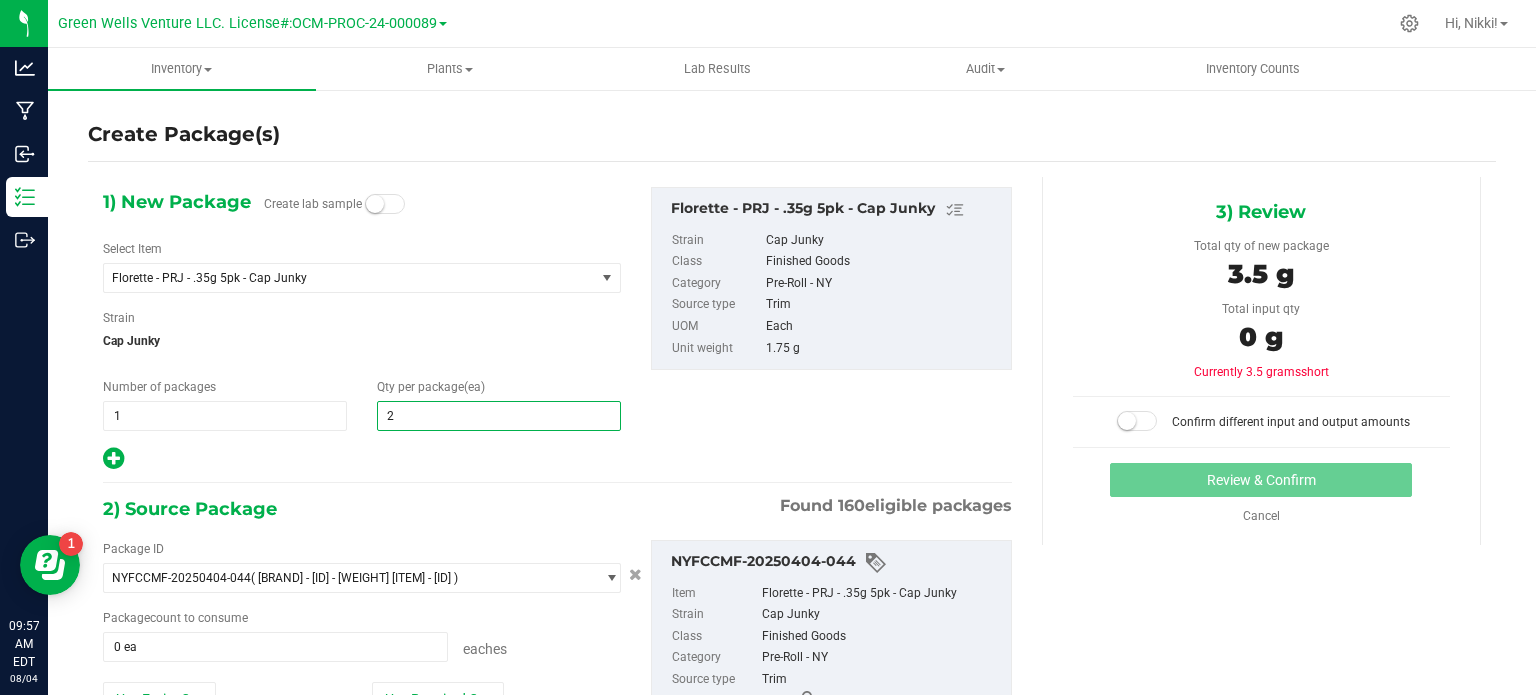 type on "2" 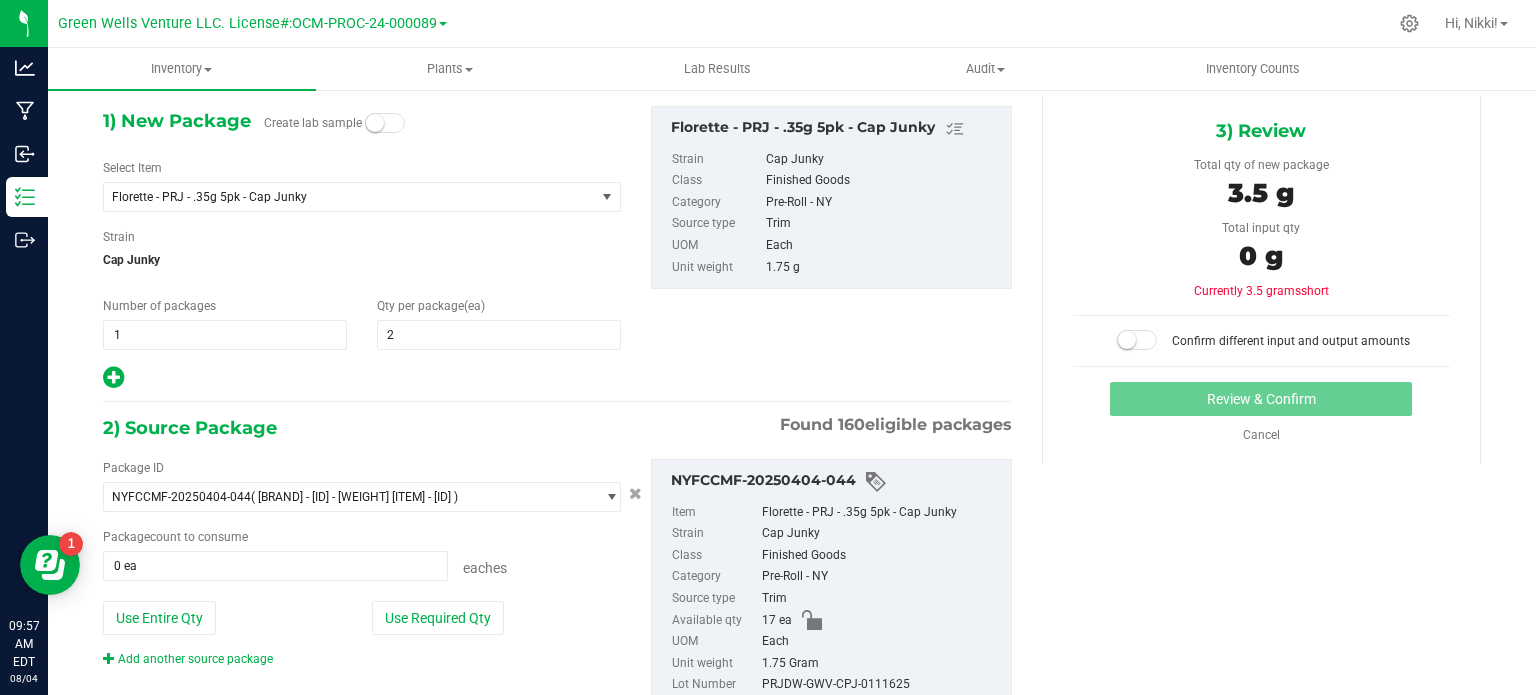 scroll, scrollTop: 149, scrollLeft: 0, axis: vertical 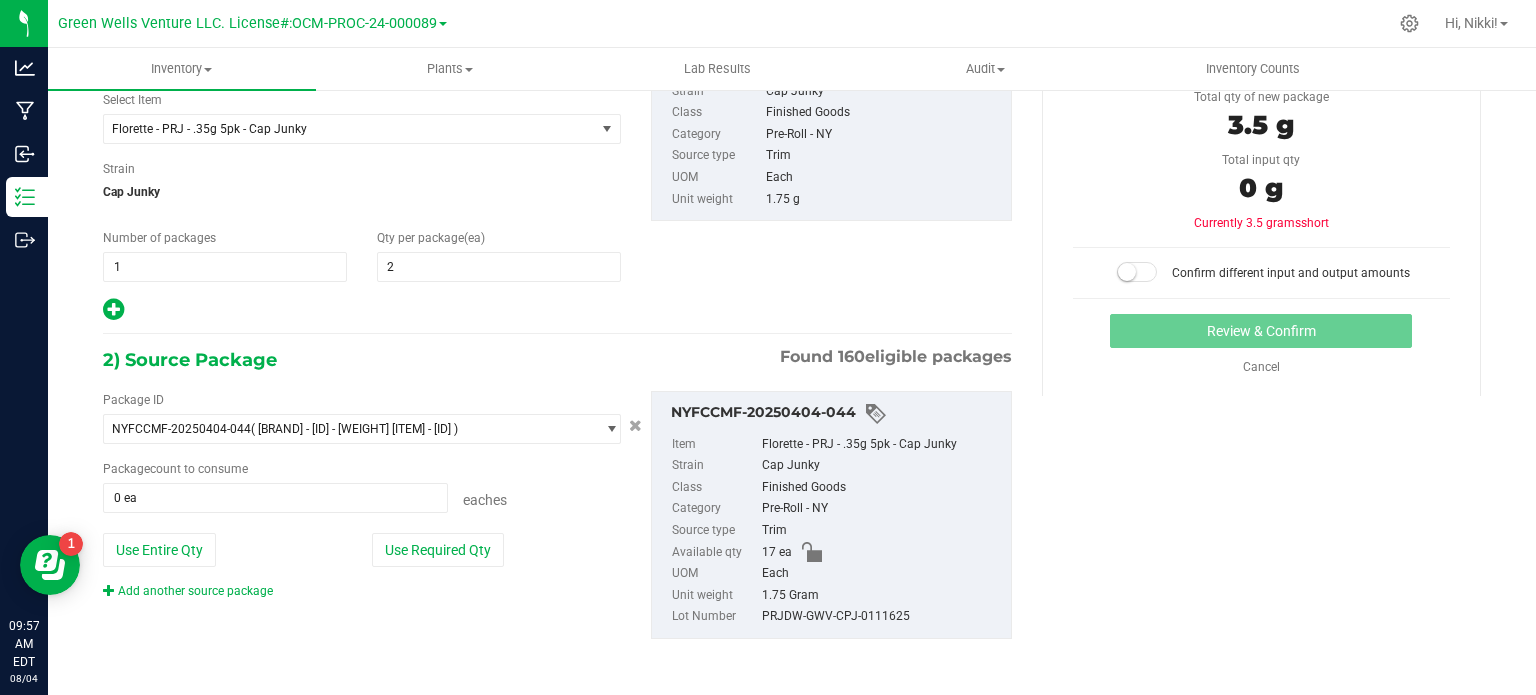 click at bounding box center (362, 310) 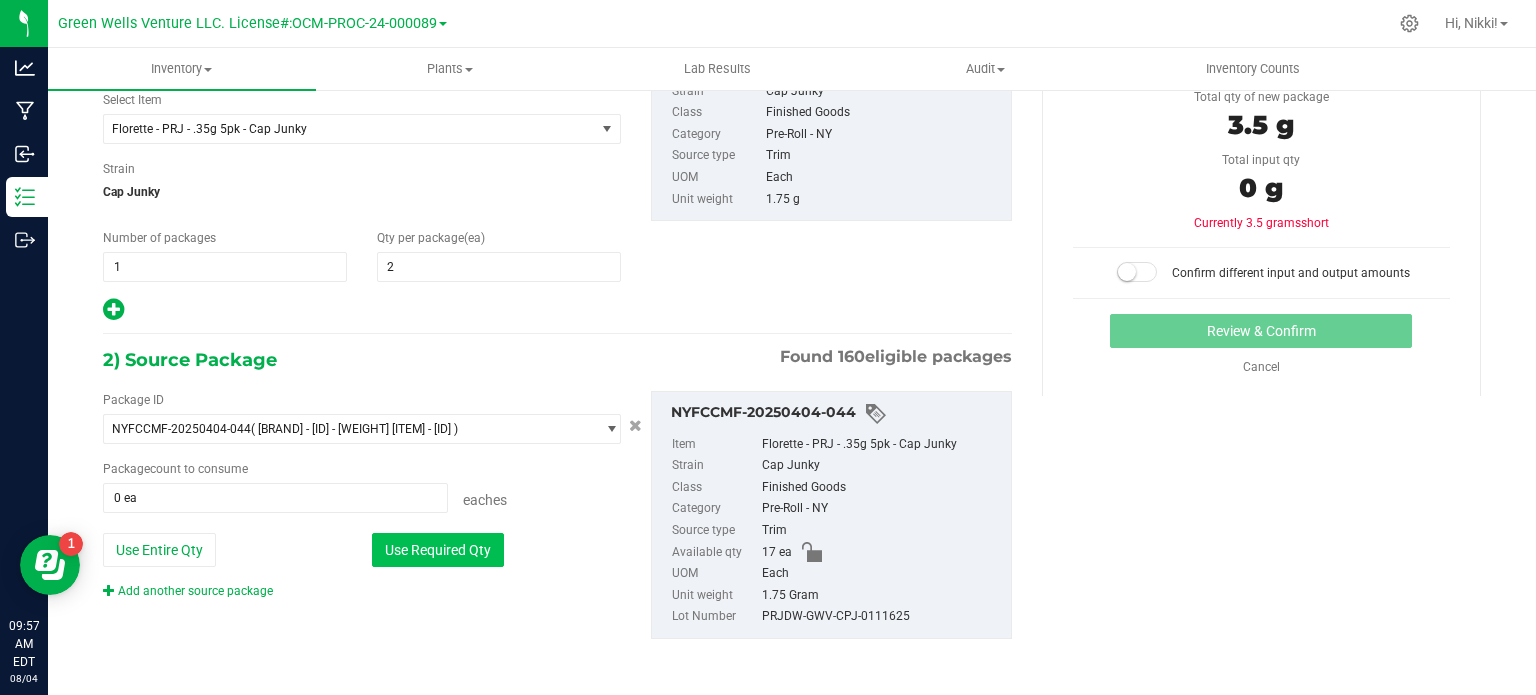 click on "Use Required Qty" at bounding box center (438, 550) 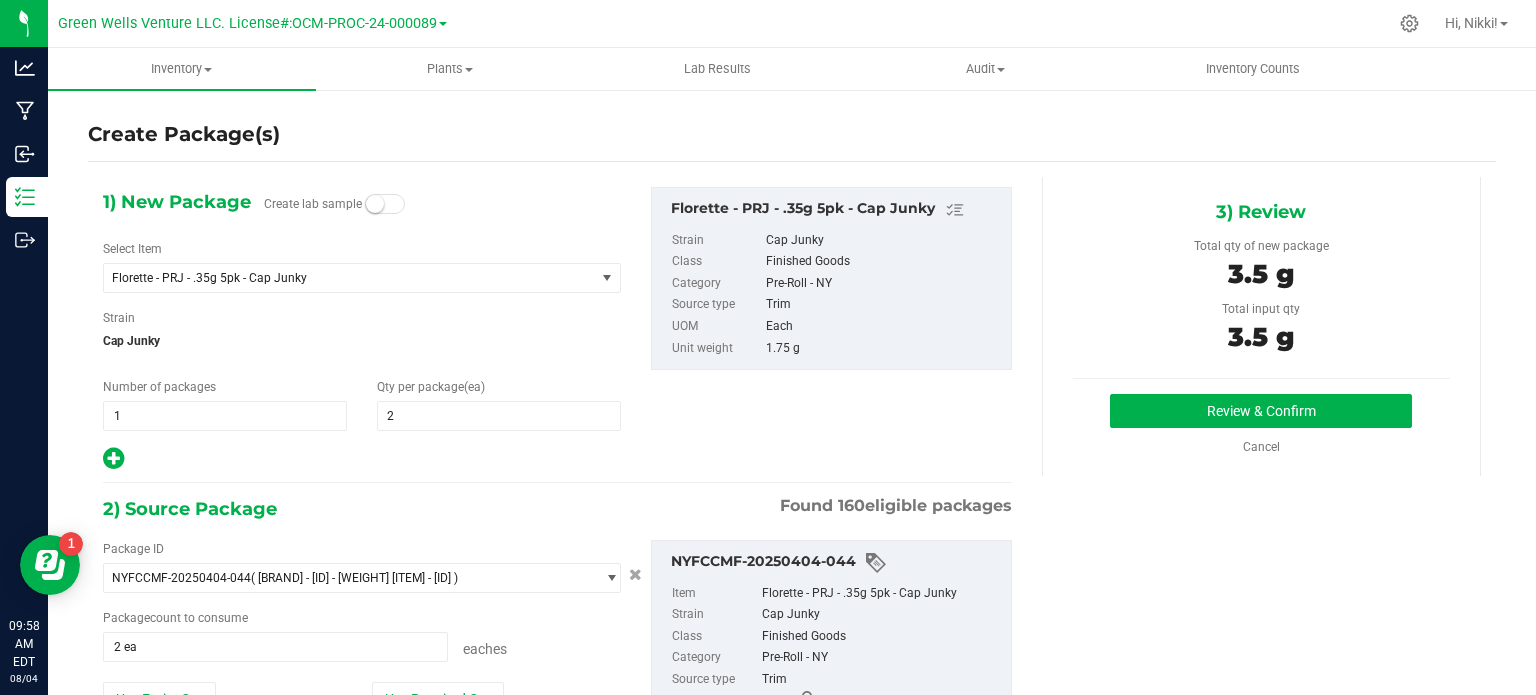 scroll, scrollTop: 149, scrollLeft: 0, axis: vertical 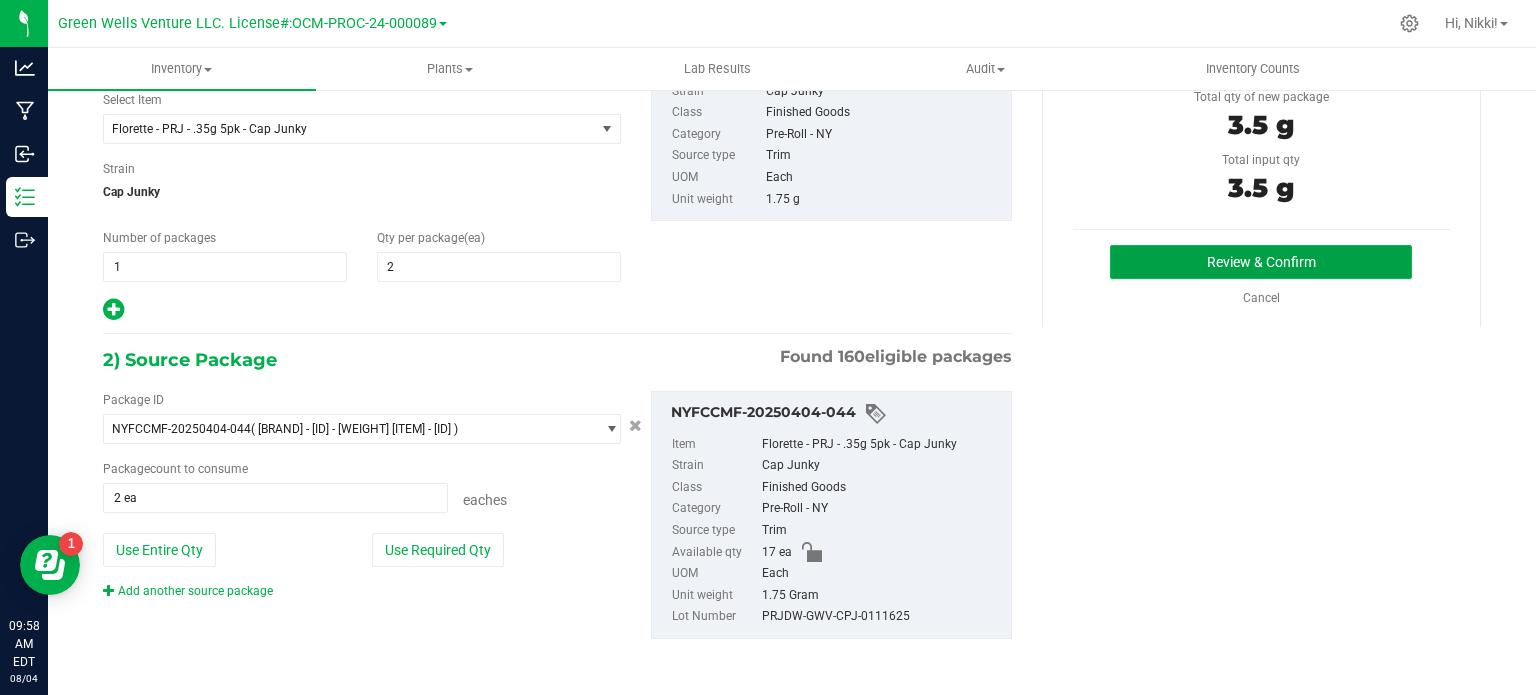 click on "Review & Confirm" at bounding box center (1261, 262) 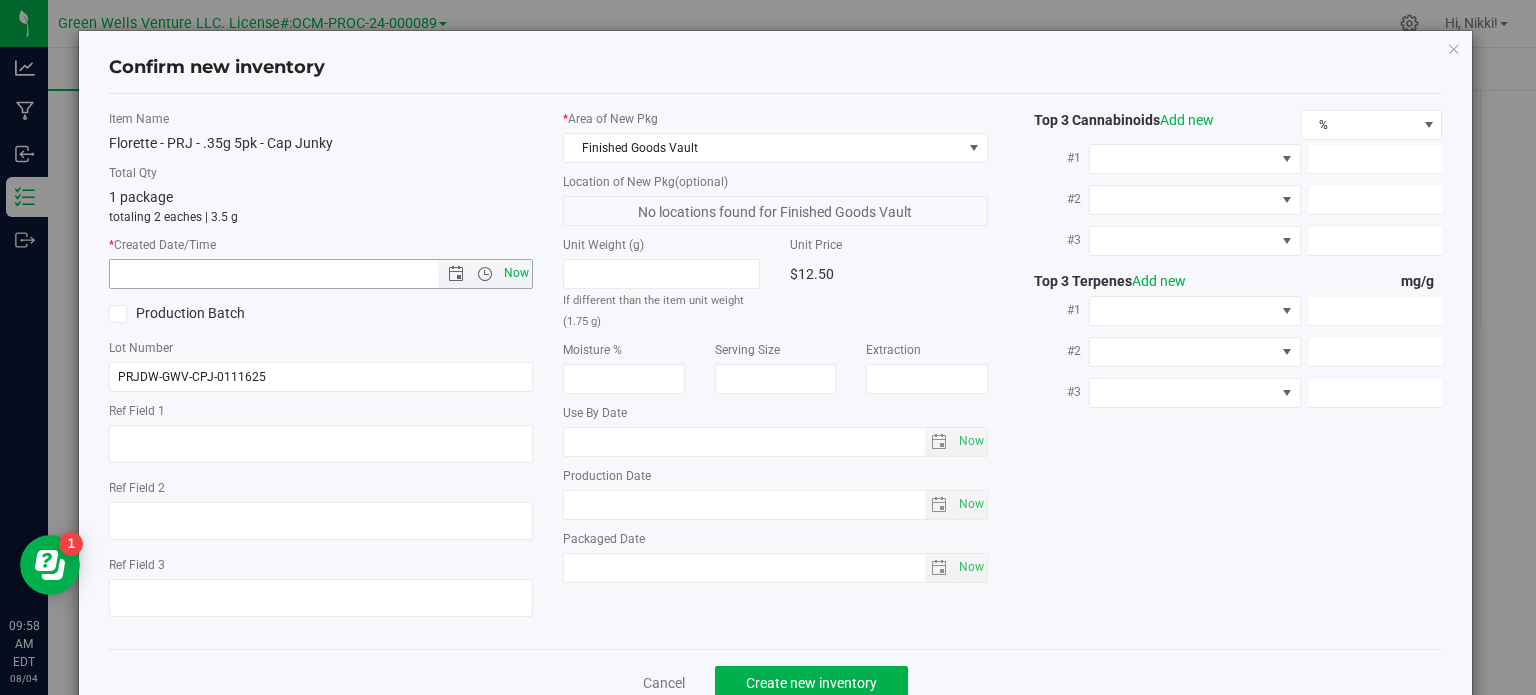 click on "Now" at bounding box center (517, 273) 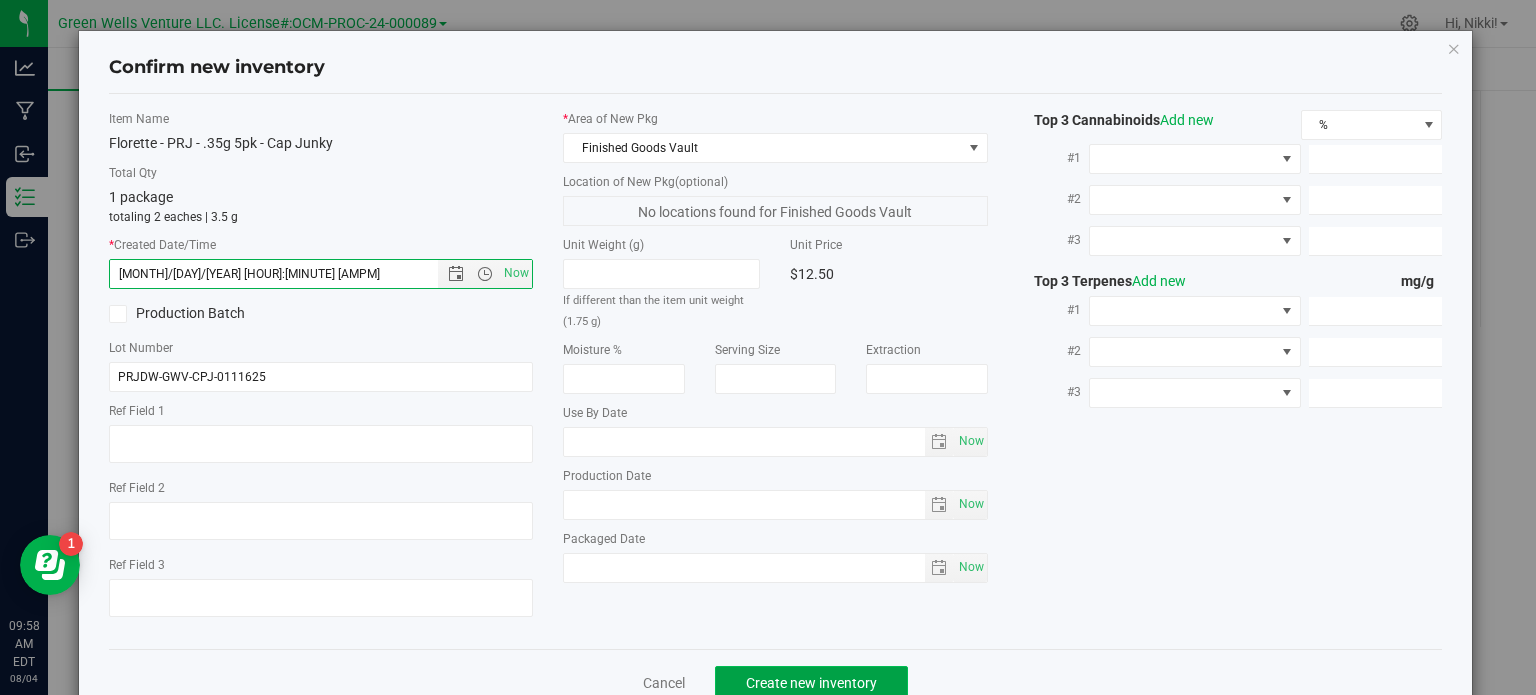 click on "Create new inventory" 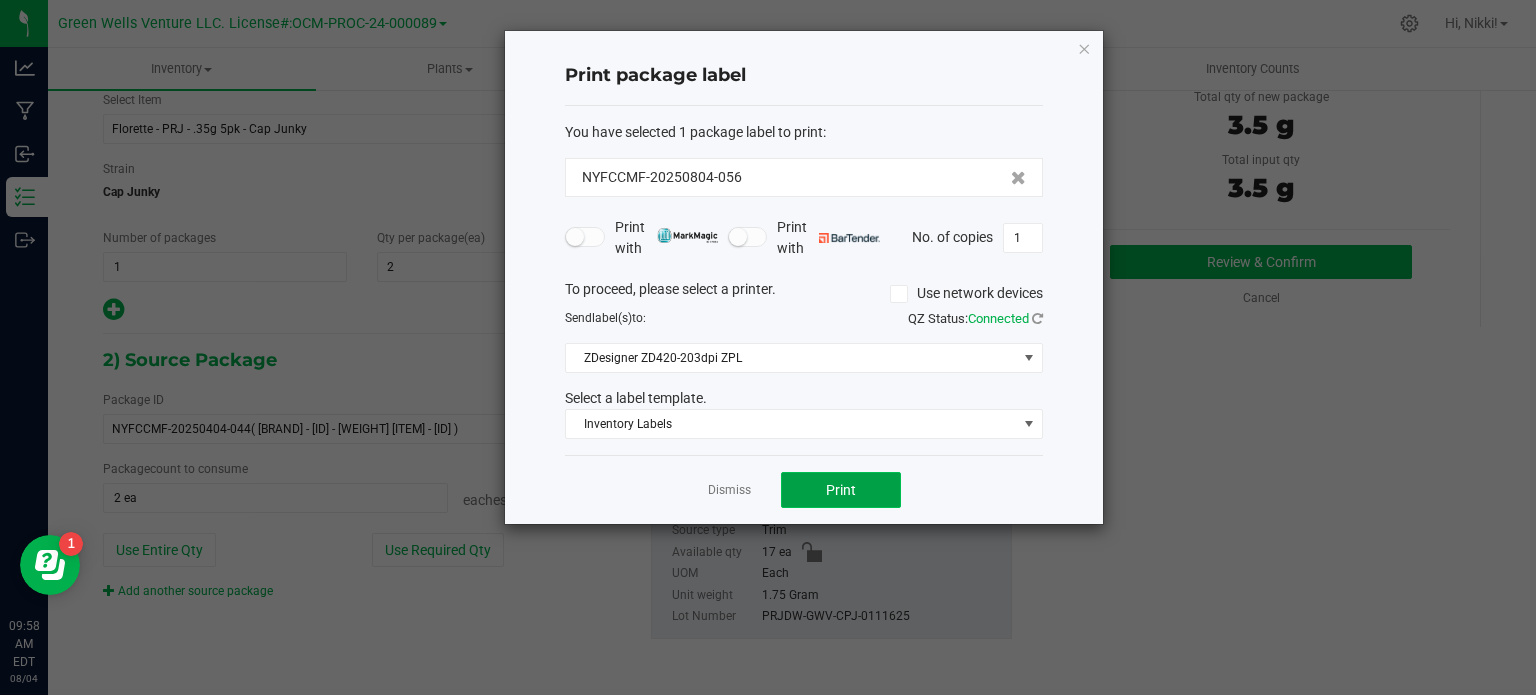 click on "Print" 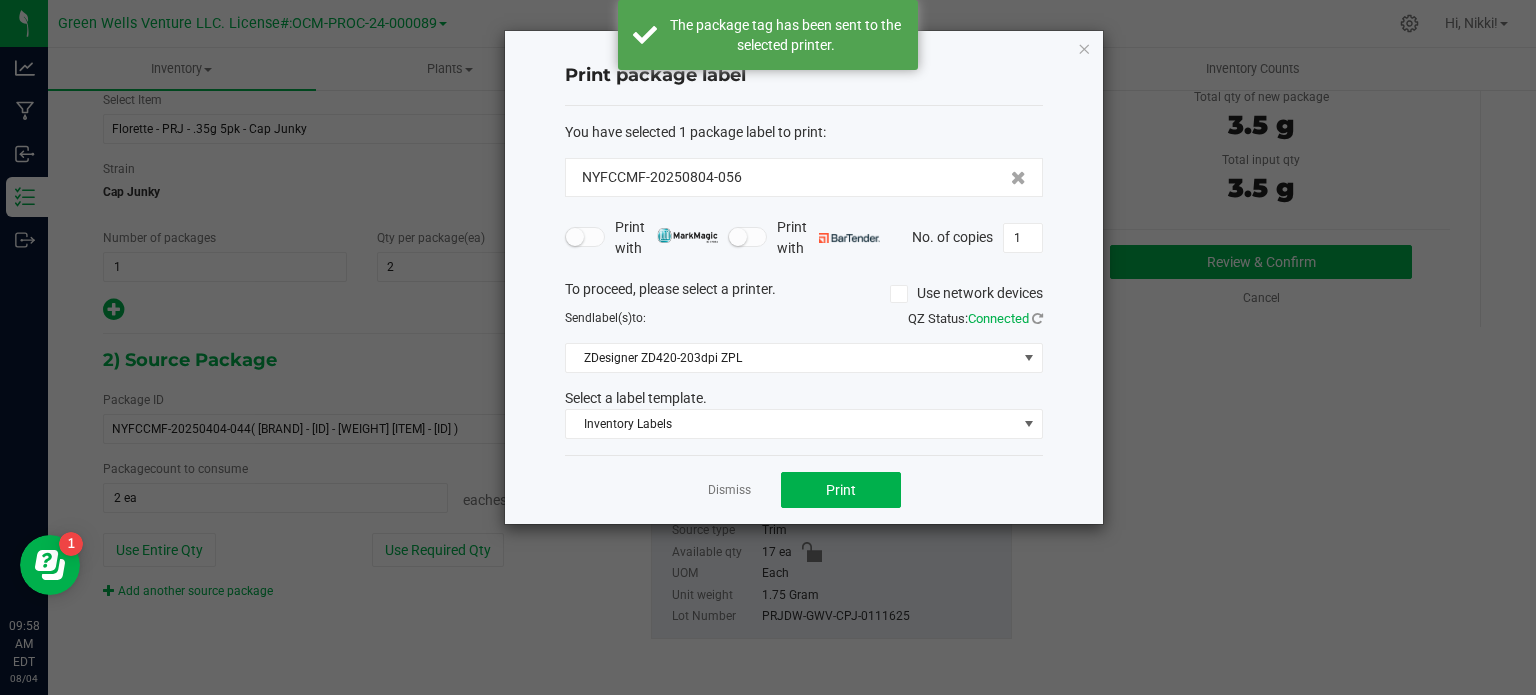 click on "Print package label  You have selected 1 package label to print  :   [ID]-[YEAR][MONTH][DAY]-[ID]   Print with   Print with   No. of copies  1  To proceed, please select a printer.   Use network devices  Send  label(s)  to:  QZ Status:   Connected  ZDesigner ZD420-203dpi ZPL  Select a label template.  Inventory Labels  Dismiss   Print" 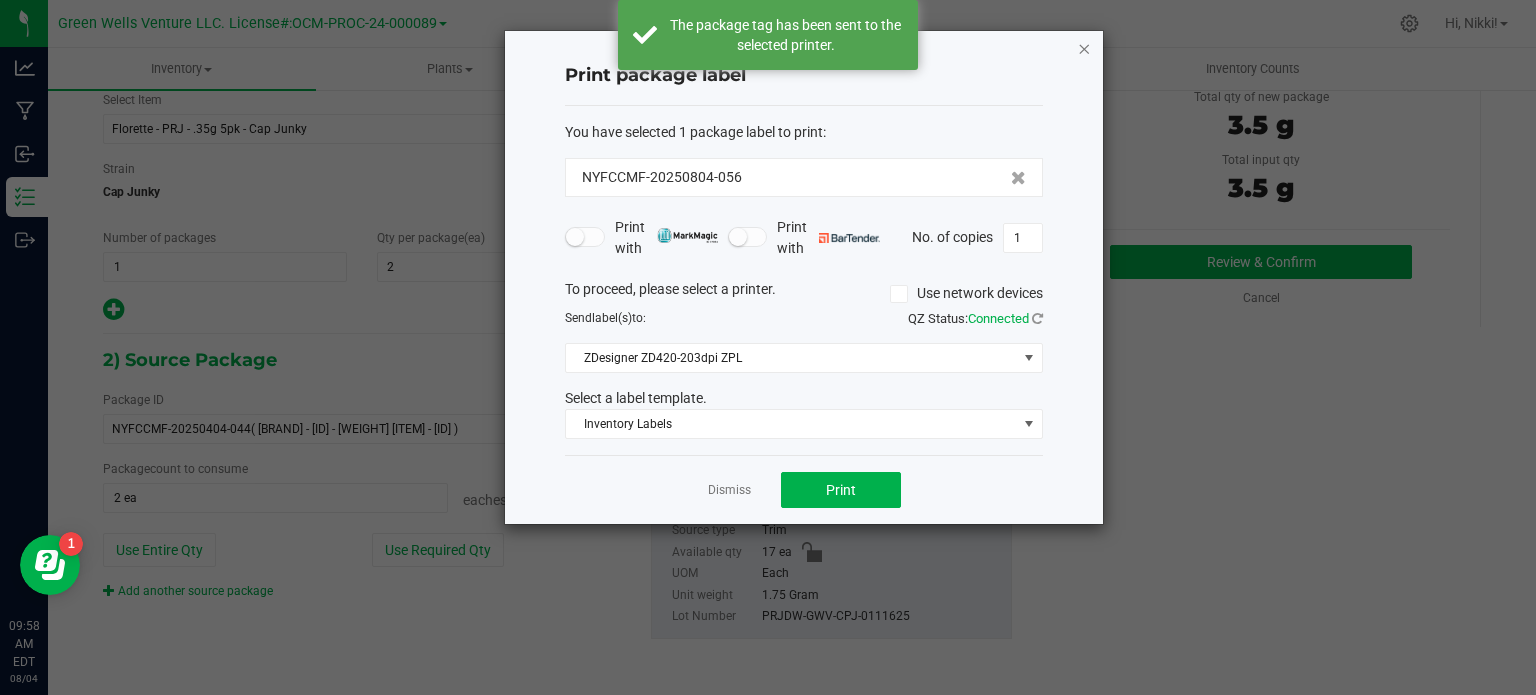 click 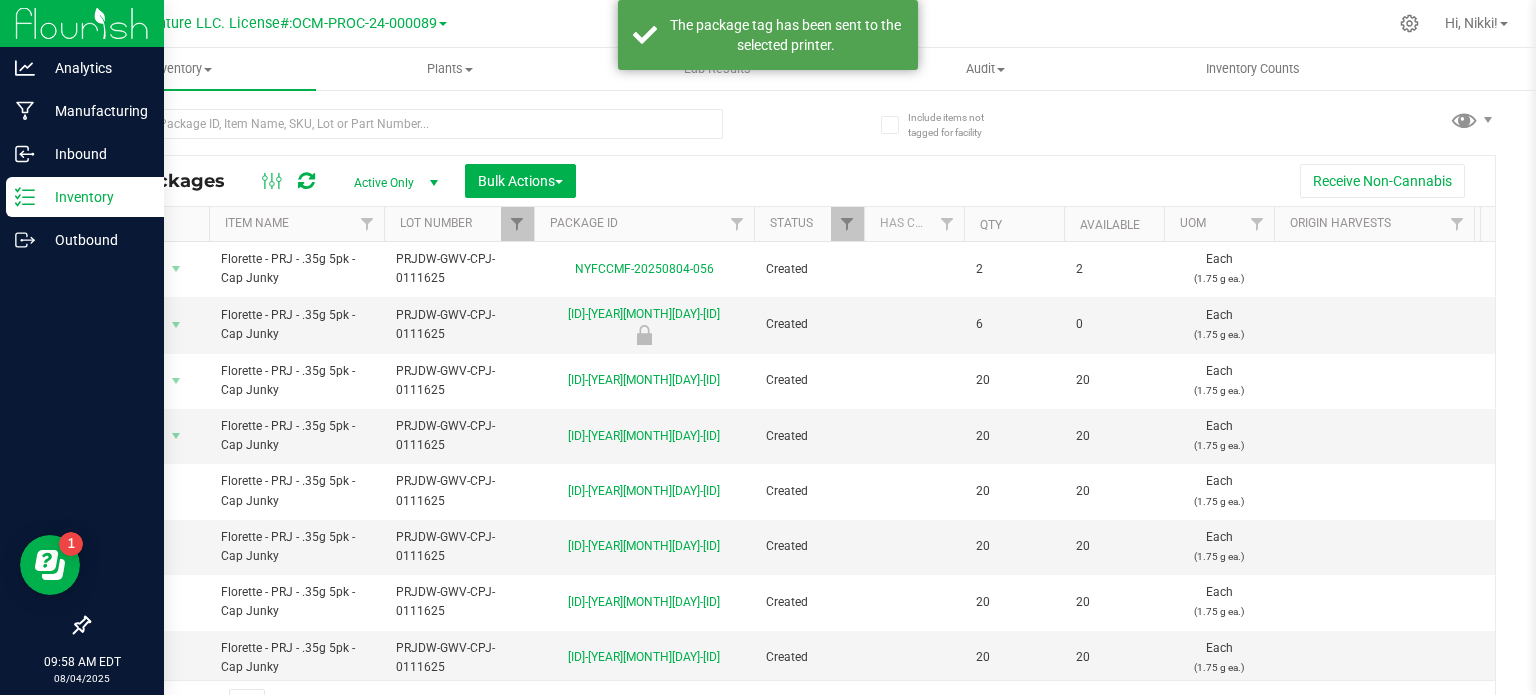 scroll, scrollTop: 35, scrollLeft: 0, axis: vertical 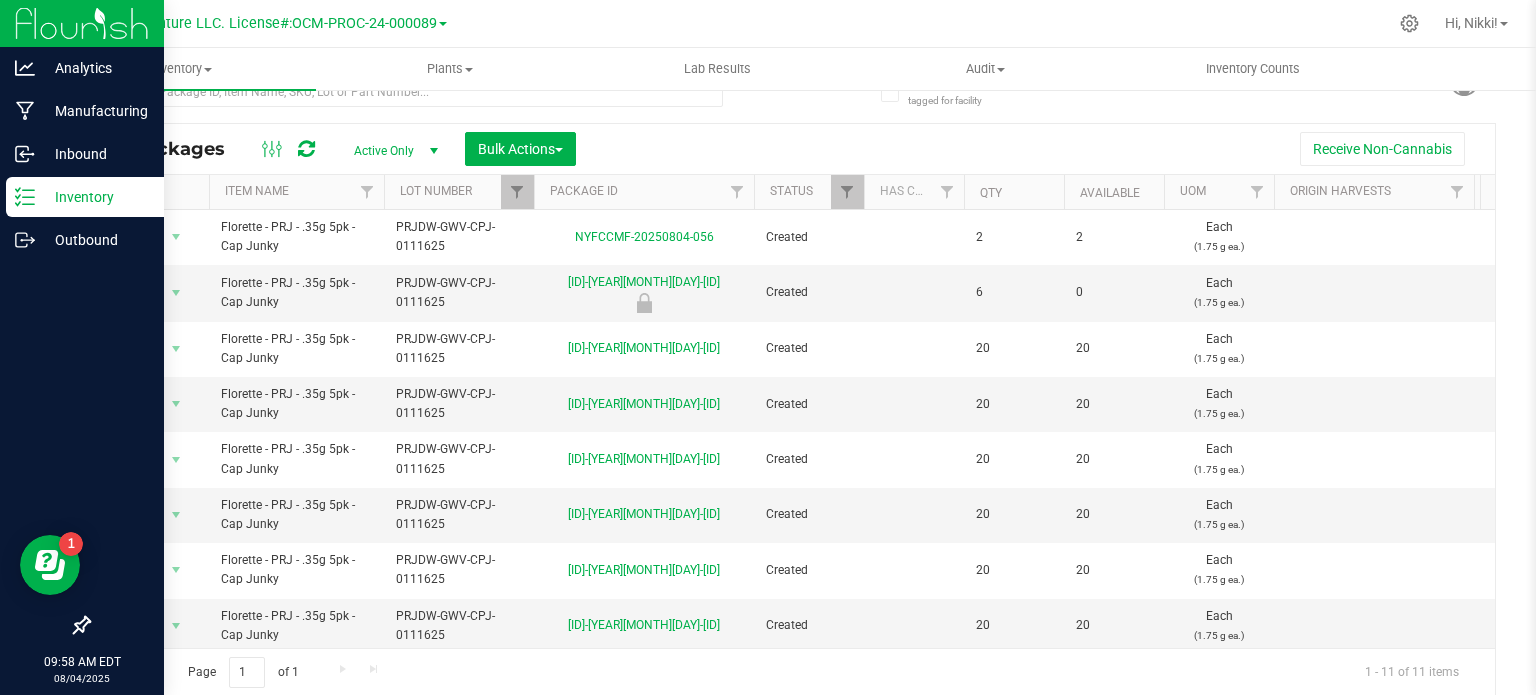 click on "Inventory" at bounding box center [85, 197] 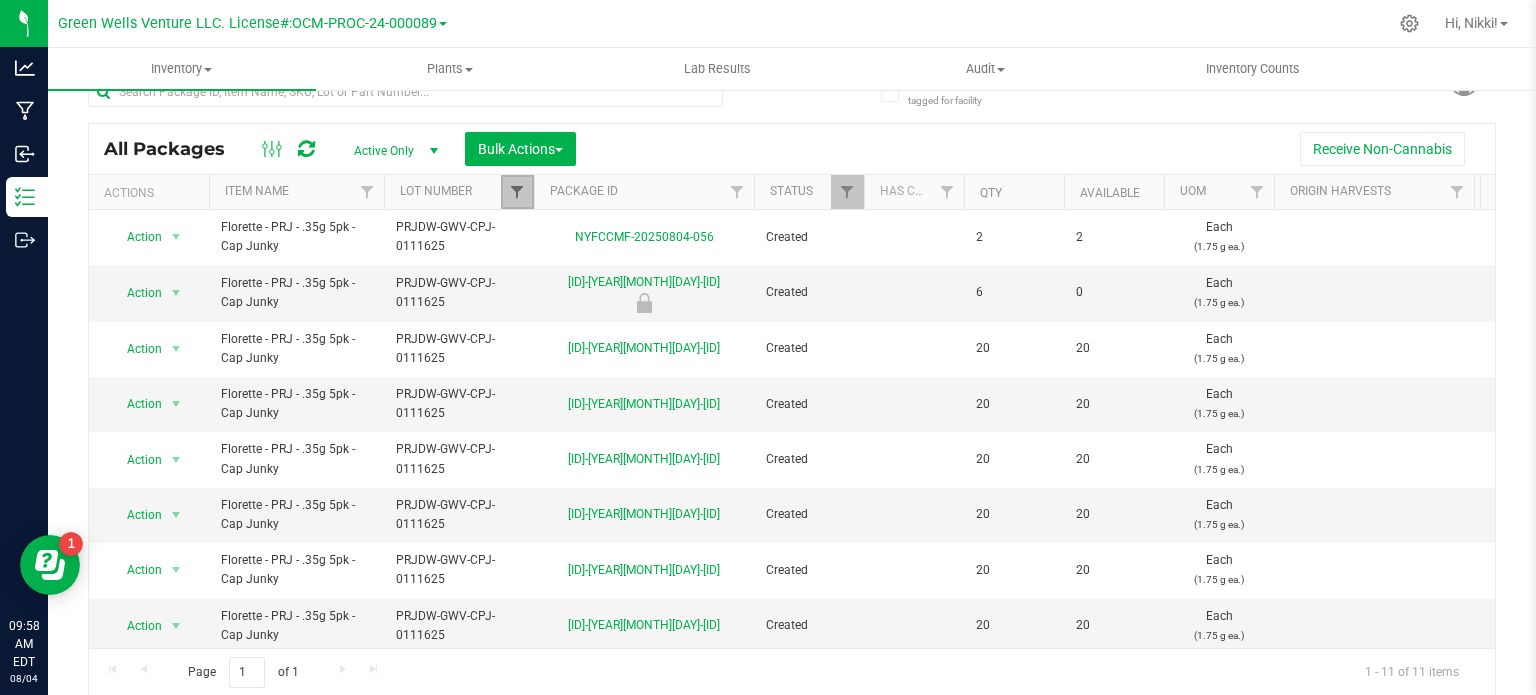 click at bounding box center (517, 192) 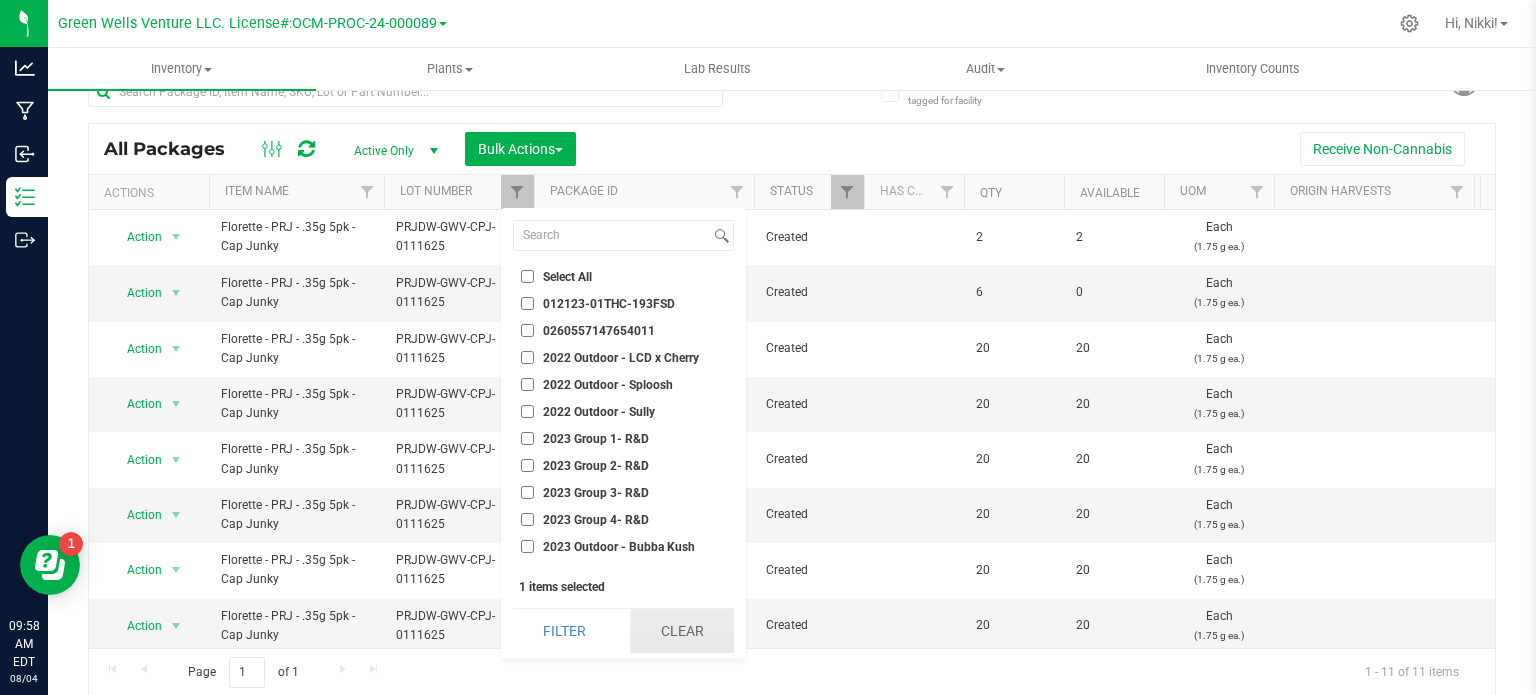 click on "Clear" at bounding box center (682, 631) 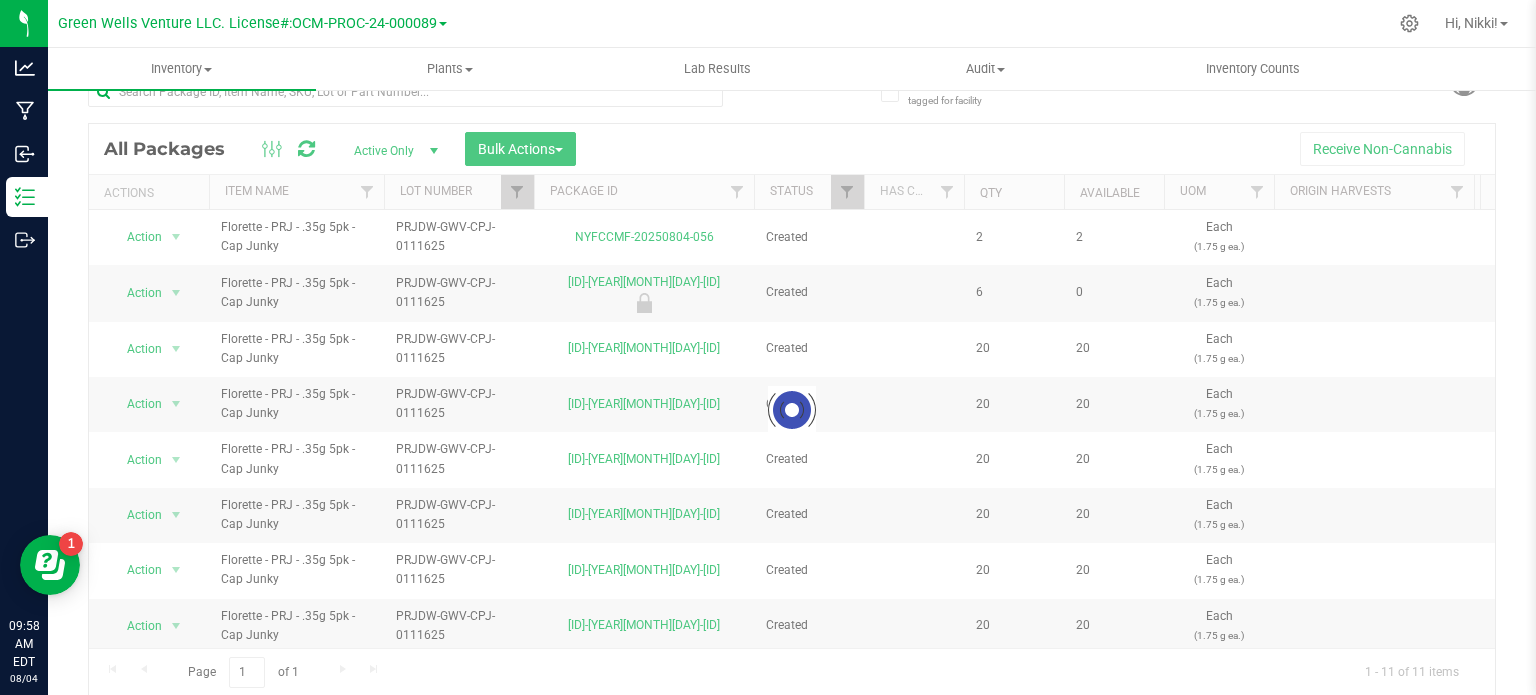 checkbox on "false" 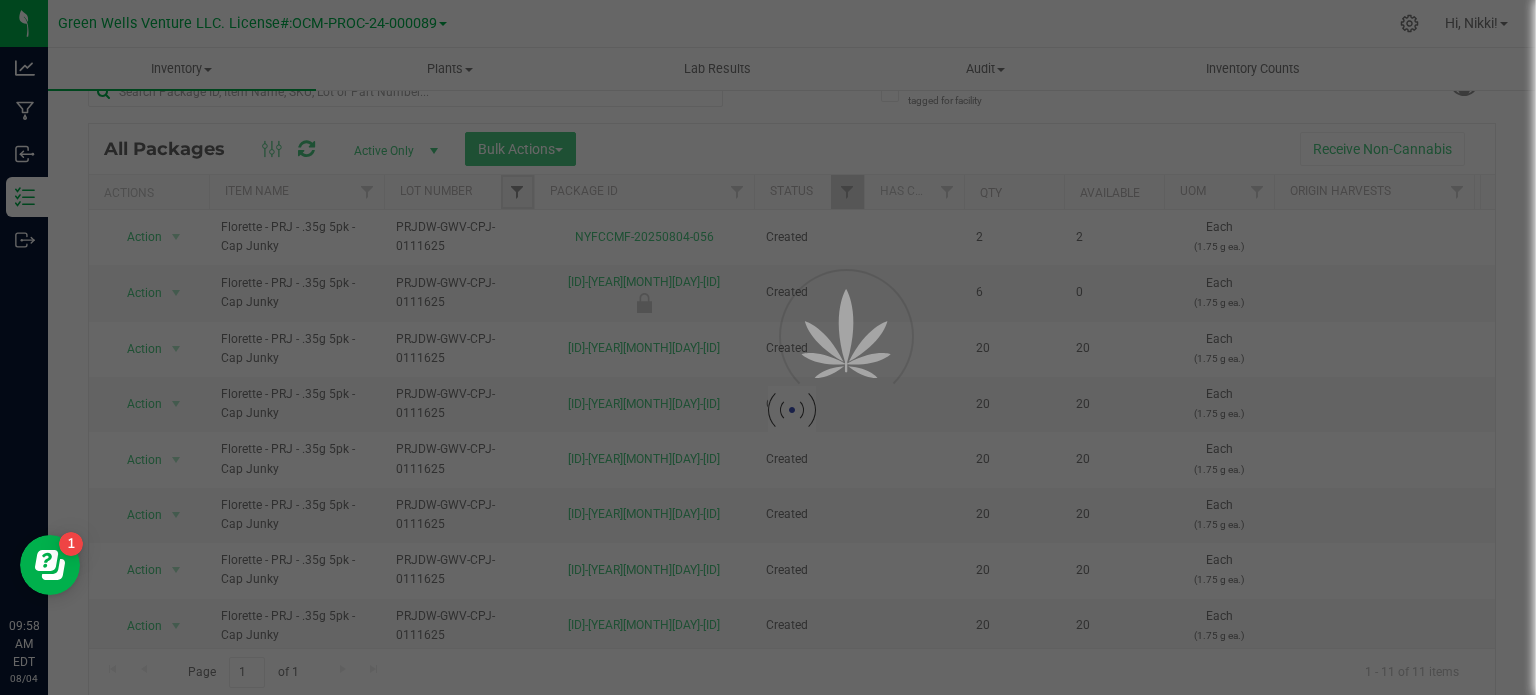 click at bounding box center (517, 192) 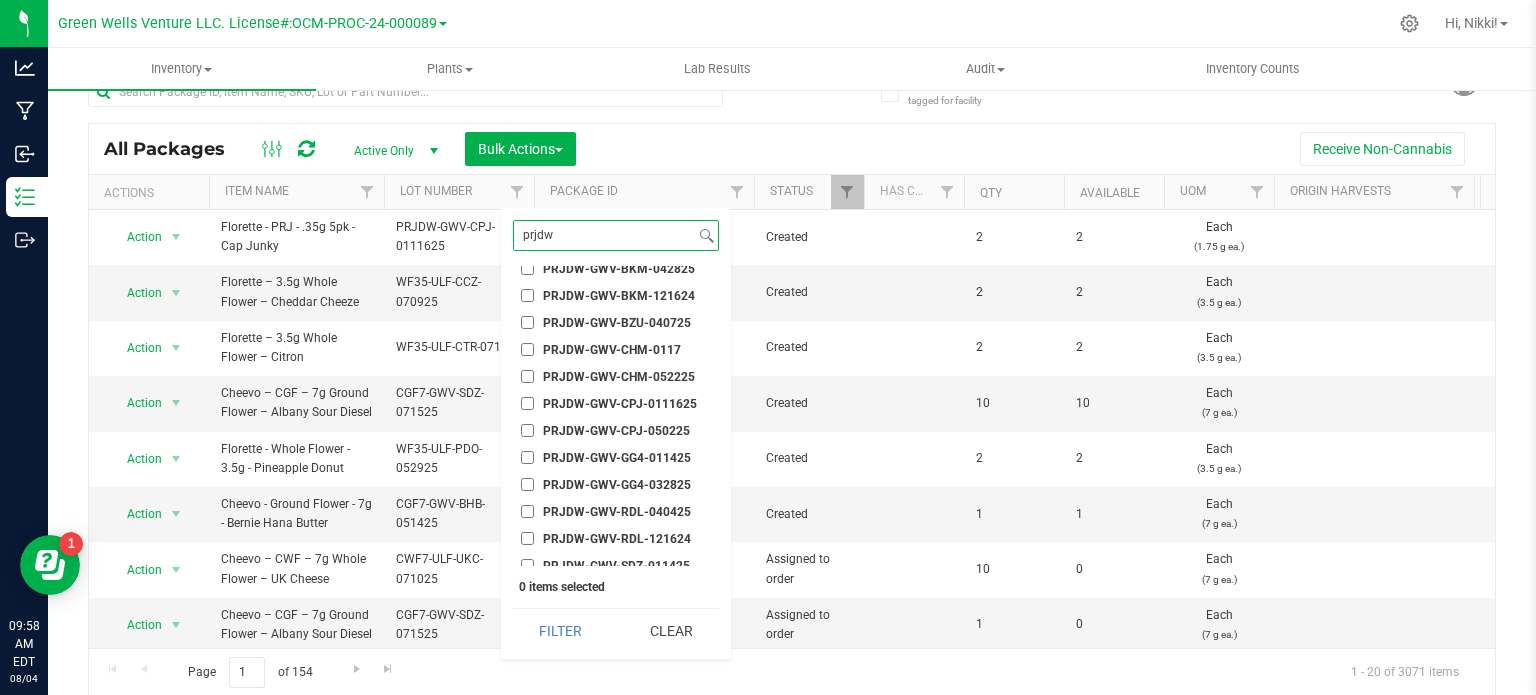 scroll, scrollTop: 300, scrollLeft: 0, axis: vertical 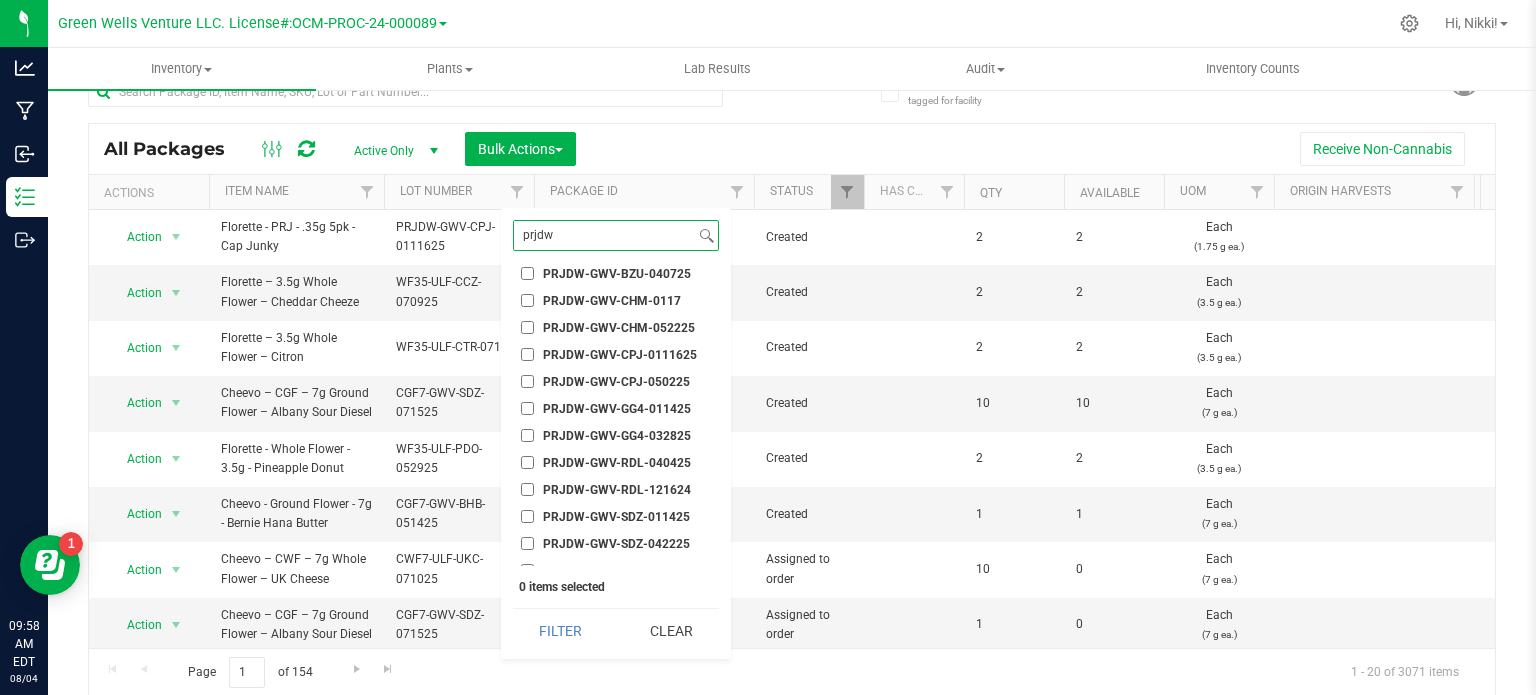 type on "prjdw" 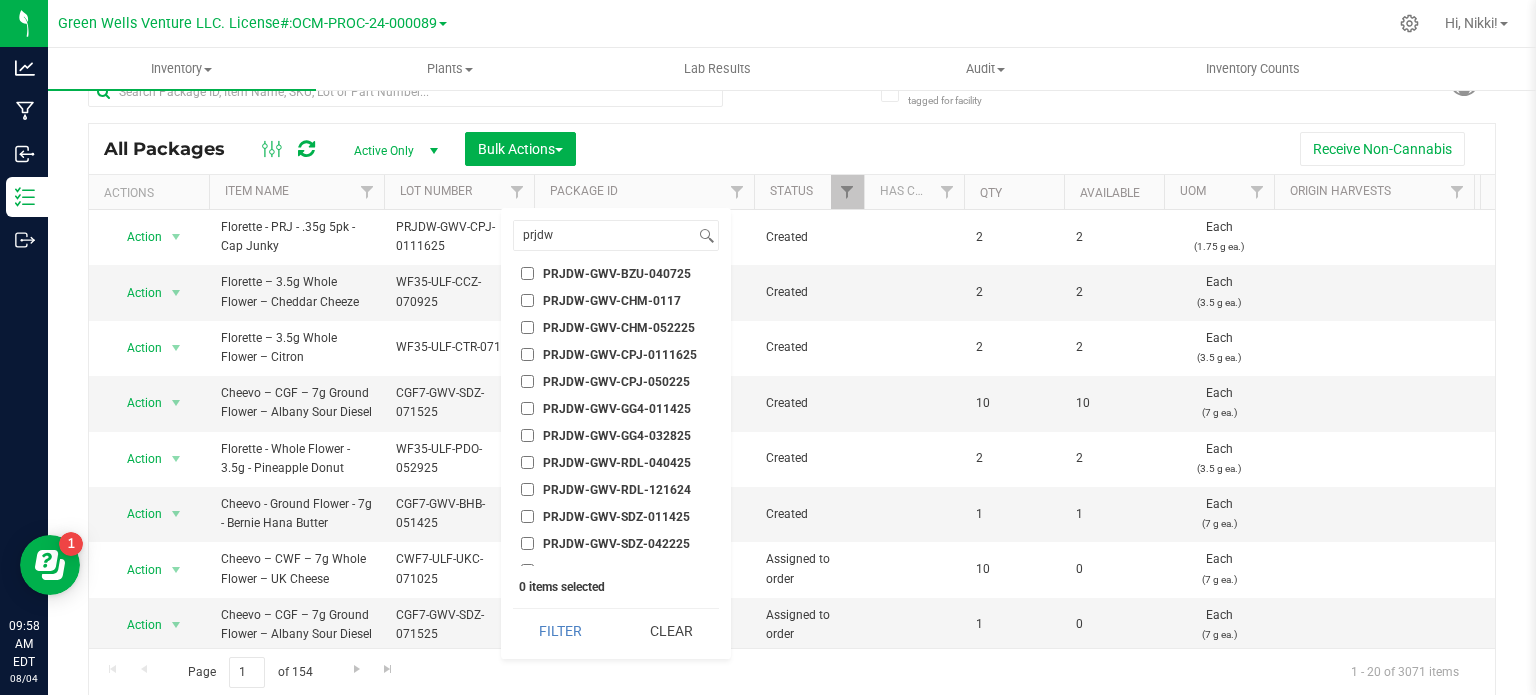 click on "PRJDW-GWV-GG4-011425" at bounding box center (527, 408) 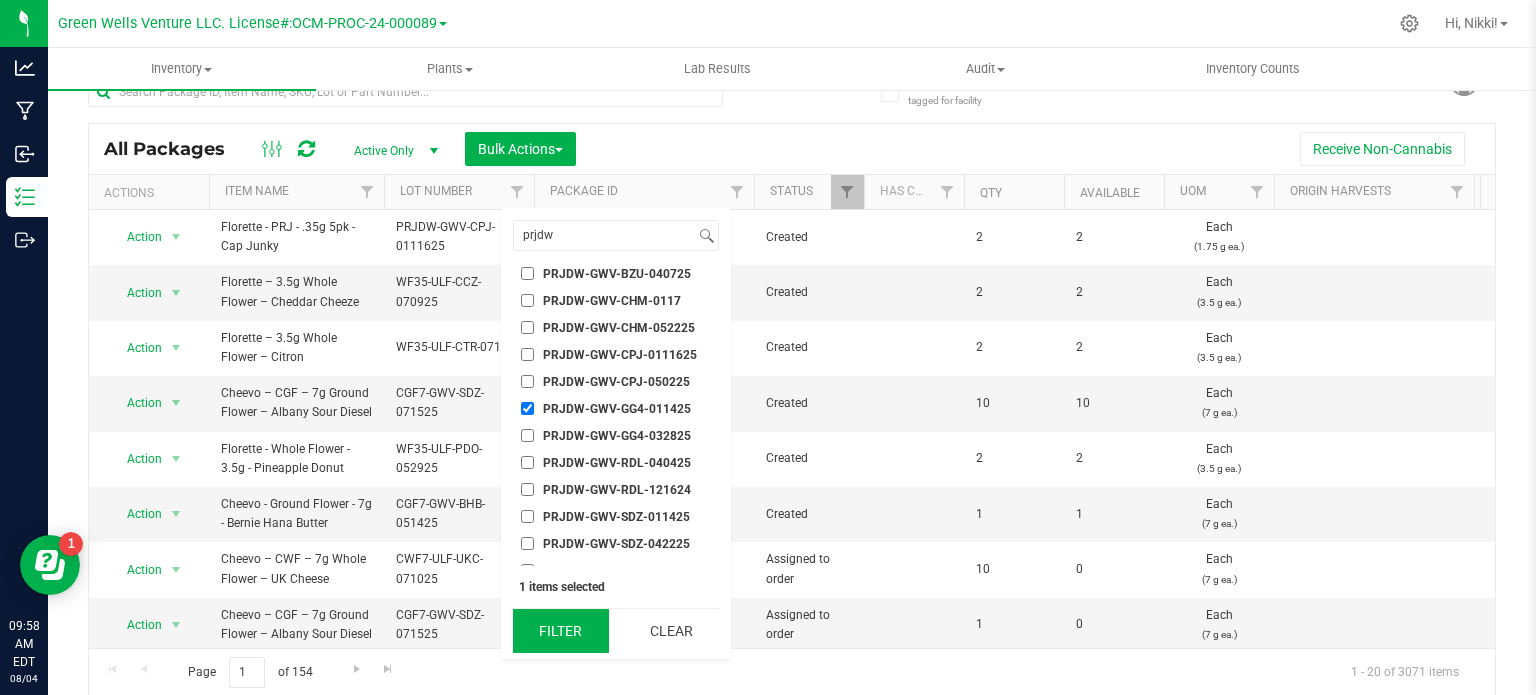 click on "Filter" at bounding box center (561, 631) 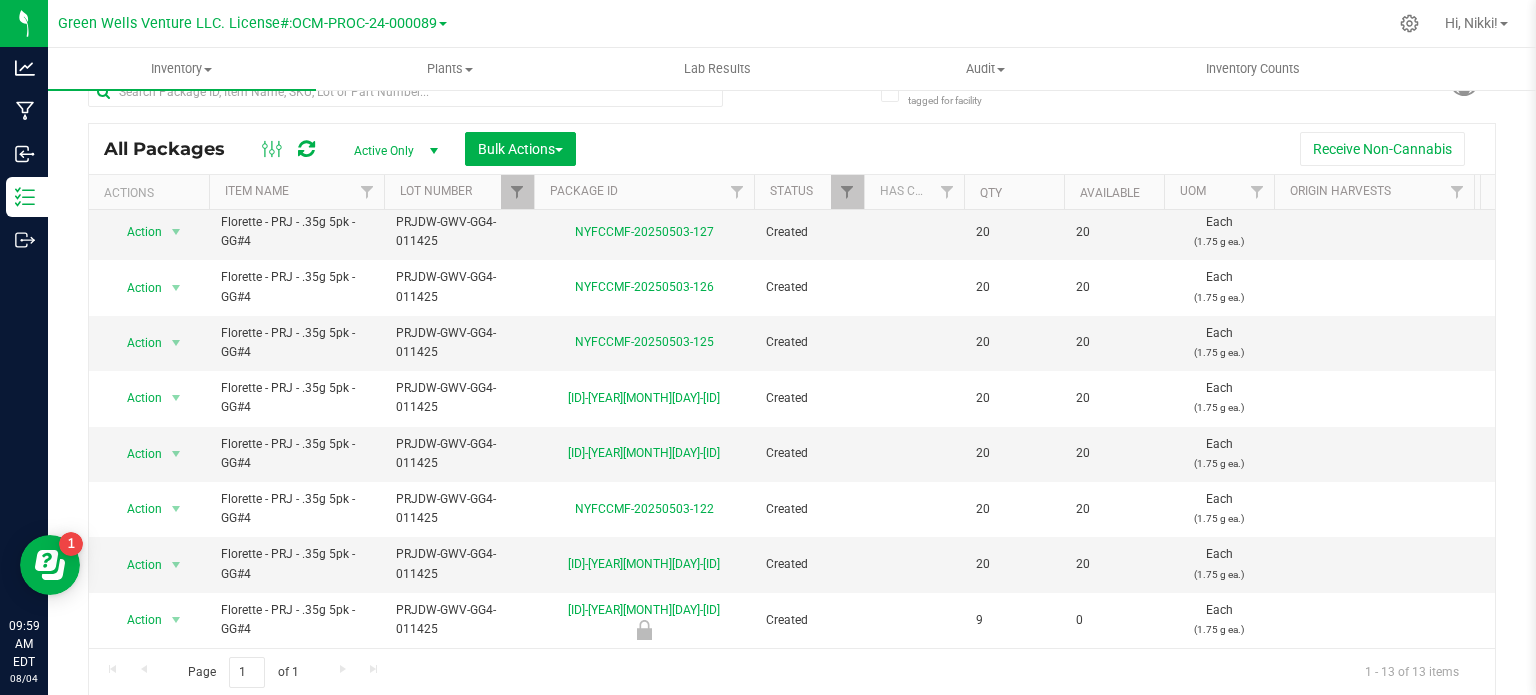 scroll, scrollTop: 0, scrollLeft: 0, axis: both 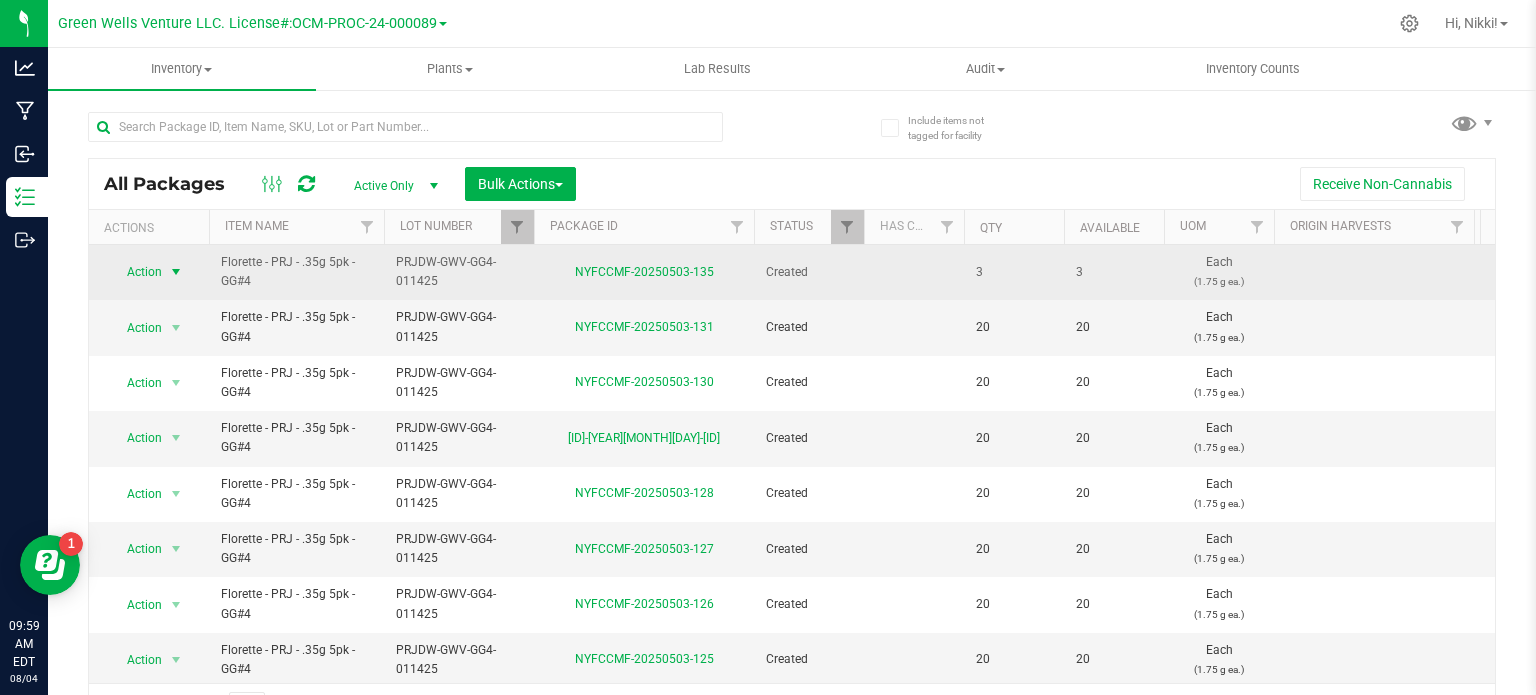 click at bounding box center (176, 272) 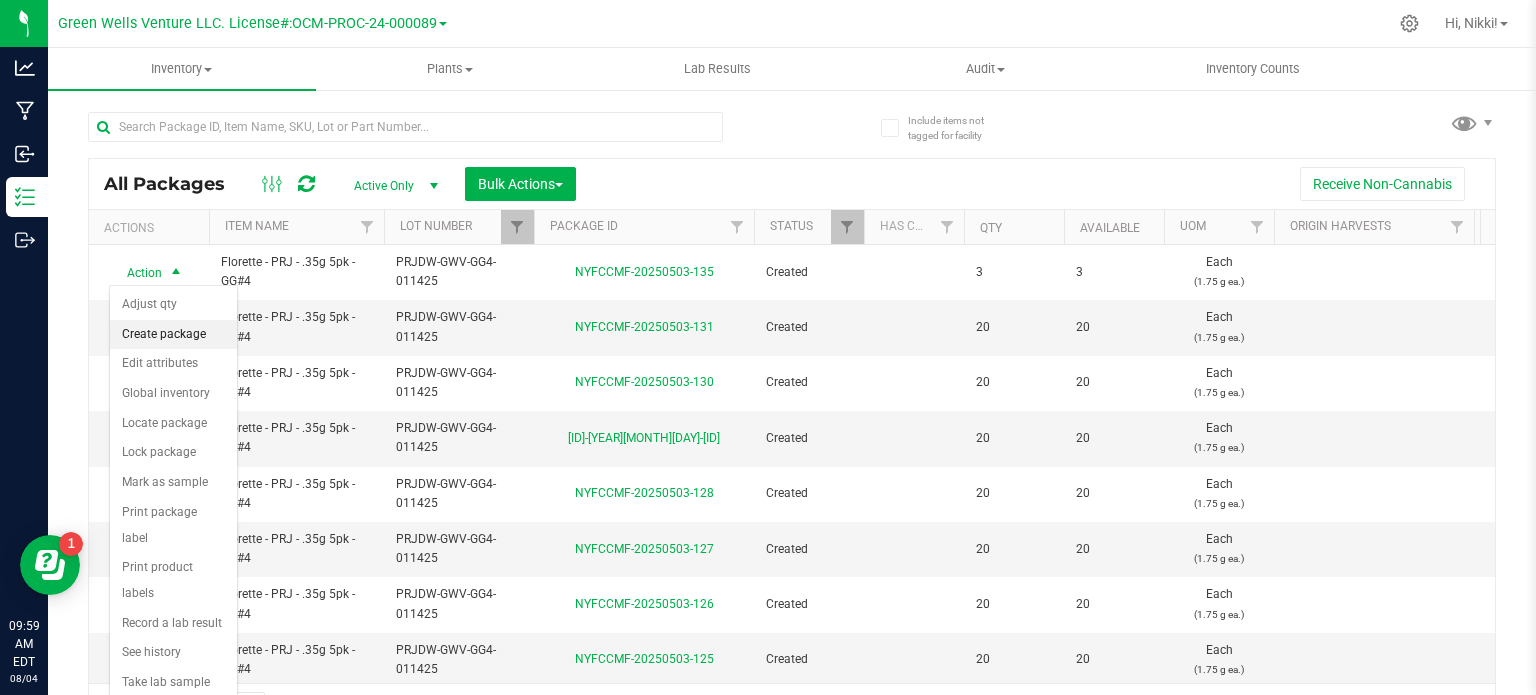 click on "Create package" at bounding box center [173, 335] 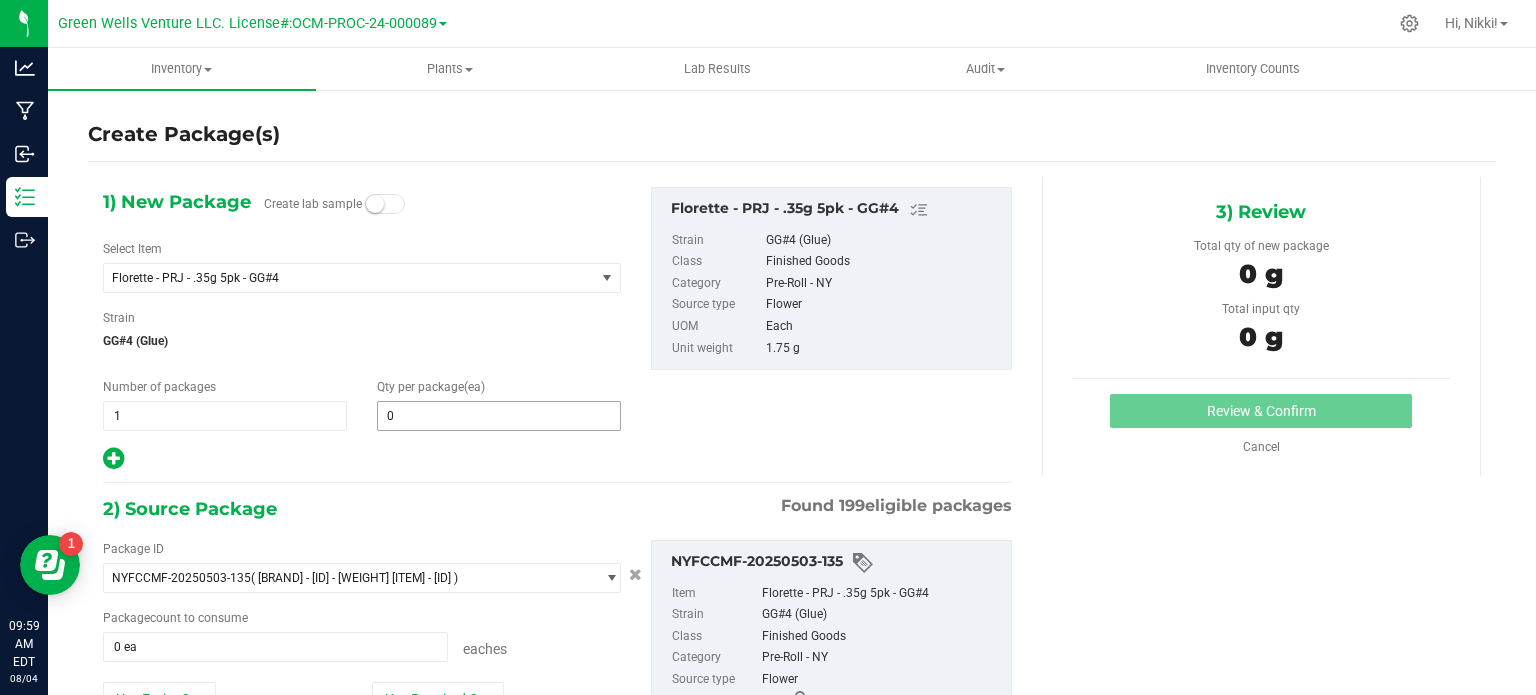 type 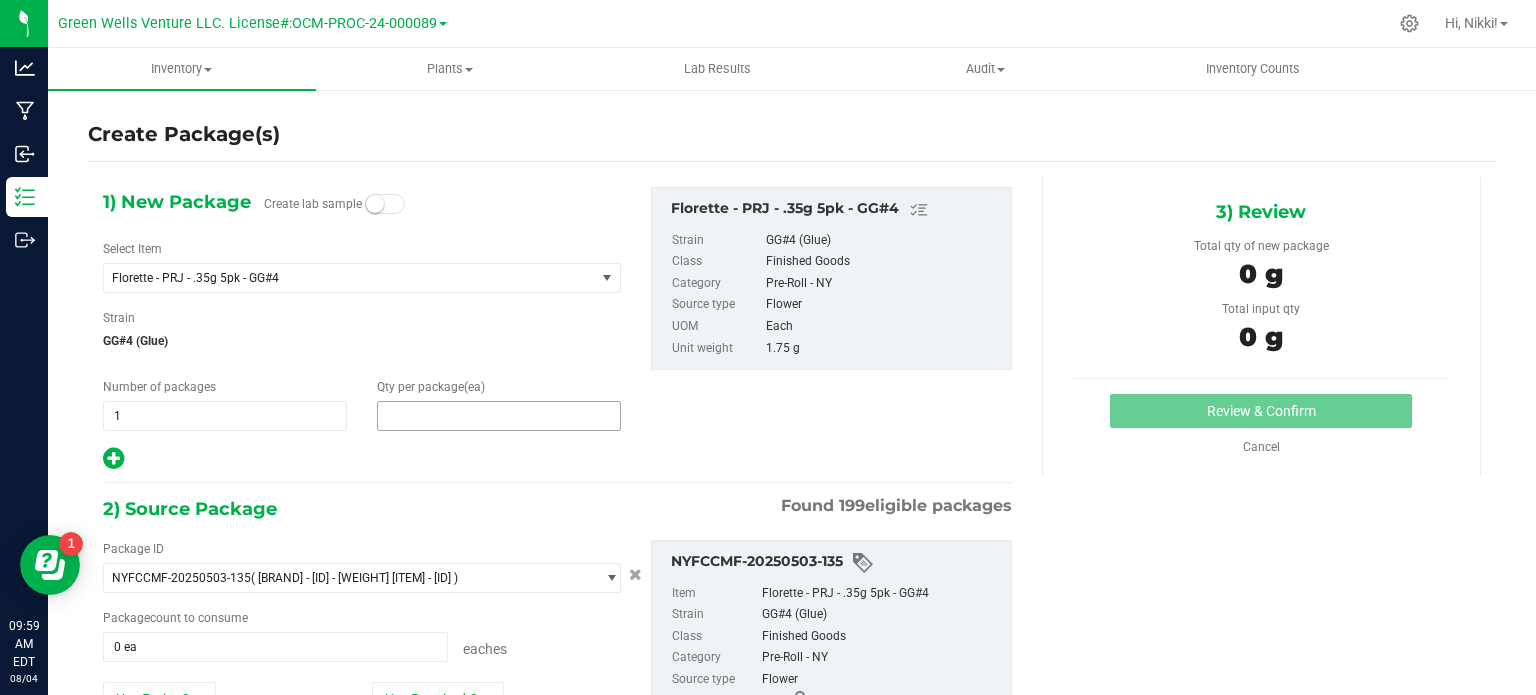 click at bounding box center [499, 416] 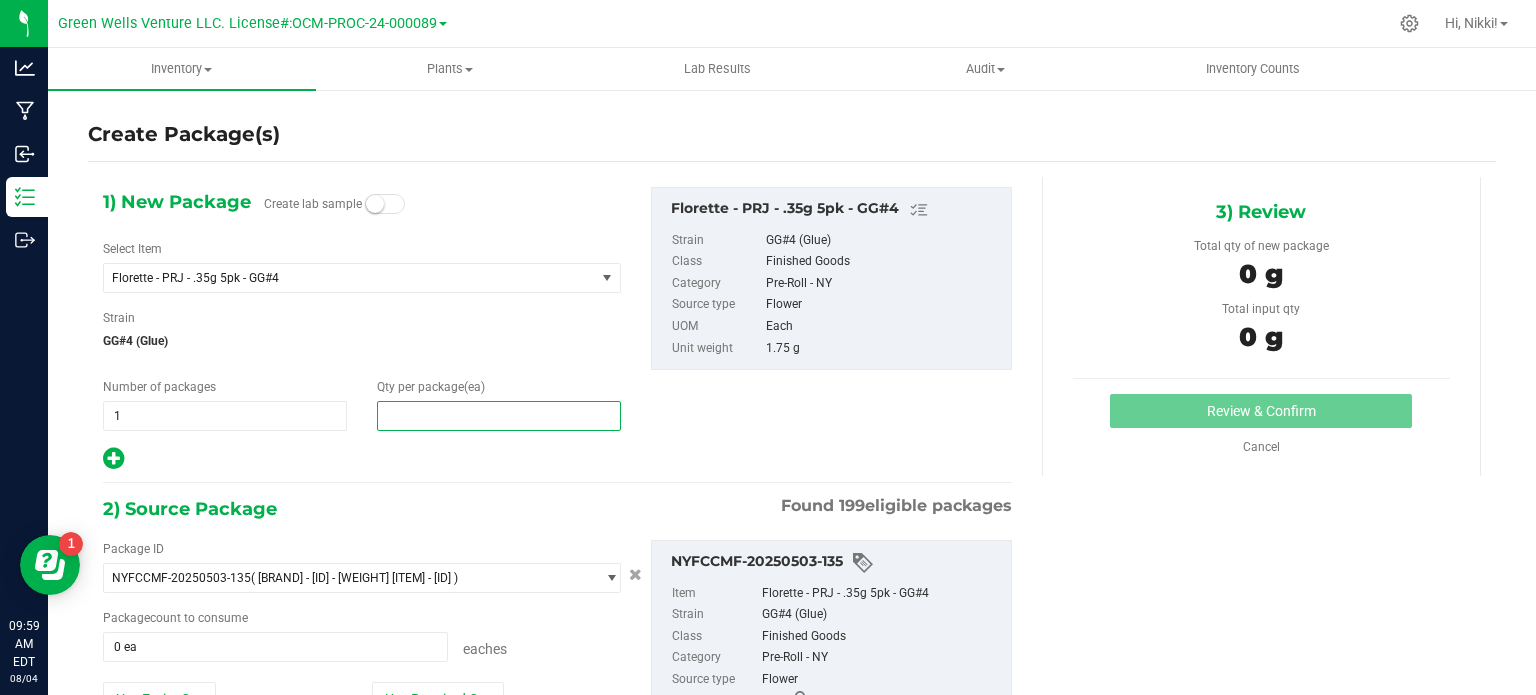 type on "2" 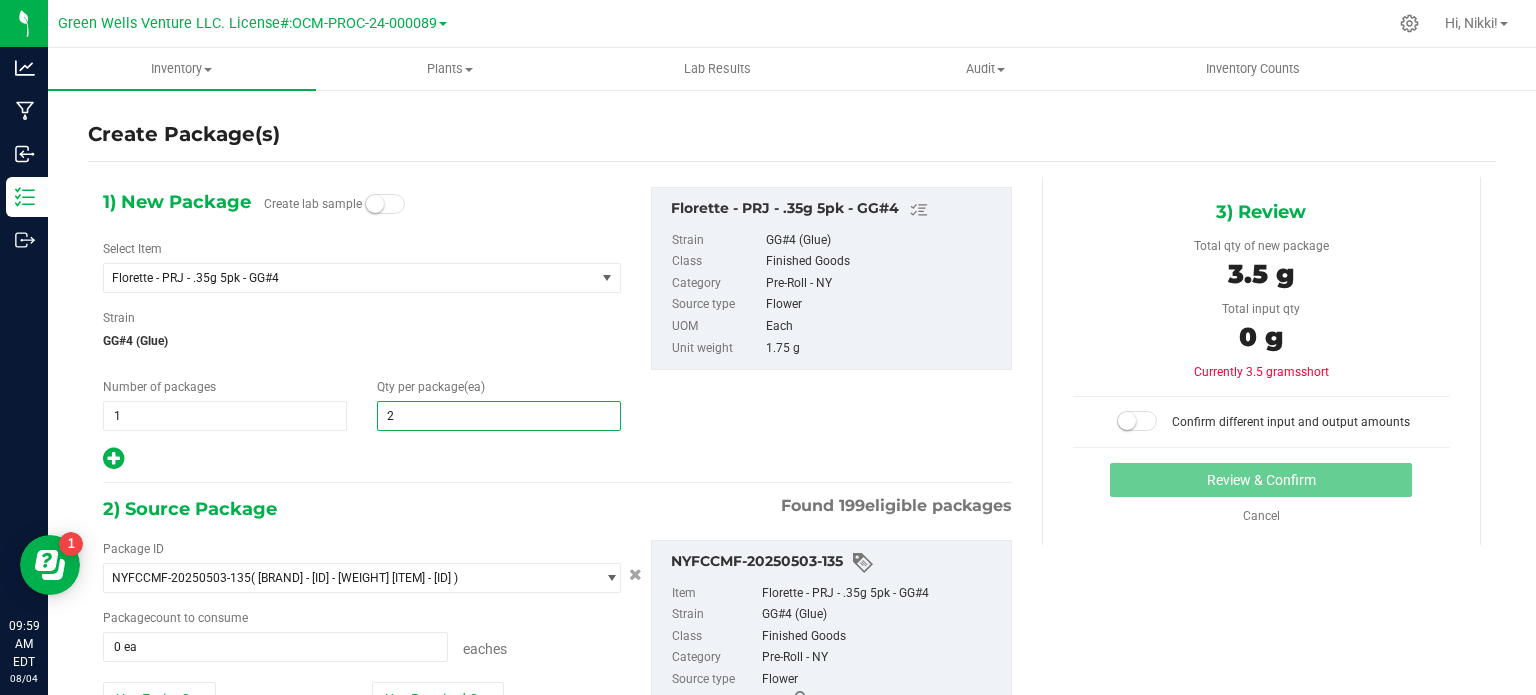 type on "2" 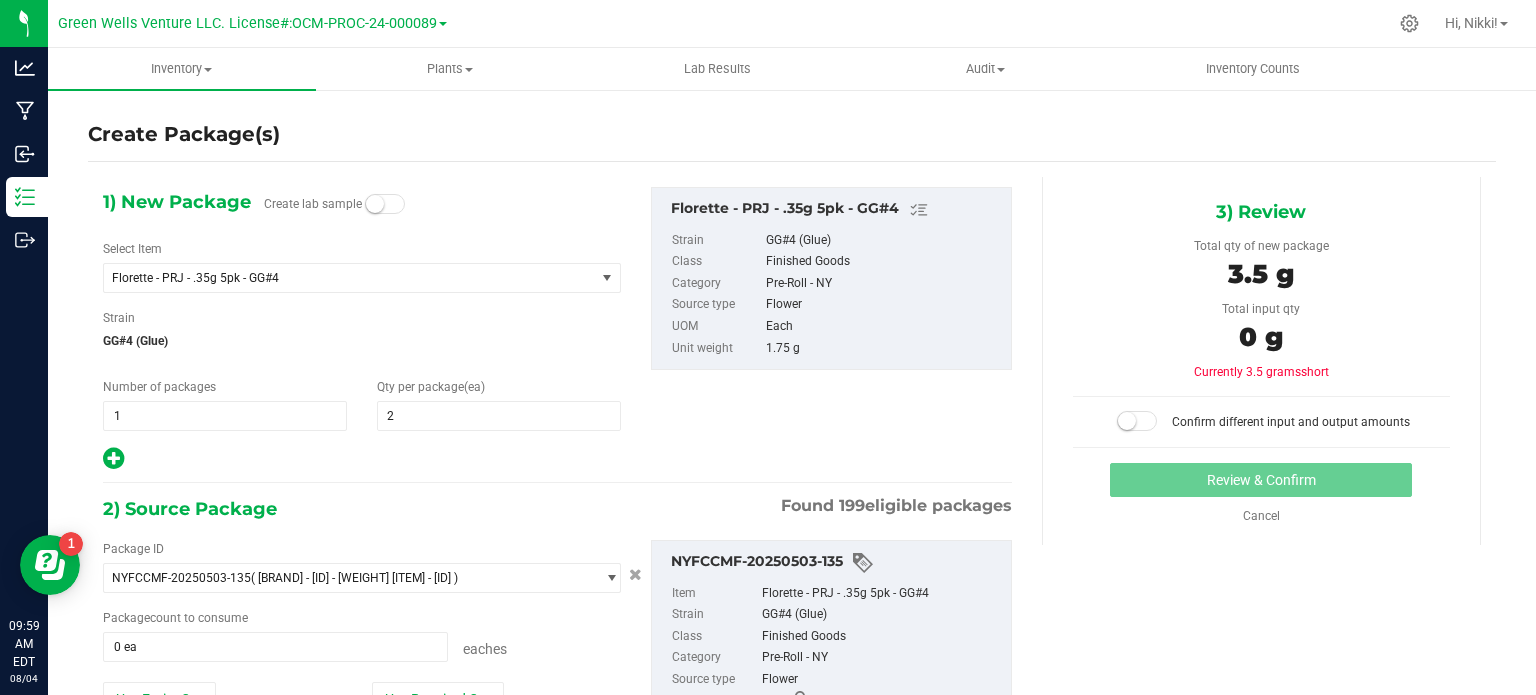 click at bounding box center (362, 459) 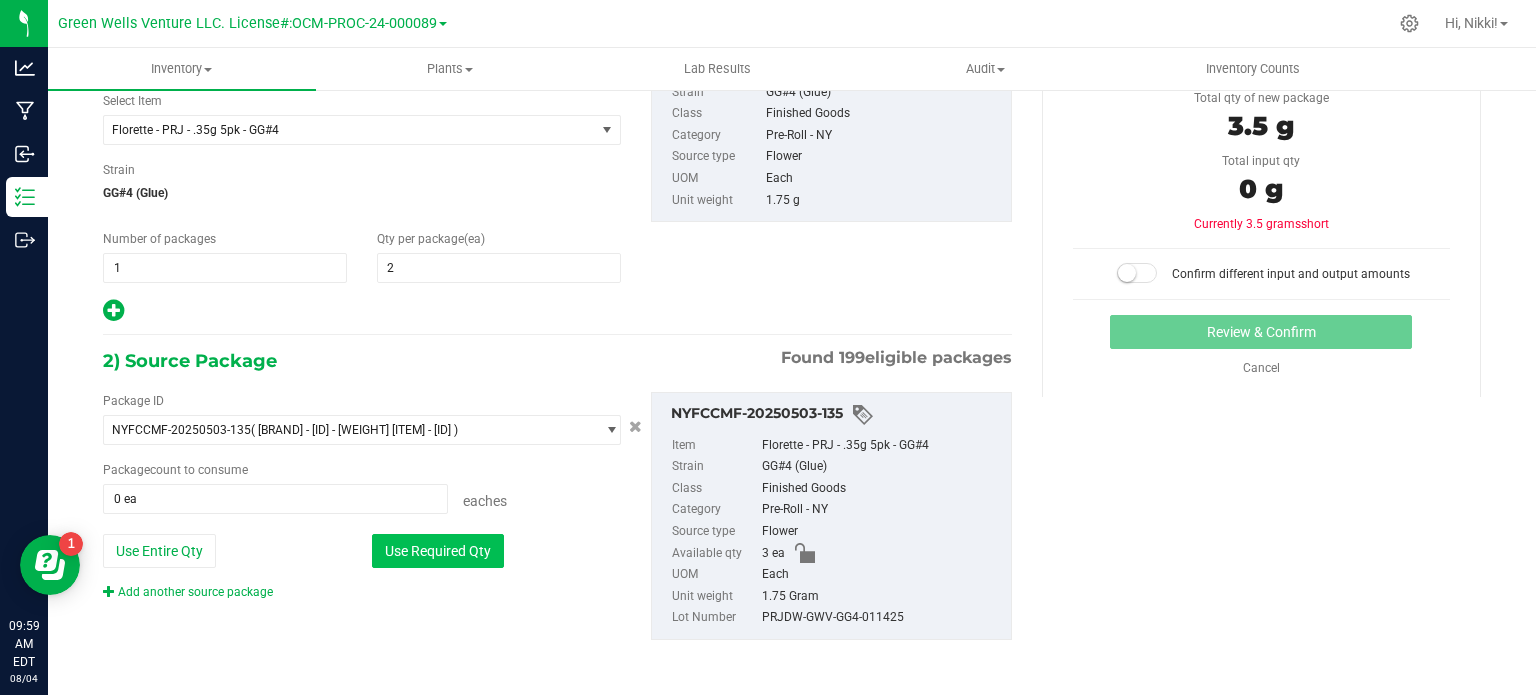 scroll, scrollTop: 149, scrollLeft: 0, axis: vertical 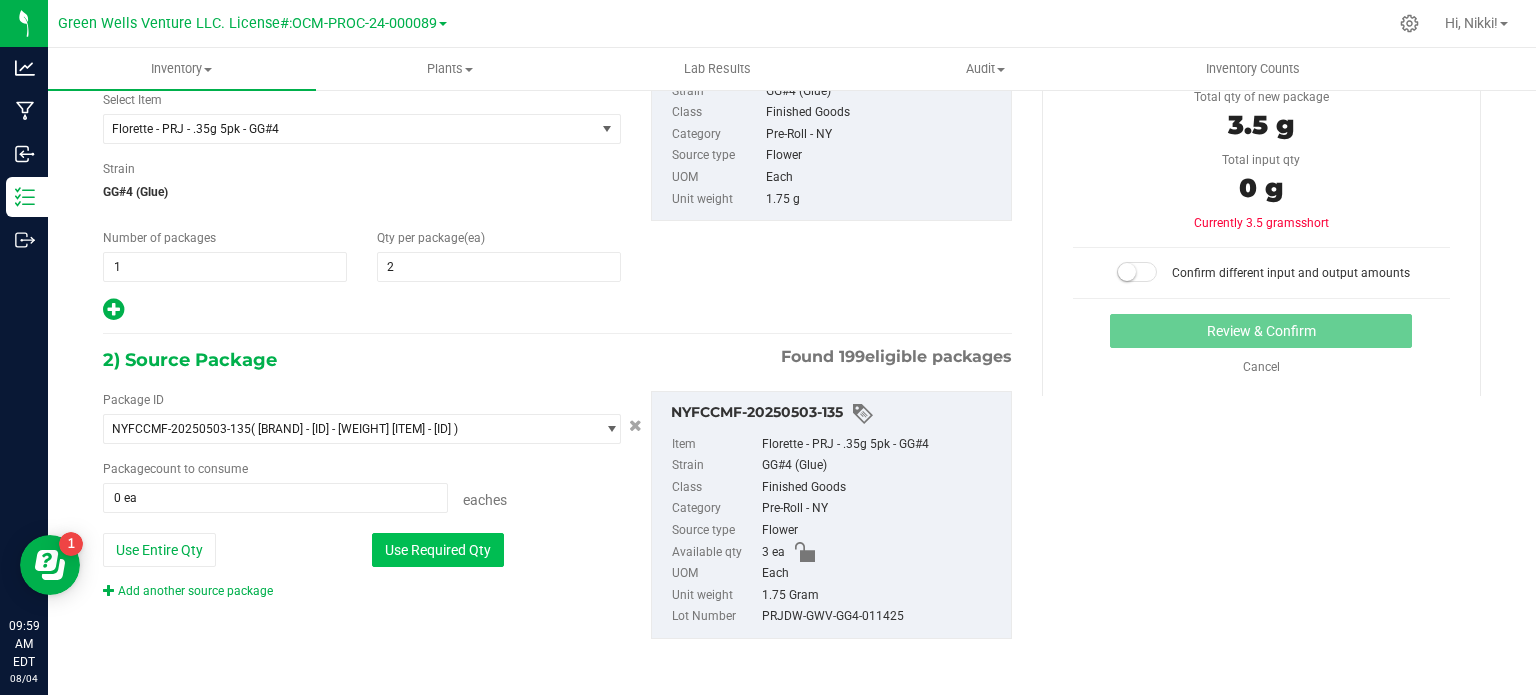 click on "Use Required Qty" at bounding box center (438, 550) 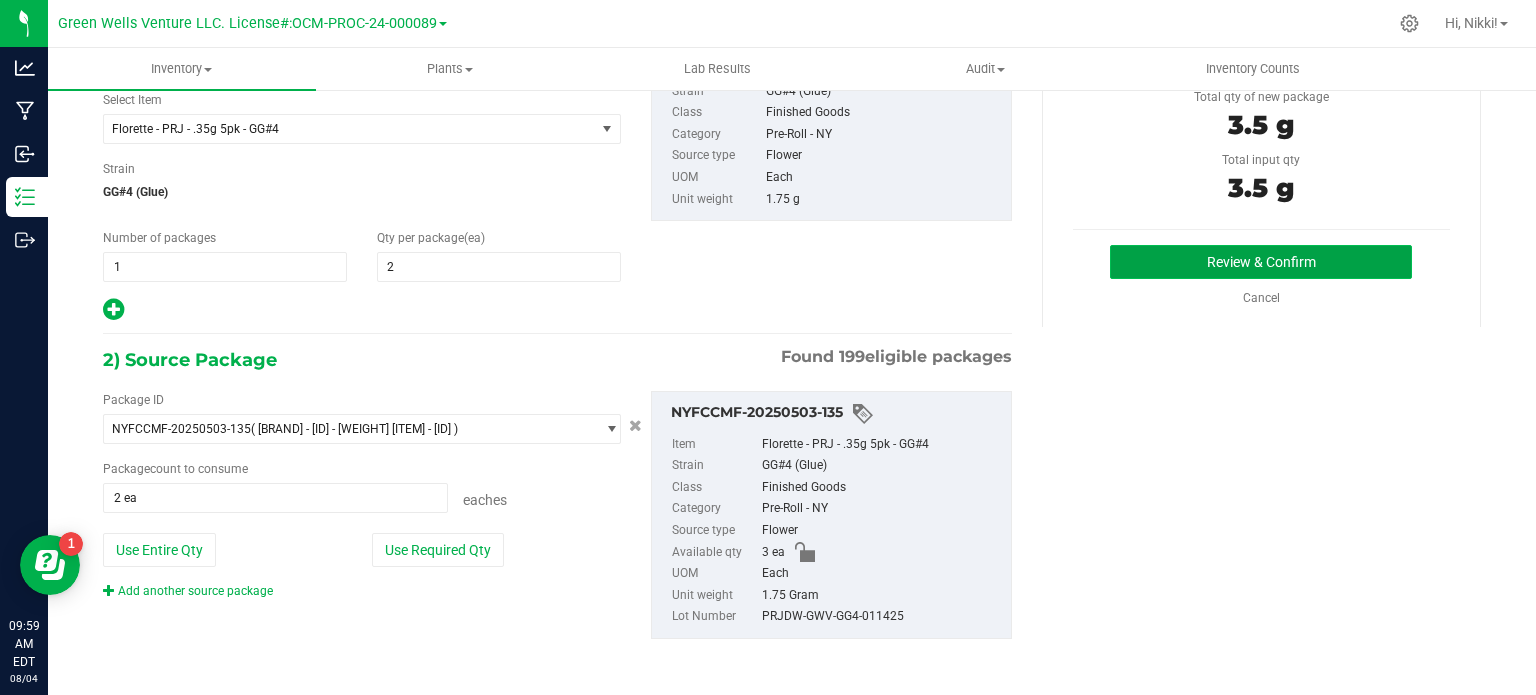 click on "Review & Confirm" at bounding box center [1261, 262] 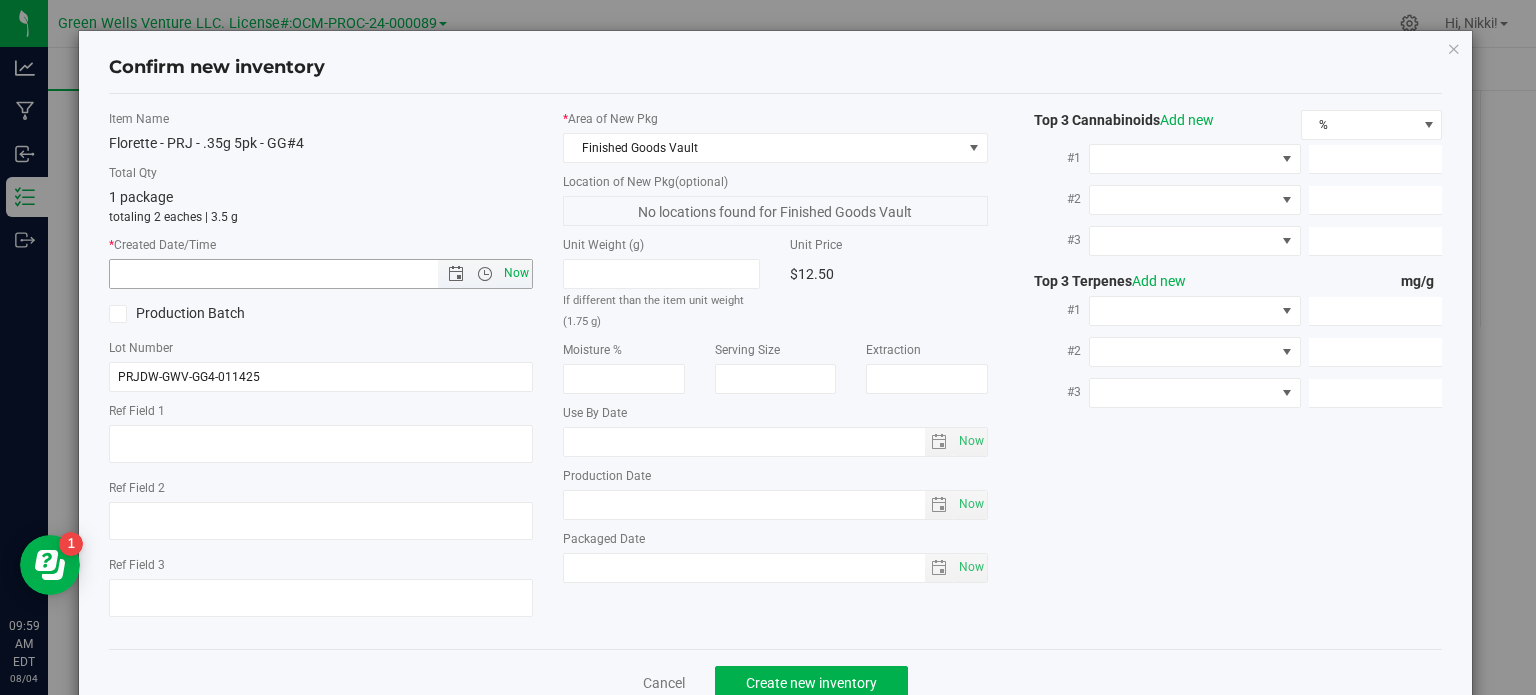 click on "Now" at bounding box center [517, 273] 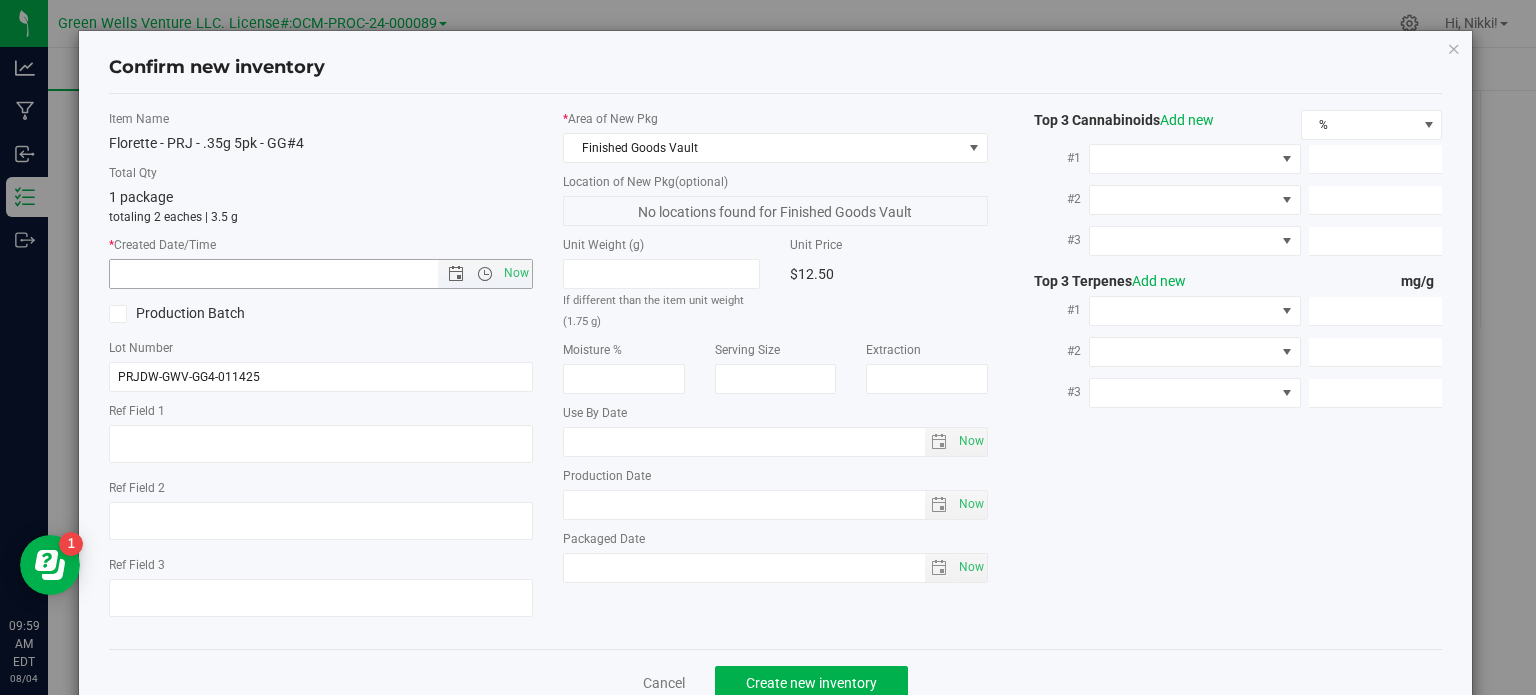 type on "8/4/2025 9:59 AM" 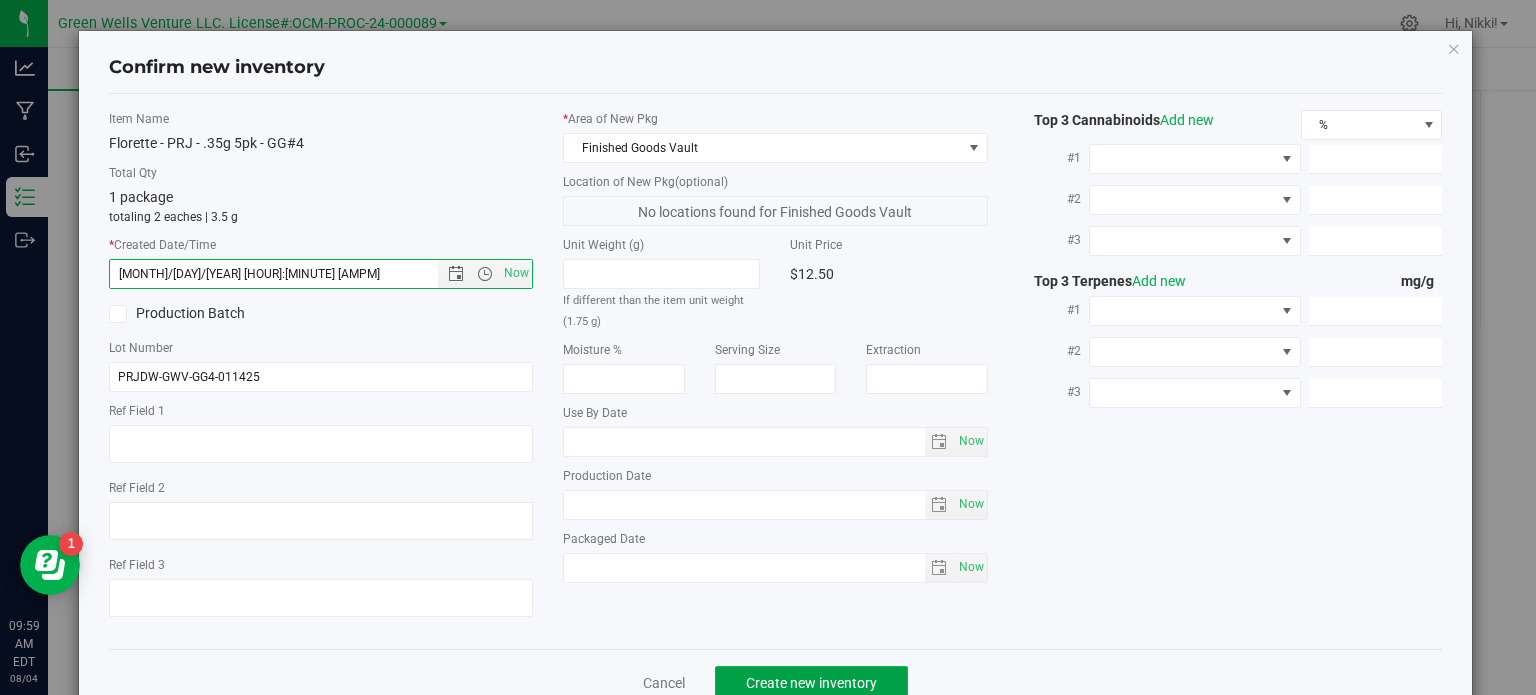 click on "Create new inventory" 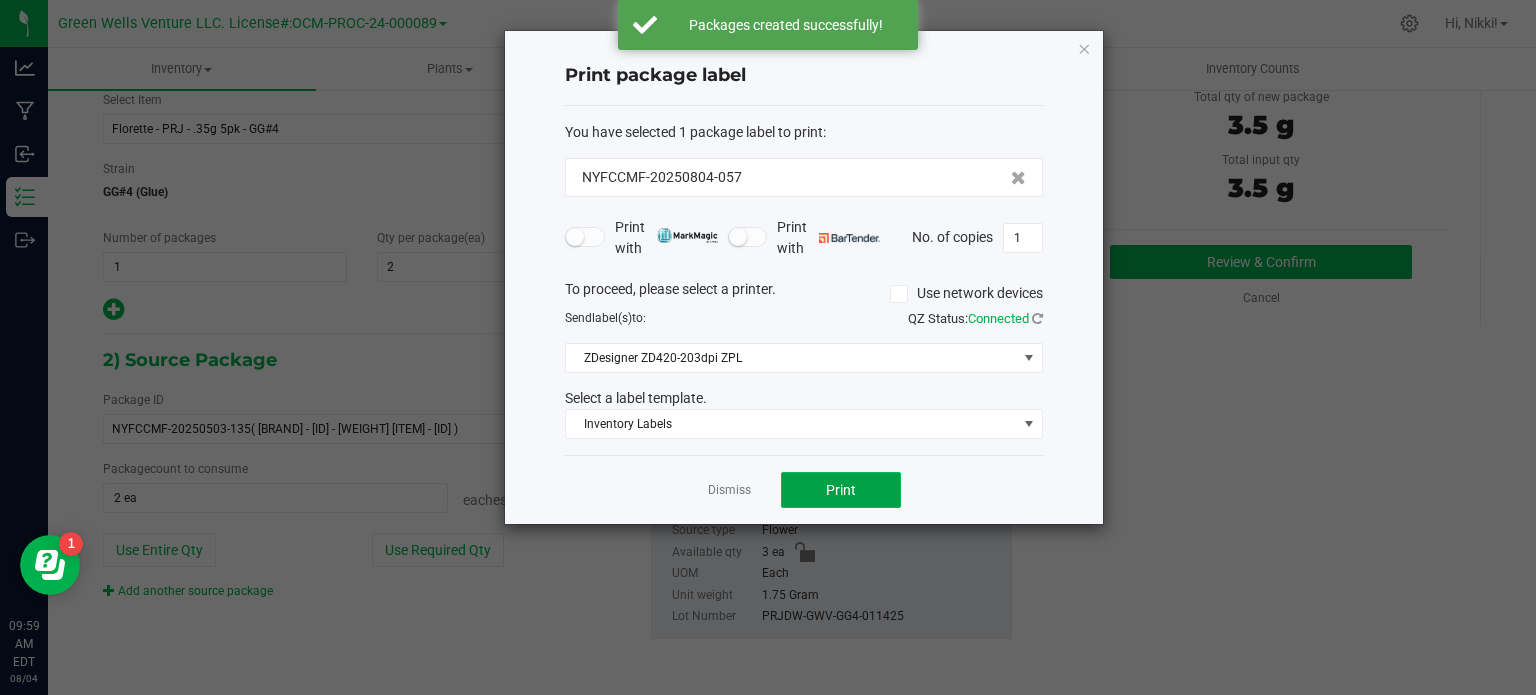 click on "Print" 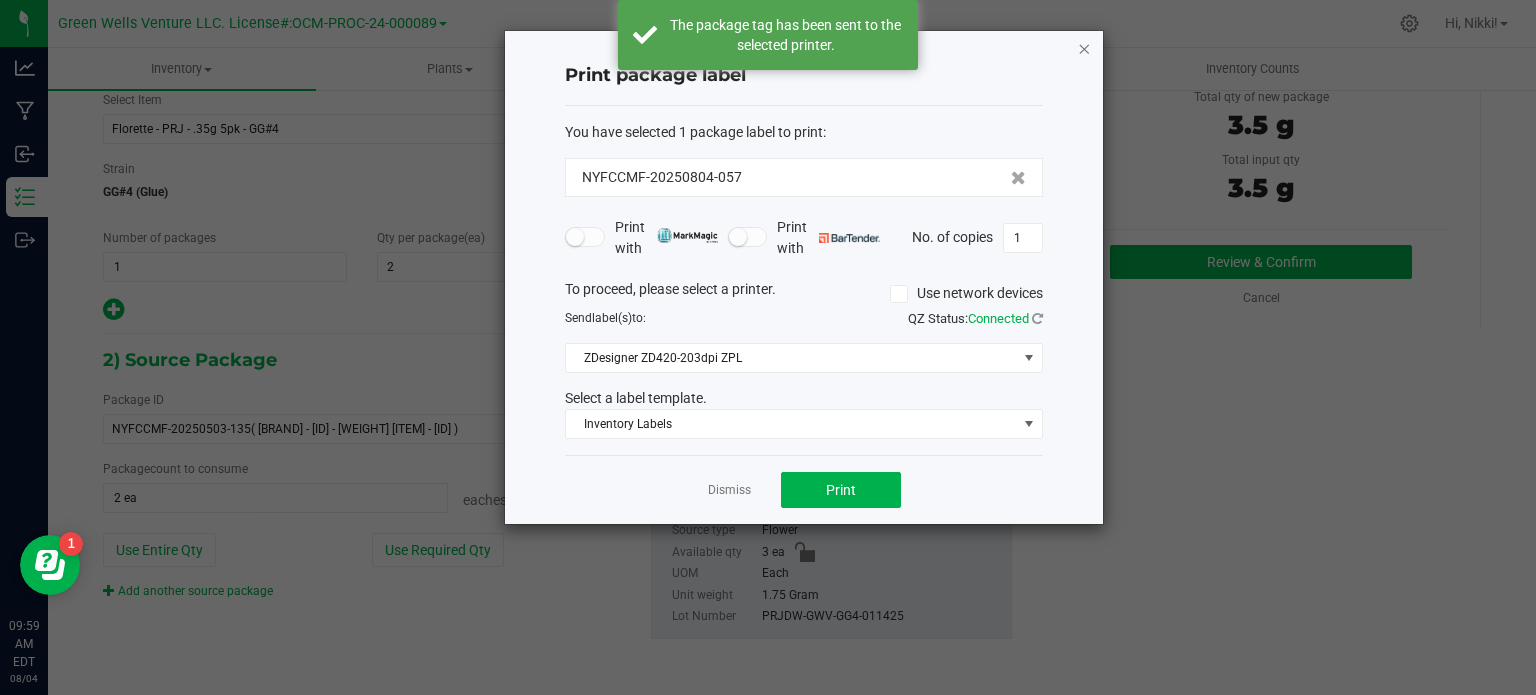 click 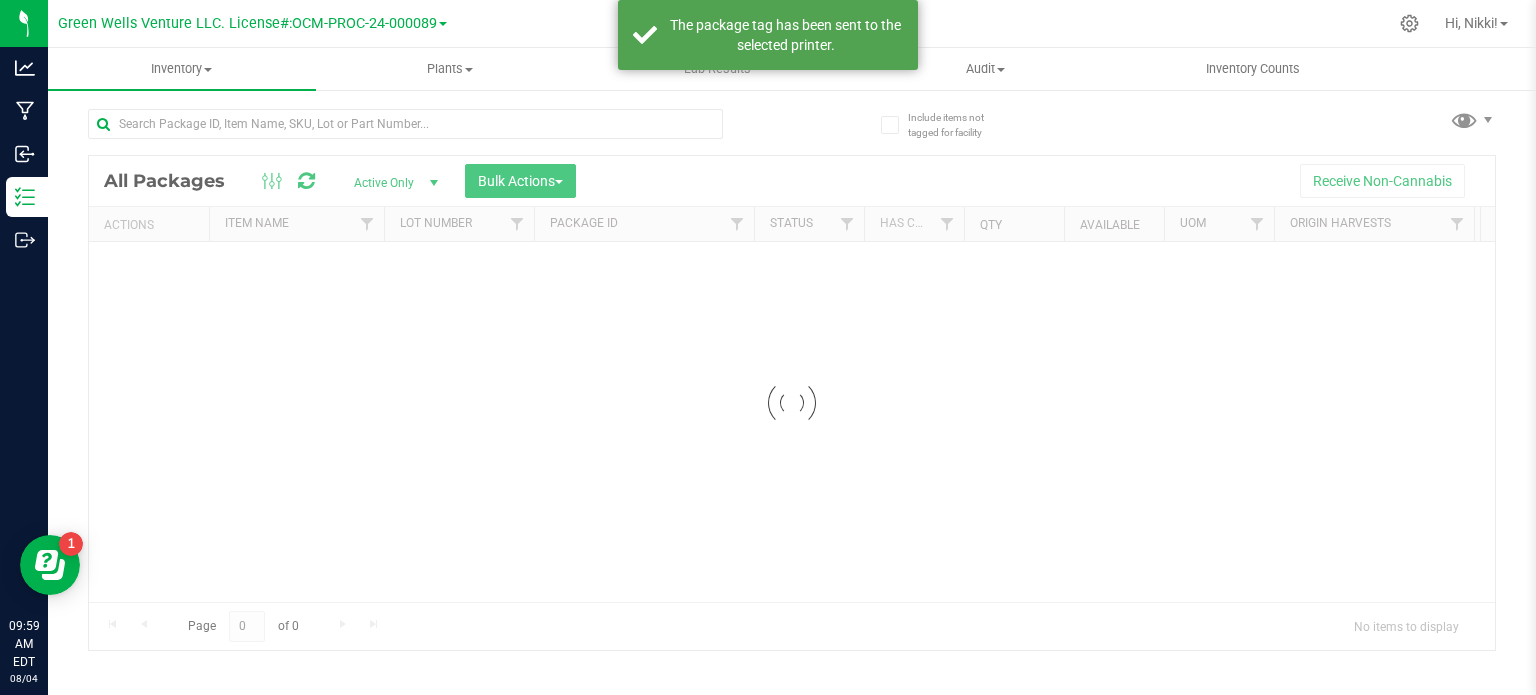 scroll, scrollTop: 3, scrollLeft: 0, axis: vertical 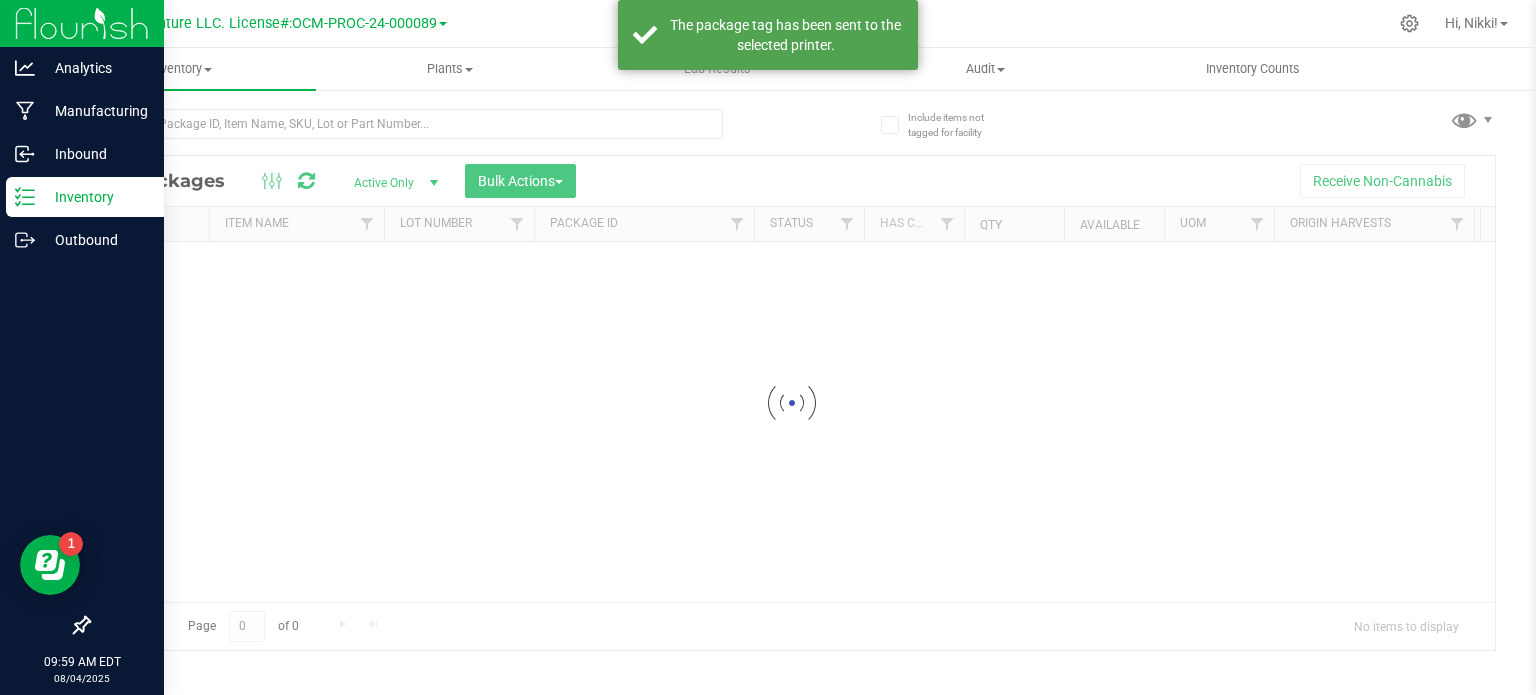 click on "Inventory" at bounding box center (95, 197) 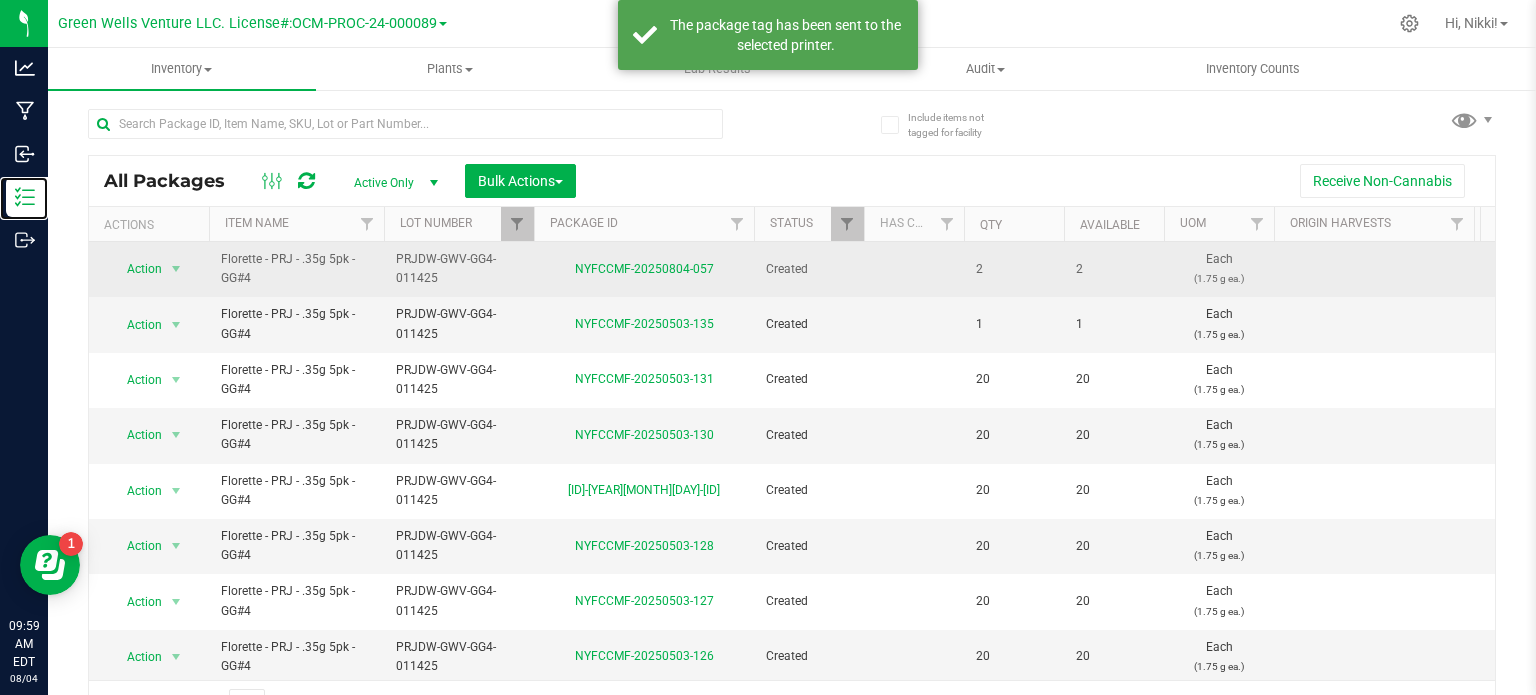 scroll, scrollTop: 35, scrollLeft: 0, axis: vertical 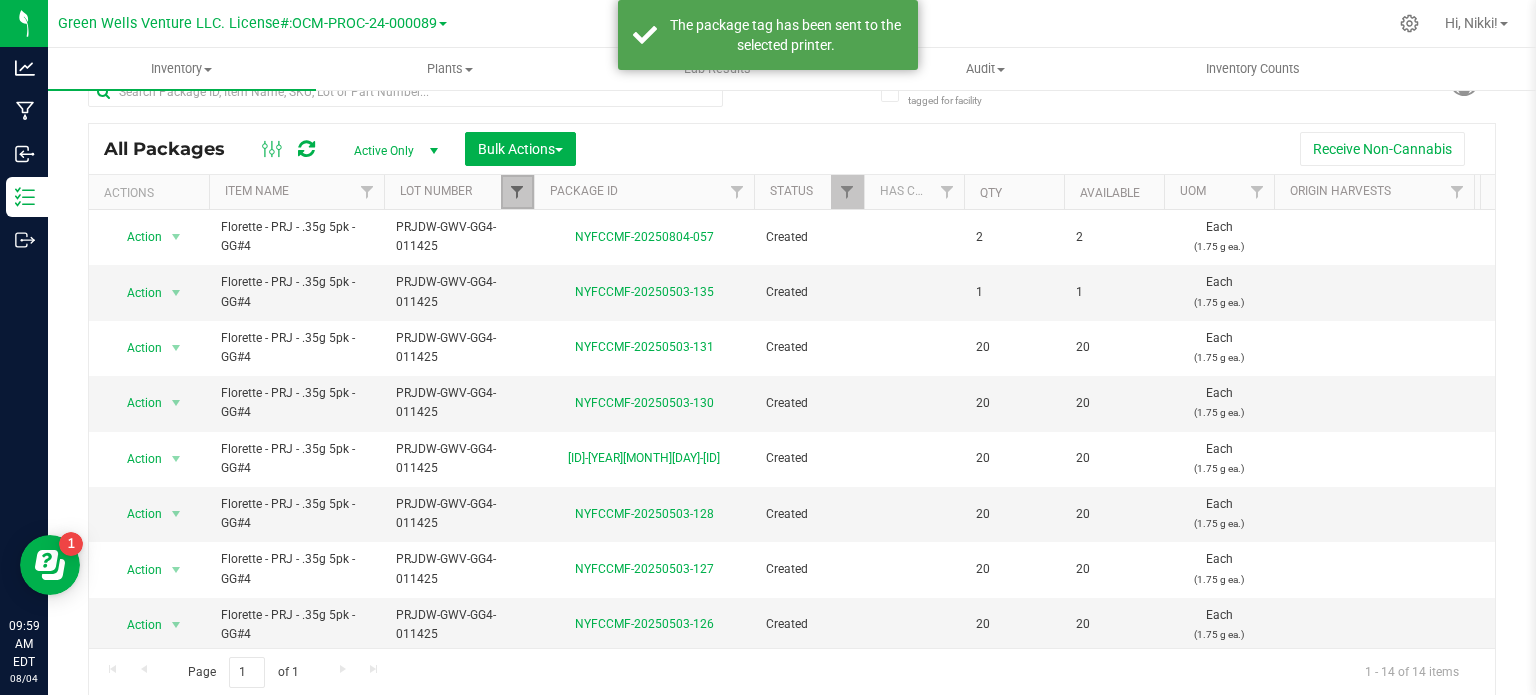 click at bounding box center [517, 192] 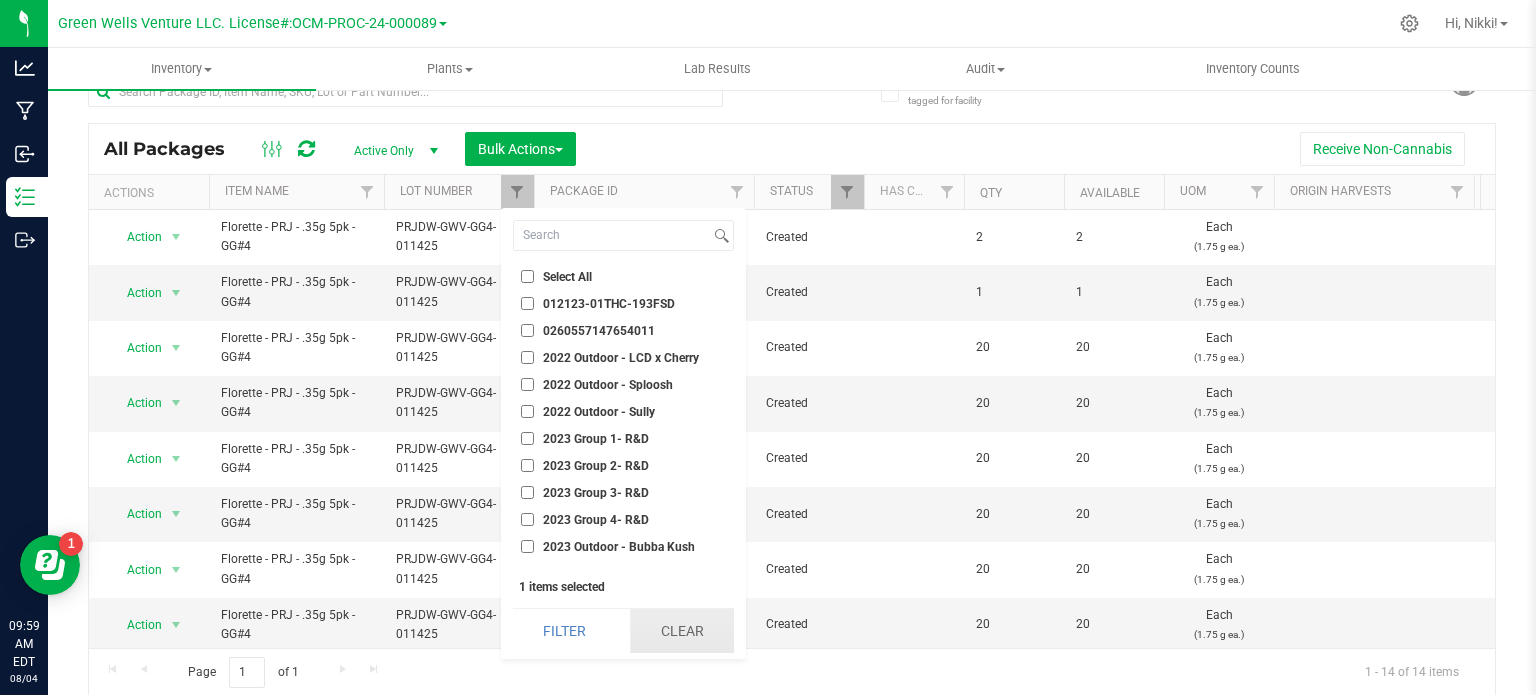 click on "Clear" at bounding box center (682, 631) 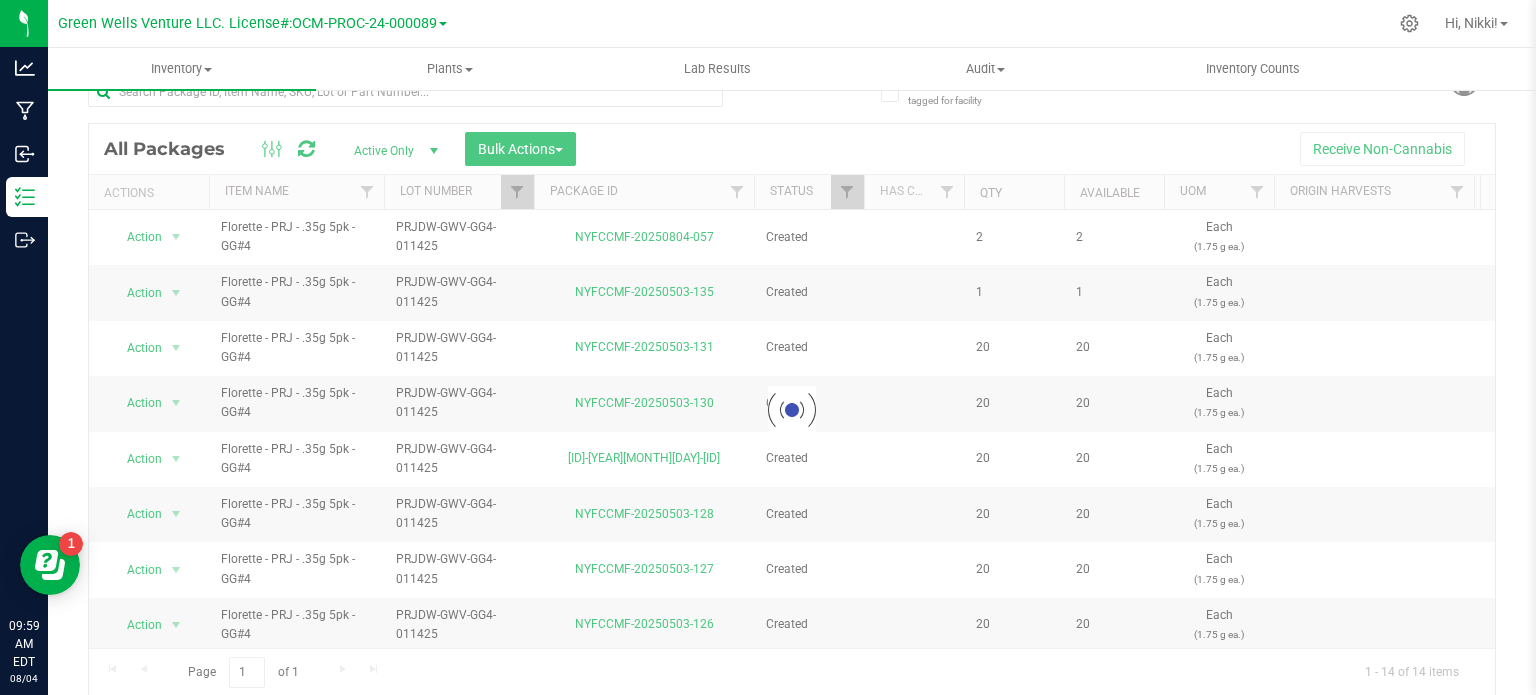 checkbox on "false" 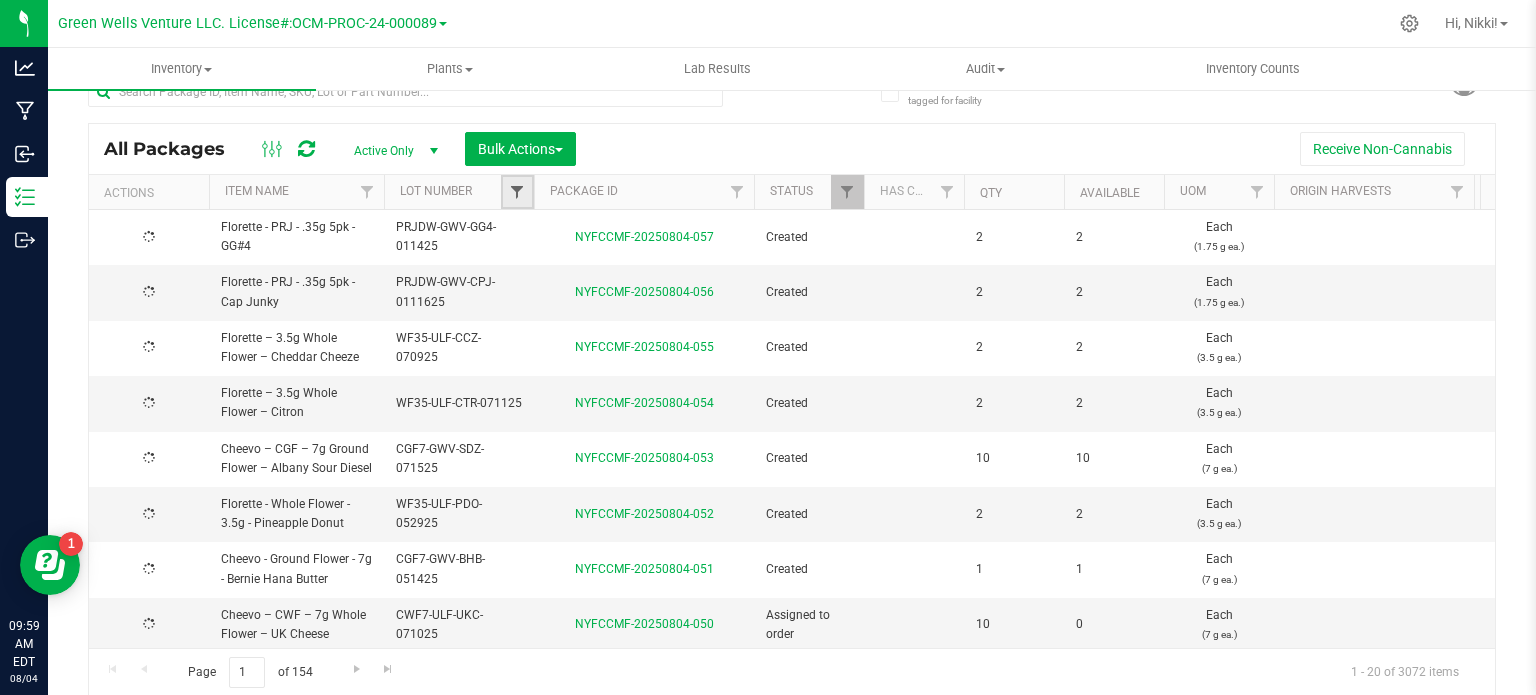 click at bounding box center (517, 192) 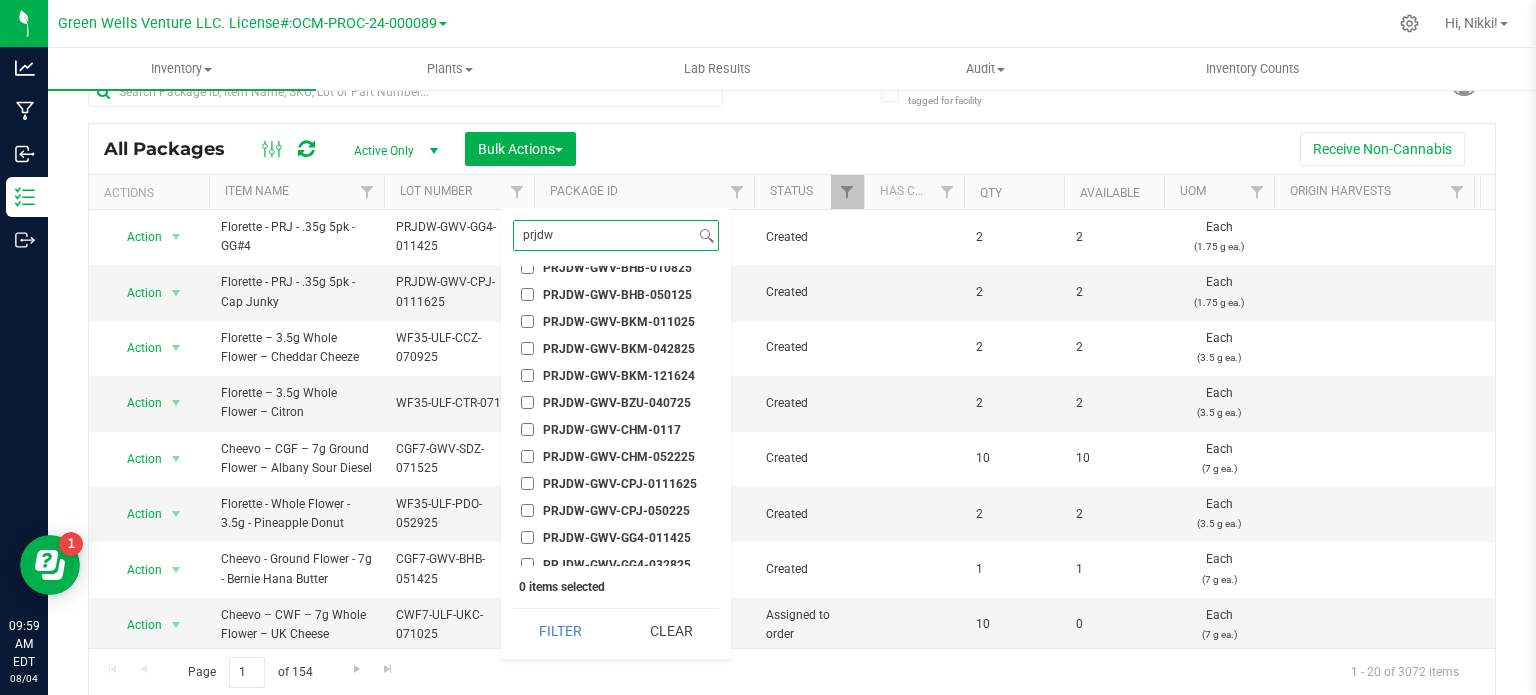 scroll, scrollTop: 200, scrollLeft: 0, axis: vertical 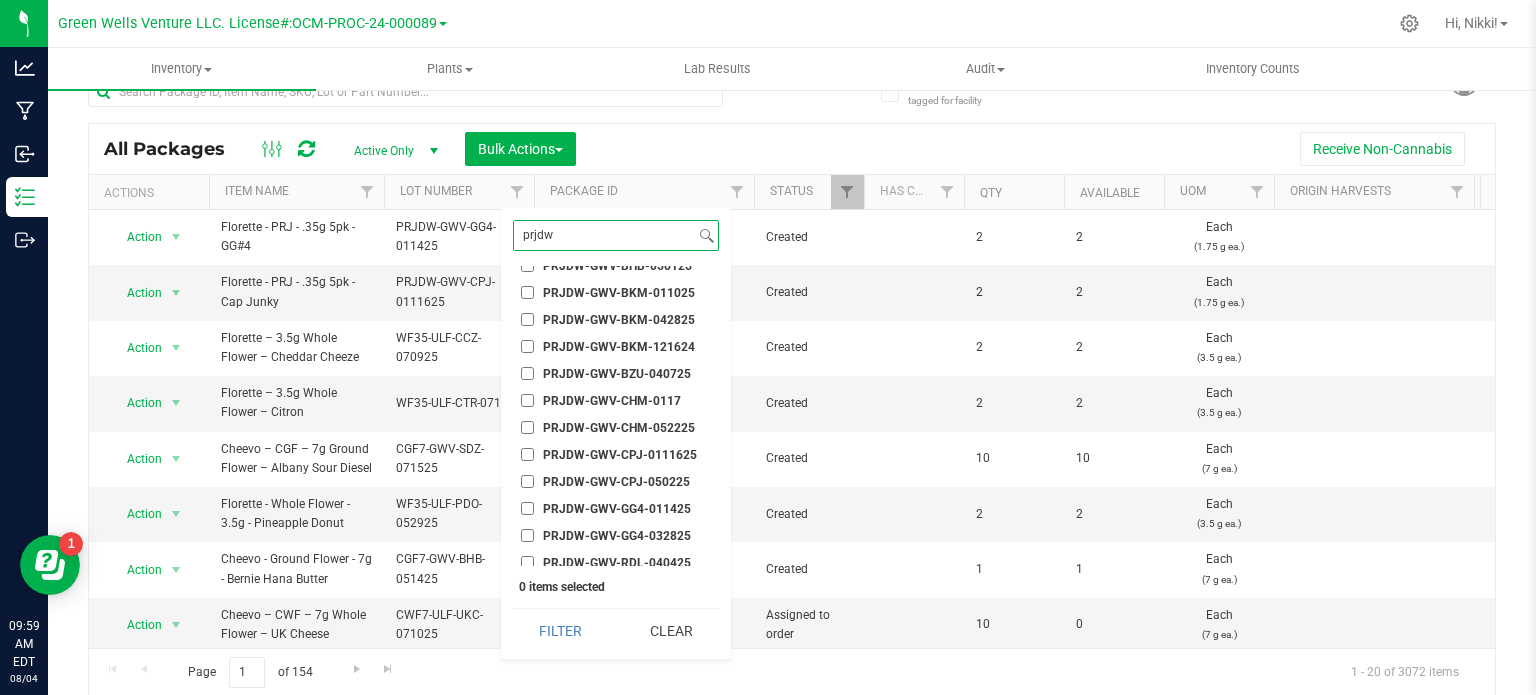 type on "prjdw" 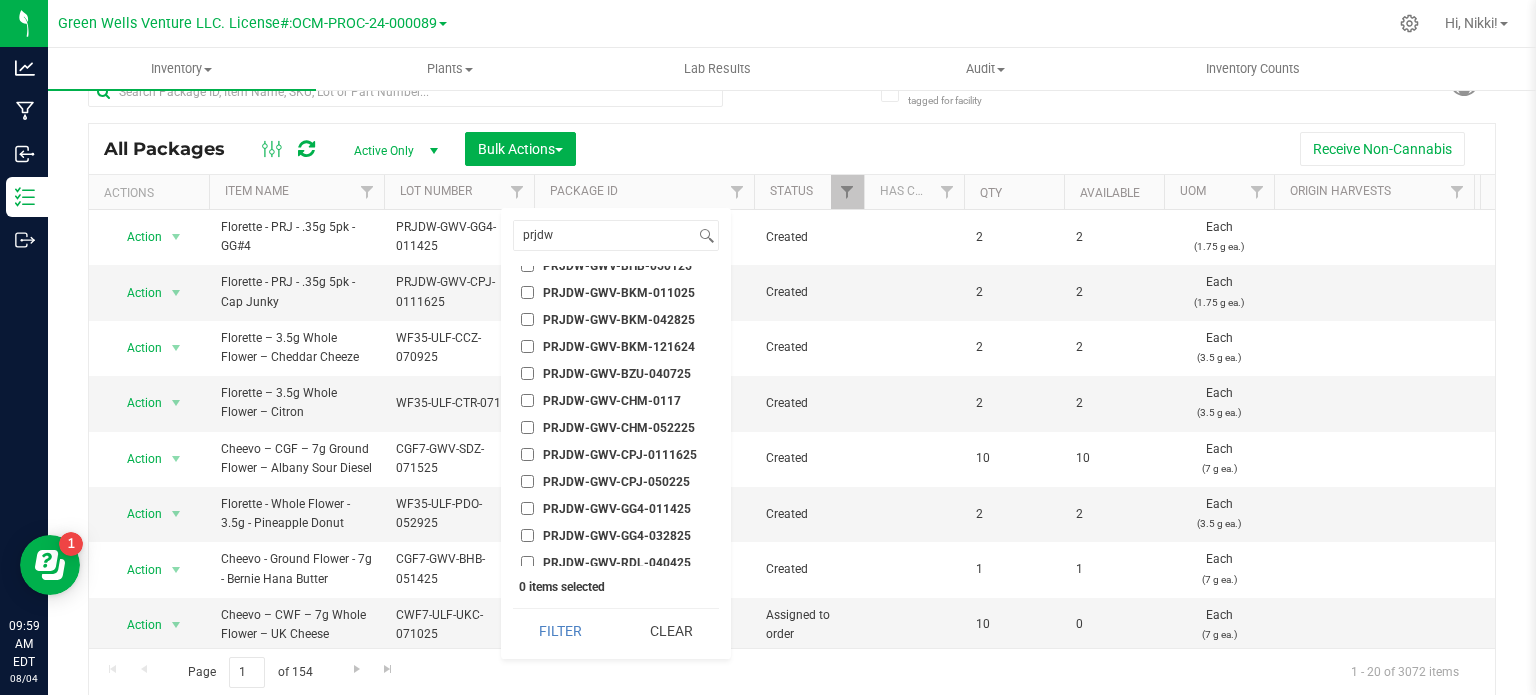 click on "PRJDW-GWV-CHM-052225" at bounding box center (527, 427) 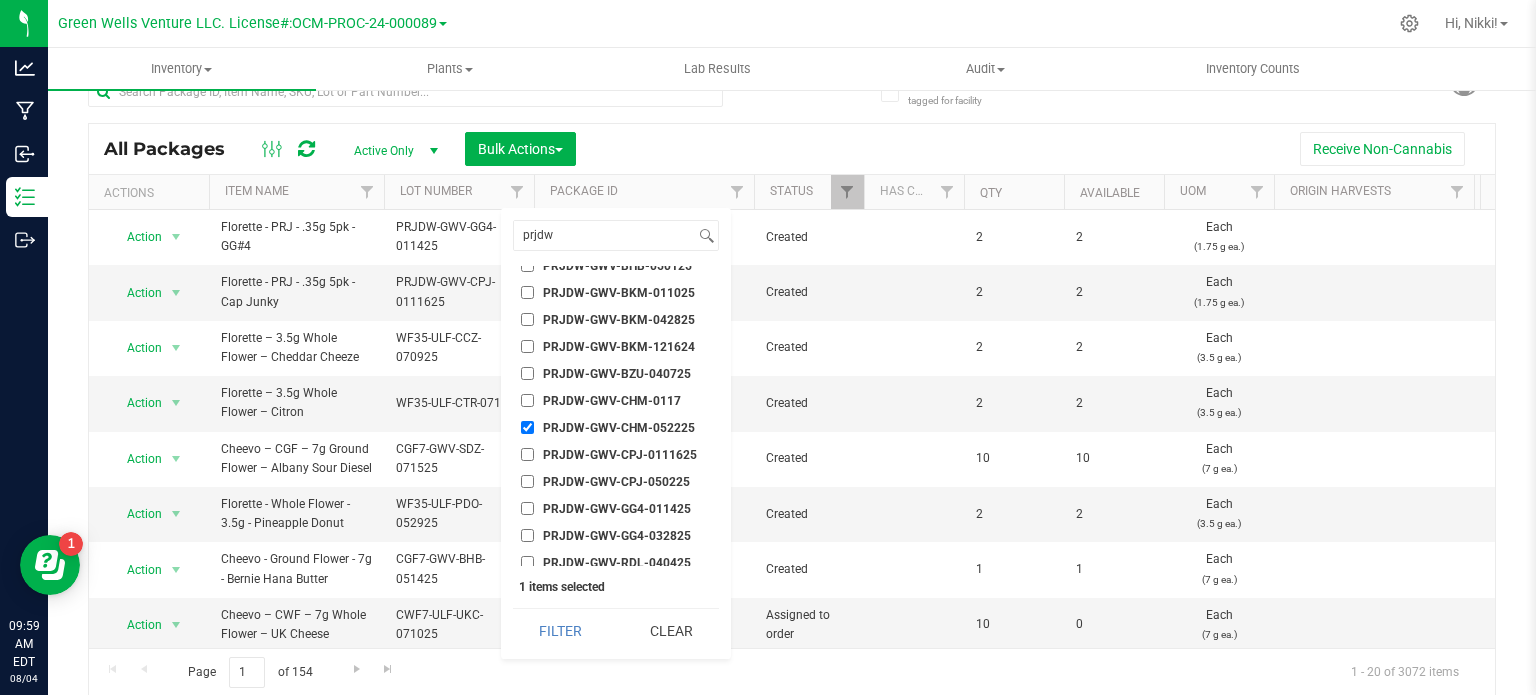 click on "Filter" at bounding box center [561, 631] 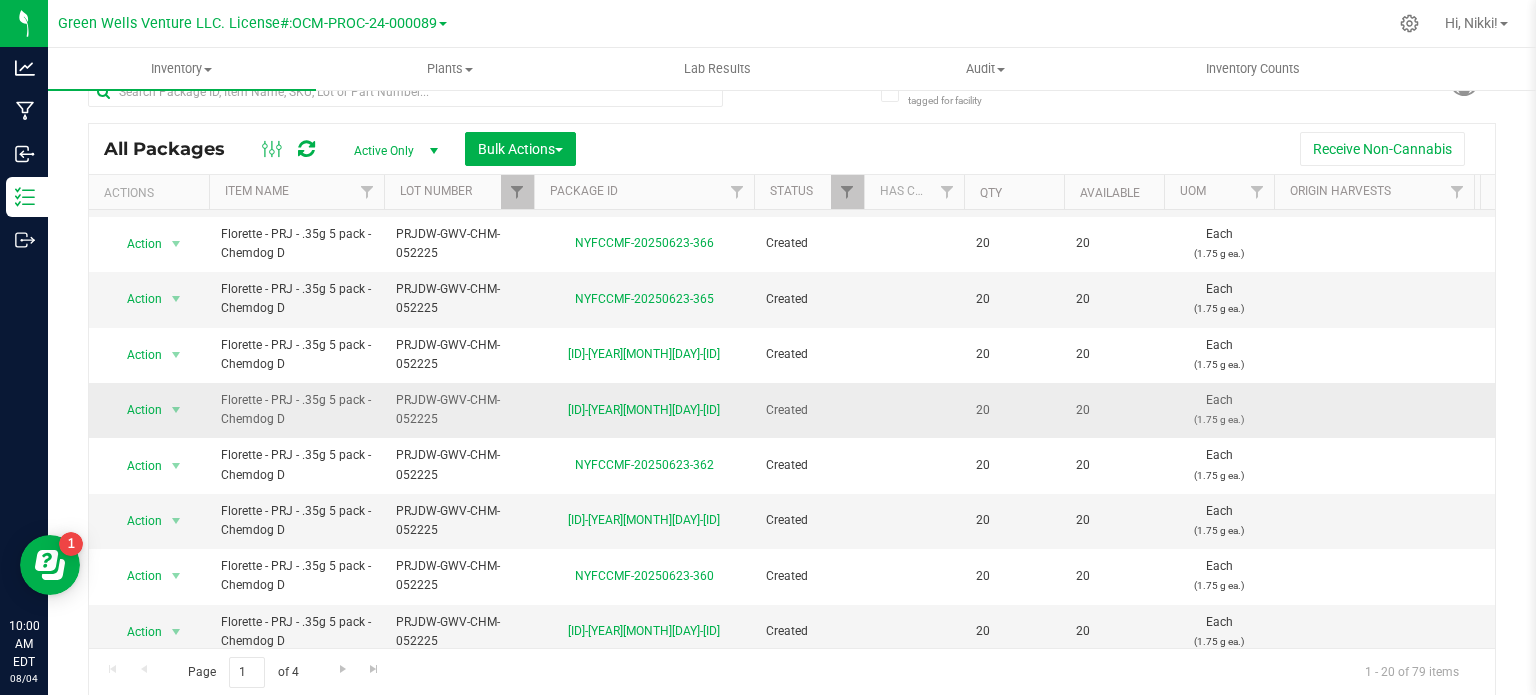 scroll, scrollTop: 680, scrollLeft: 0, axis: vertical 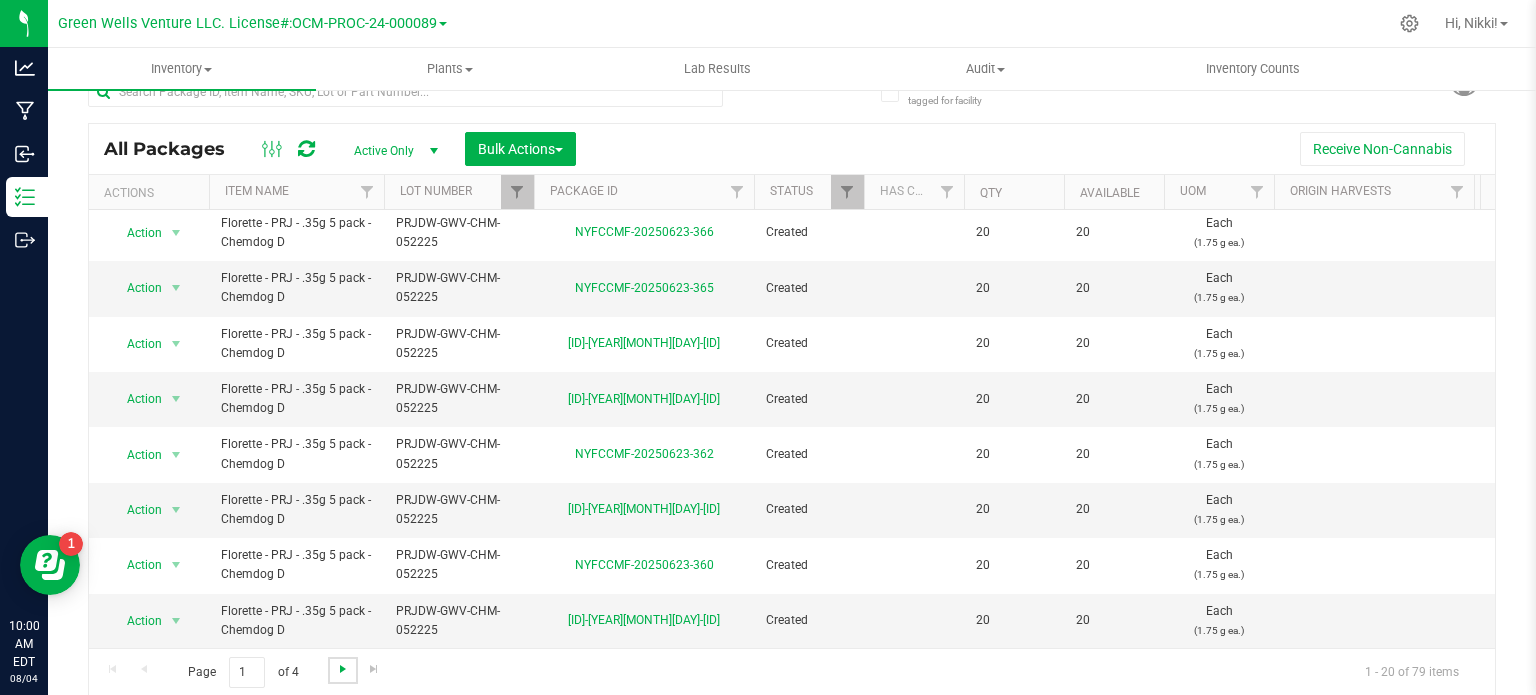 click at bounding box center (343, 669) 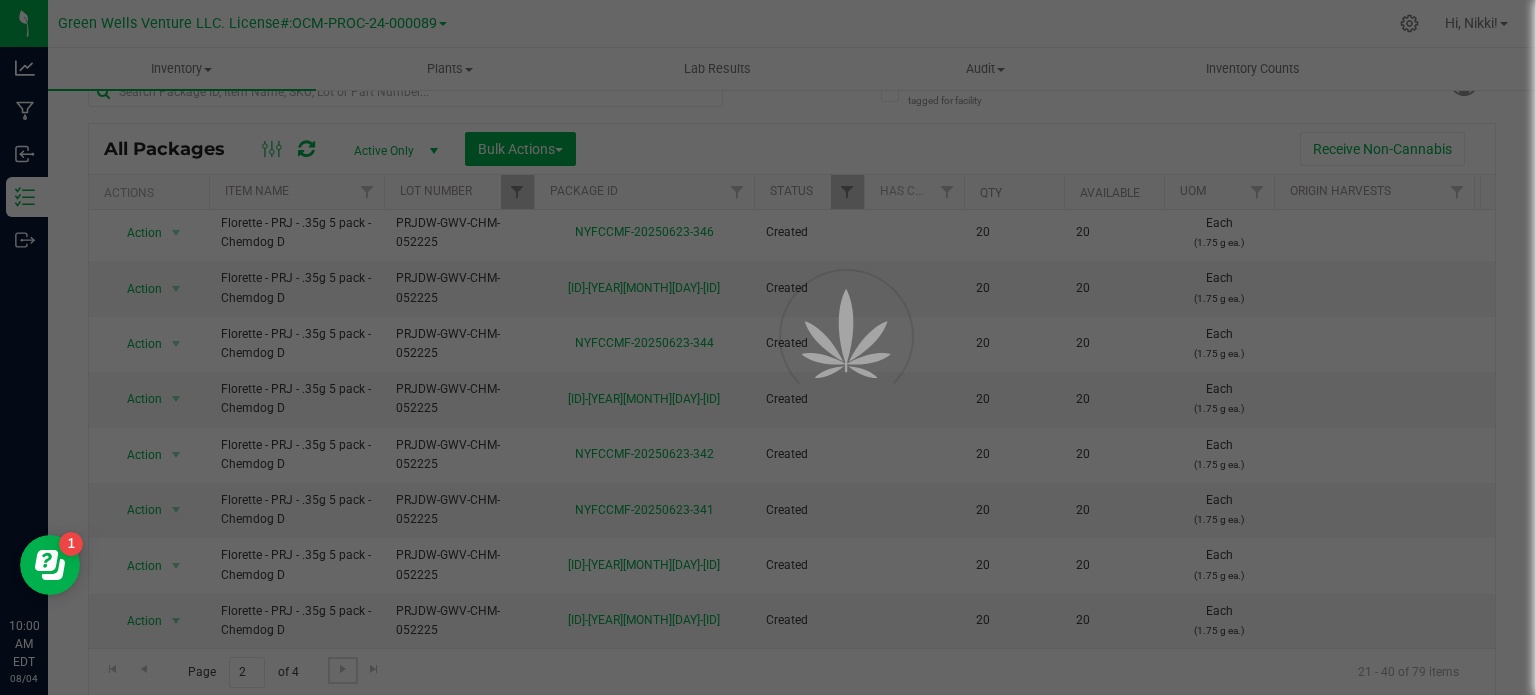 scroll, scrollTop: 0, scrollLeft: 0, axis: both 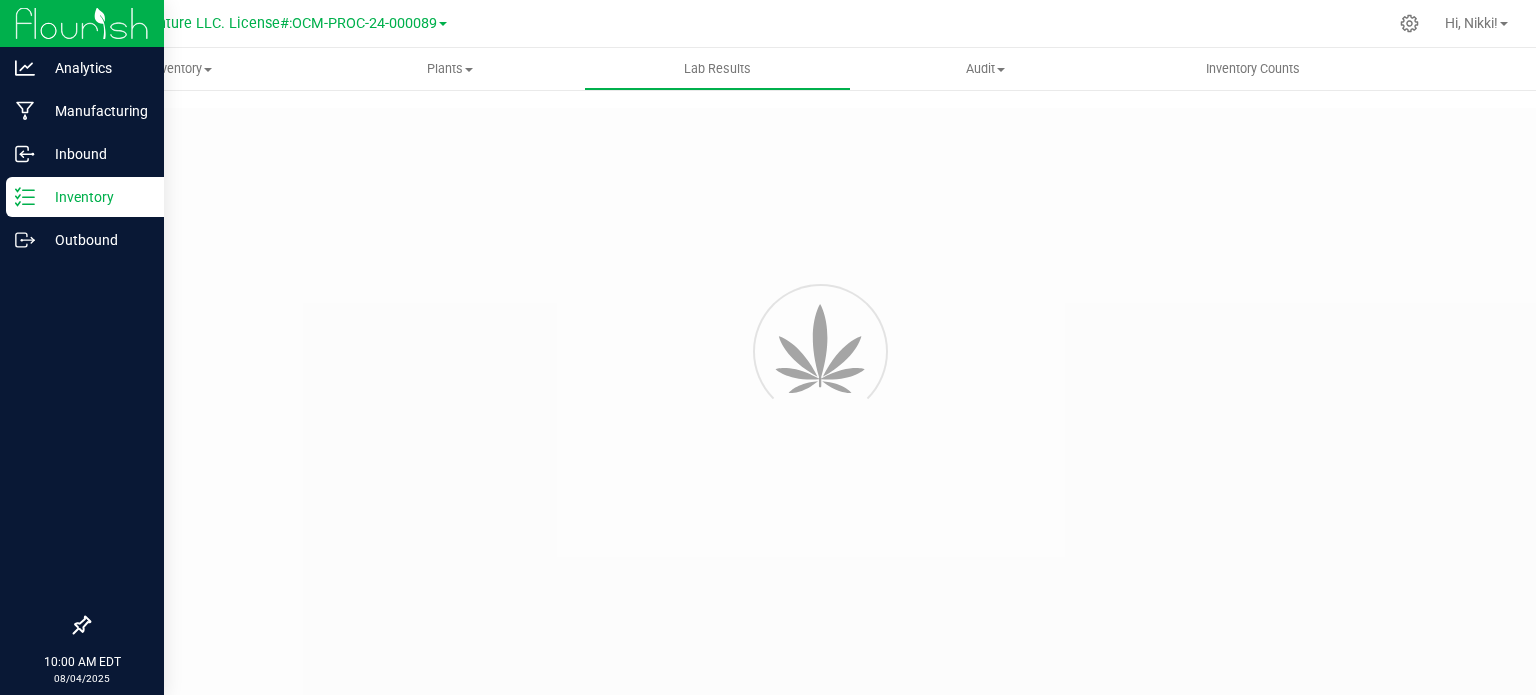 click 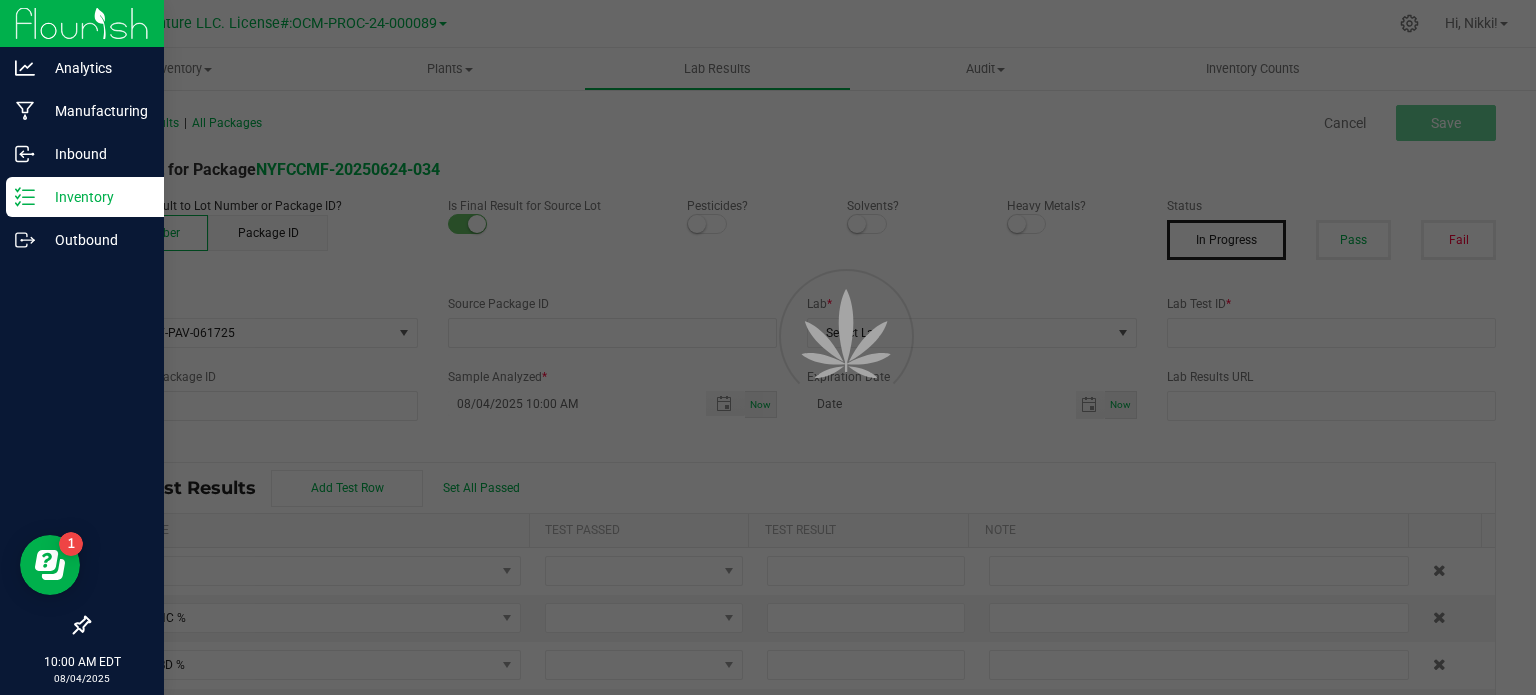 type on "NYFCCMF-20250624-034" 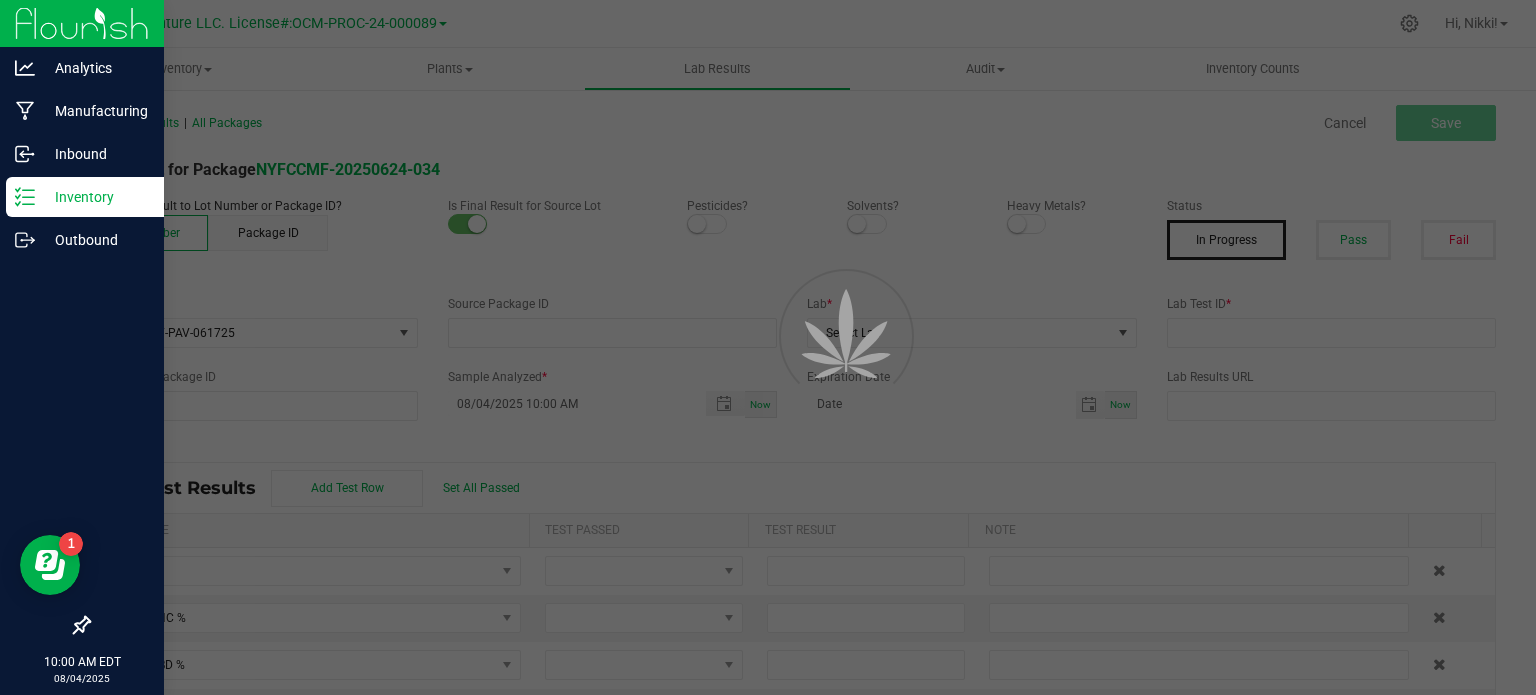 type on "NYFCCMF-20250624-034" 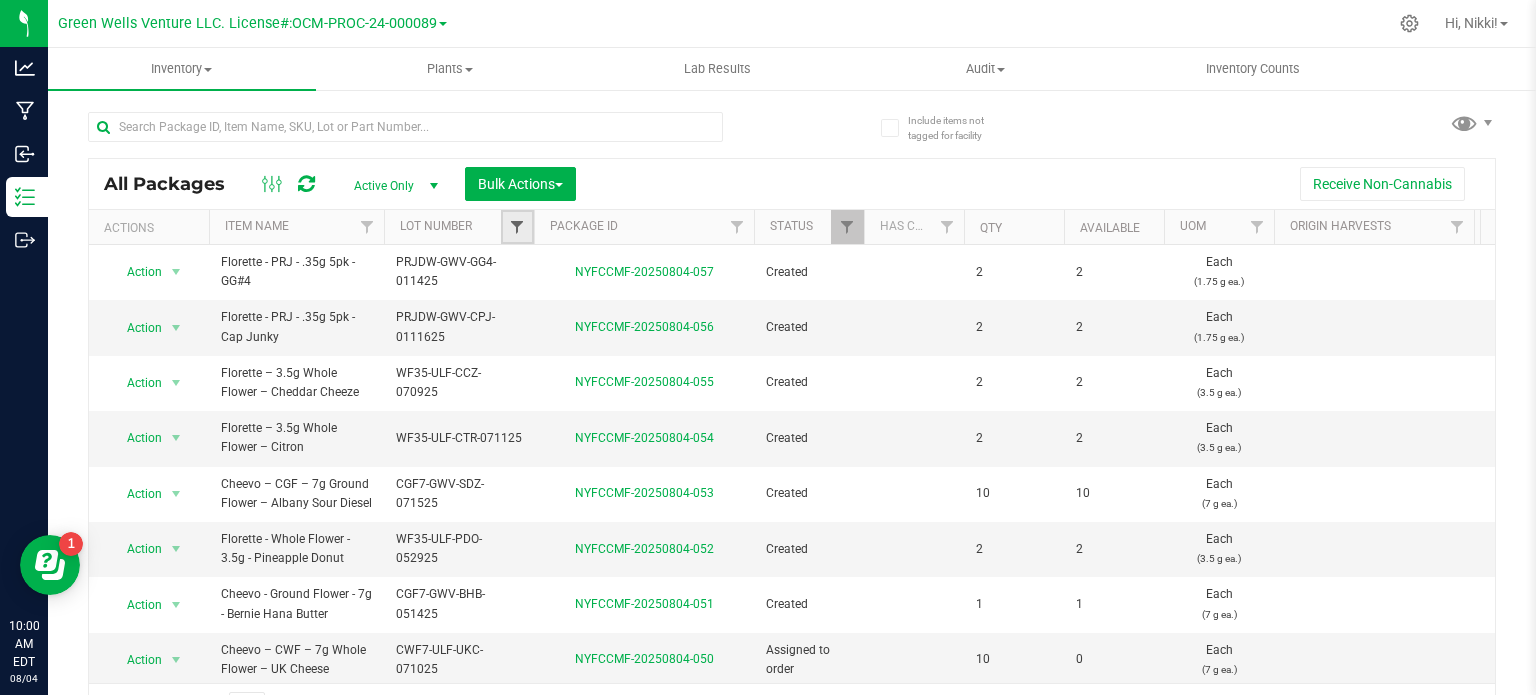 click at bounding box center (517, 227) 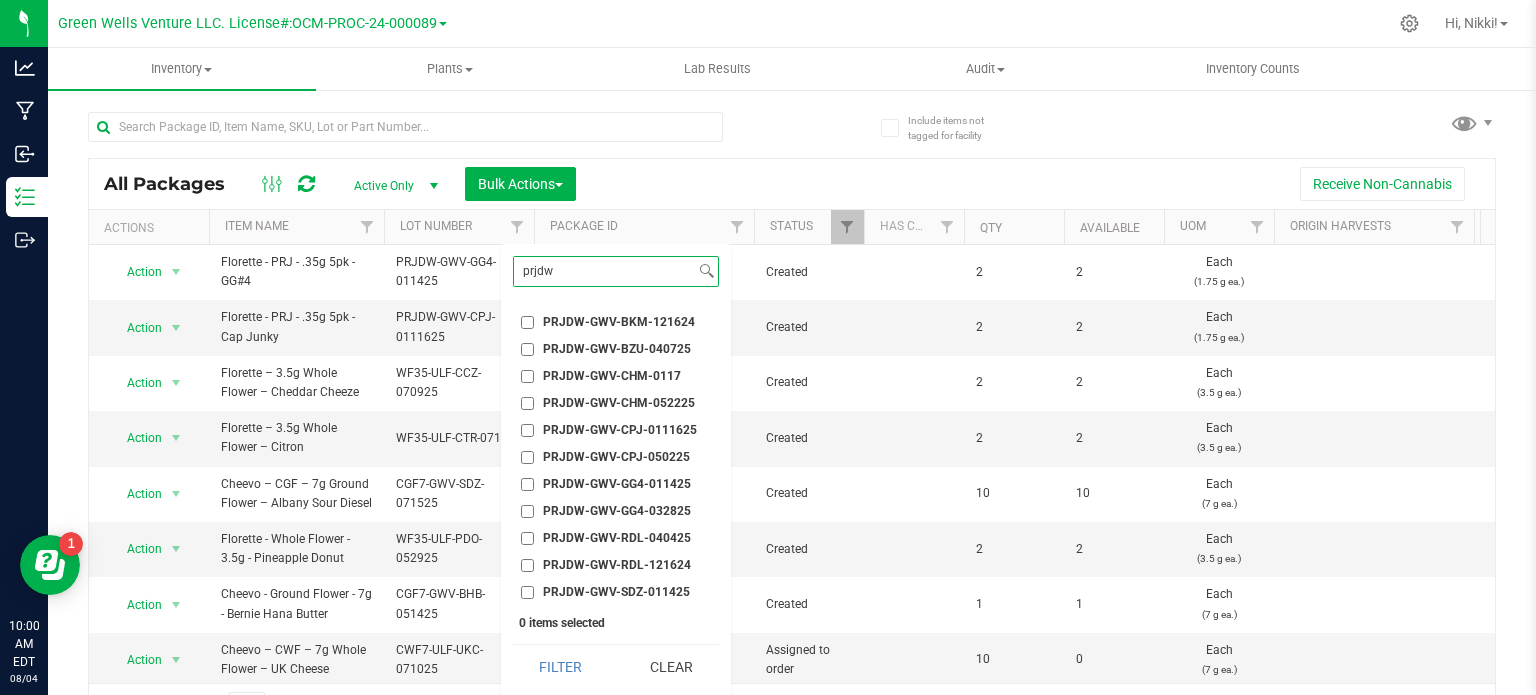 scroll, scrollTop: 300, scrollLeft: 0, axis: vertical 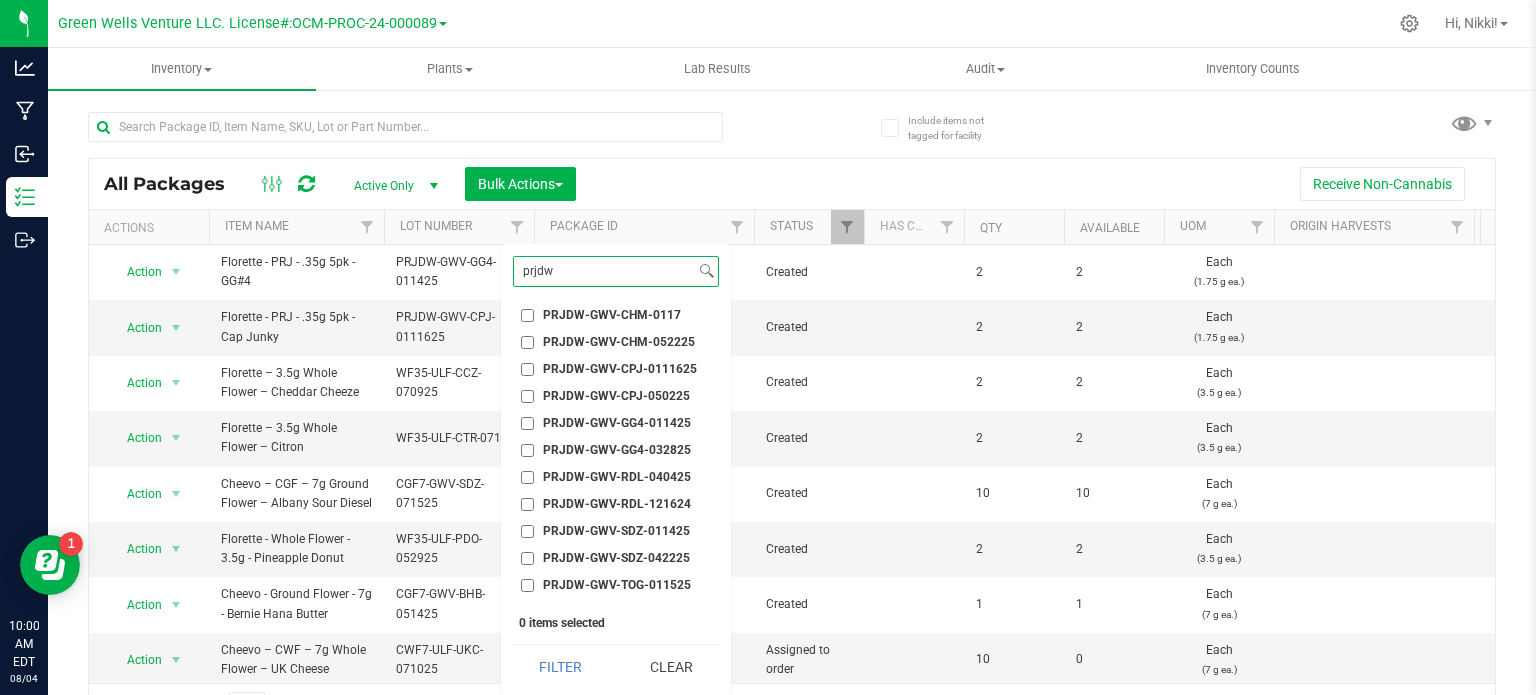 type on "prjdw" 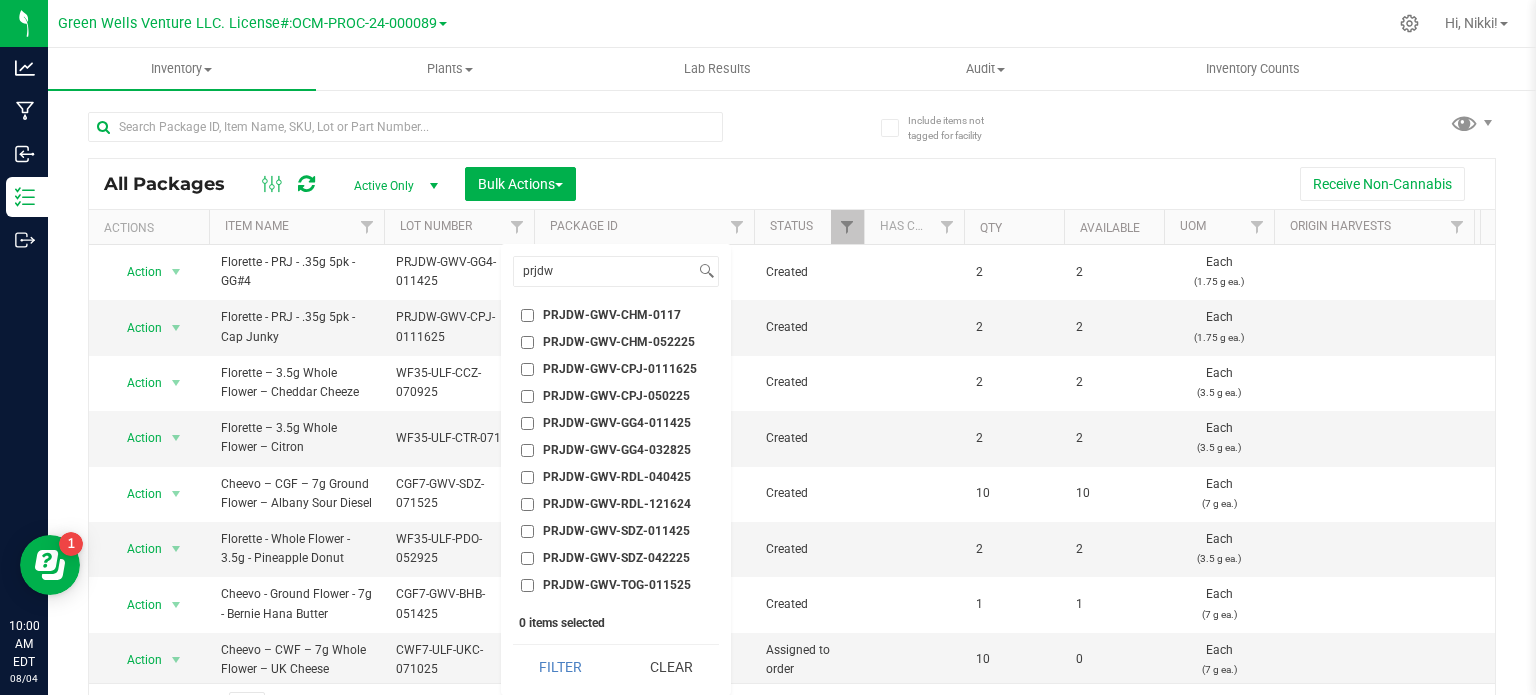 click on "PRJDW-GWV-CHM-052225" at bounding box center (527, 342) 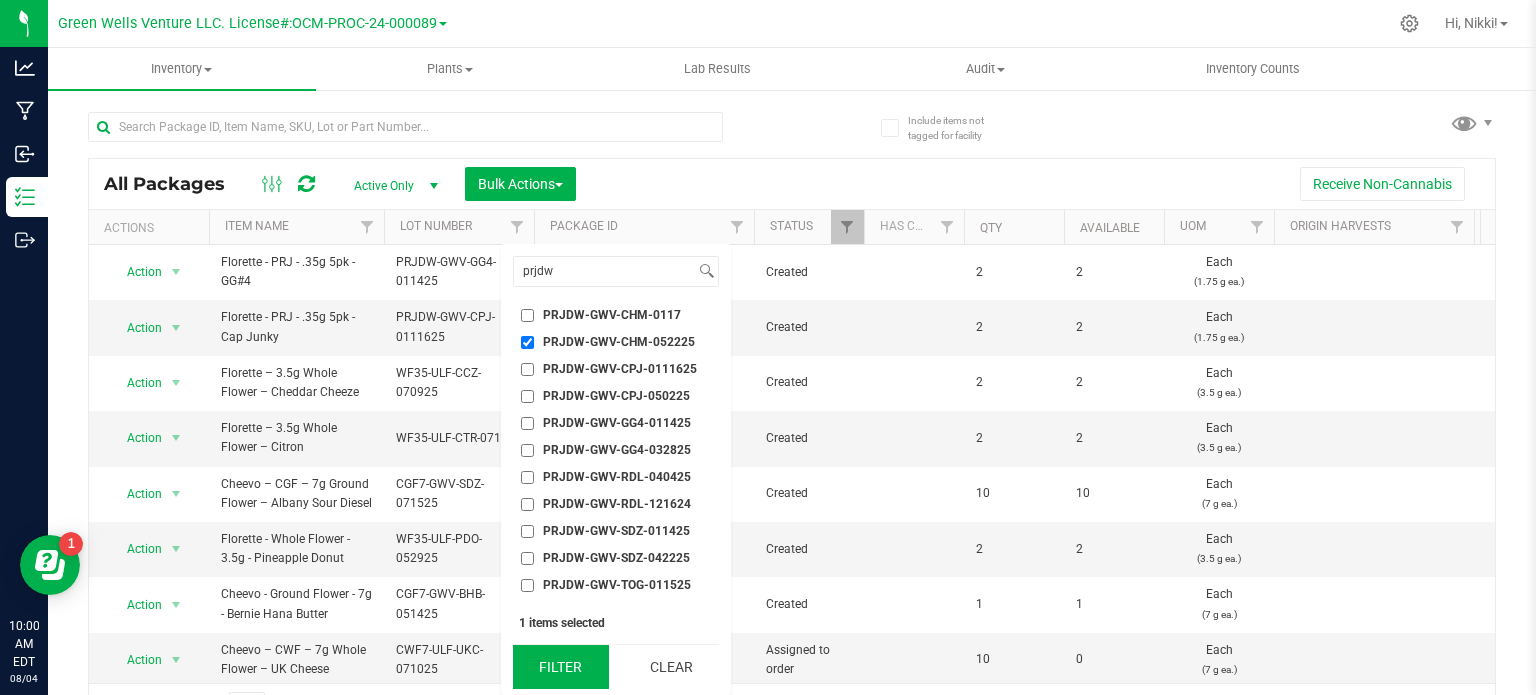 click on "Filter" at bounding box center [561, 667] 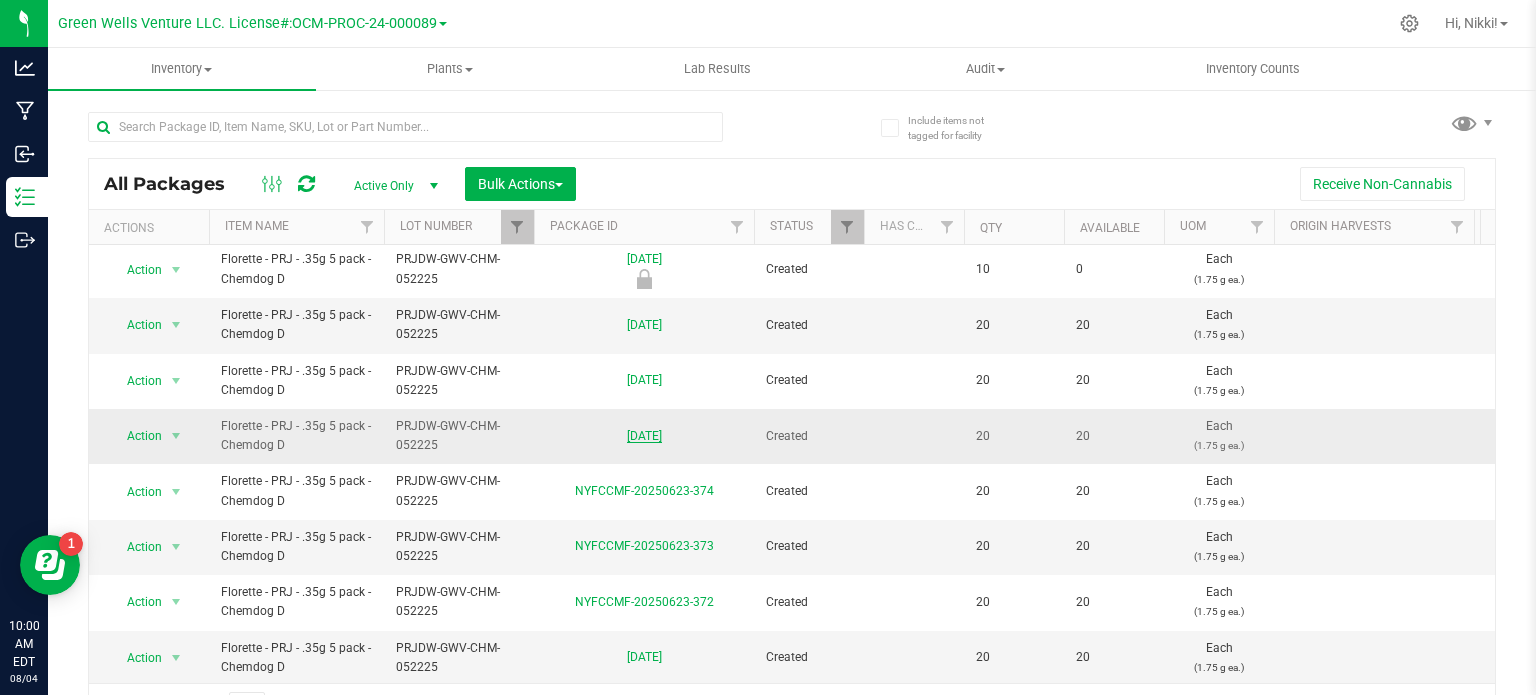 scroll, scrollTop: 0, scrollLeft: 0, axis: both 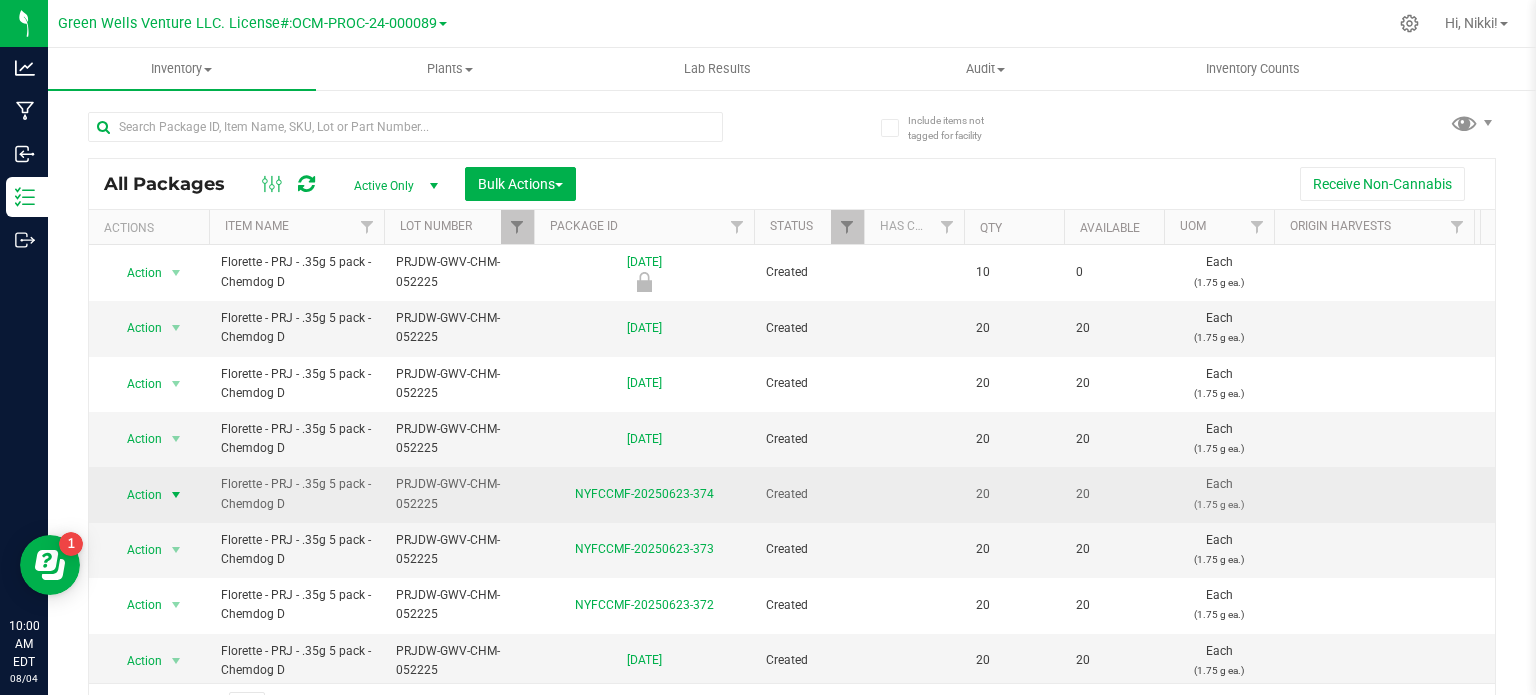 click on "Action" at bounding box center (136, 495) 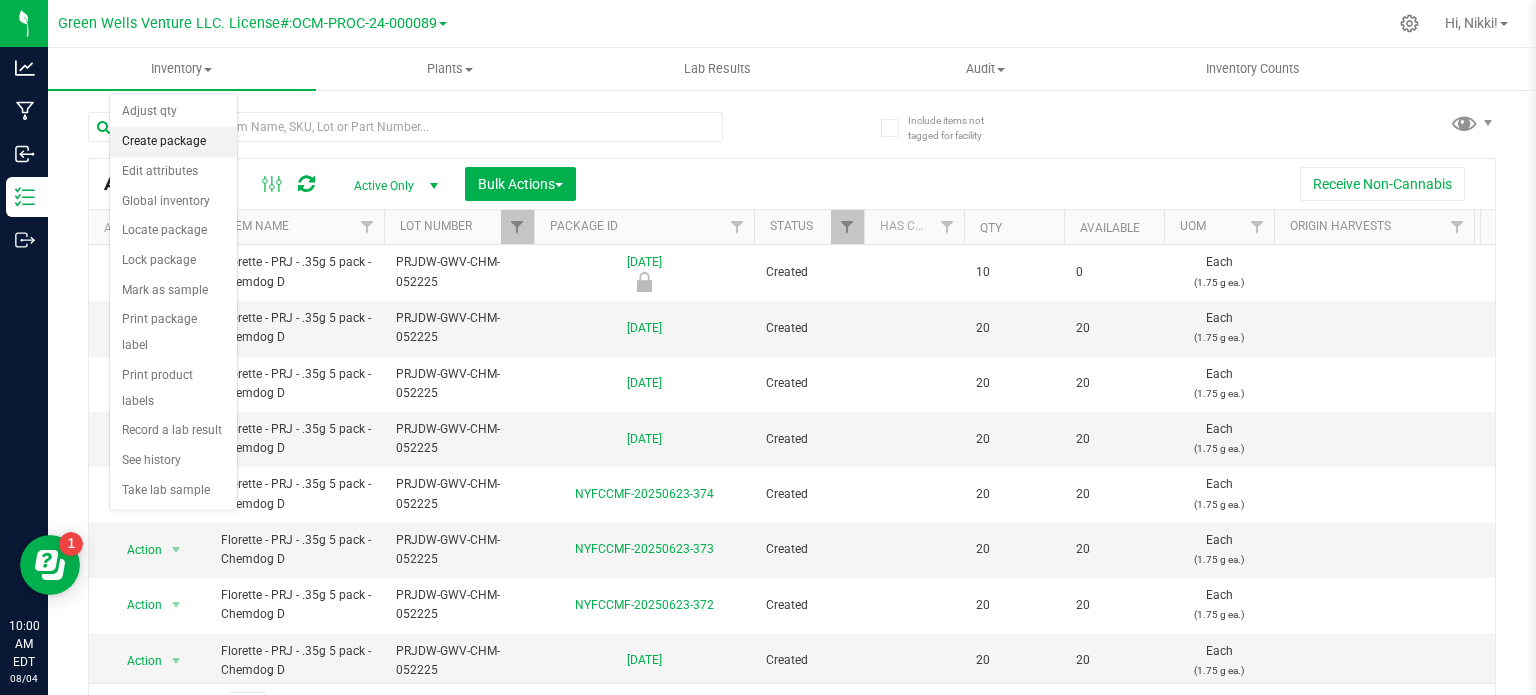 click on "Create package" at bounding box center (173, 142) 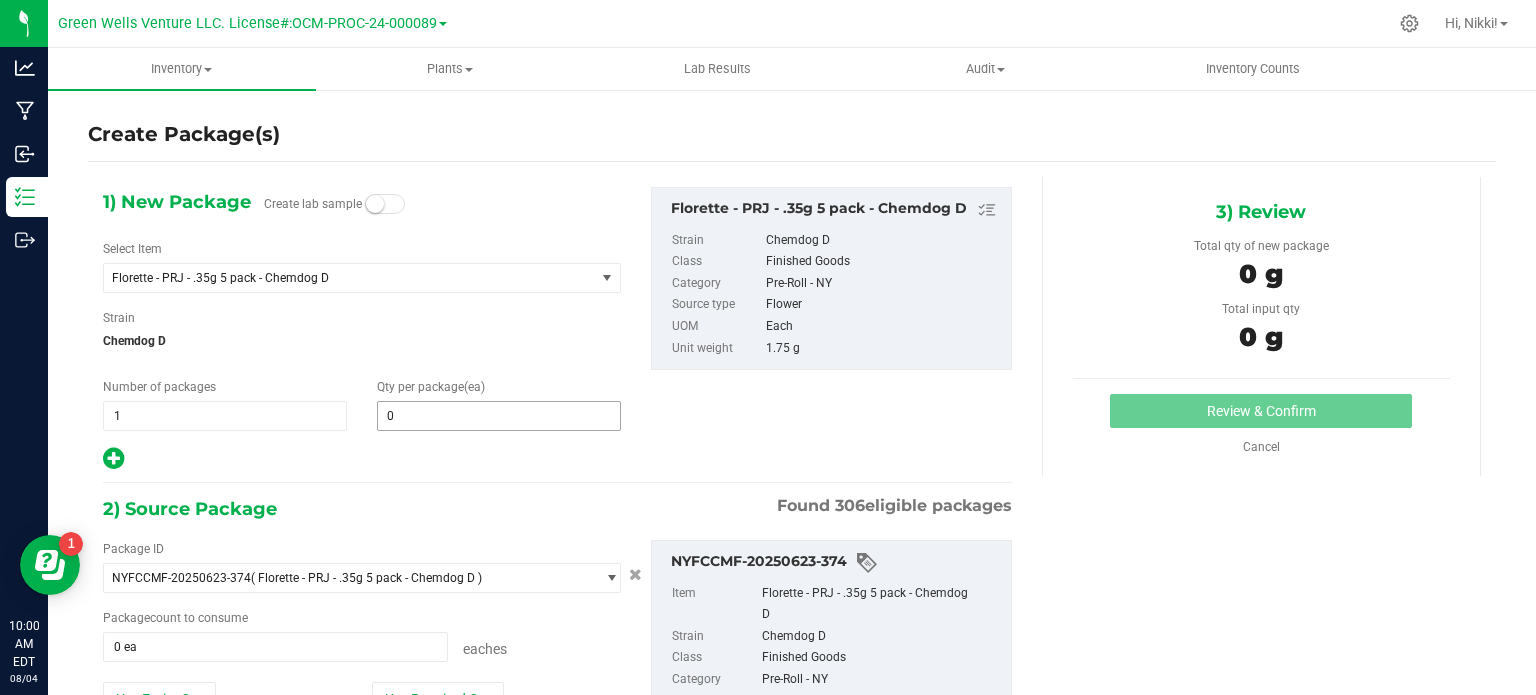 type 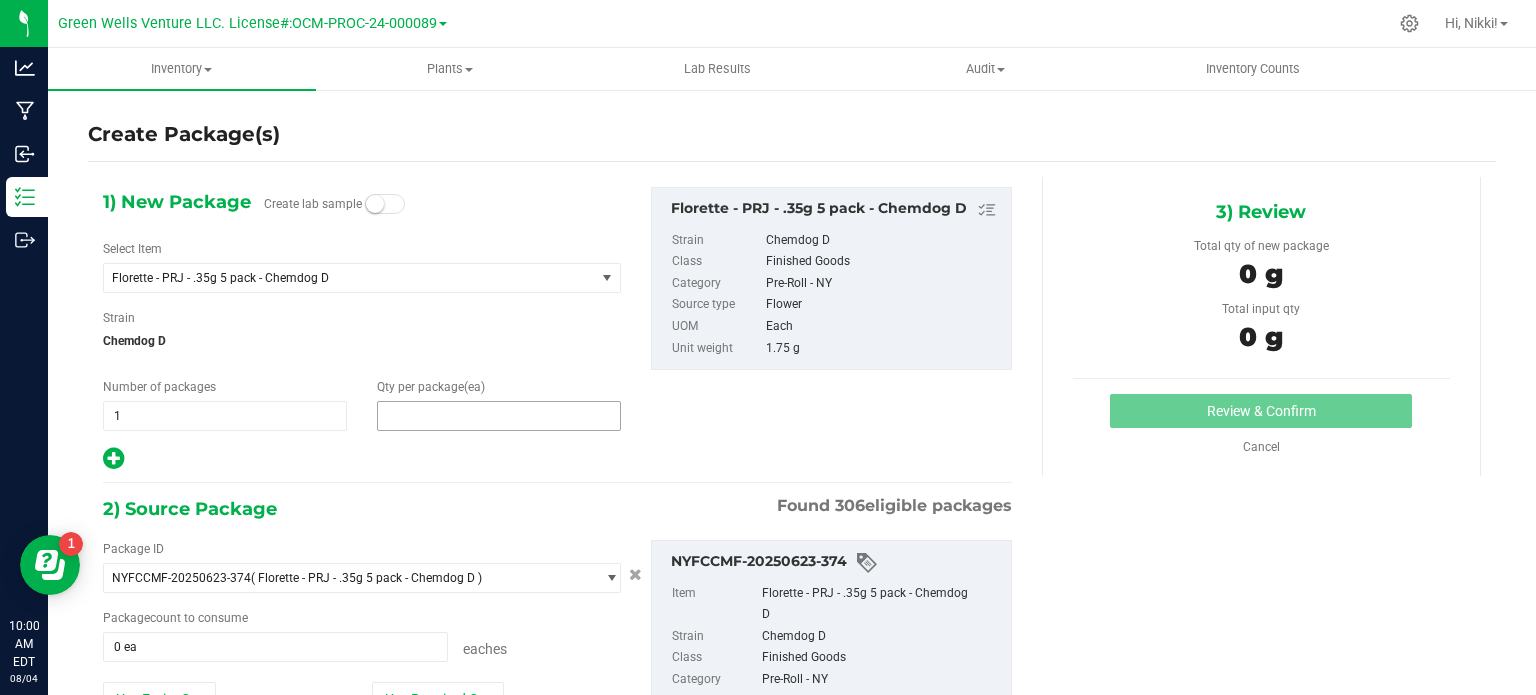 click at bounding box center [499, 416] 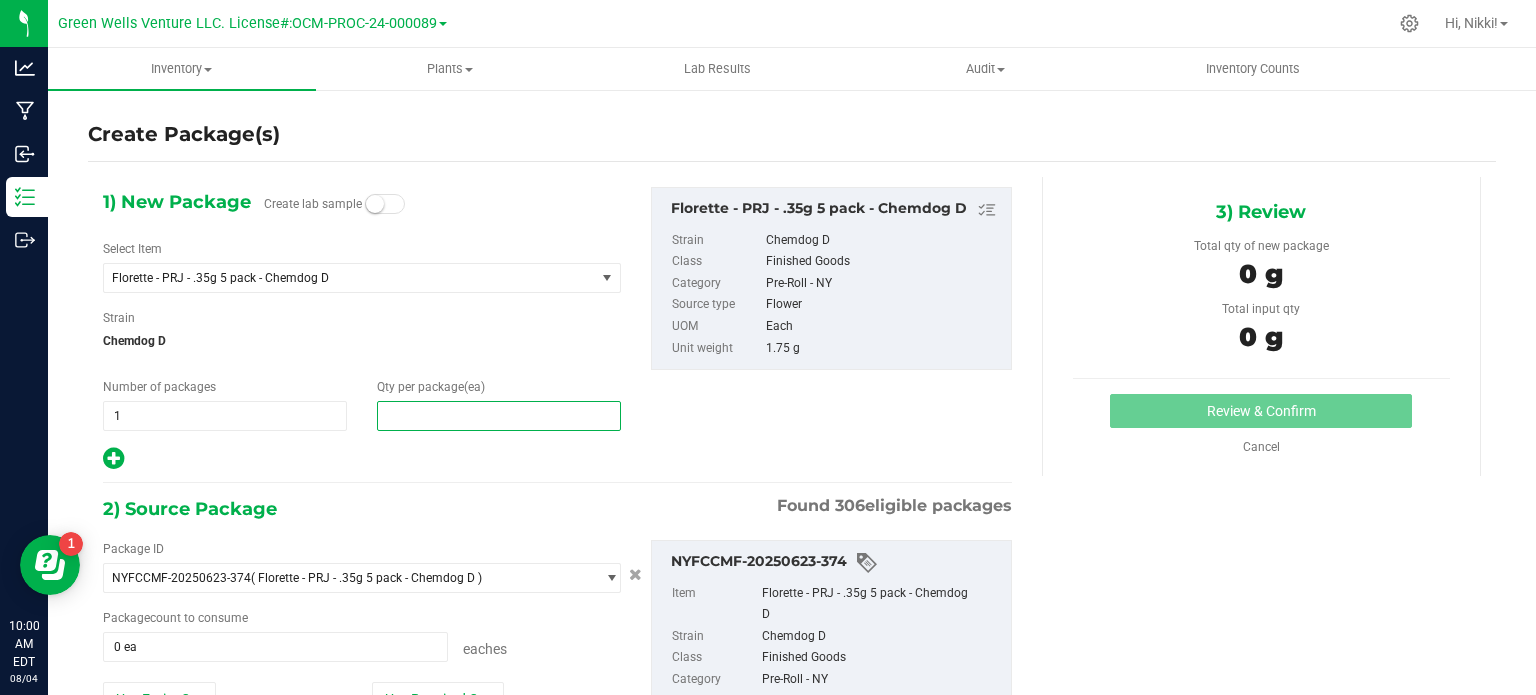 type on "2" 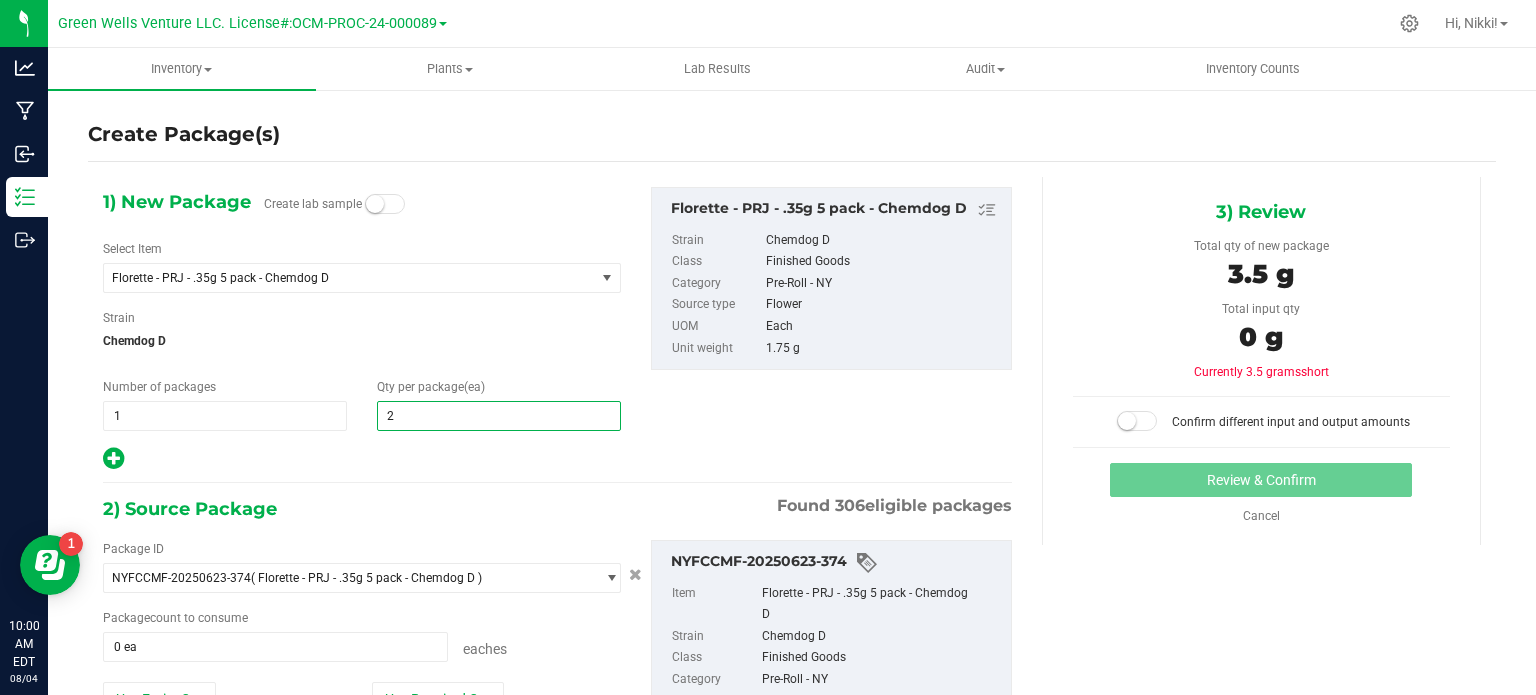 type on "2" 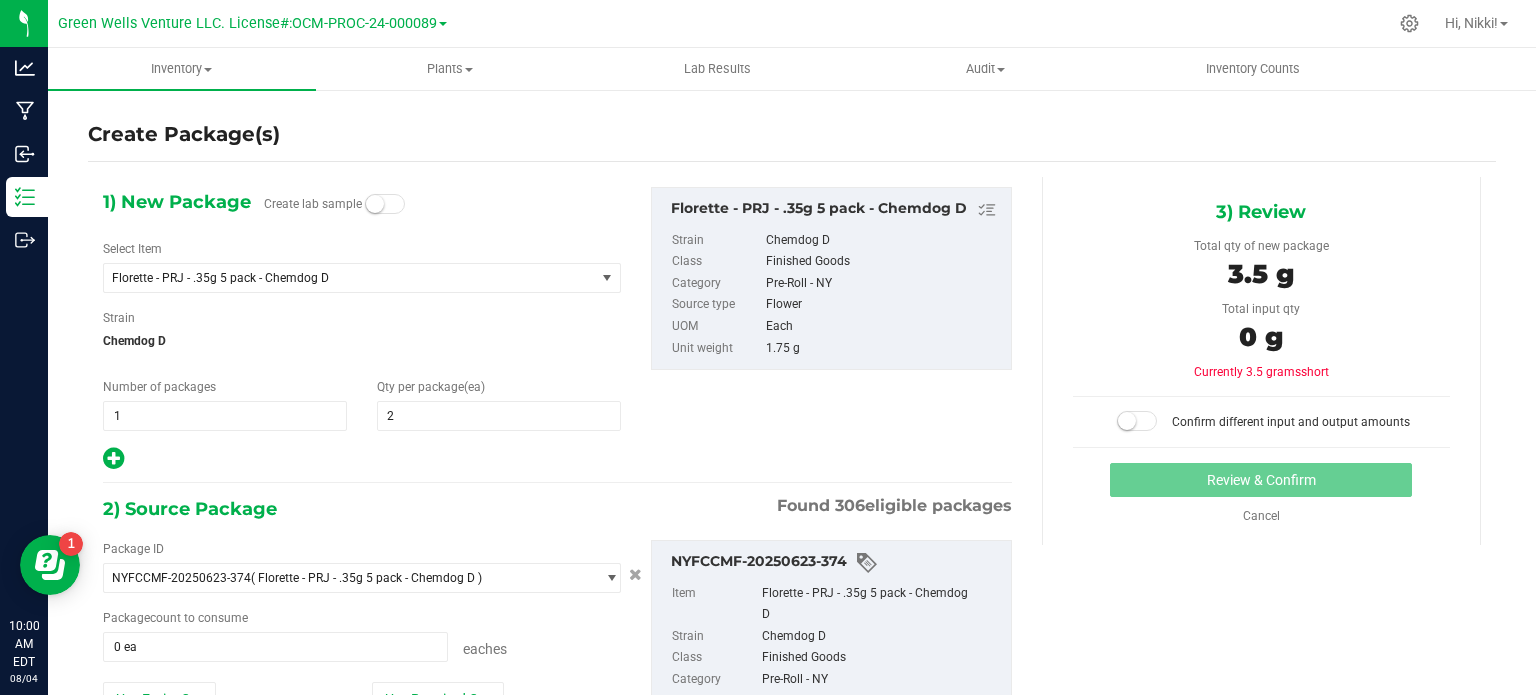 click on "1) New Package
Create lab sample
Select Item
Florette - PRJ - .35g 5 pack - Chemdog D
- PRJ - 1g Single - Albany Sour Diesel - PRJ - 1g Single - Bernie Hana Butter - PRJ - 1g Single - Black Maple - PRJ - 1g Single - Blue Zushi - PRJ - 1g Single - Chemdog D - PRJ - 1g Single - Redline Haze - PRJ - 1g Single - Tahoe OG .35g (5 Pack) Ice Cream Cake x Blueberry .35g (5 Pack) Jealousy .35g (5 Pack) Melon .5g (2 Pack) Ice Cream Cake x Blueberry .5g (5 Pack) Ice Cream Cake x Blueberry 0.35g (5 Pack) Headband GR Pheno 0.5g (2 Pack) Jealousy" at bounding box center (557, 514) 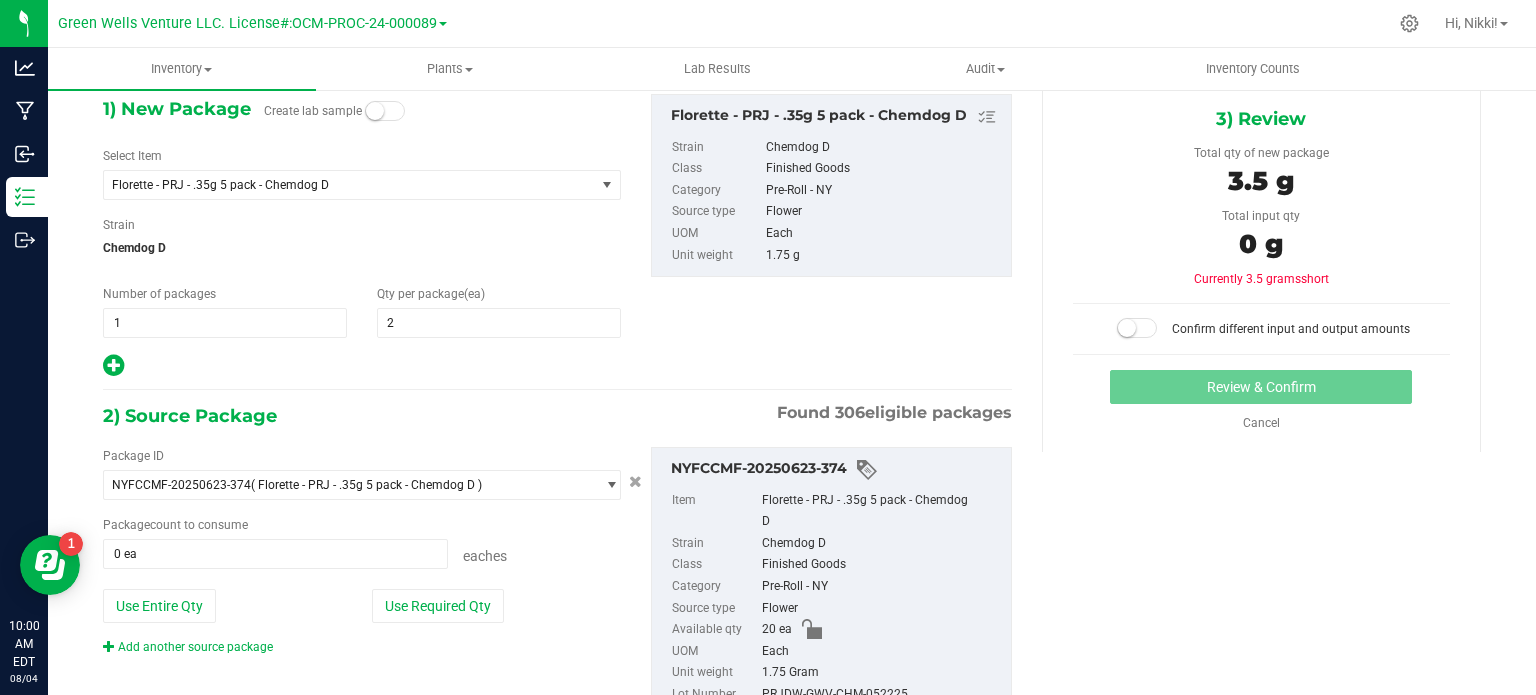 scroll, scrollTop: 171, scrollLeft: 0, axis: vertical 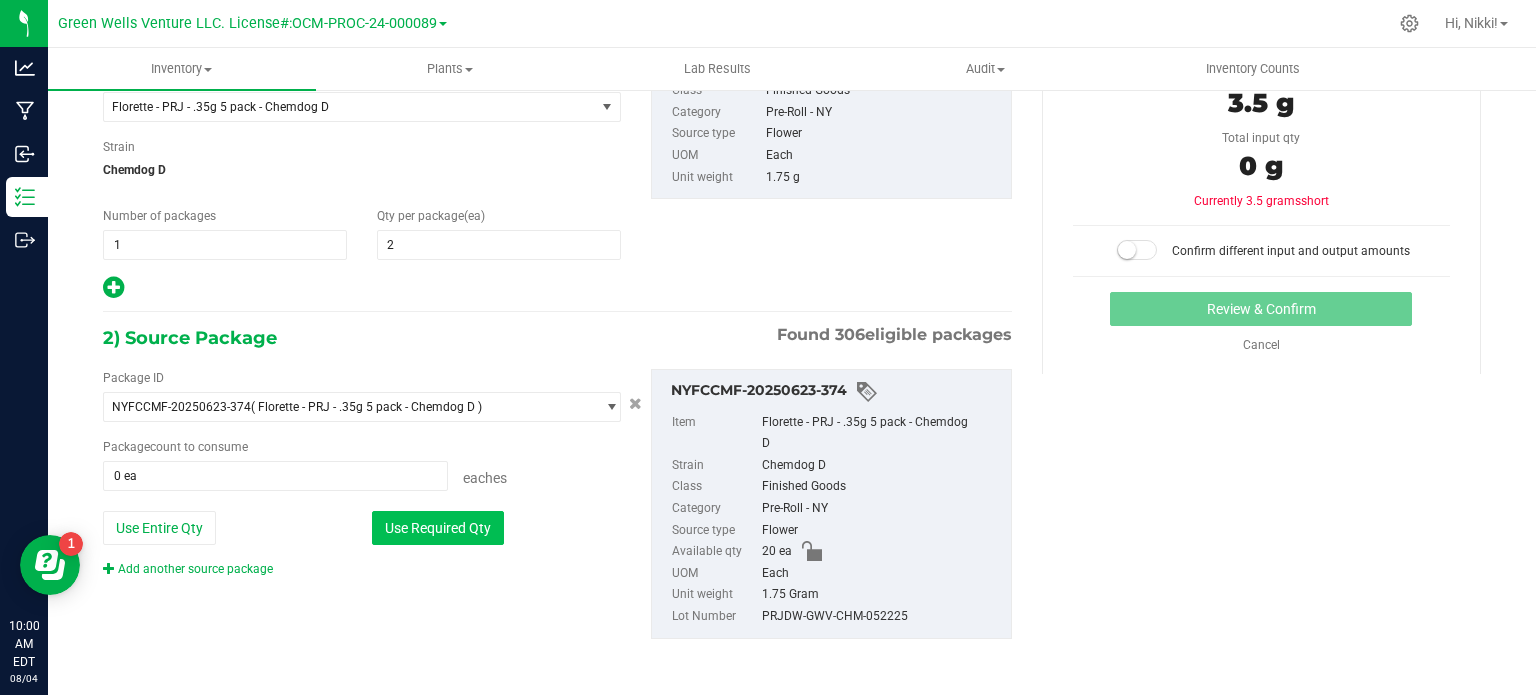 click on "Use Required Qty" at bounding box center (438, 528) 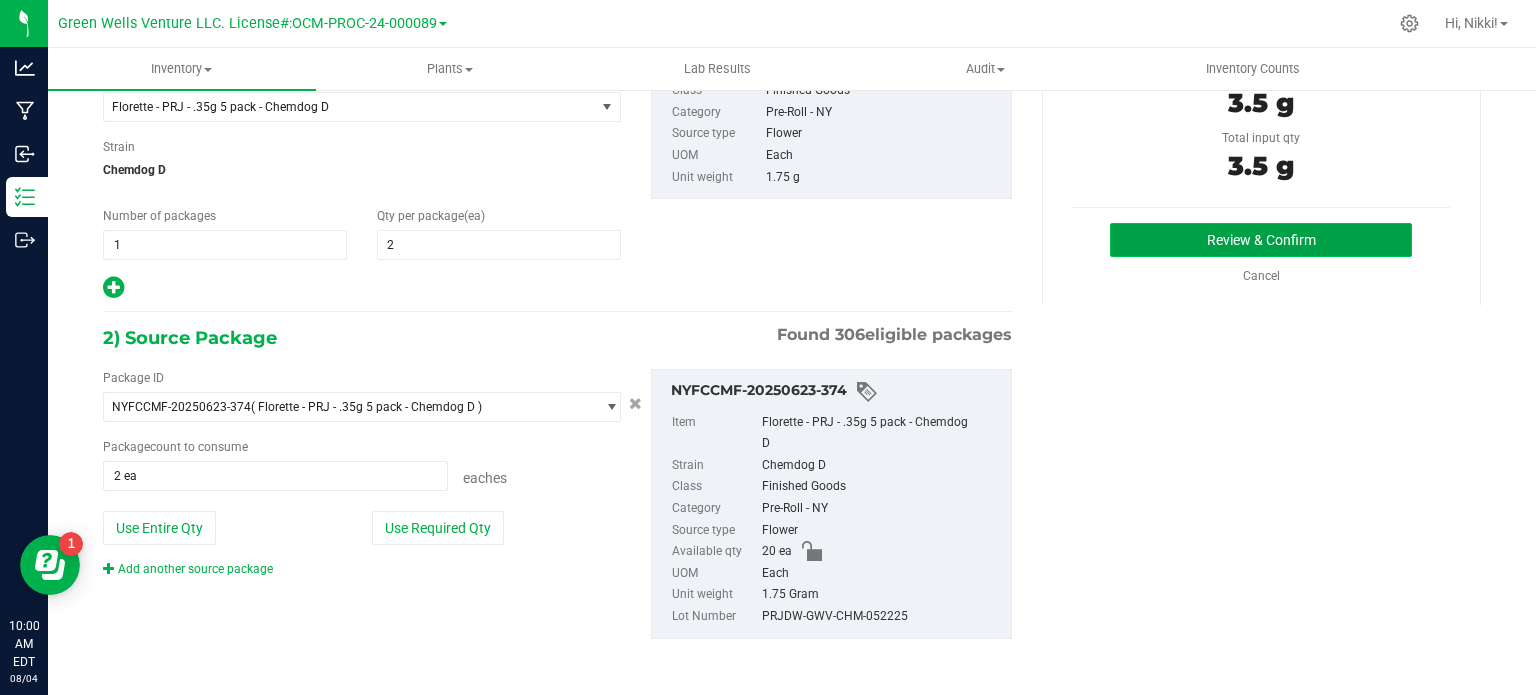 click on "Review & Confirm" at bounding box center [1261, 240] 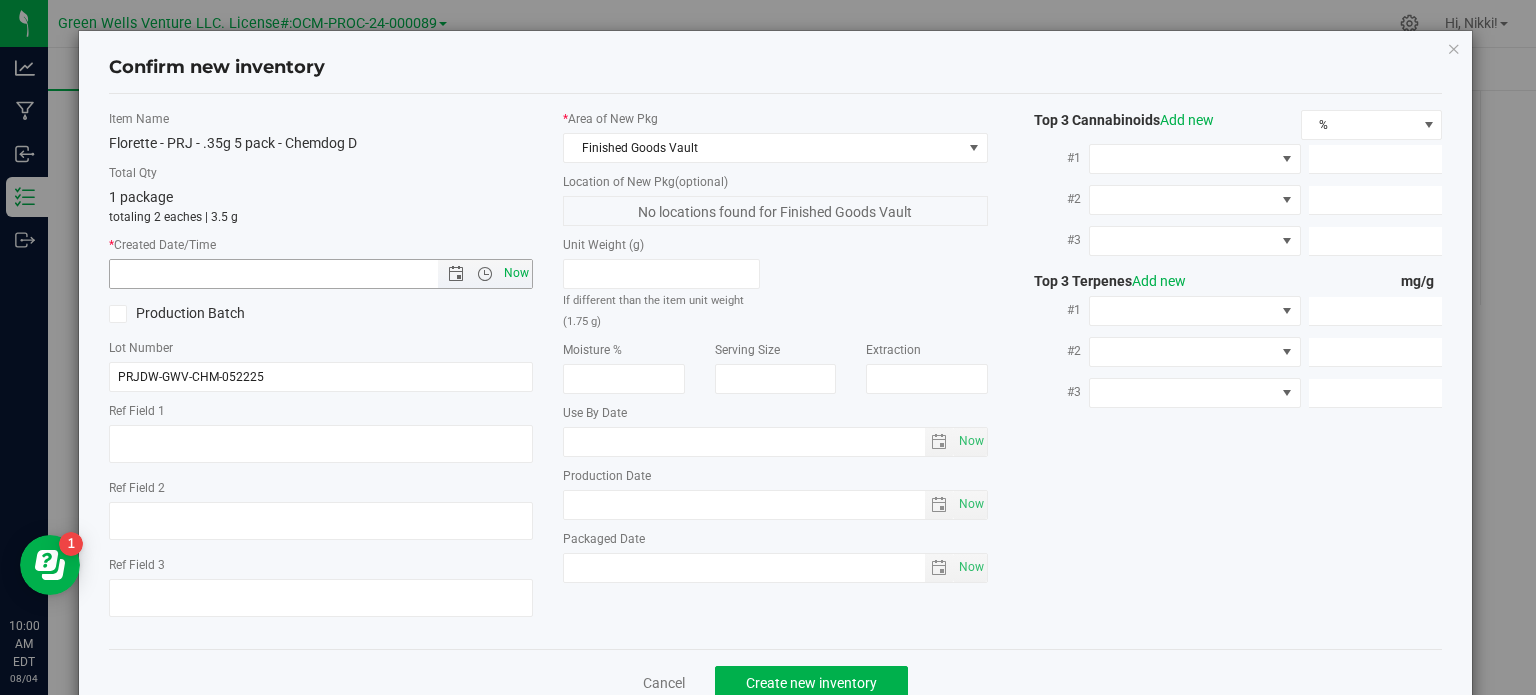 click on "Now" at bounding box center [517, 273] 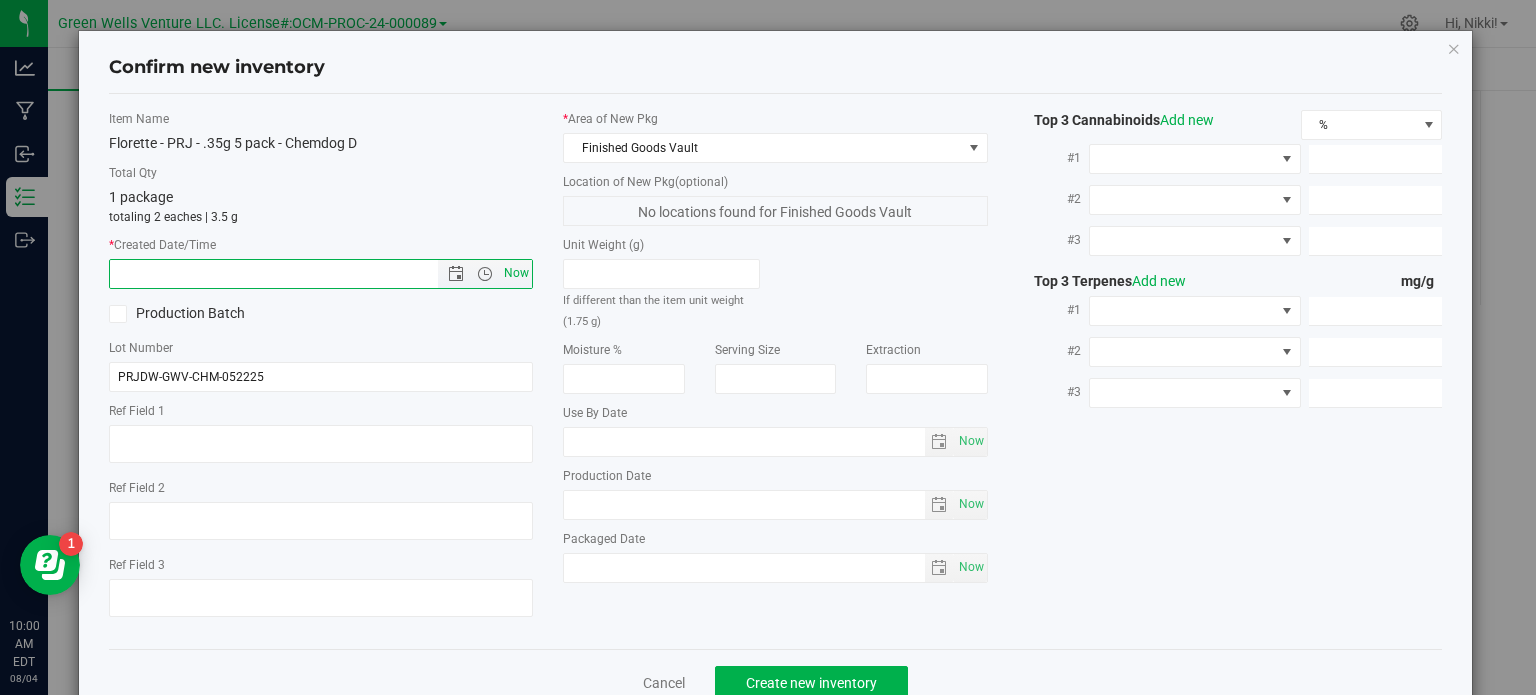 type on "[MONTH]/[DAY]/[YEAR] [HOUR]:[MINUTE] [AM/PM]" 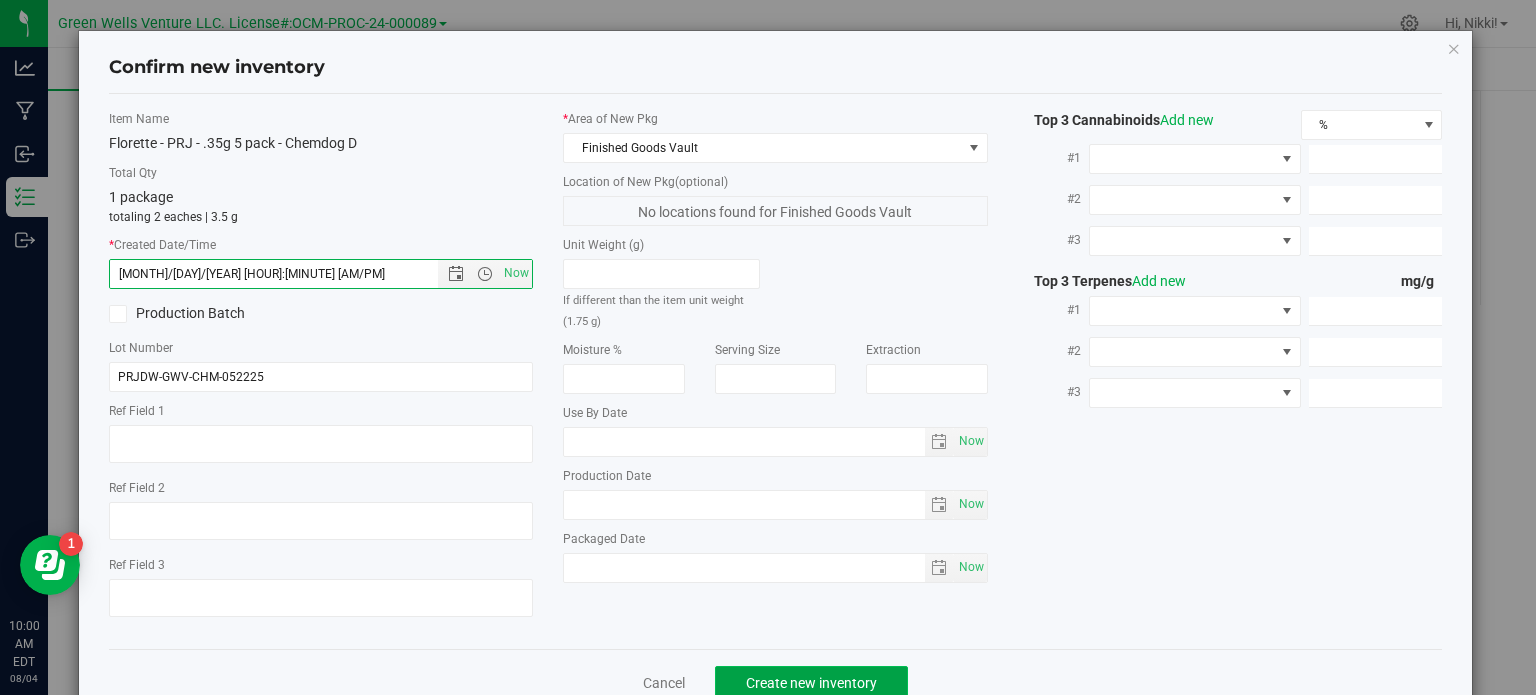 click on "Create new inventory" 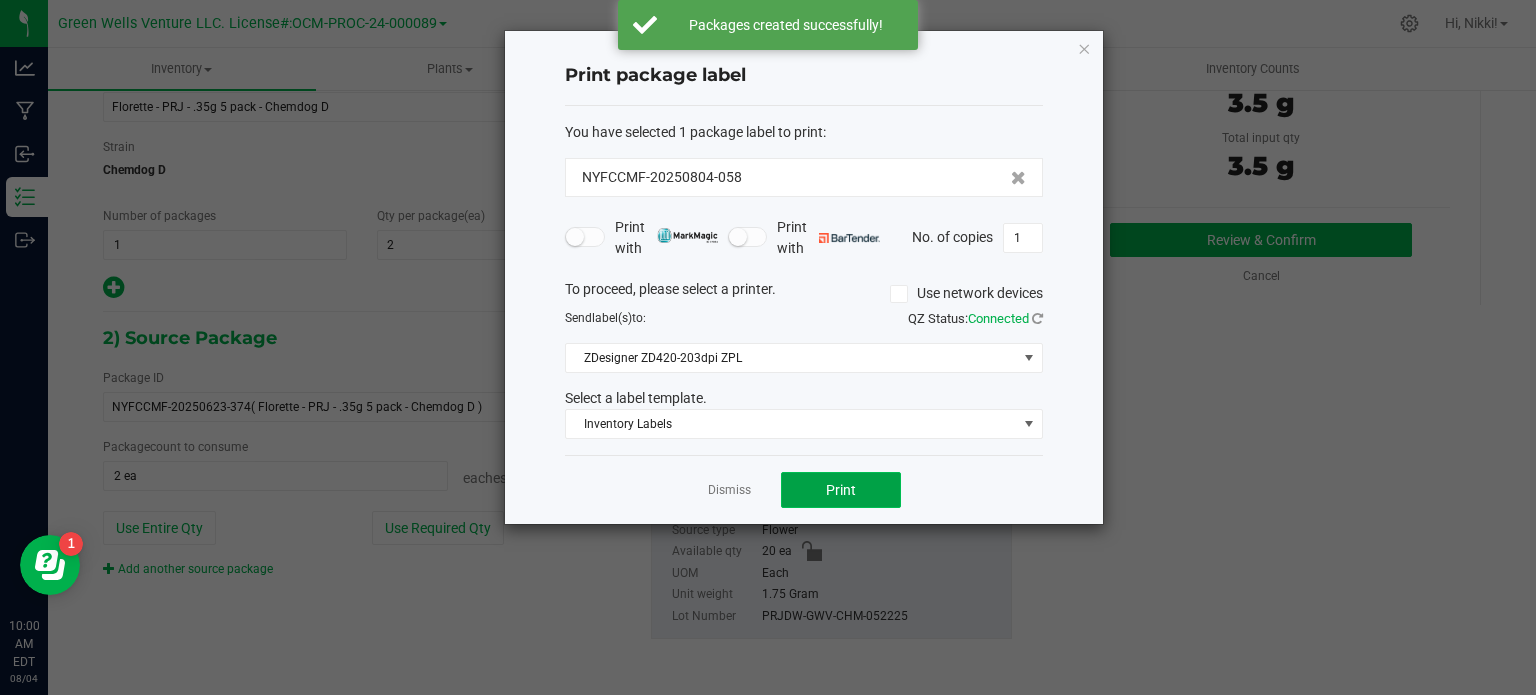 click on "Print" 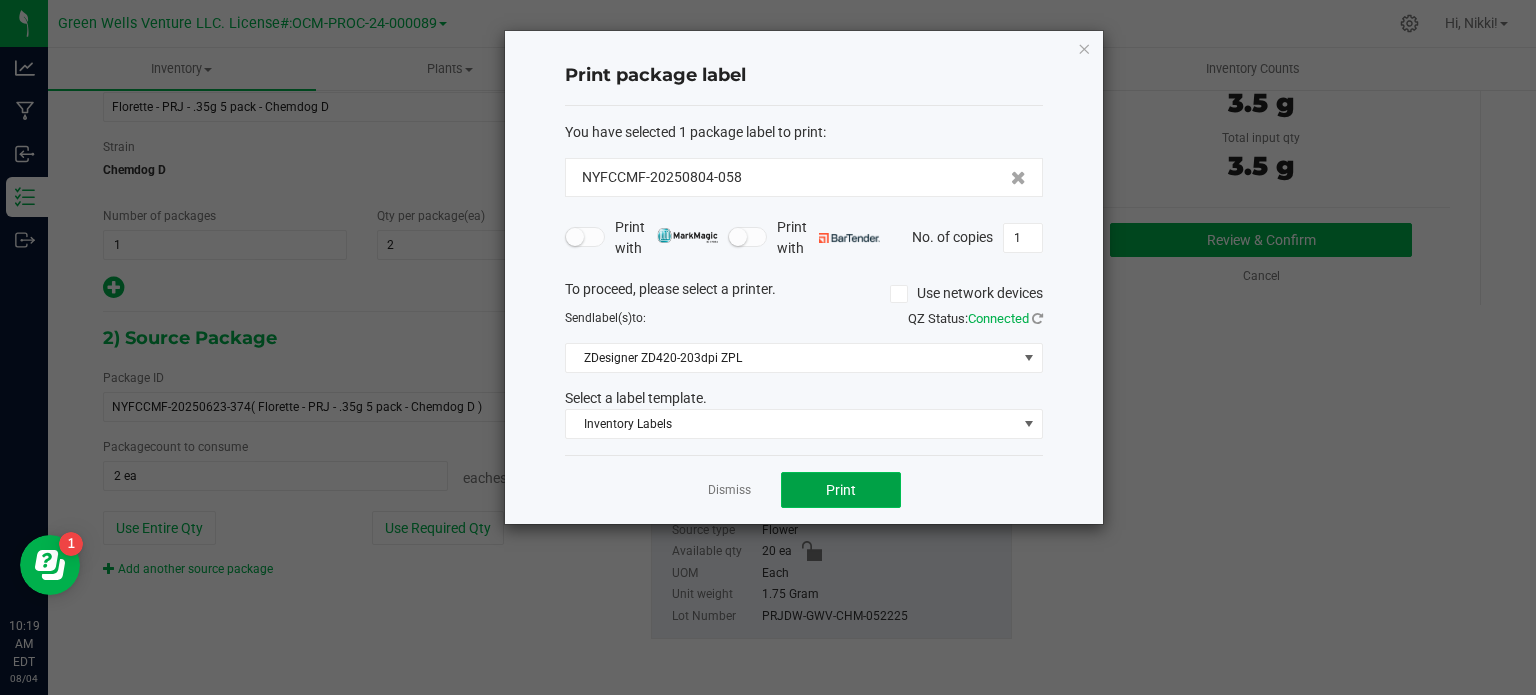 click on "Print" 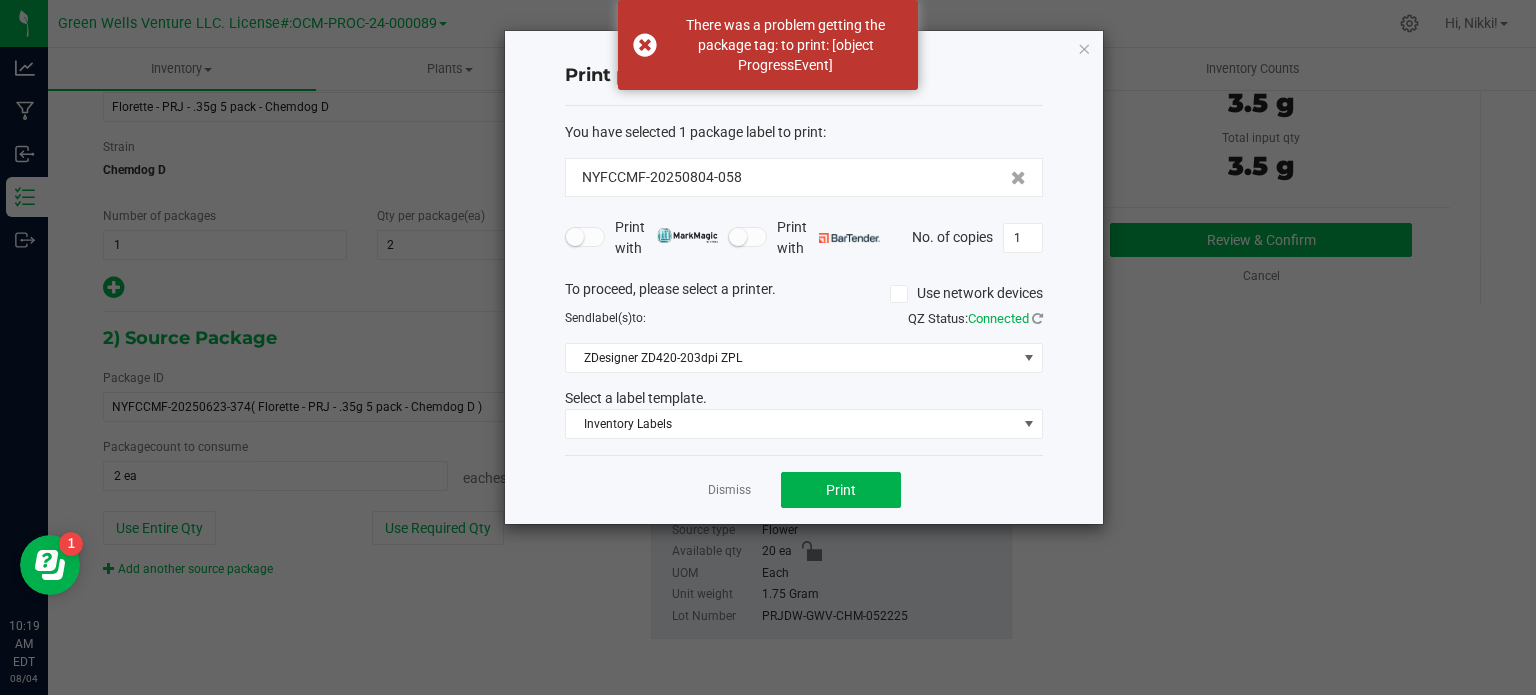 click on "Print package label  You have selected 1 package label to print  :   [DATE]   Print with   Print with   No. of copies  1  To proceed, please select a printer.   Use network devices  Send  label(s)  to:  QZ Status:   Connected  ZDesigner ZD420-203dpi ZPL  Select a label template.  Inventory Labels  Dismiss   Print" 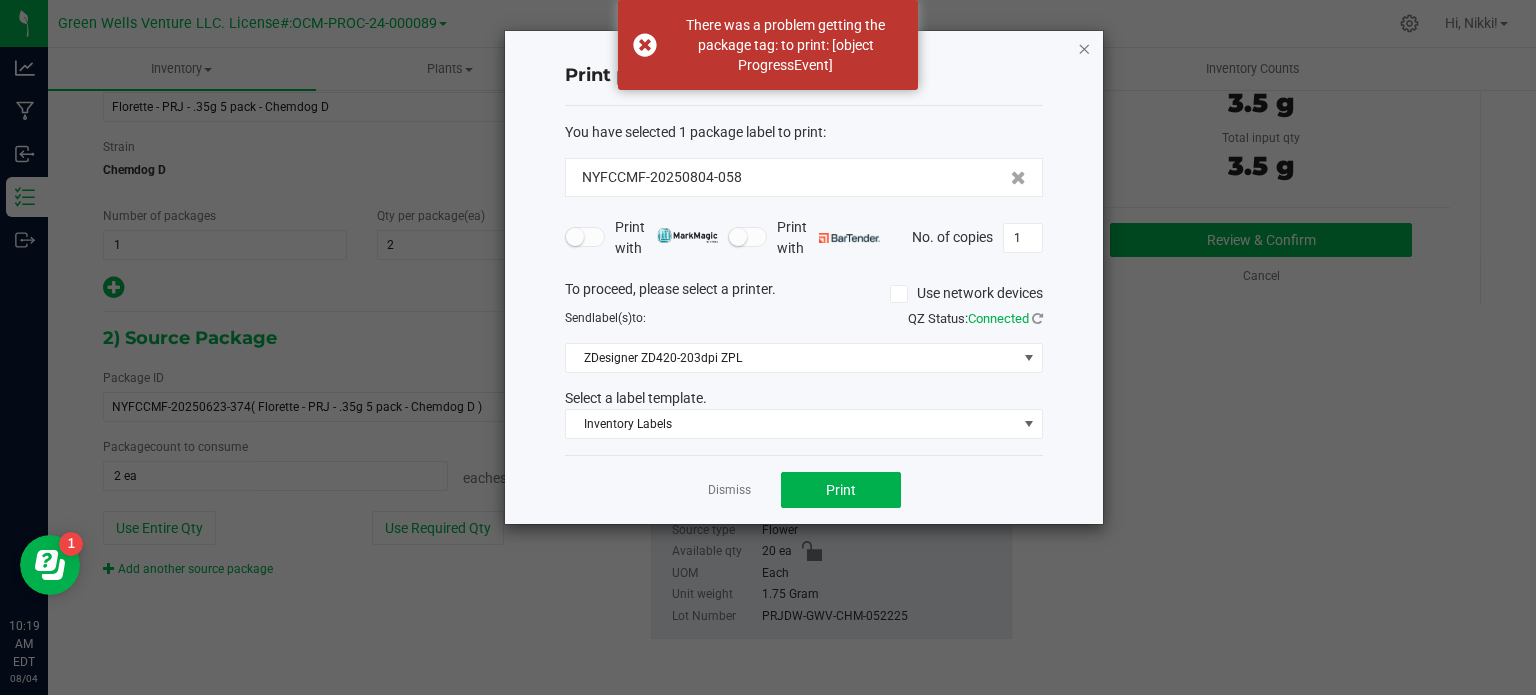 click 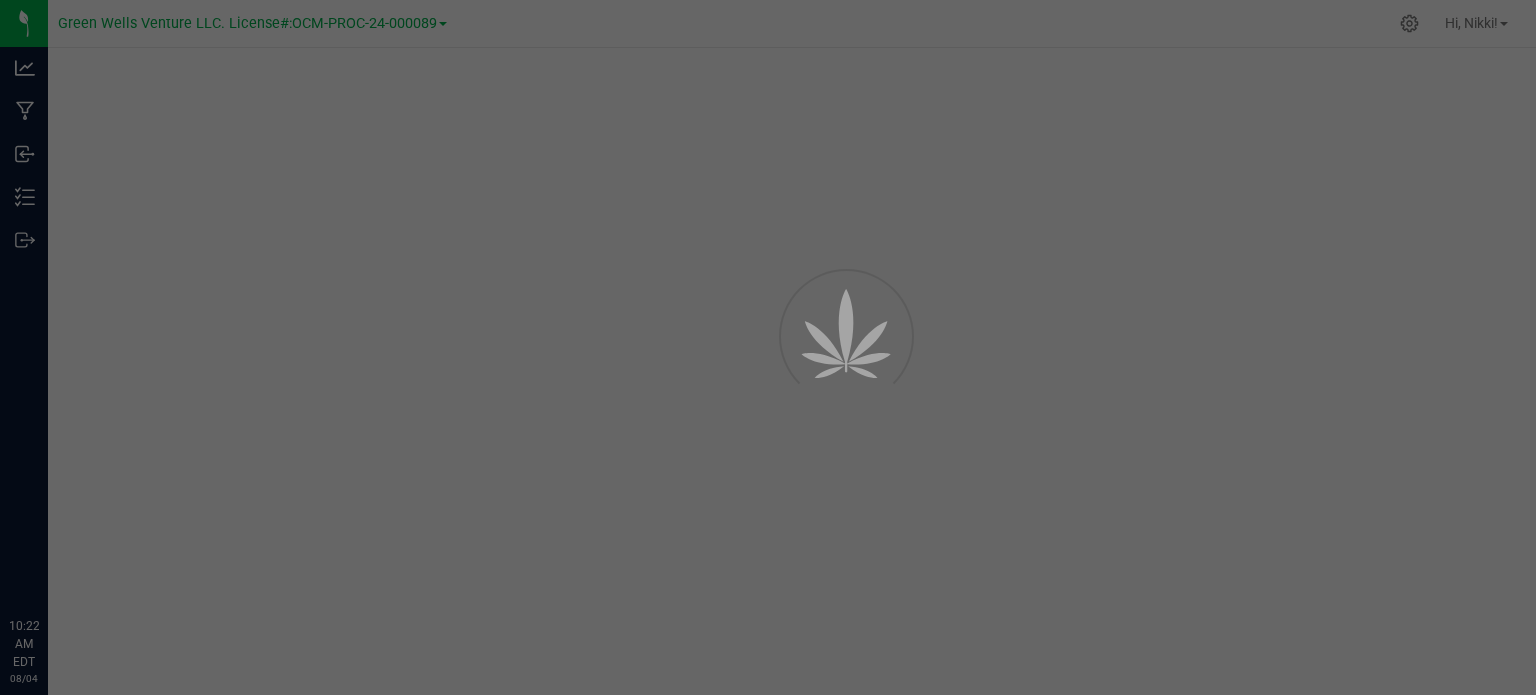 scroll, scrollTop: 0, scrollLeft: 0, axis: both 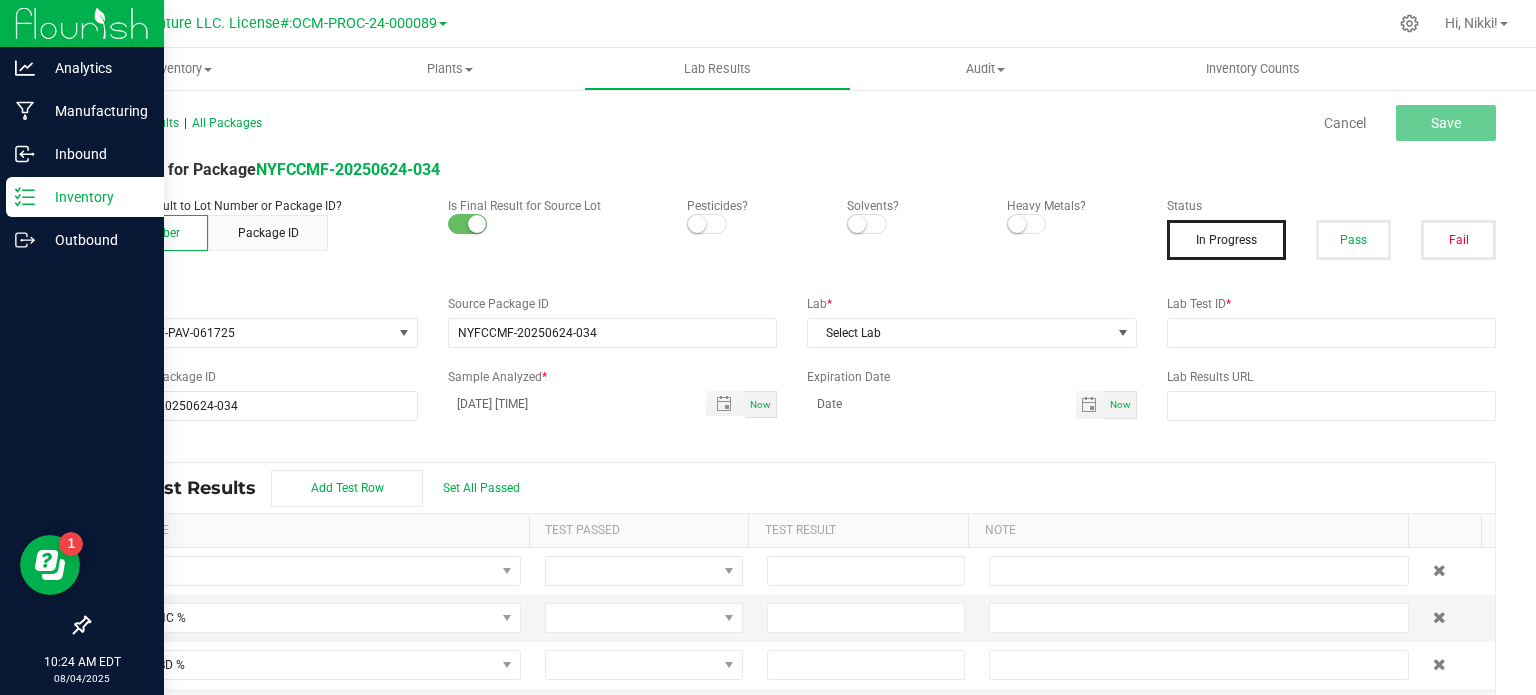 drag, startPoint x: 84, startPoint y: 206, endPoint x: 136, endPoint y: 209, distance: 52.086468 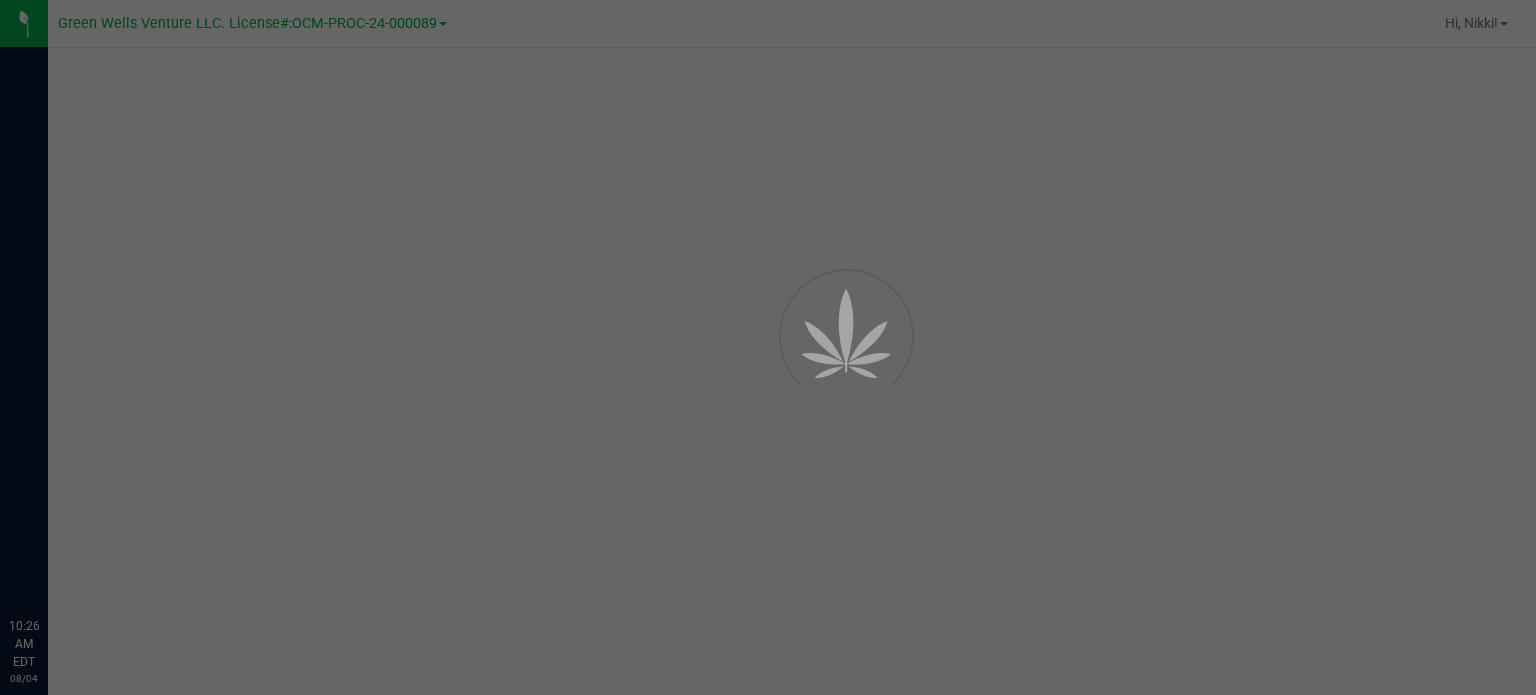scroll, scrollTop: 0, scrollLeft: 0, axis: both 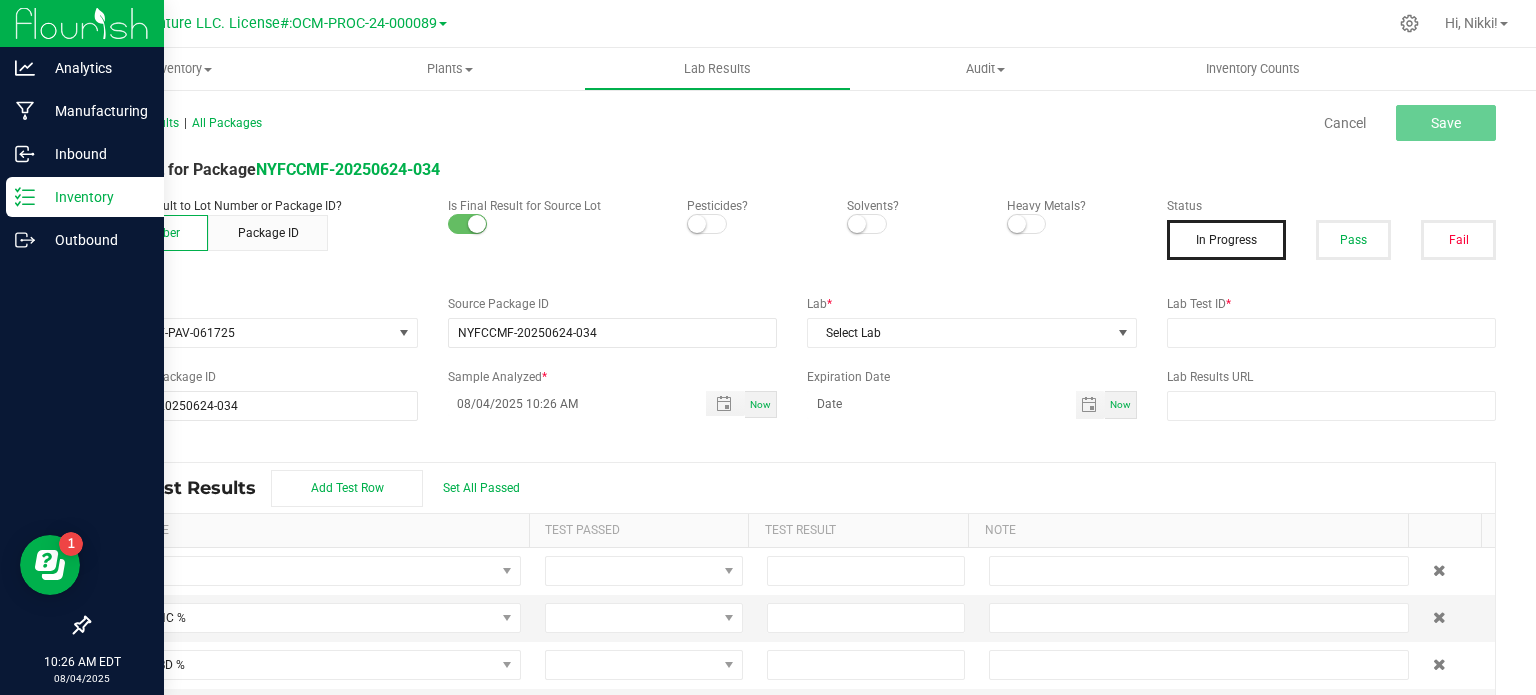 click on "Inventory" at bounding box center (95, 197) 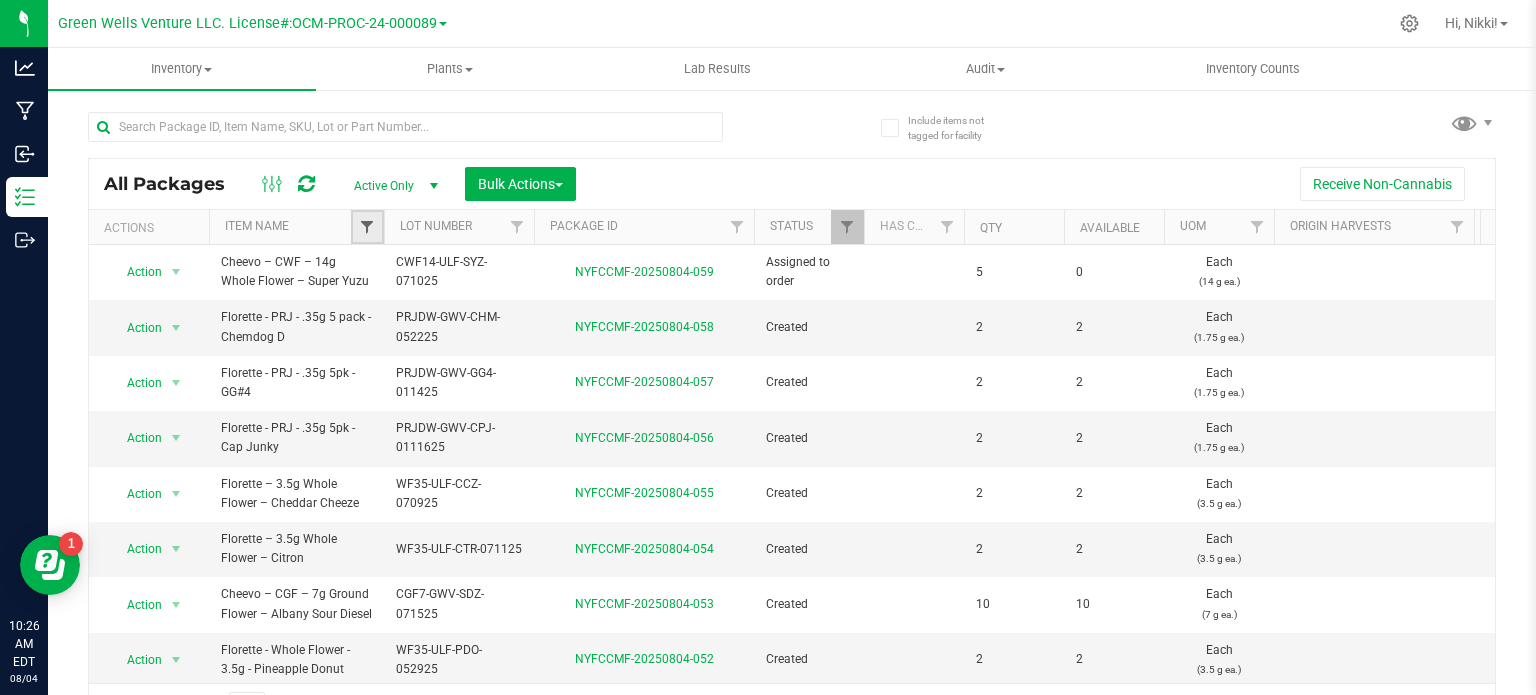 click at bounding box center [367, 227] 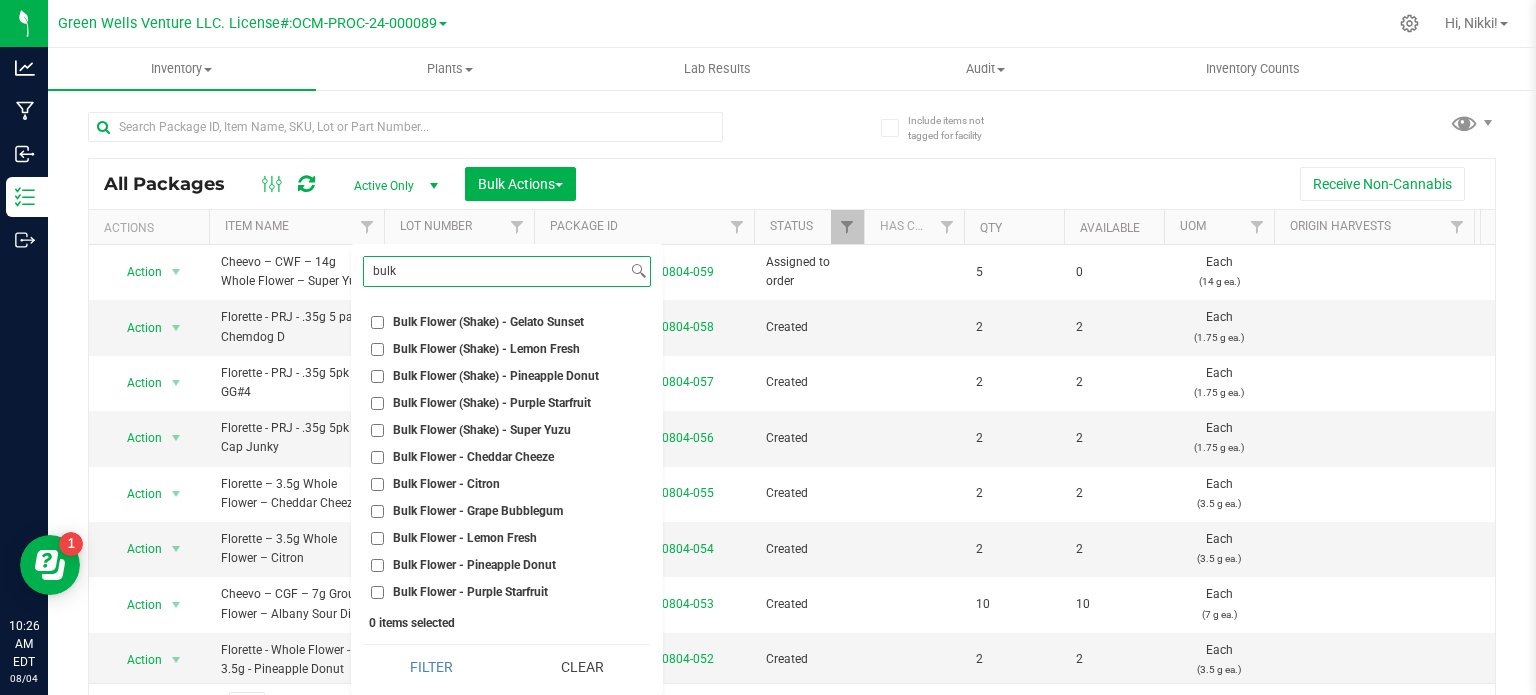 scroll, scrollTop: 208, scrollLeft: 0, axis: vertical 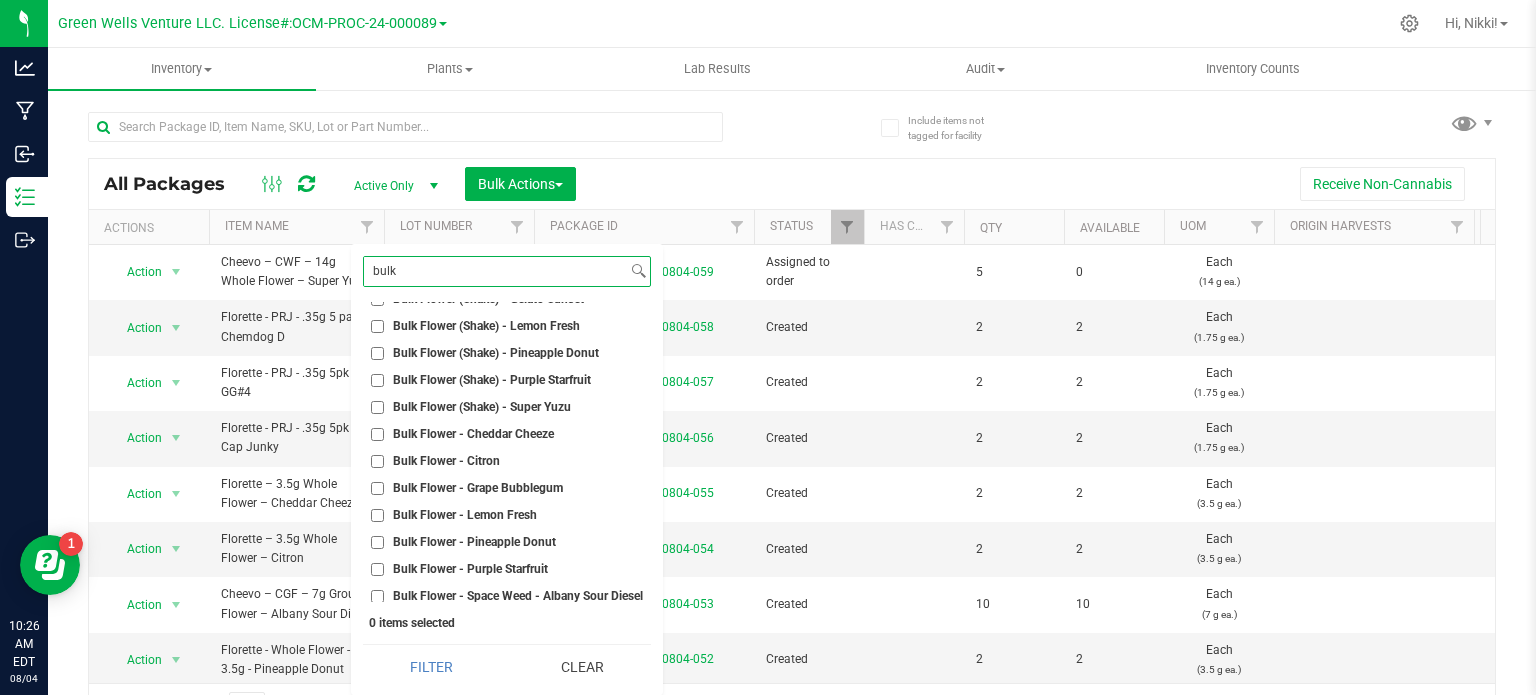 type on "bulk" 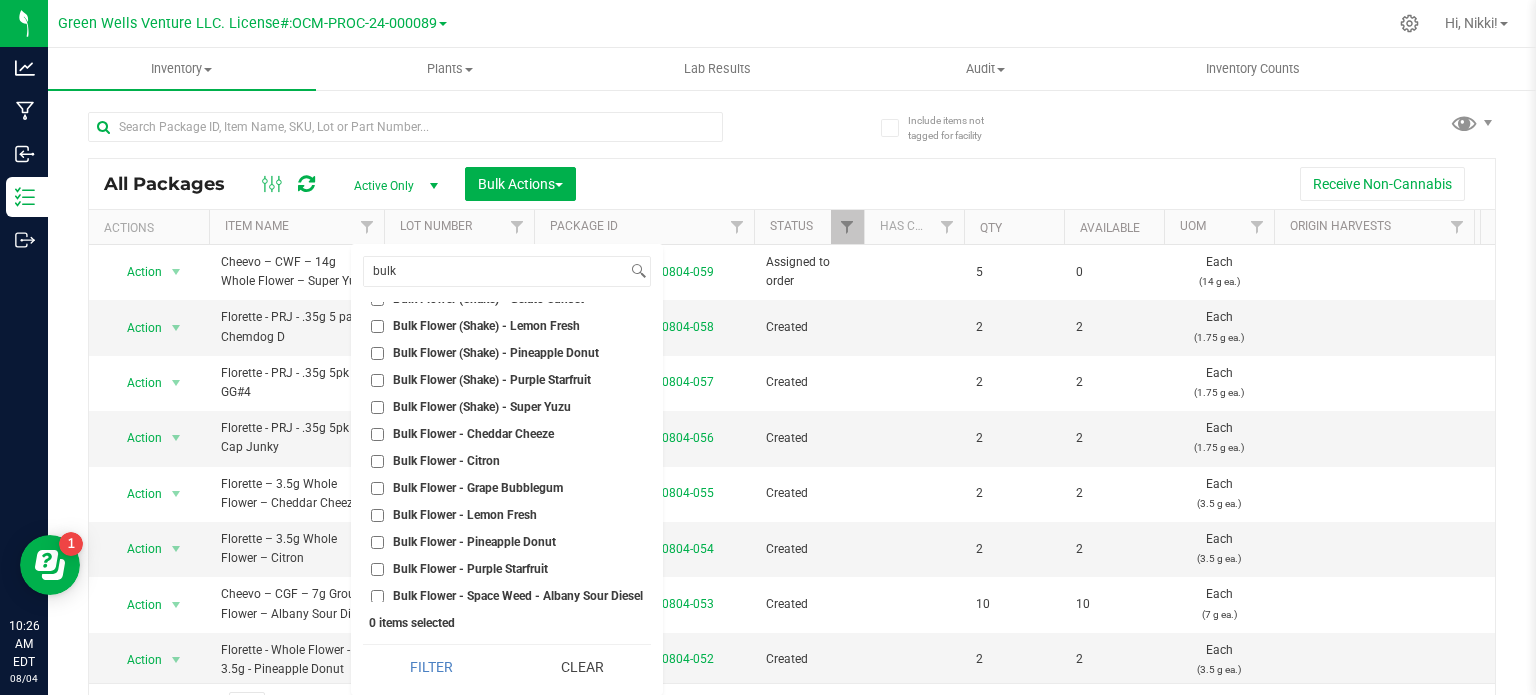 click on "Bulk Flower (Shake) - Pineapple Donut" at bounding box center [377, 353] 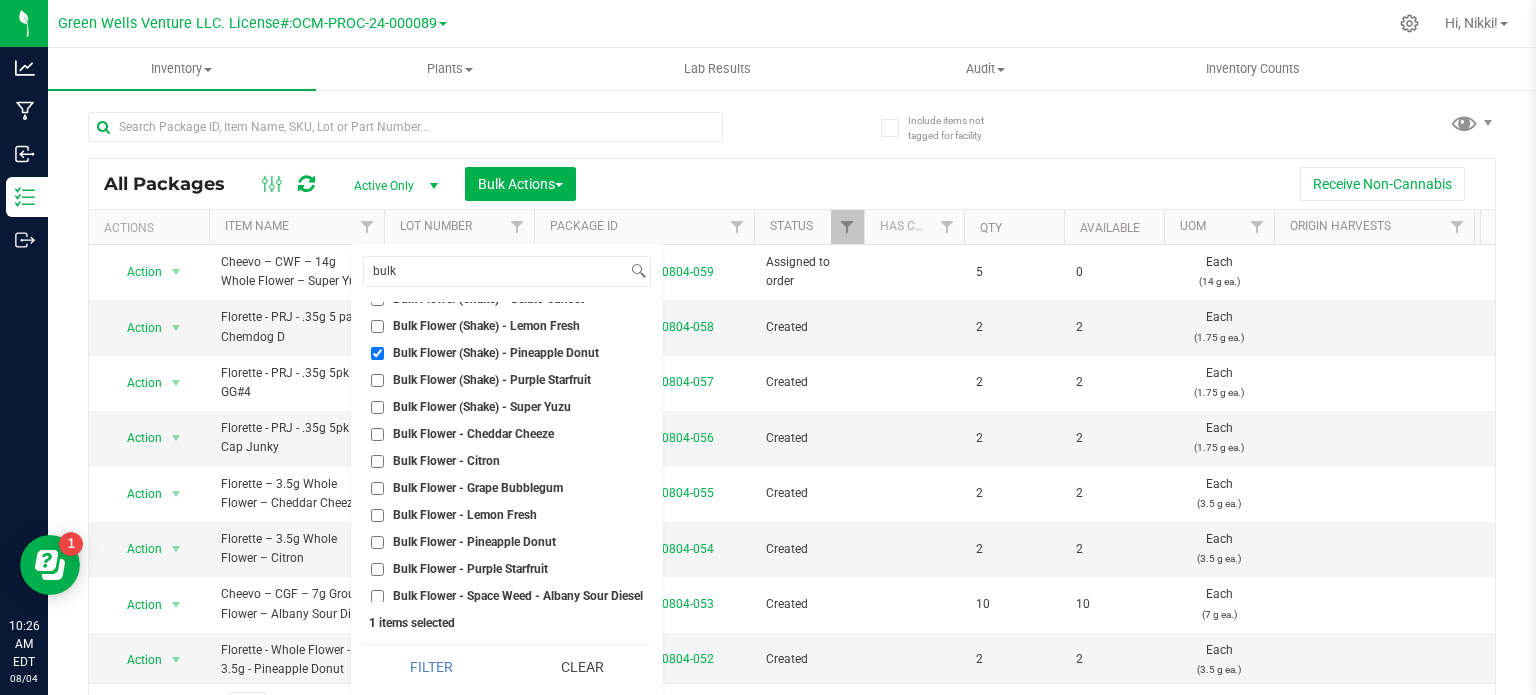 click on "Bulk Flower - Pineapple Donut" at bounding box center [377, 542] 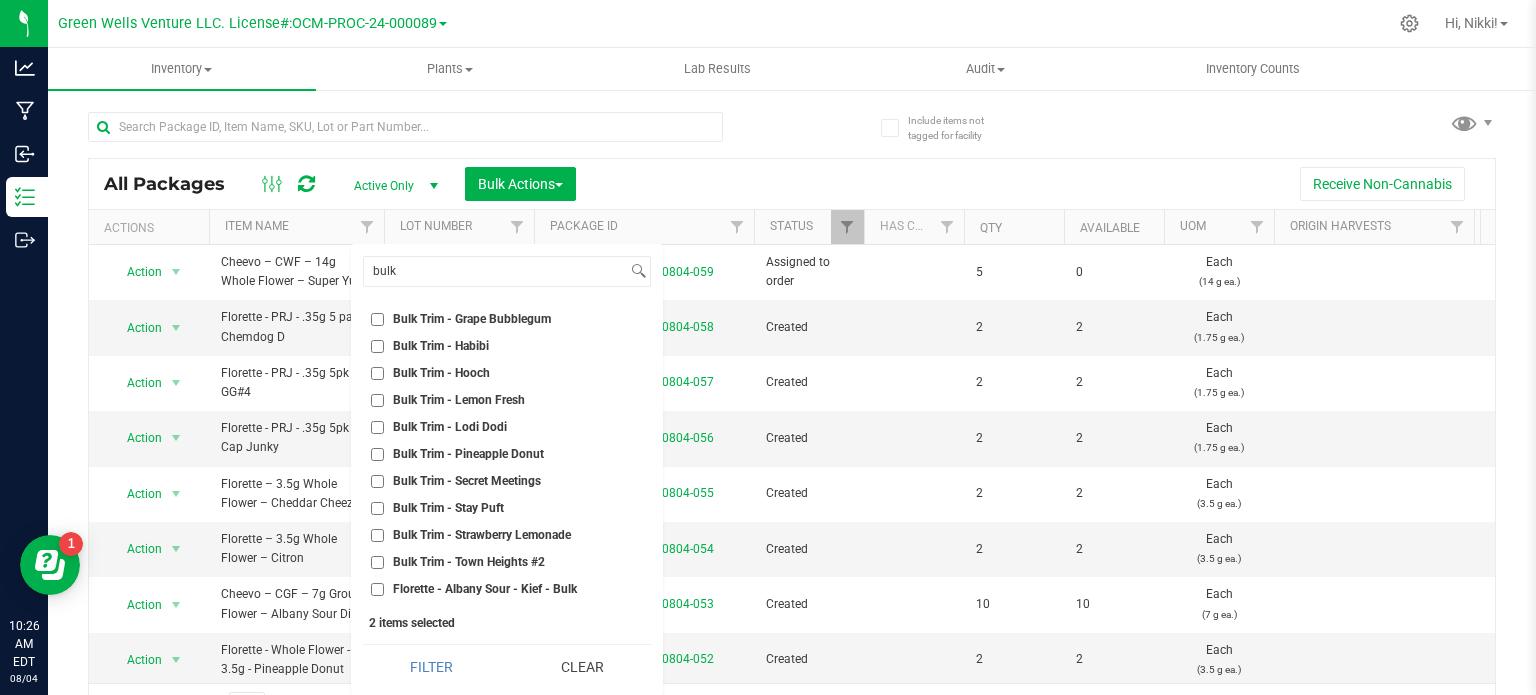 scroll, scrollTop: 756, scrollLeft: 0, axis: vertical 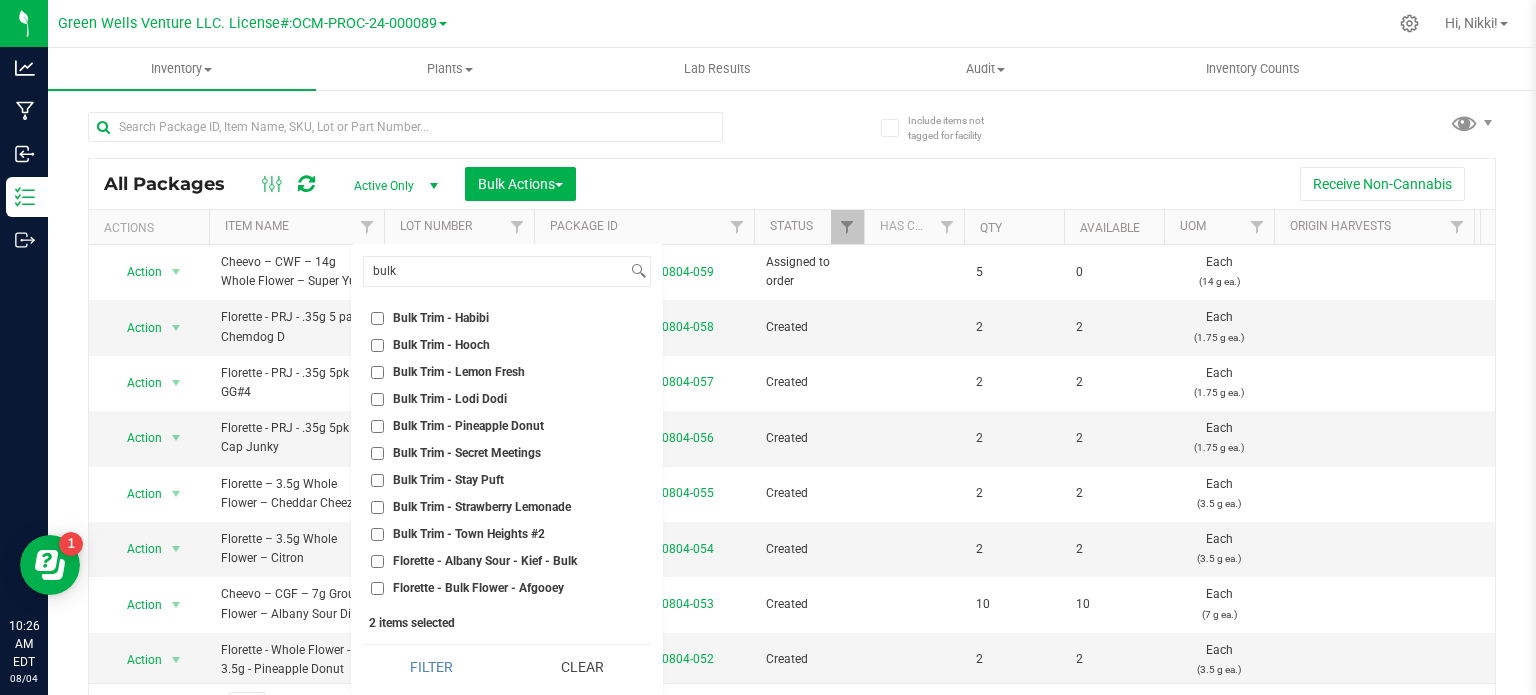 click on "Bulk Trim - Pineapple Donut" at bounding box center [377, 426] 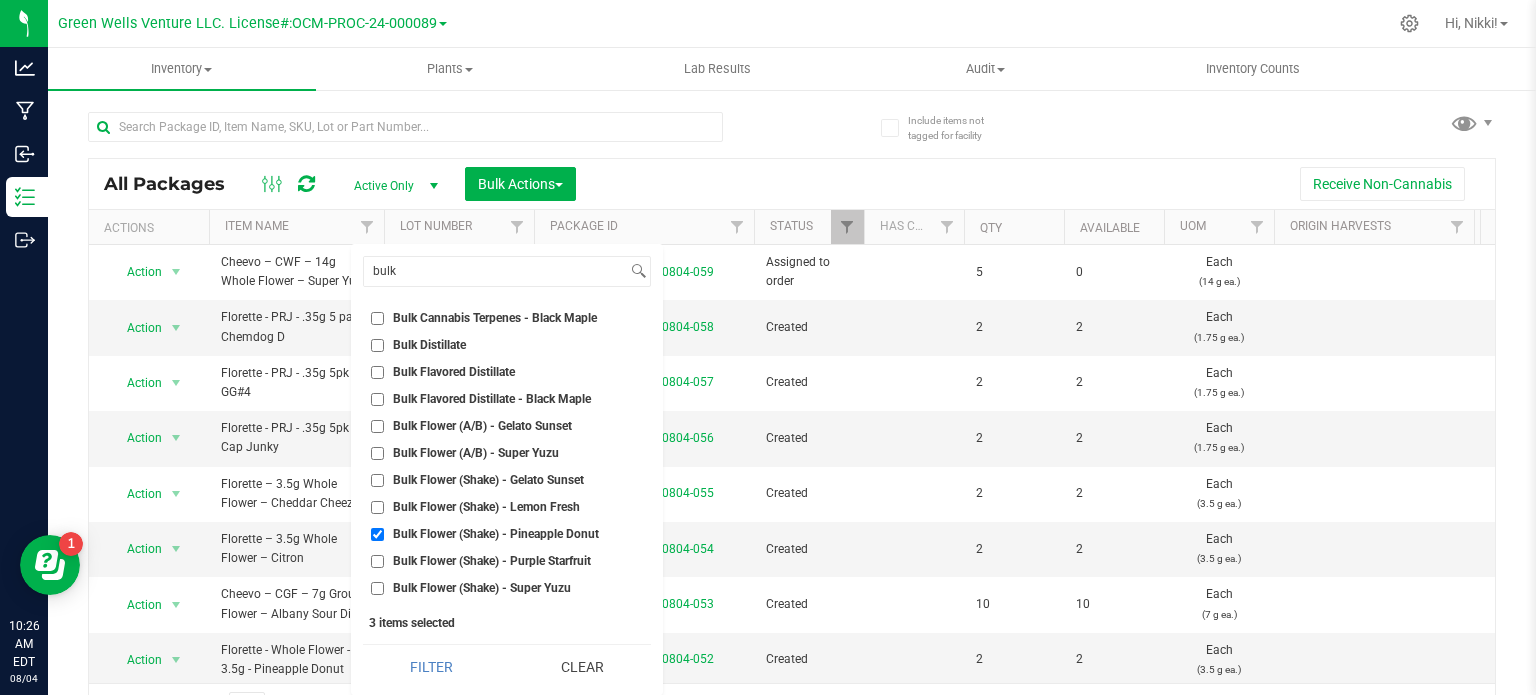 scroll, scrollTop: 0, scrollLeft: 0, axis: both 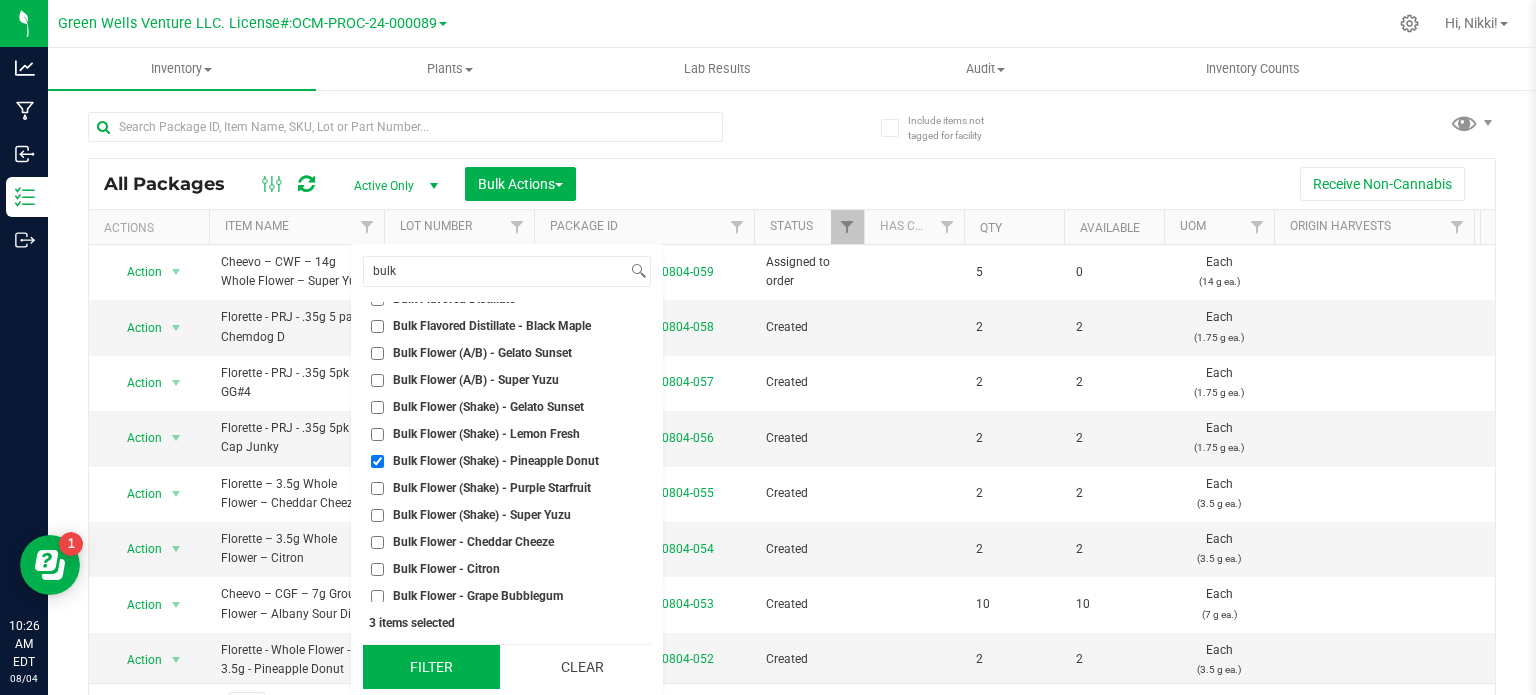 click on "Filter" at bounding box center (431, 667) 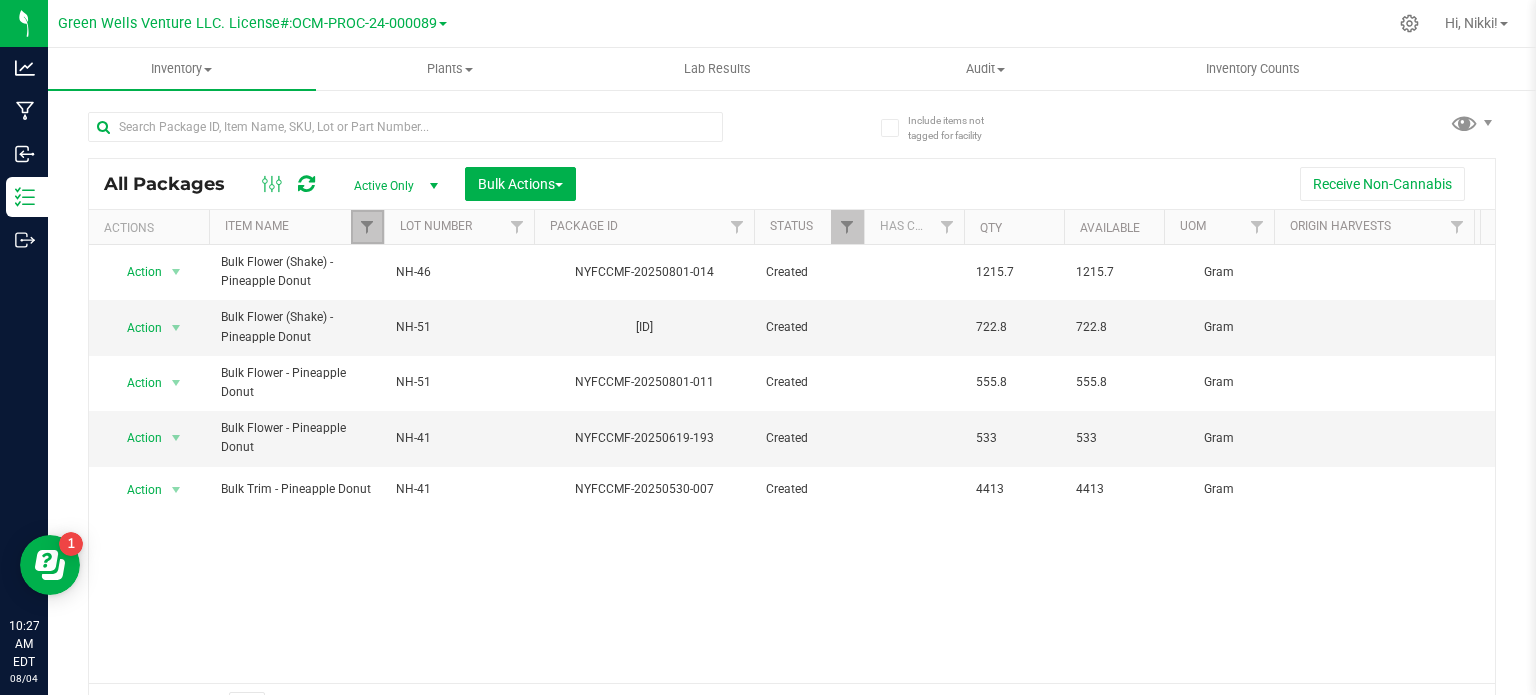 click at bounding box center [367, 227] 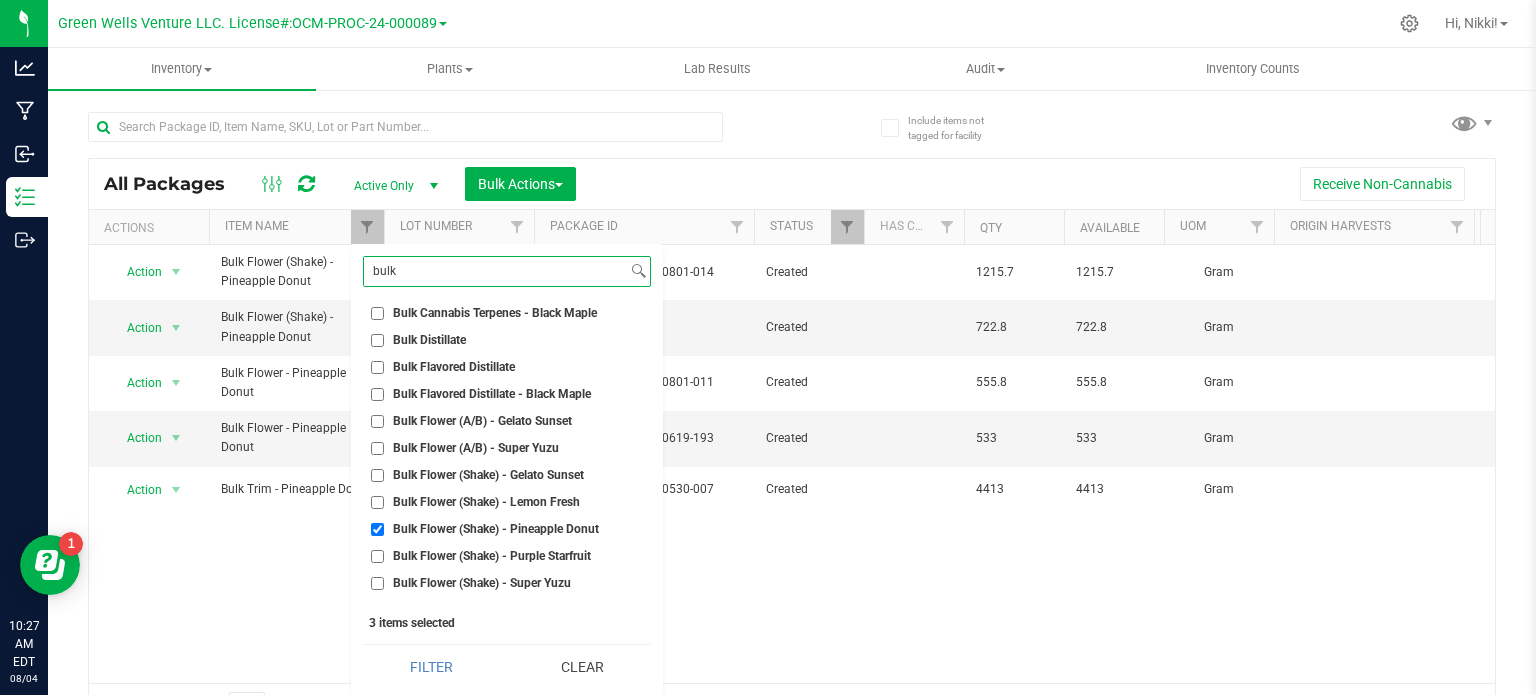 scroll, scrollTop: 0, scrollLeft: 0, axis: both 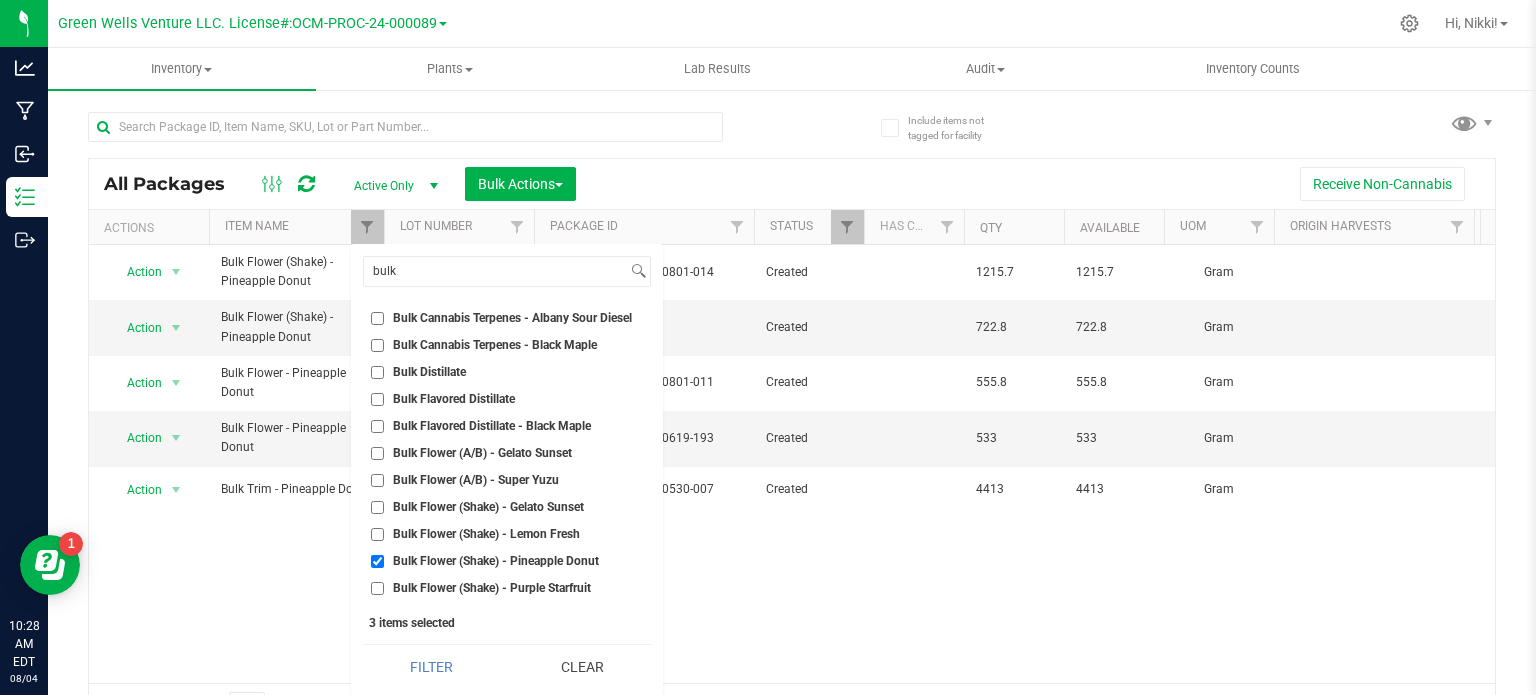 drag, startPoint x: 444, startPoint y: 652, endPoint x: 437, endPoint y: 642, distance: 12.206555 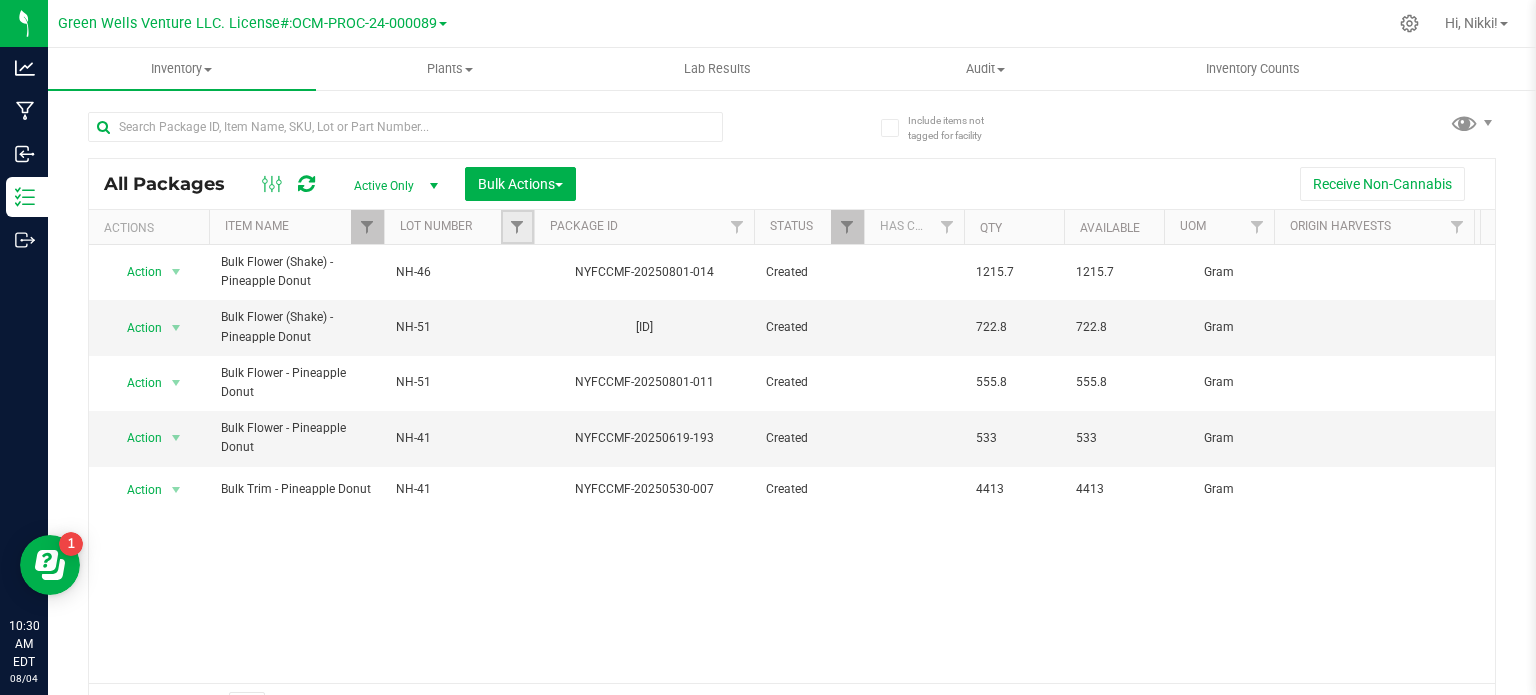 click at bounding box center [517, 227] 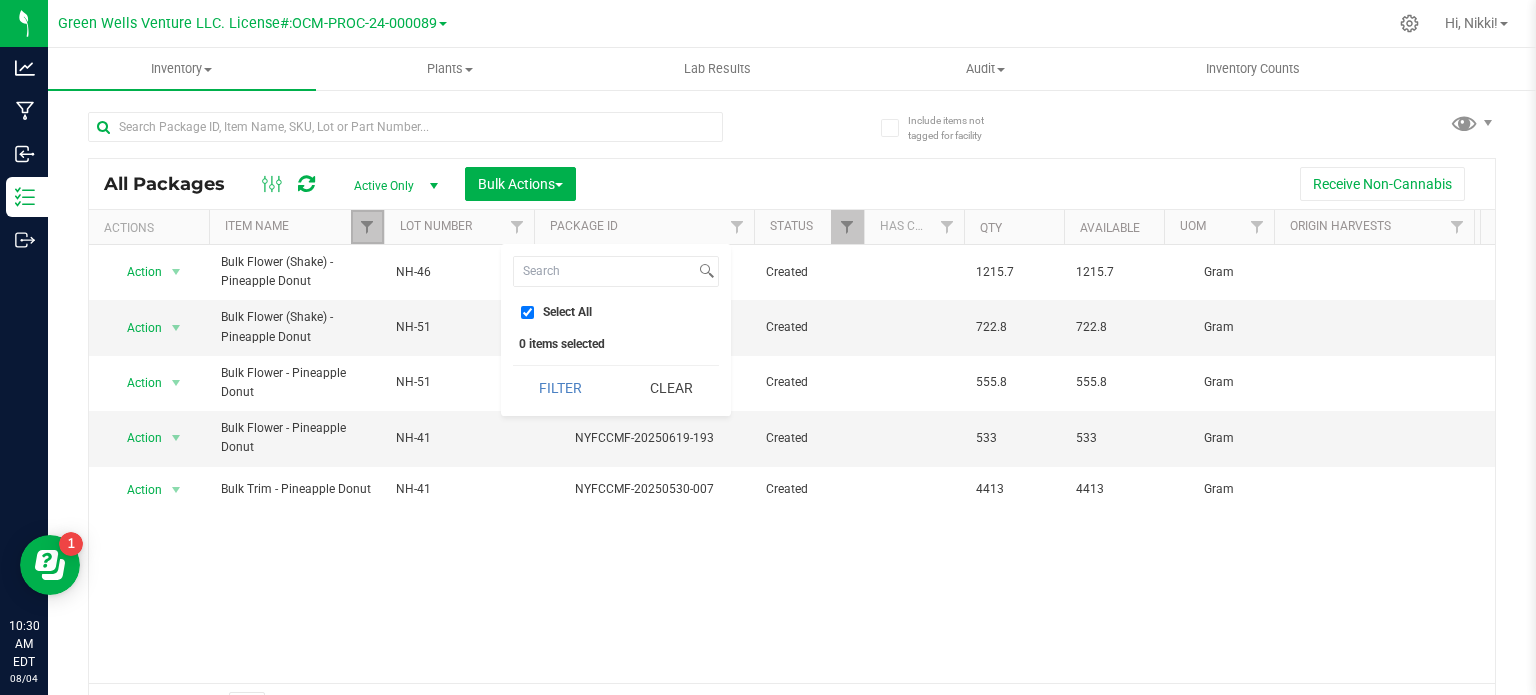 click at bounding box center (367, 227) 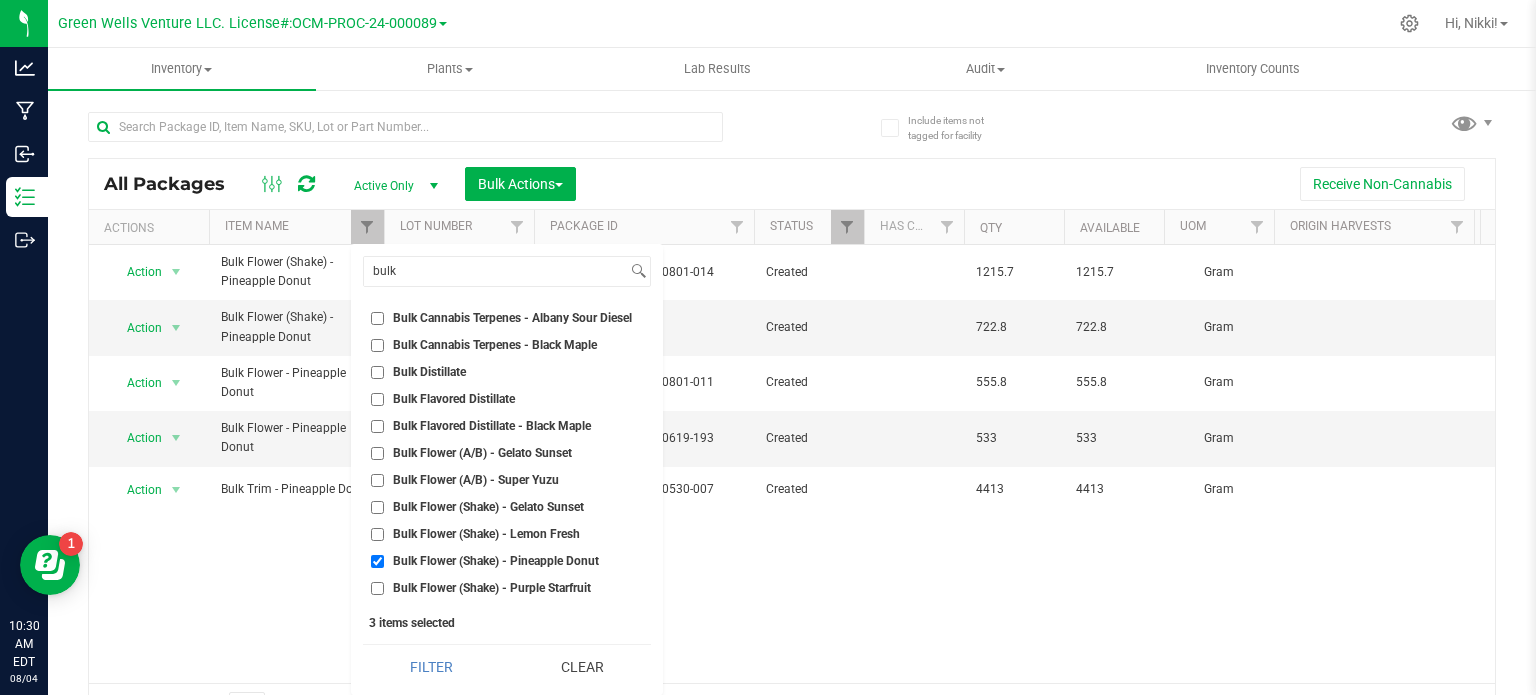 drag, startPoint x: 605, startPoint y: 675, endPoint x: 635, endPoint y: 427, distance: 249.80792 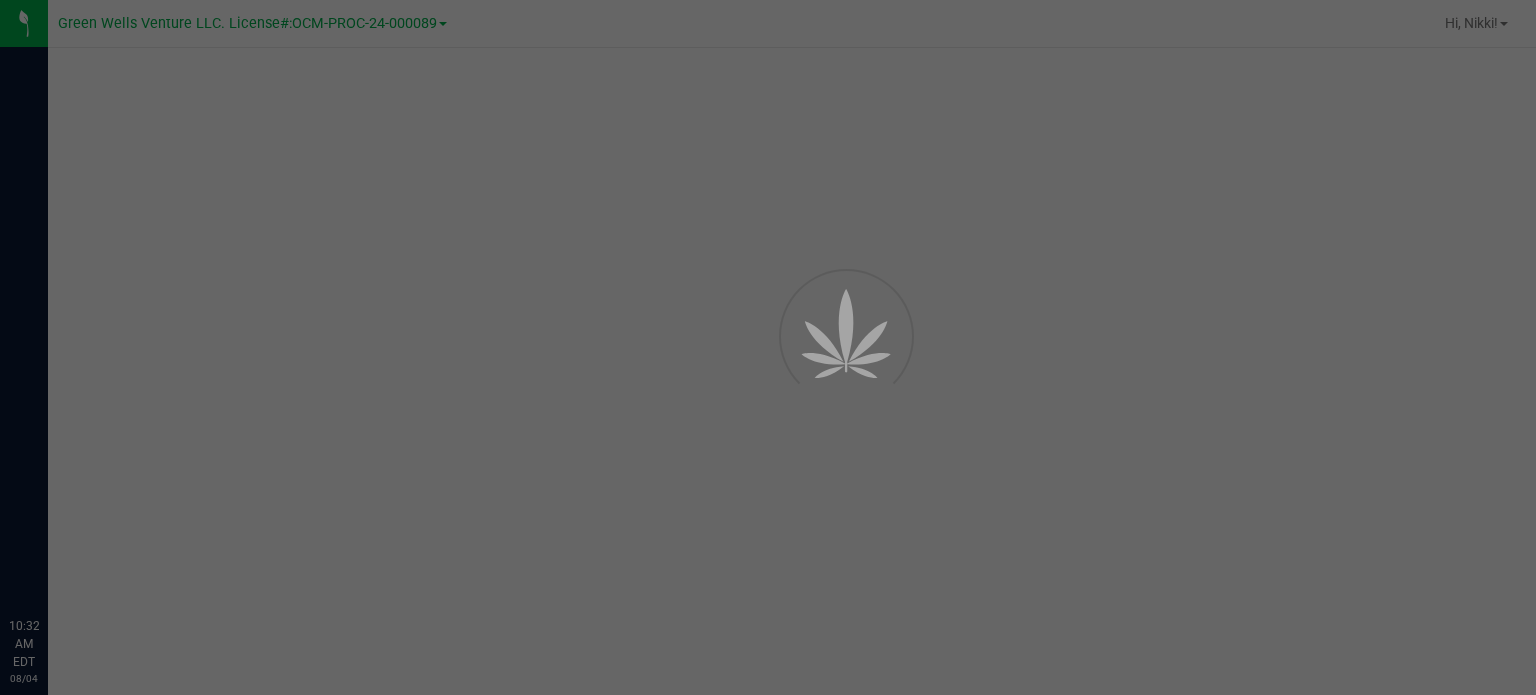 scroll, scrollTop: 0, scrollLeft: 0, axis: both 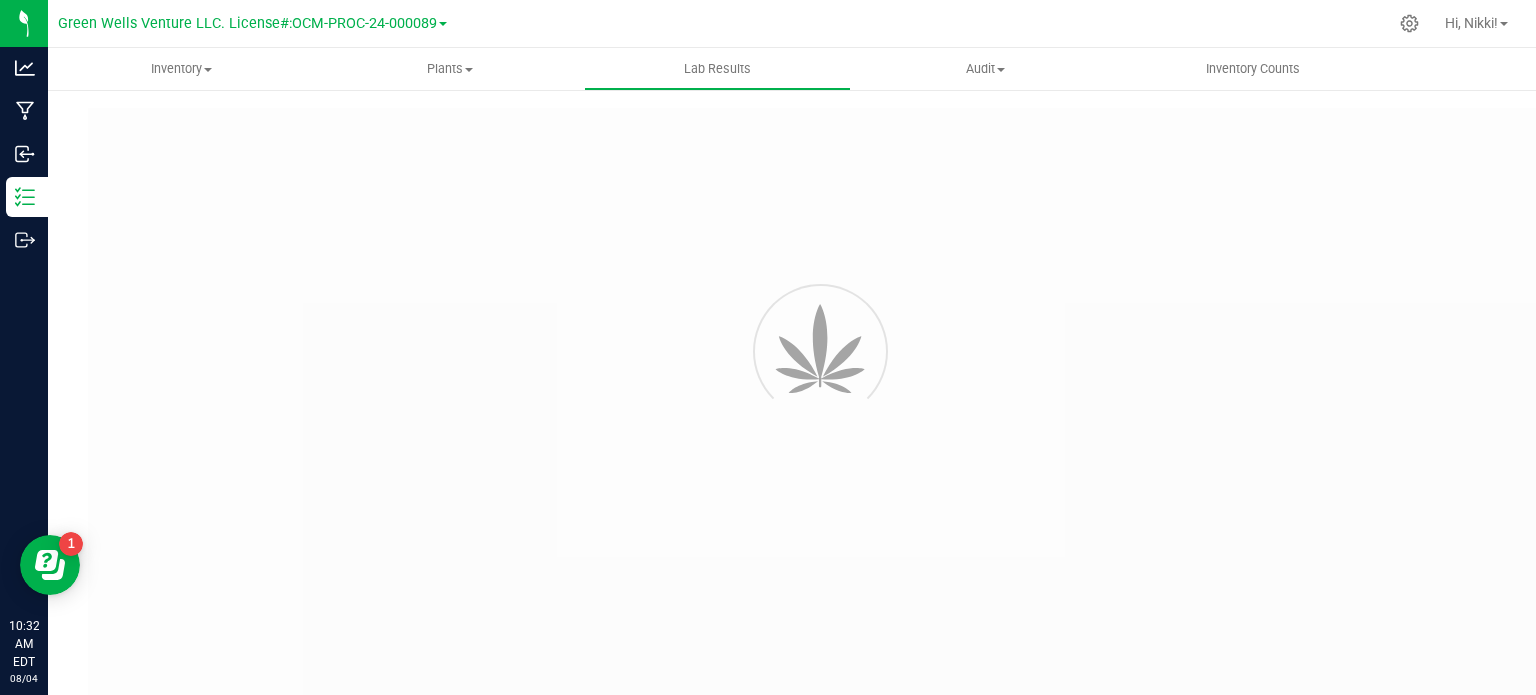 type on "NYFCCMF-20250624-034" 